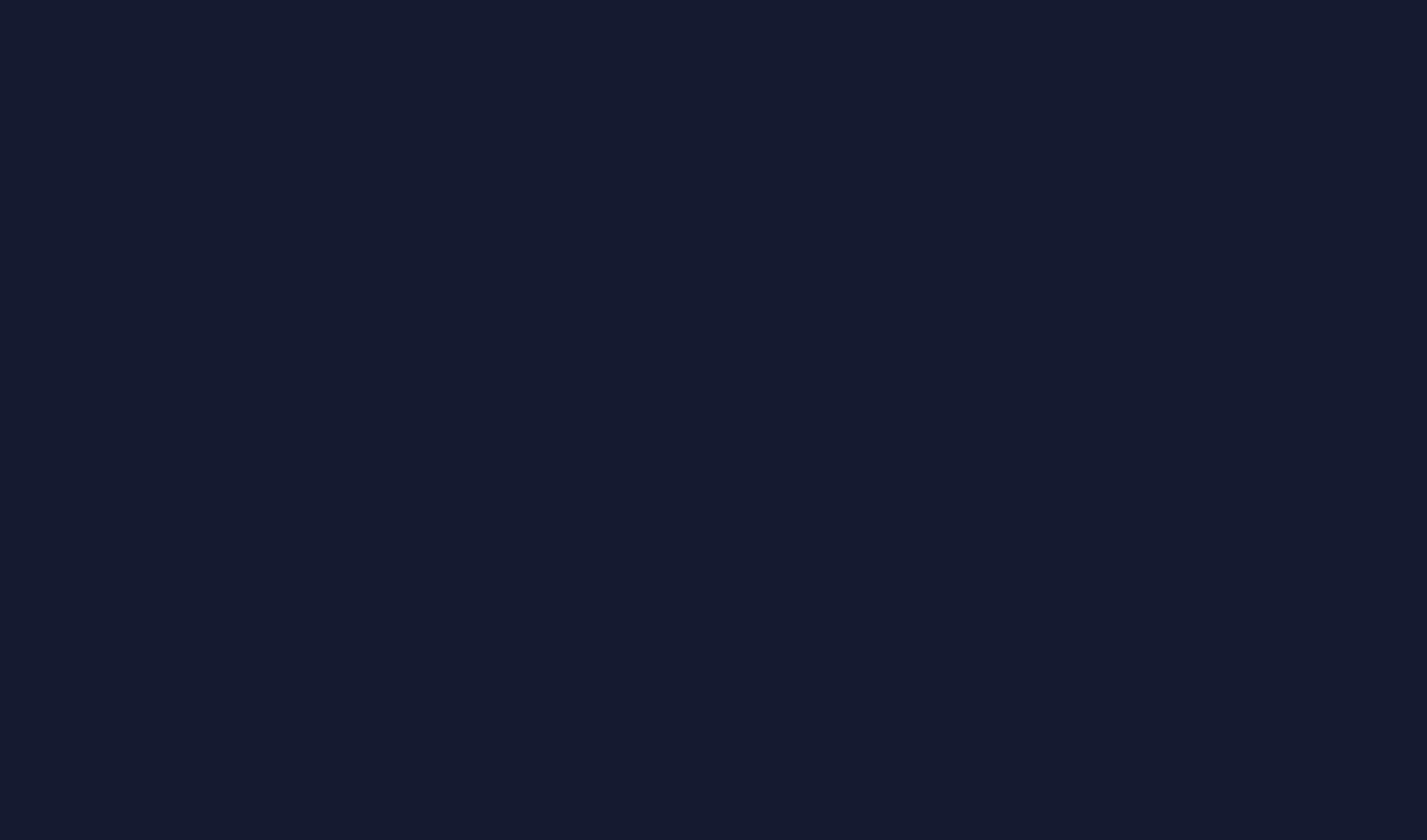 scroll, scrollTop: 0, scrollLeft: 0, axis: both 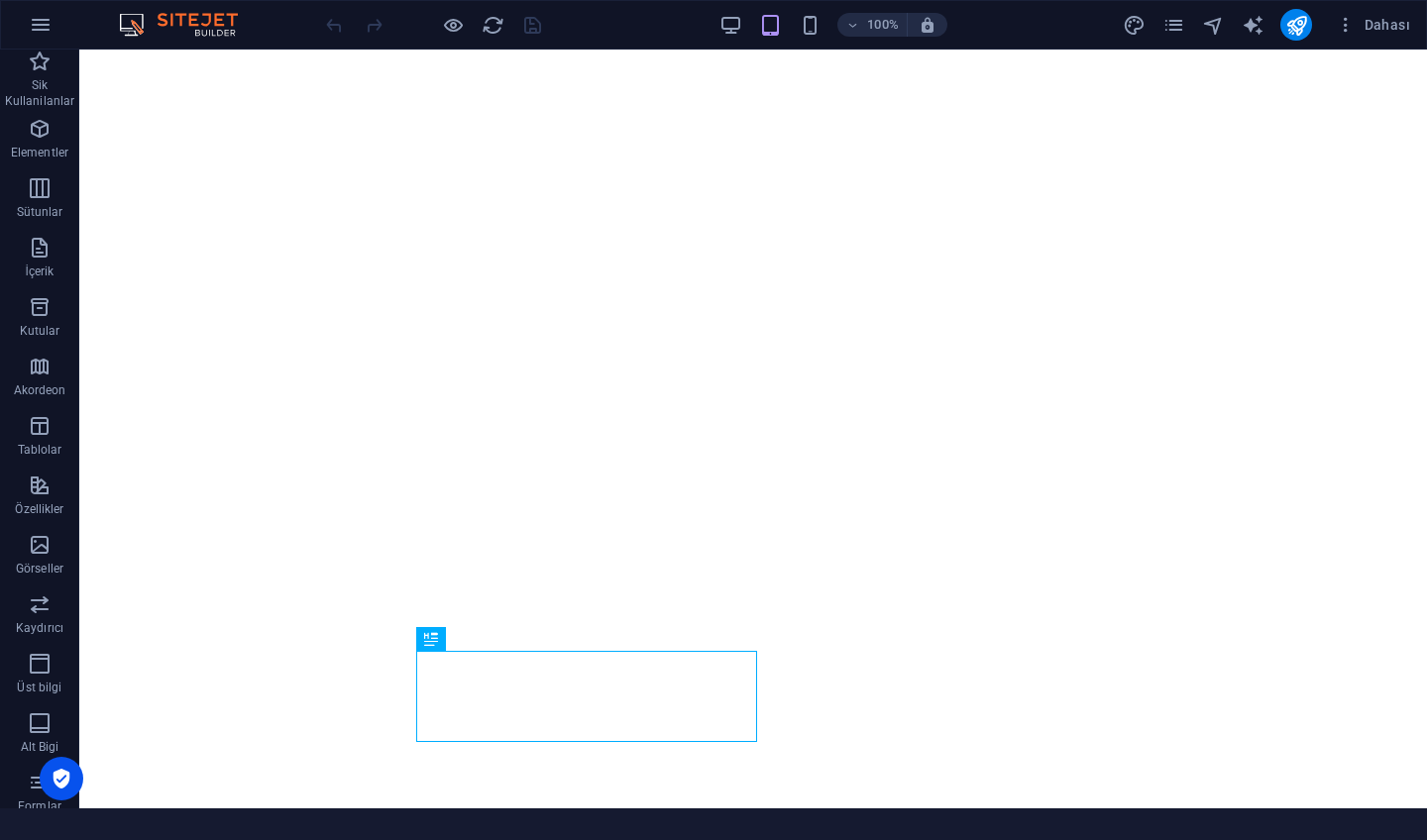 click at bounding box center [188, 25] 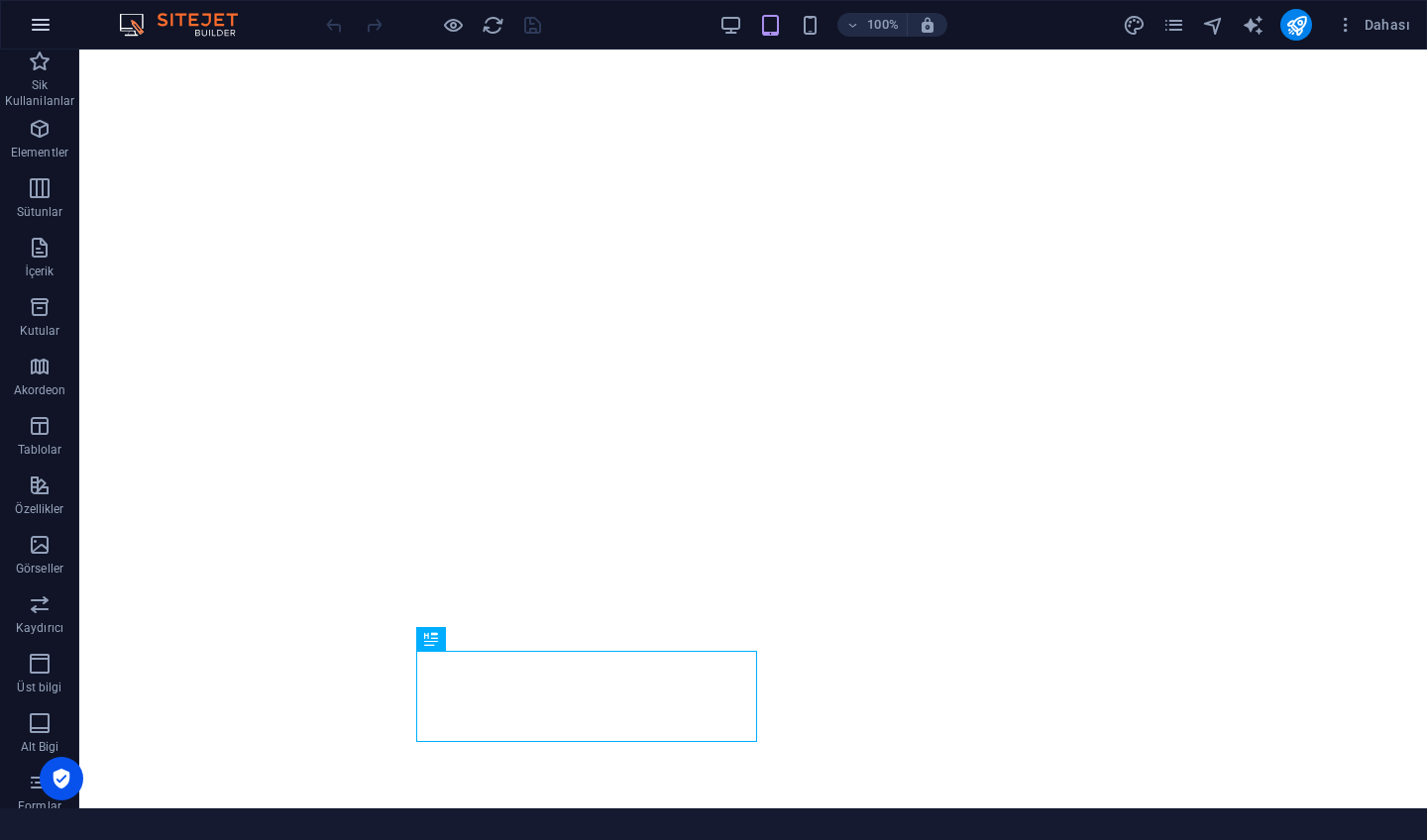 click at bounding box center [41, 25] 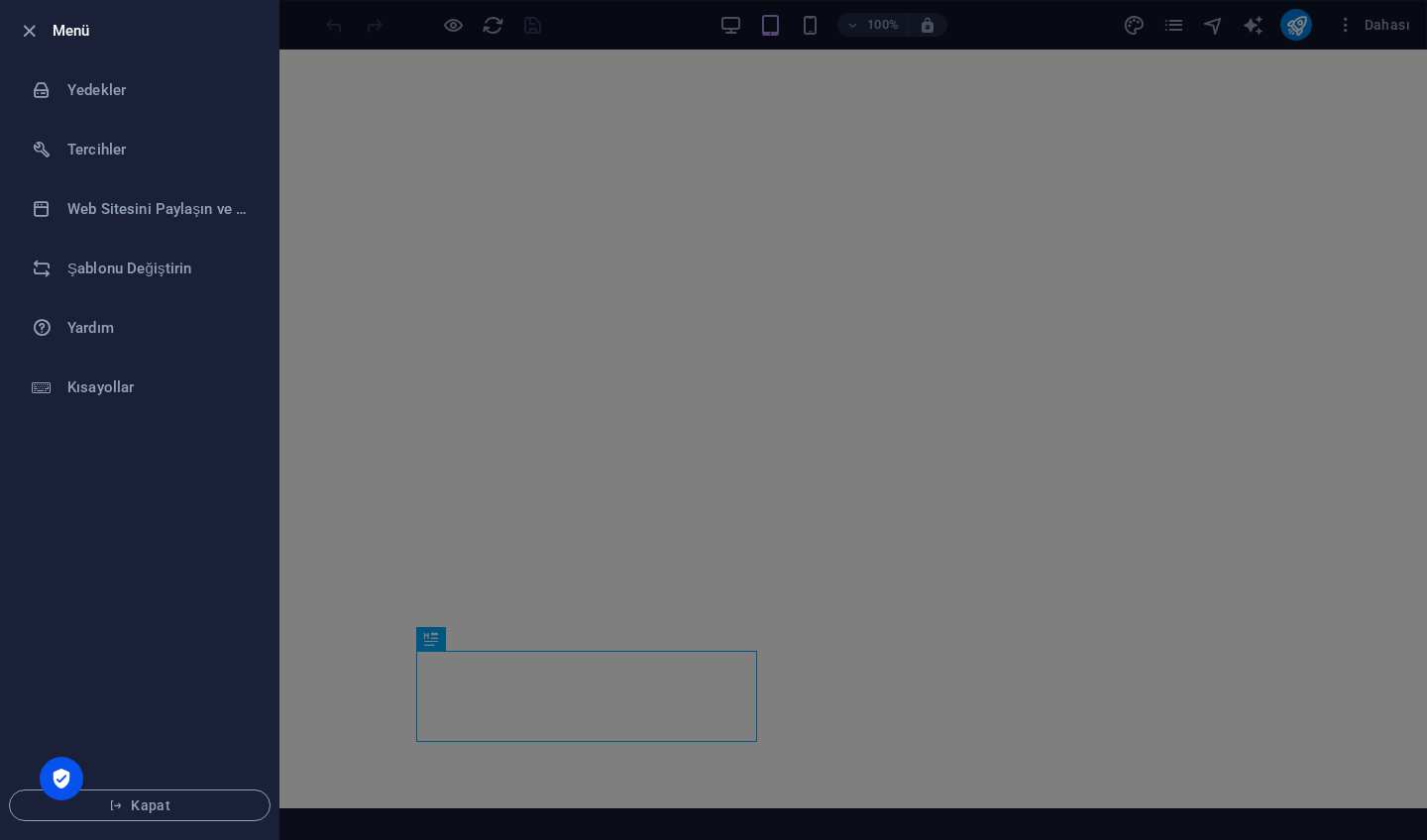 click at bounding box center (29, 31) 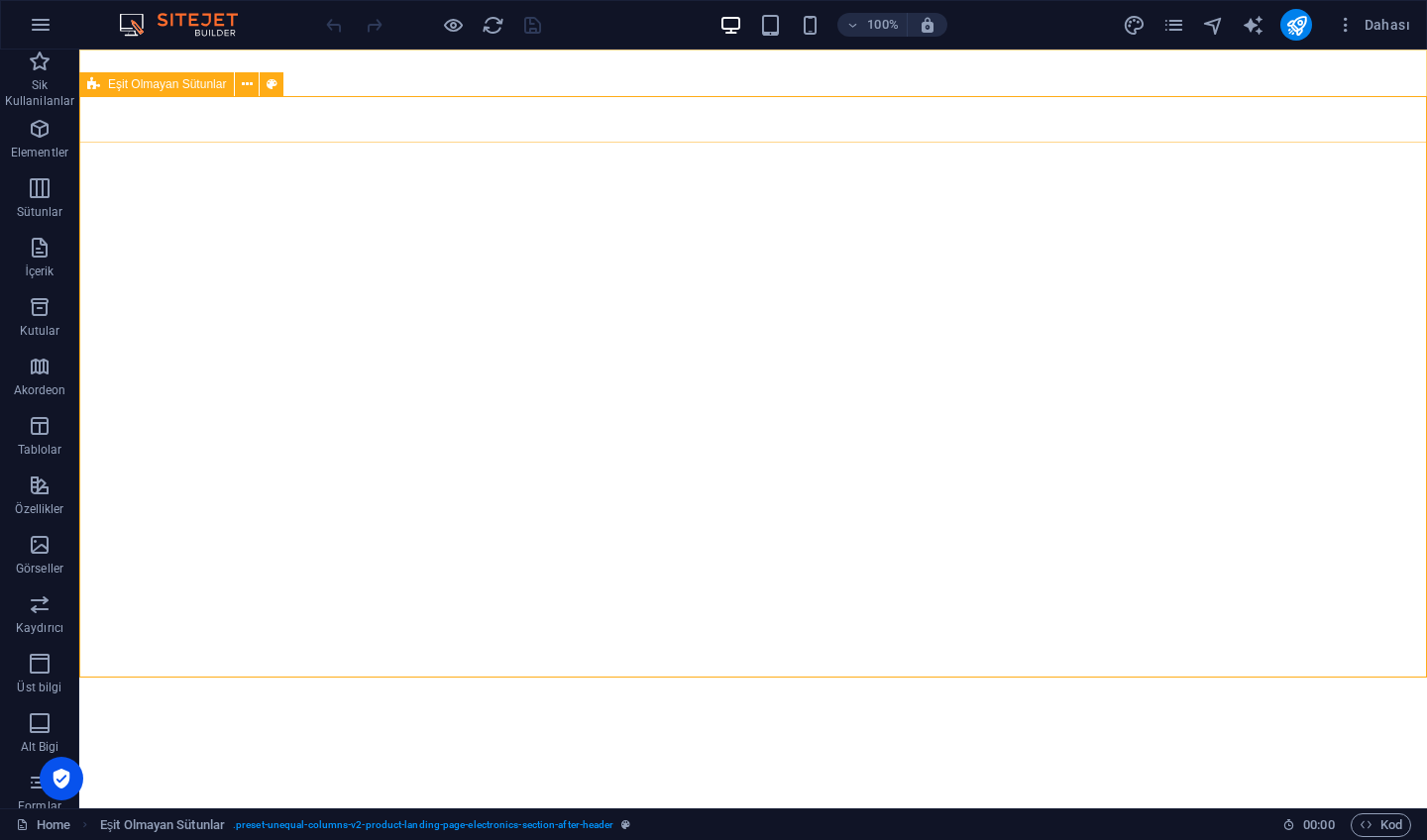 click at bounding box center (93, 84) 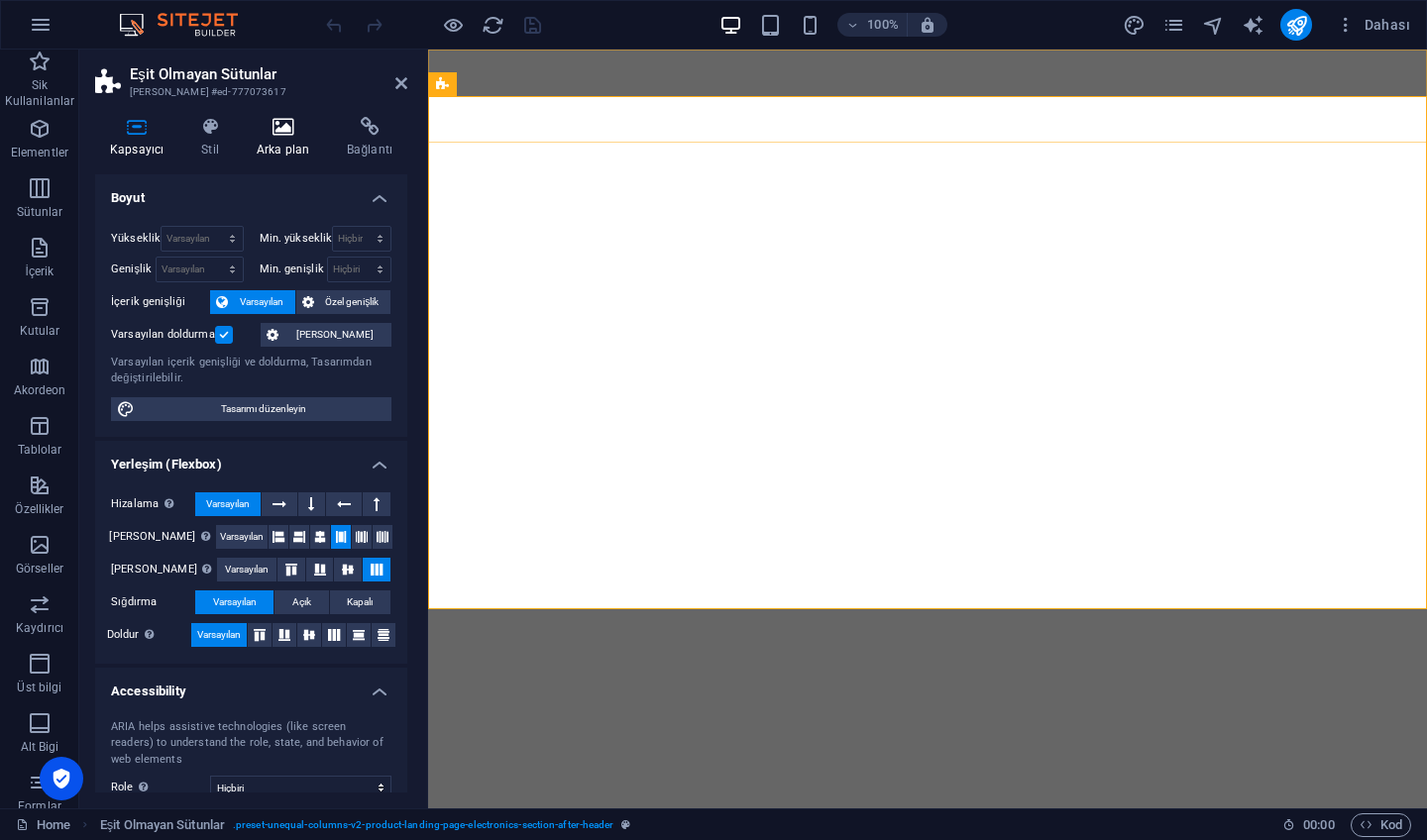 click on "Arka plan" at bounding box center [286, 138] 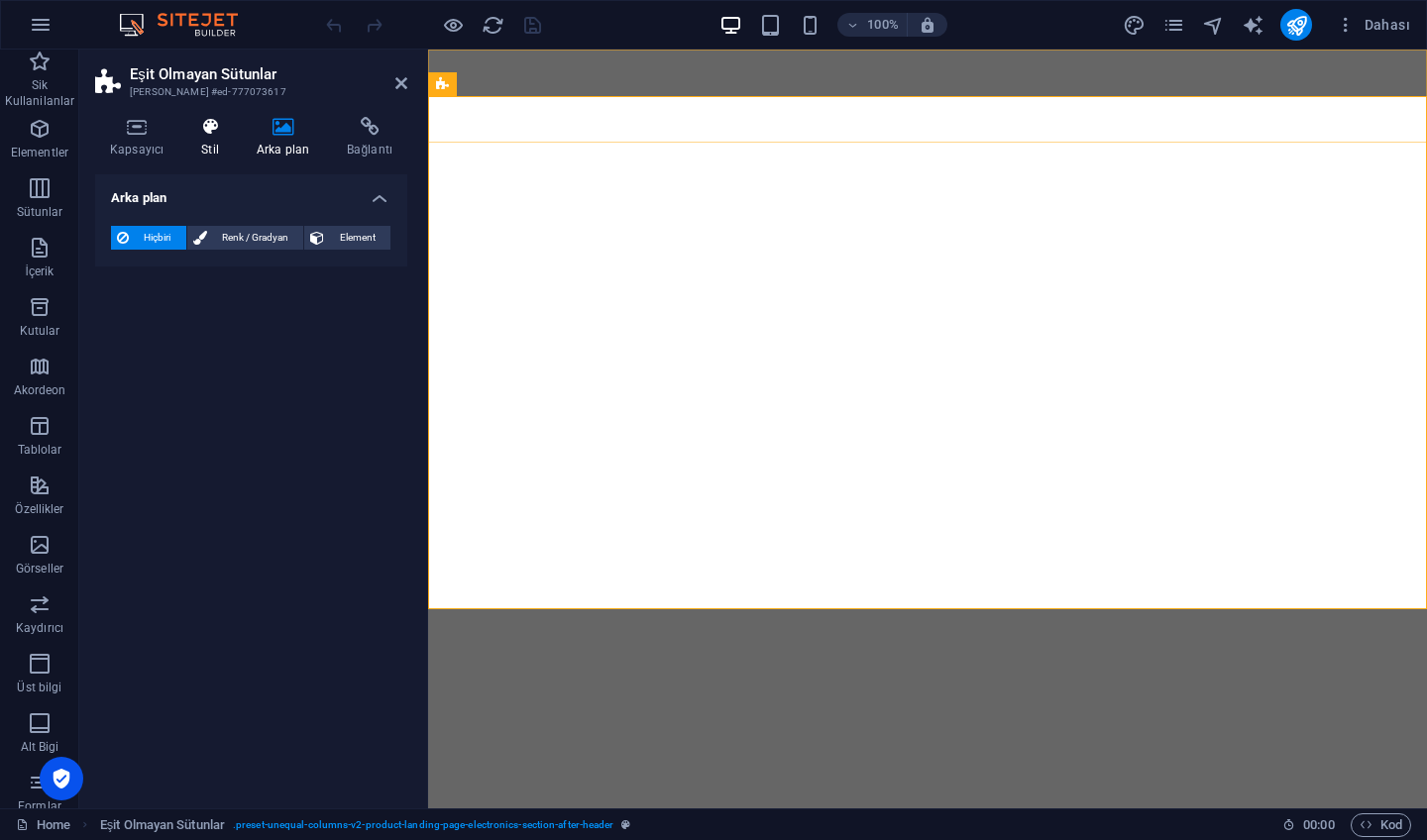 click on "Stil" at bounding box center [214, 138] 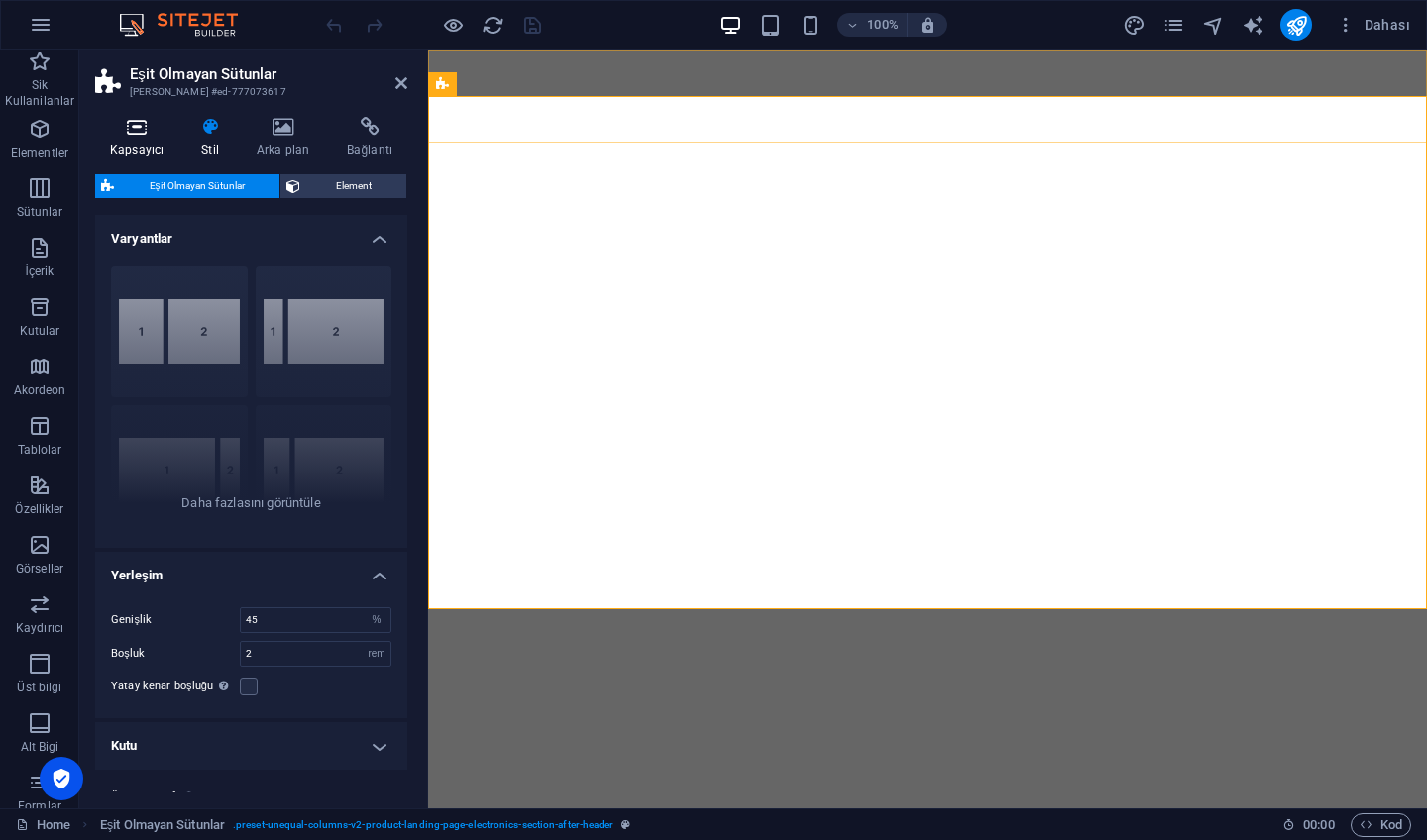 click at bounding box center (137, 127) 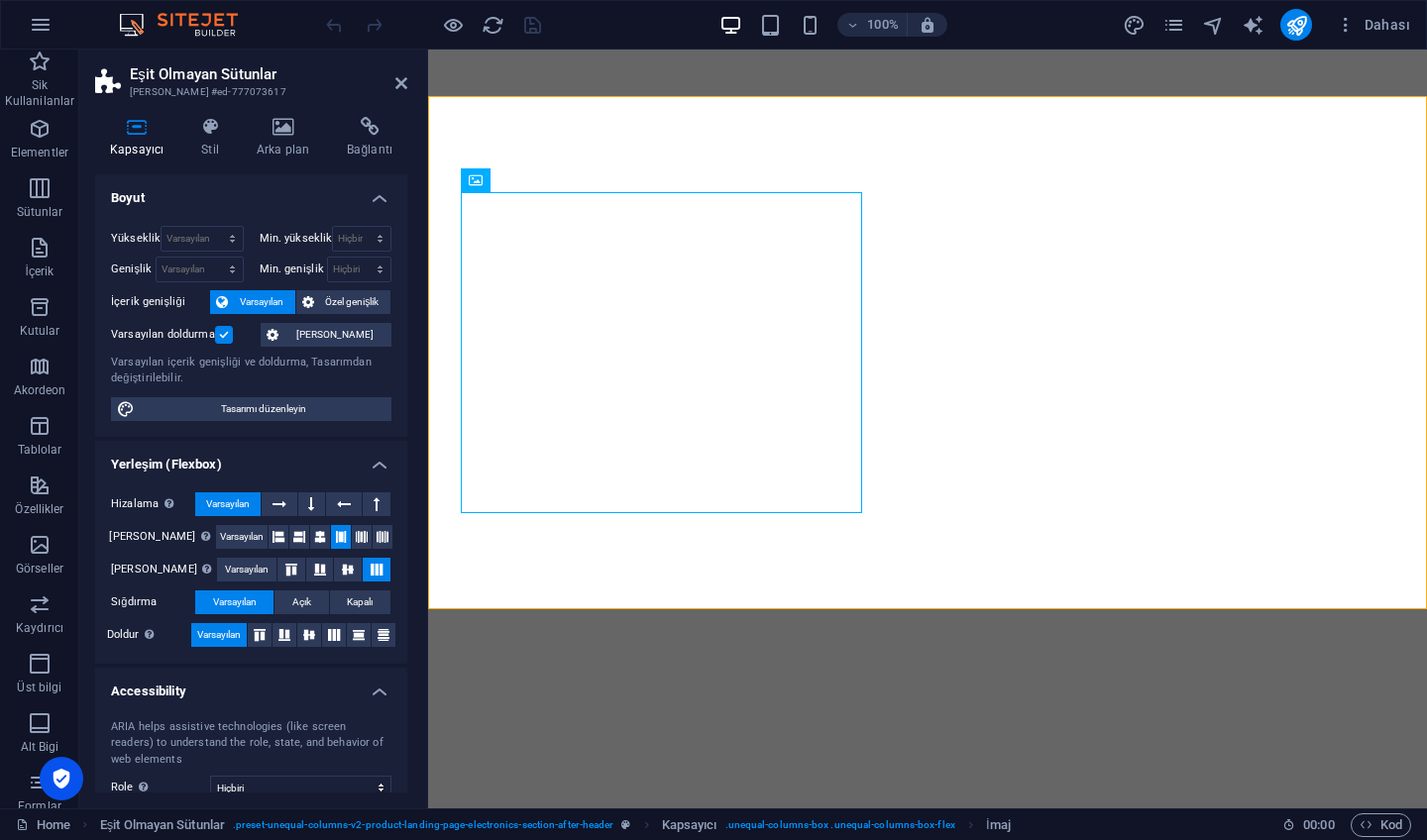click at bounding box center [0, 0] 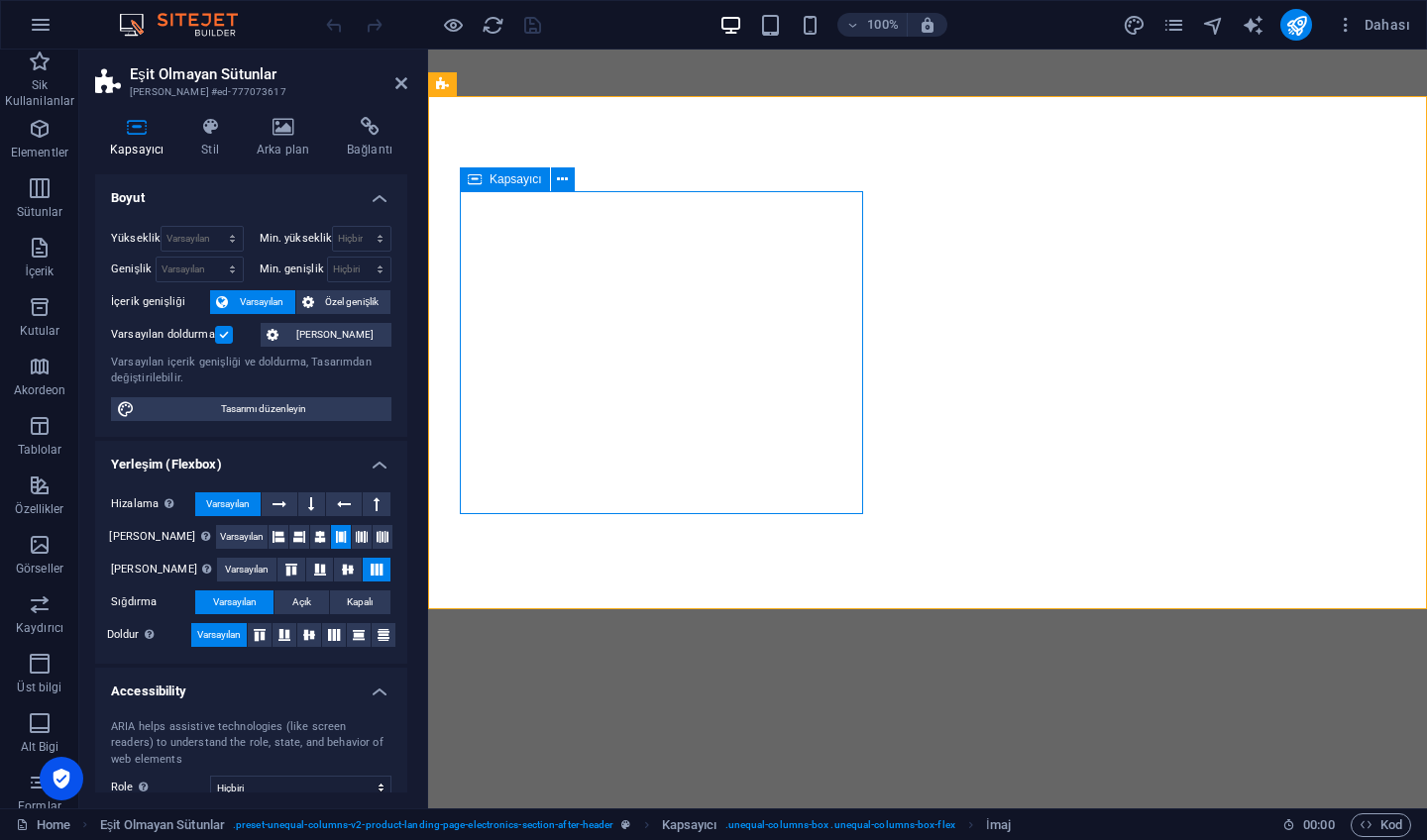 click at bounding box center (475, 179) 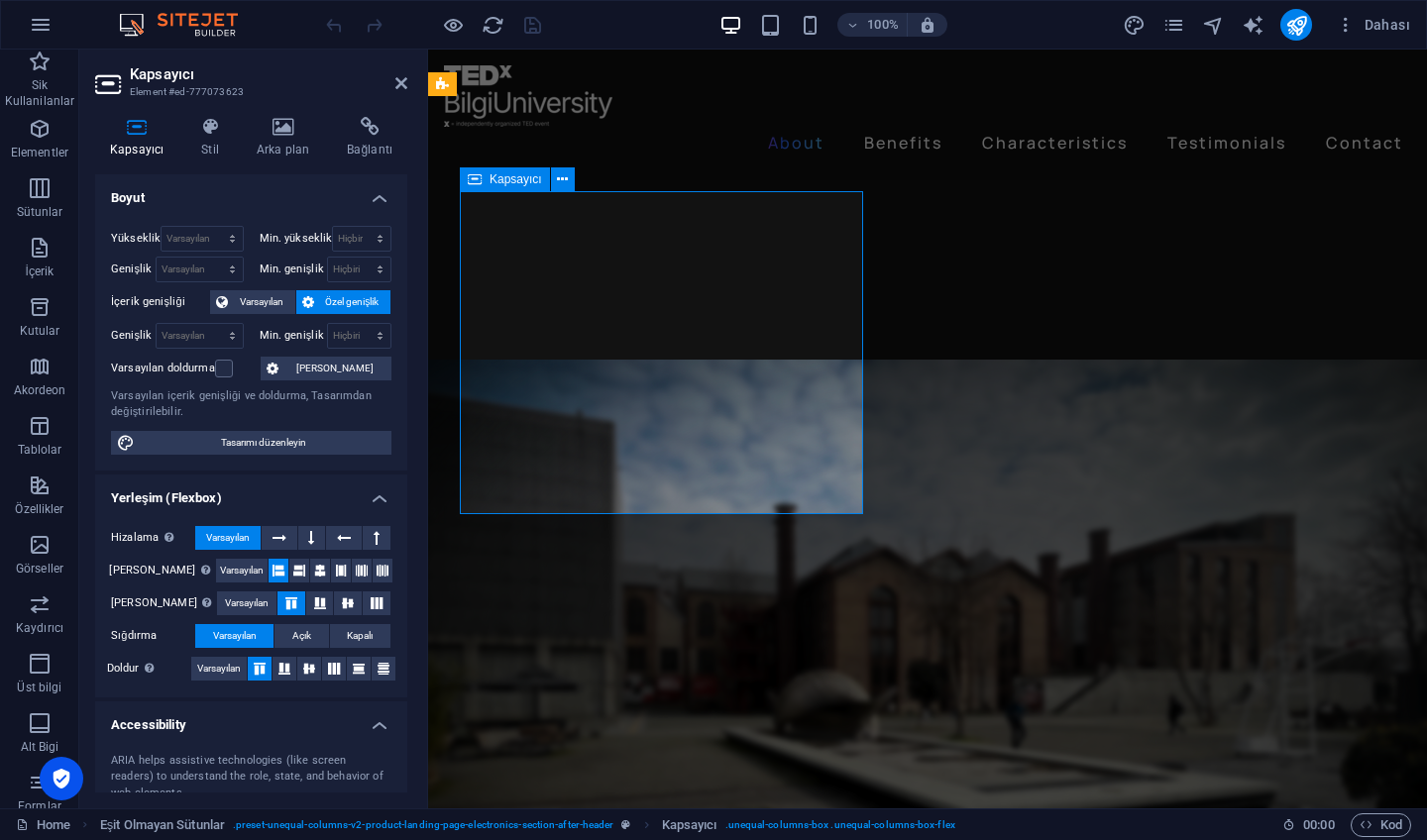 scroll, scrollTop: 636, scrollLeft: 0, axis: vertical 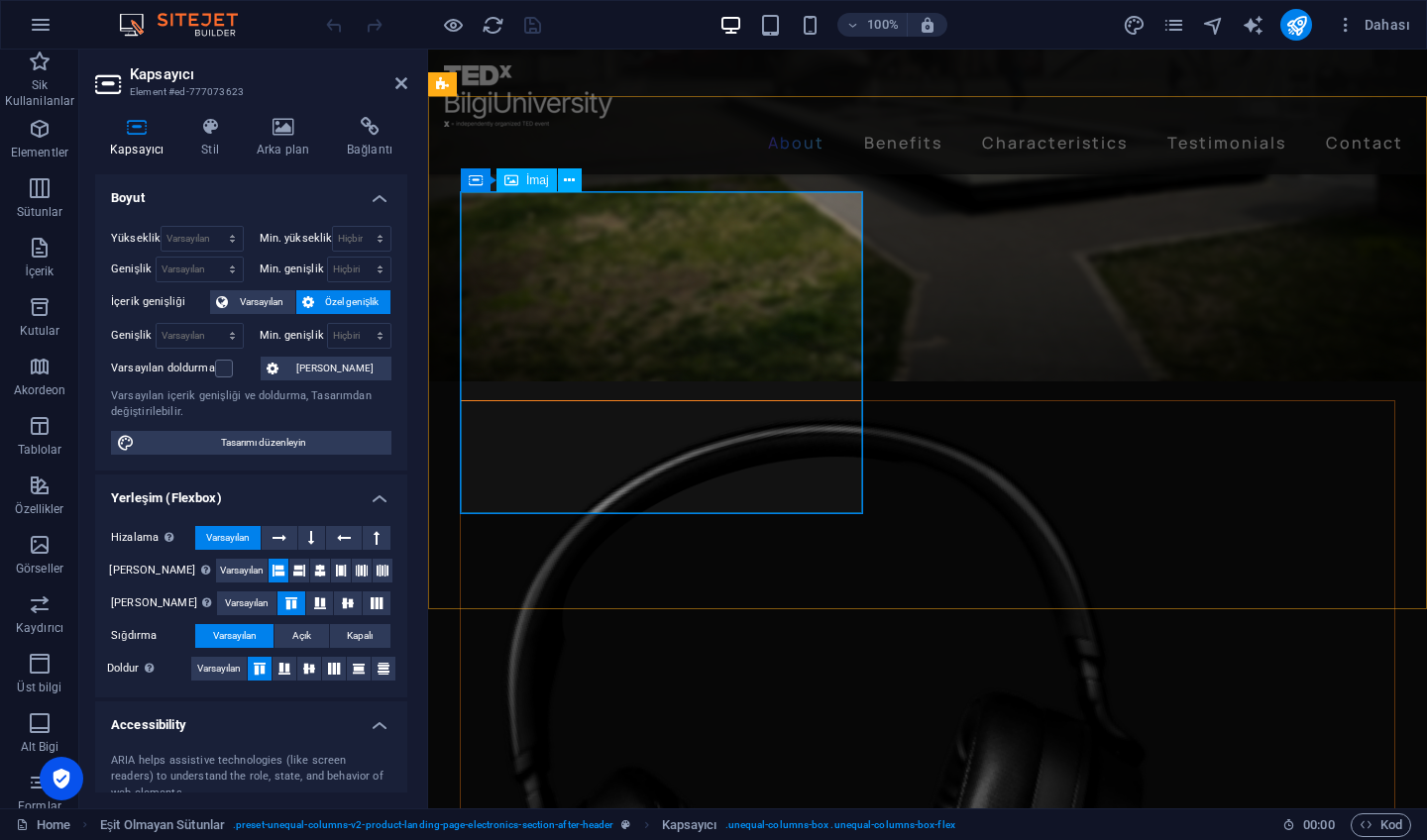 click at bounding box center (928, 774) 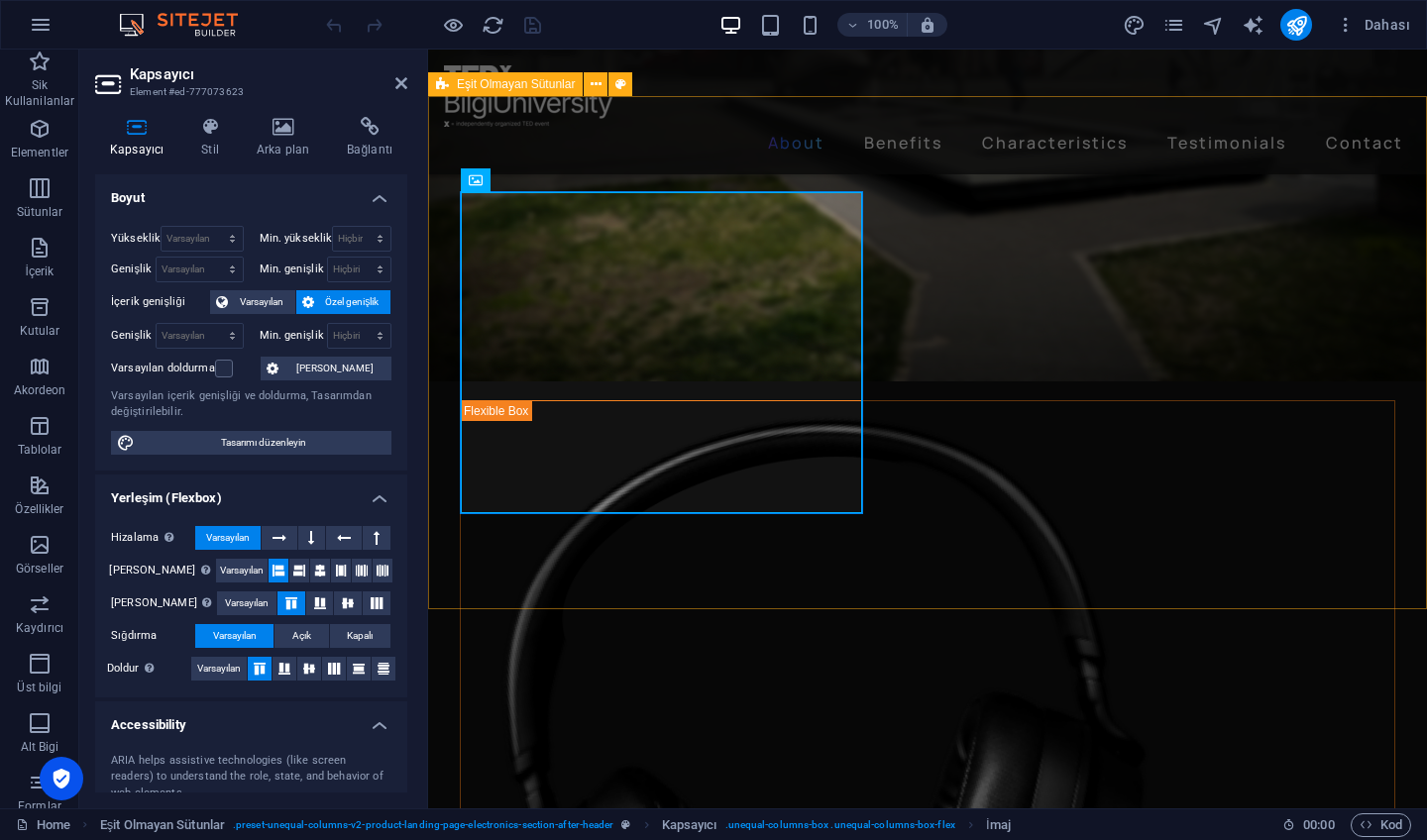 click on "Gadgets Headphones Lorem ipsum dolor sit amet, consectetur adipiscing elit. Id quam et, turpis a neque fringilla. Quam eleifend non, augue lectus malesuada quisque lorem neque quam. Morbi ac, non mauris integer ac neque." at bounding box center [928, 894] 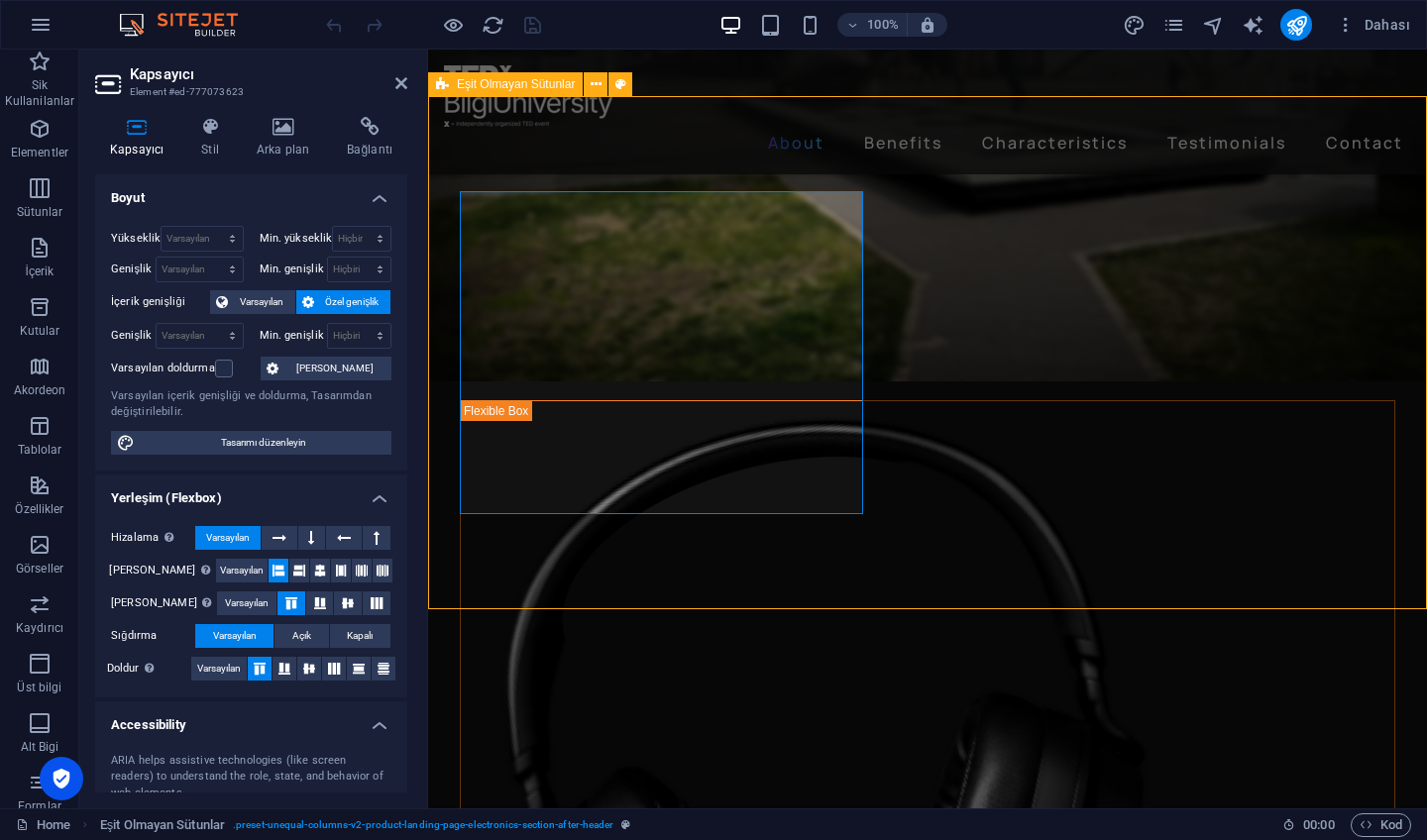 click on "About Benefits Characteristics Testimonials Contact" at bounding box center [928, 112] 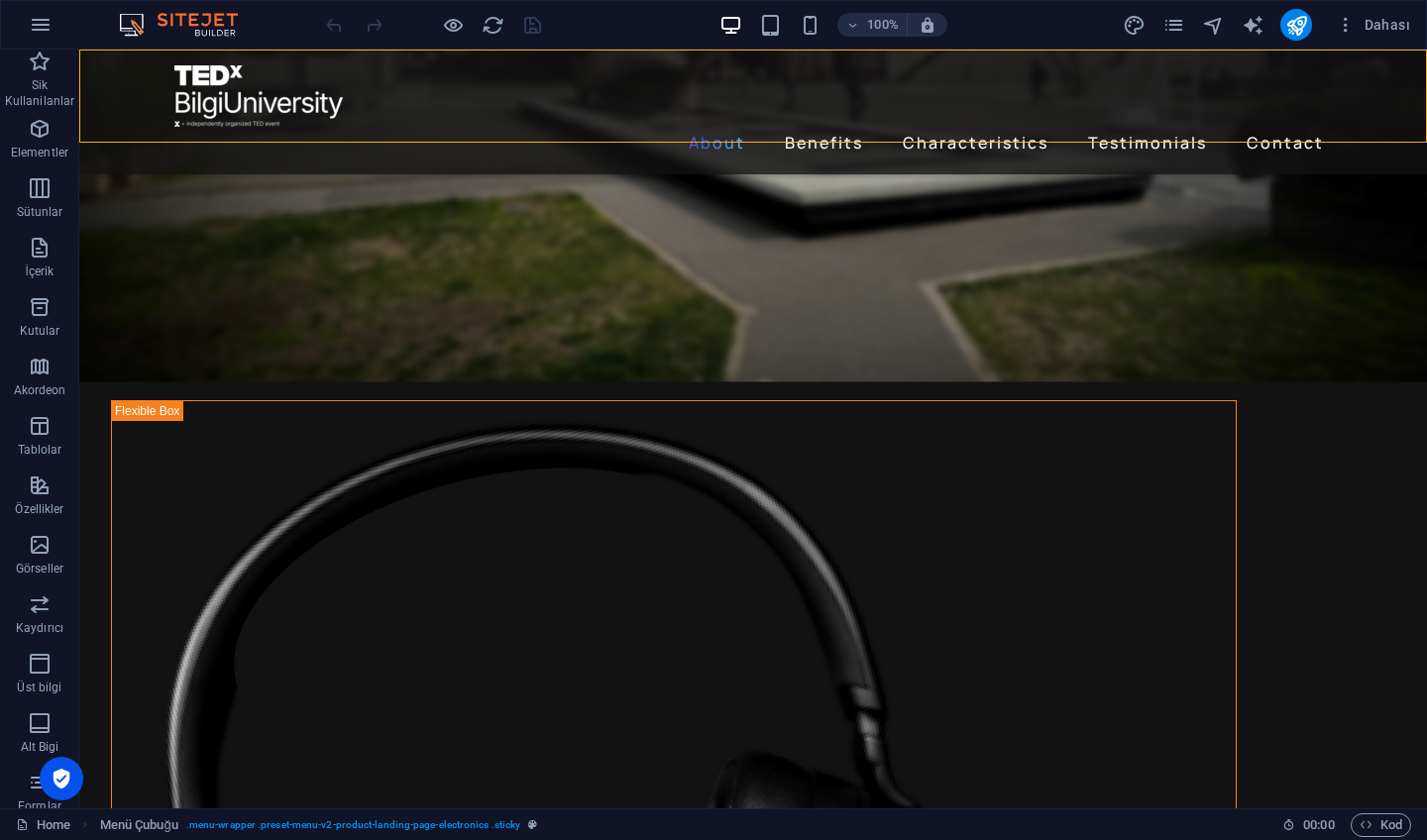 click on "About Benefits Characteristics Testimonials Contact" at bounding box center (753, 112) 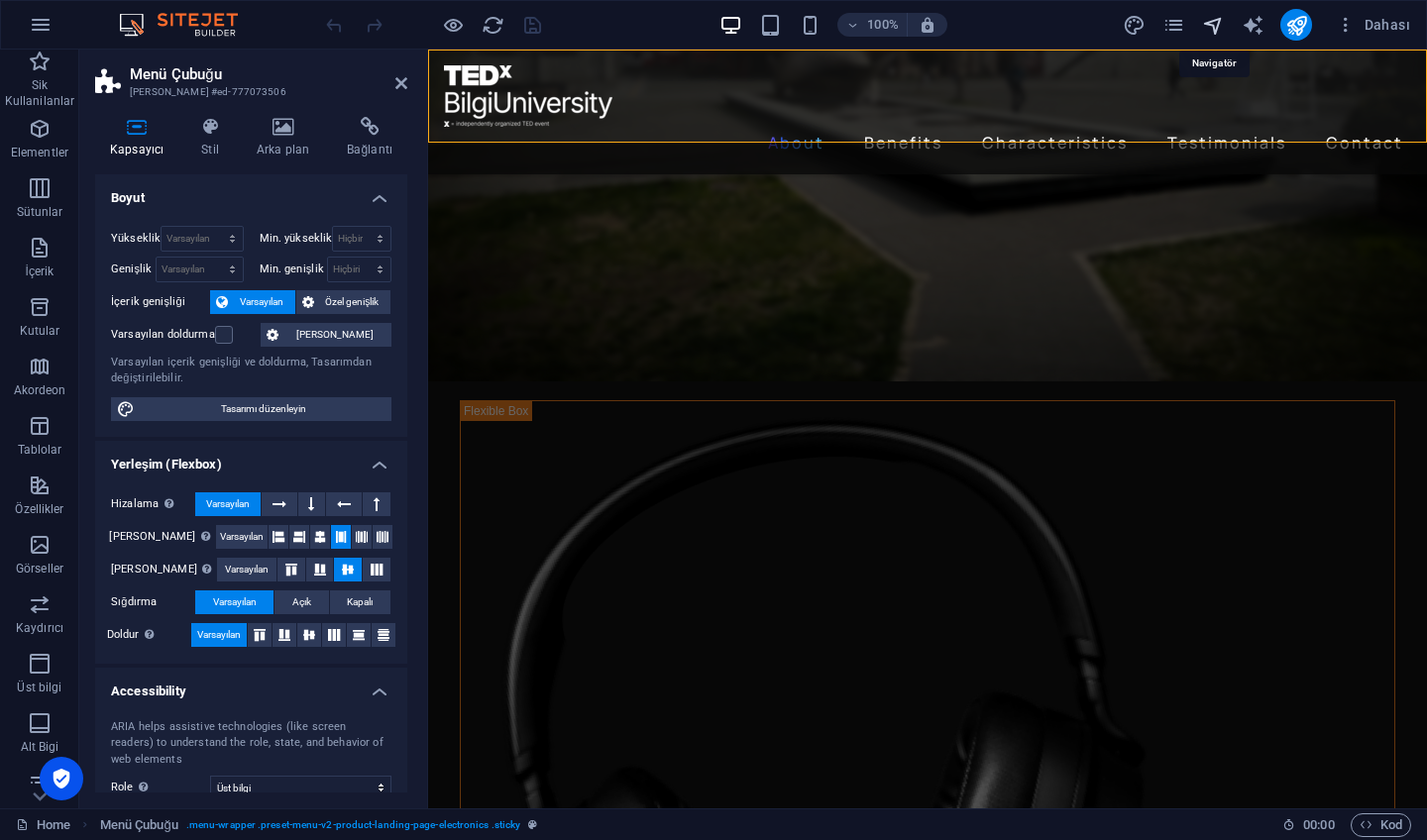click at bounding box center (1213, 25) 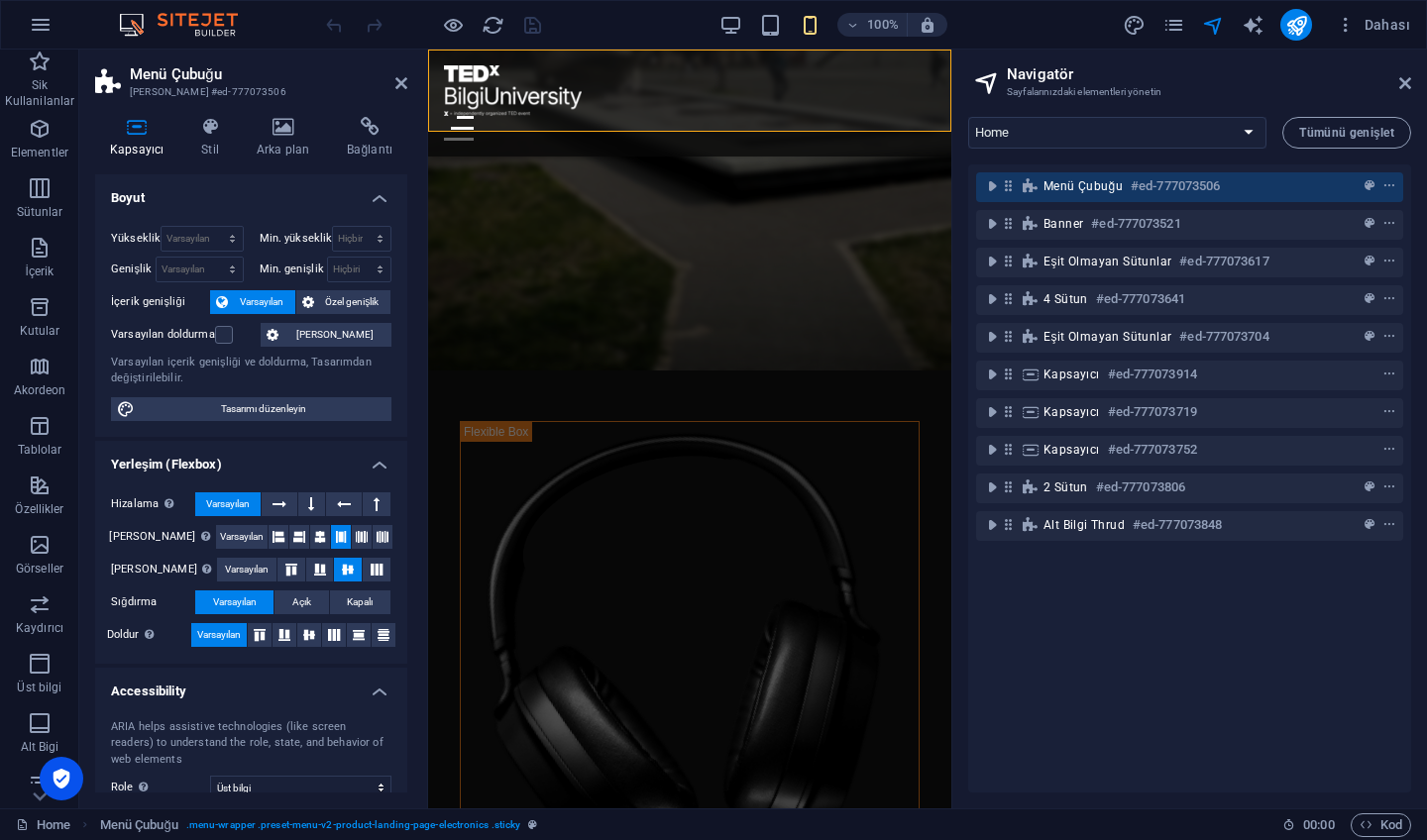 click on "Menü Çubuğu" at bounding box center [269, 74] 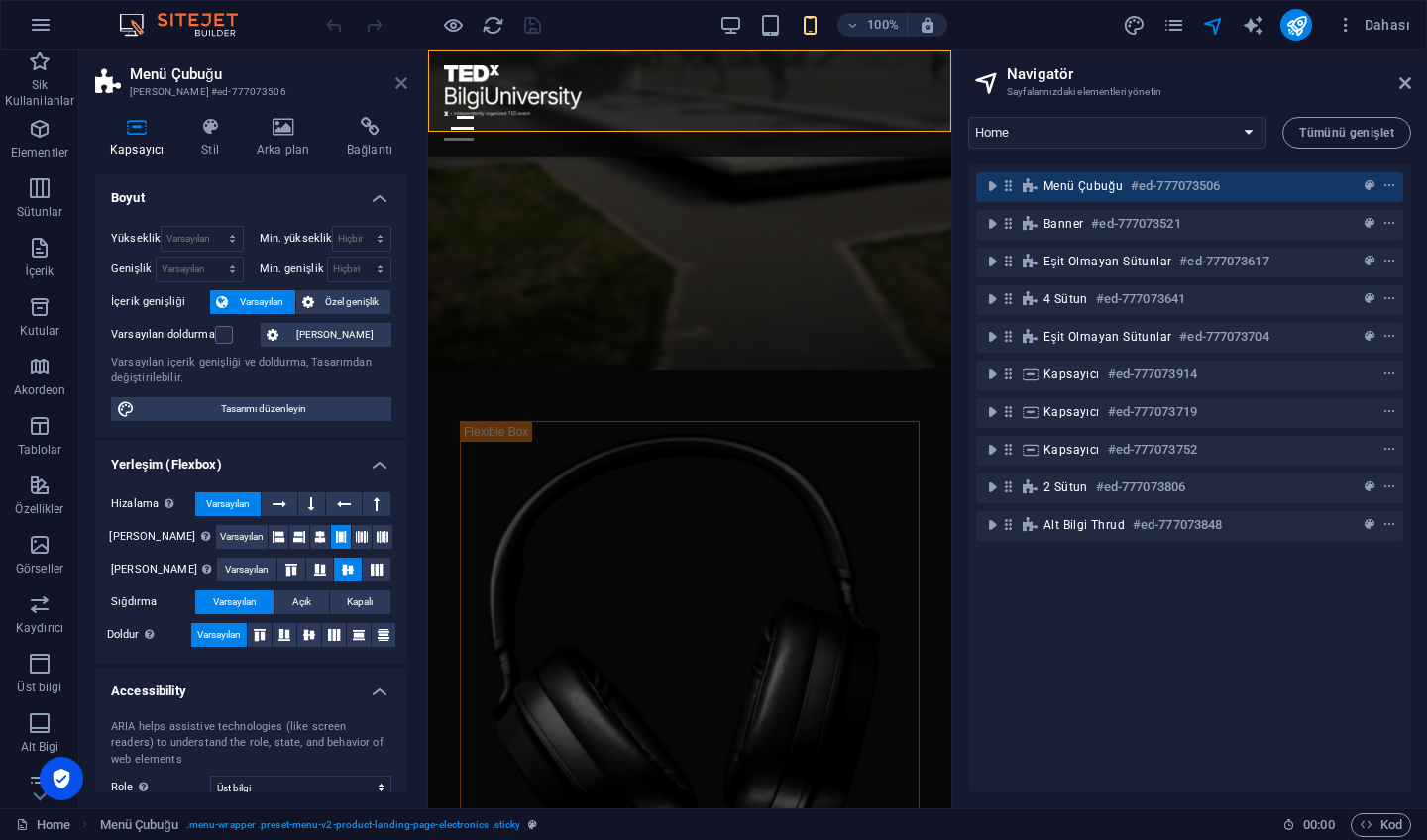 click at bounding box center (401, 83) 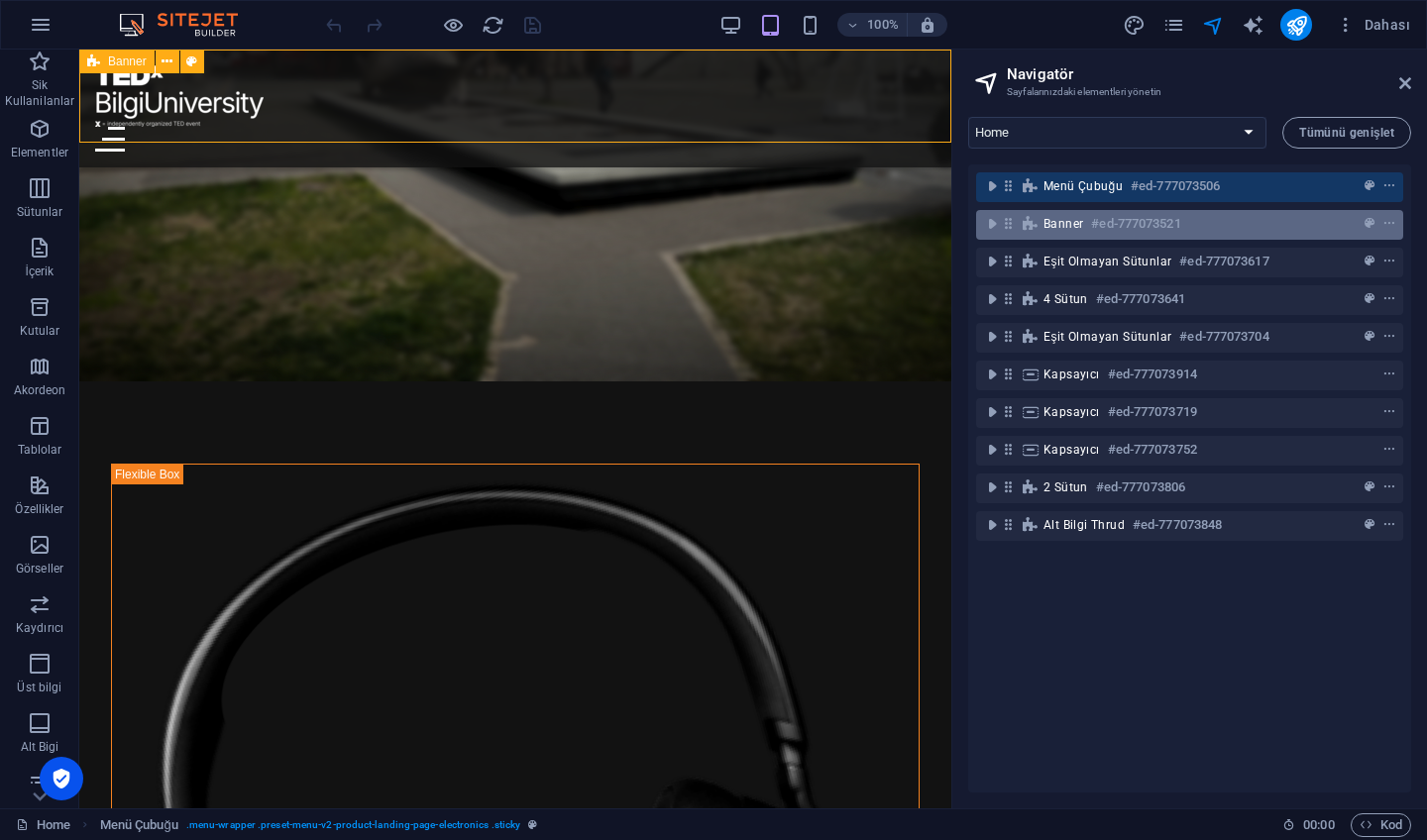click on "Banner #ed-777073521" at bounding box center (1189, 225) 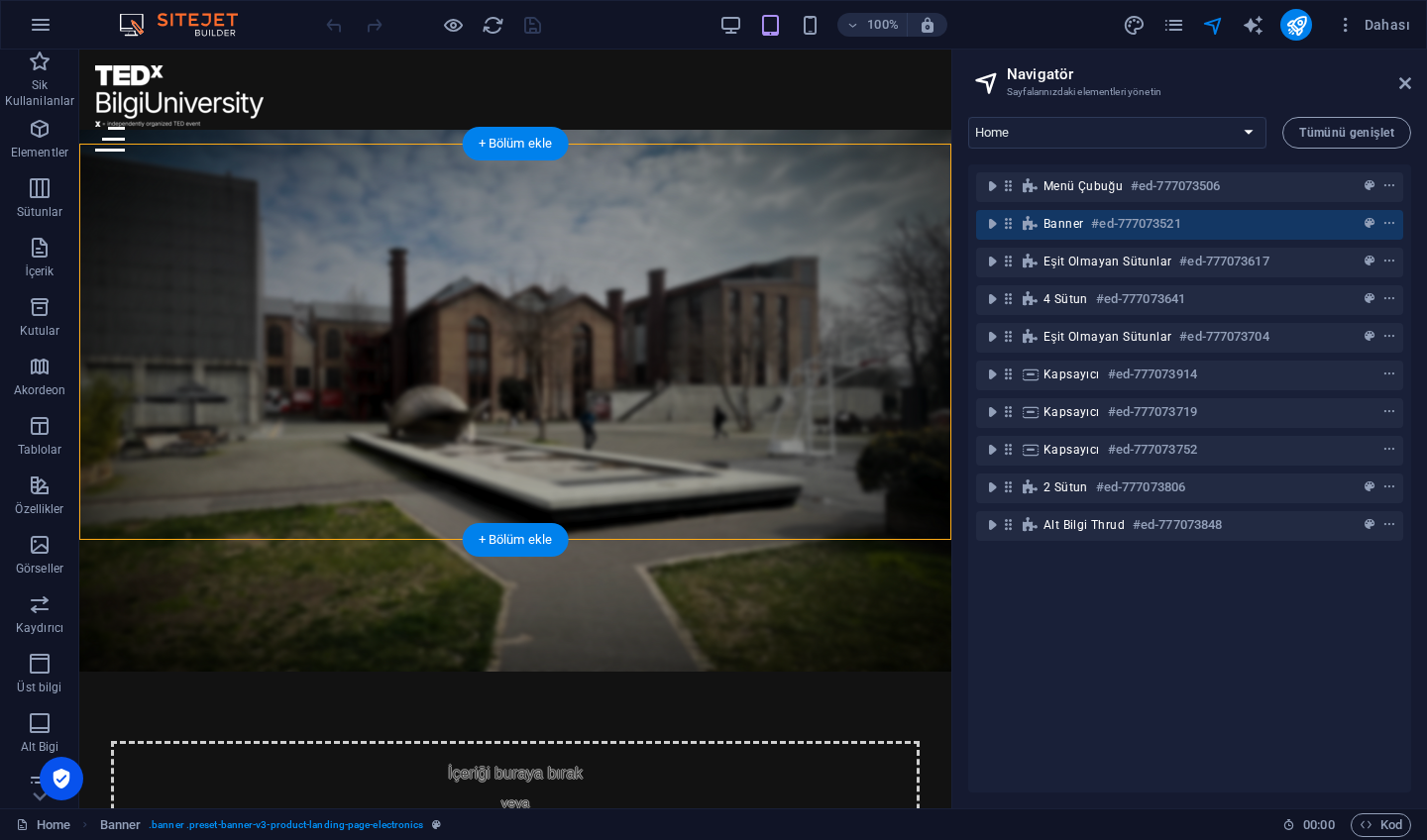 scroll, scrollTop: 0, scrollLeft: 0, axis: both 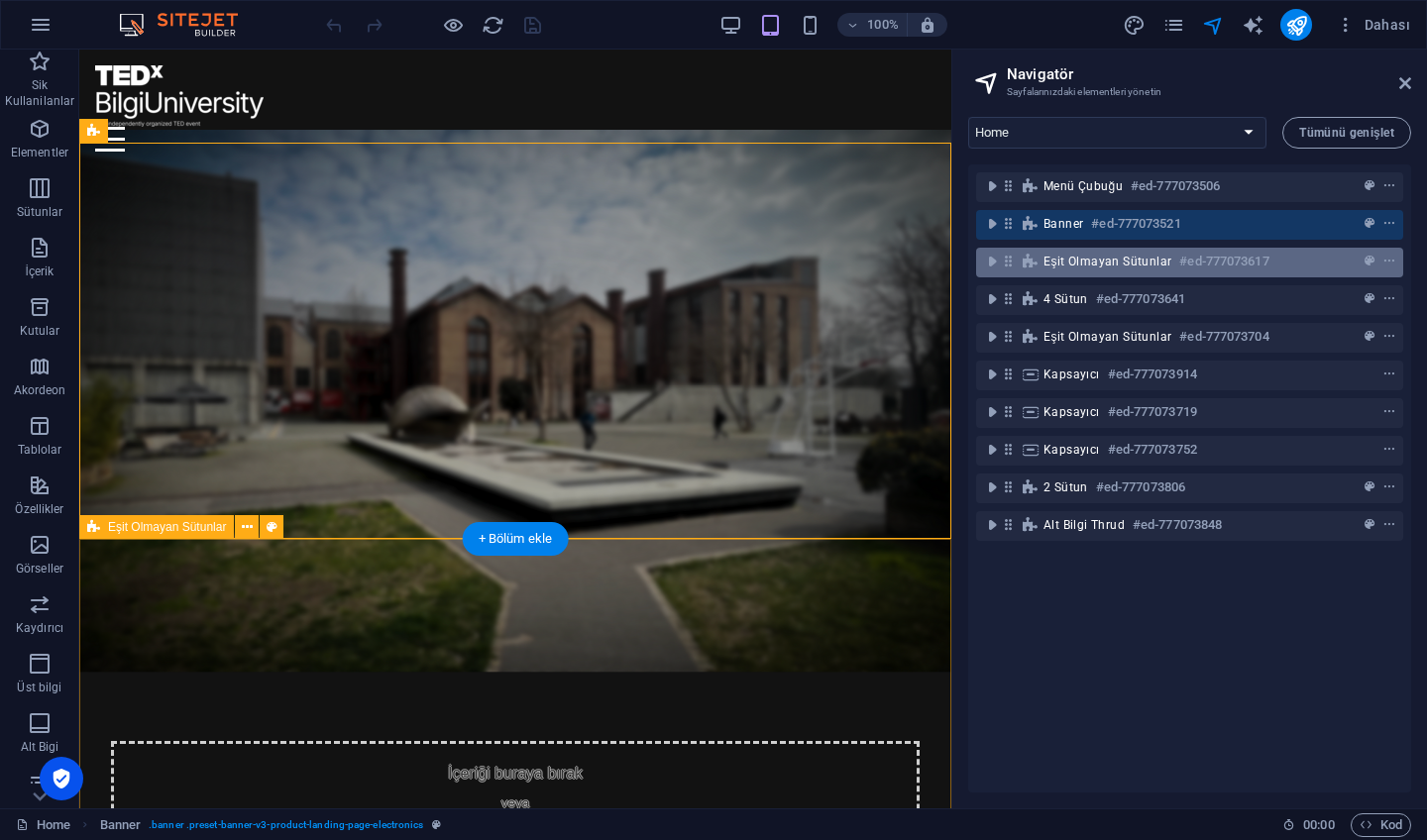 click on "Eşit Olma[PERSON_NAME] #ed-777073617" at bounding box center [1189, 262] 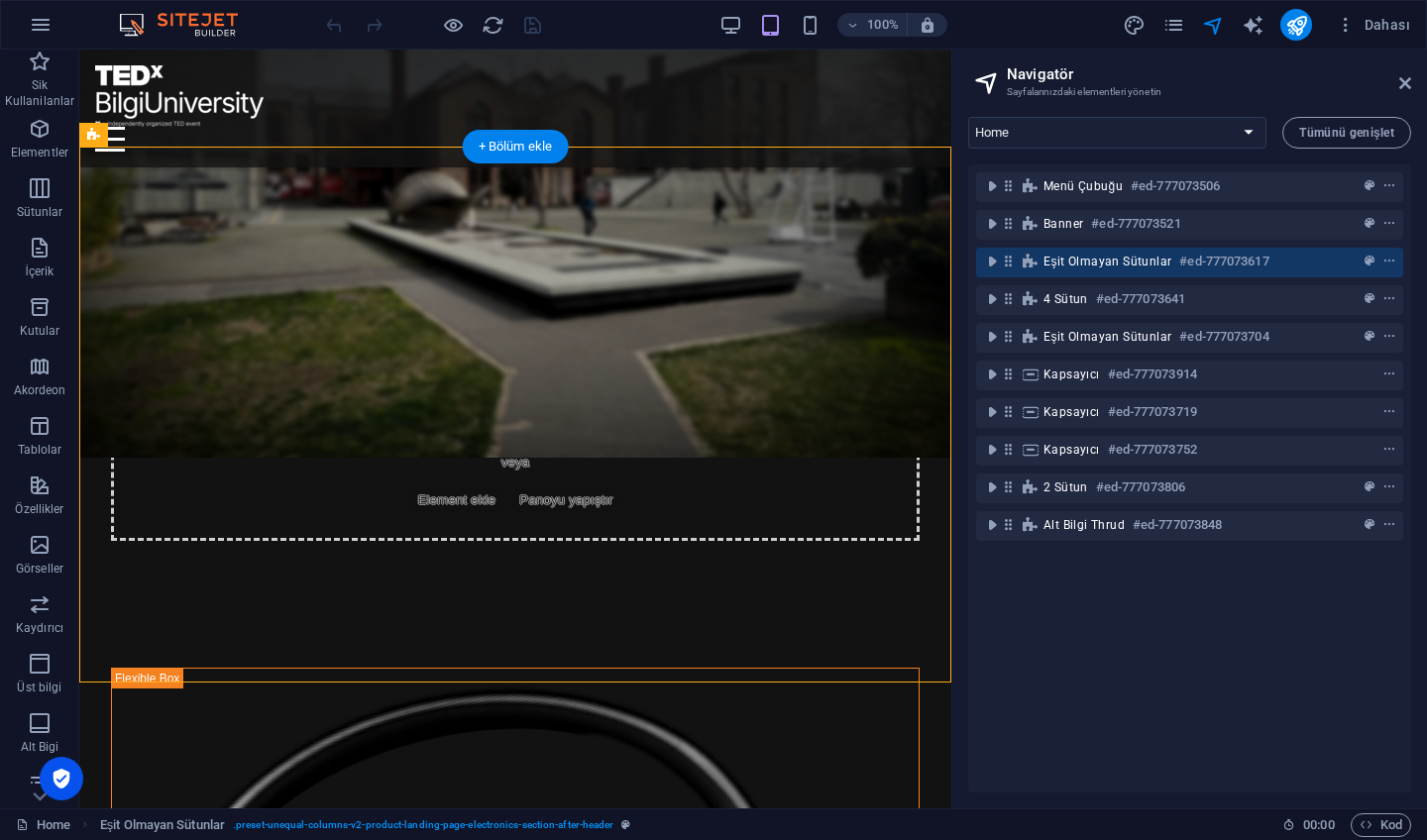 scroll, scrollTop: 285, scrollLeft: 0, axis: vertical 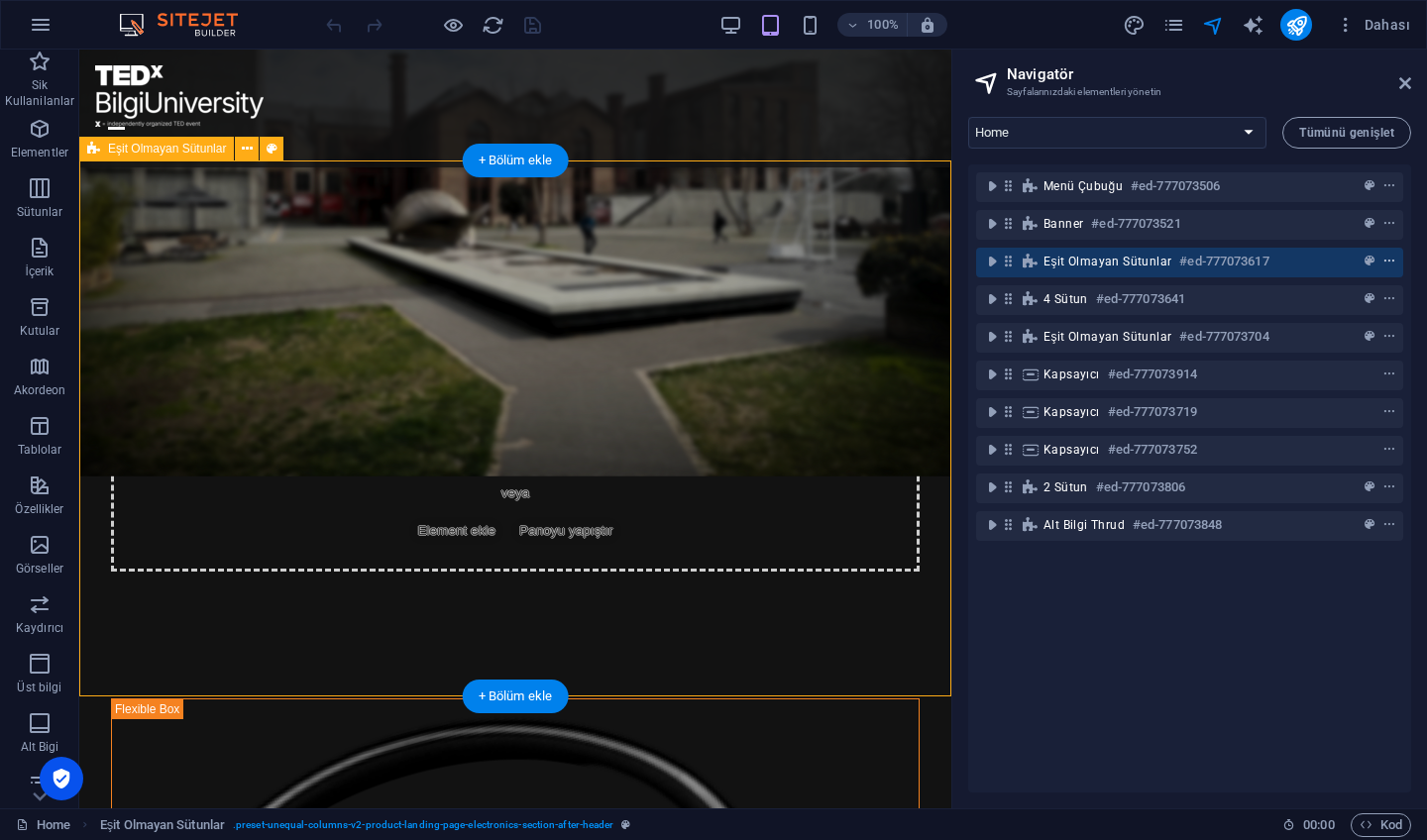 click at bounding box center (1389, 262) 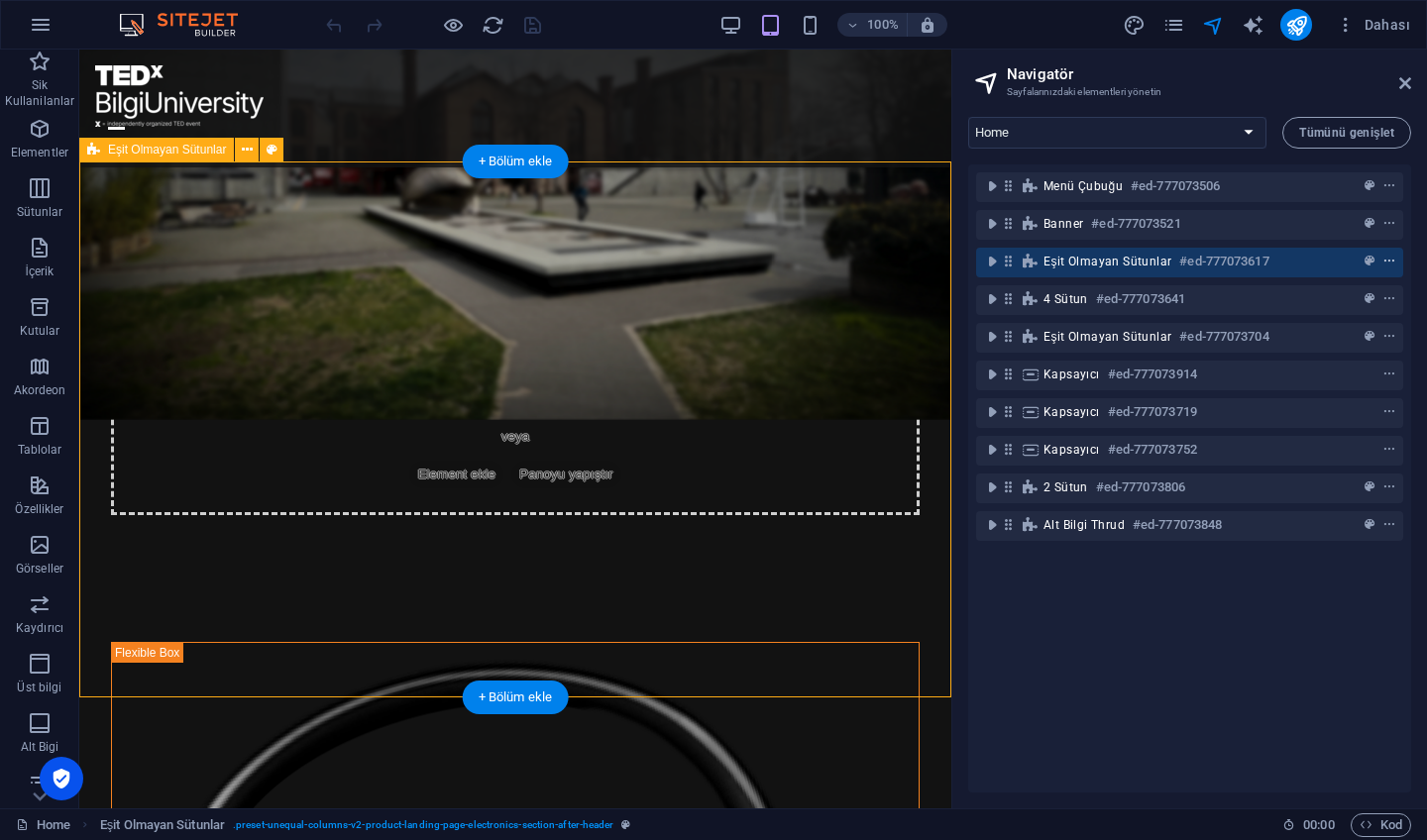 scroll, scrollTop: 284, scrollLeft: 0, axis: vertical 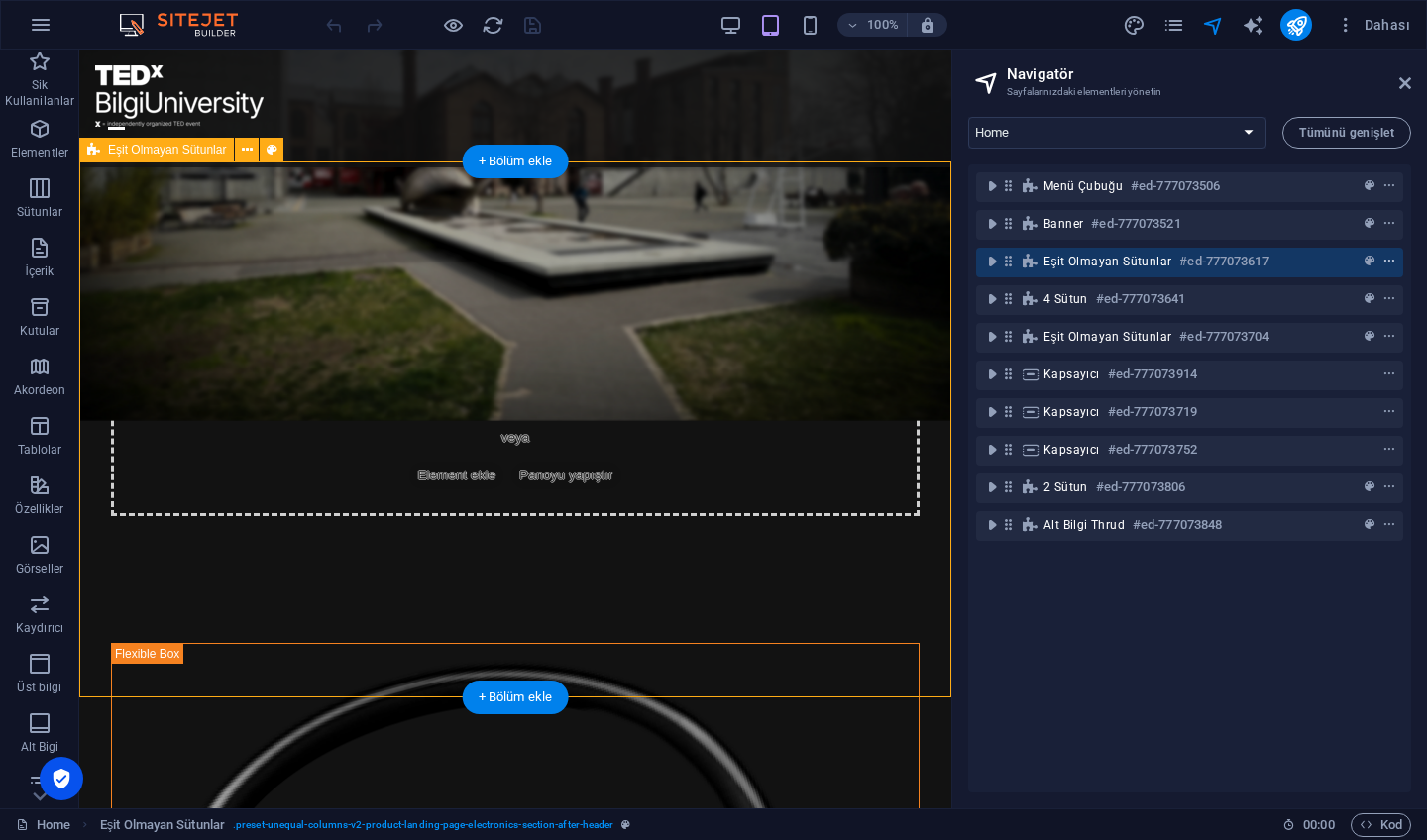 click at bounding box center [1389, 262] 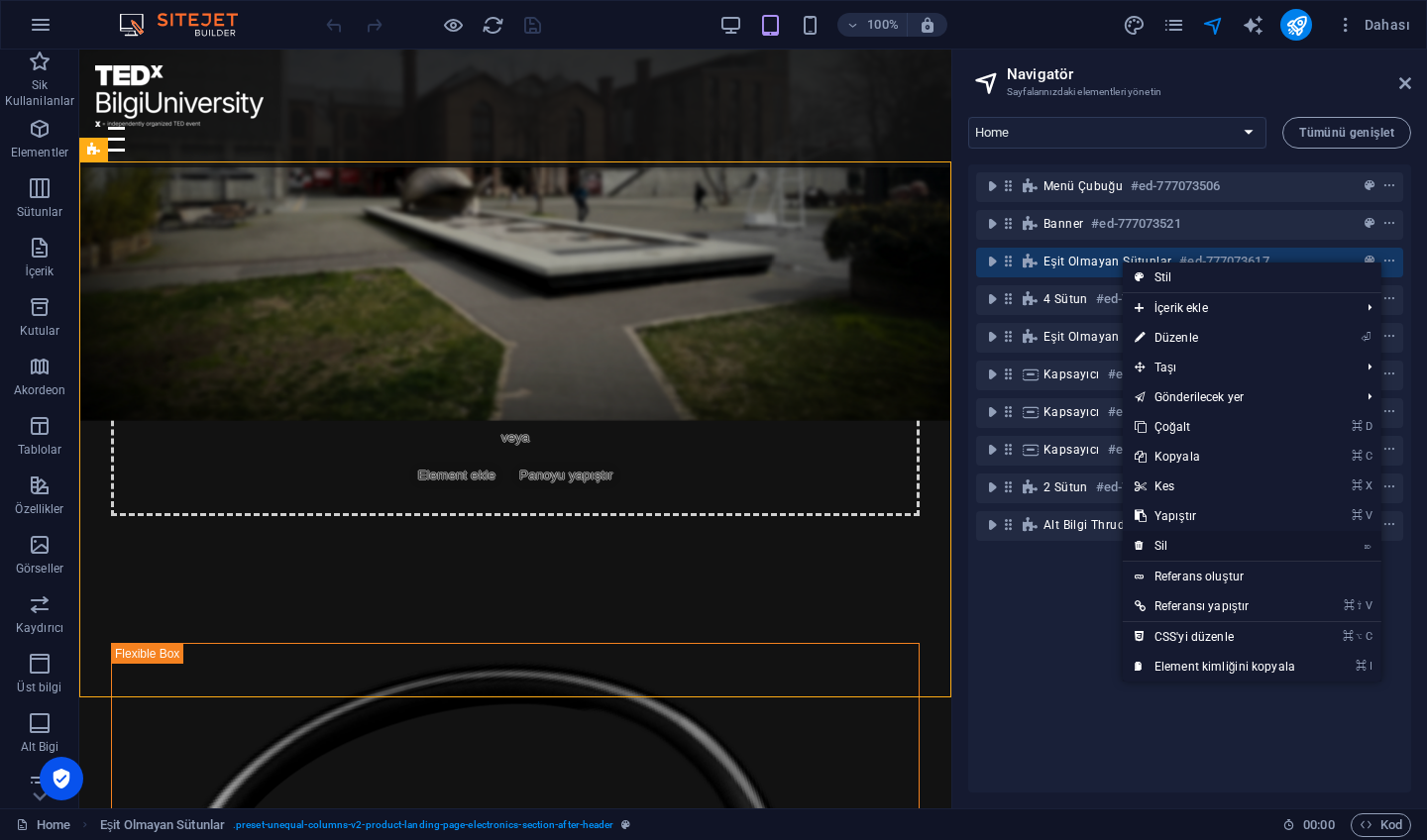 click on "⌦  Sil" at bounding box center (1215, 546) 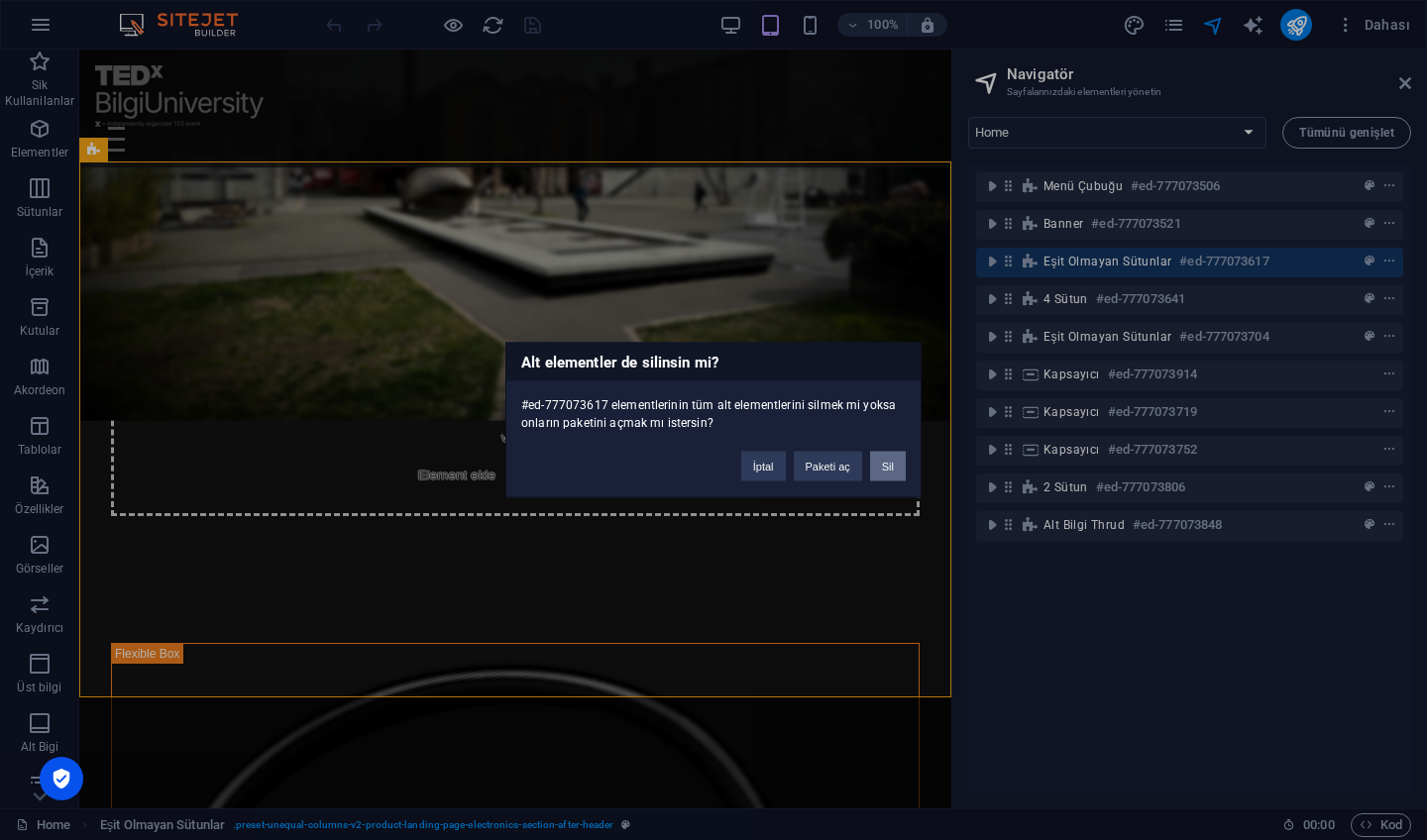 click on "Sil" at bounding box center [888, 467] 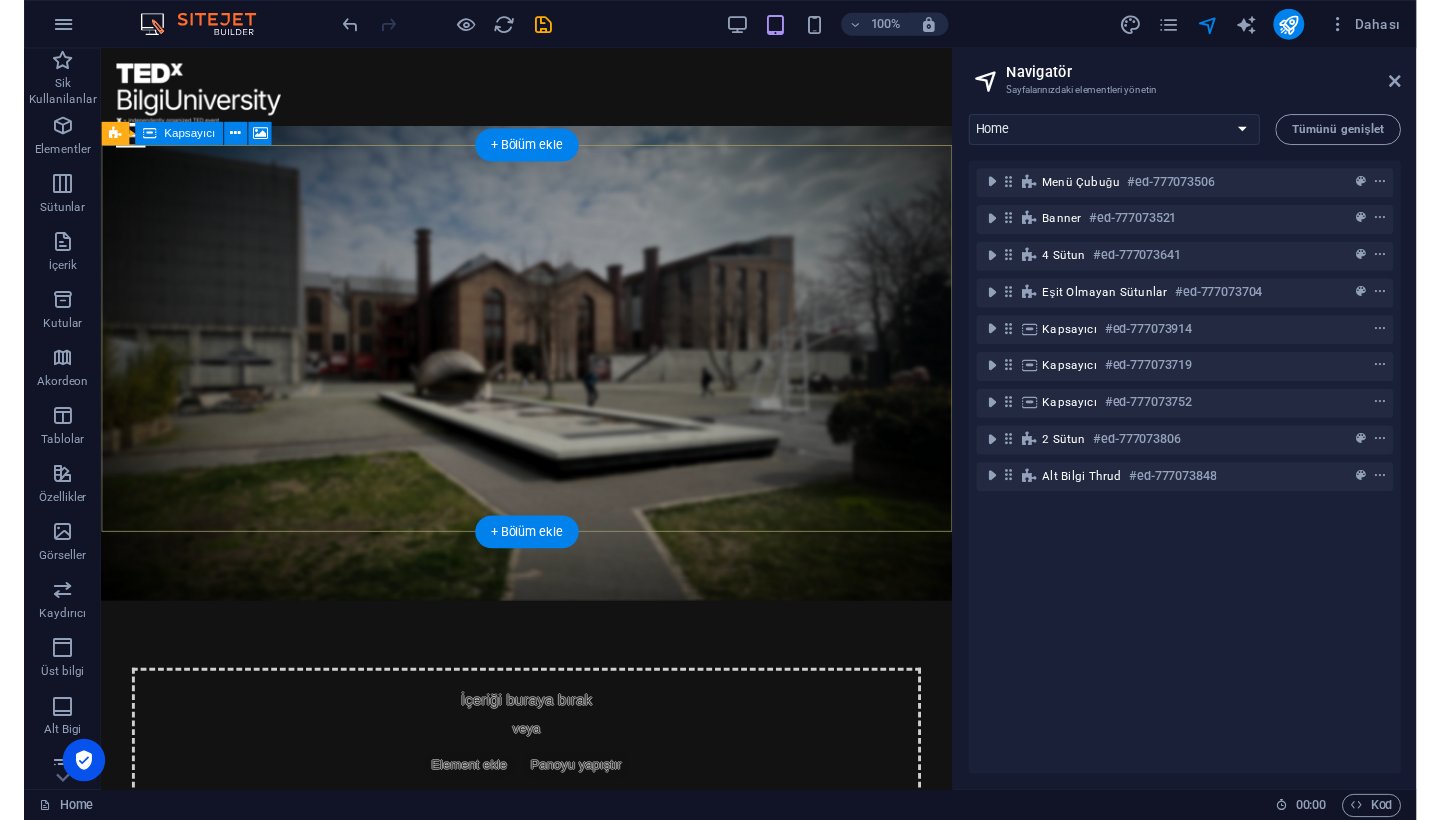 scroll, scrollTop: 0, scrollLeft: 0, axis: both 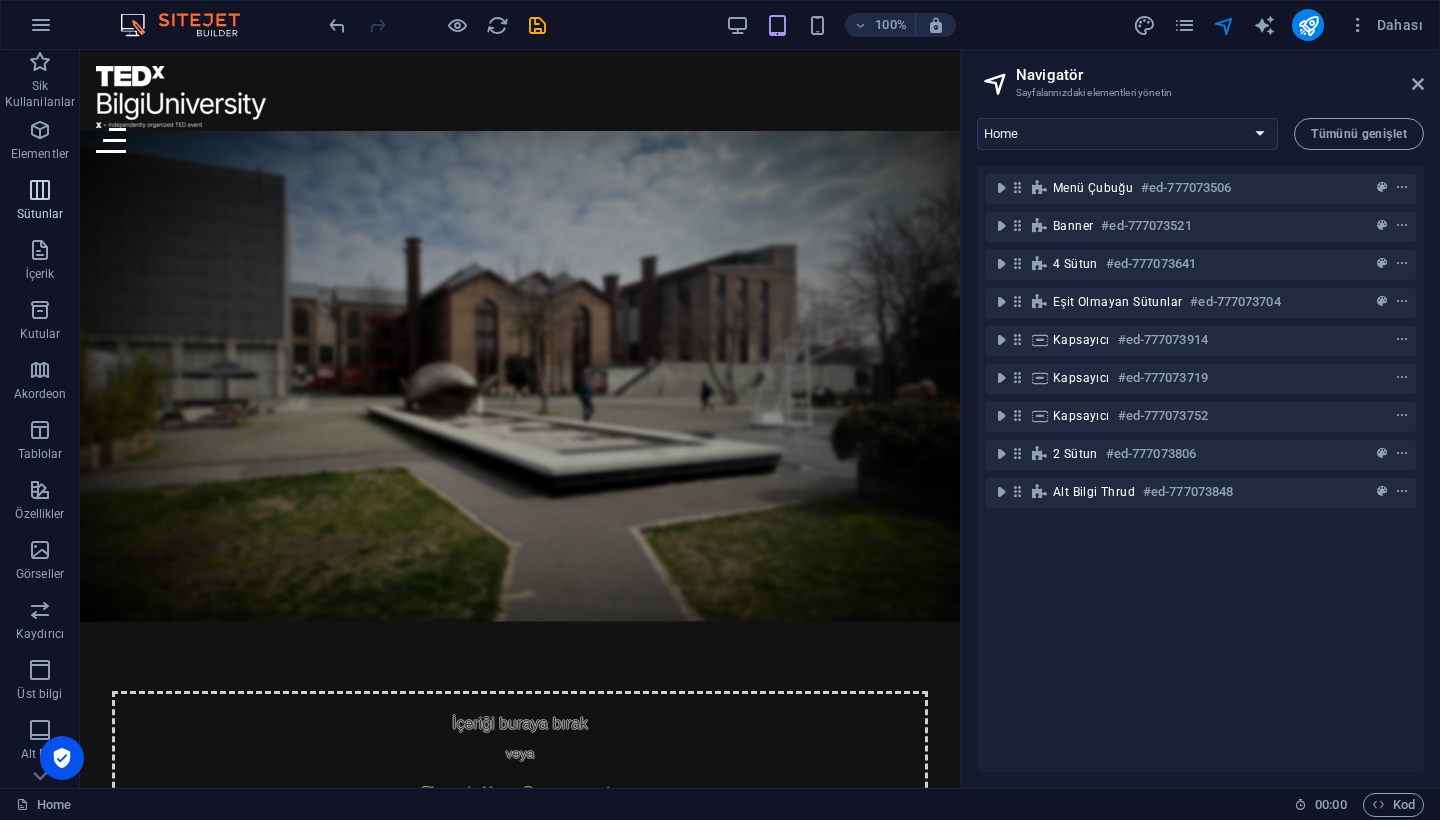 click at bounding box center (40, 190) 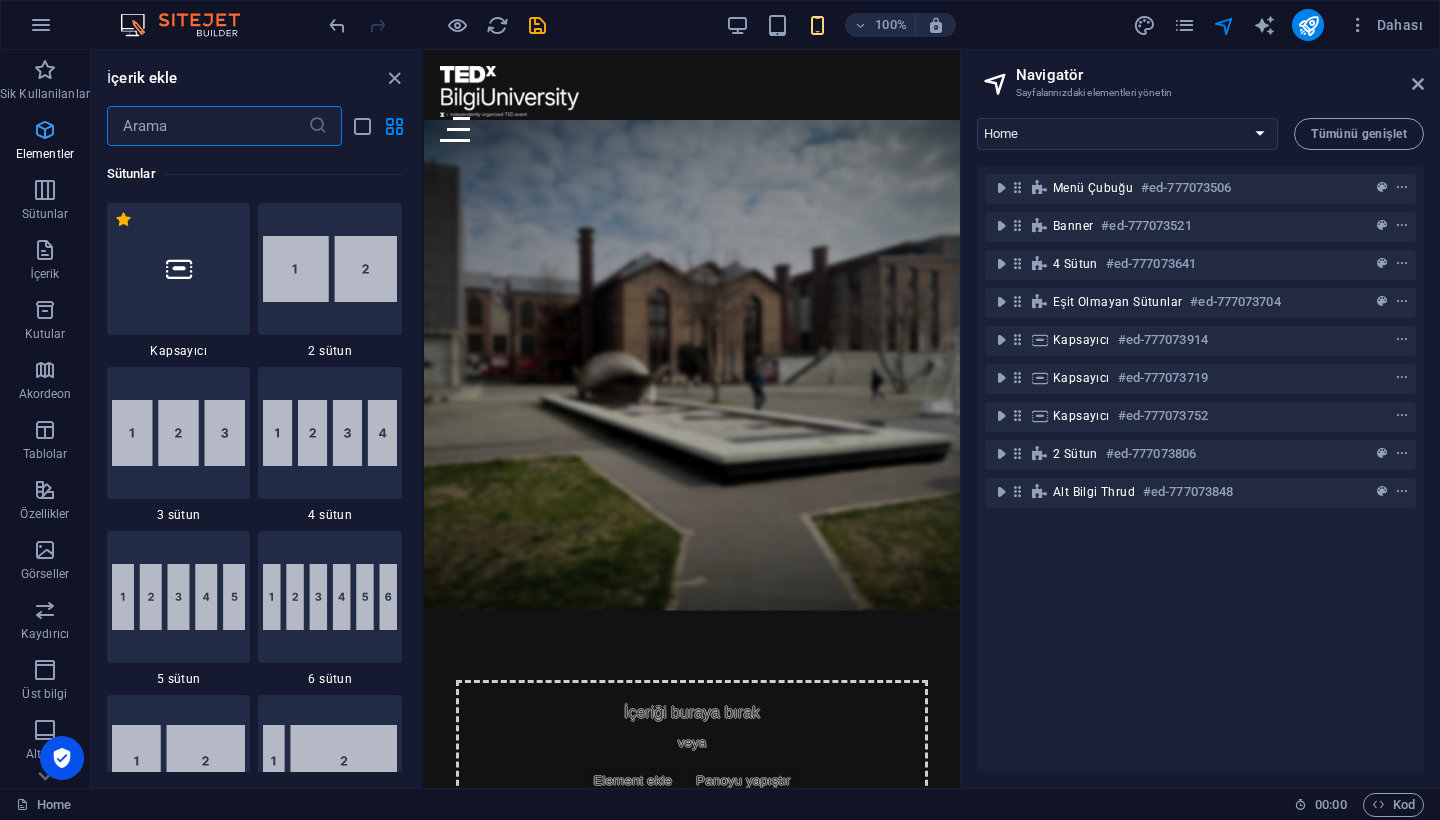 scroll, scrollTop: 990, scrollLeft: 0, axis: vertical 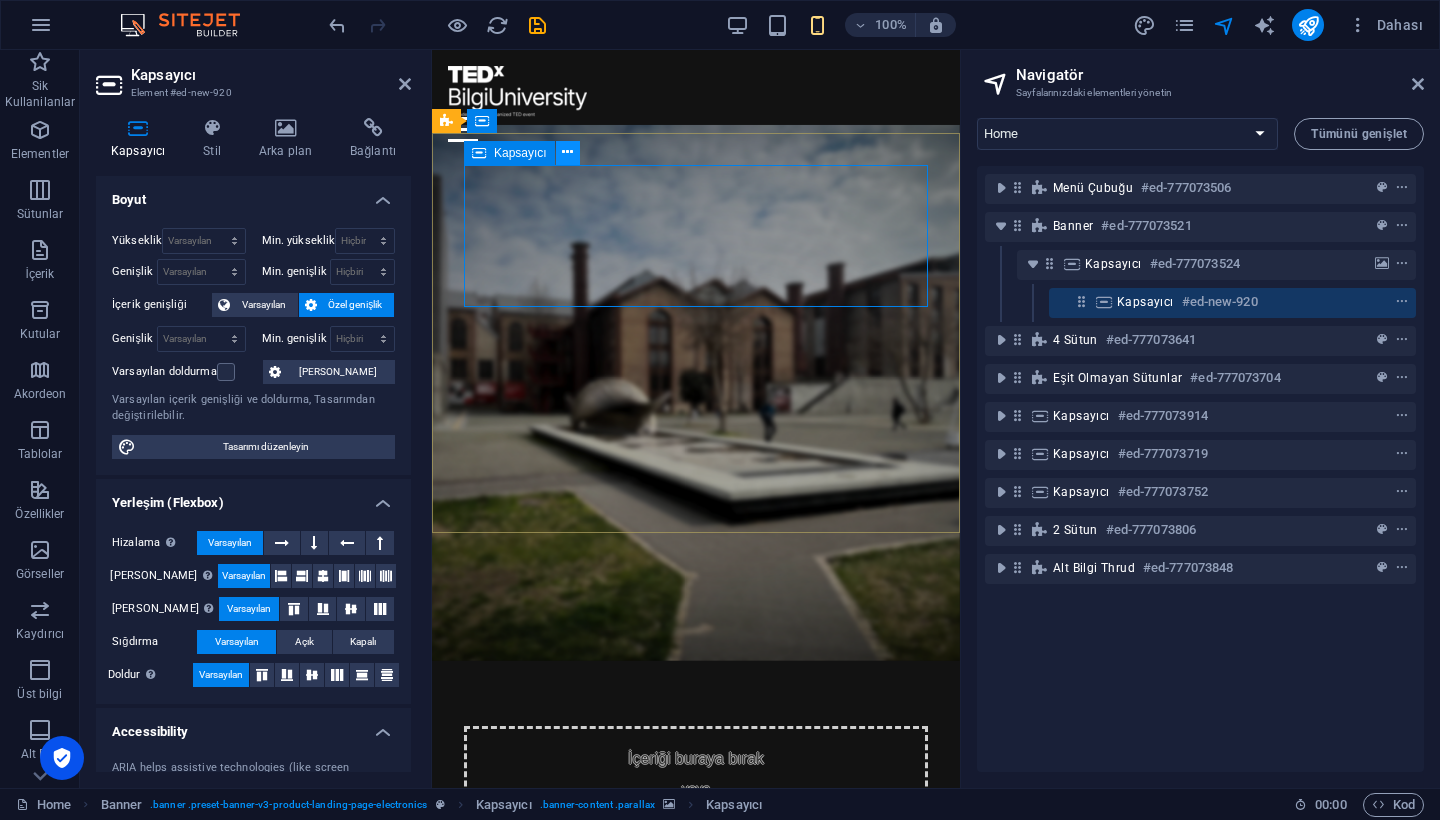 click at bounding box center (567, 152) 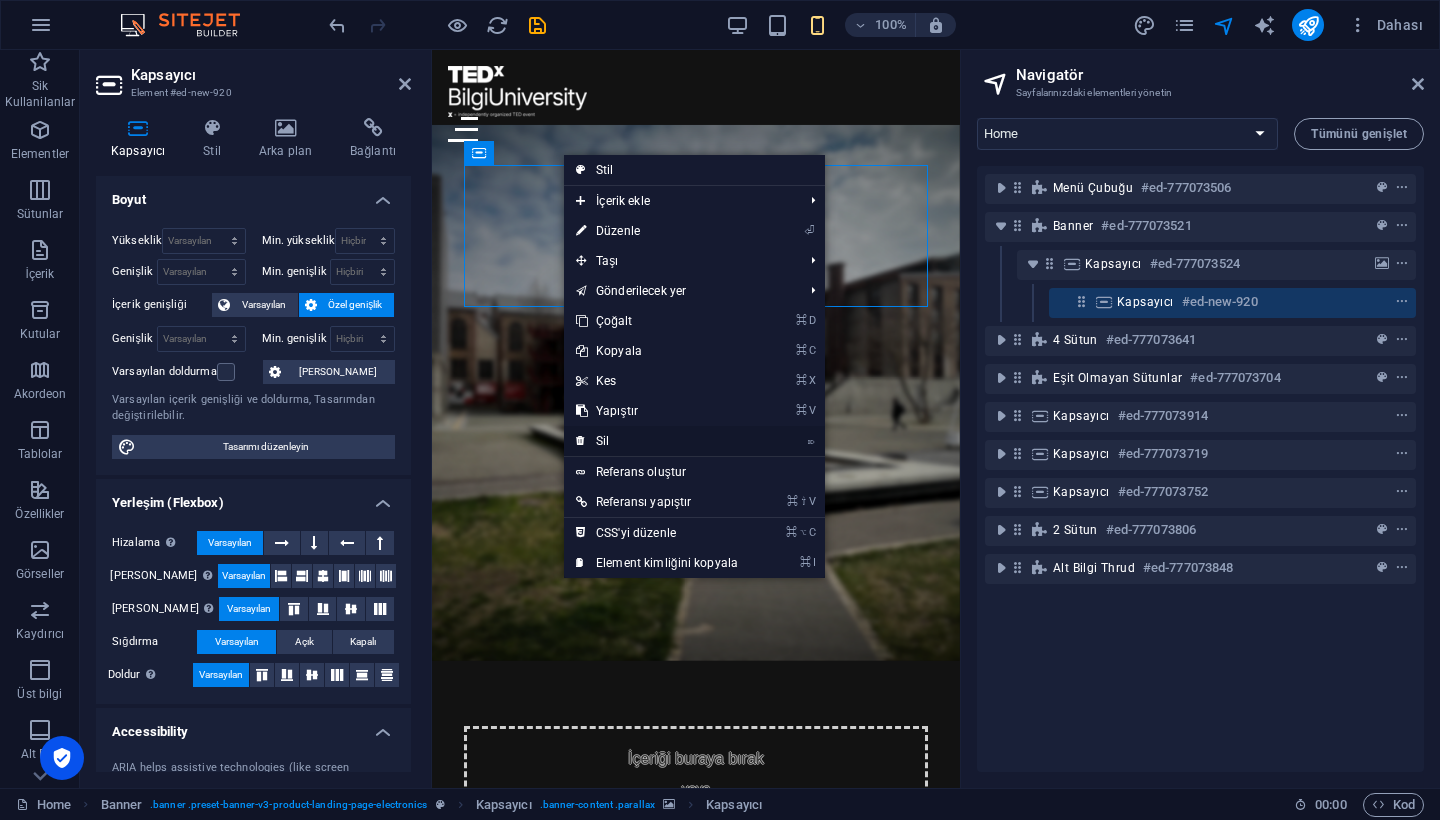 click on "⌦  Sil" at bounding box center (657, 441) 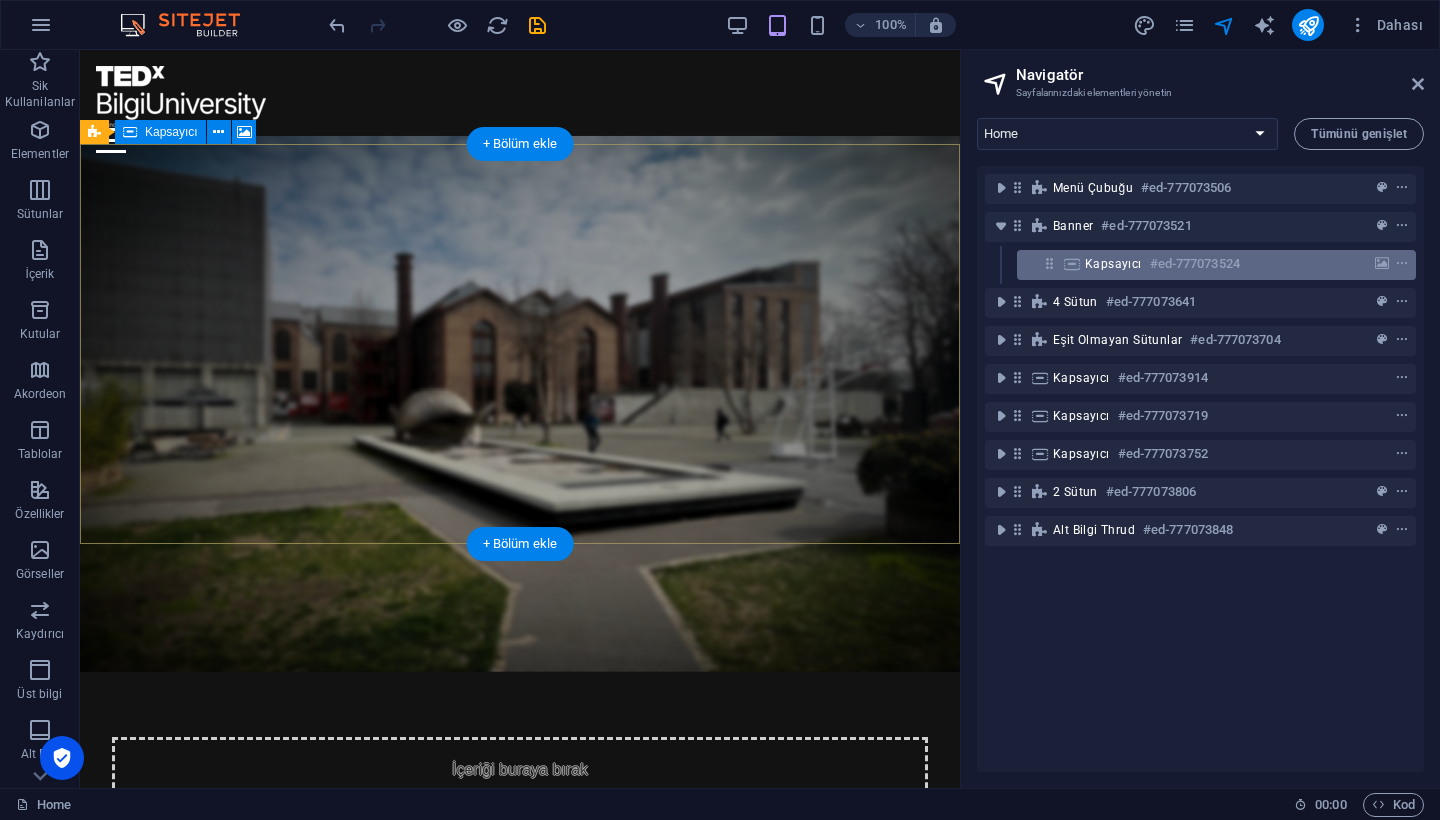 click at bounding box center (1049, 263) 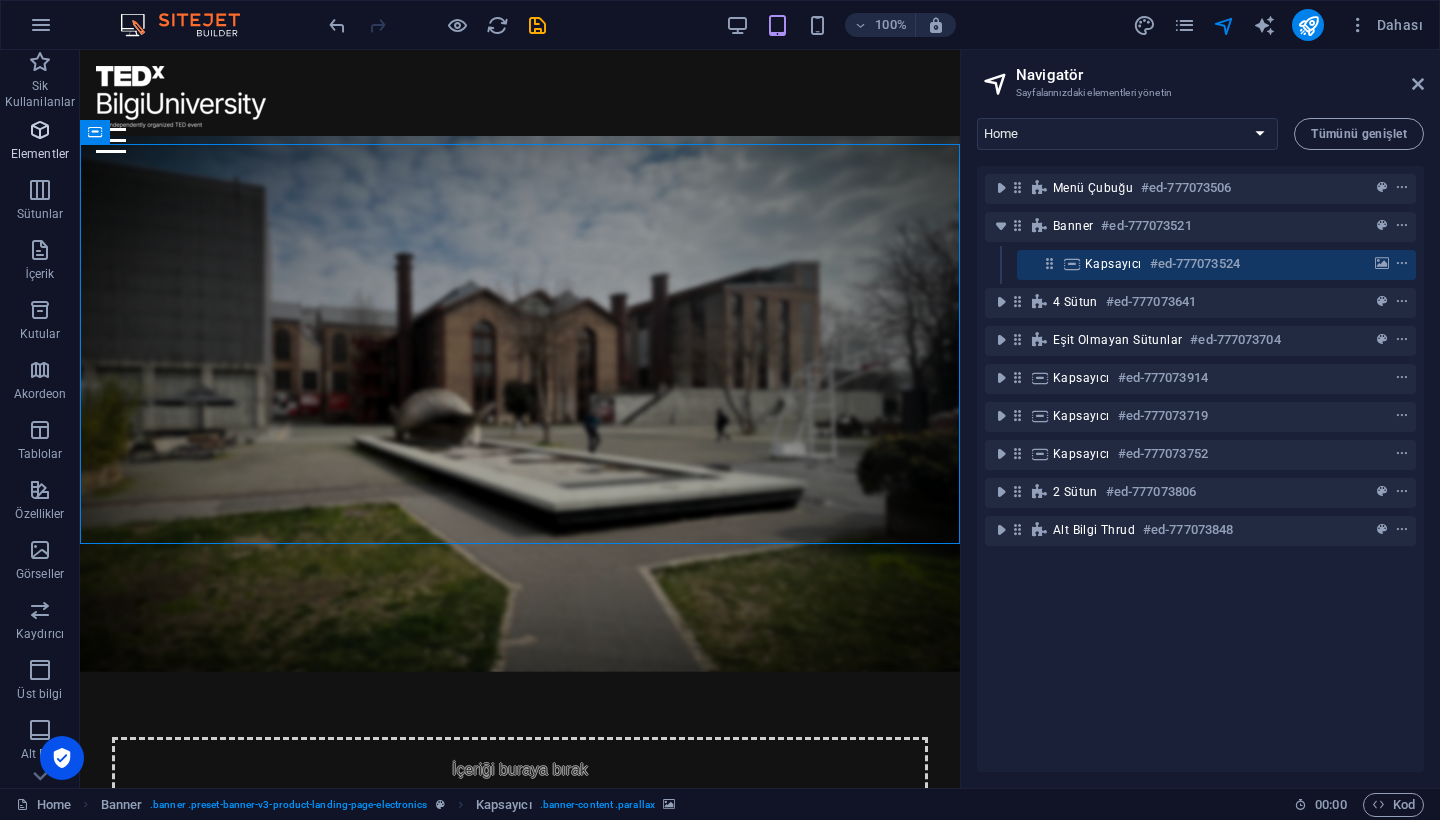 click at bounding box center (40, 130) 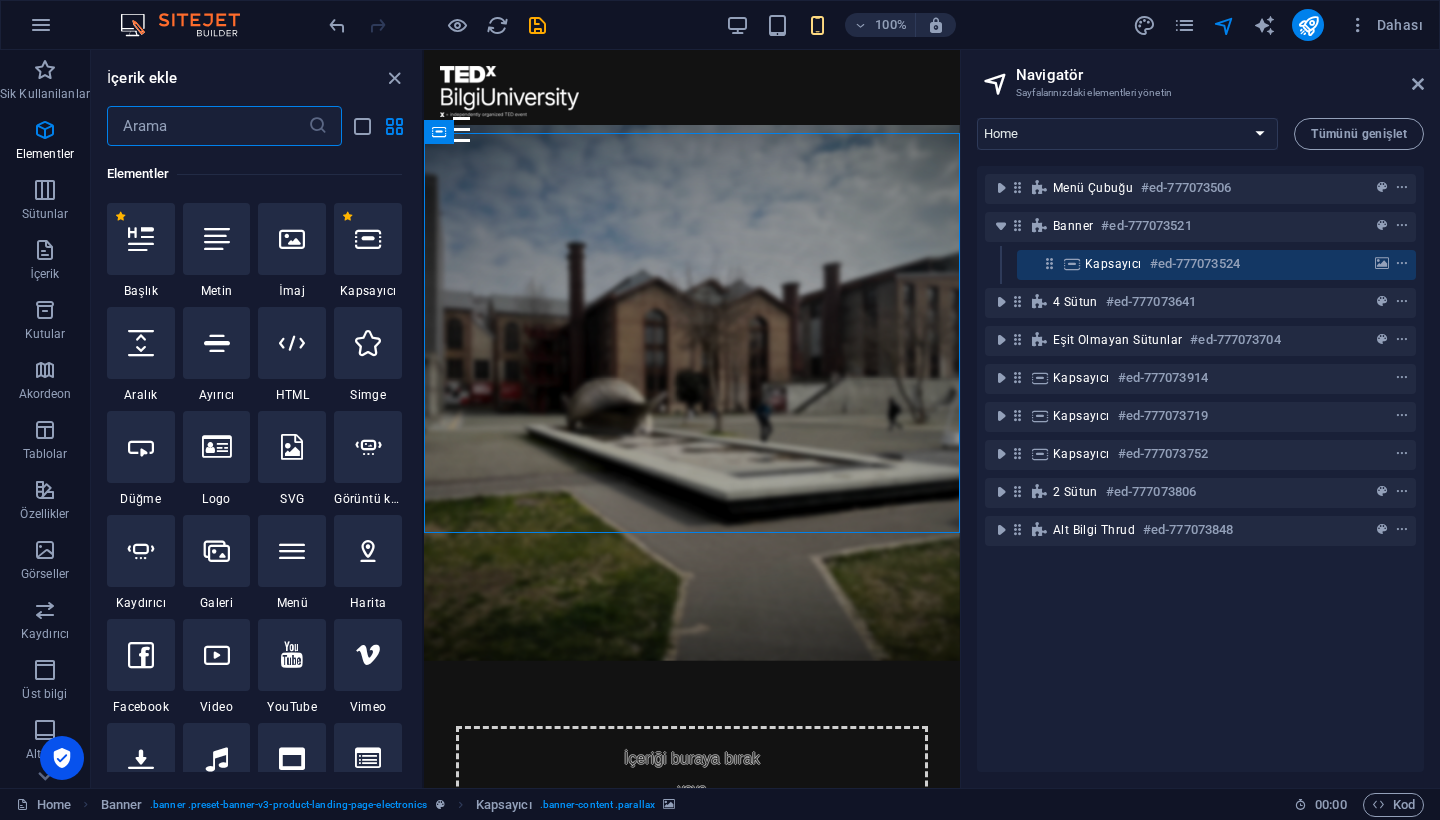 scroll, scrollTop: 213, scrollLeft: 0, axis: vertical 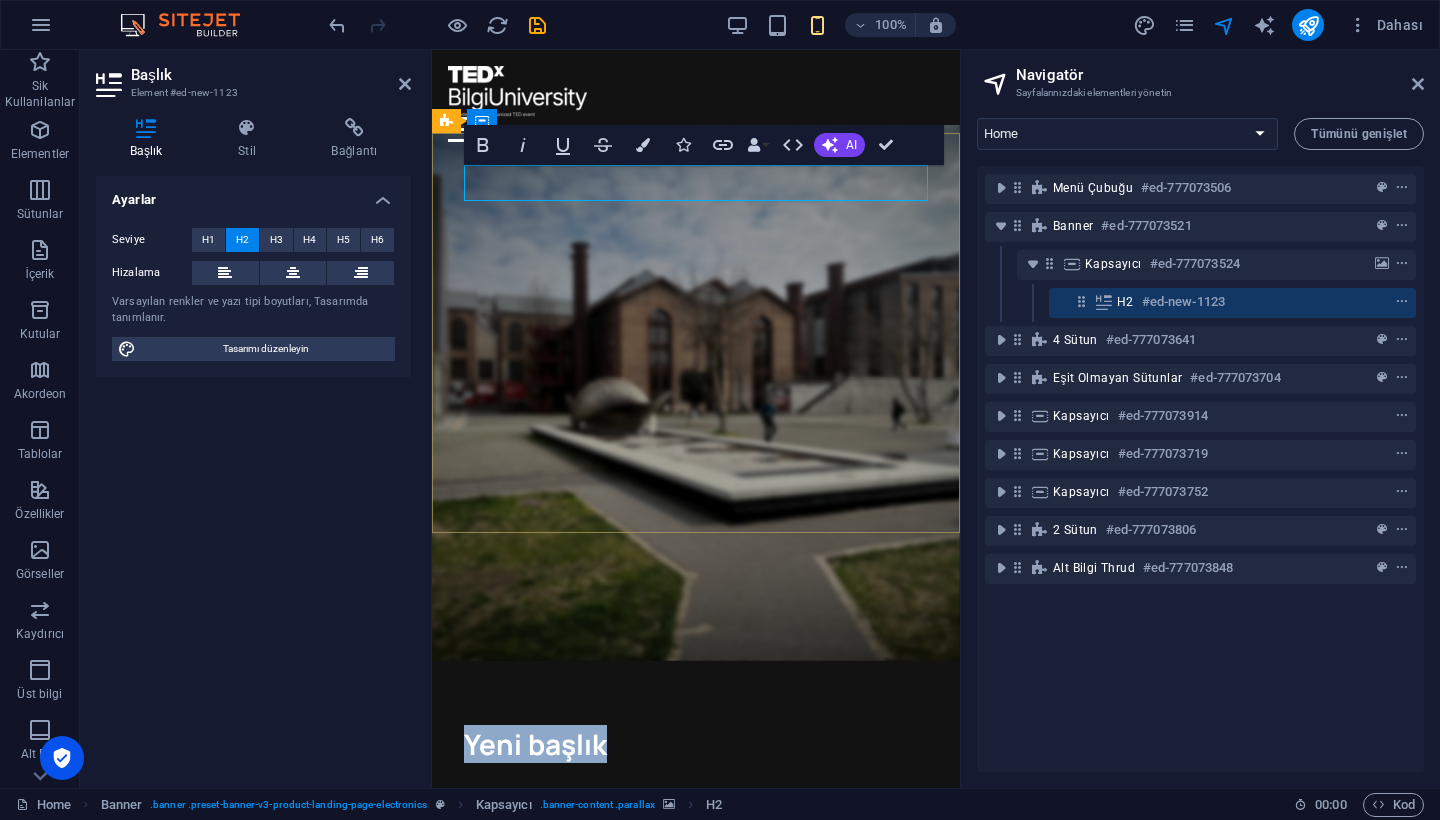 type 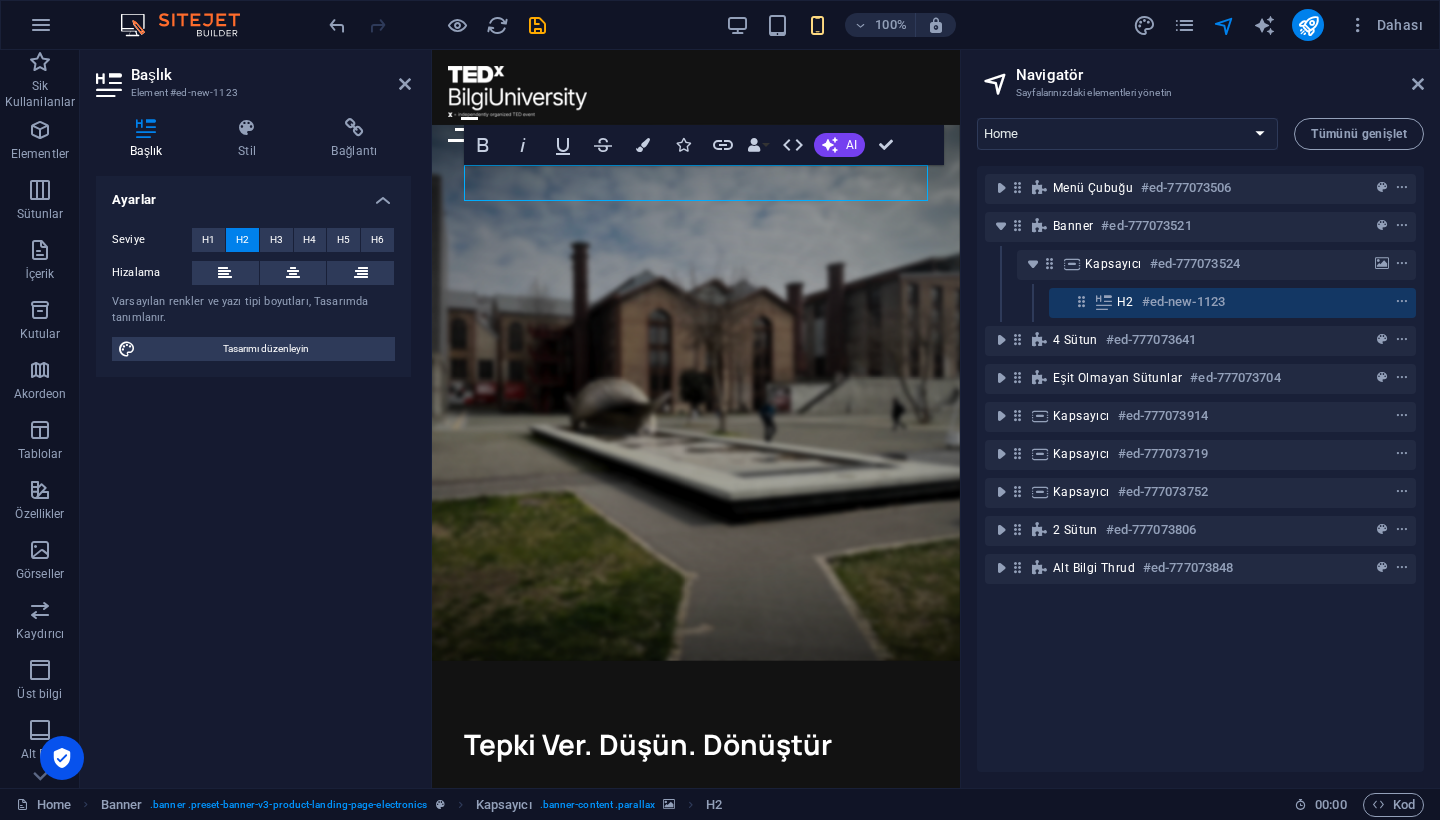 click at bounding box center [696, 393] 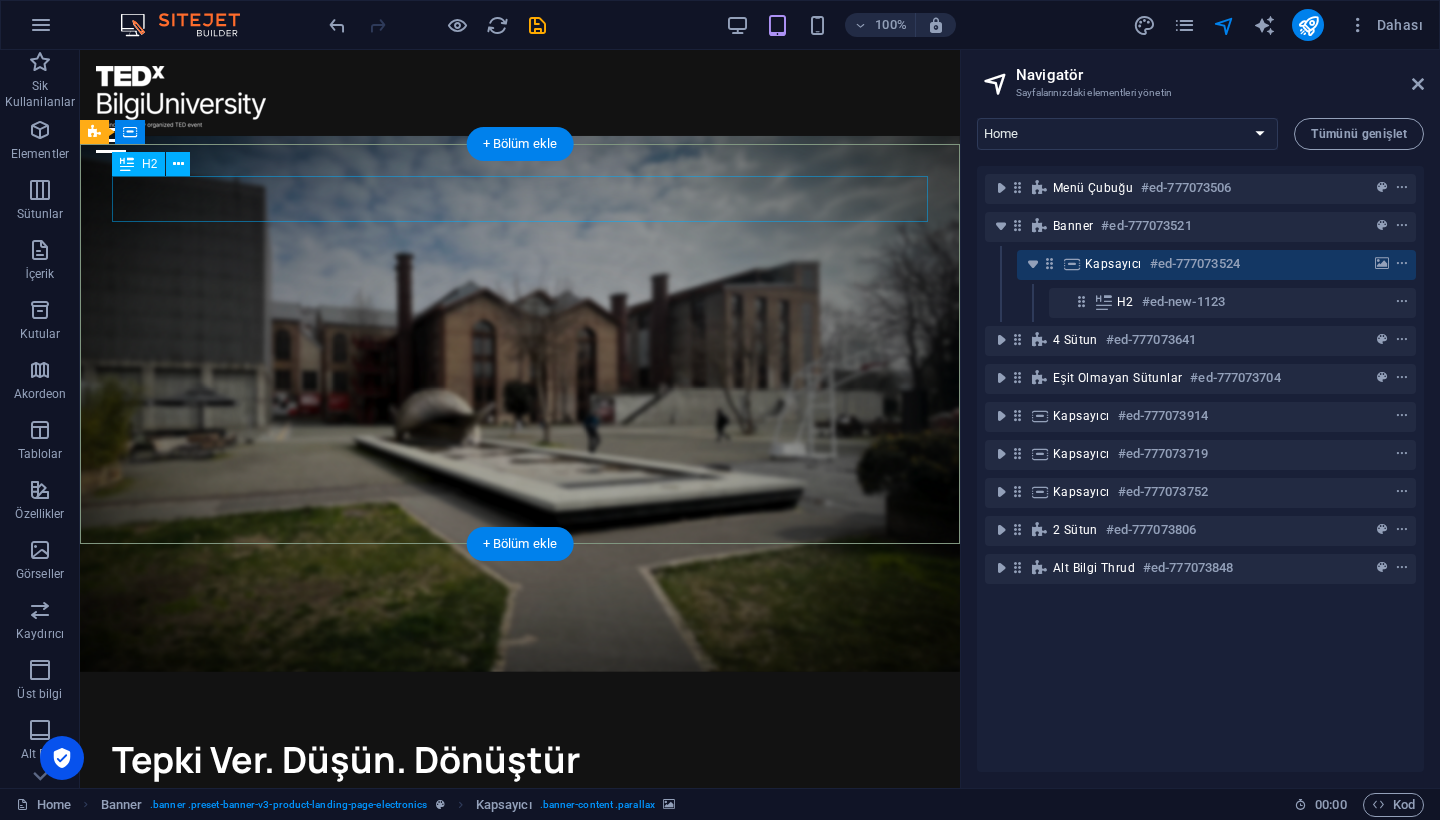 click on "Tepki Ver. Düşün. Dönüştür" at bounding box center (520, 760) 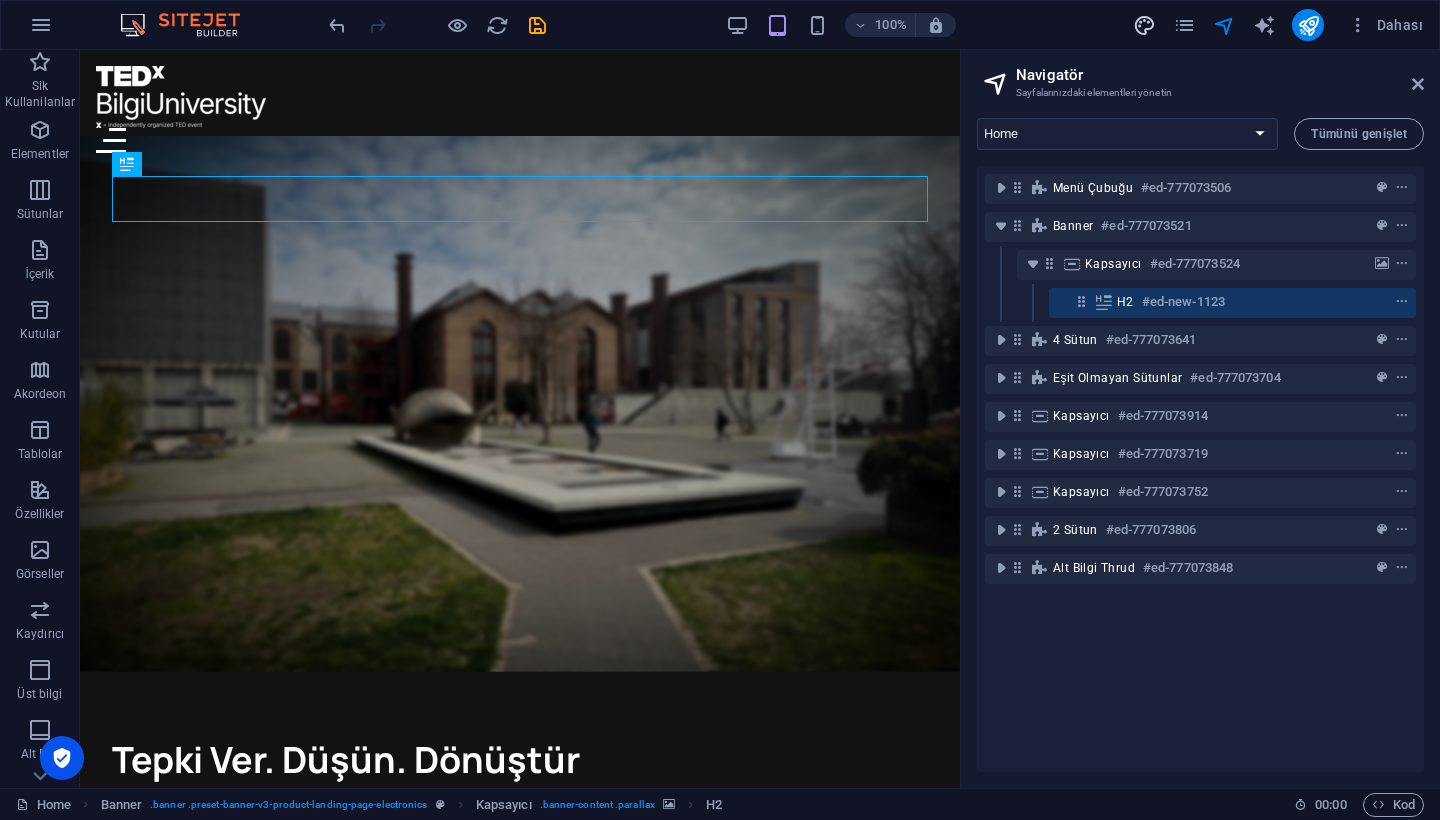click at bounding box center (1144, 25) 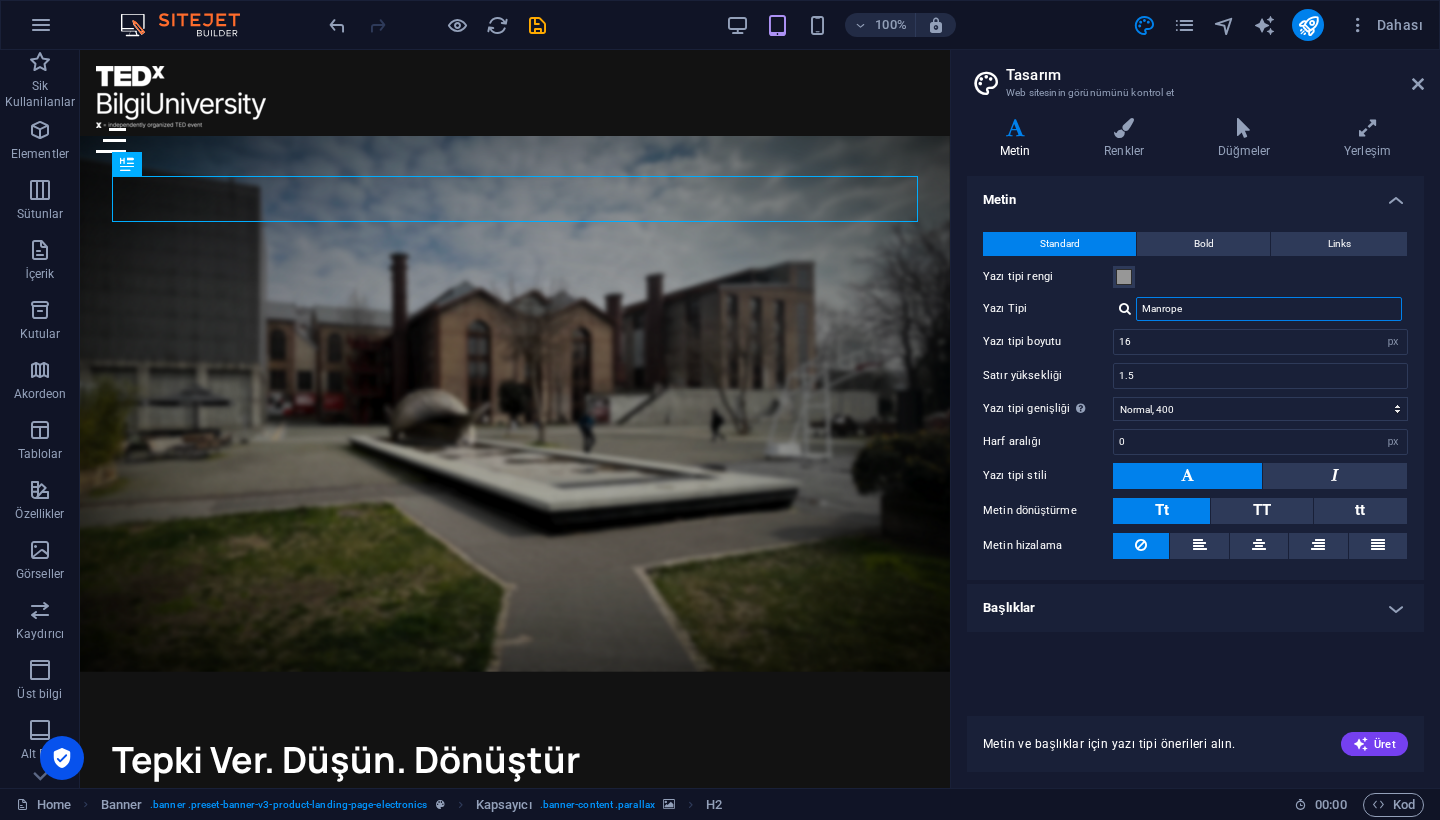 click on "Manrope" at bounding box center [1269, 309] 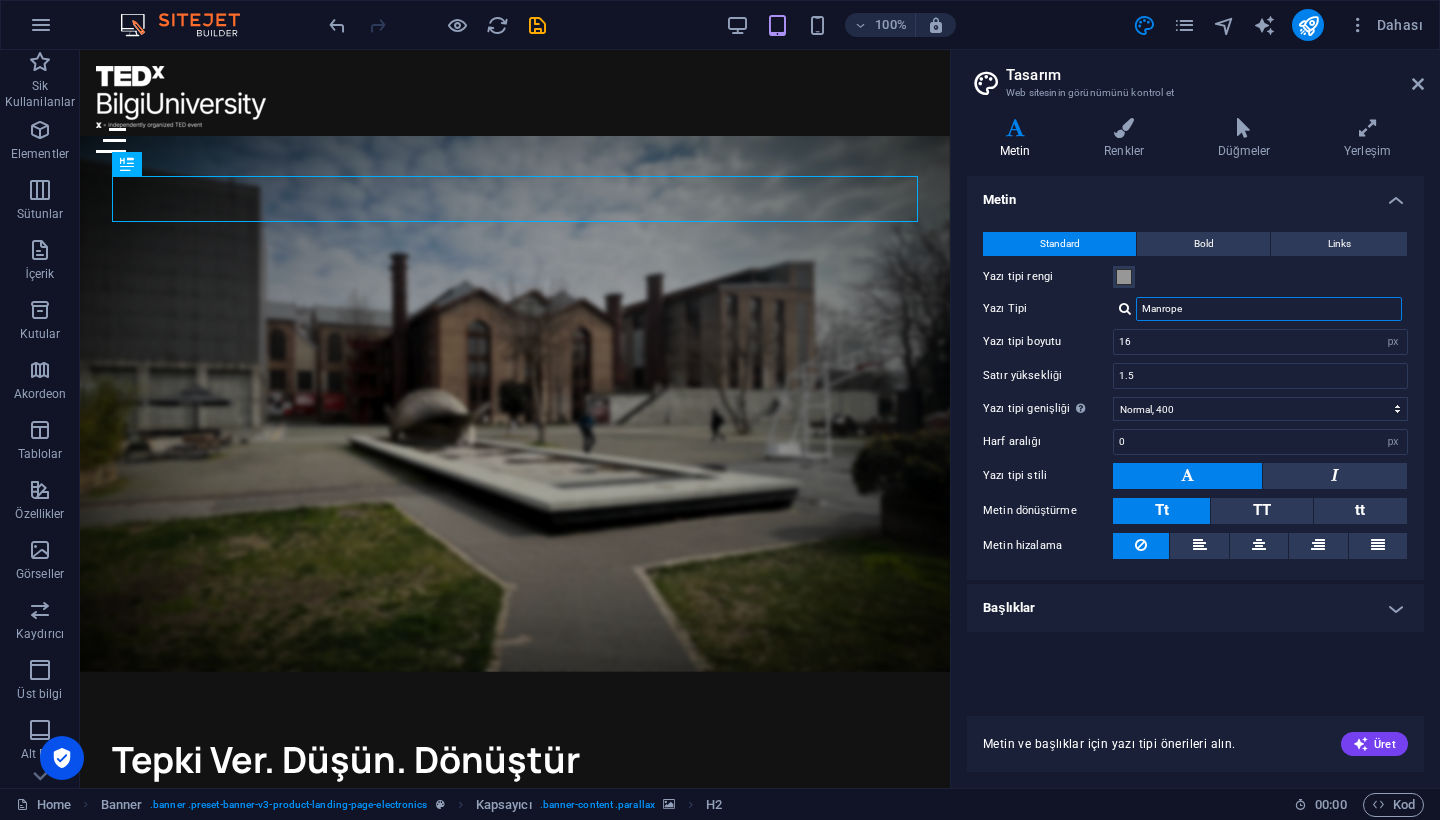 click on "Manrope" at bounding box center [1269, 309] 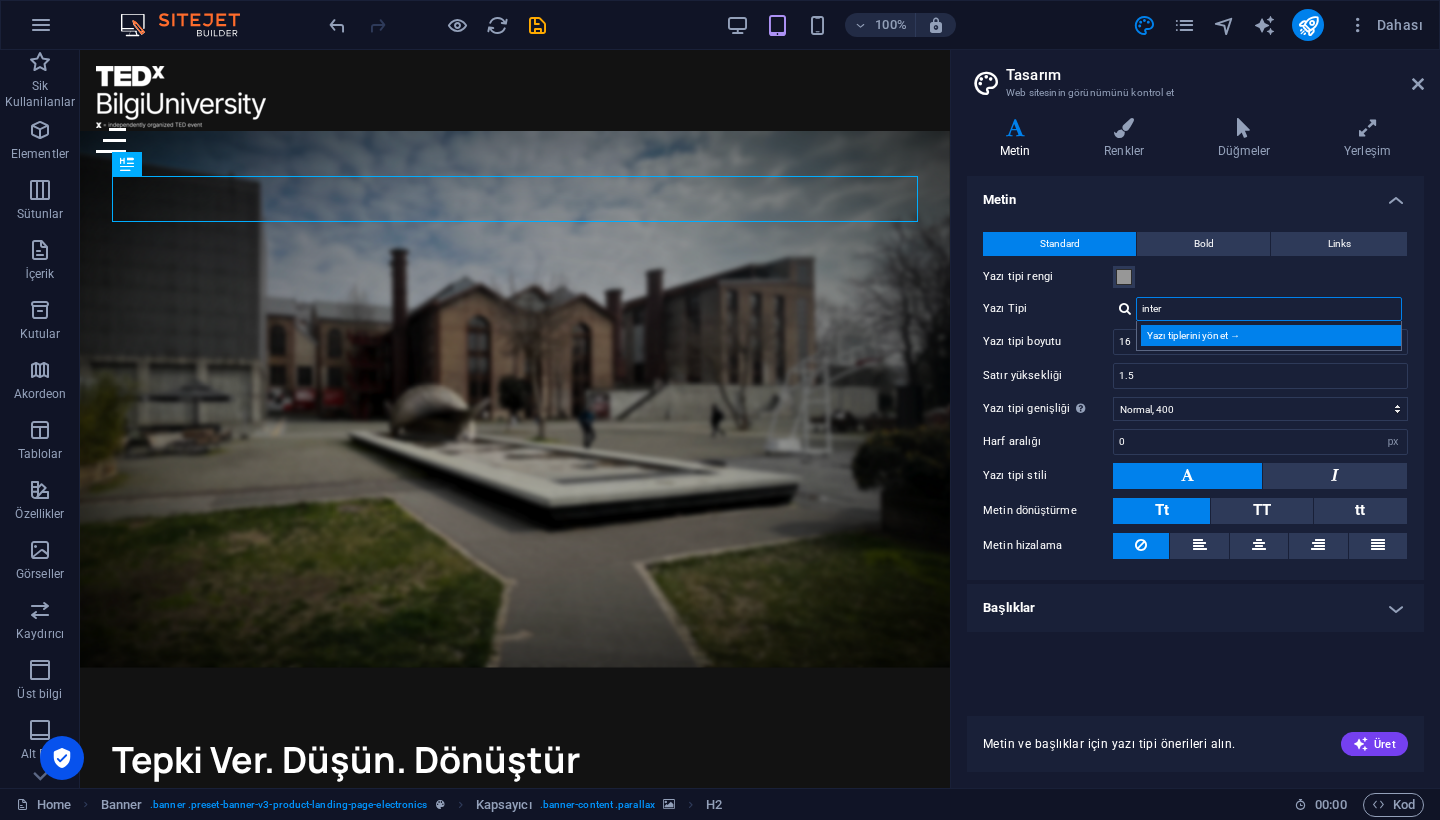 type on "inter" 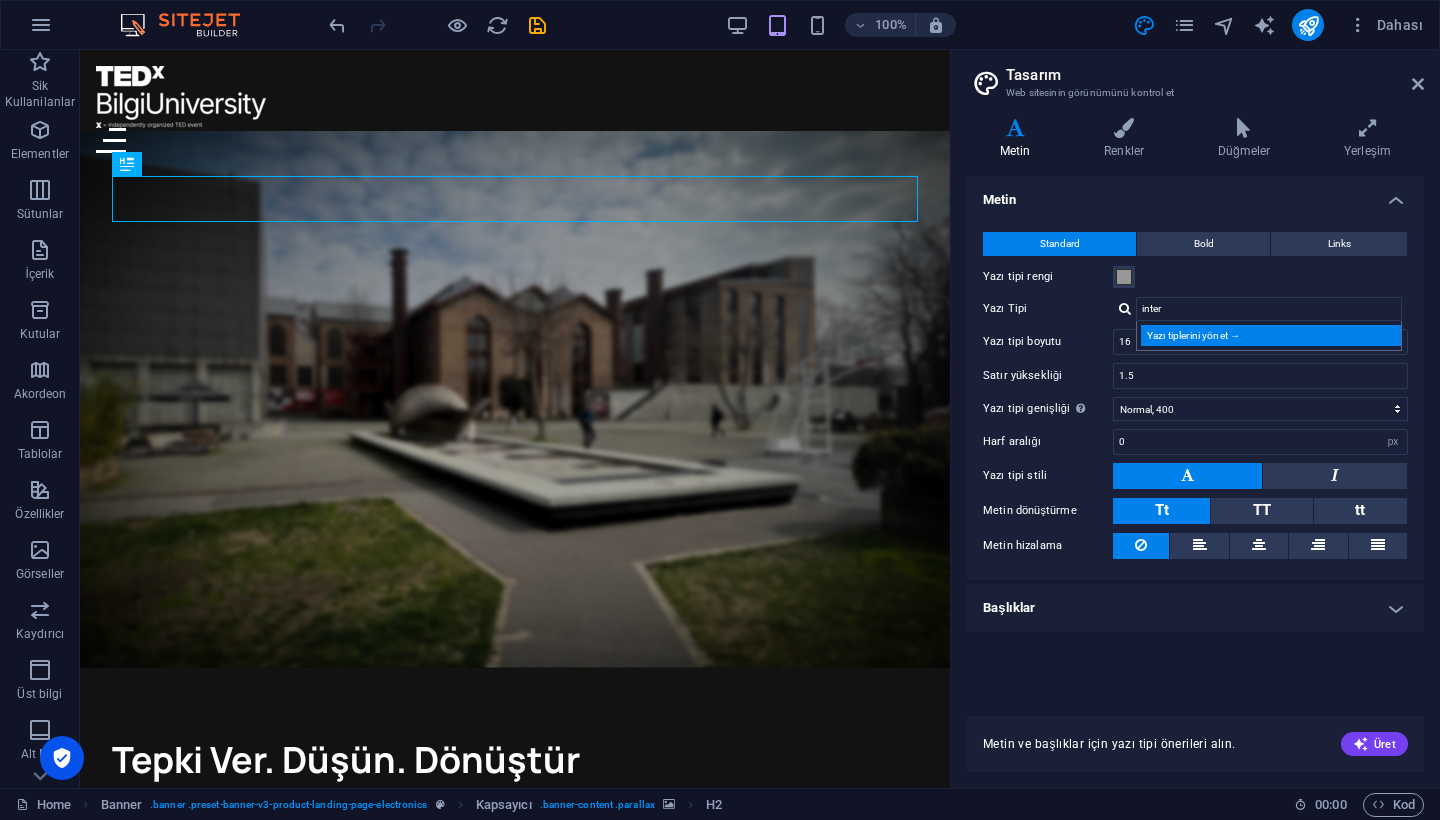 click on "Yazı tiplerini yönet →" at bounding box center [1273, 335] 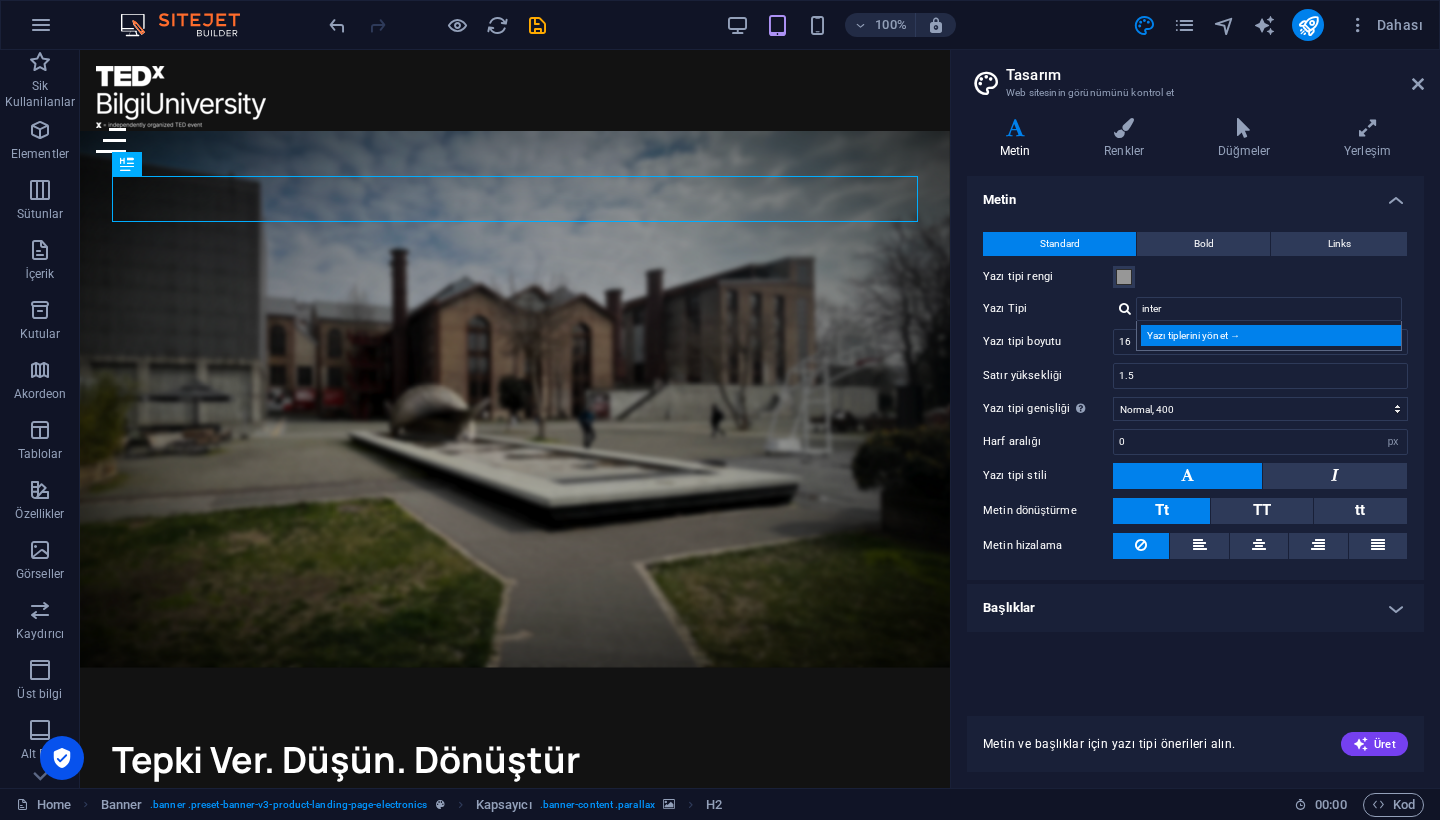 click on "Yazı tiplerini yönet →" at bounding box center [1273, 335] 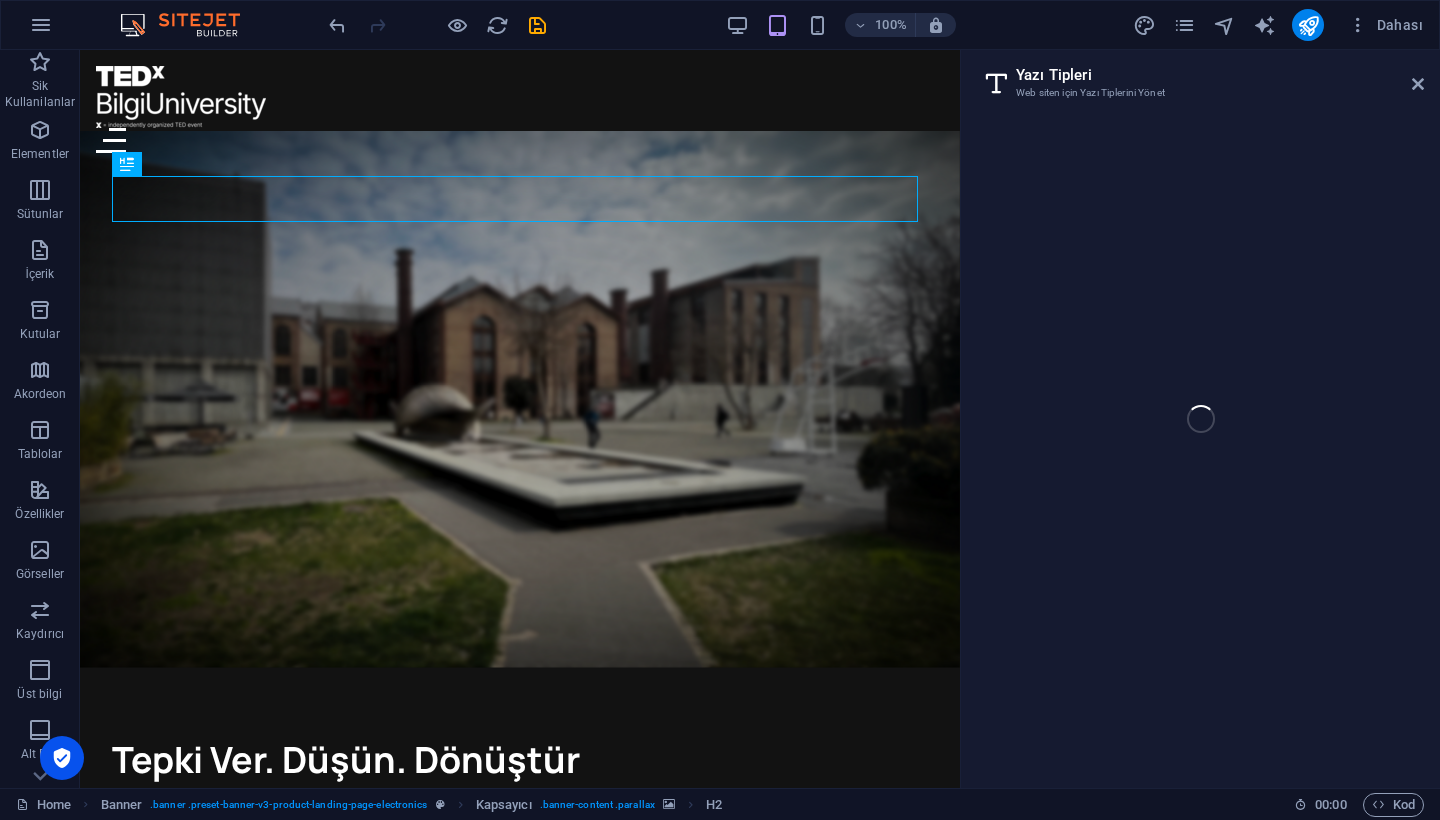 select on "popularity" 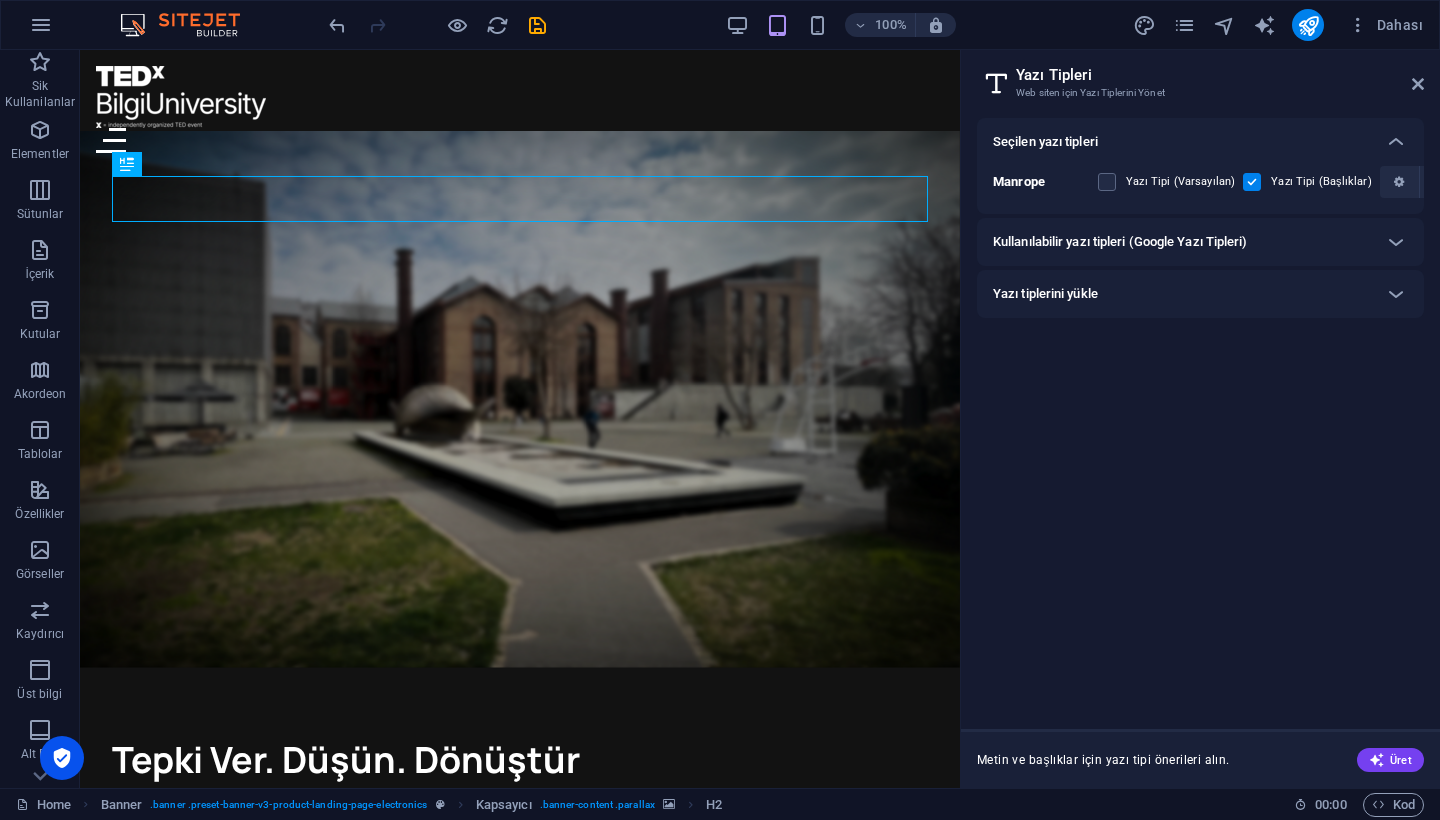click on "Kullanılabilir yazı tipleri (Google Yazı Tipleri)" at bounding box center [1120, 242] 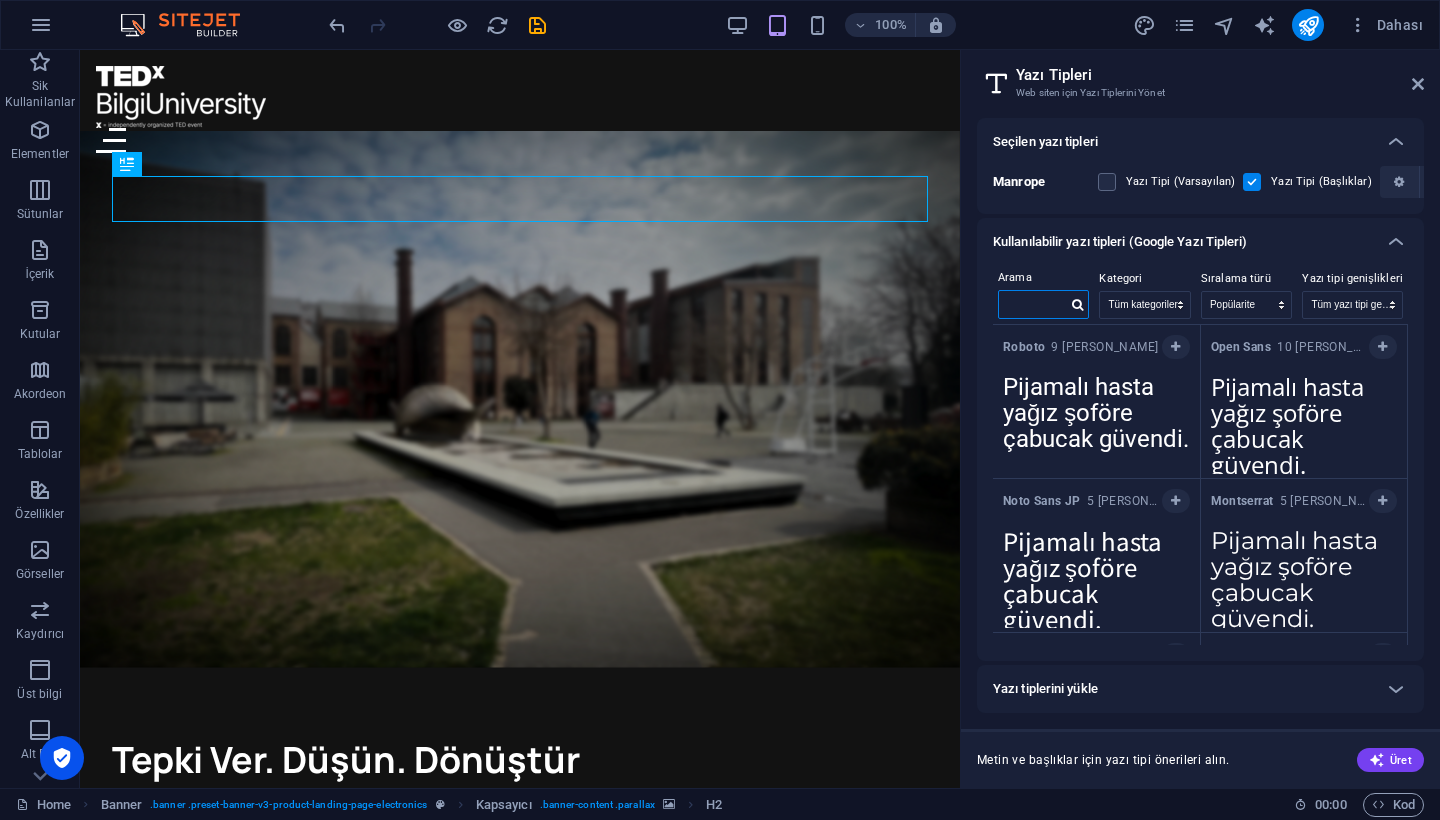 click at bounding box center (1032, 304) 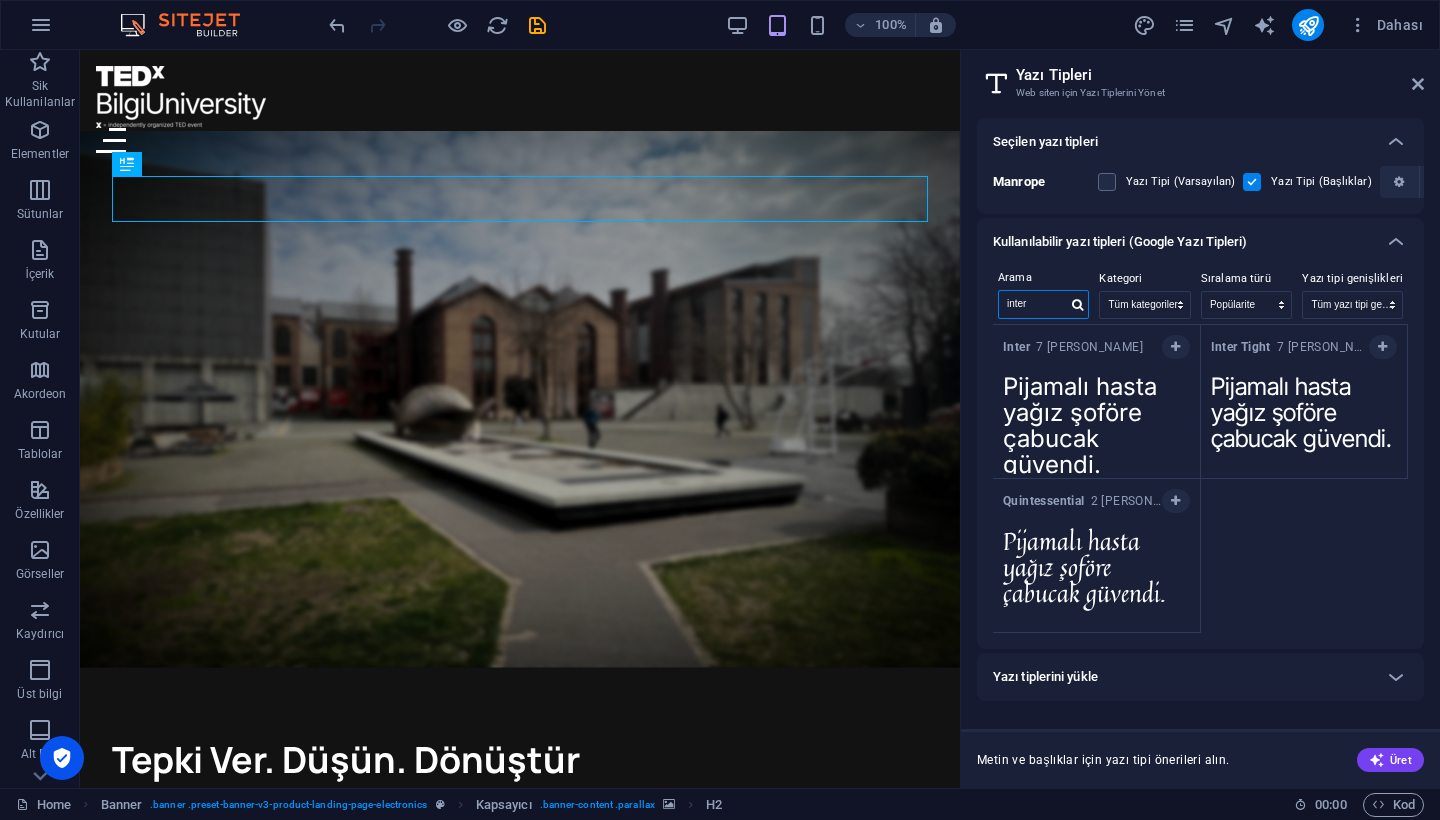 type on "inter" 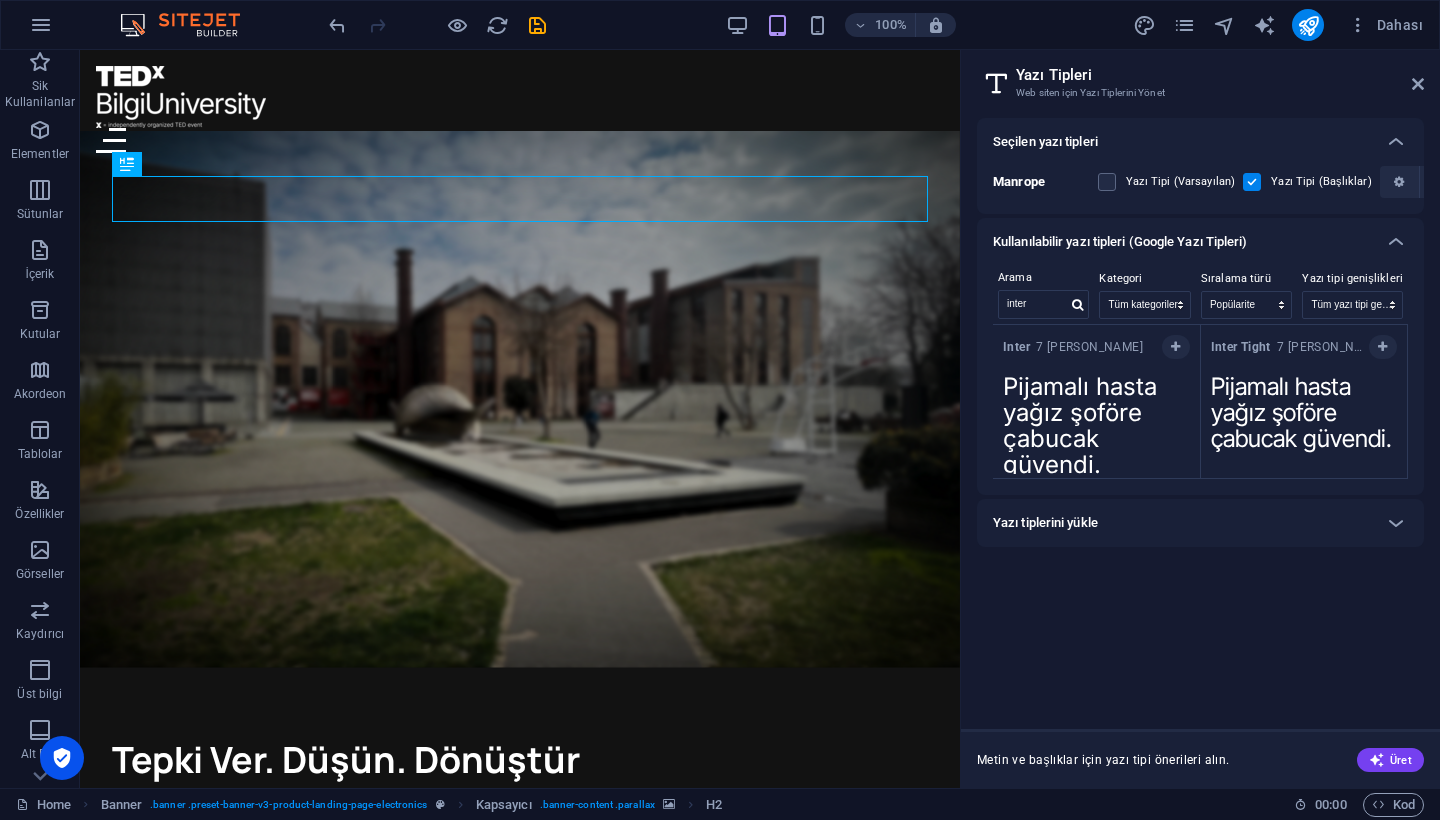 click on "Pijamalı hasta yağız şoföre çabucak güvendi." at bounding box center (1096, 419) 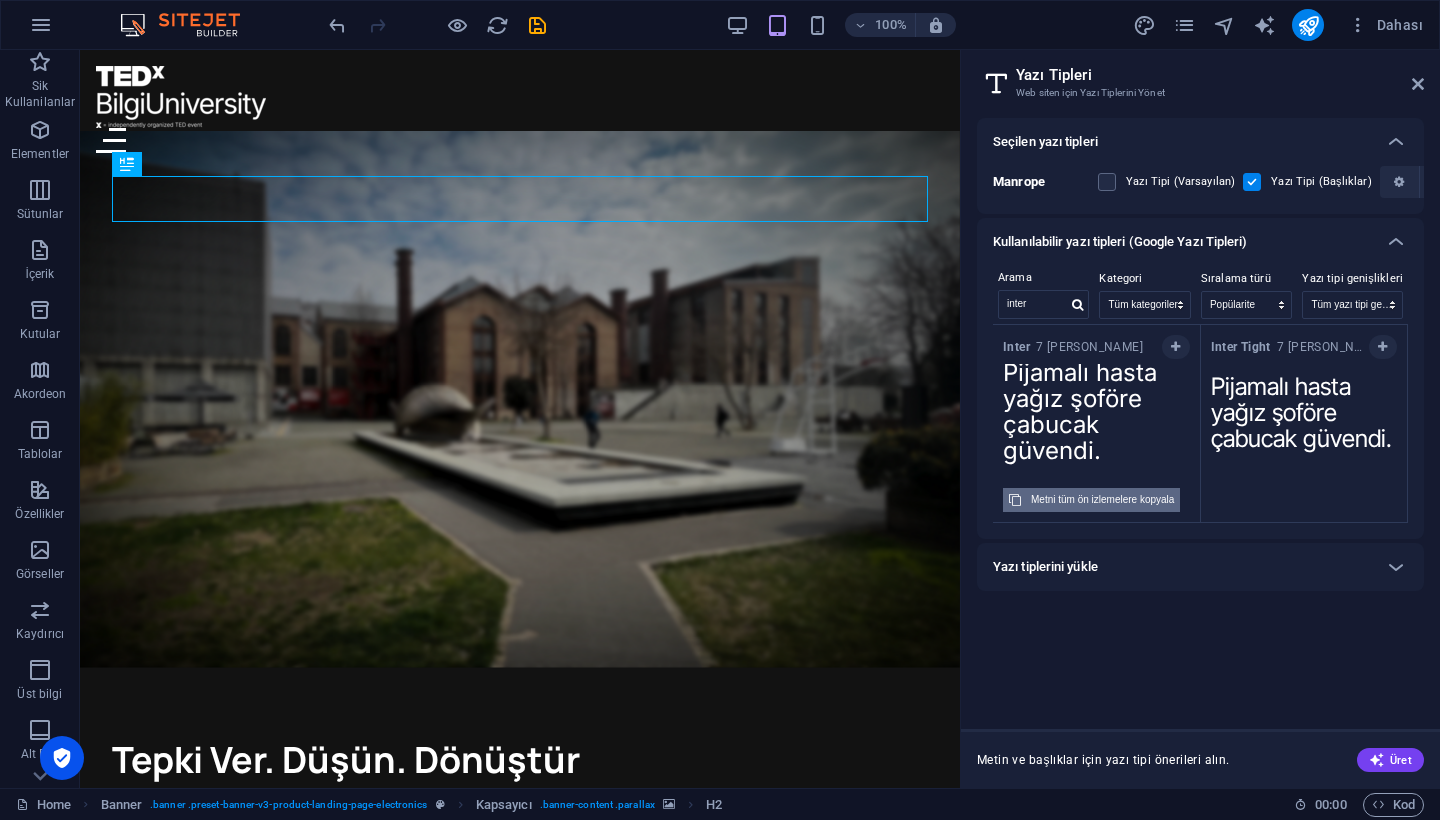 scroll, scrollTop: 14, scrollLeft: 0, axis: vertical 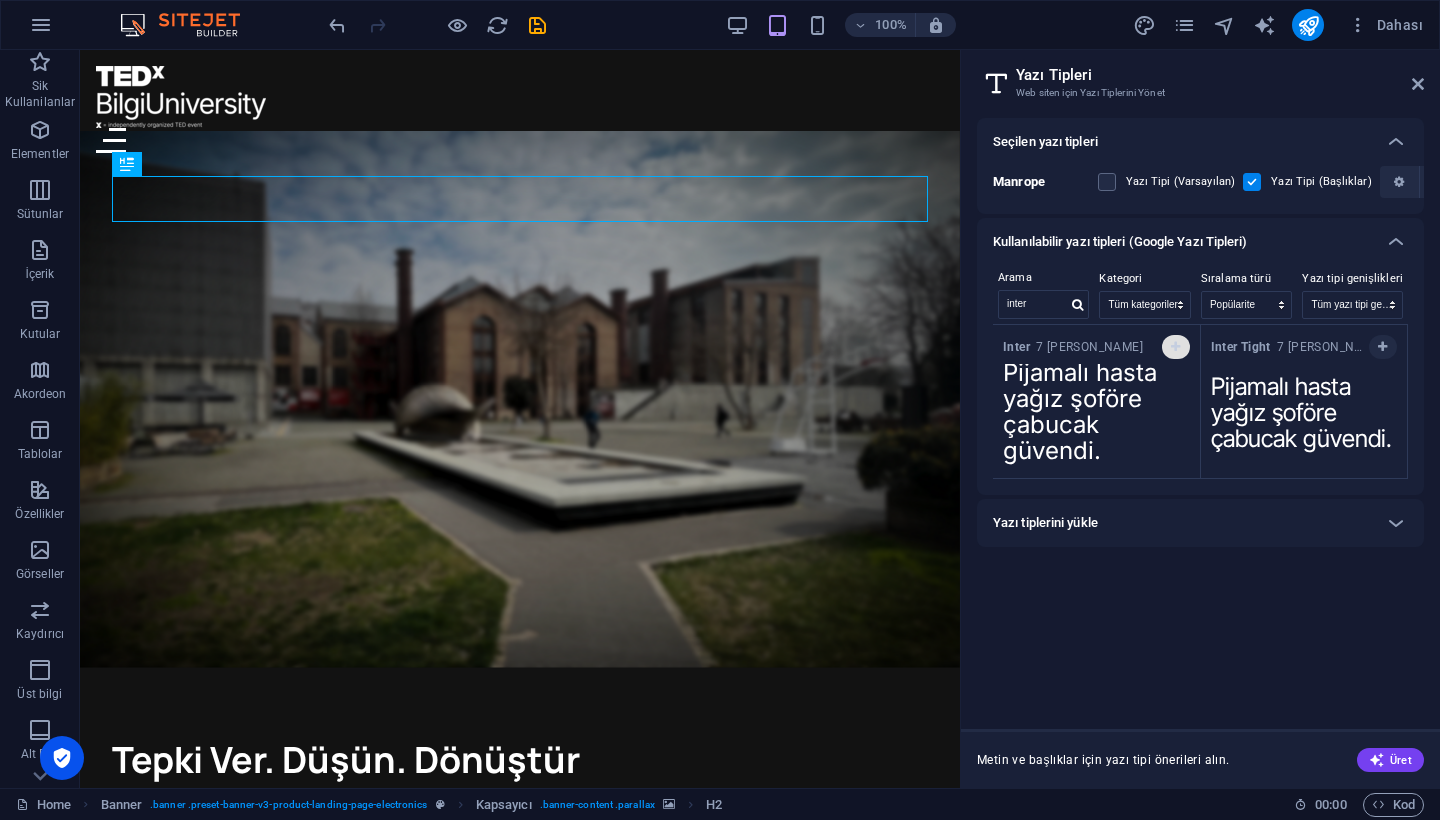 click at bounding box center [1175, 347] 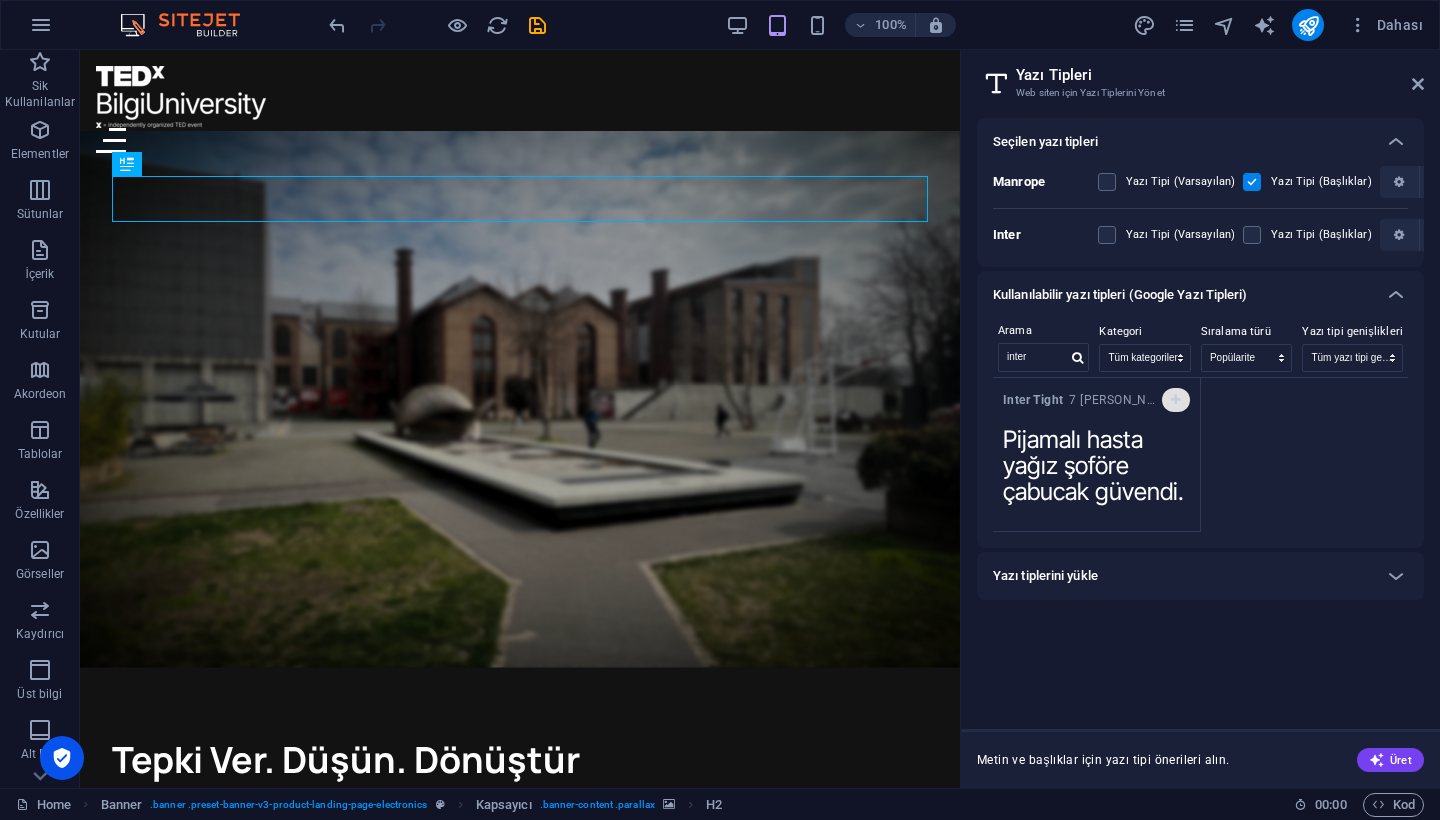 click at bounding box center [1175, 400] 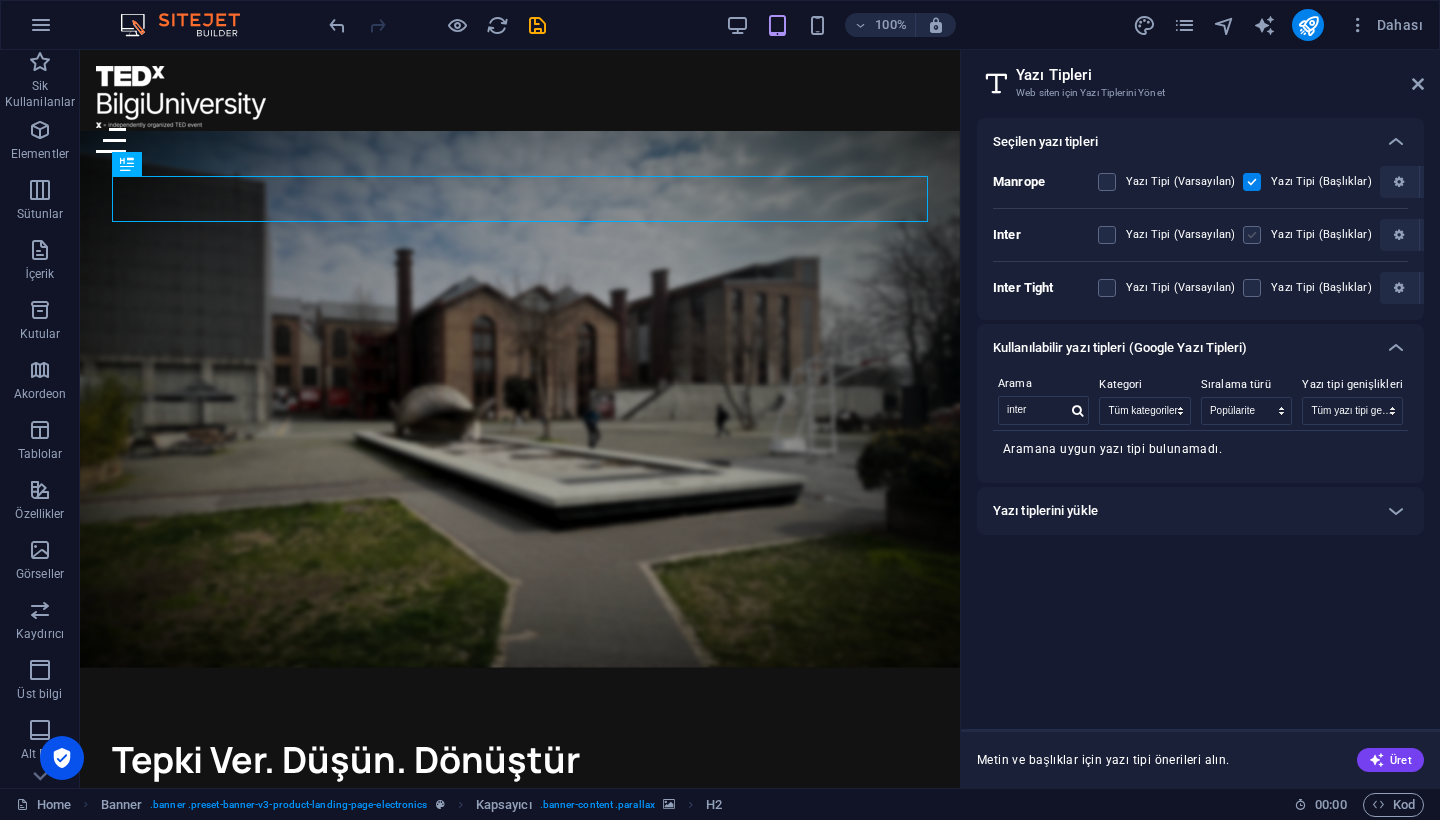 click at bounding box center [1252, 235] 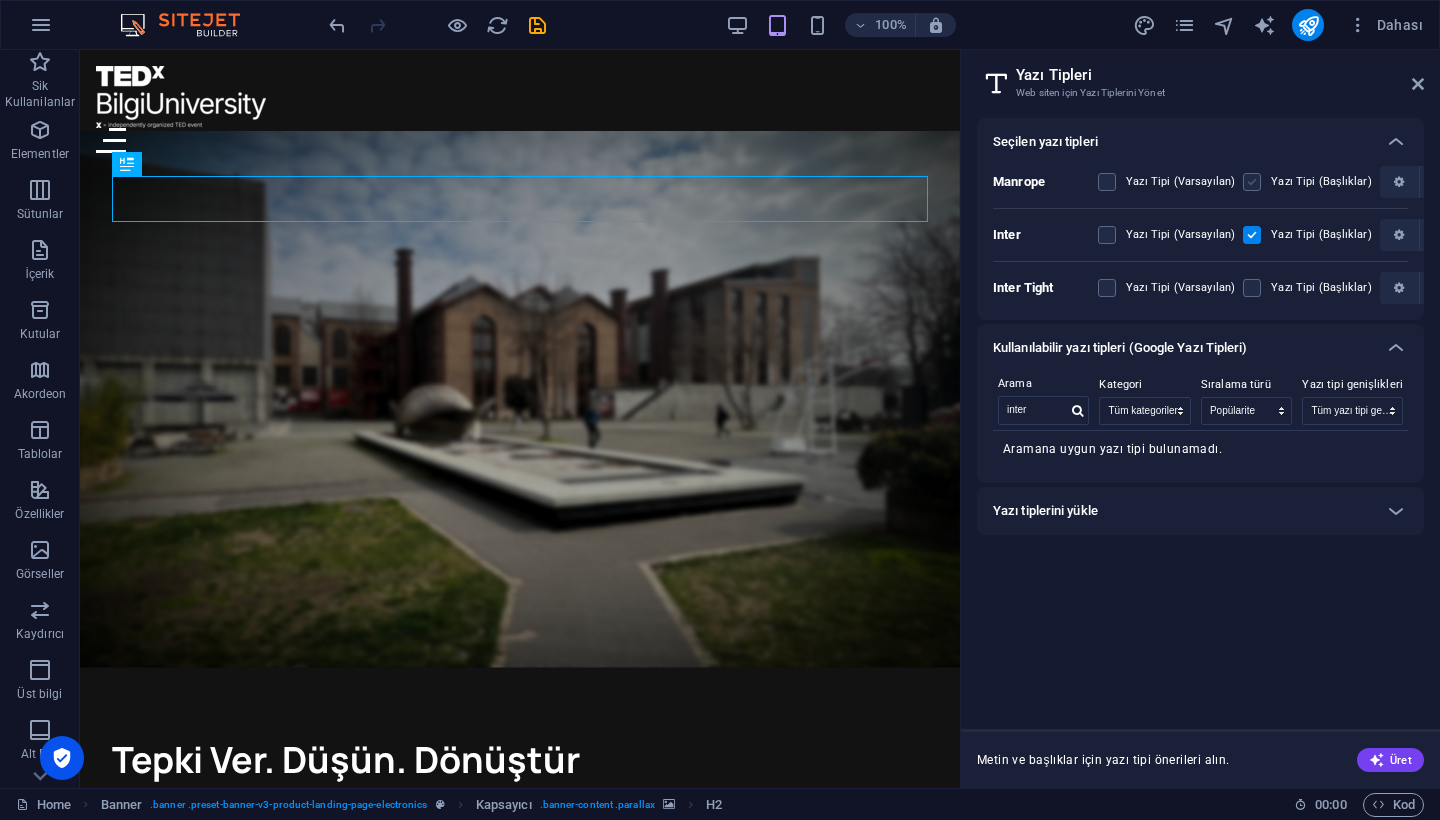 click at bounding box center [1252, 182] 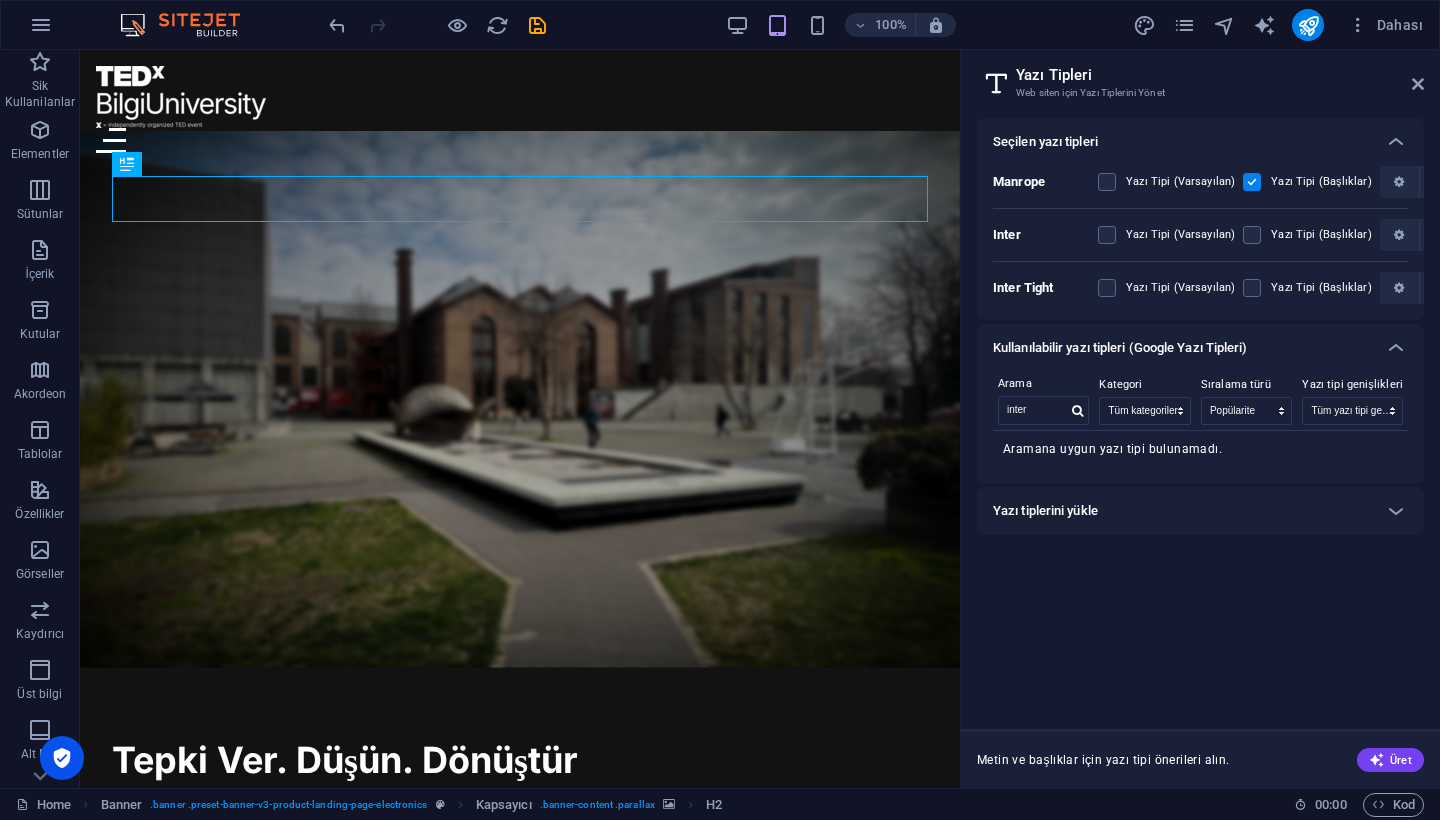 drag, startPoint x: 1110, startPoint y: 240, endPoint x: 1138, endPoint y: 265, distance: 37.536648 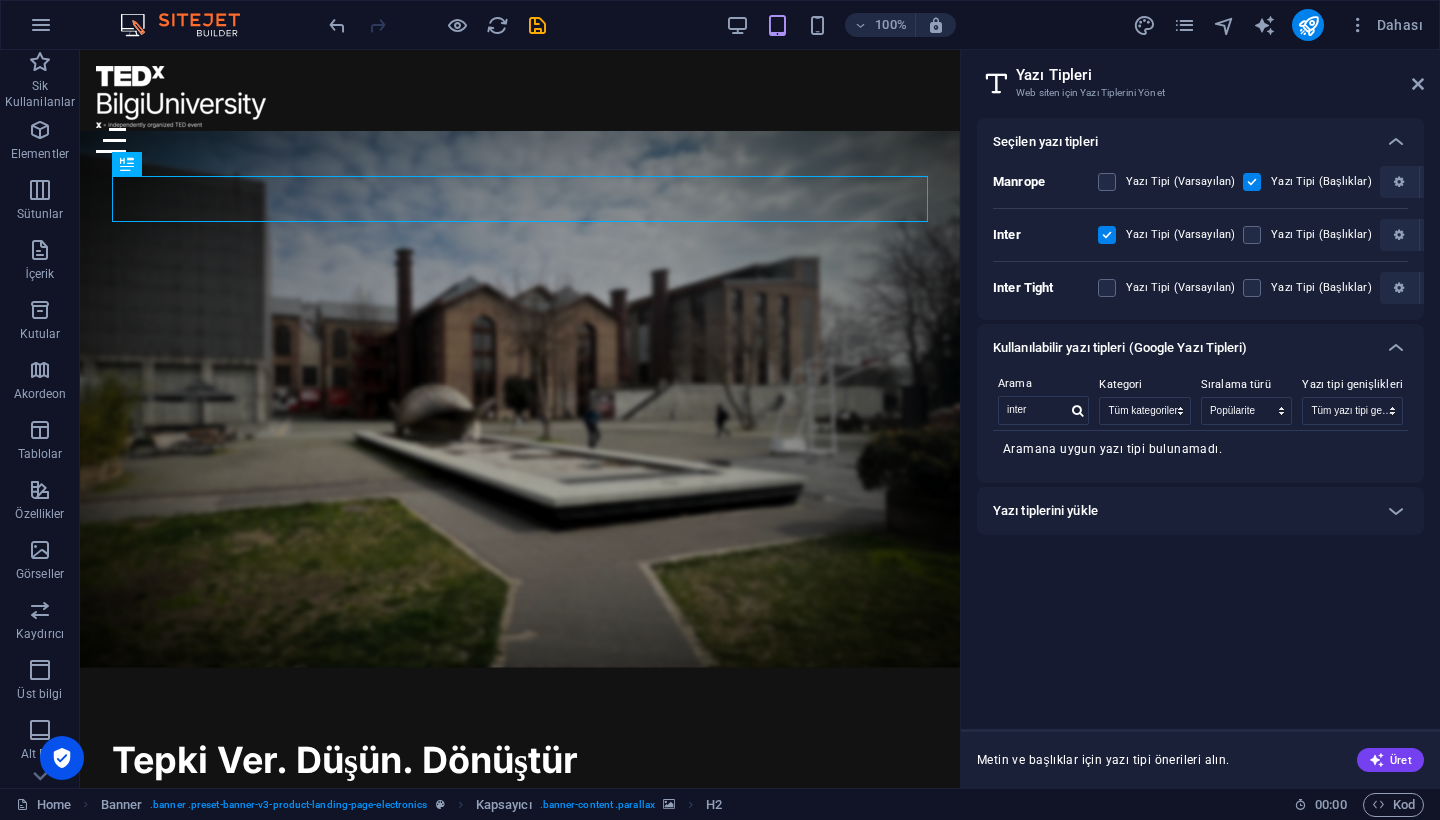 click on "Yazı Tipleri Web siten için Yazı Tiplerini Yönet Seçilen yazı tipleri Manrope Yazı Tipi (Varsayılan) Yazı Tipi (Başlıklar) Inter Yazı Tipi (Varsayılan) Yazı Tipi (Başlıklar) Inter Tight Yazı Tipi (Varsayılan) Yazı Tipi (Başlıklar) Kullanılabilir yazı tipleri (Google Yazı Tipleri) Arama inter Kategori Tüm kategoriler serif display monospace sans-serif handwriting Sıralama türü Adı Kategori Popülarite Yazı tipi genişlikleri Tüm yazı tipi genişlikleri 100 100italic 200 200italic 300 300italic 500 500italic 600 600italic 700 700italic 800 800italic 900 900italic italic regular Aramana uygun yazı tipi bulunamadı. Yazı tiplerini yükle Dosyayı buraya sürükleyin, dosya seçmek için tıklayın veya Dosyalardan bir dosya seçin Tüm modern tarayıcılarda en iyi destek için WOFF veya WOFF2 biçimini öneririz. Lütfen yüklediğin yazı tiplerinin yasal olarak web'e eklemeye uygun olduğundan emin ol. Metin ve başlıklar için yazı tipi önerileri alın. Üret" at bounding box center [1200, 419] 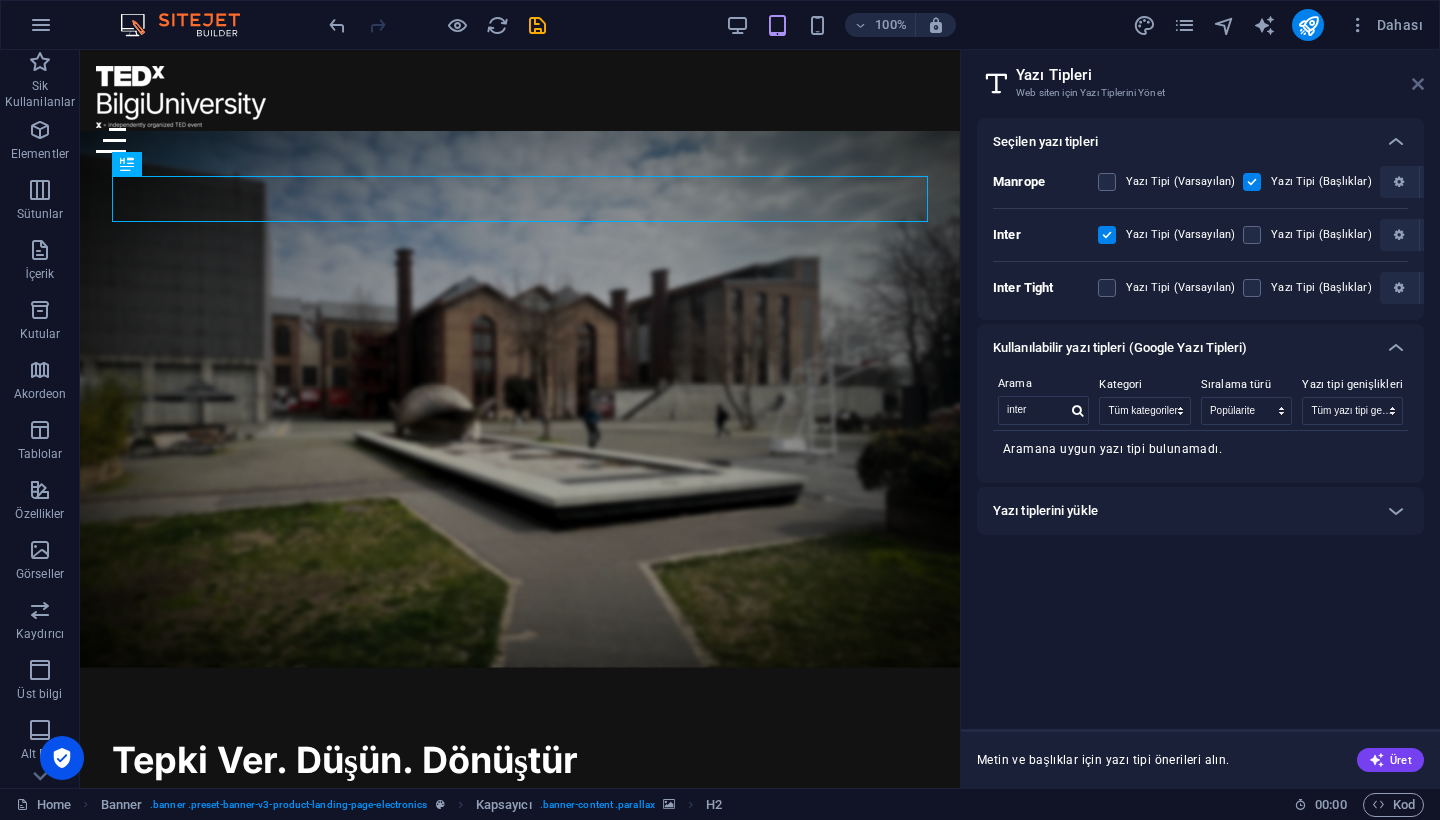 click at bounding box center (1418, 84) 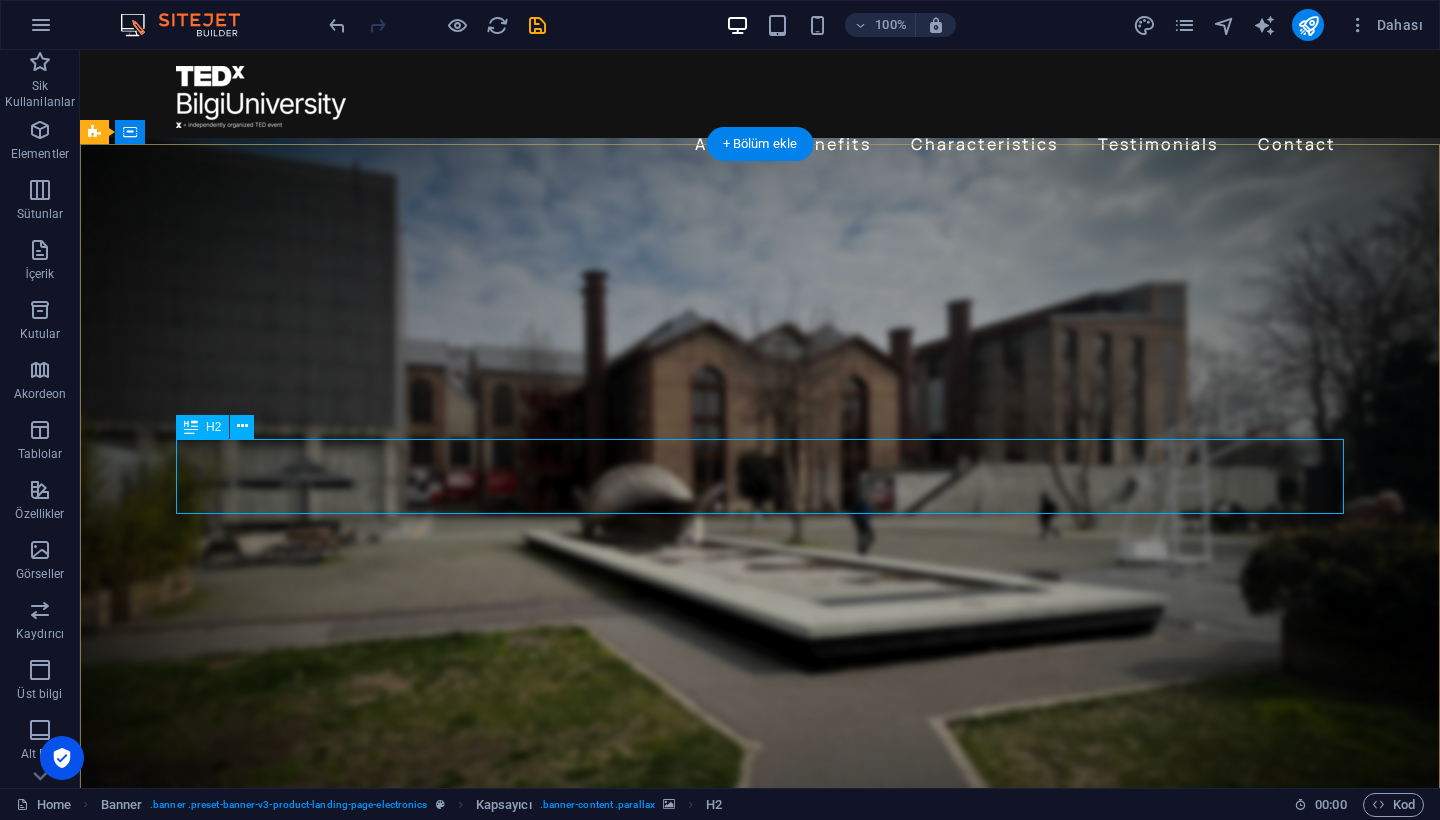 click on "Tepki Ver. Düşün. Dönüştür" at bounding box center (760, 907) 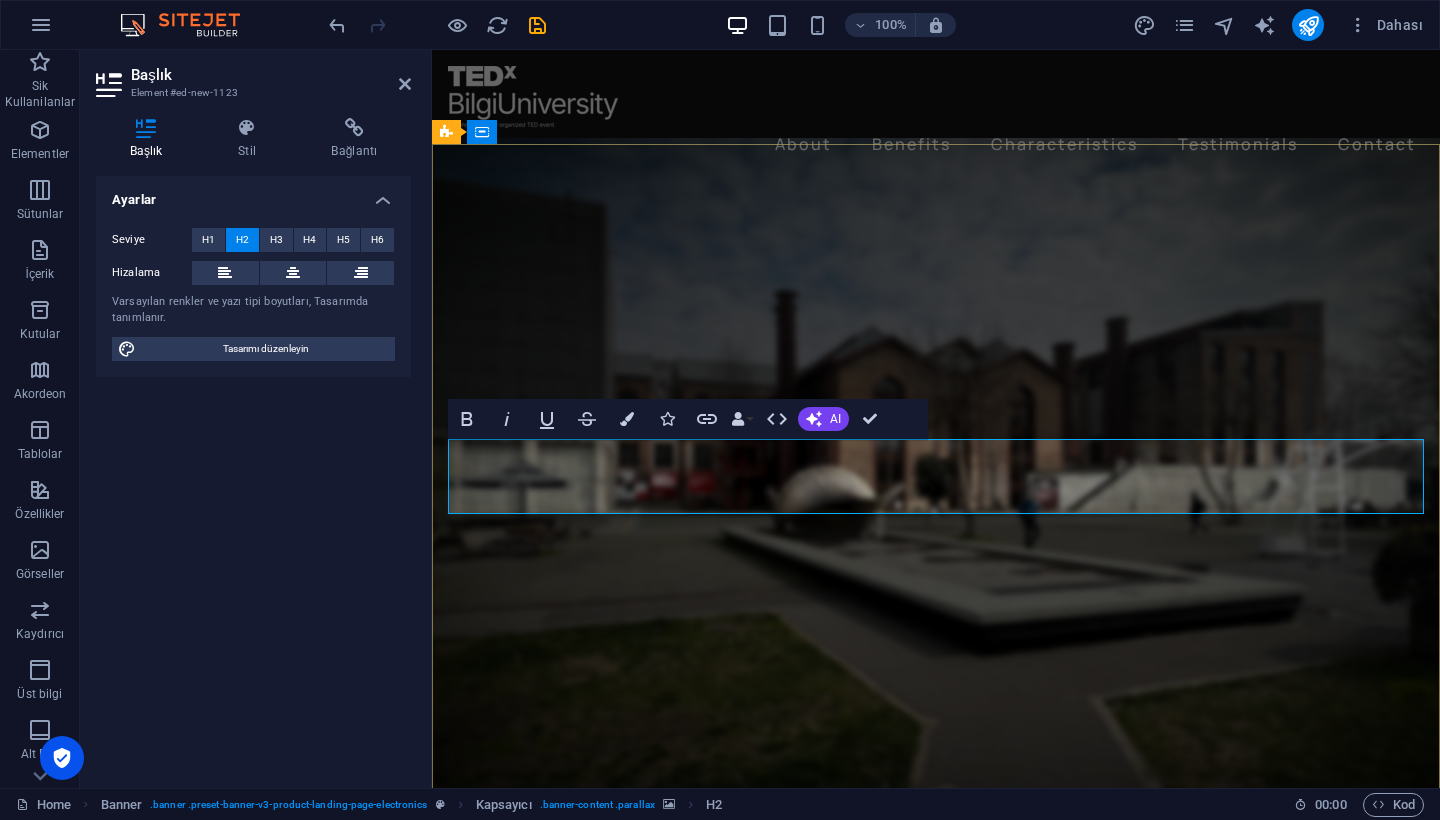 click on "Tepki Ver. Düşün. Dönüştür" at bounding box center [936, 907] 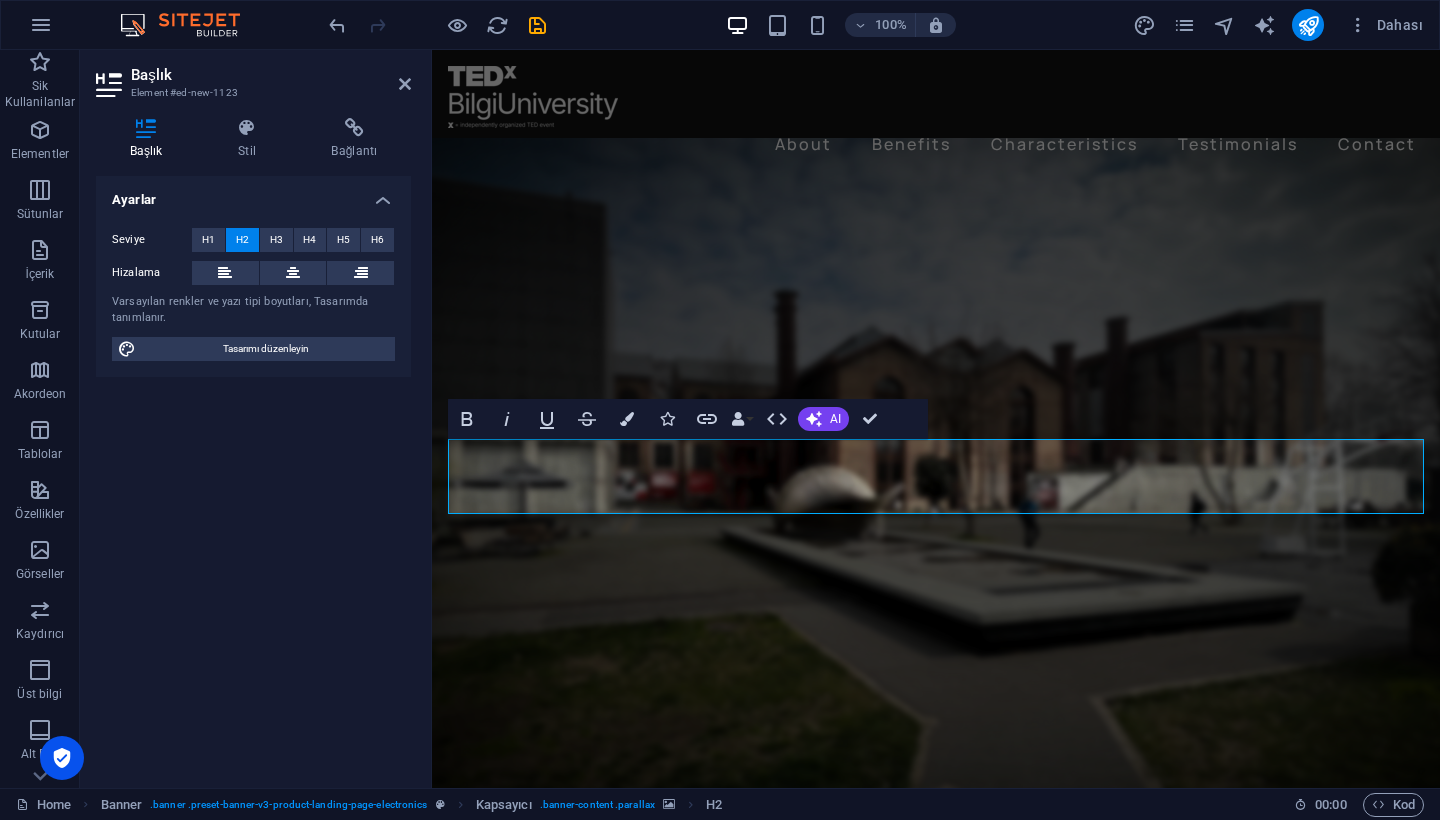 click at bounding box center [936, 485] 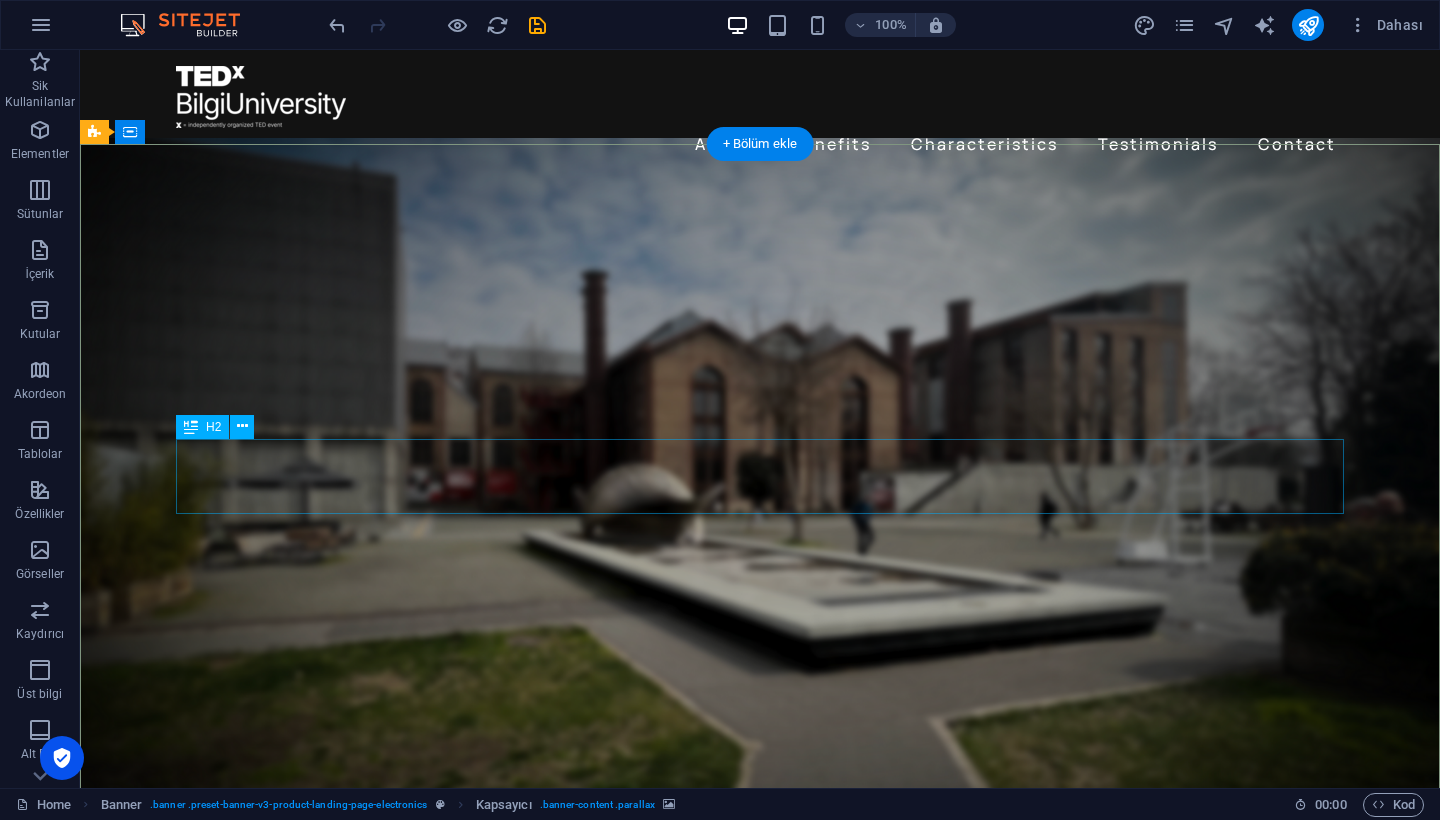 click on "Tepki Ver. Düşün. Dönüştür." at bounding box center [760, 907] 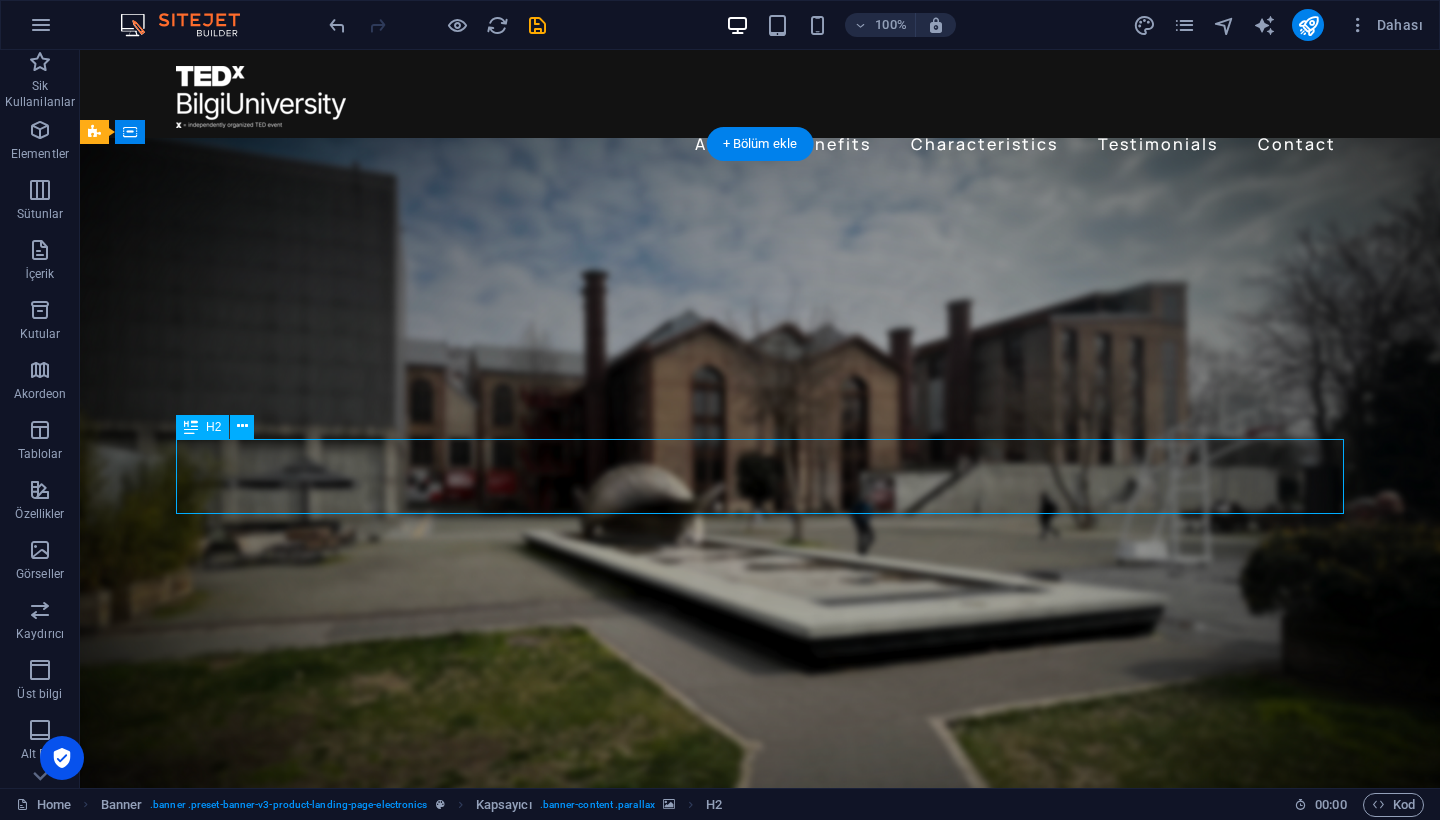 click on "Tepki Ver. Düşün. Dönüştür." at bounding box center (760, 907) 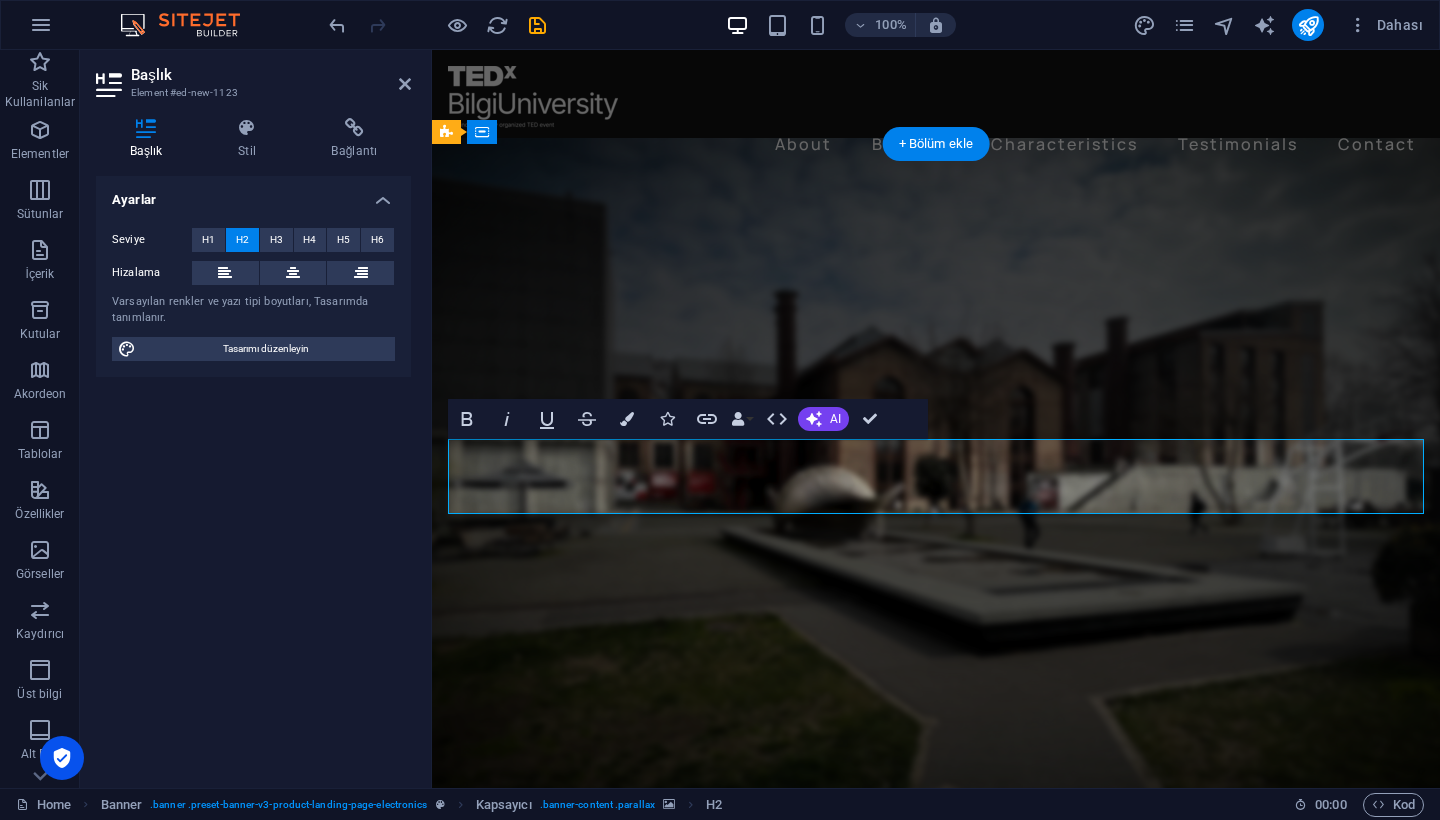 click on "Tepki Ver. Düşün. Dönüştür." at bounding box center [936, 907] 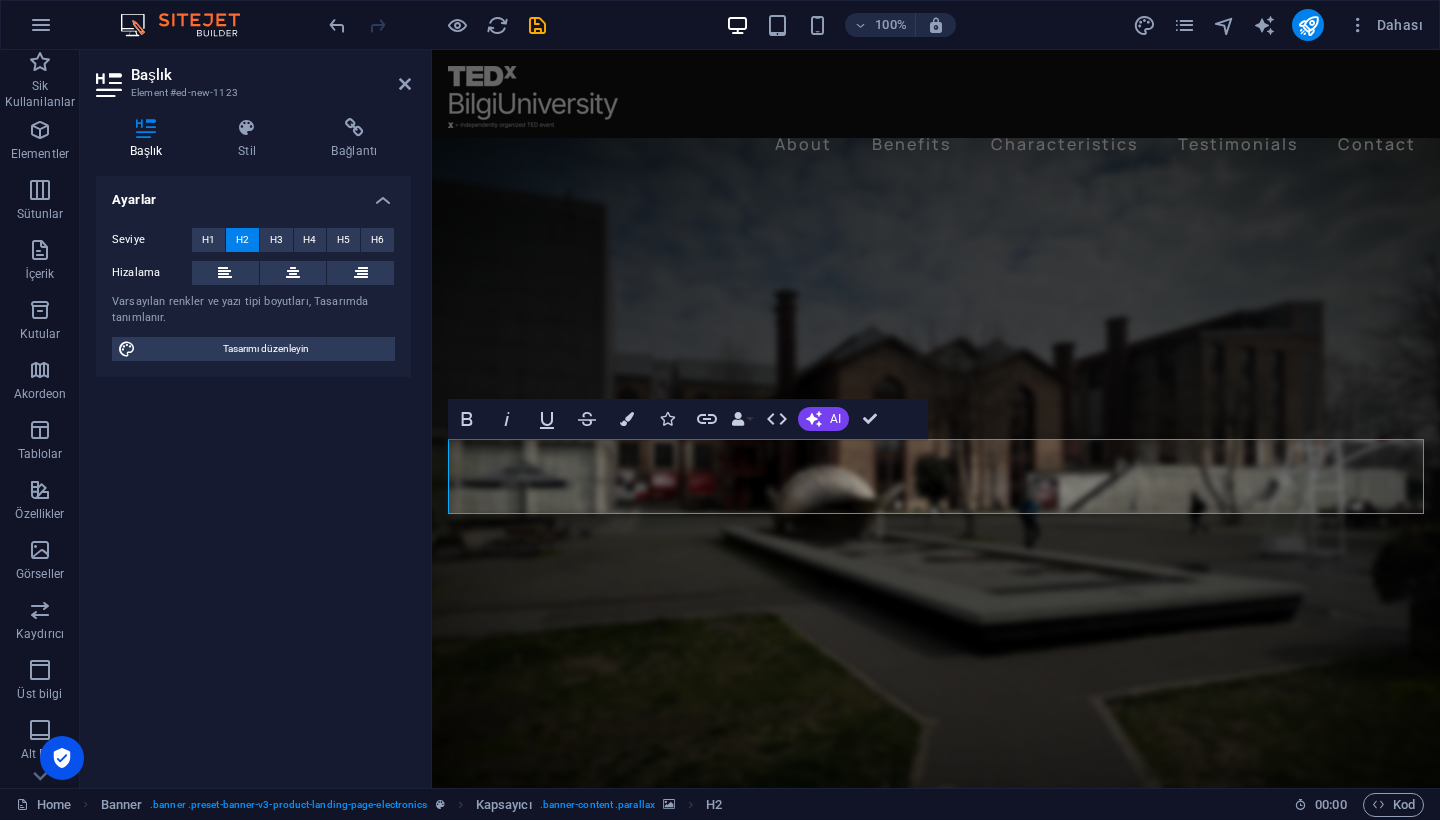 click at bounding box center (936, 485) 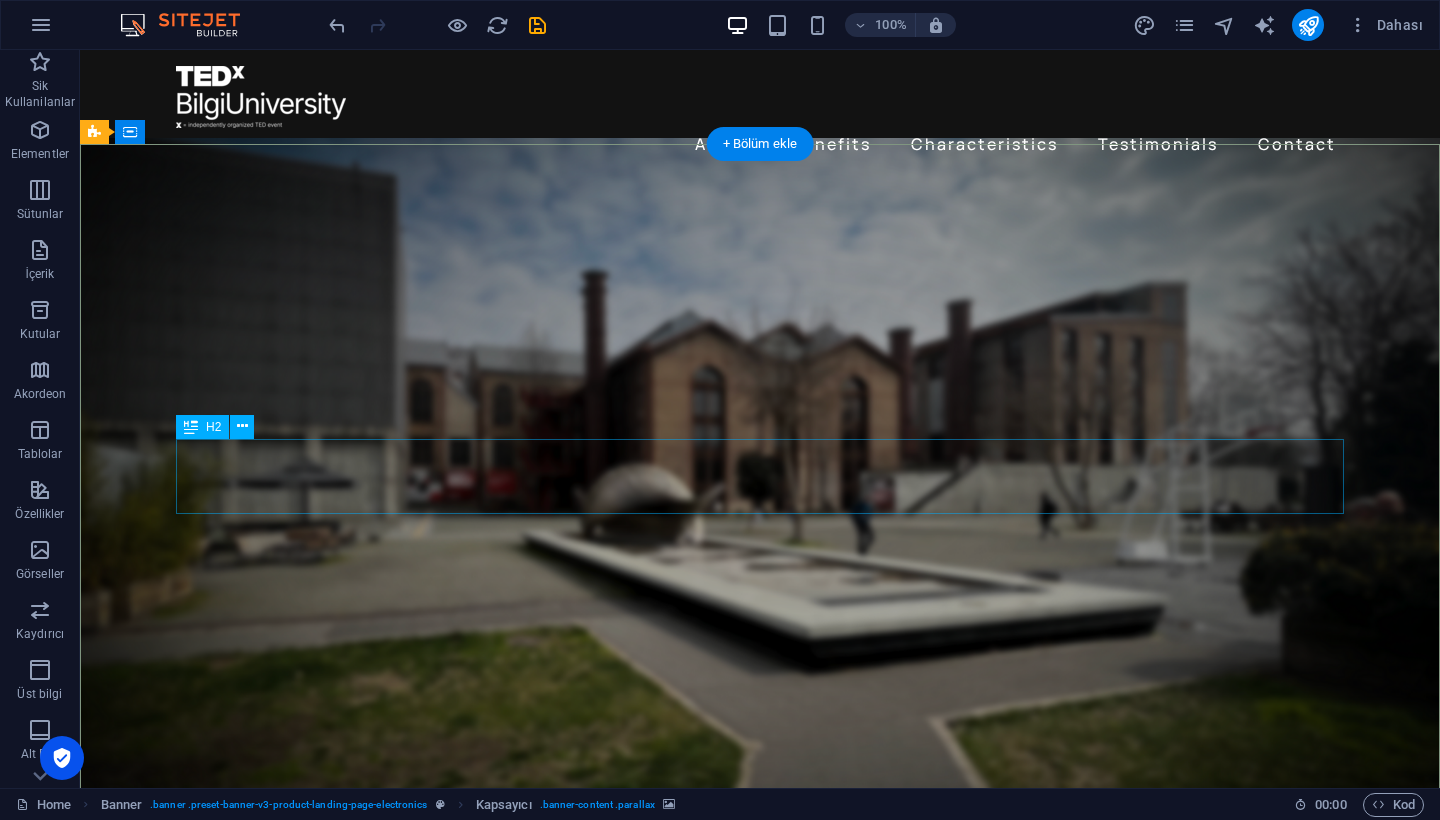 click on "Düşün. Tepki Ver. Dönüştür." at bounding box center (760, 907) 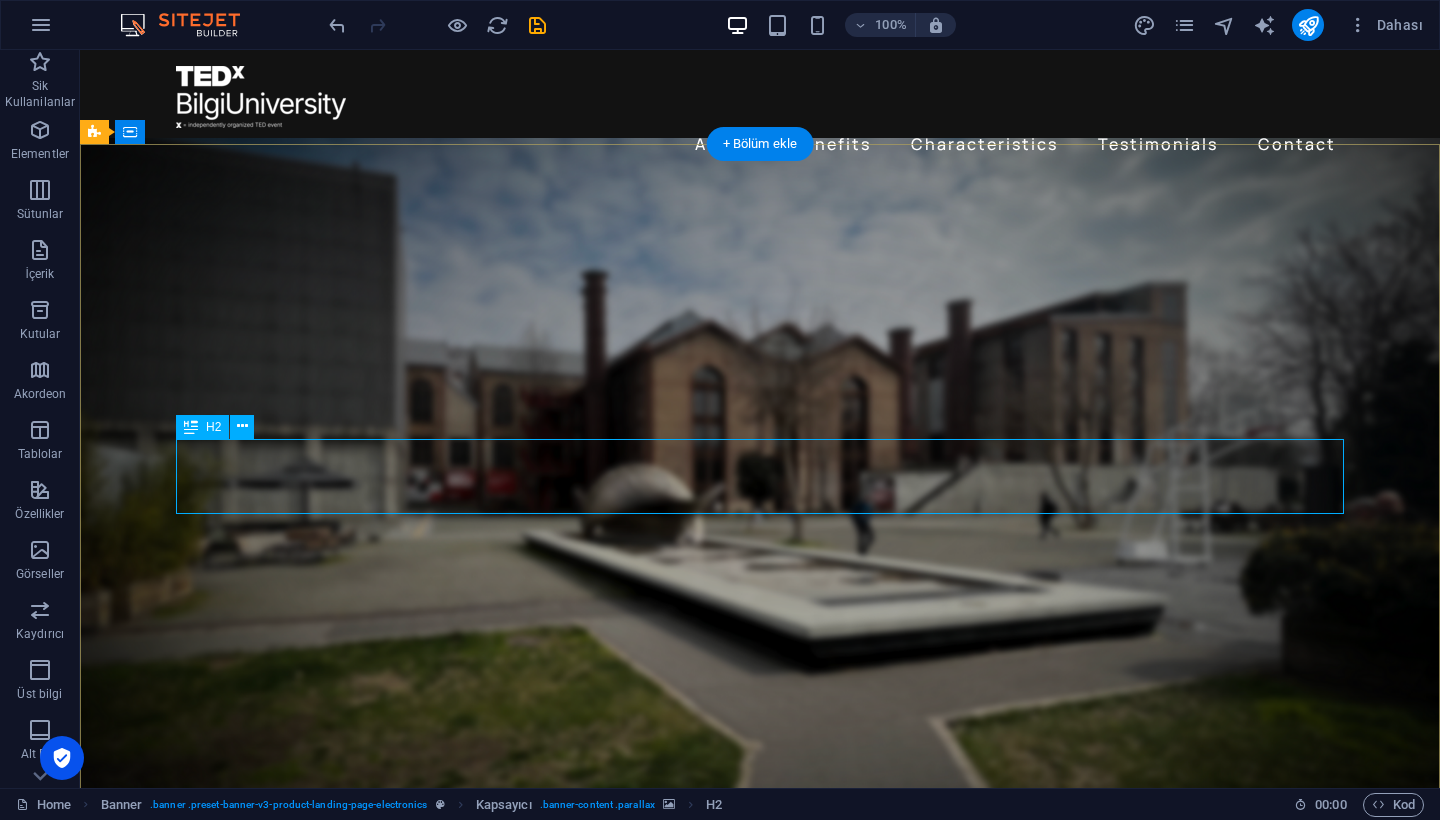 click on "Düşün. Tepki Ver. Dönüştür." at bounding box center [760, 907] 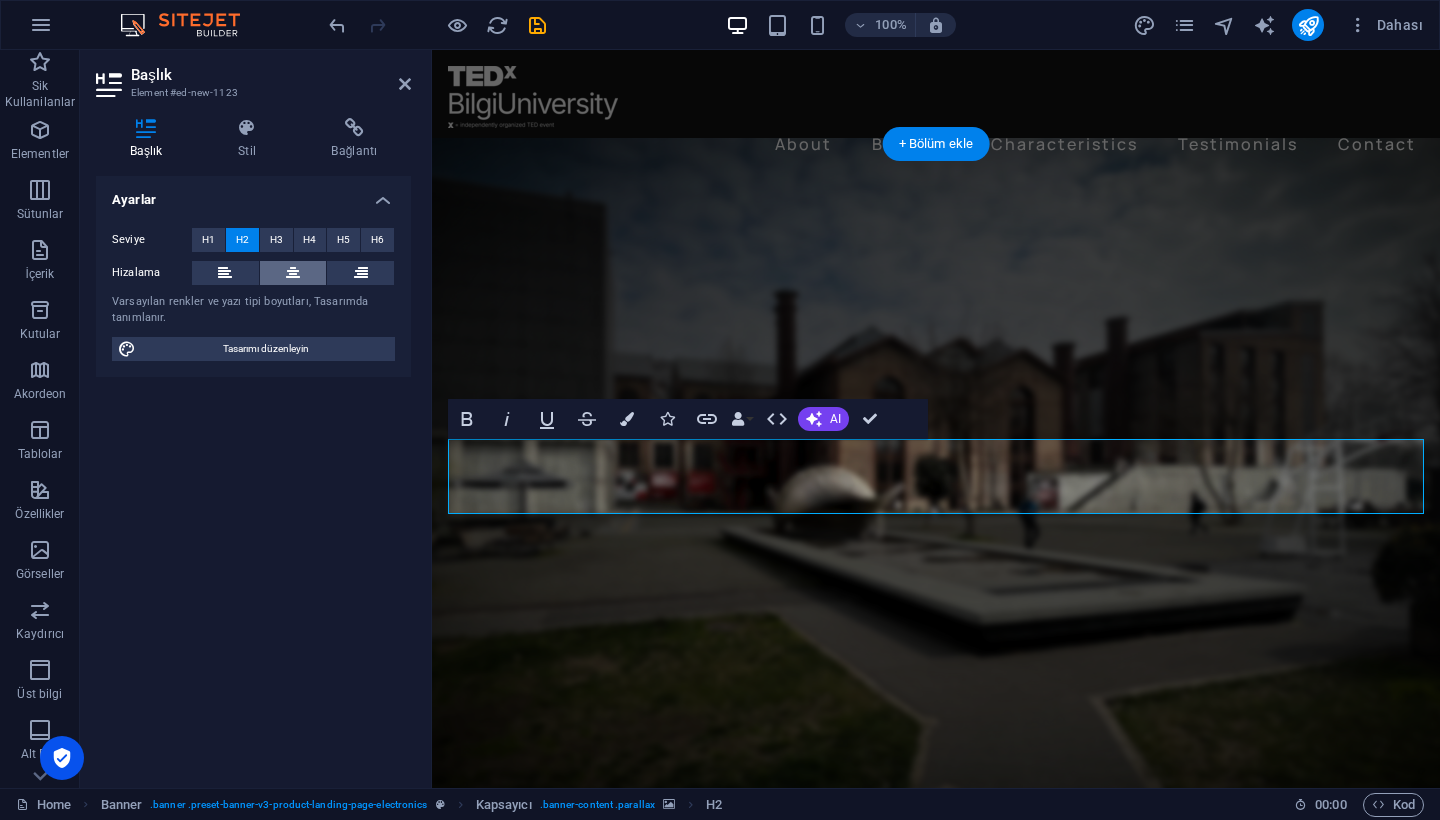 click at bounding box center [293, 273] 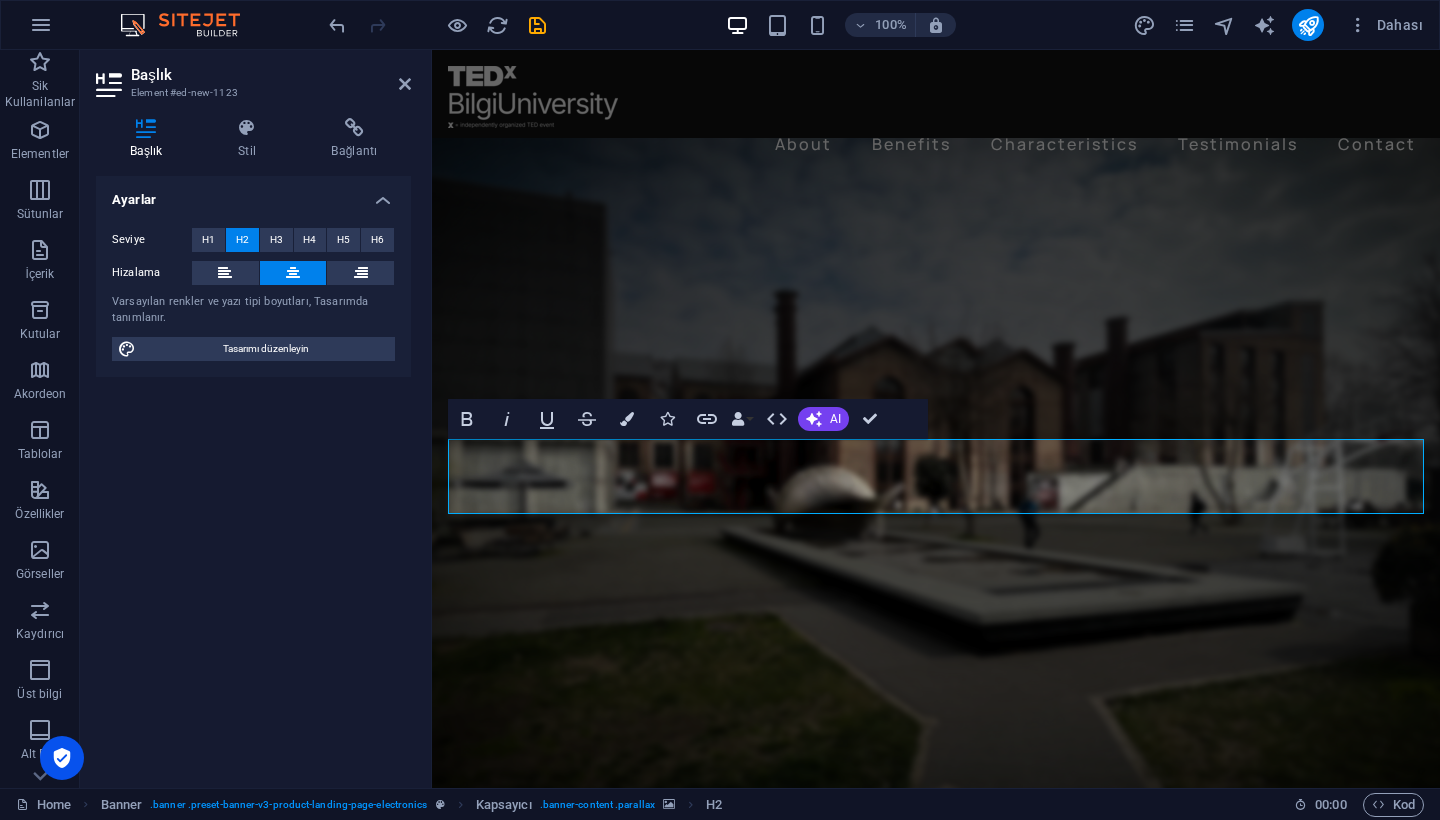 click at bounding box center (936, 485) 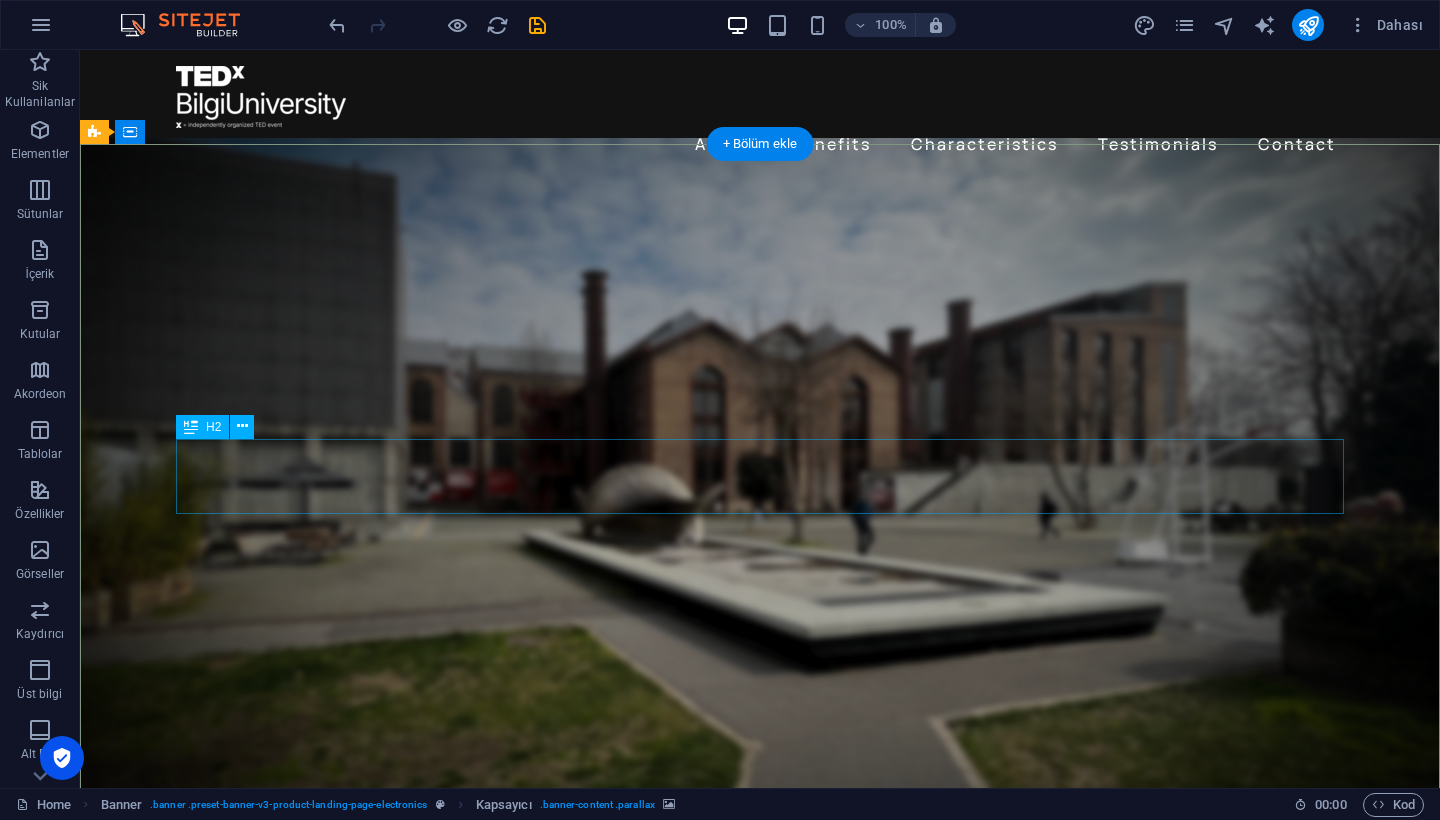 click on "Düşün. Tepki Ver. Dönüştür." at bounding box center [760, 907] 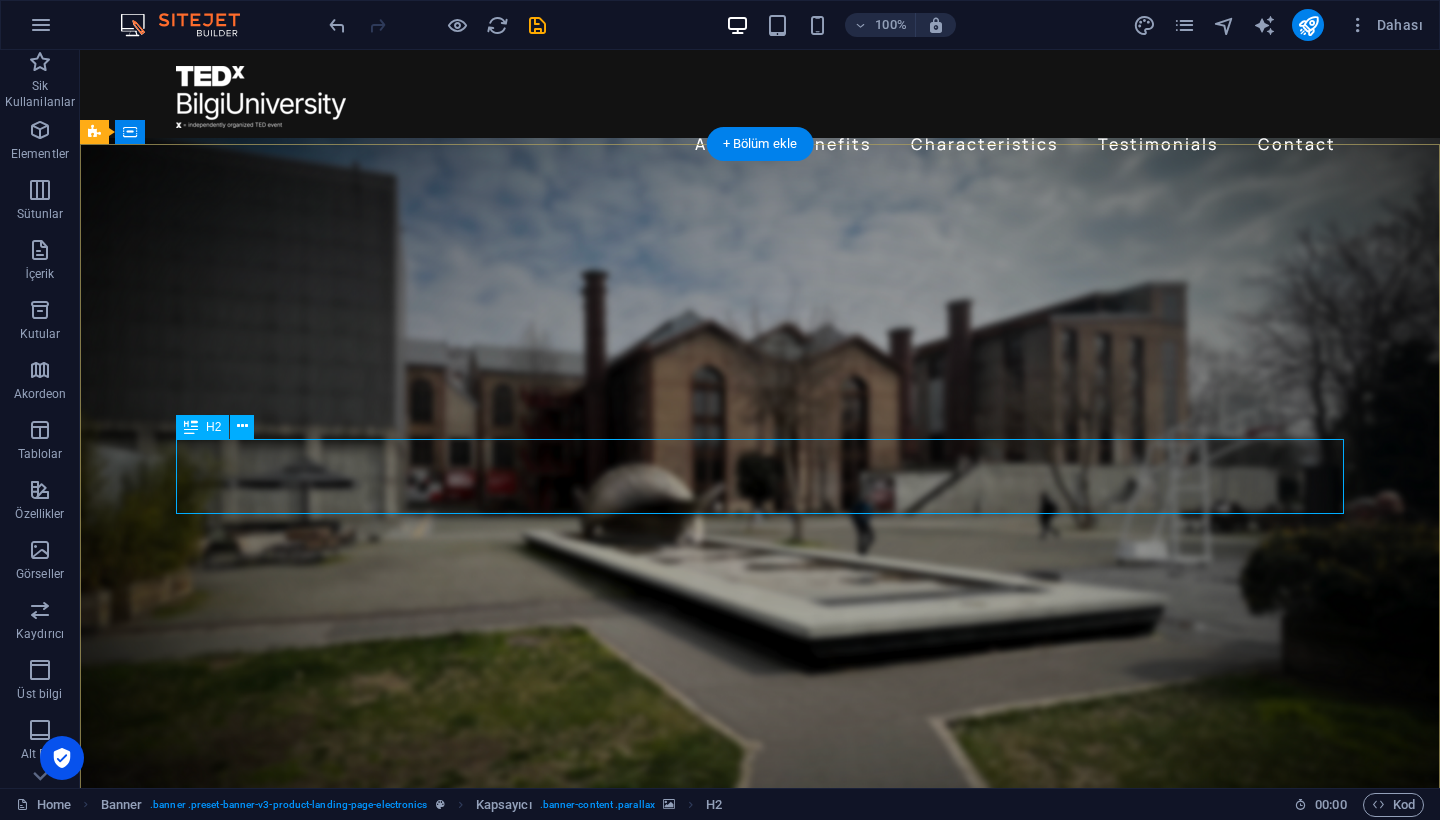 click at bounding box center (191, 427) 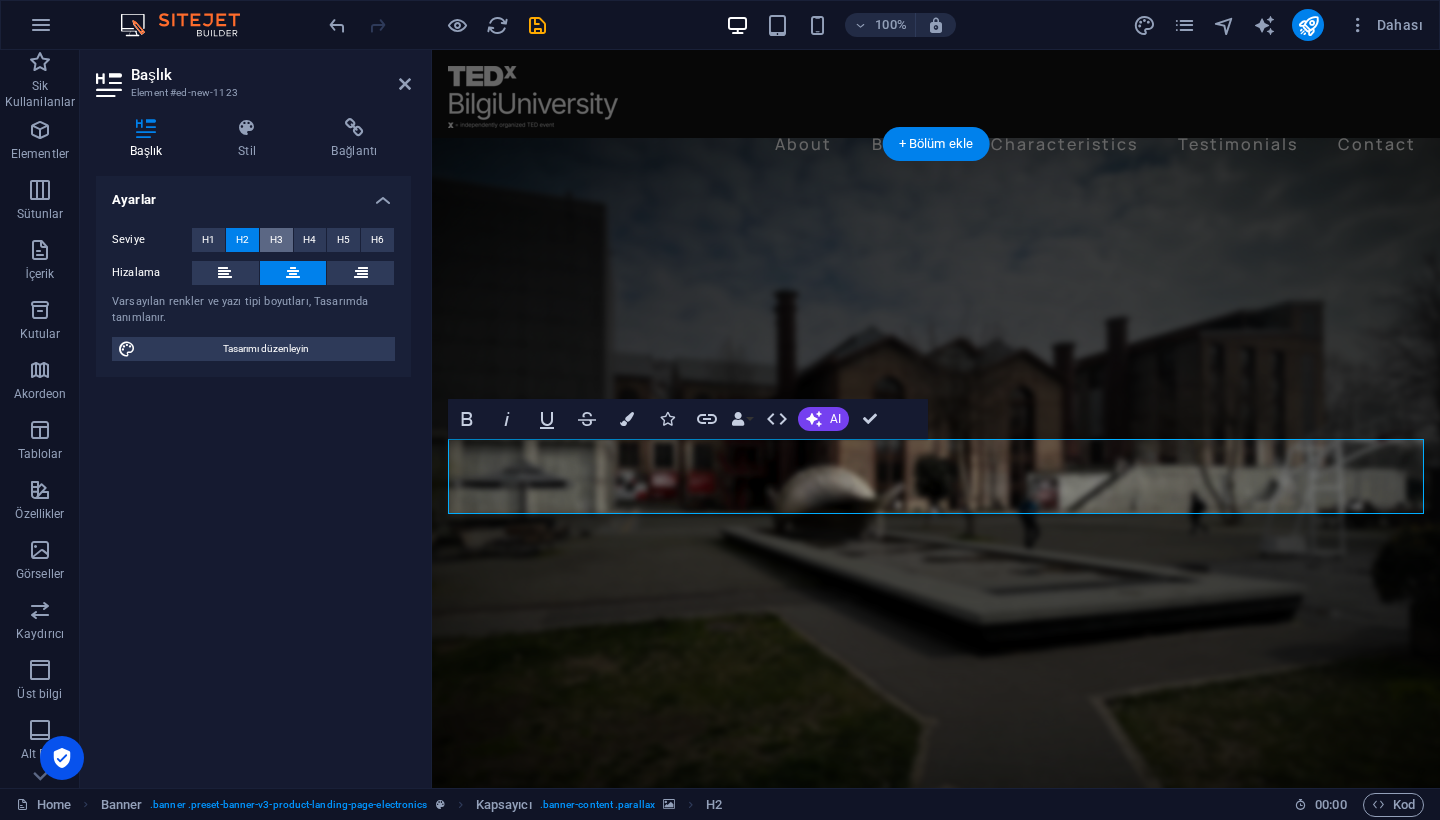 click on "H3" at bounding box center [276, 240] 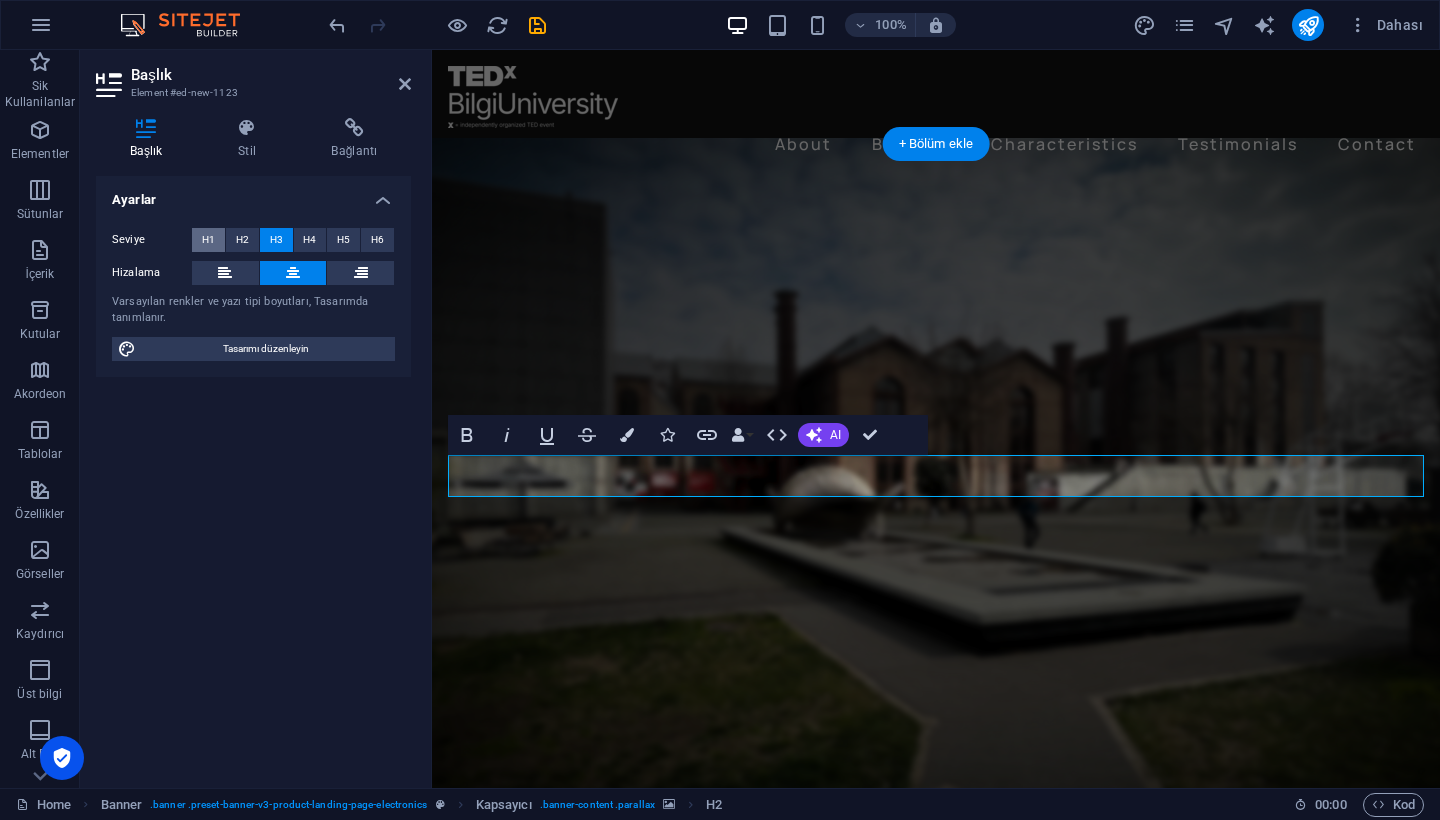 click on "H1" at bounding box center [208, 240] 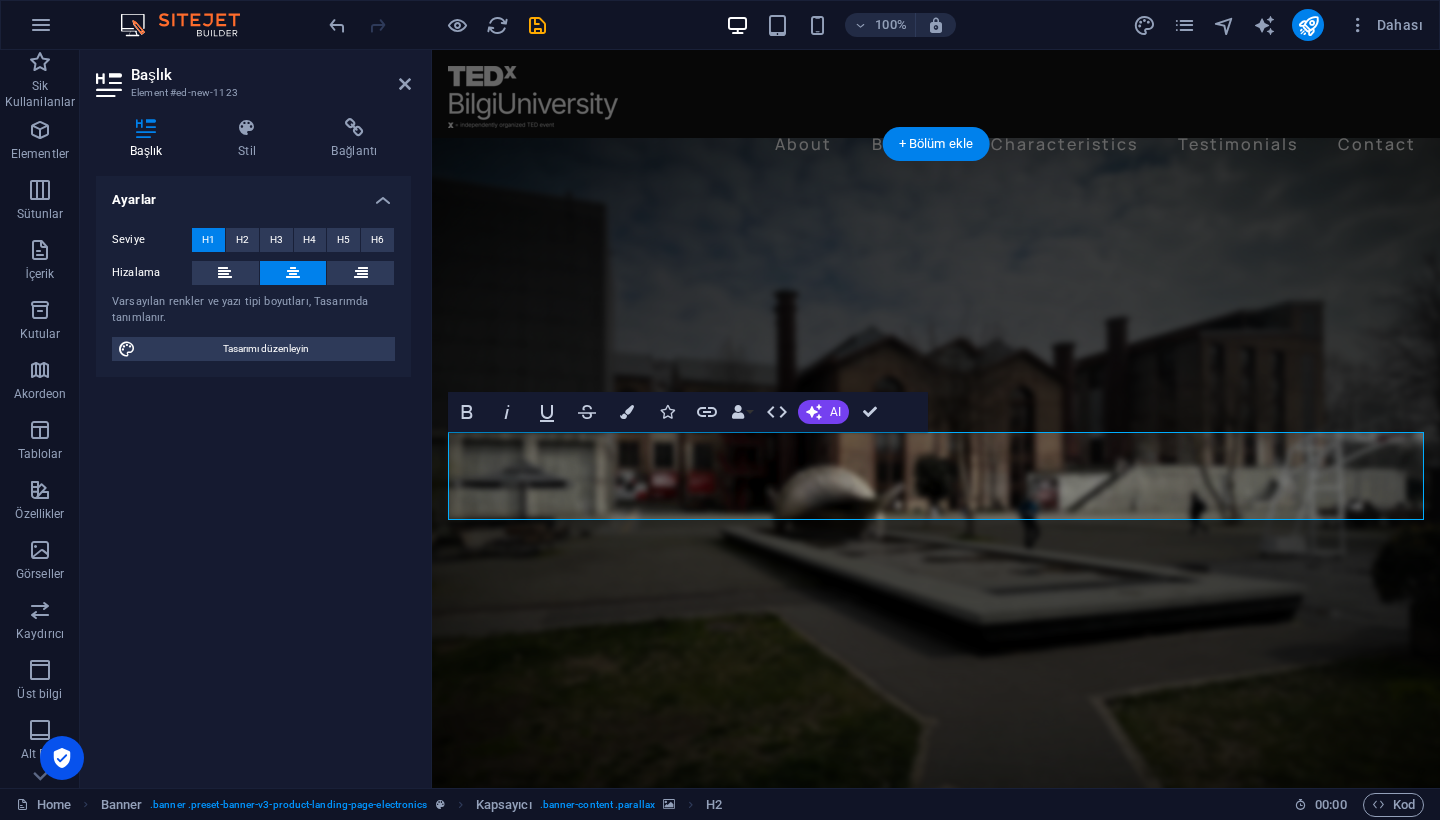 click at bounding box center (936, 485) 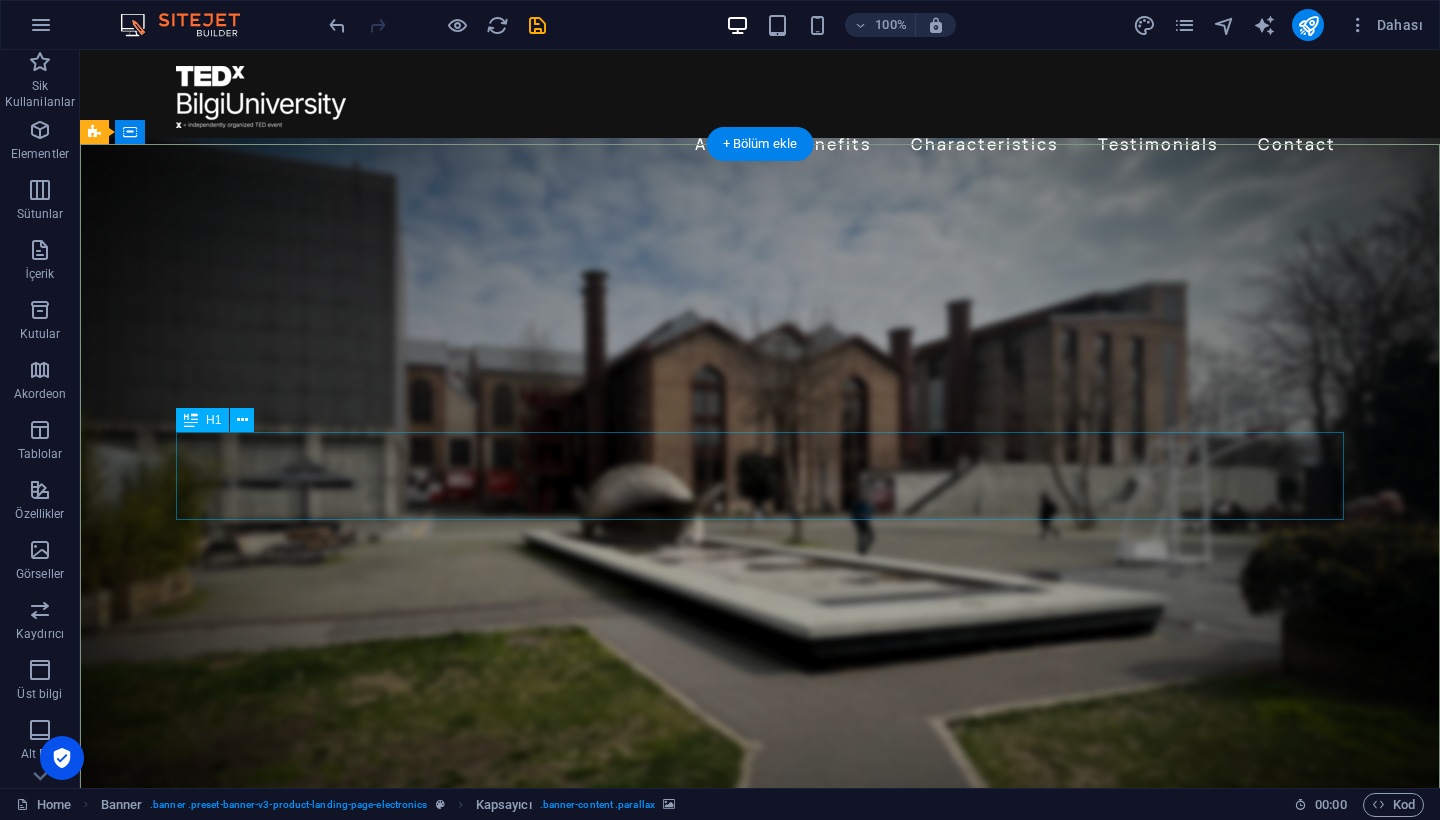 click on "Düşün. Tepki Ver. Dönüştür." at bounding box center [760, 914] 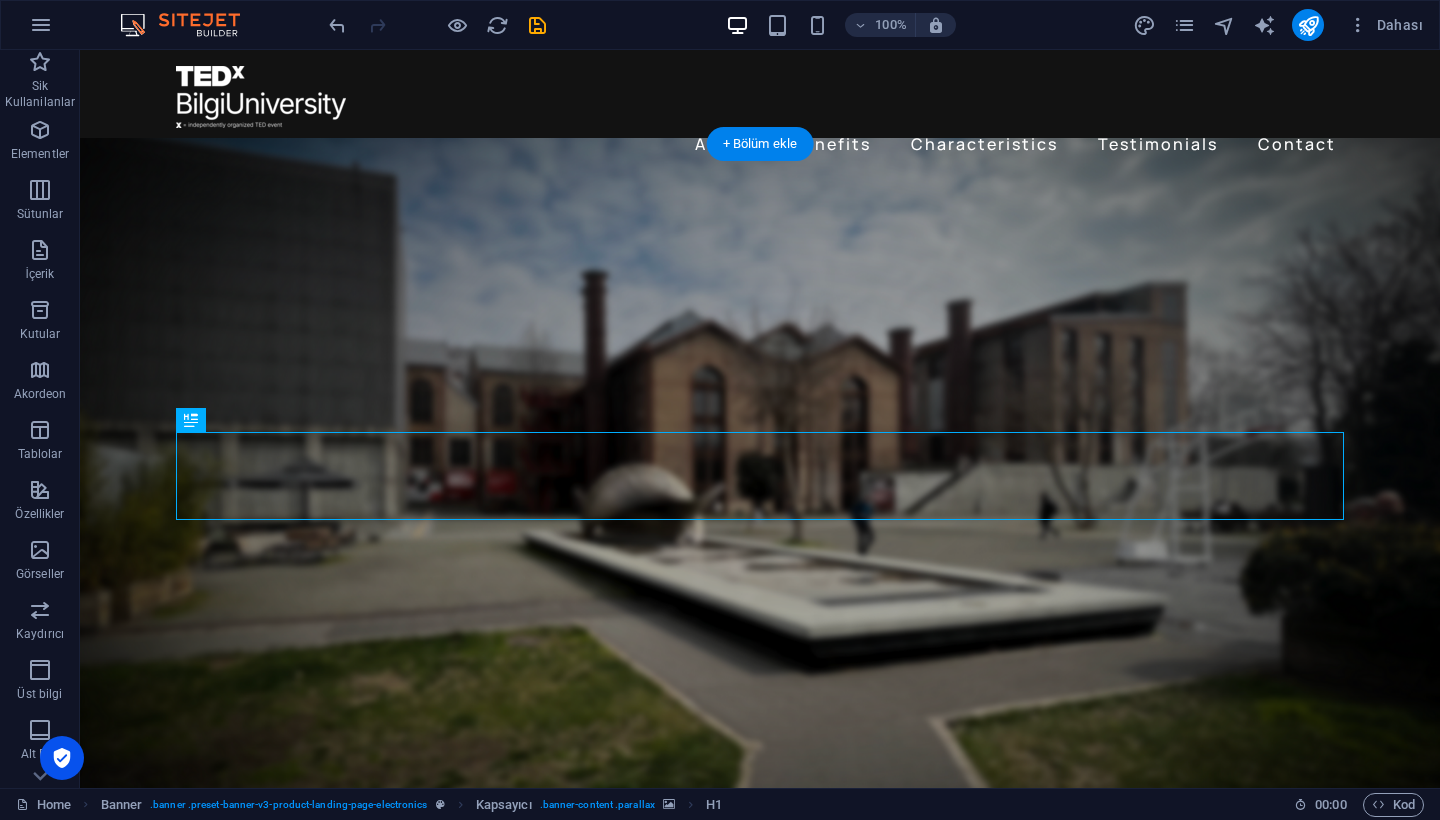 drag, startPoint x: 796, startPoint y: 481, endPoint x: 803, endPoint y: 254, distance: 227.10791 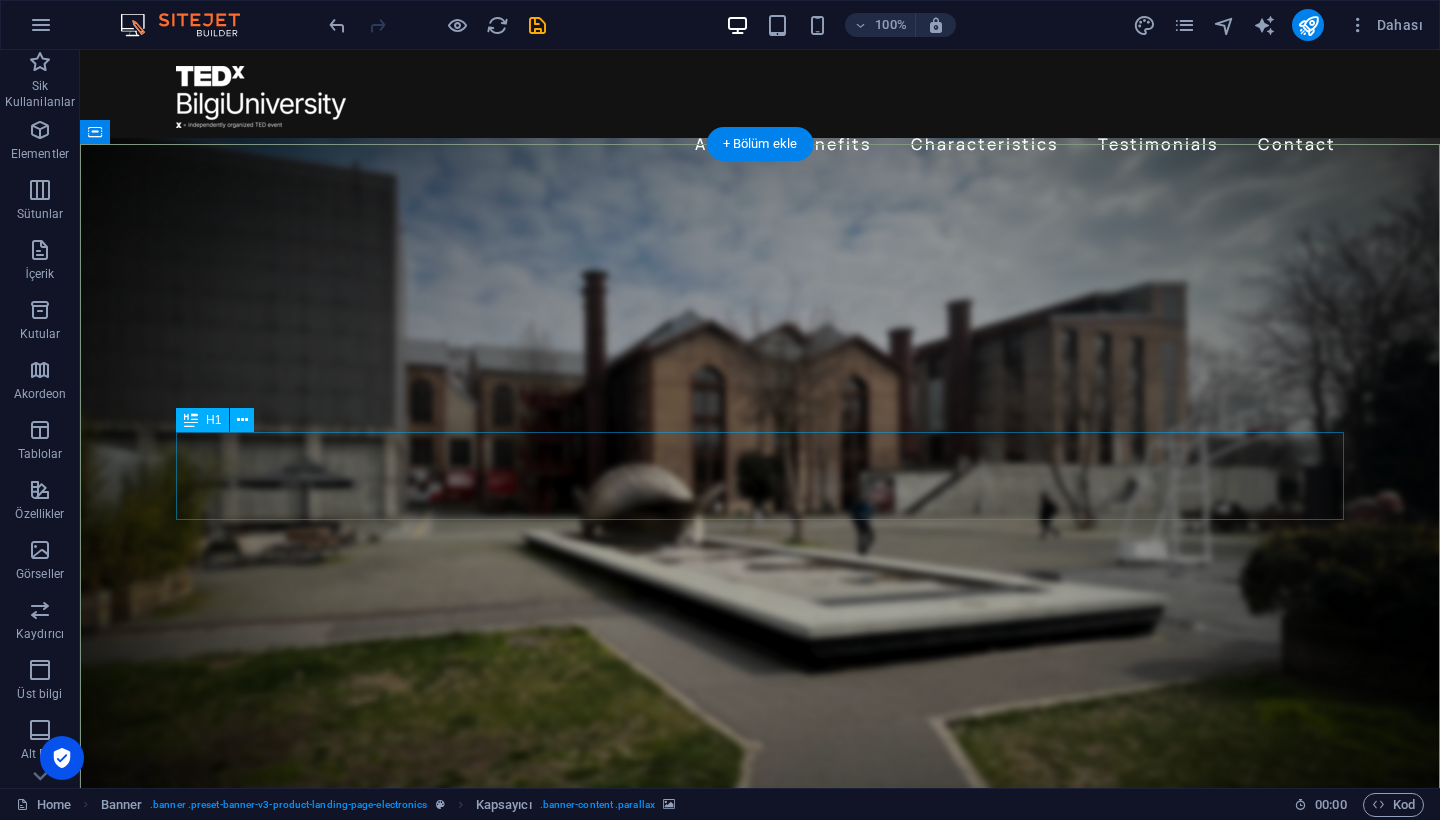 click on "Düşün. Tepki Ver. Dönüştür." at bounding box center (760, 914) 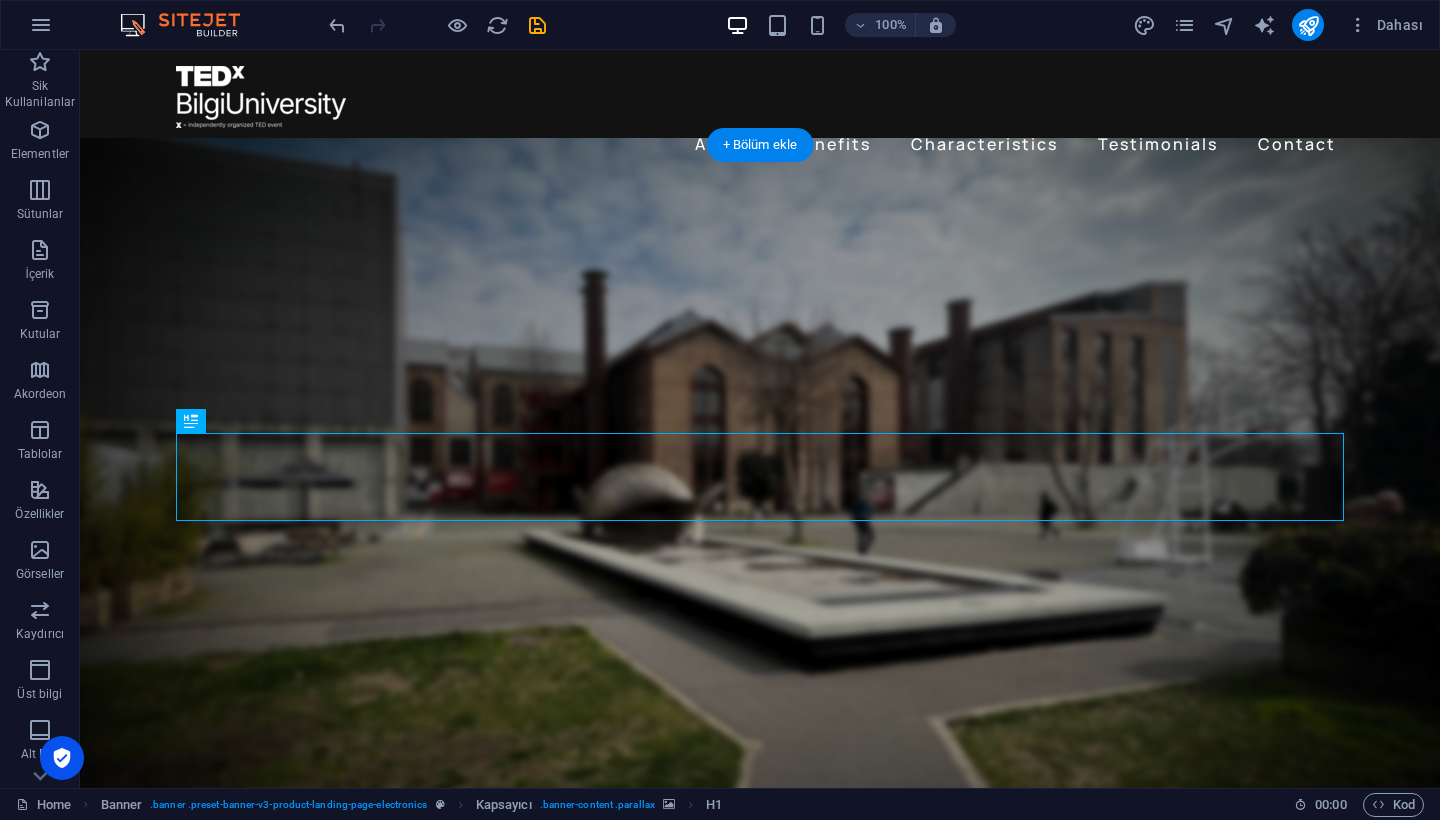scroll, scrollTop: 0, scrollLeft: 0, axis: both 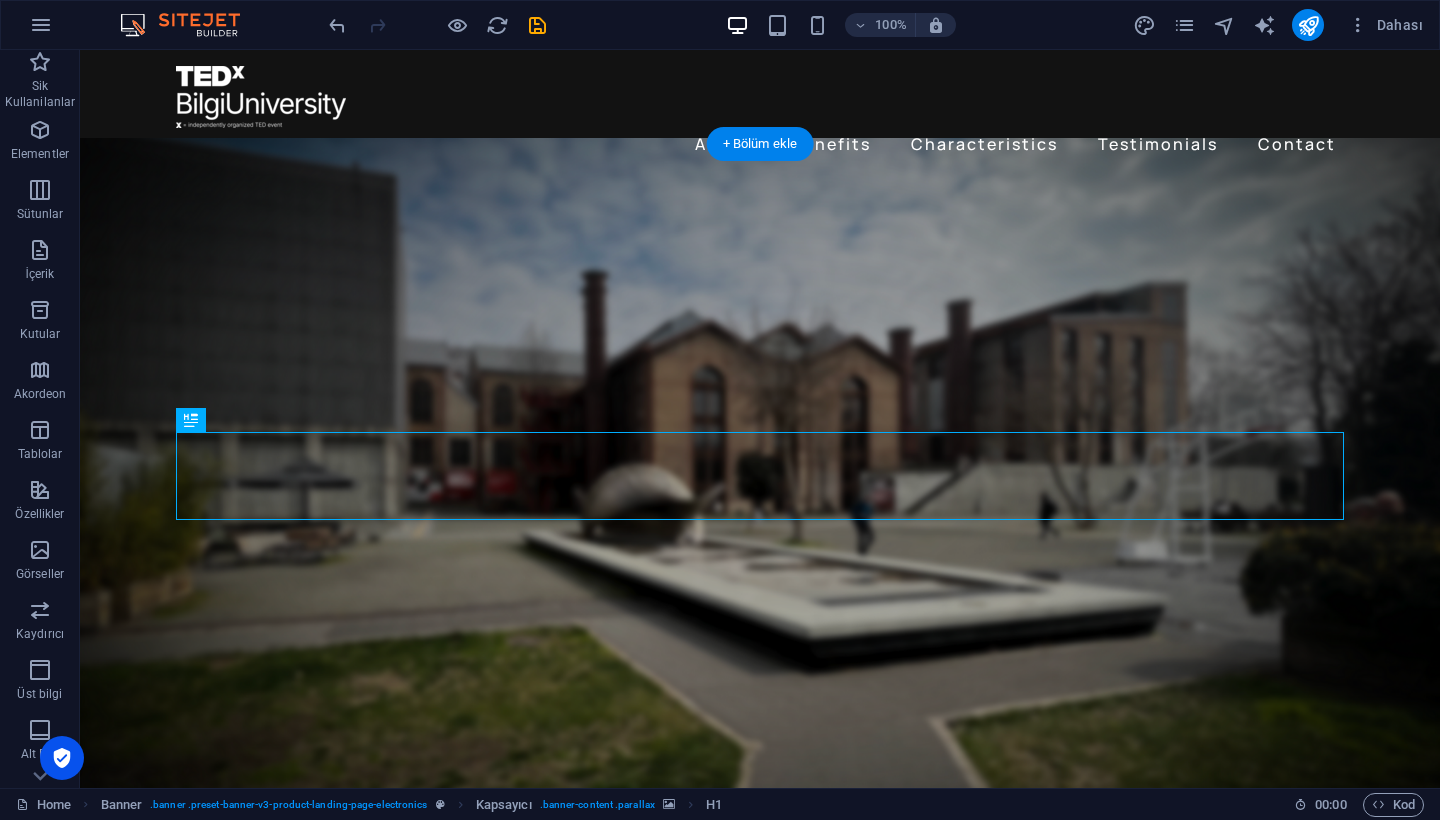 click at bounding box center (760, 485) 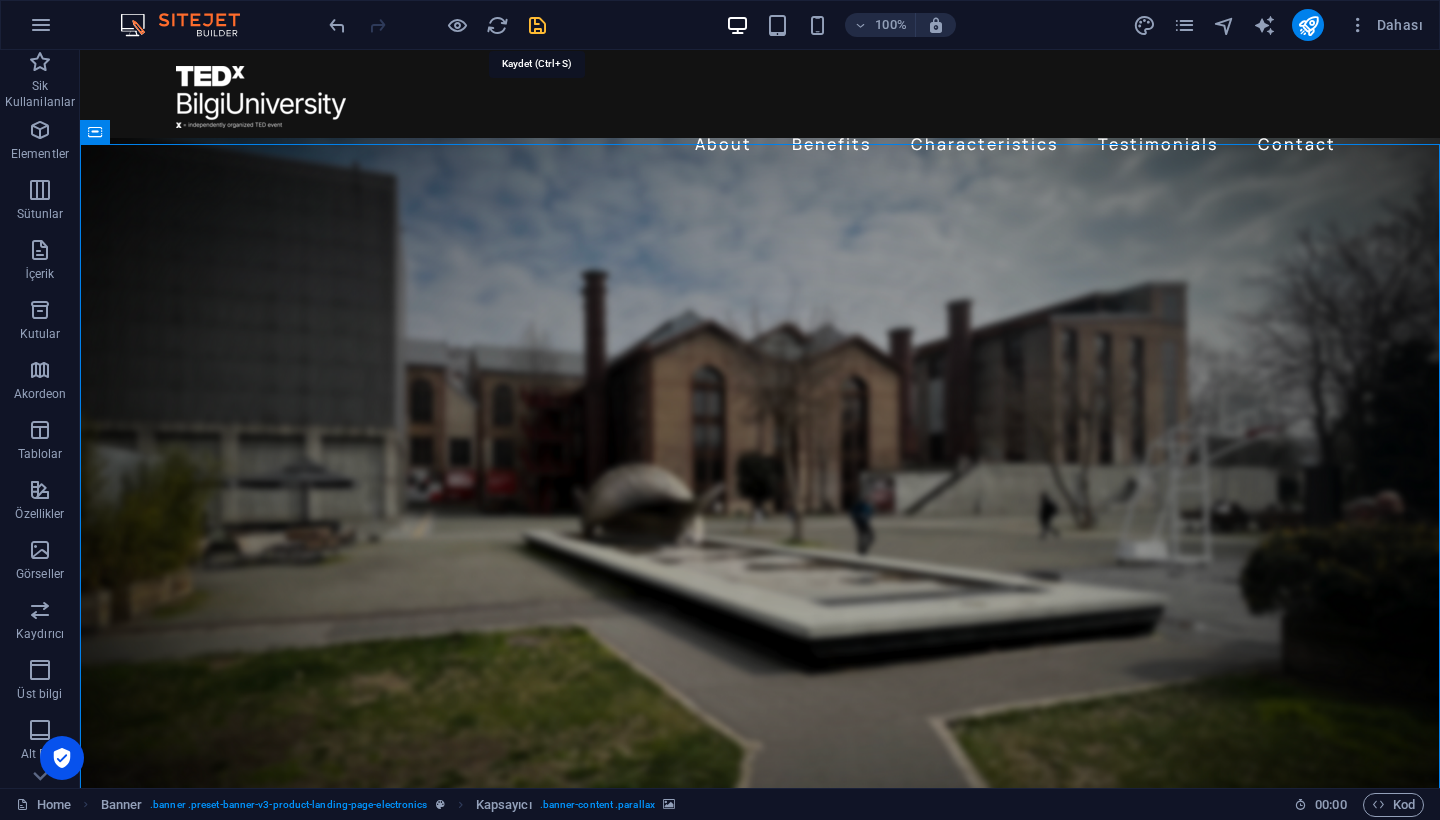 click at bounding box center (537, 25) 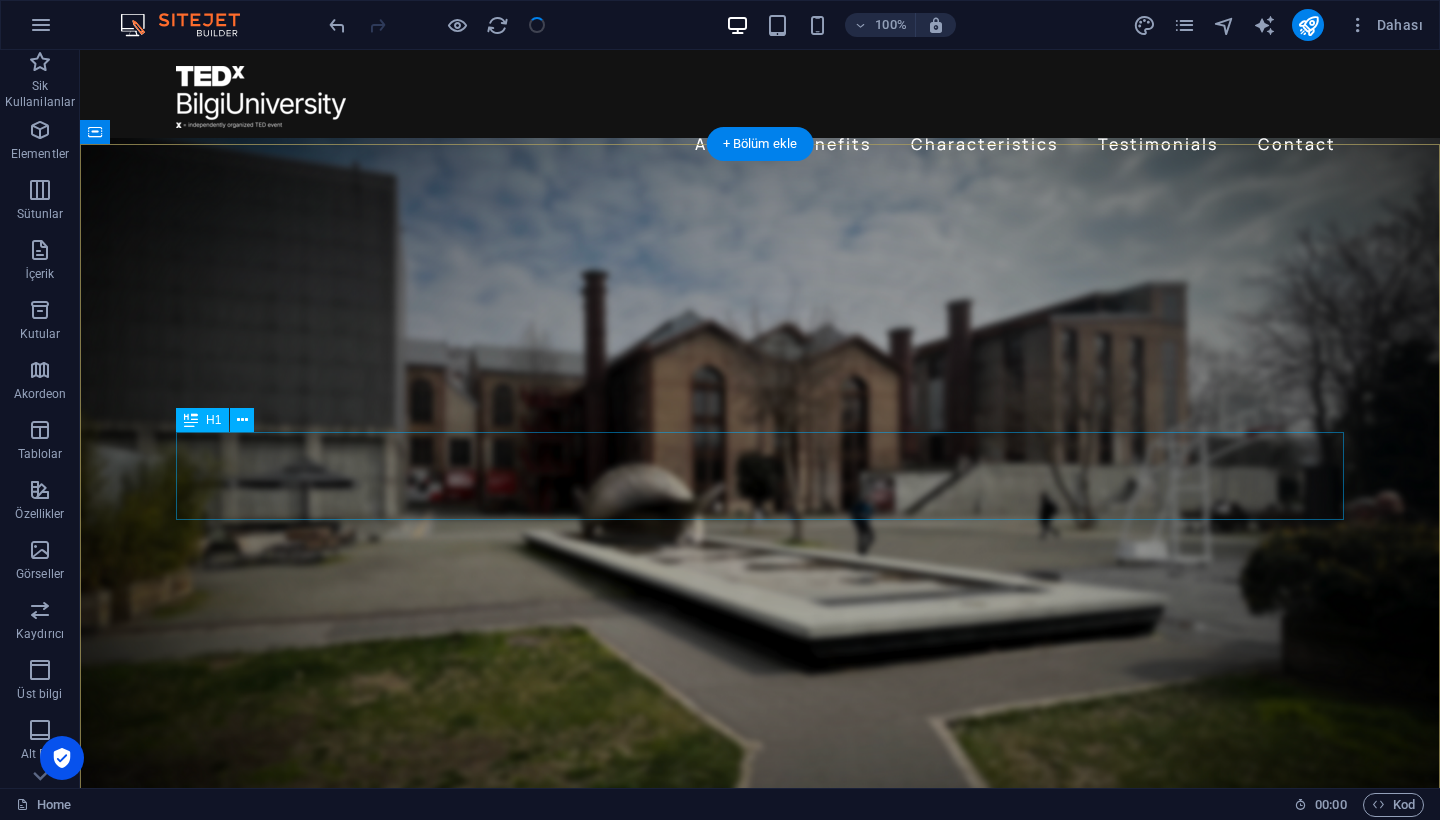 click on "Düşün. Tepki Ver. Dönüştür." at bounding box center [760, 914] 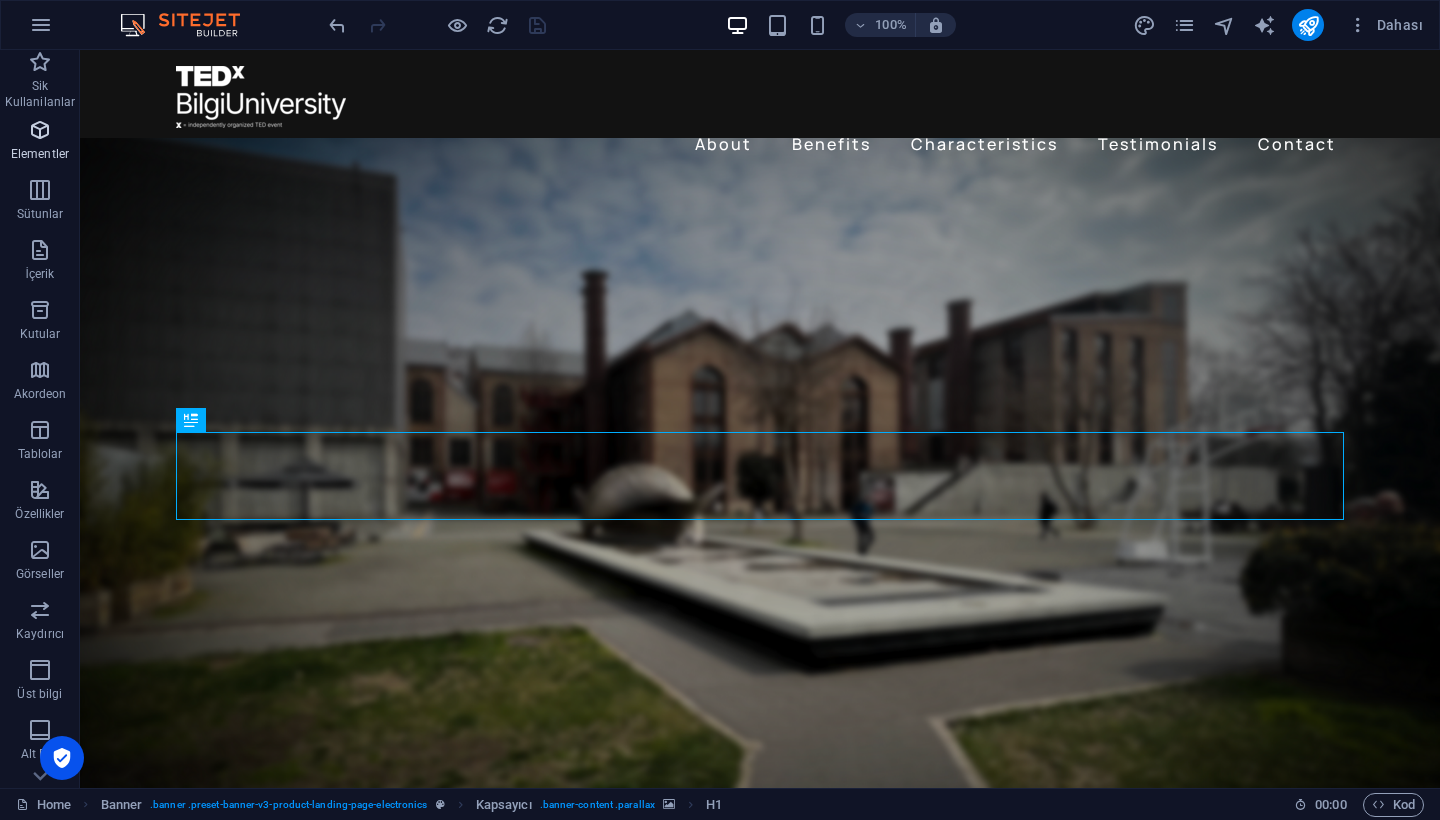 click at bounding box center [40, 130] 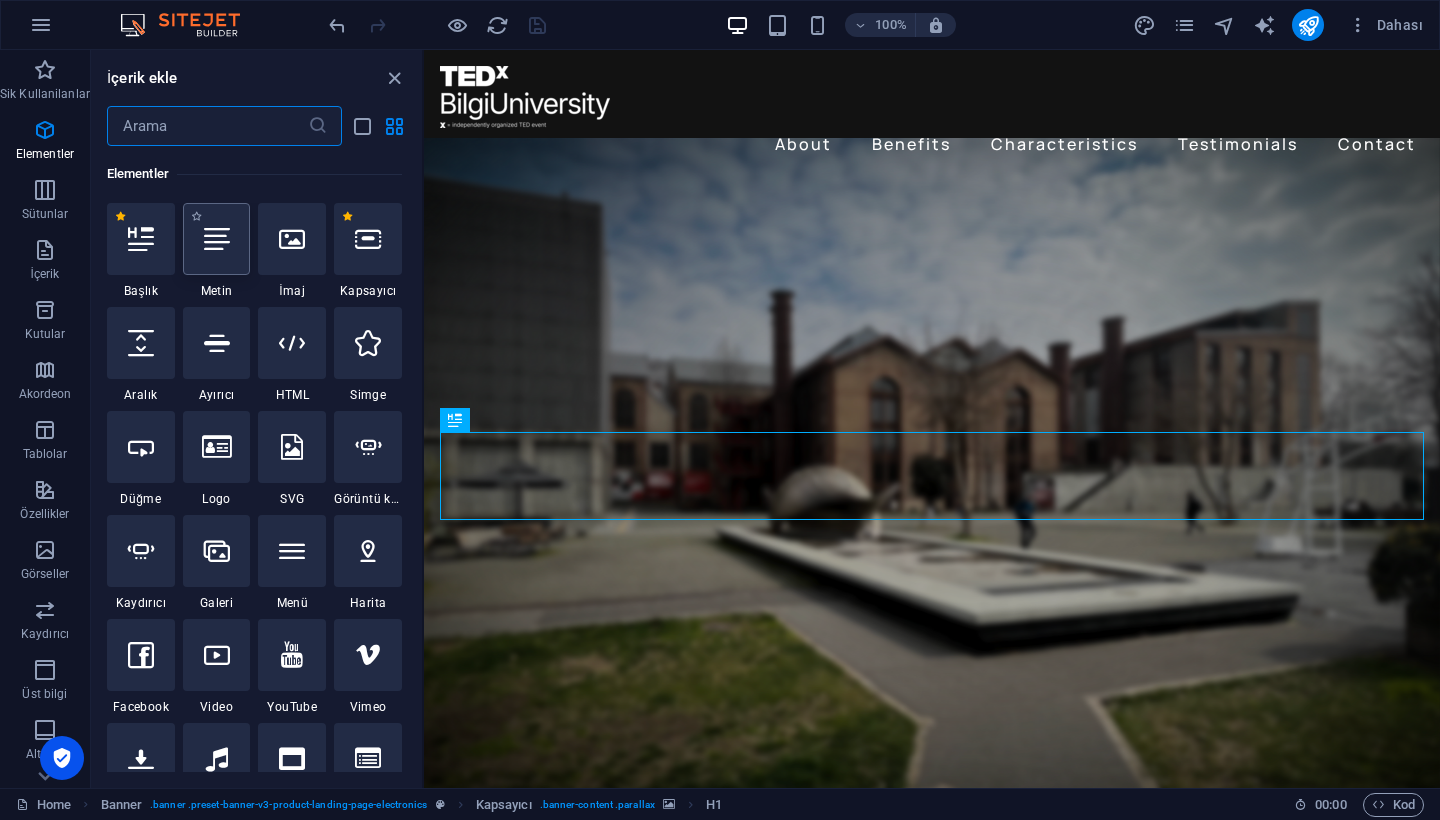 scroll, scrollTop: 213, scrollLeft: 0, axis: vertical 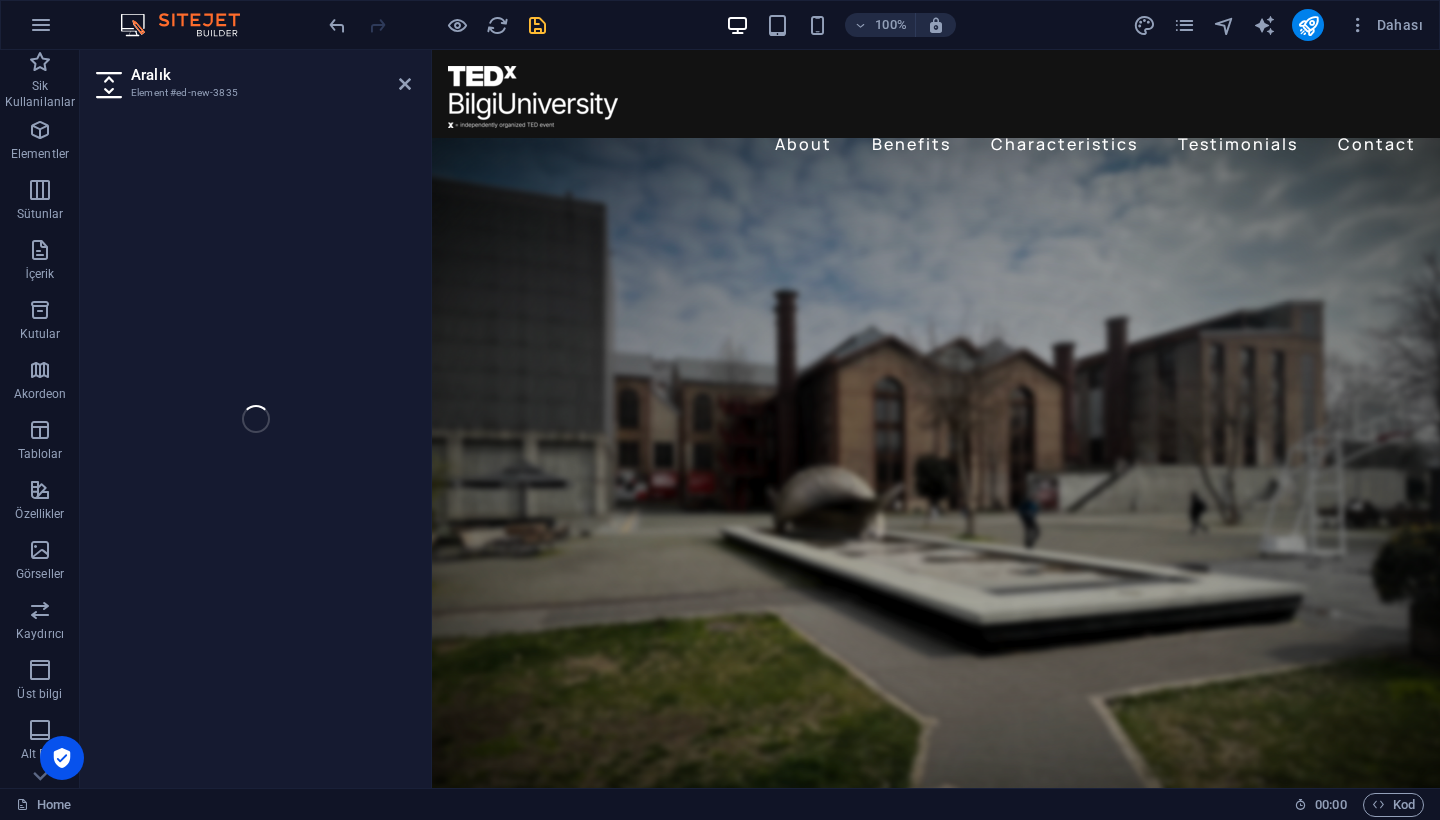 select on "px" 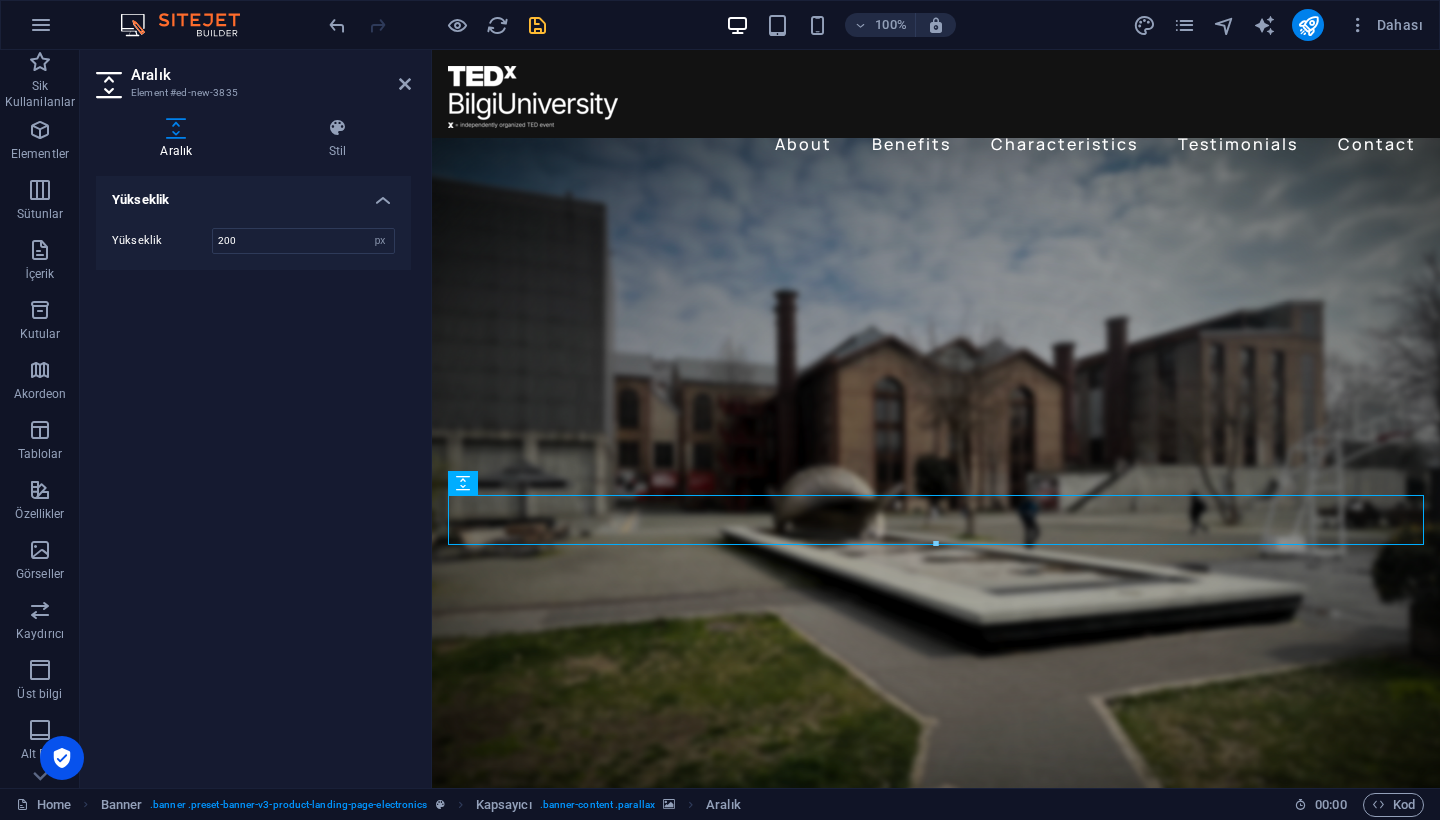 type on "200" 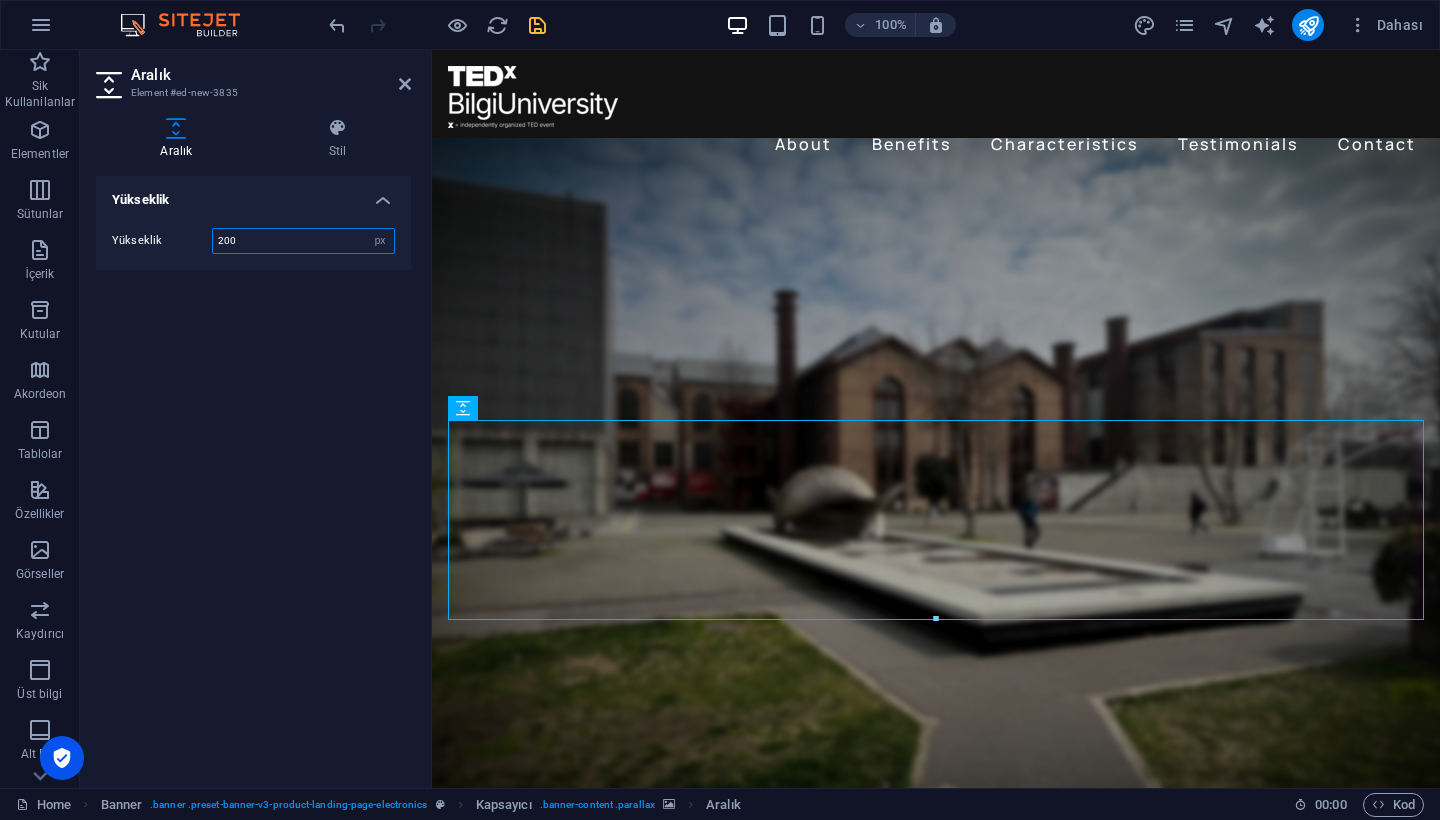 click on "200" at bounding box center [303, 241] 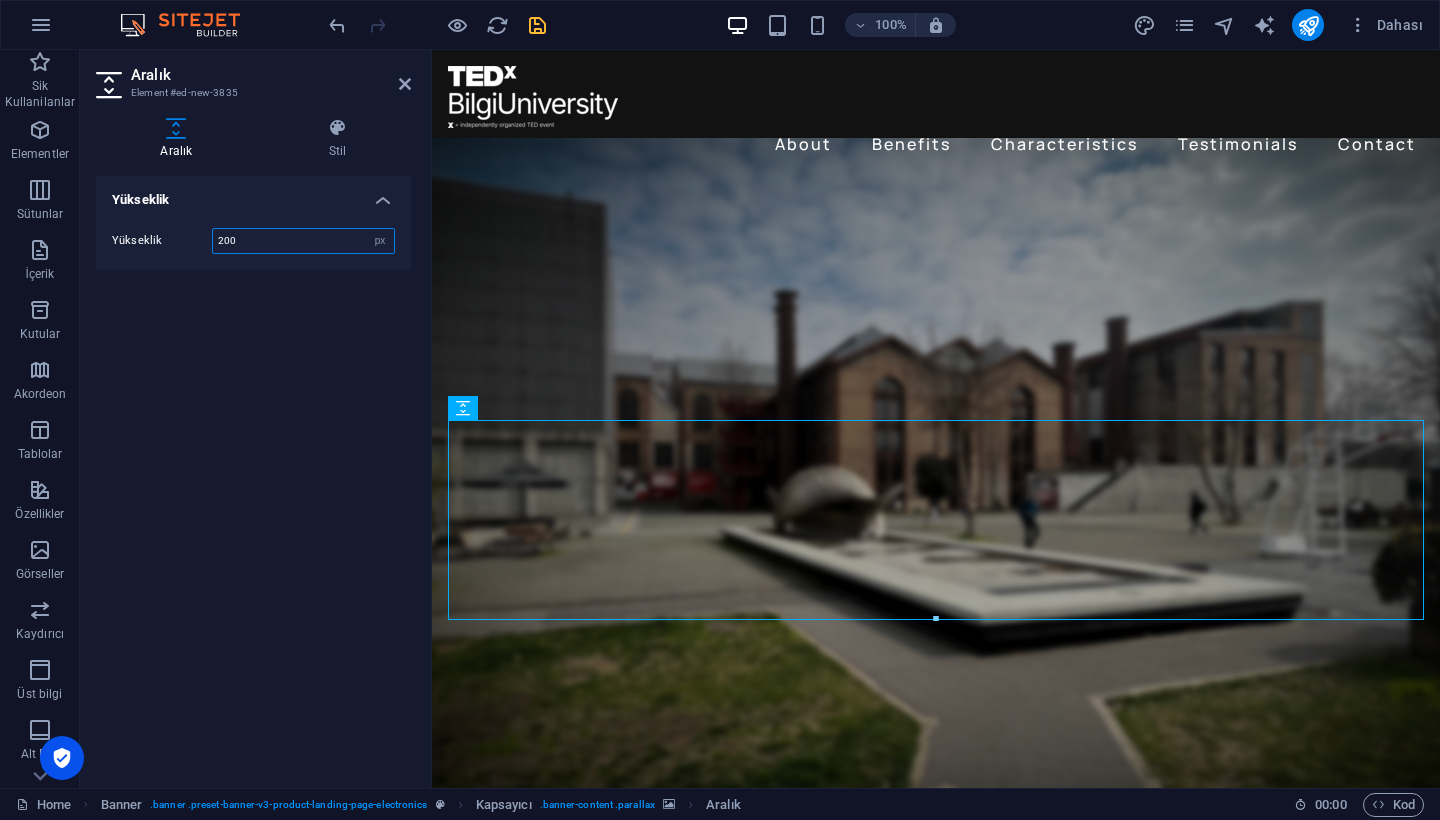 click on "200" at bounding box center [303, 241] 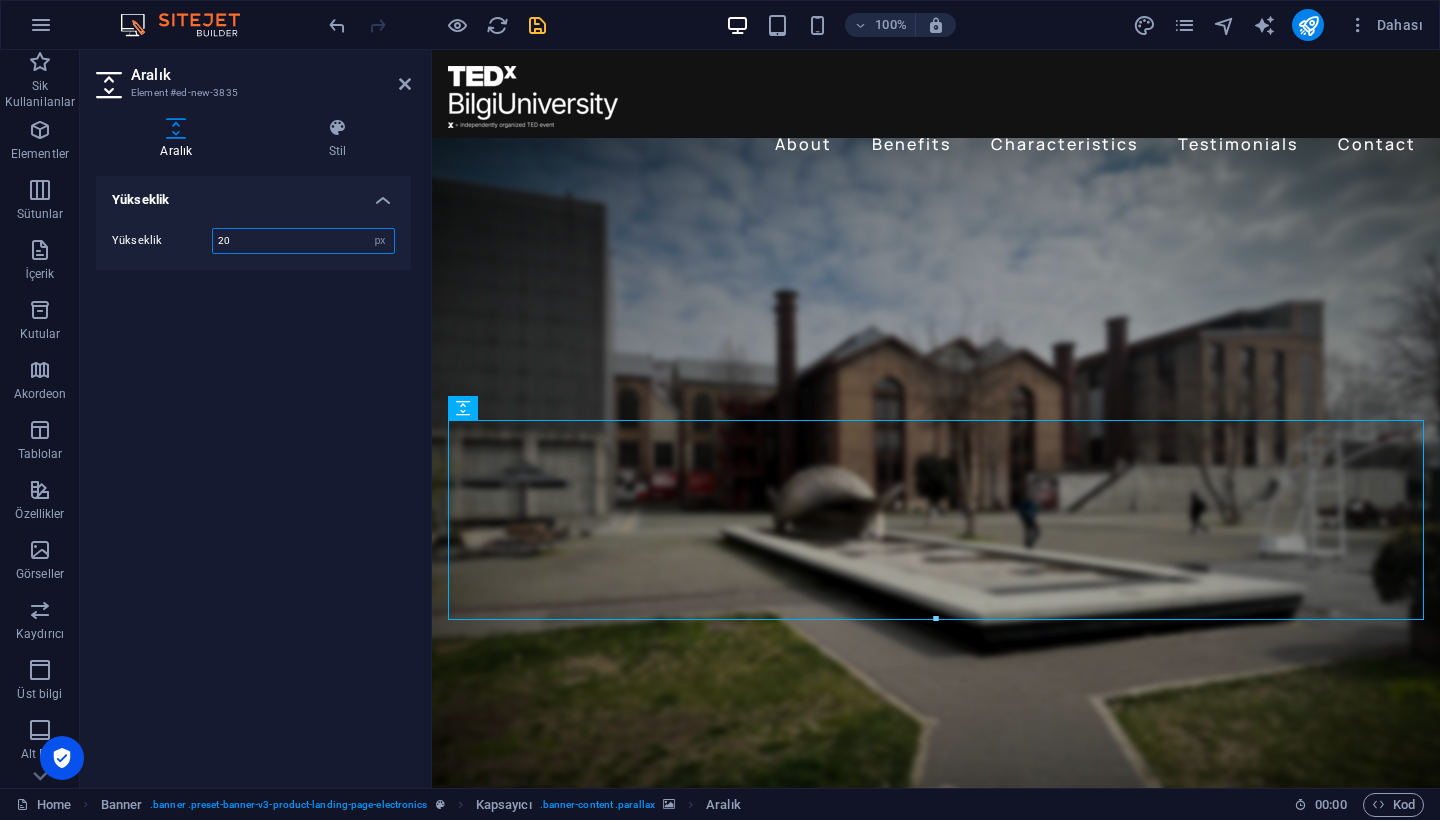 type on "20" 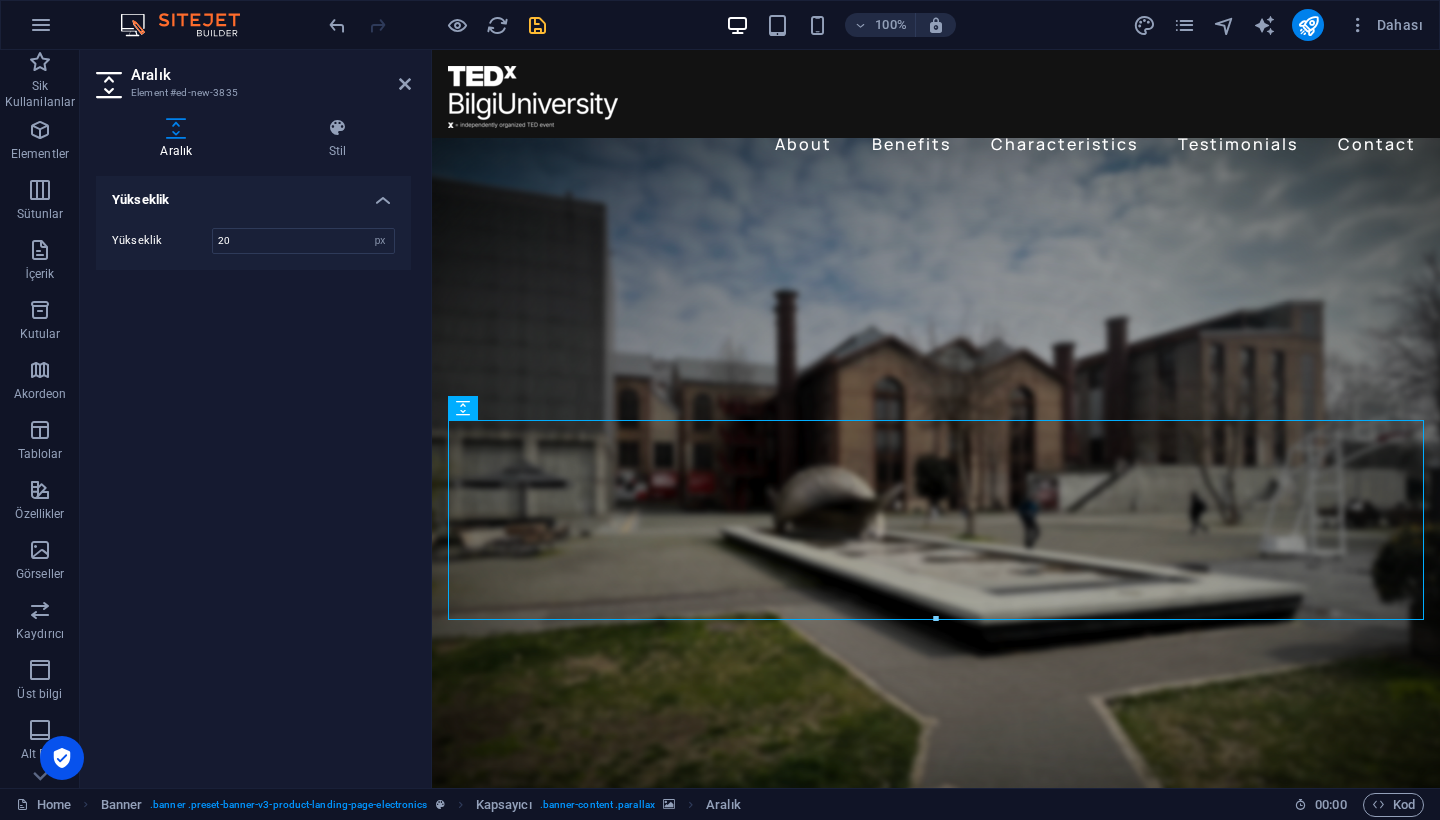click on "Yükseklik Yükseklik 20 px rem vh vw" at bounding box center (253, 474) 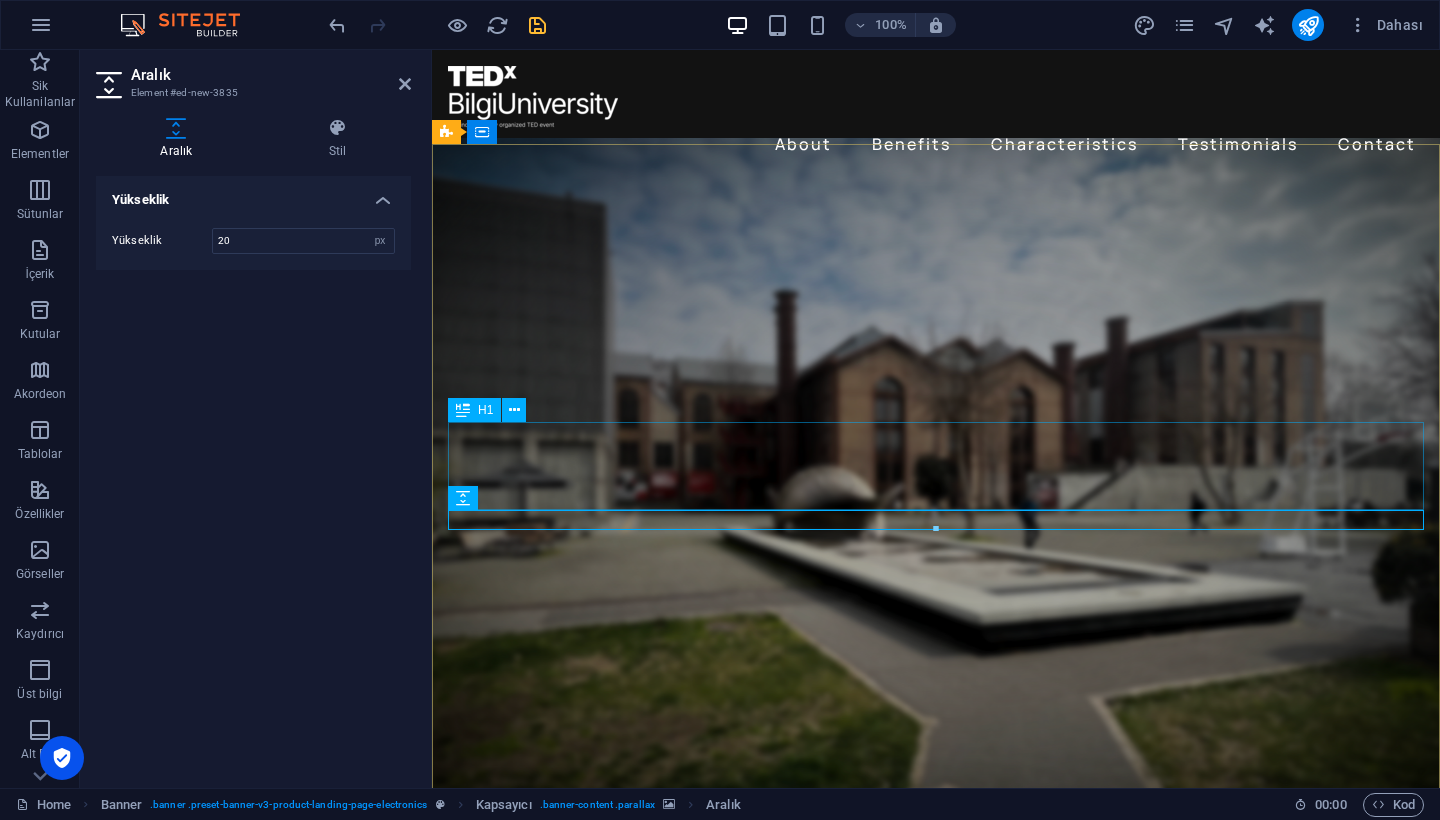 click on "Düşün. Tepki Ver. Dönüştür." at bounding box center (936, 914) 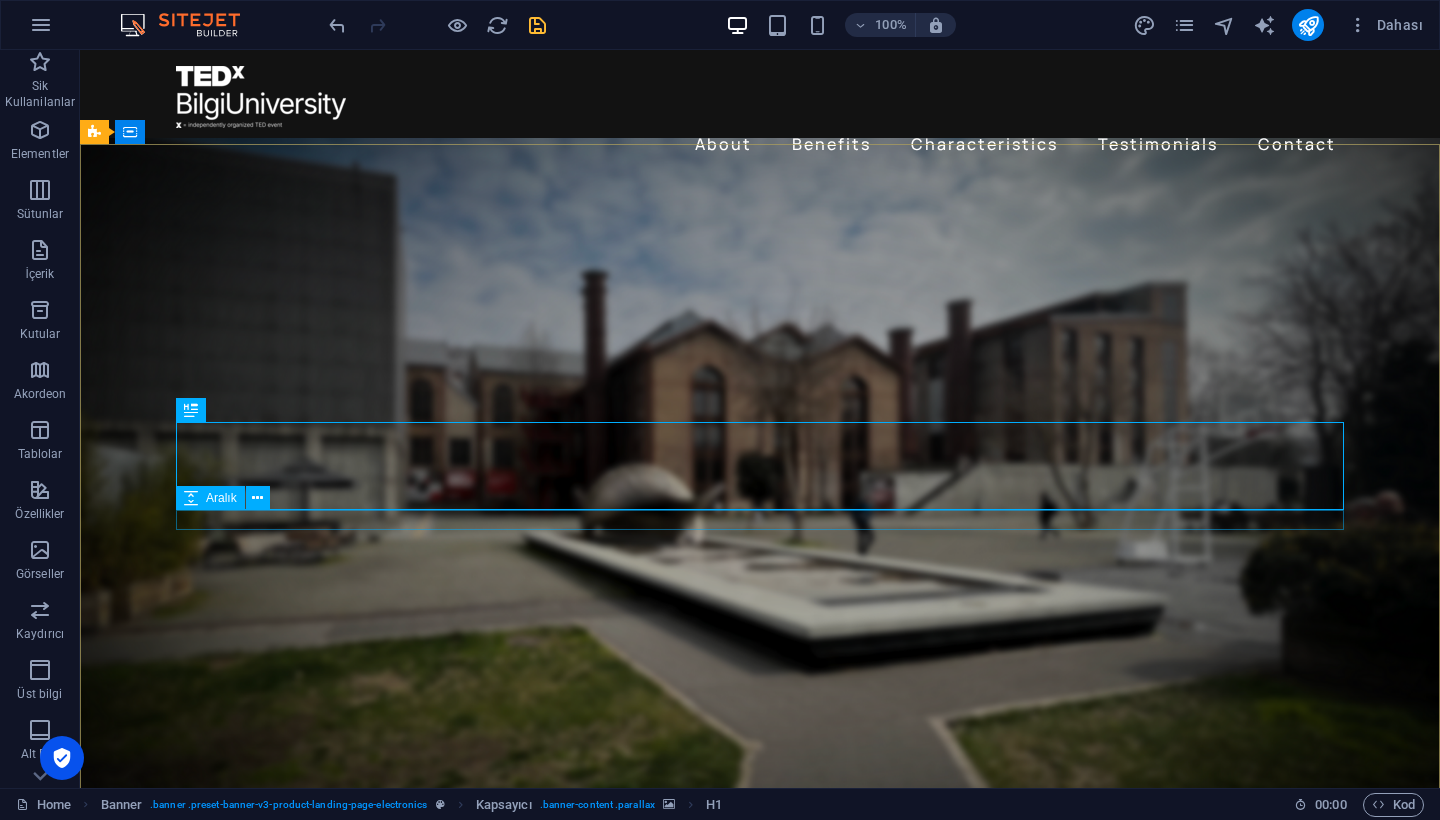 click at bounding box center (760, 968) 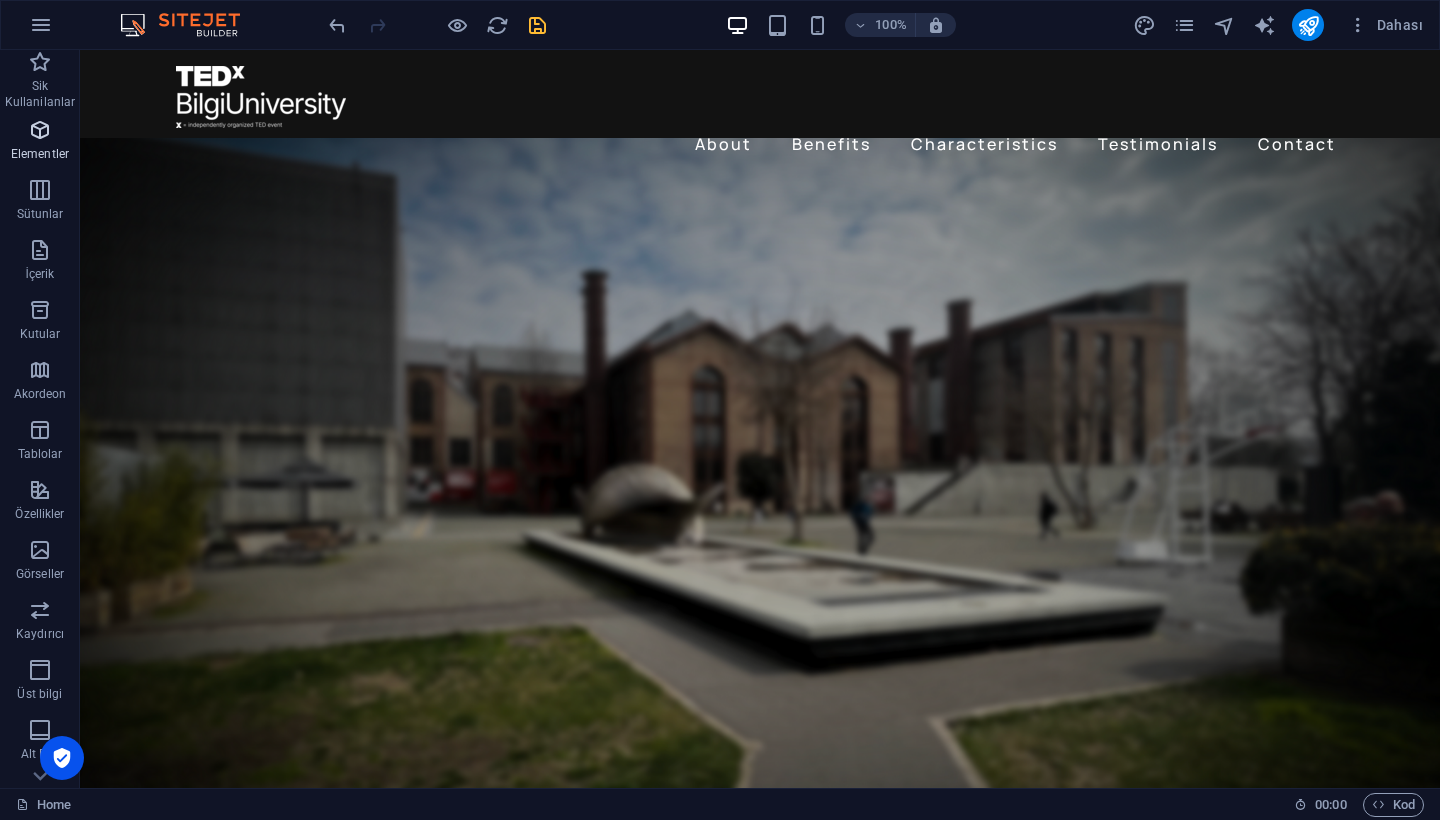 click at bounding box center (40, 130) 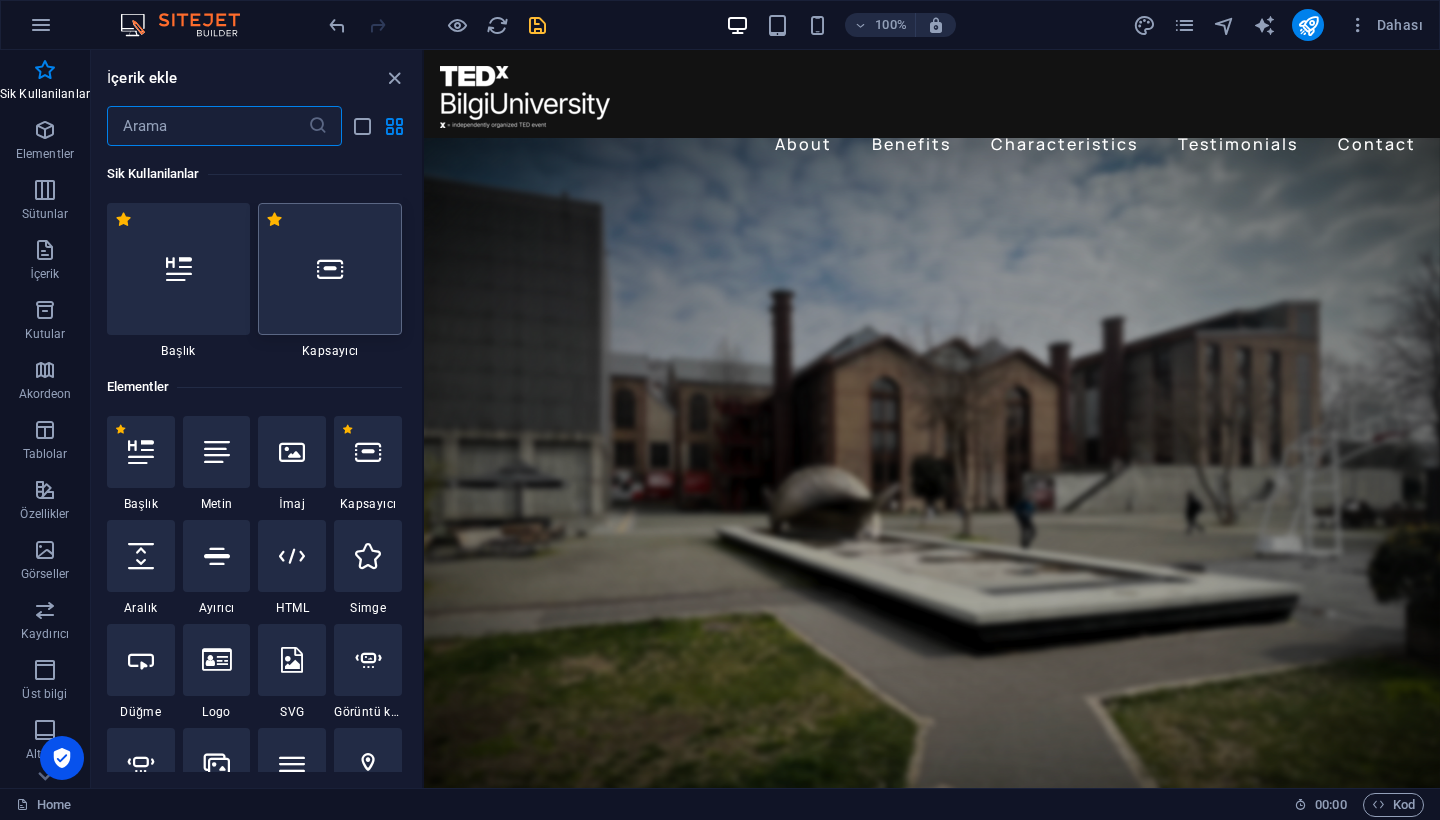 scroll, scrollTop: 0, scrollLeft: 0, axis: both 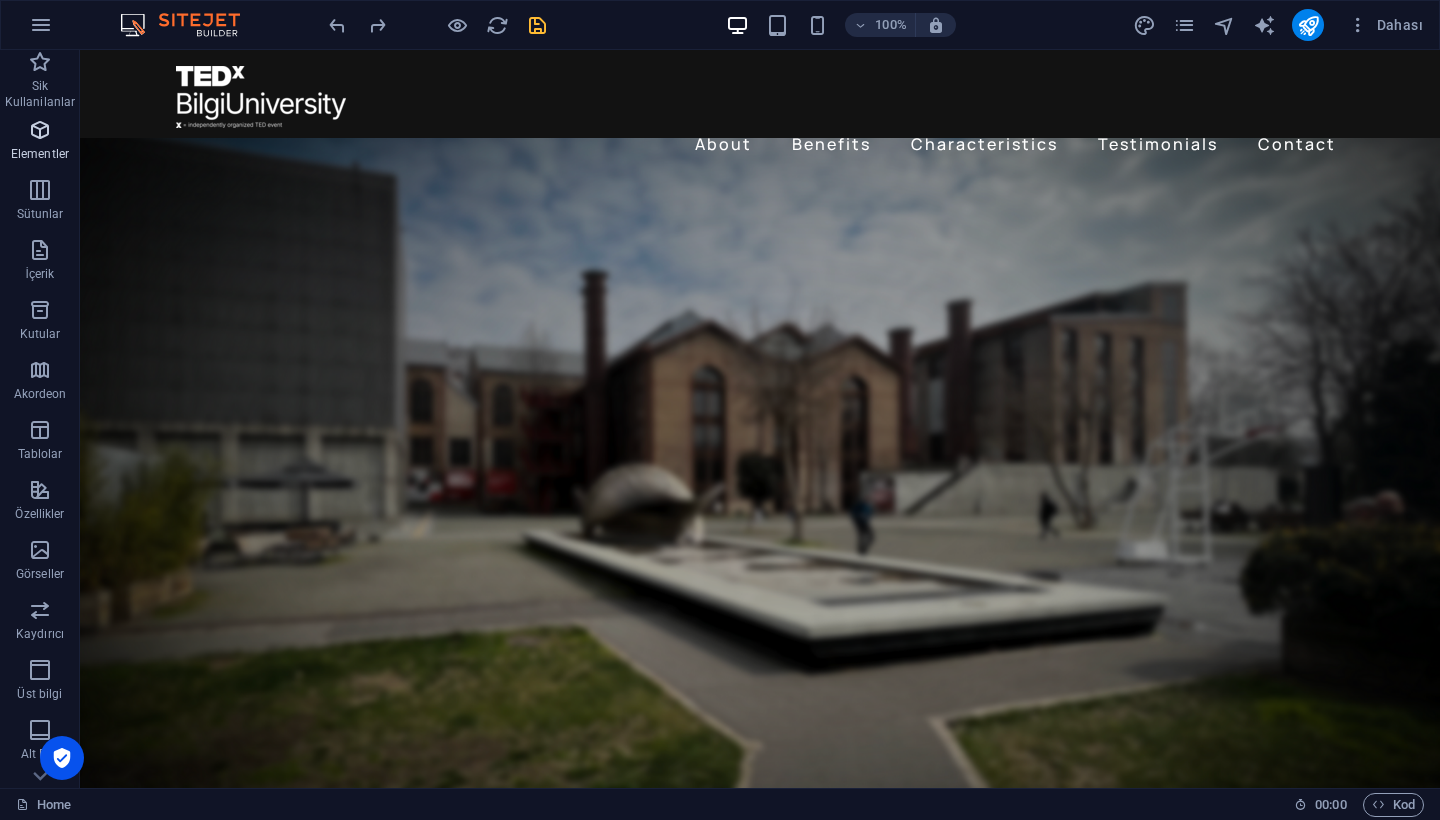 click on "Elementler" at bounding box center [40, 142] 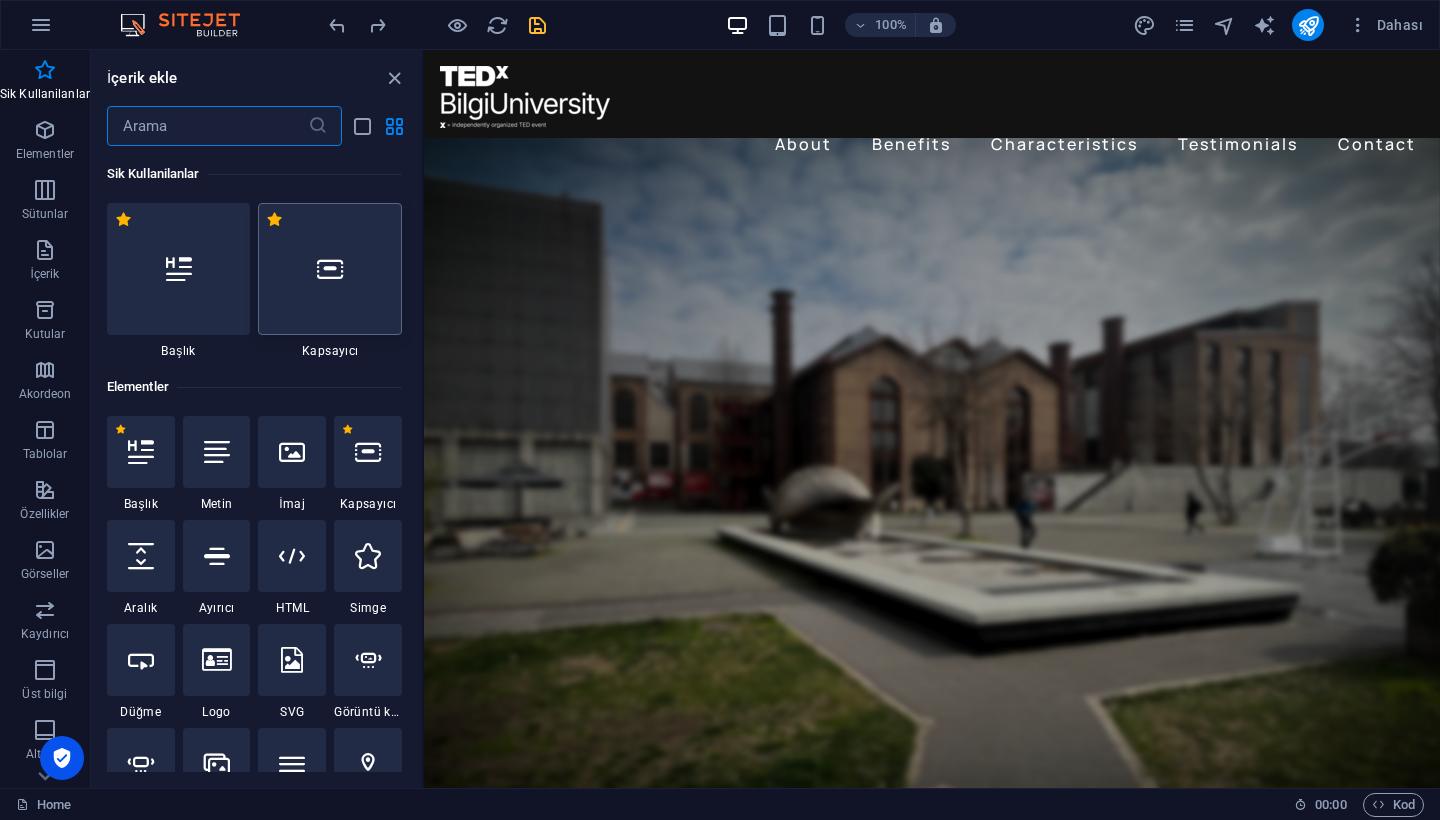 scroll, scrollTop: 0, scrollLeft: 0, axis: both 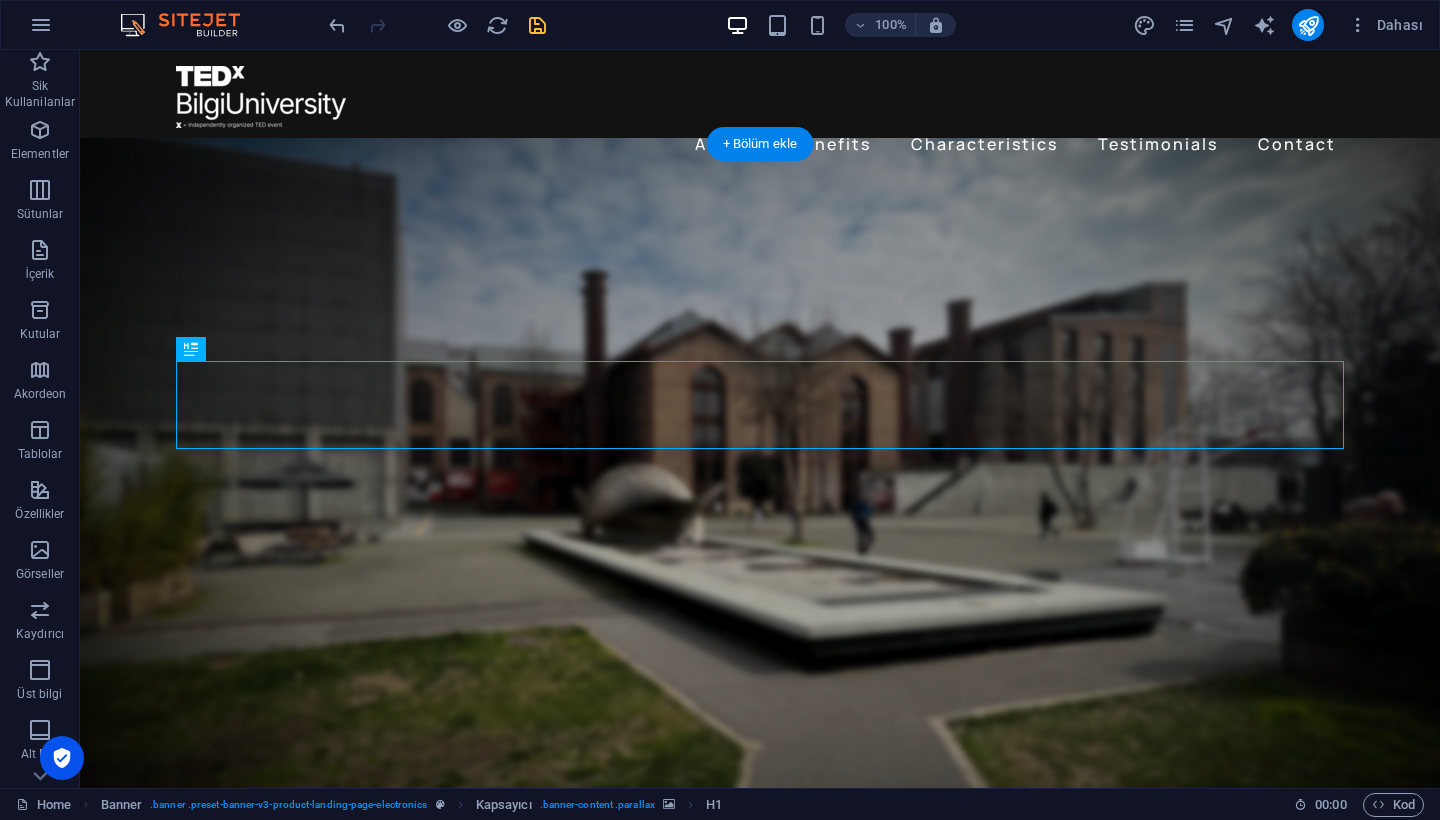 drag, startPoint x: 273, startPoint y: 404, endPoint x: 617, endPoint y: 507, distance: 359.0891 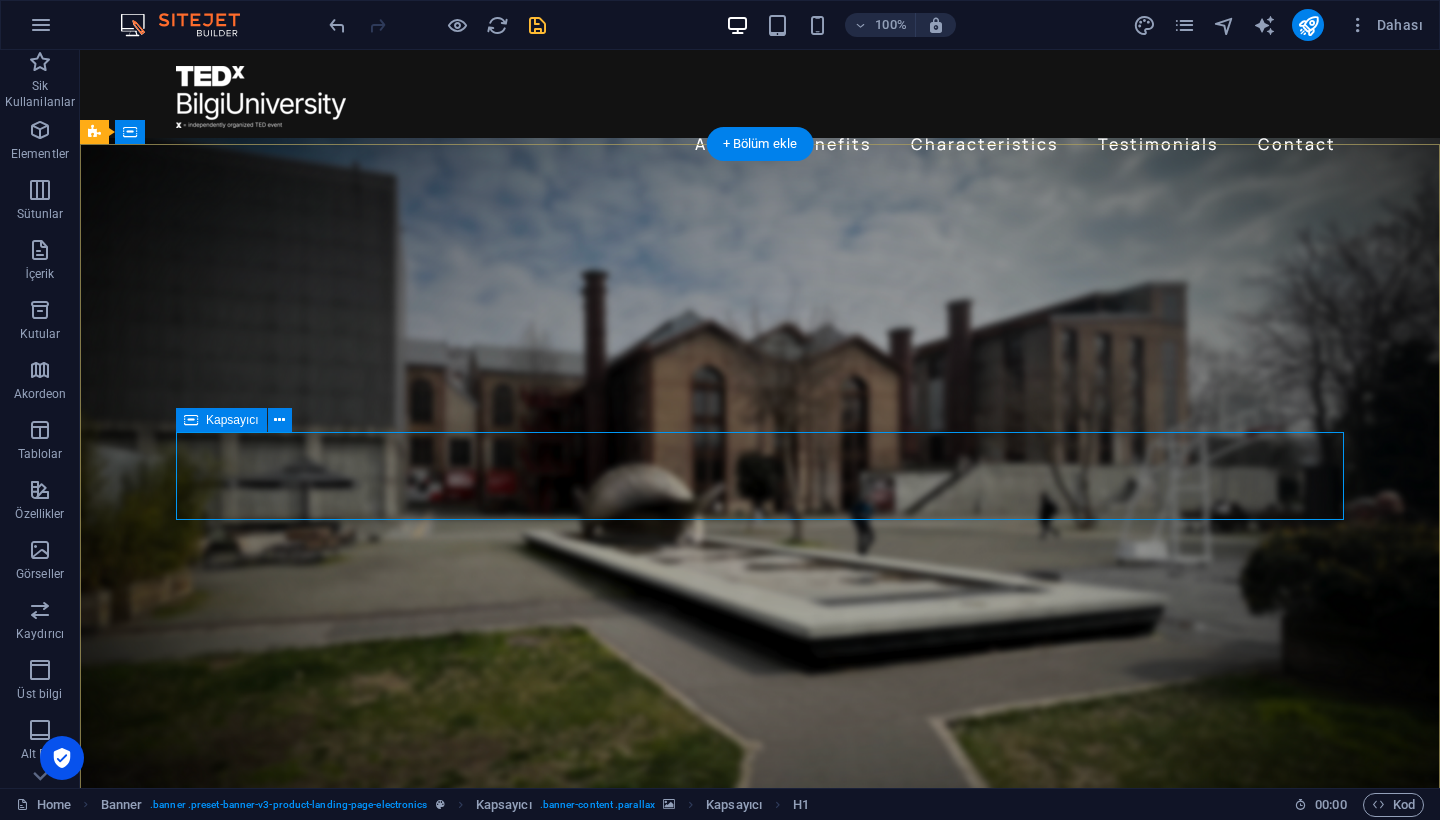 click at bounding box center [191, 420] 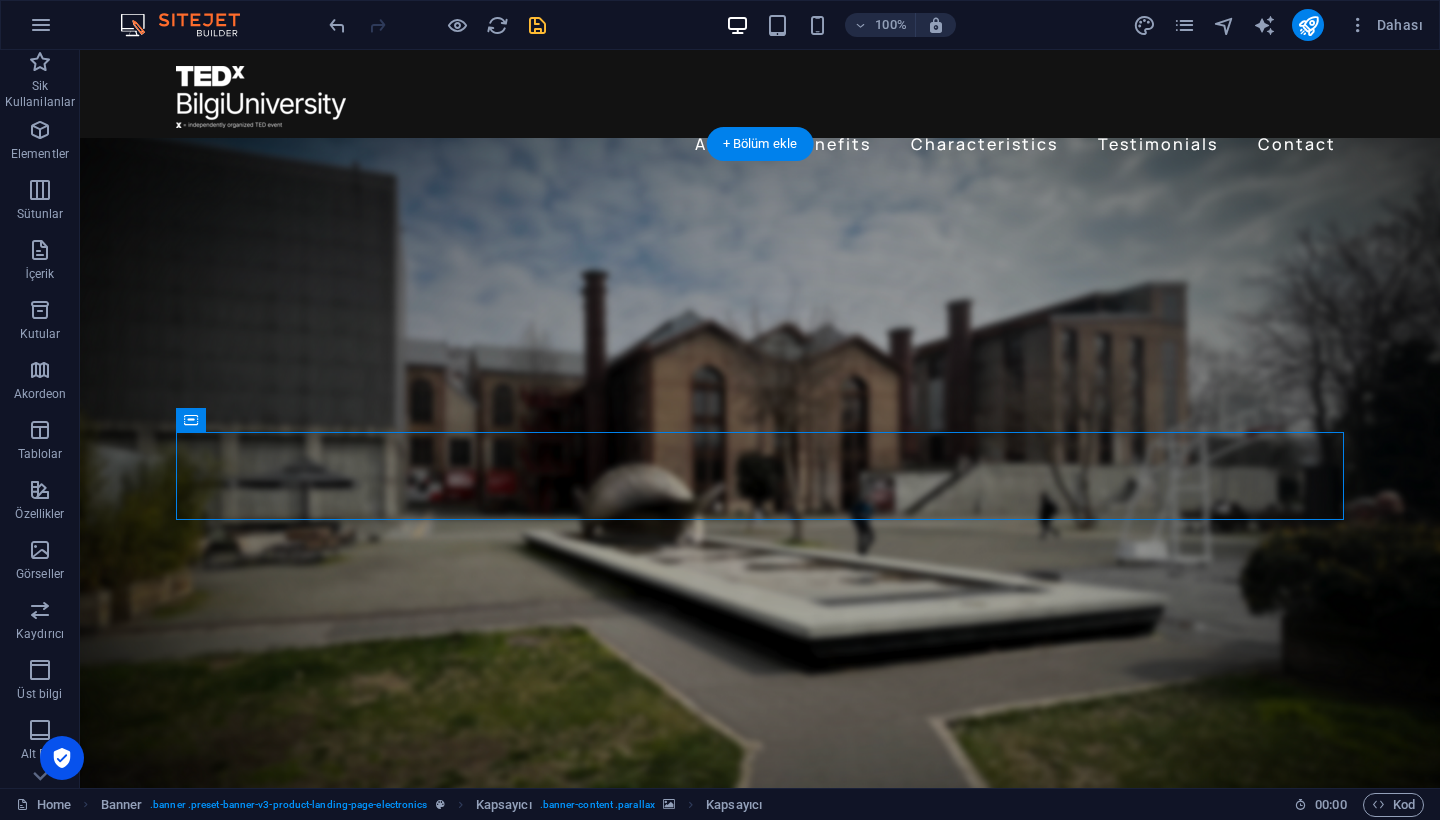 drag, startPoint x: 281, startPoint y: 467, endPoint x: 203, endPoint y: 215, distance: 263.79538 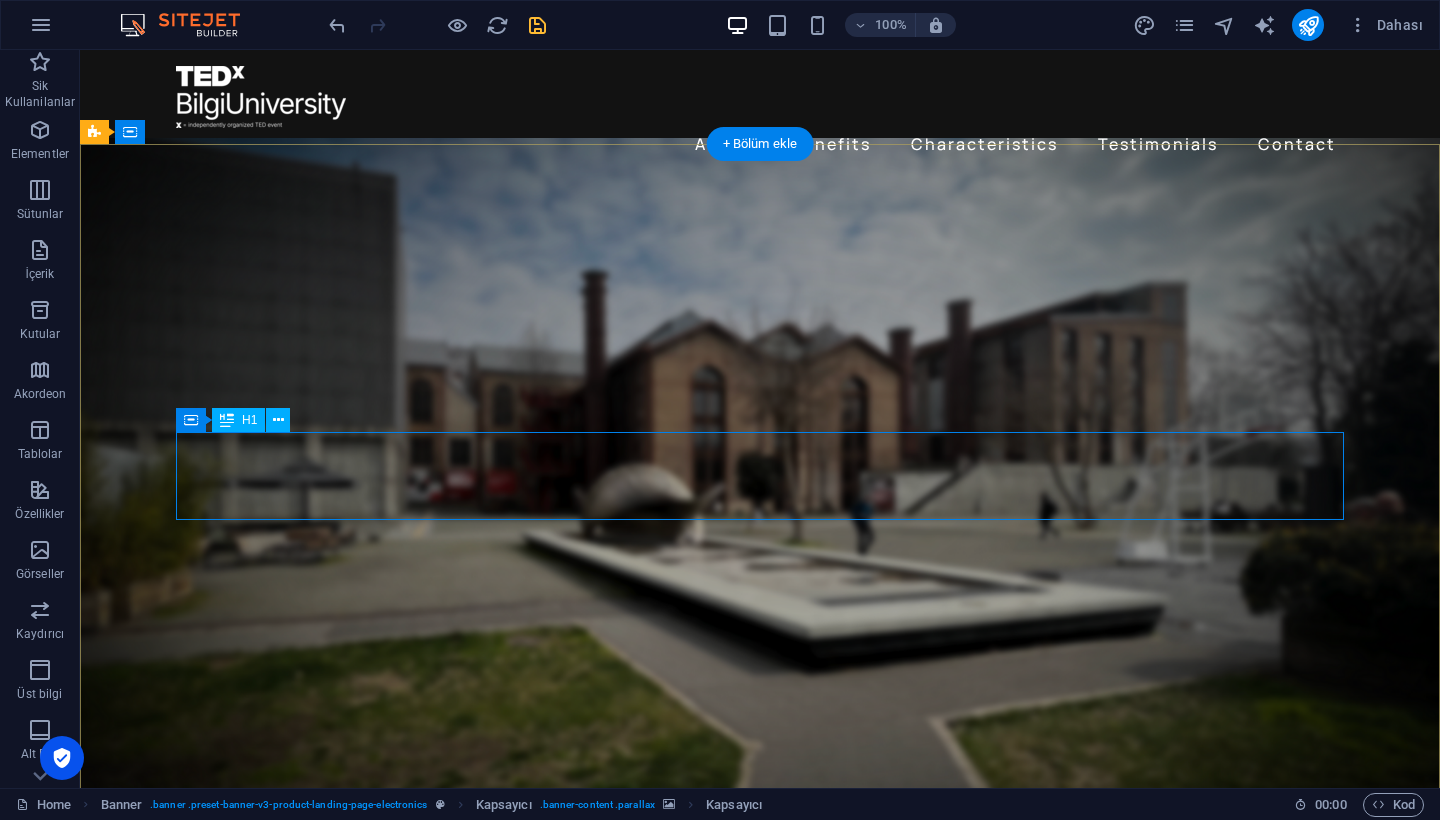 click on "Düşün. Tepki Ver. Dönüştür." at bounding box center [760, 914] 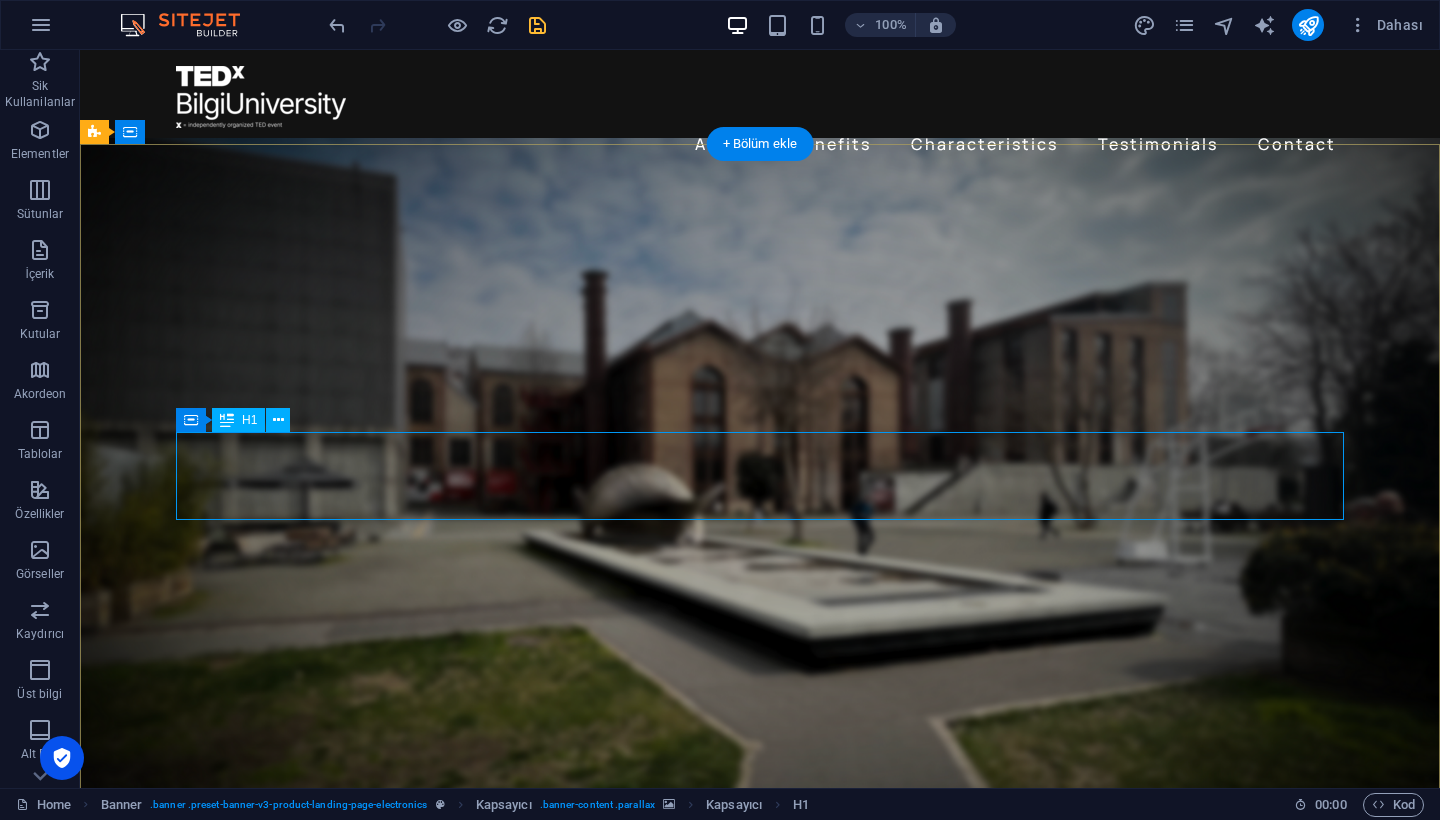 click on "Düşün. Tepki Ver. Dönüştür." at bounding box center (760, 914) 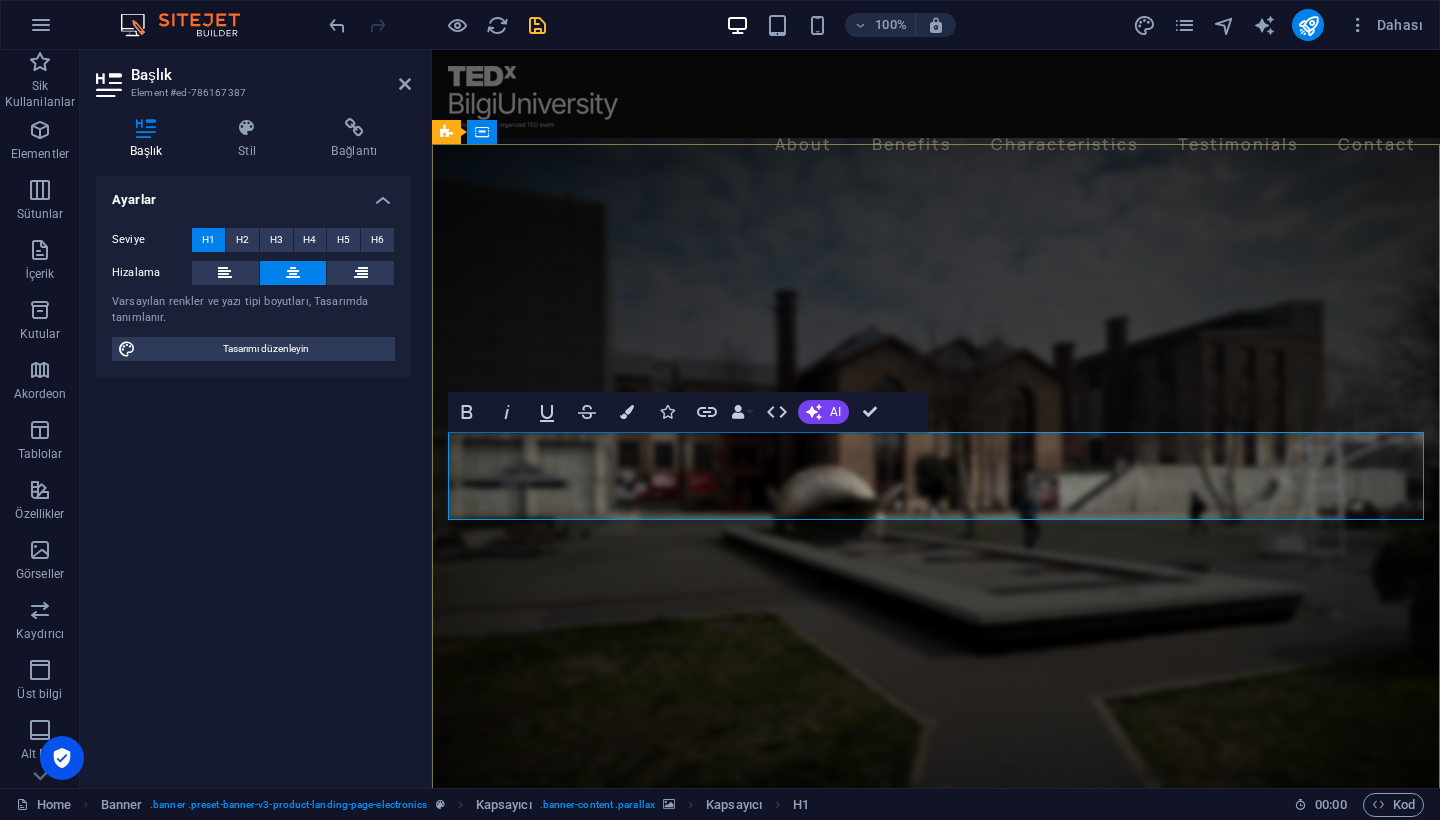 click on "Düşün. Tepki Ver. Dönüştür." at bounding box center (936, 914) 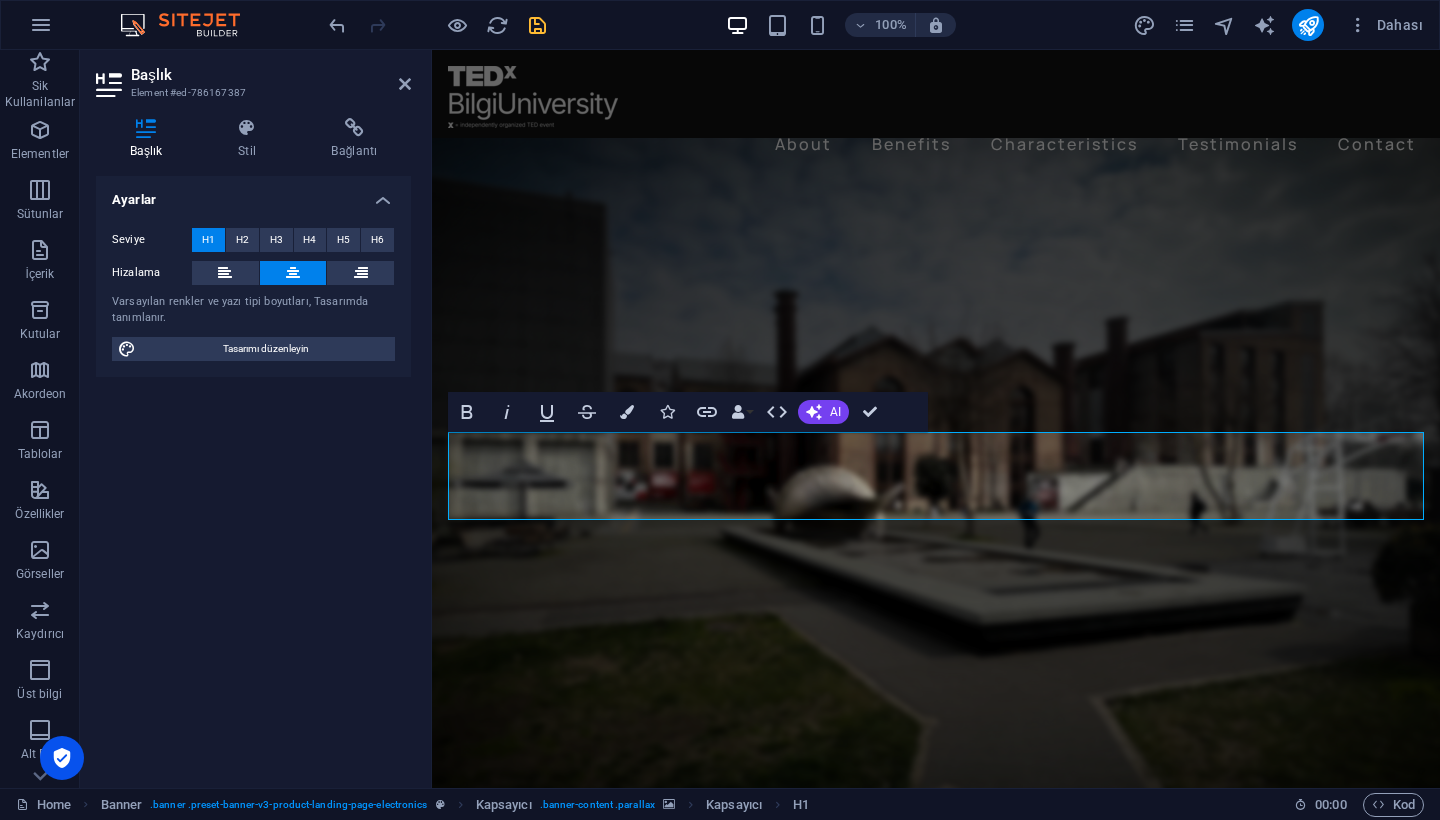 click at bounding box center [936, 485] 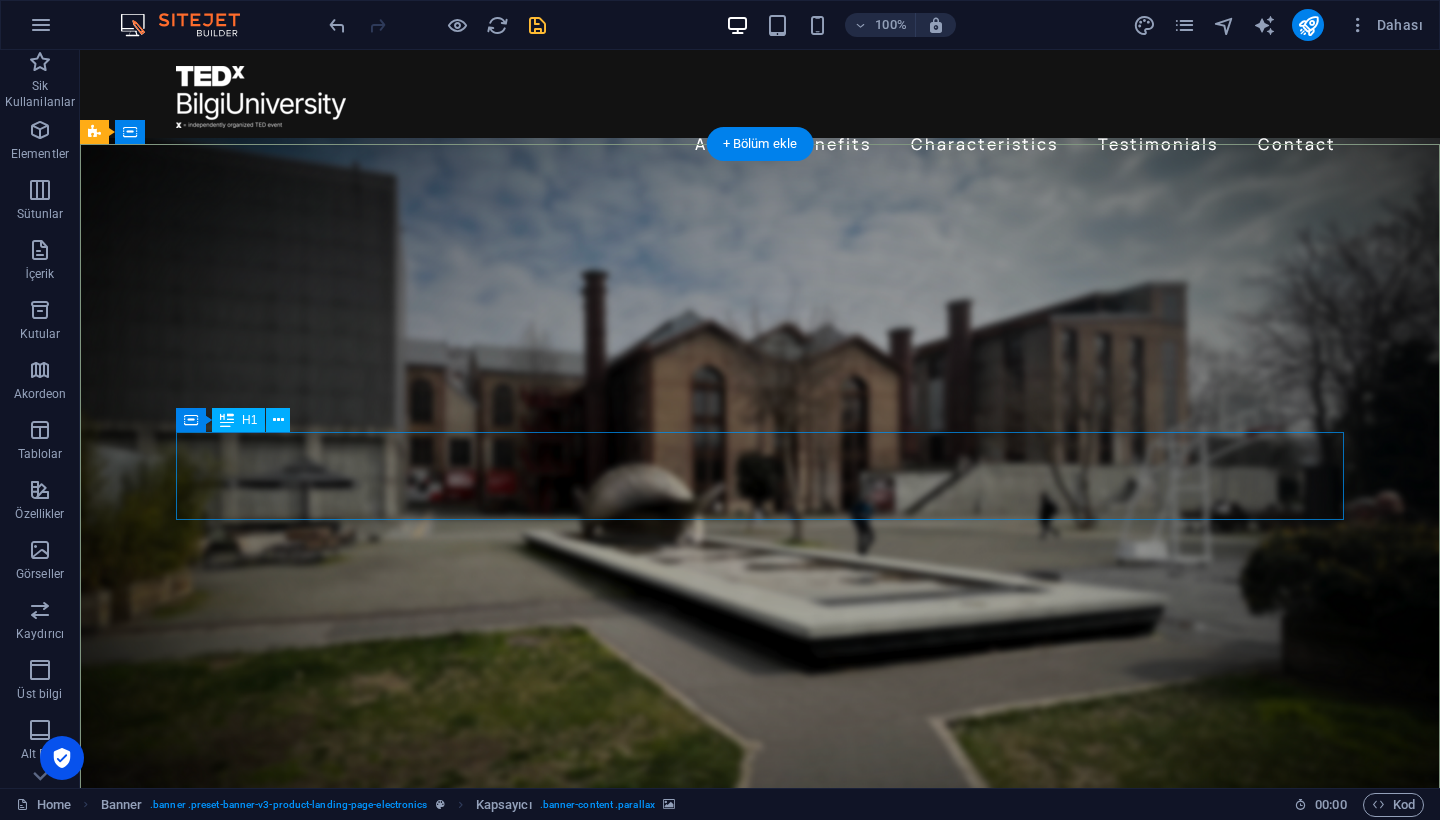 click on "Düşün. Tepki Ver. Dönüştür." at bounding box center (760, 914) 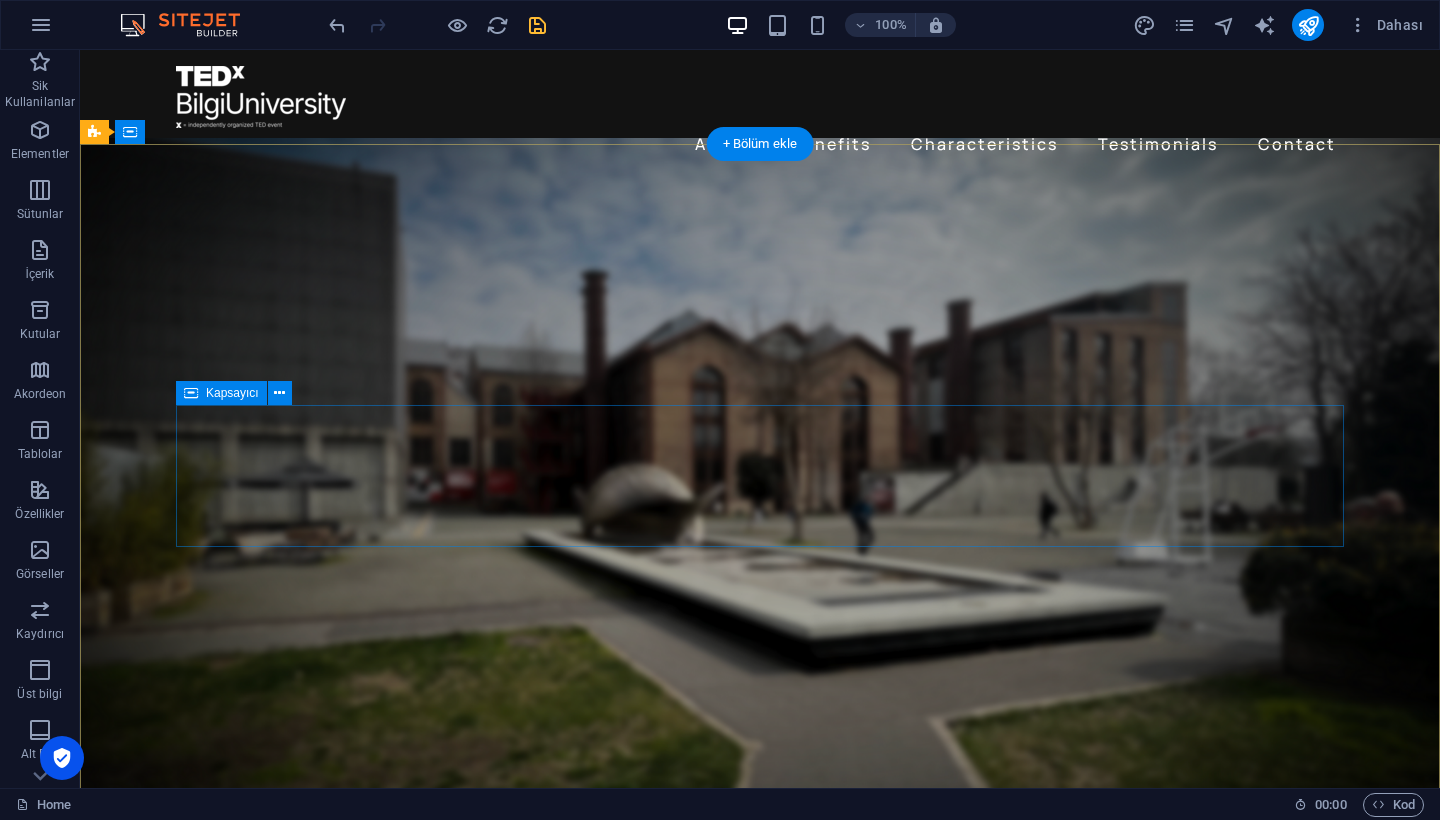 click at bounding box center [760, 485] 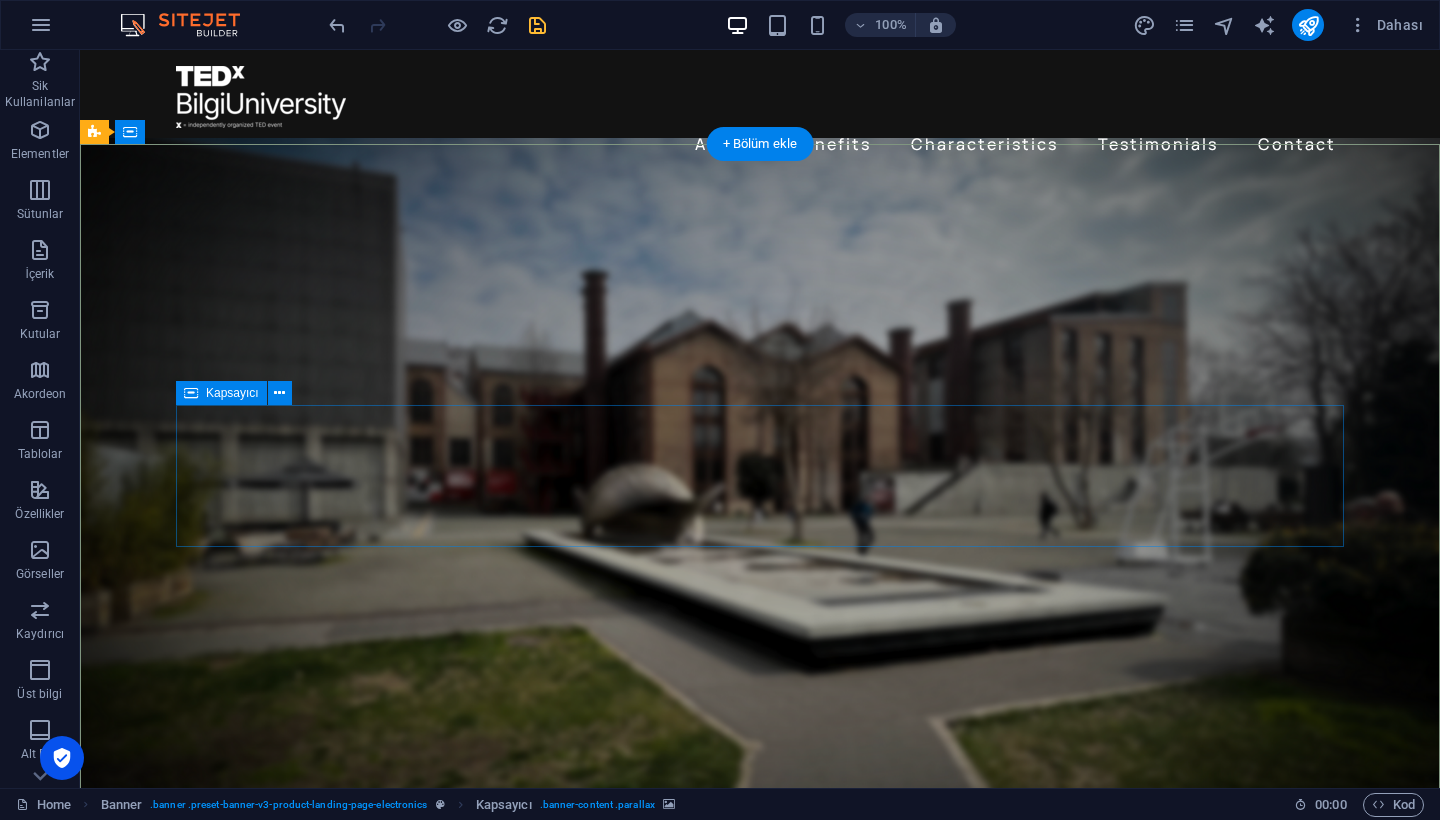 click on "İçeriği buraya bırak veya  Element ekle  Panoyu yapıştır" at bounding box center [760, 941] 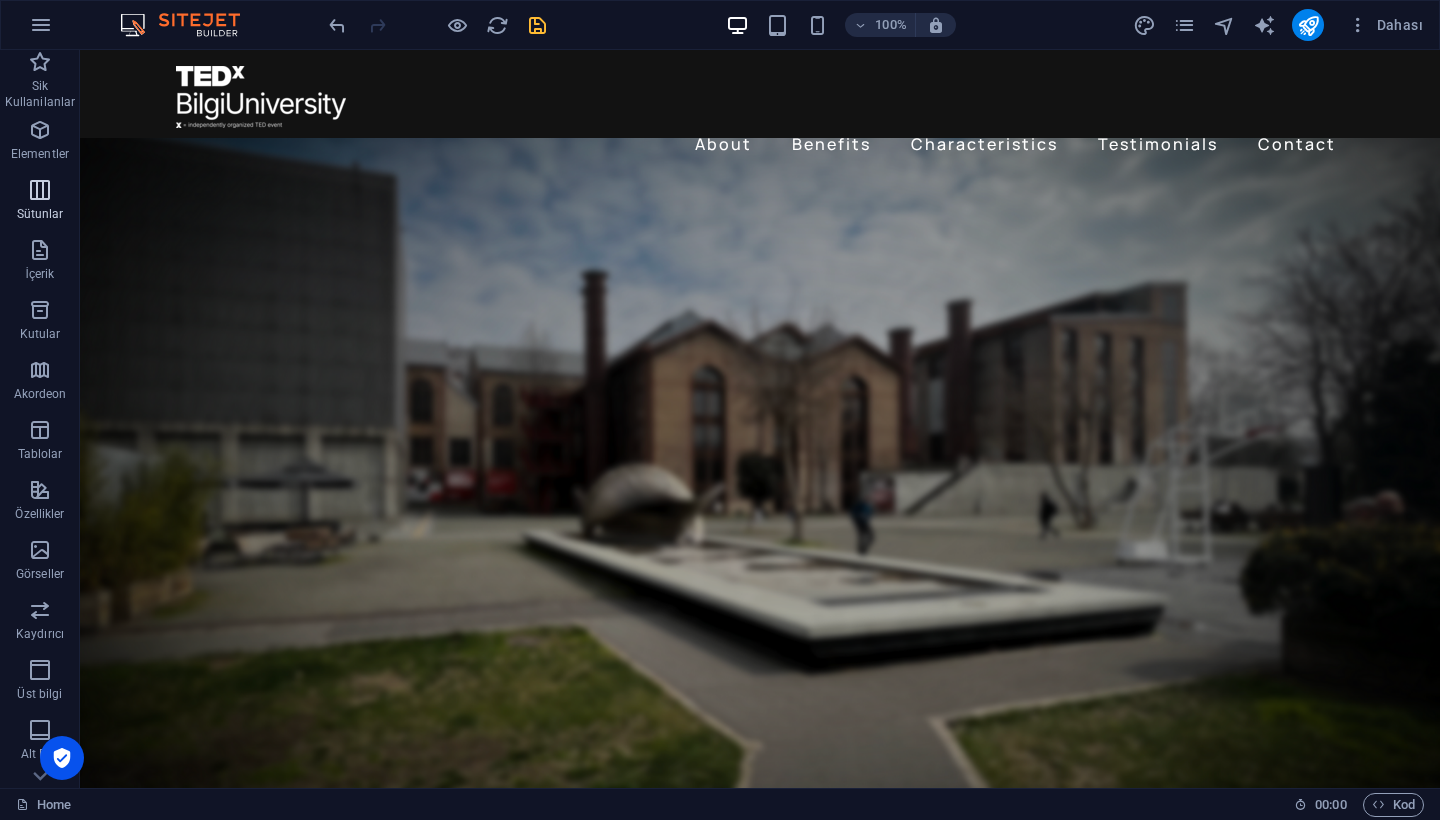 click at bounding box center [40, 190] 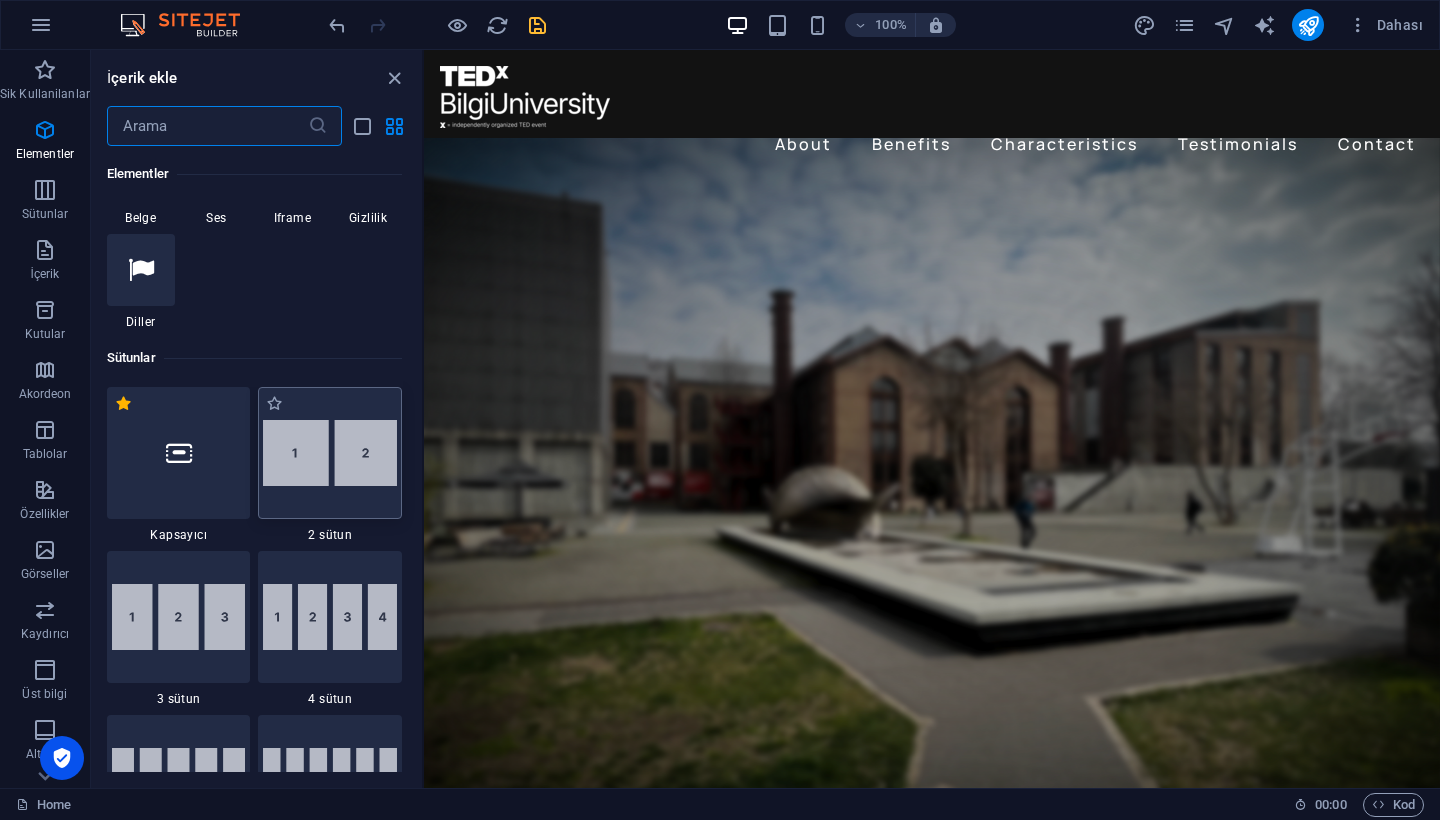scroll, scrollTop: 908, scrollLeft: 0, axis: vertical 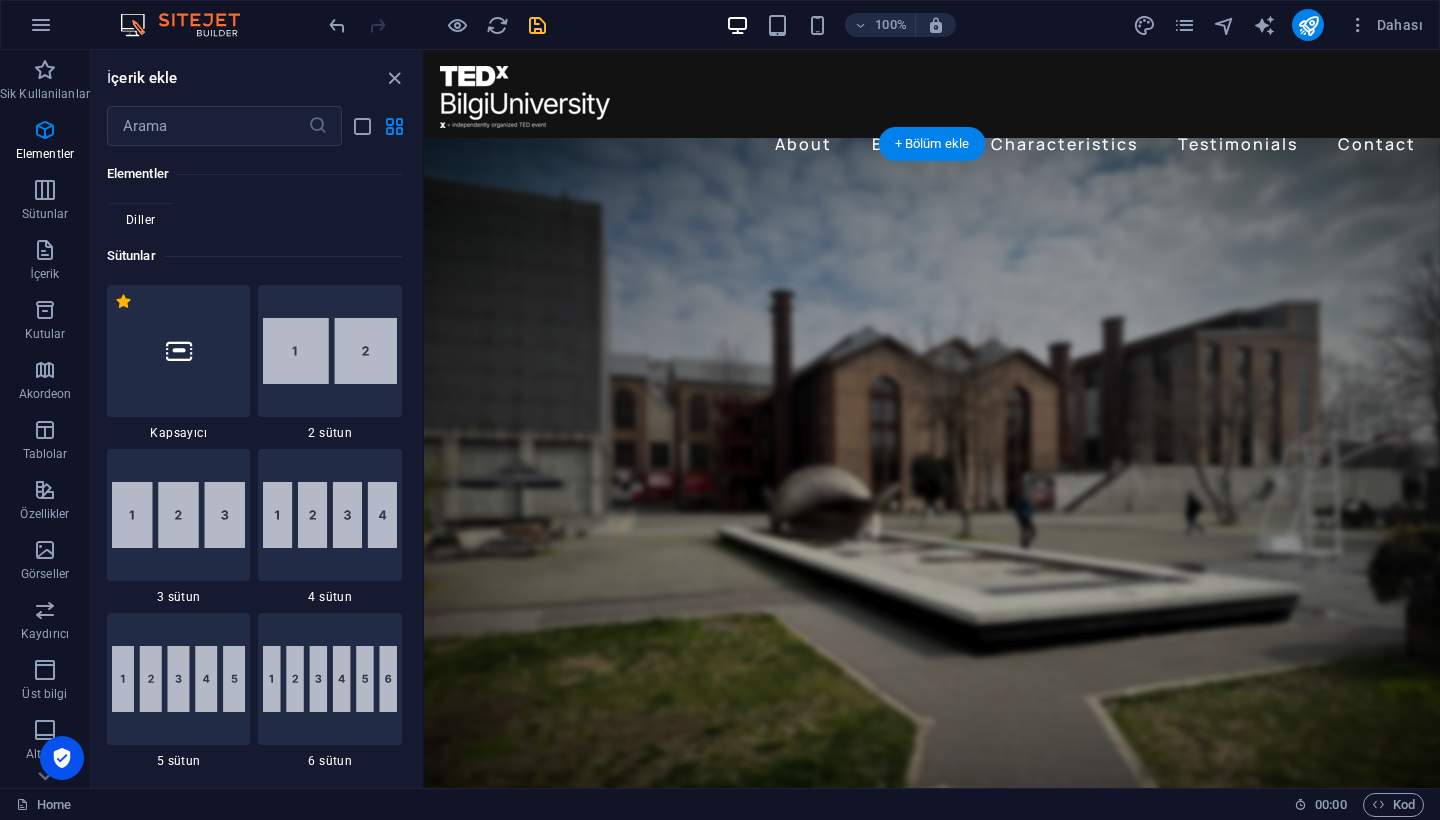 click at bounding box center [932, 485] 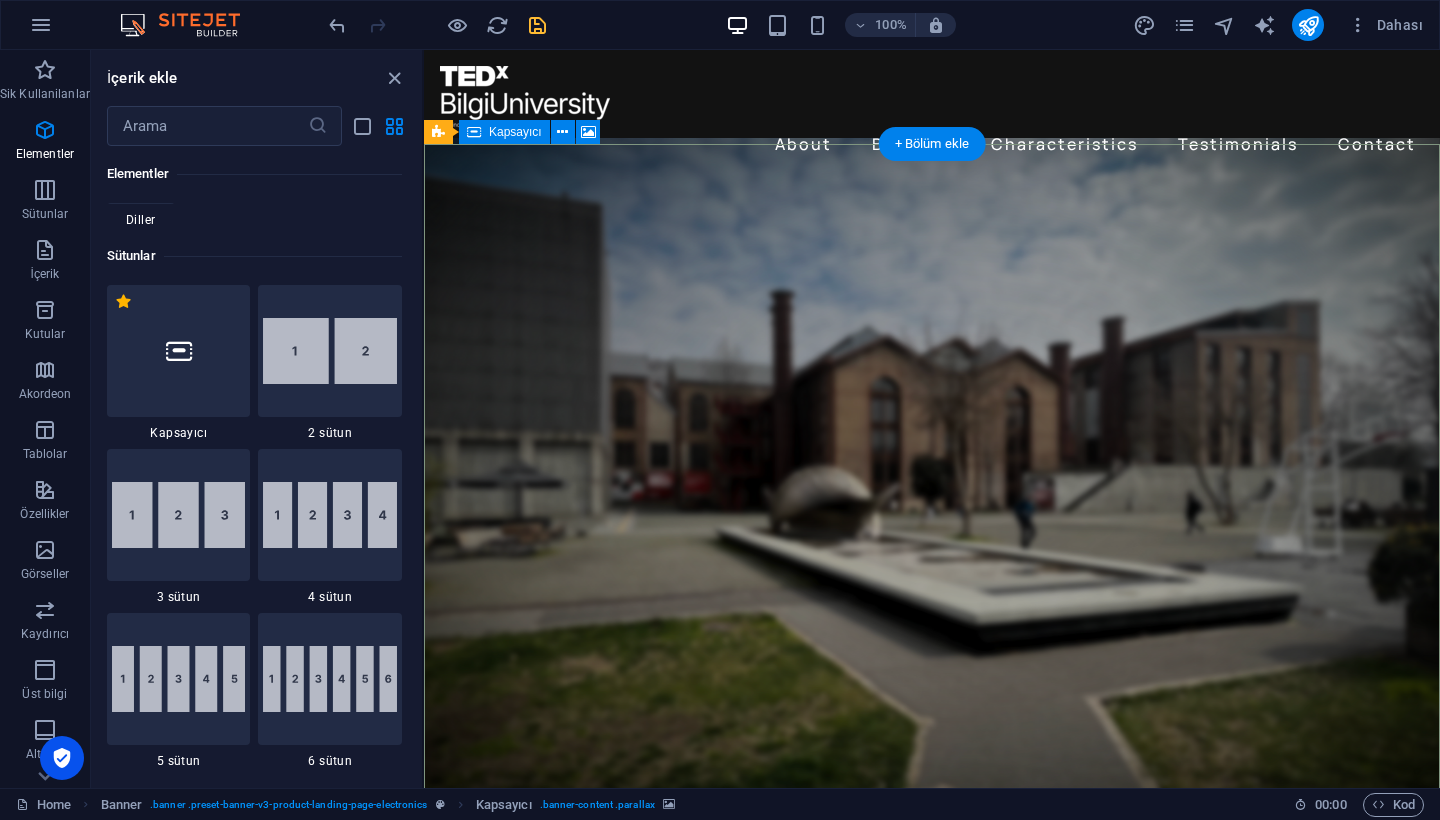 click on "İçeriği buraya bırak veya  Element ekle  Panoyu yapıştır" at bounding box center (932, 941) 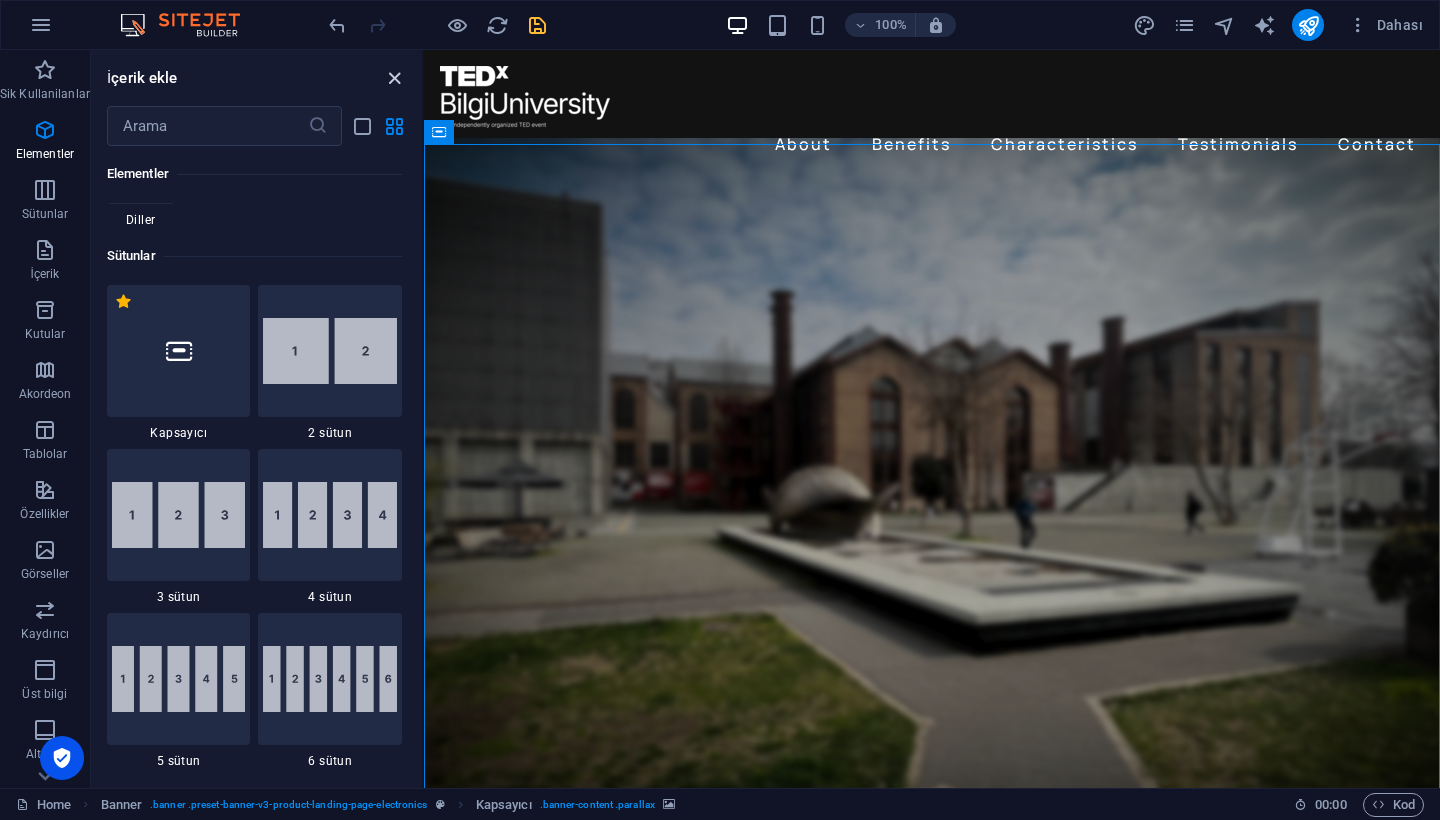 click at bounding box center (394, 78) 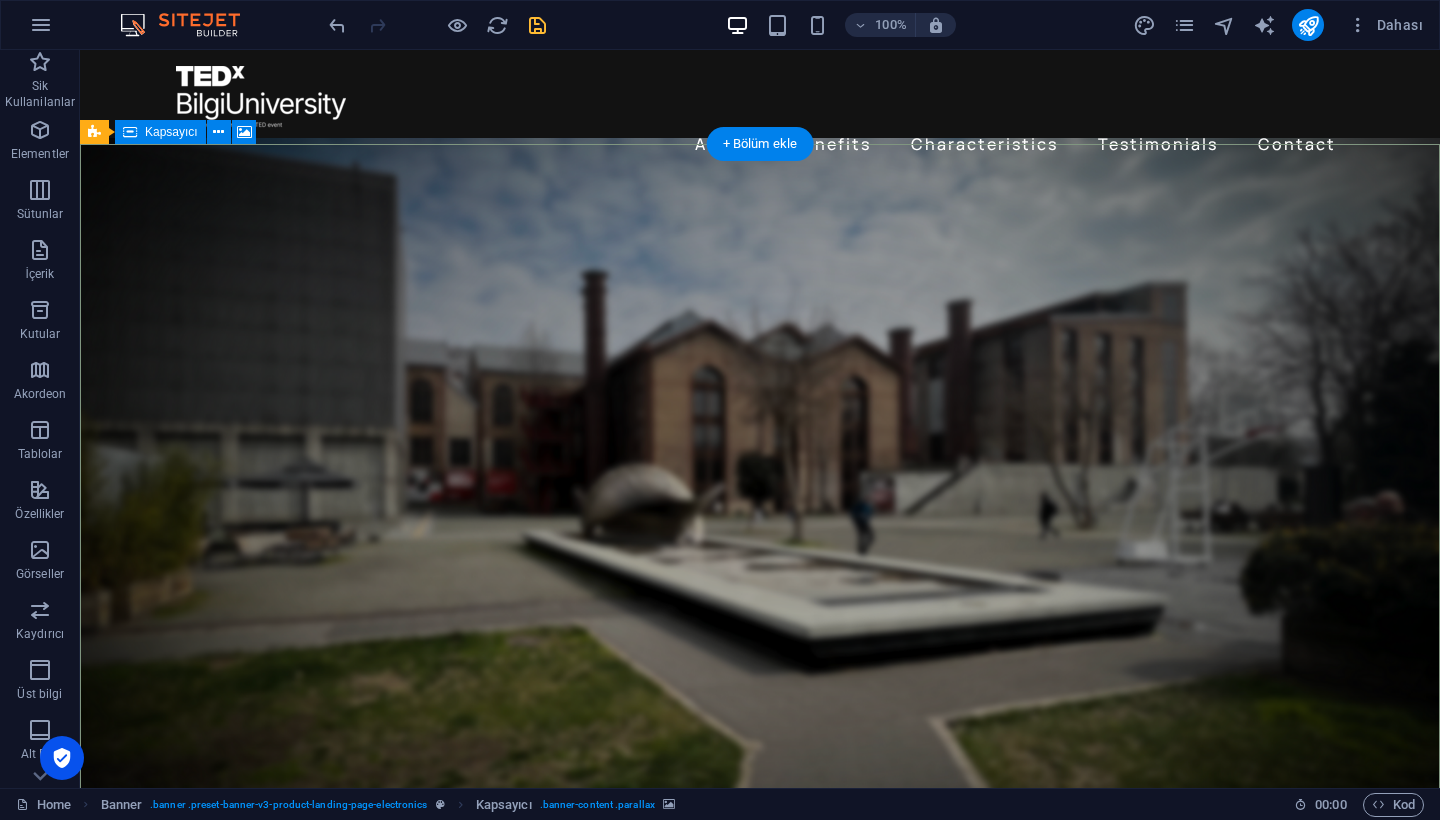 click on "İçeriği buraya bırak veya  Element ekle  Panoyu yapıştır" at bounding box center [760, 941] 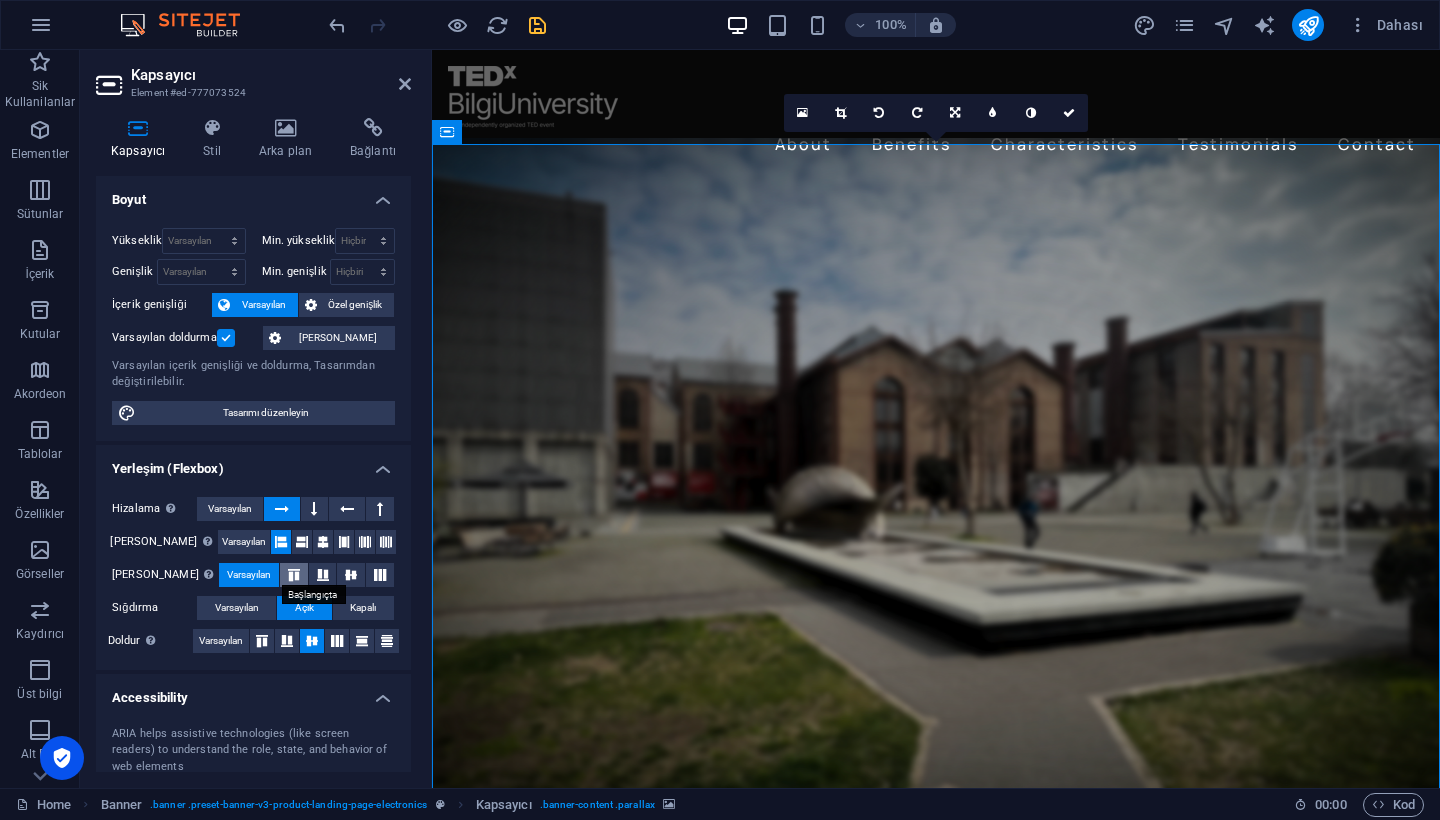 click at bounding box center (294, 575) 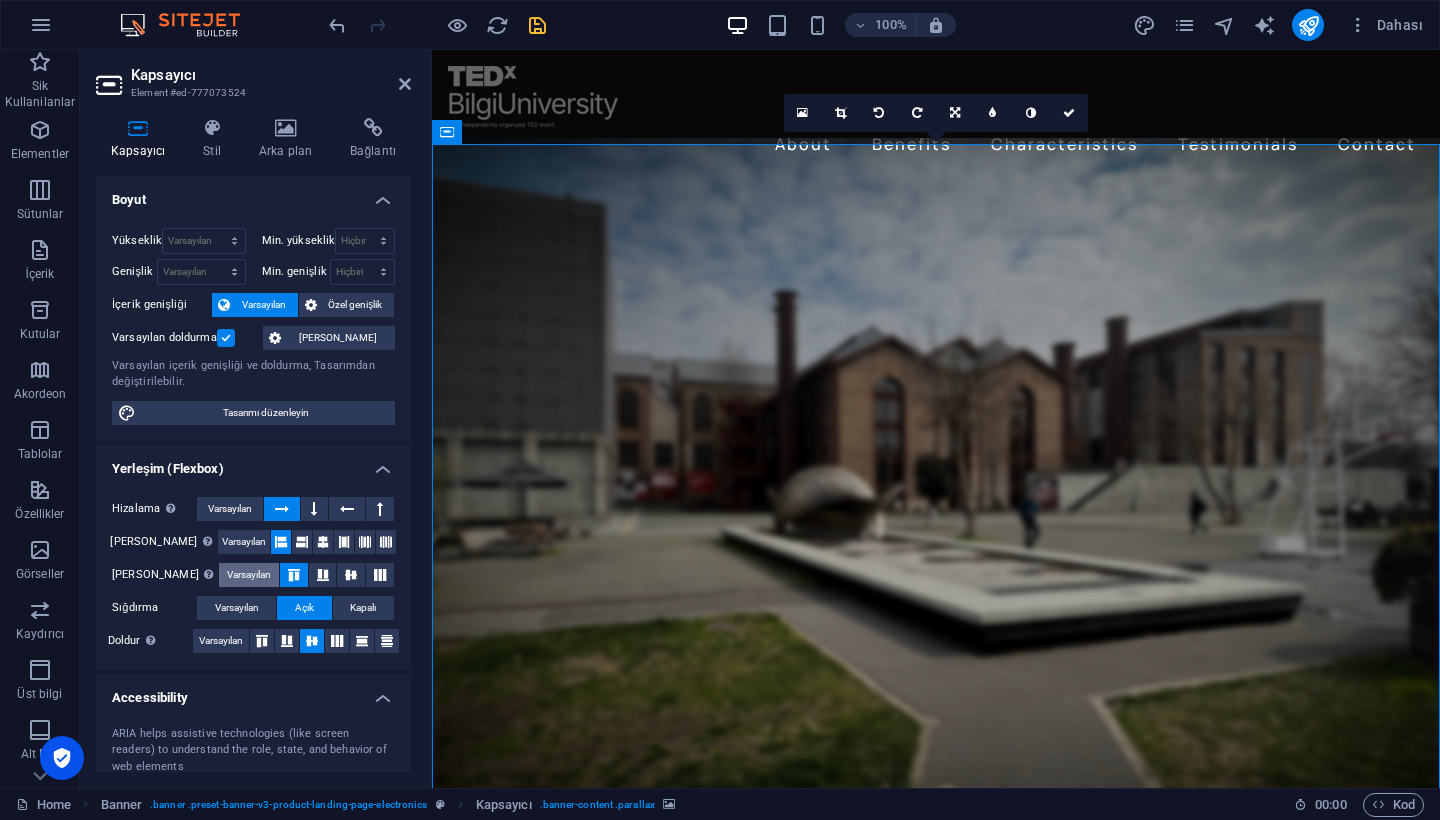 click on "Varsayılan" at bounding box center (249, 575) 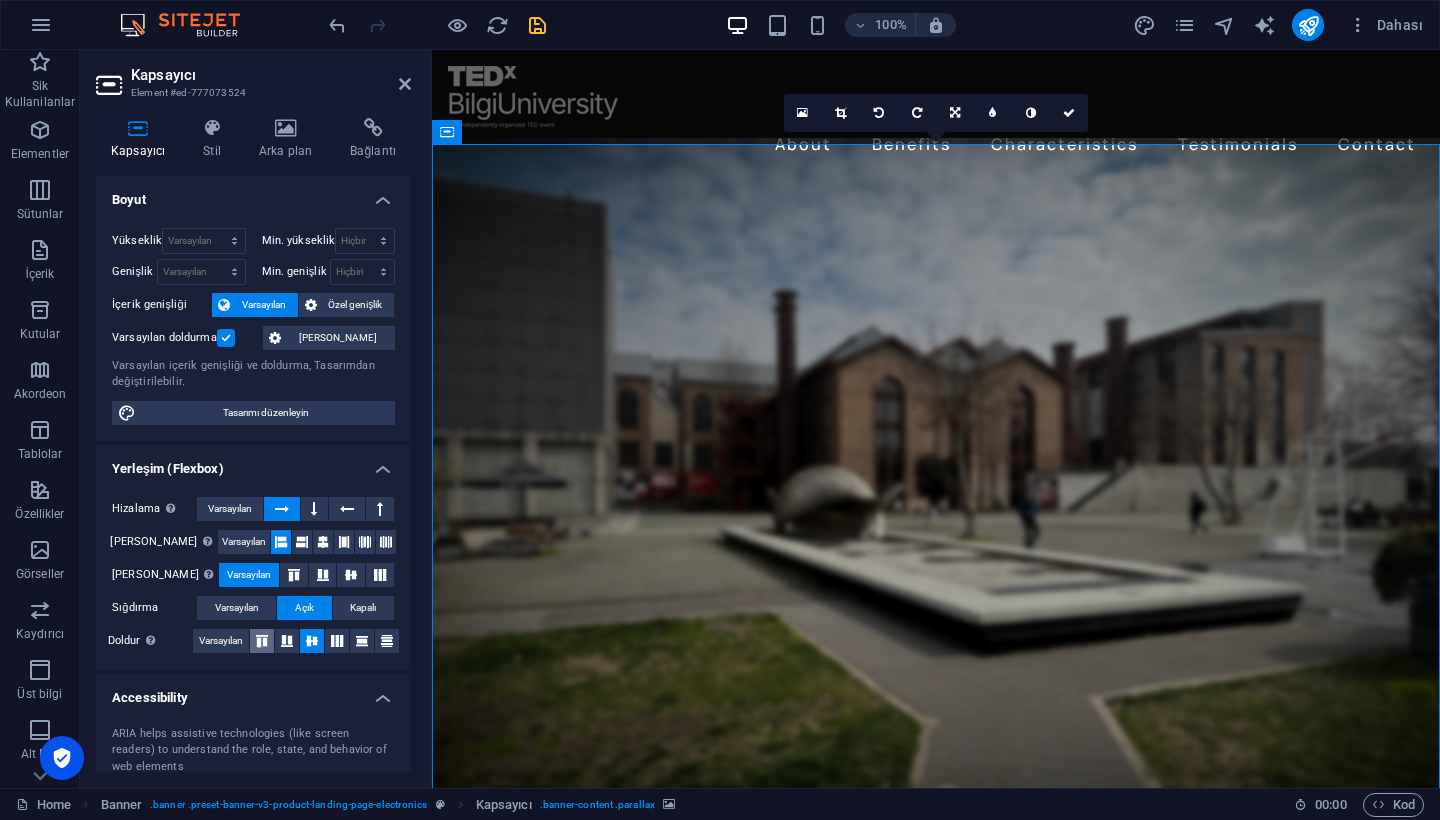 click at bounding box center (262, 641) 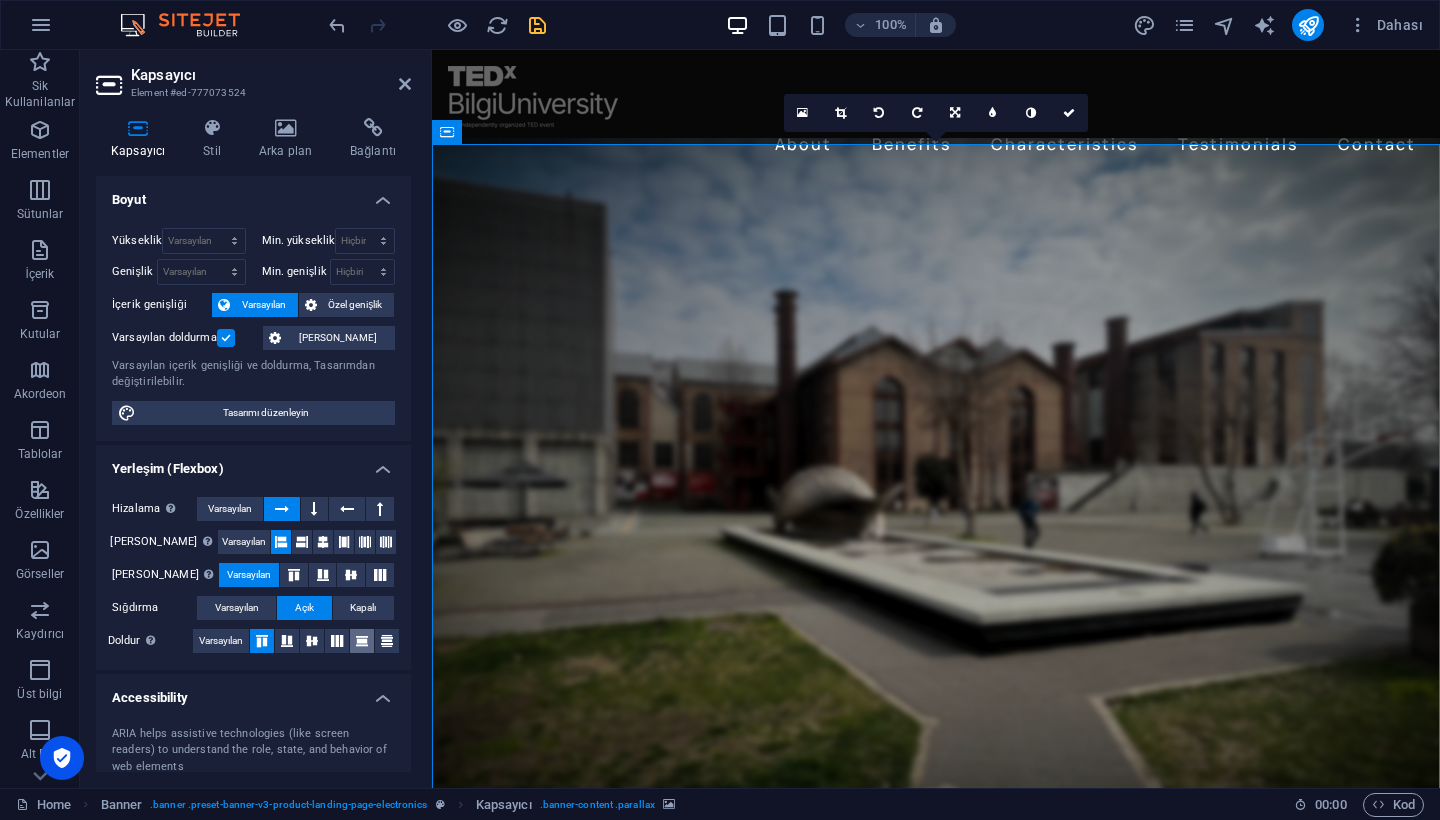 click at bounding box center [362, 641] 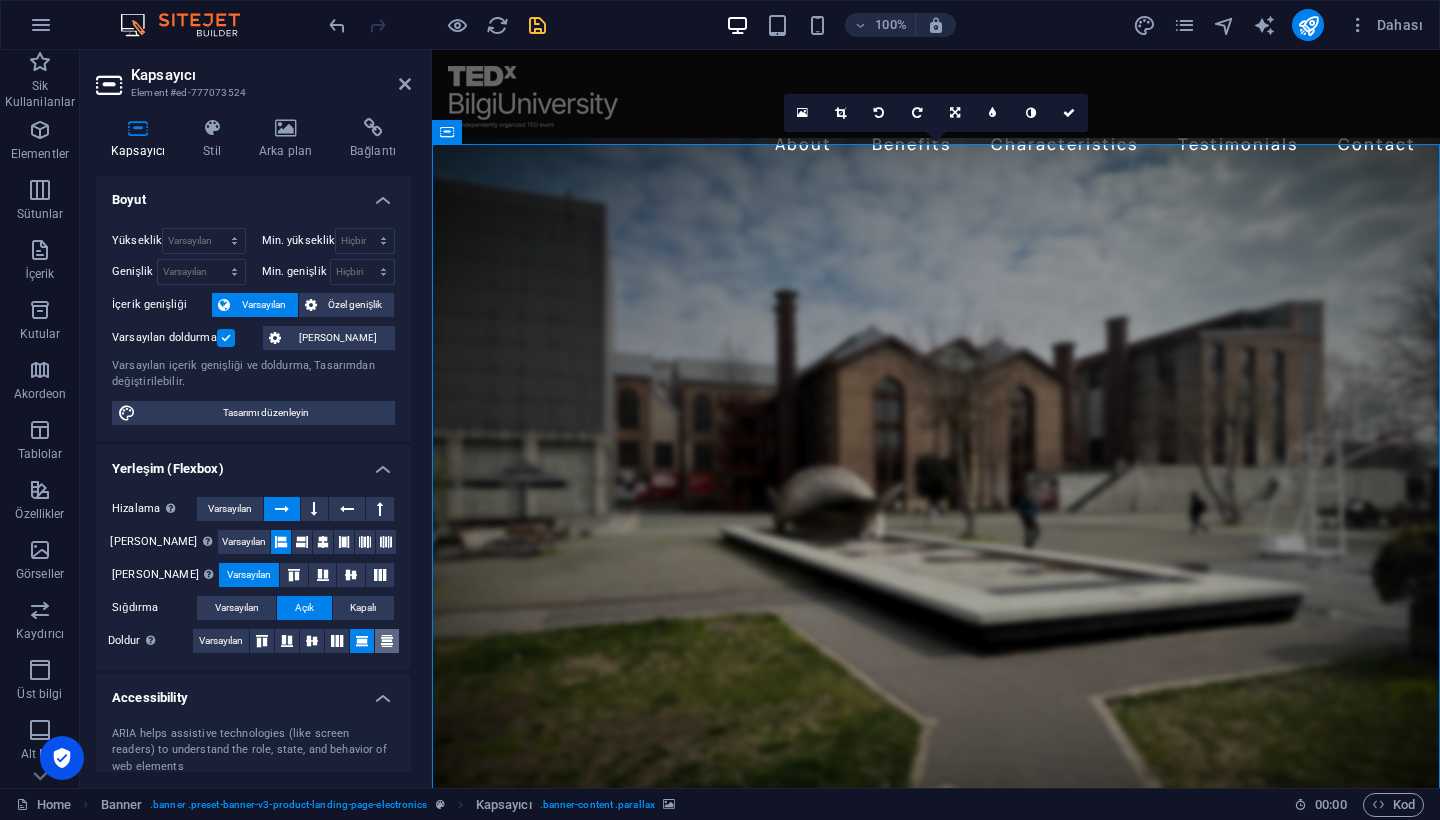 click at bounding box center [387, 641] 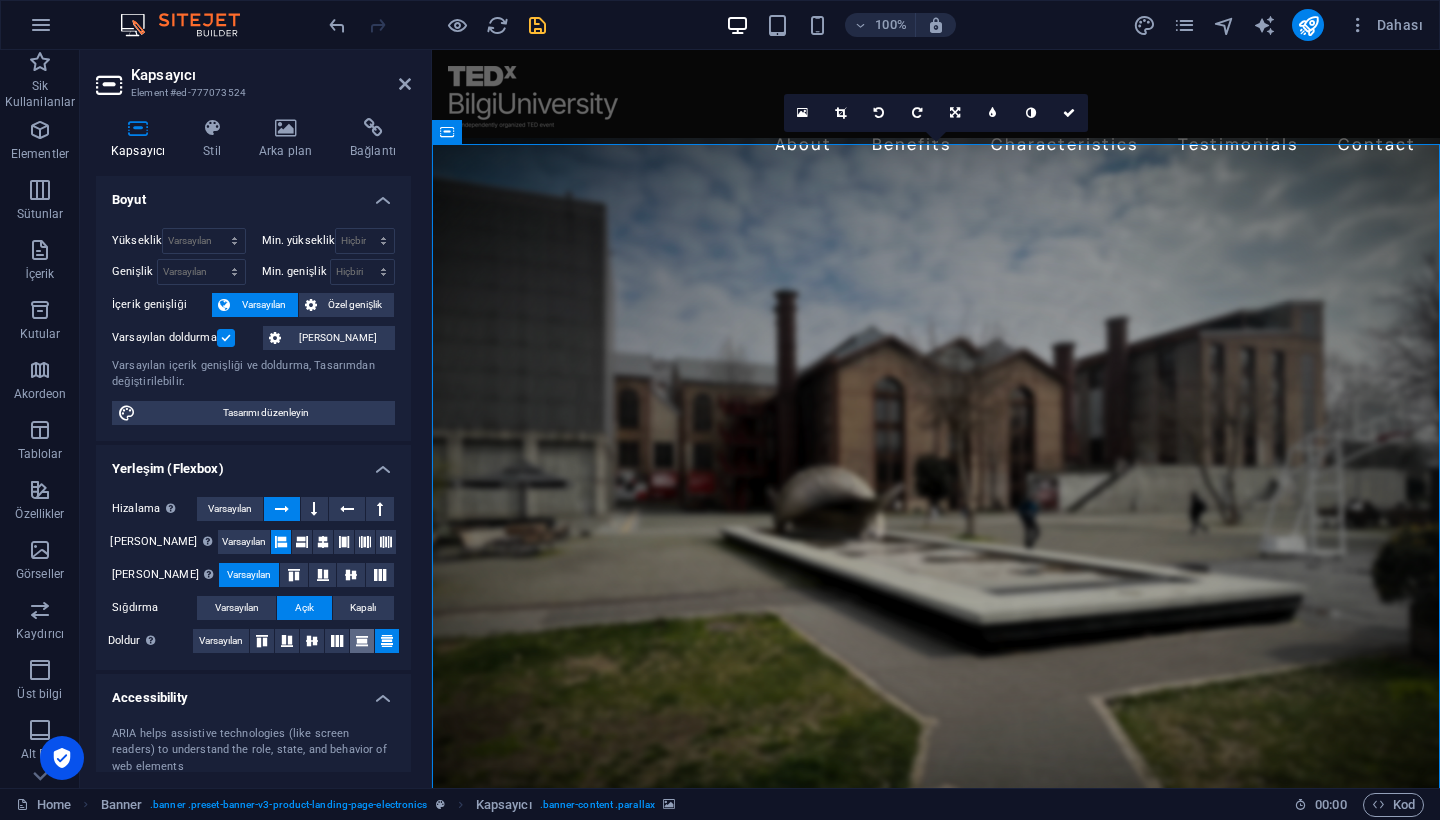 click at bounding box center (362, 641) 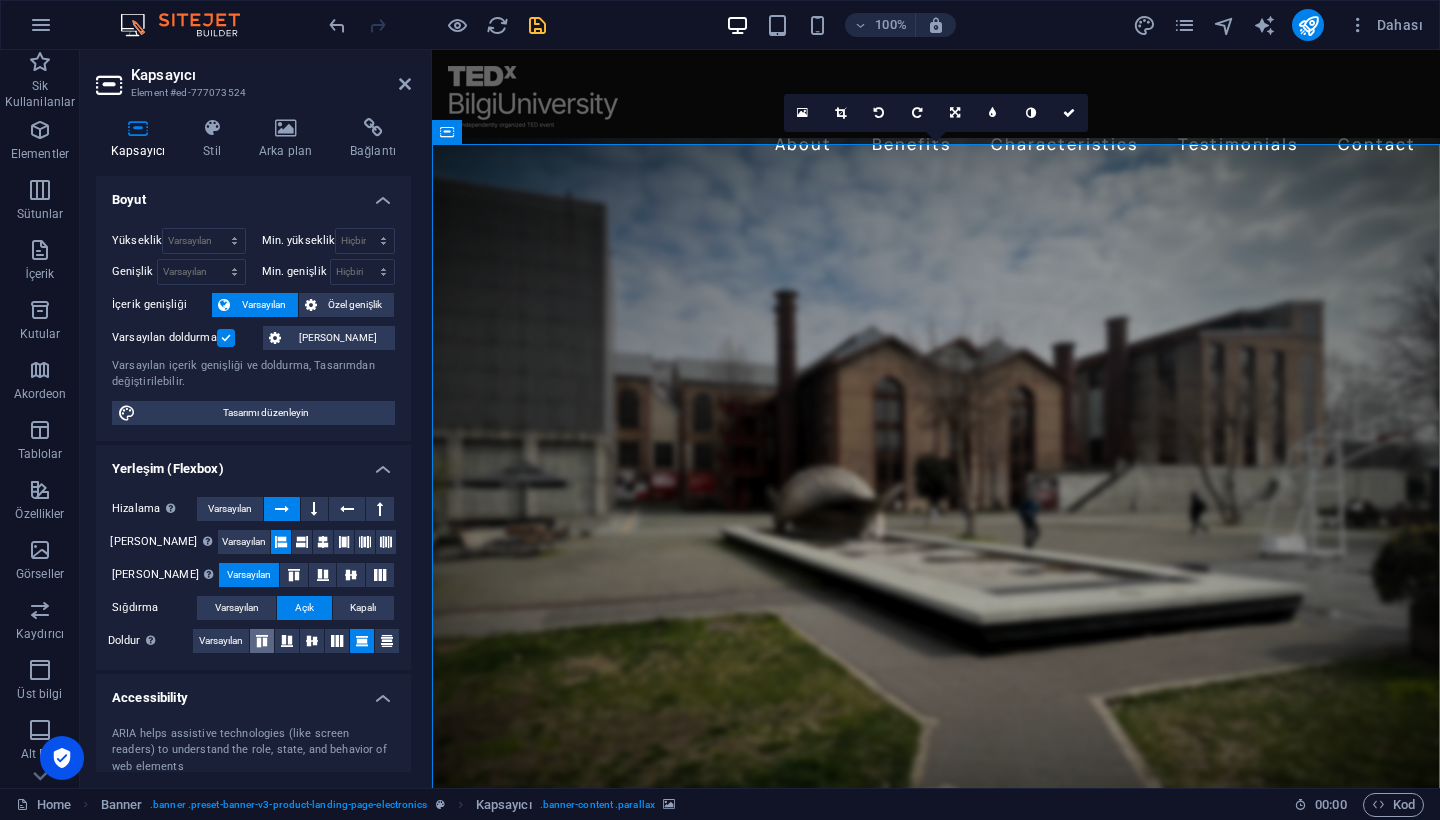 click at bounding box center [262, 641] 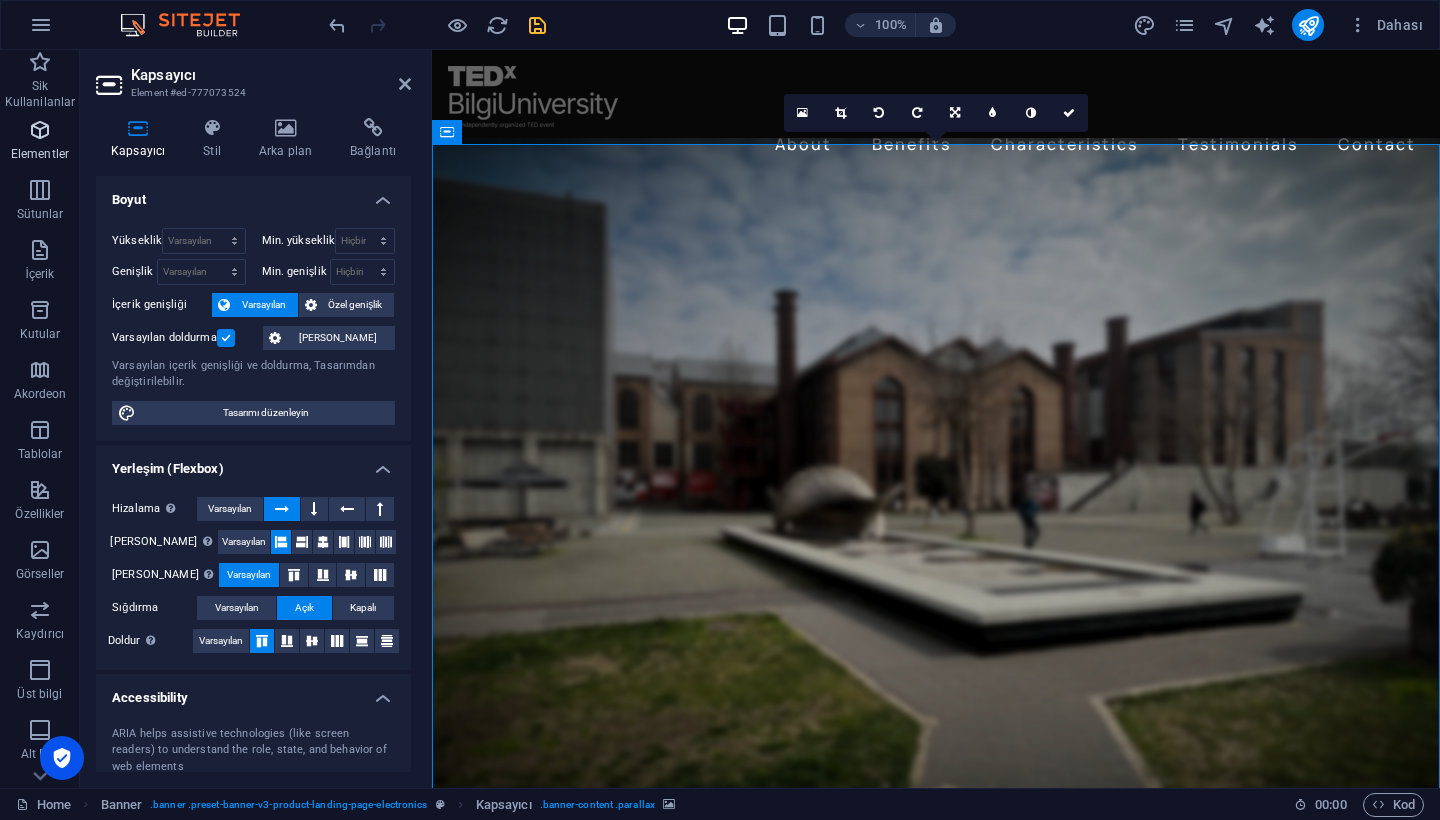 click on "Elementler" at bounding box center [40, 142] 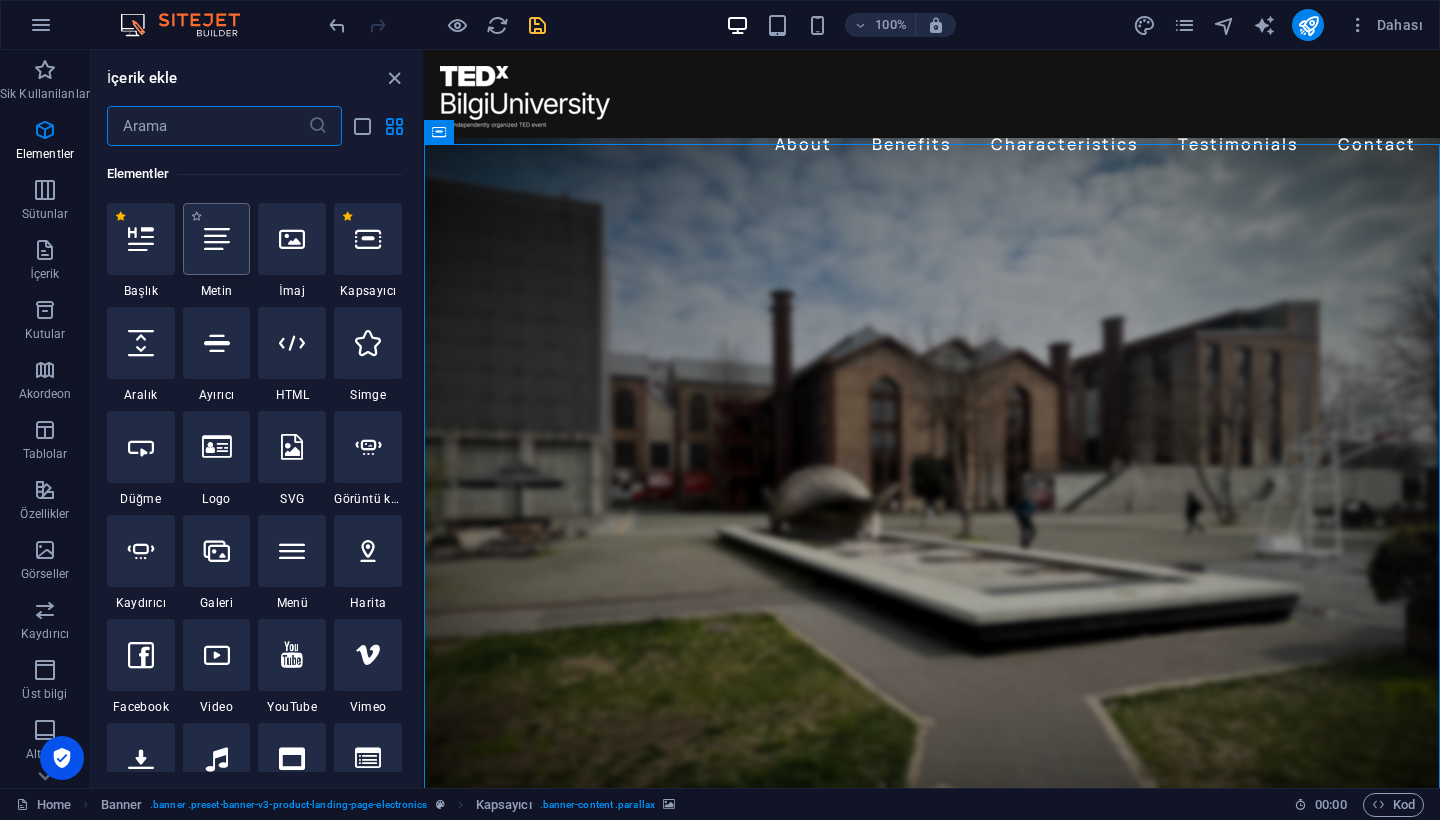scroll, scrollTop: 213, scrollLeft: 0, axis: vertical 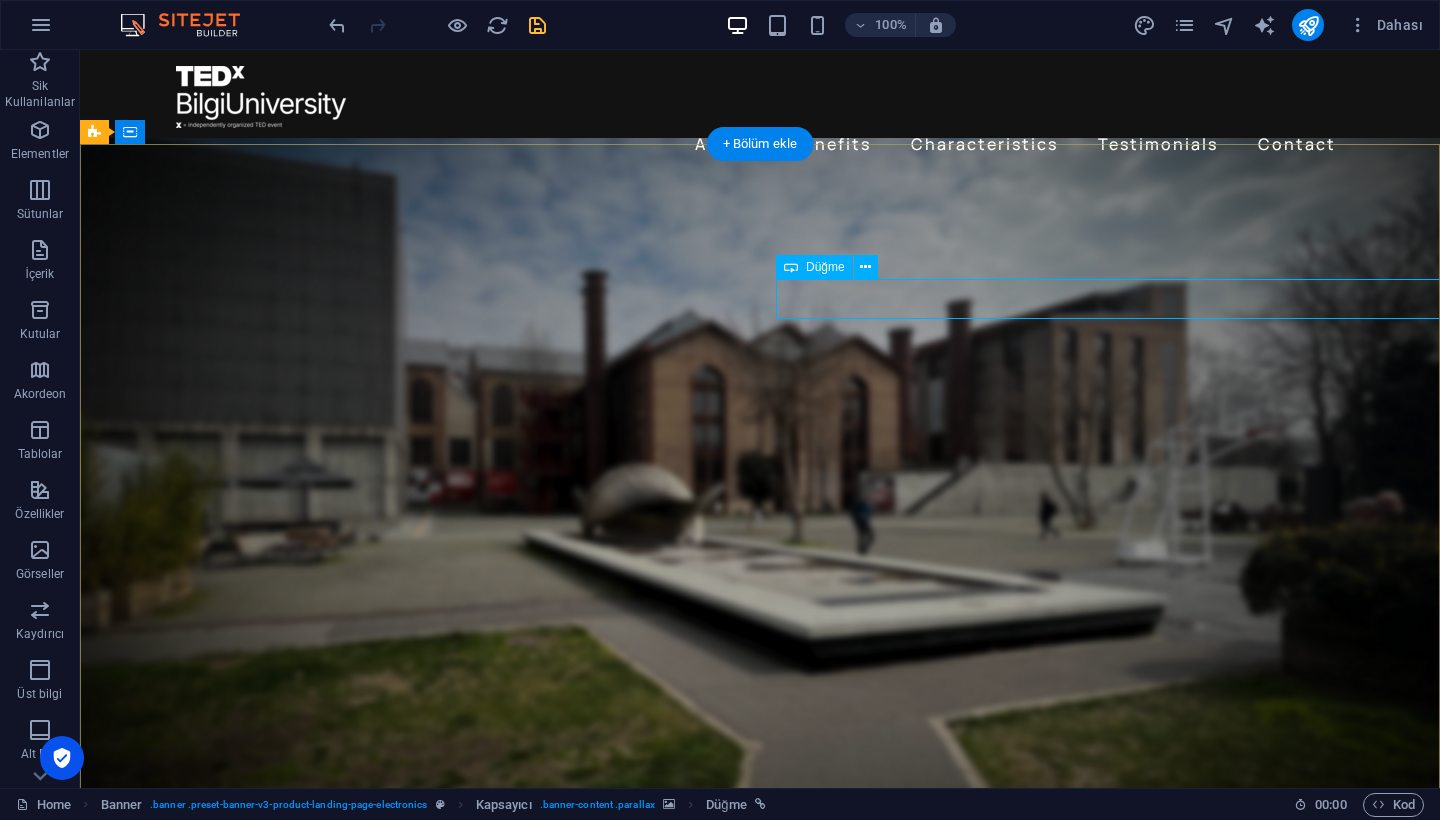 click on "Bilet Al!" at bounding box center (1360, 1025) 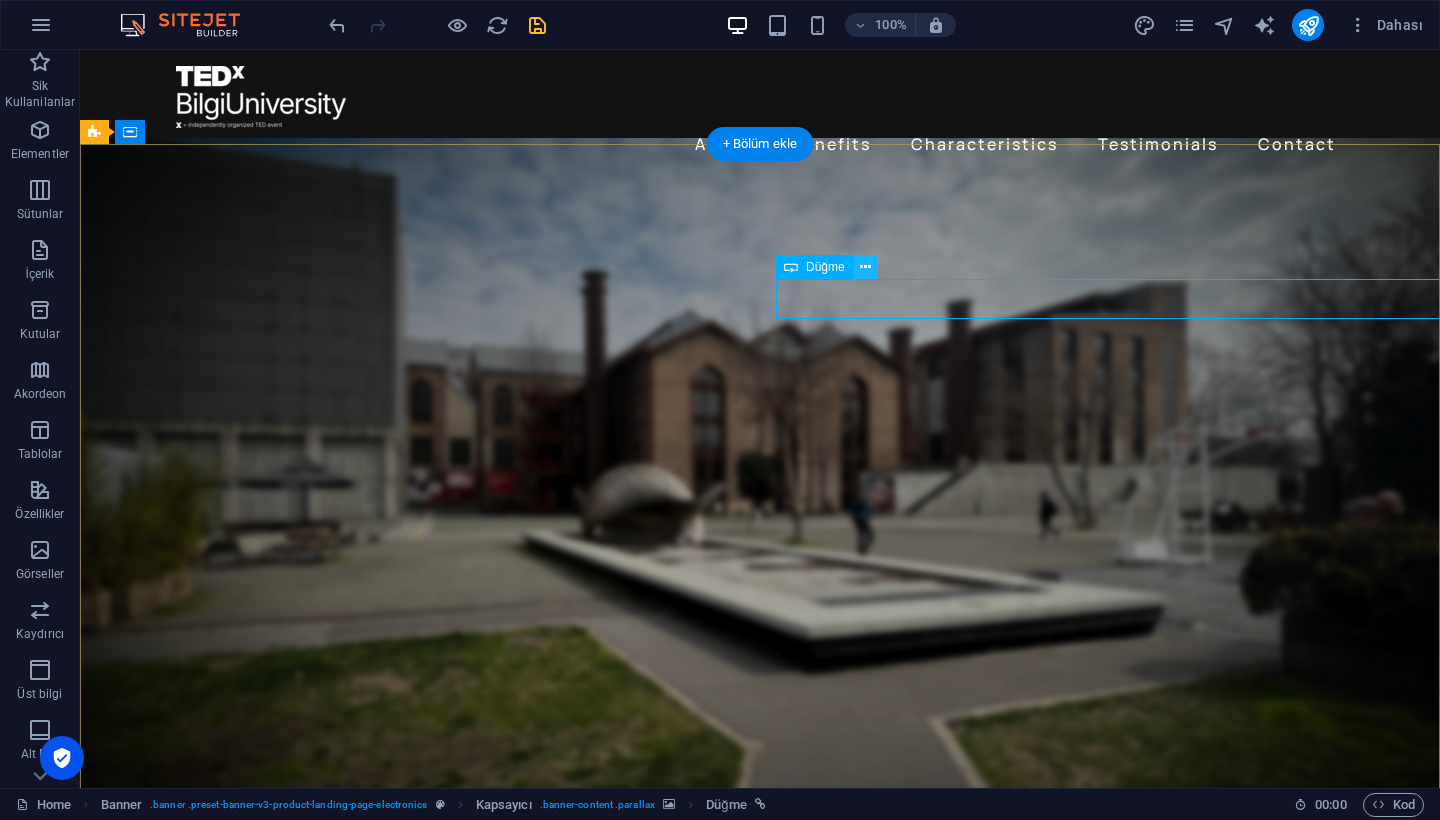 click at bounding box center (865, 267) 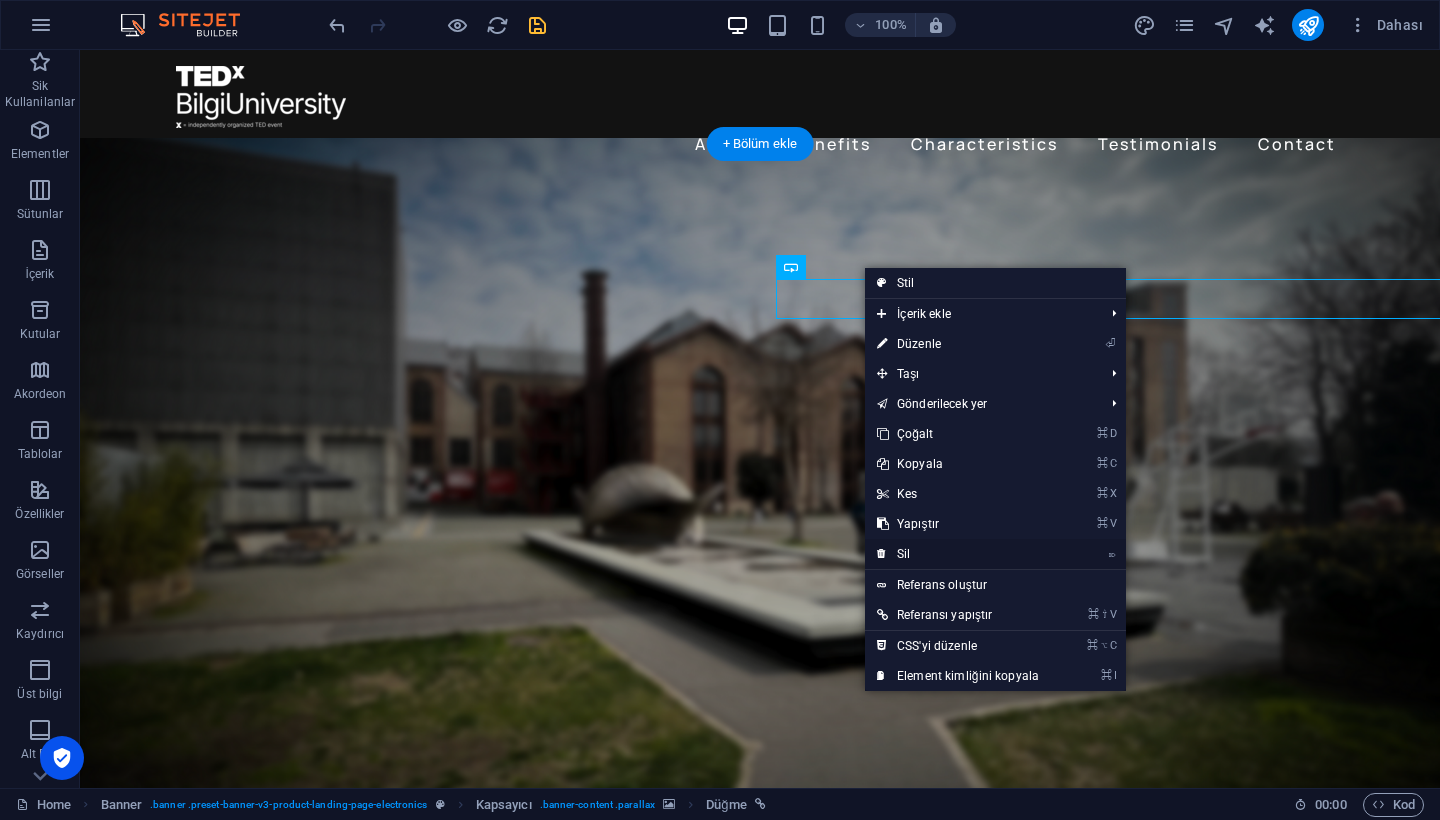 click on "⌦  Sil" at bounding box center [958, 554] 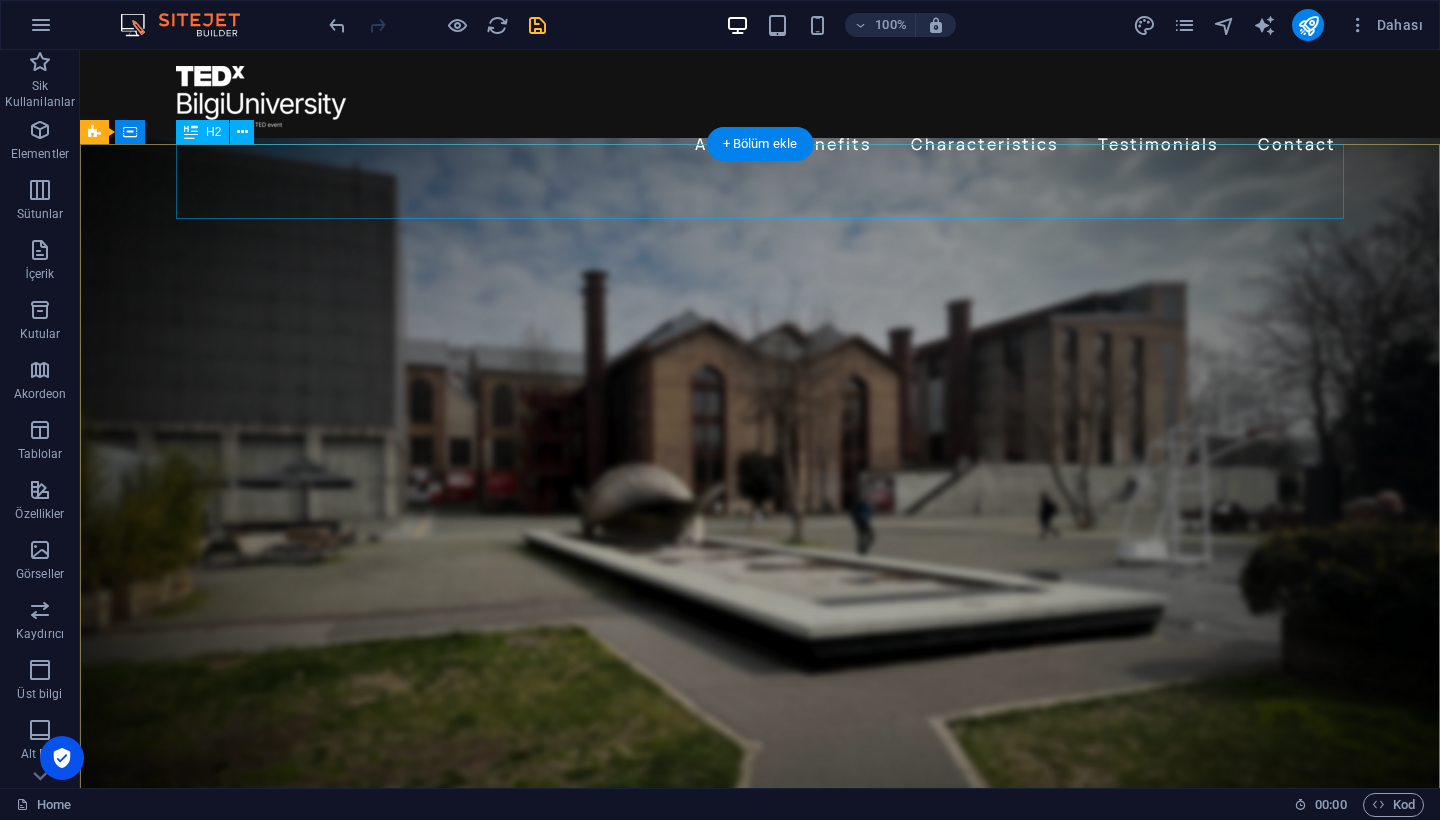 click on "Düşün. Tepki Ver. Dönüştür." at bounding box center [760, 907] 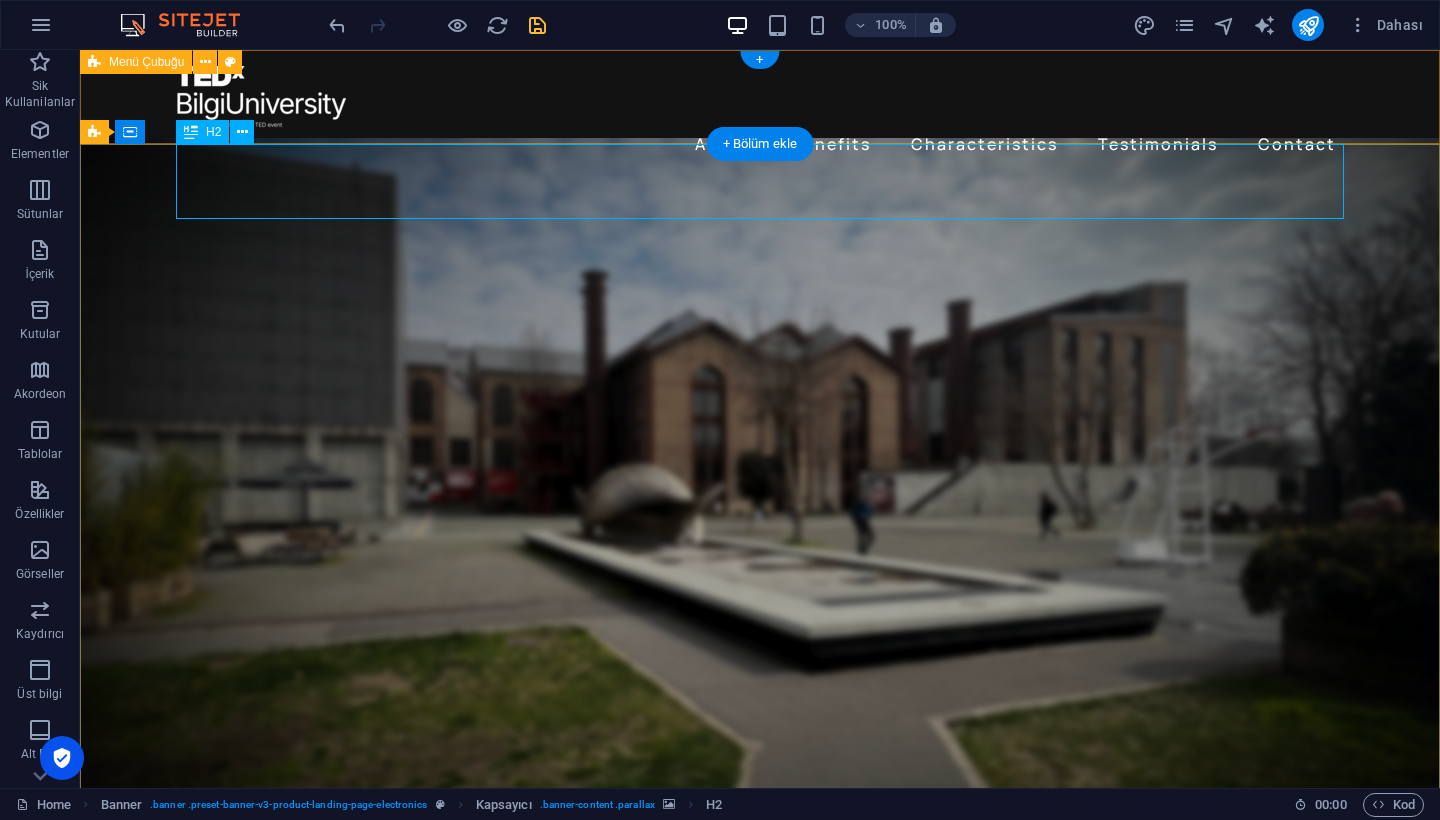 click on "H2" at bounding box center (202, 132) 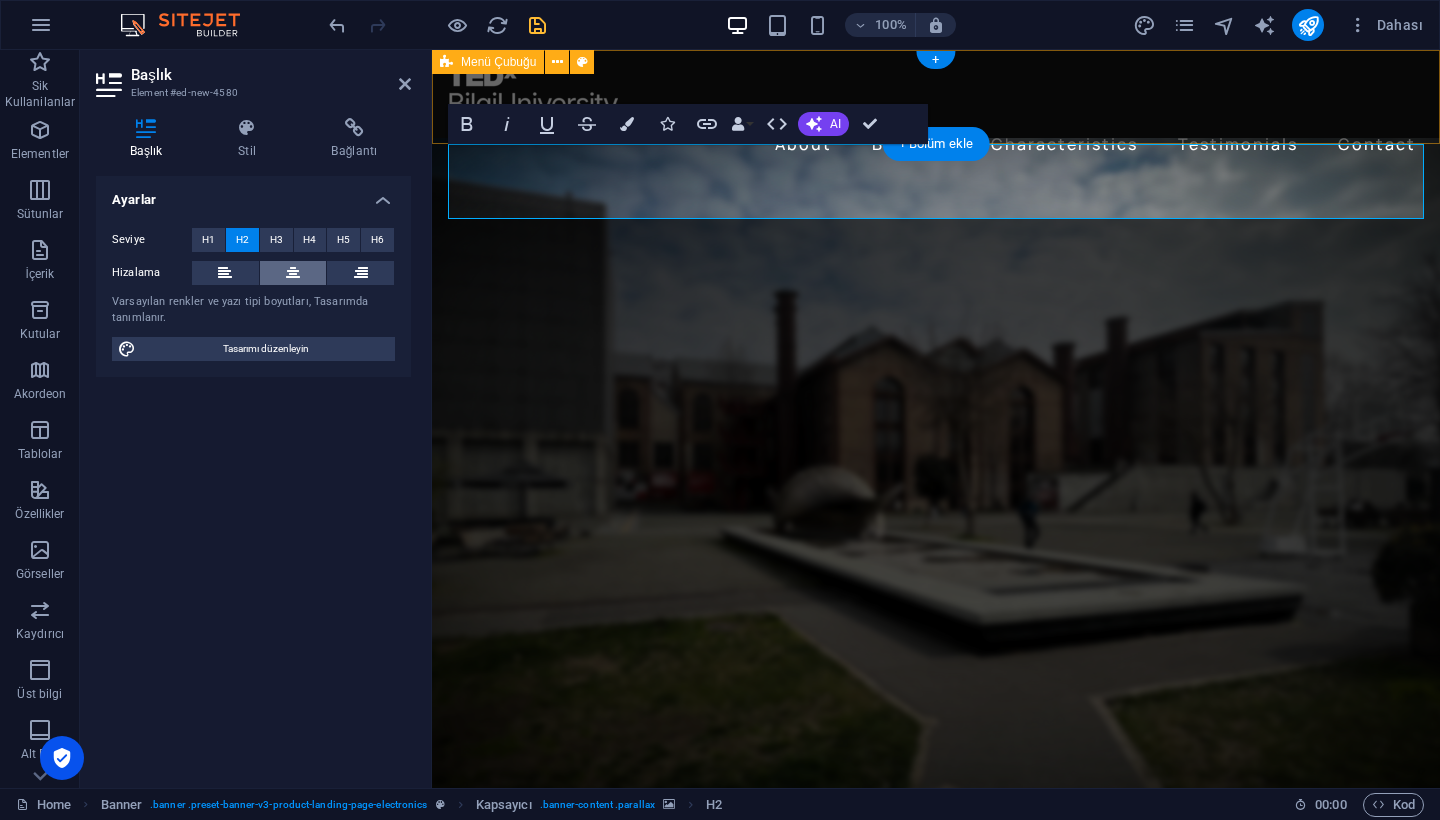 click at bounding box center (293, 273) 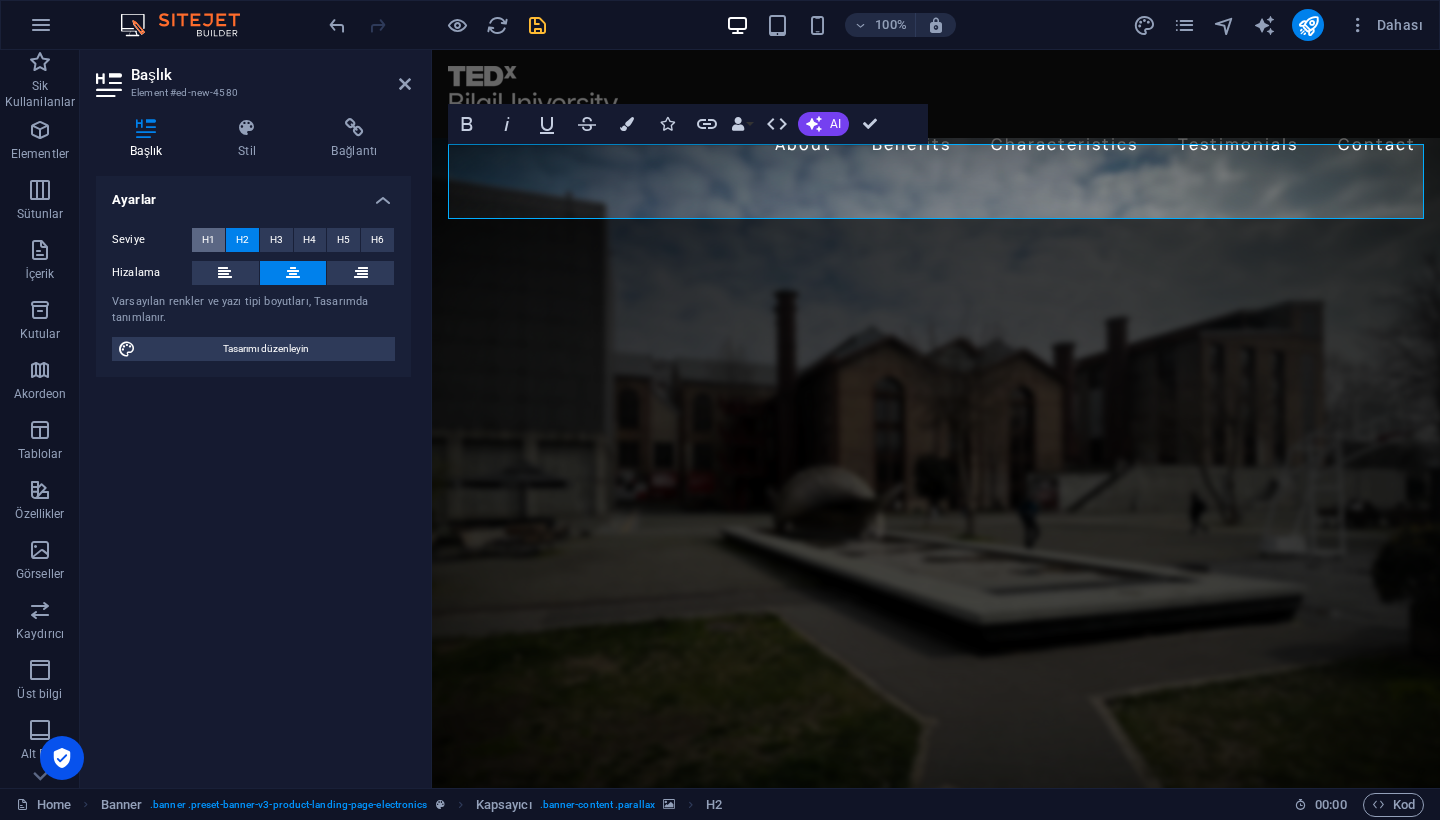 click on "H1" at bounding box center [208, 240] 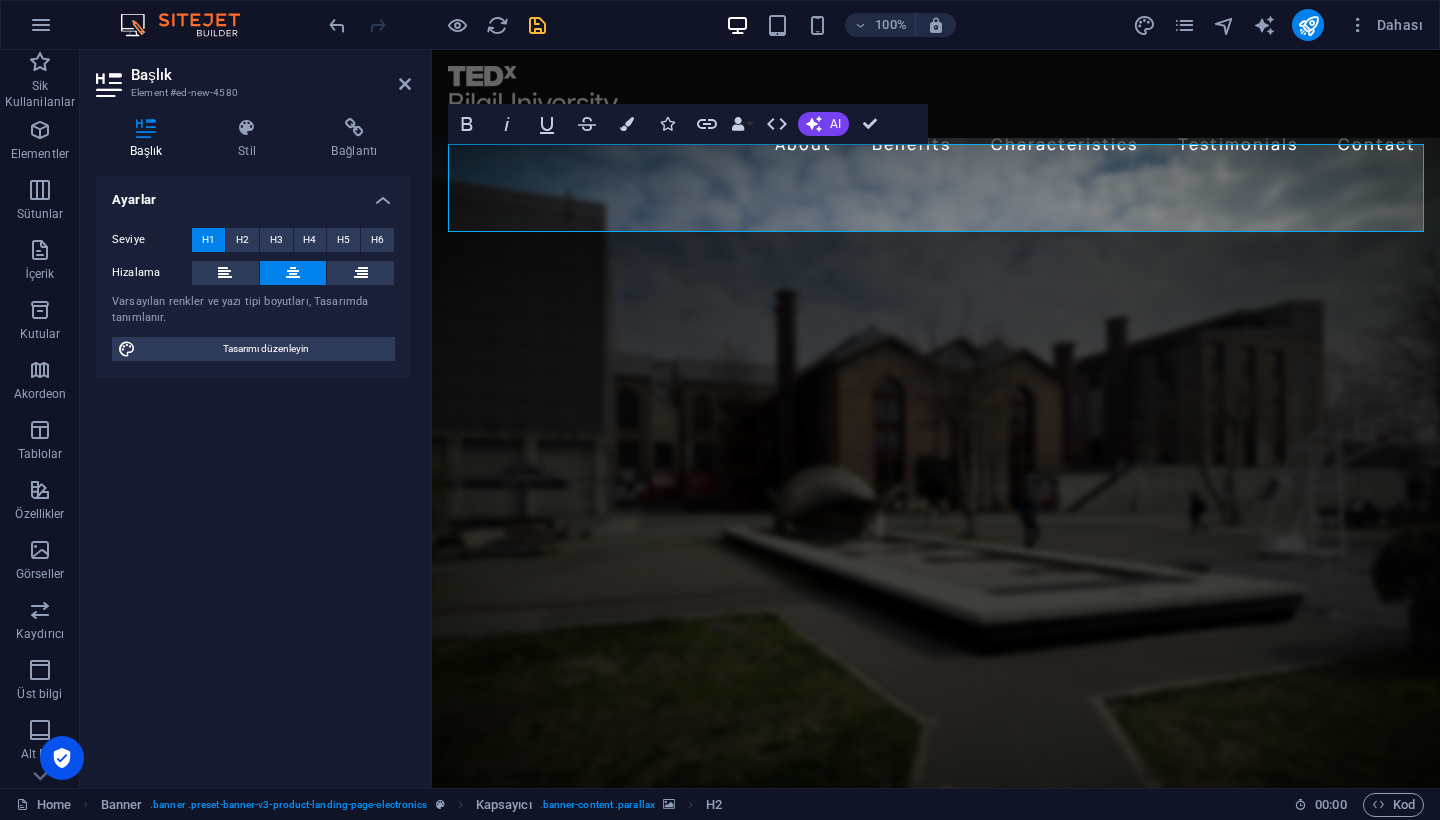 click at bounding box center (936, 485) 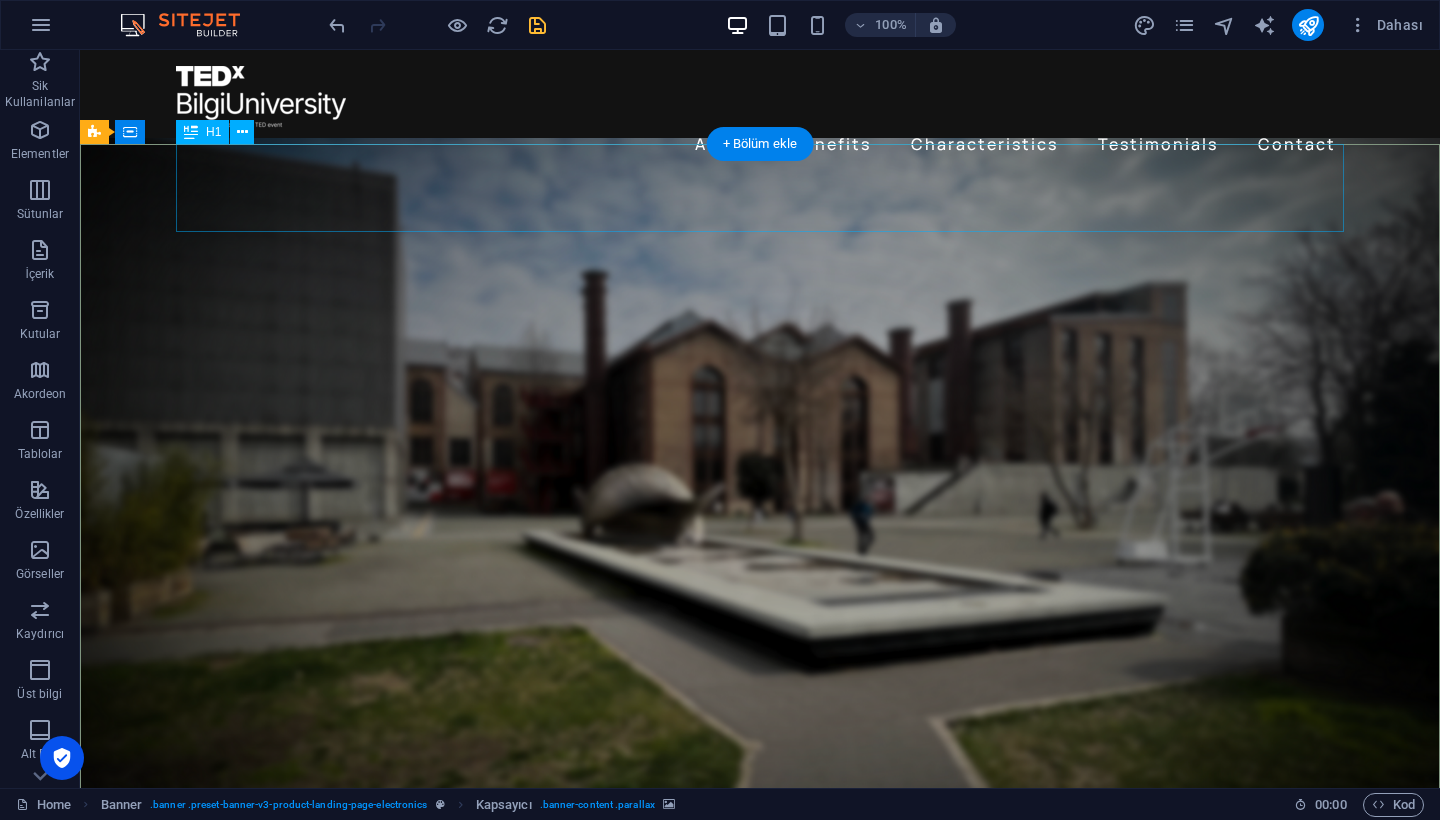 click on "Düşün. Tepki Ver. Dönüştür." at bounding box center (760, 914) 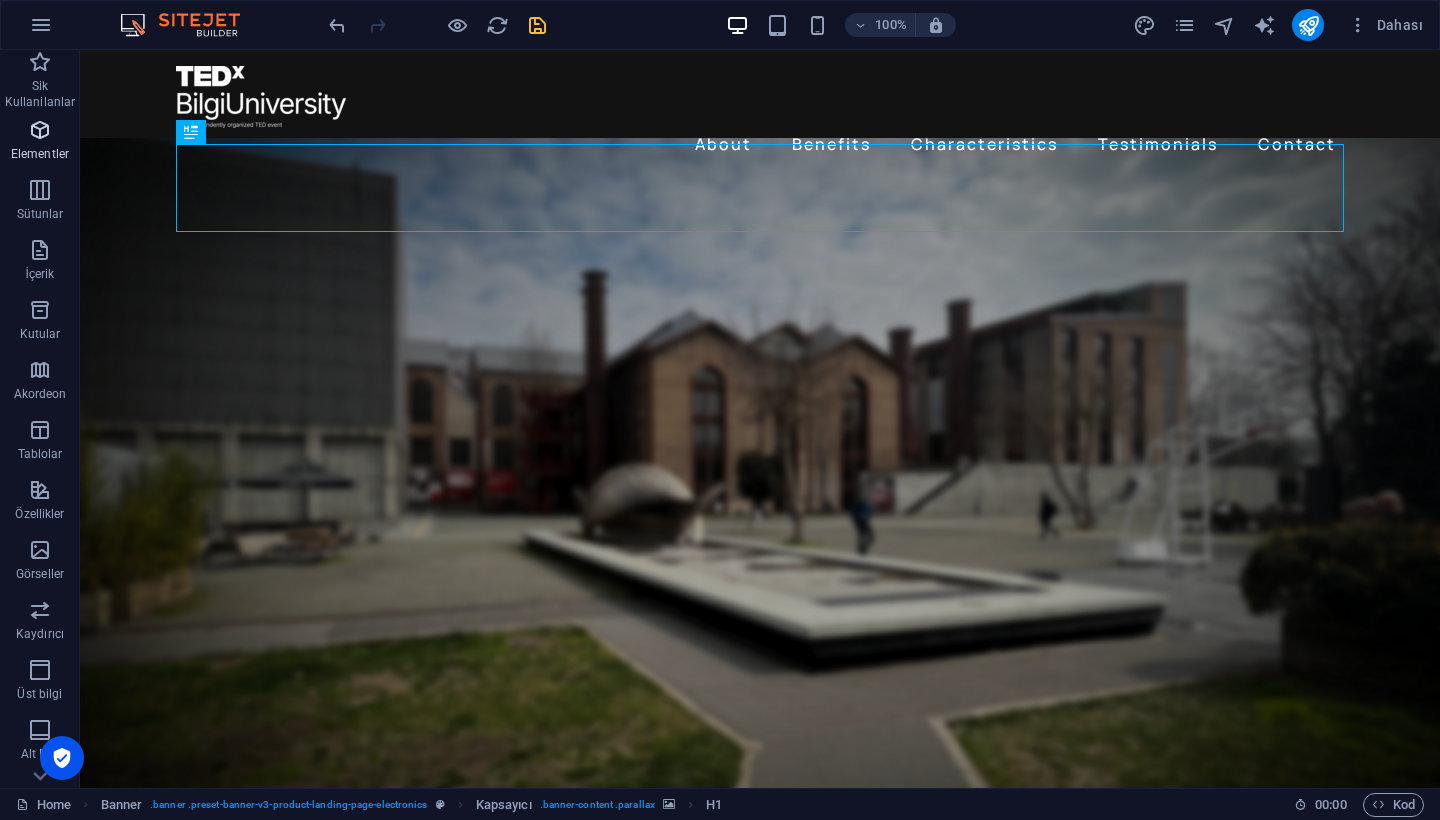 click at bounding box center (40, 130) 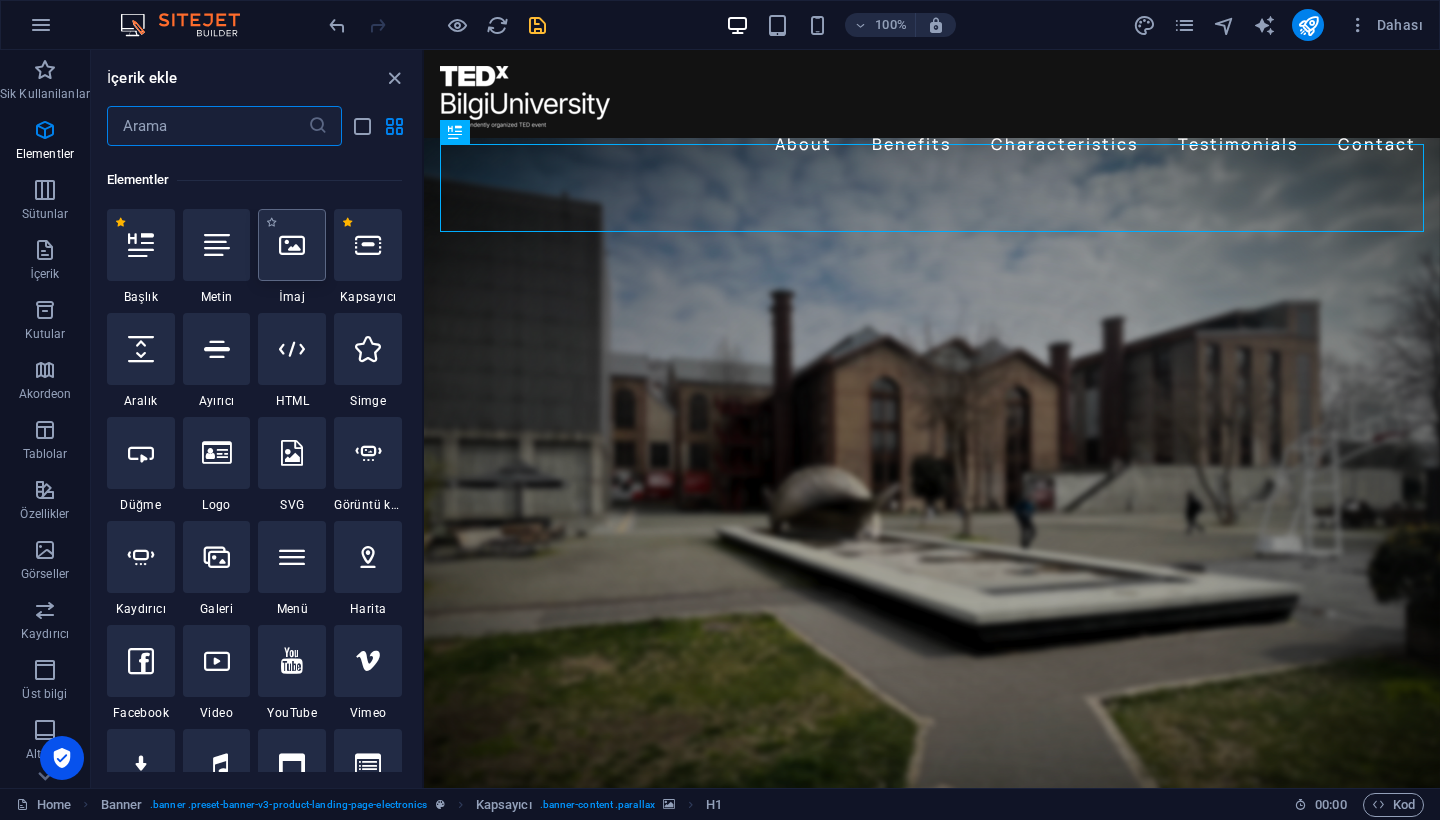 scroll, scrollTop: 213, scrollLeft: 0, axis: vertical 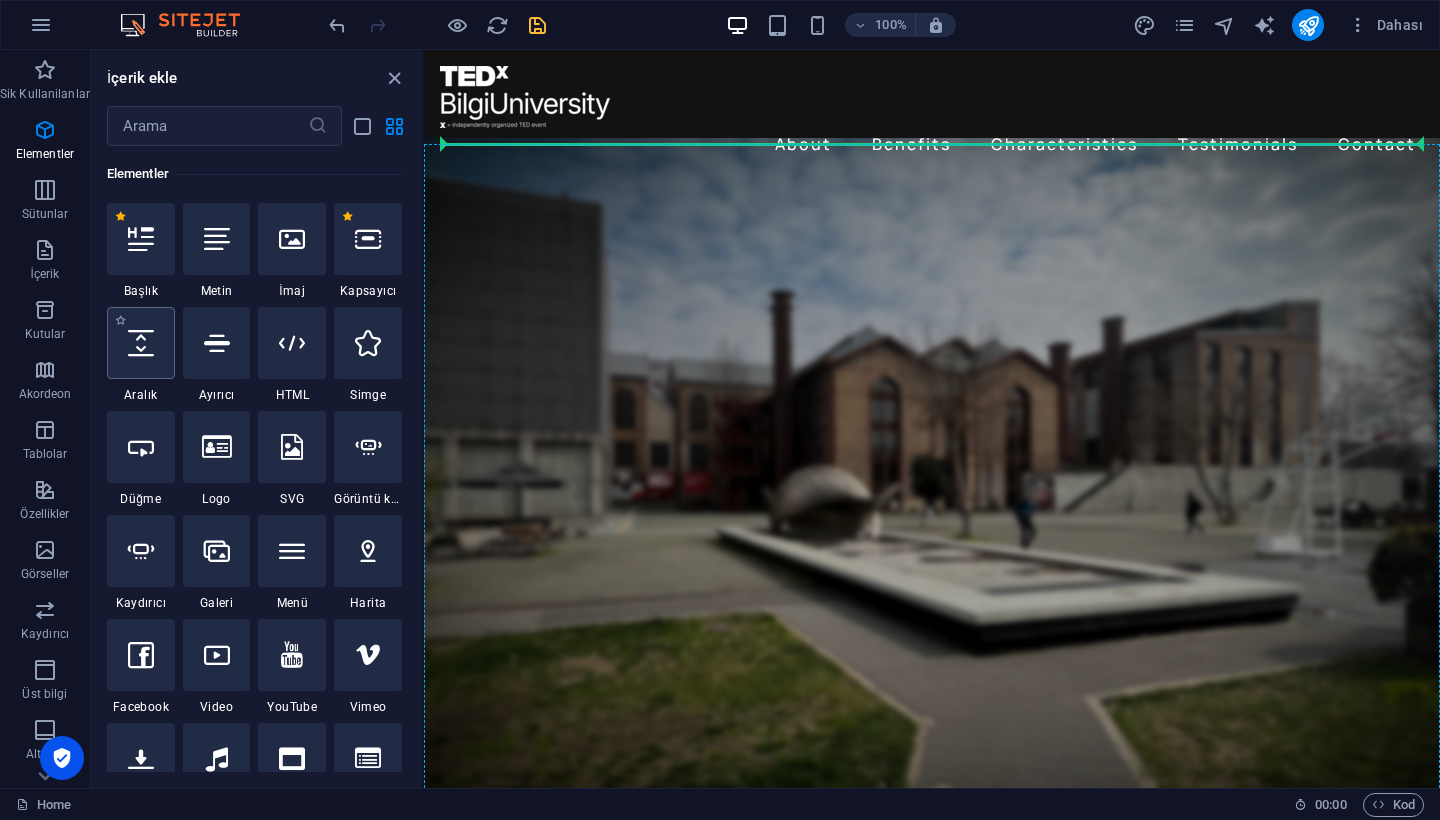 select on "px" 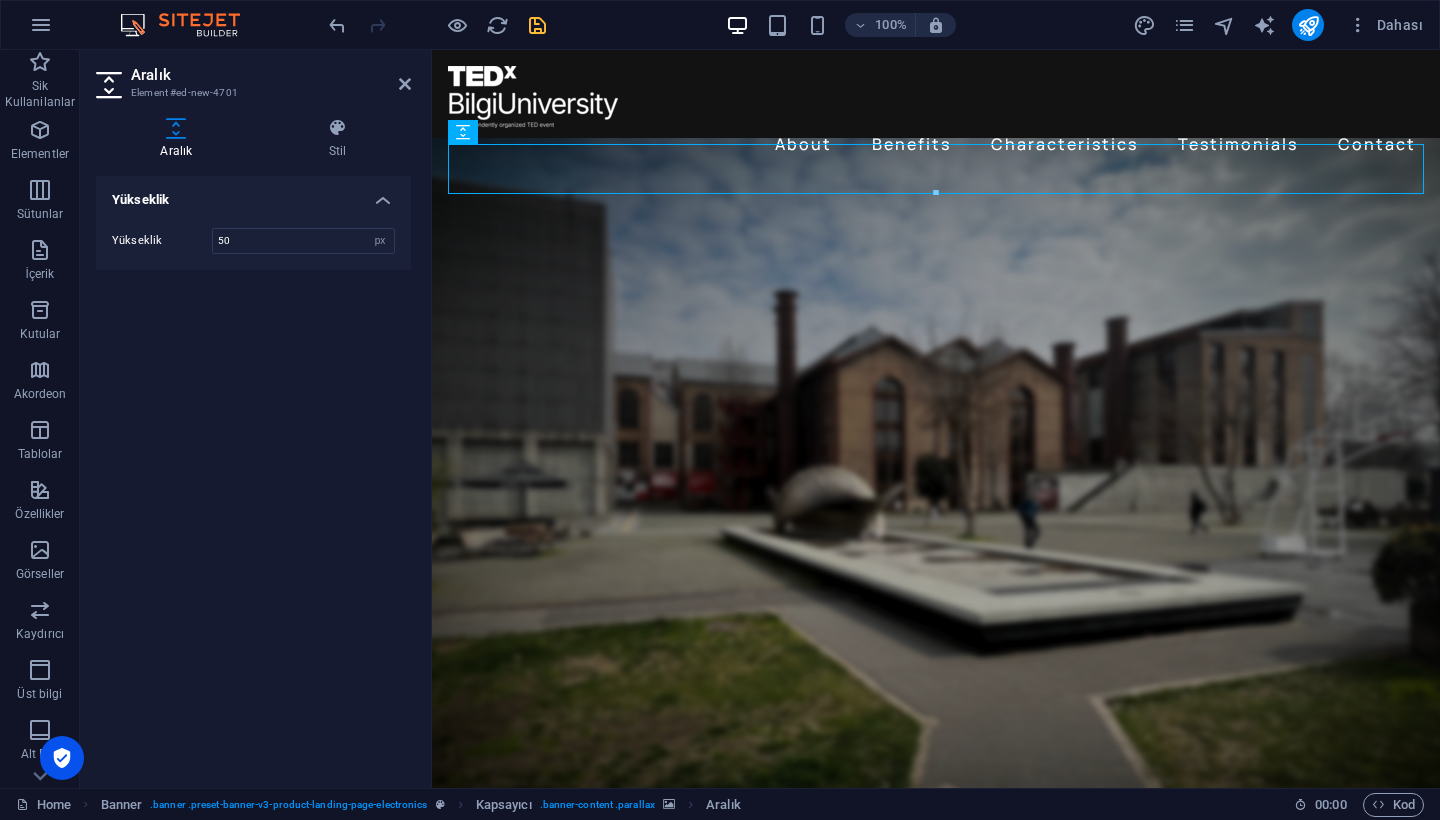 click at bounding box center (936, 485) 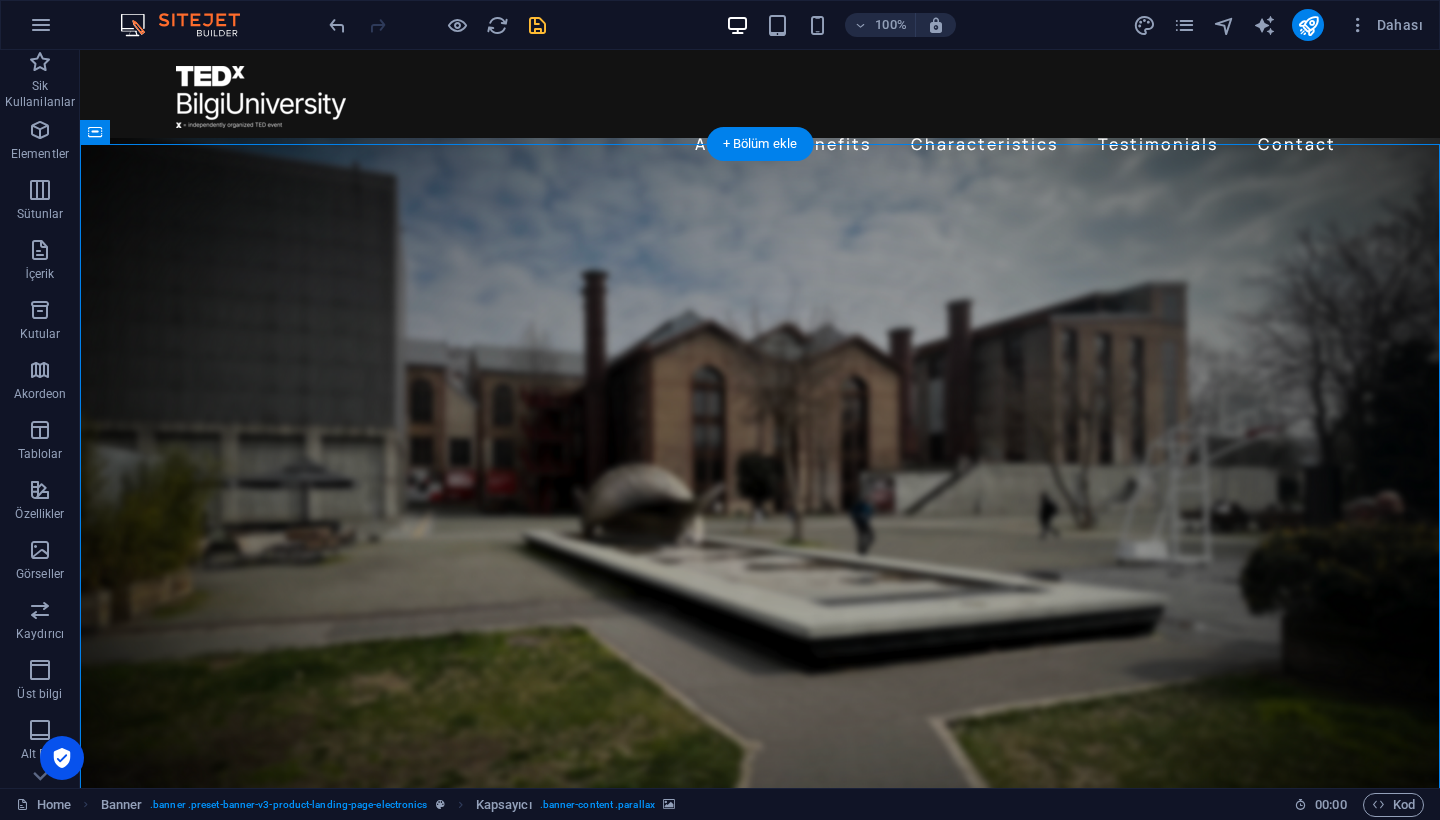 click at bounding box center [760, 485] 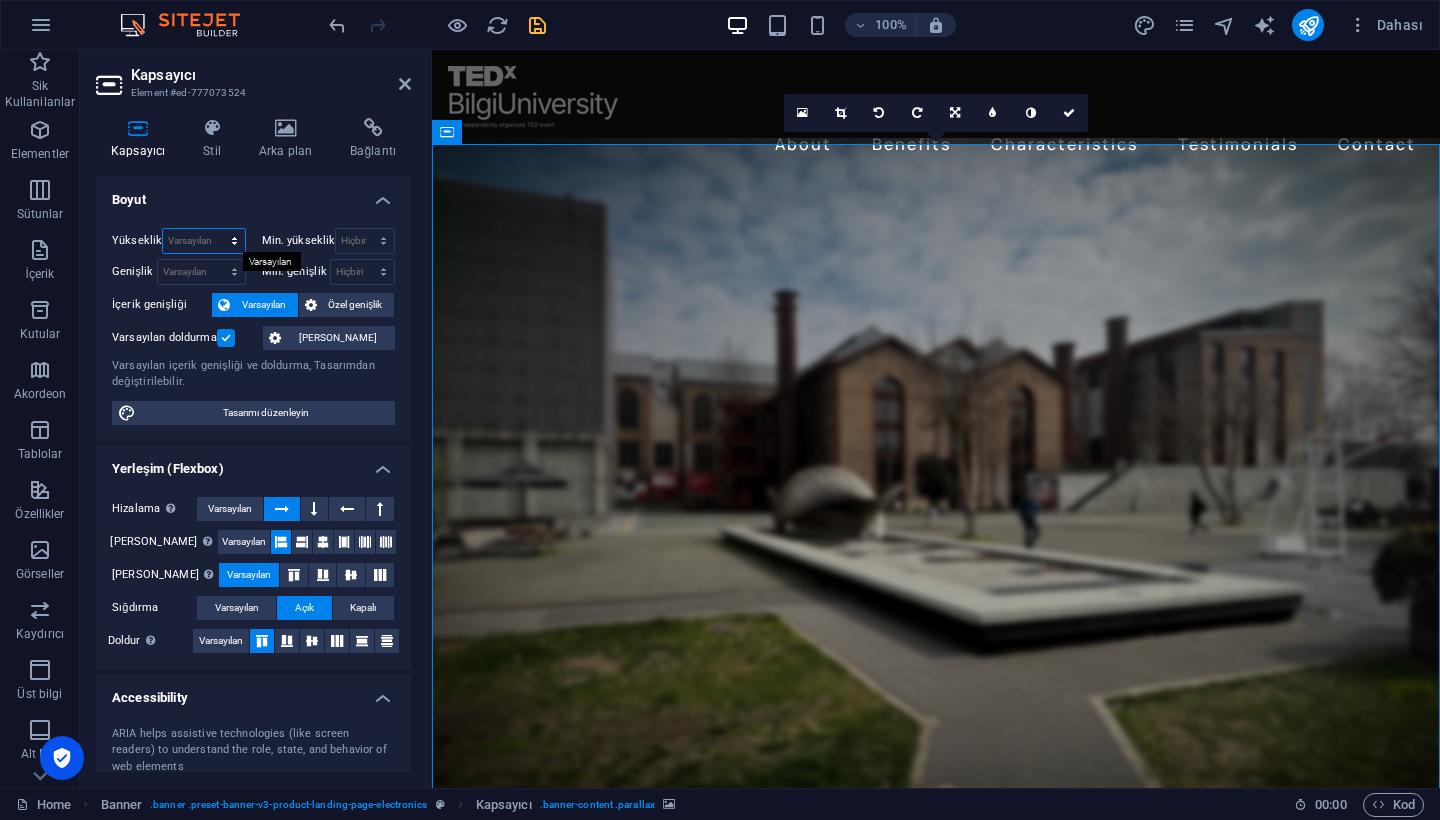 select on "px" 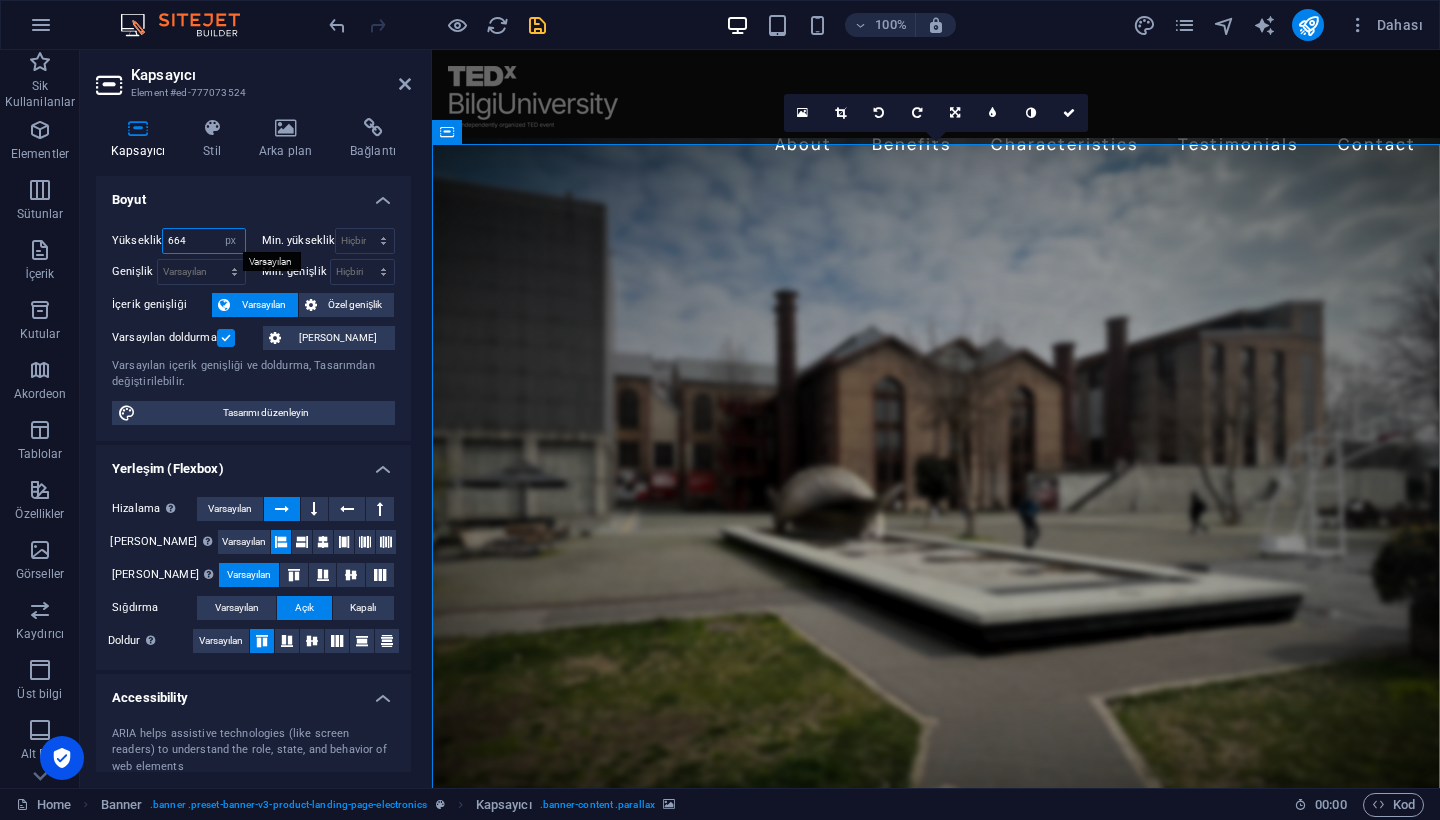 click on "664" at bounding box center [203, 241] 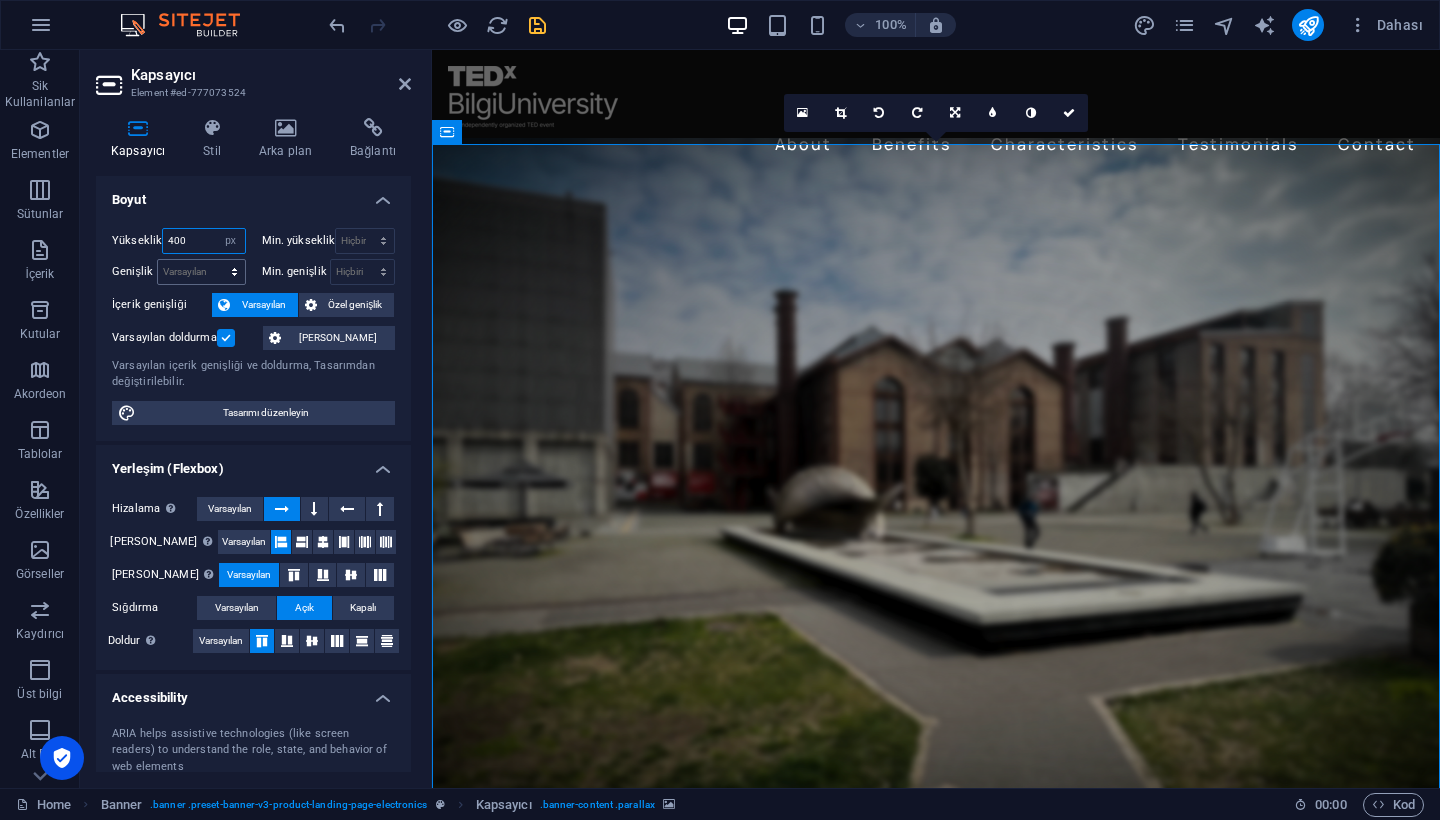 type on "400" 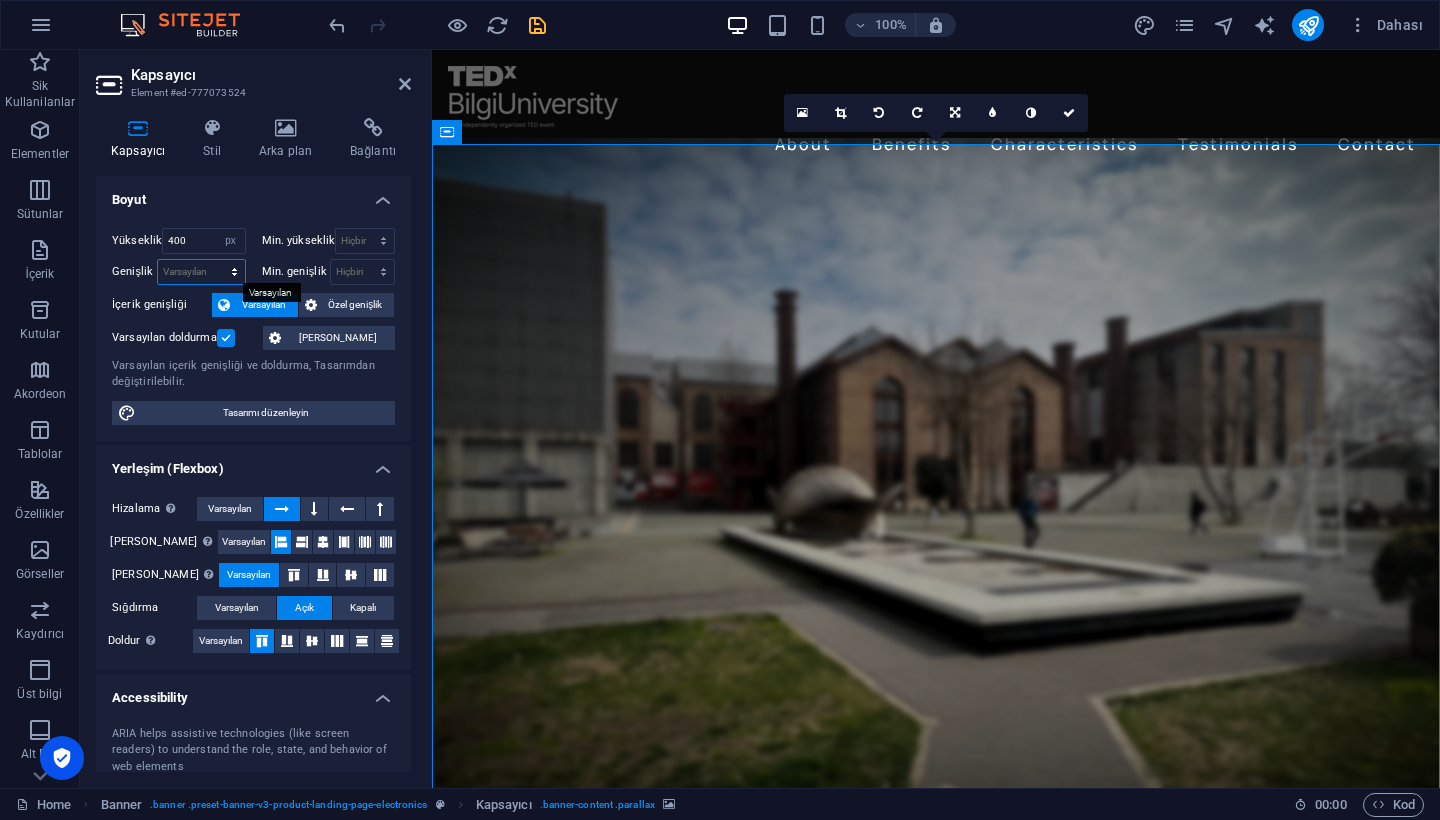 select on "px" 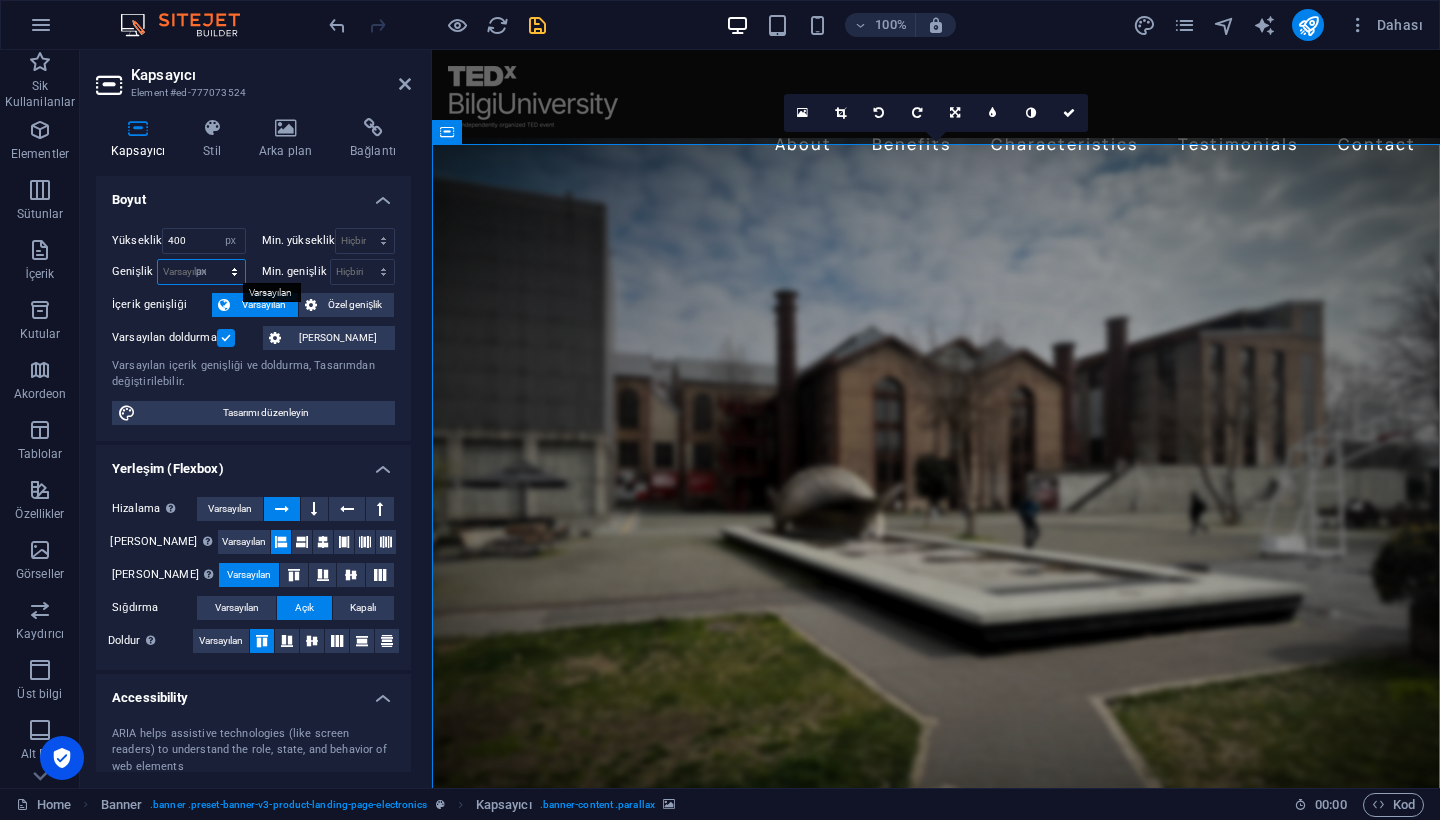 type on "1008" 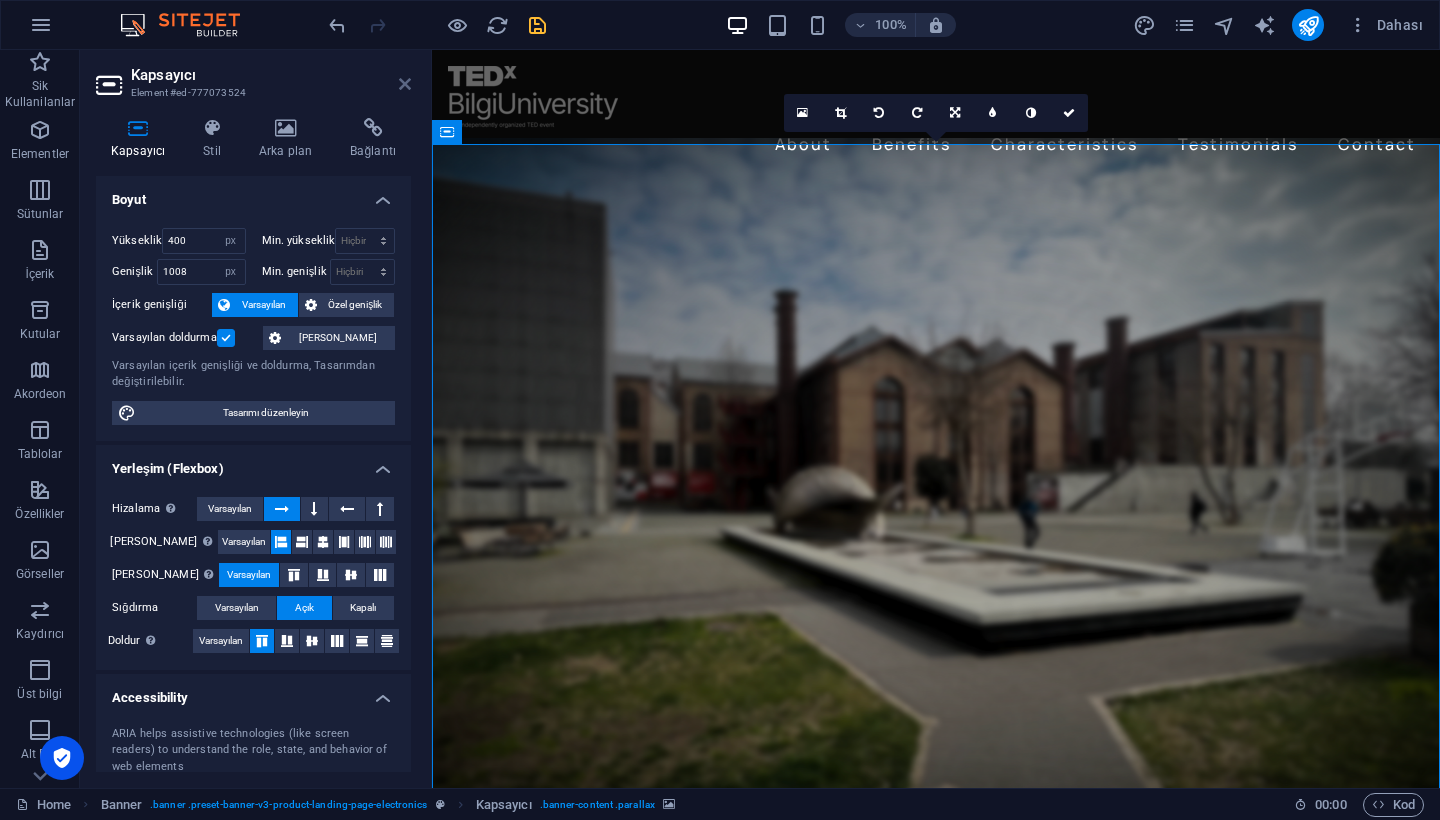click at bounding box center [405, 84] 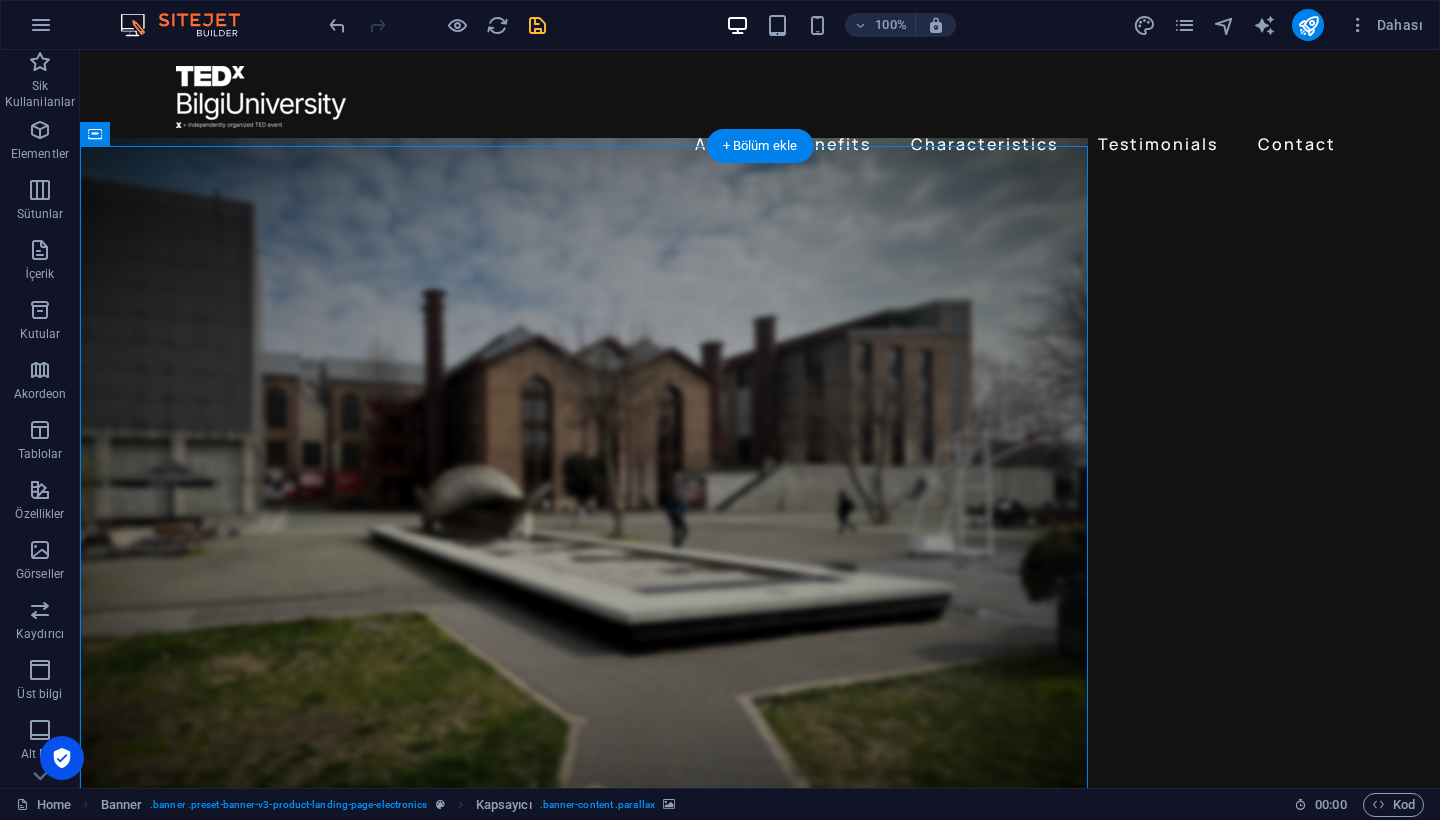 scroll, scrollTop: 0, scrollLeft: 0, axis: both 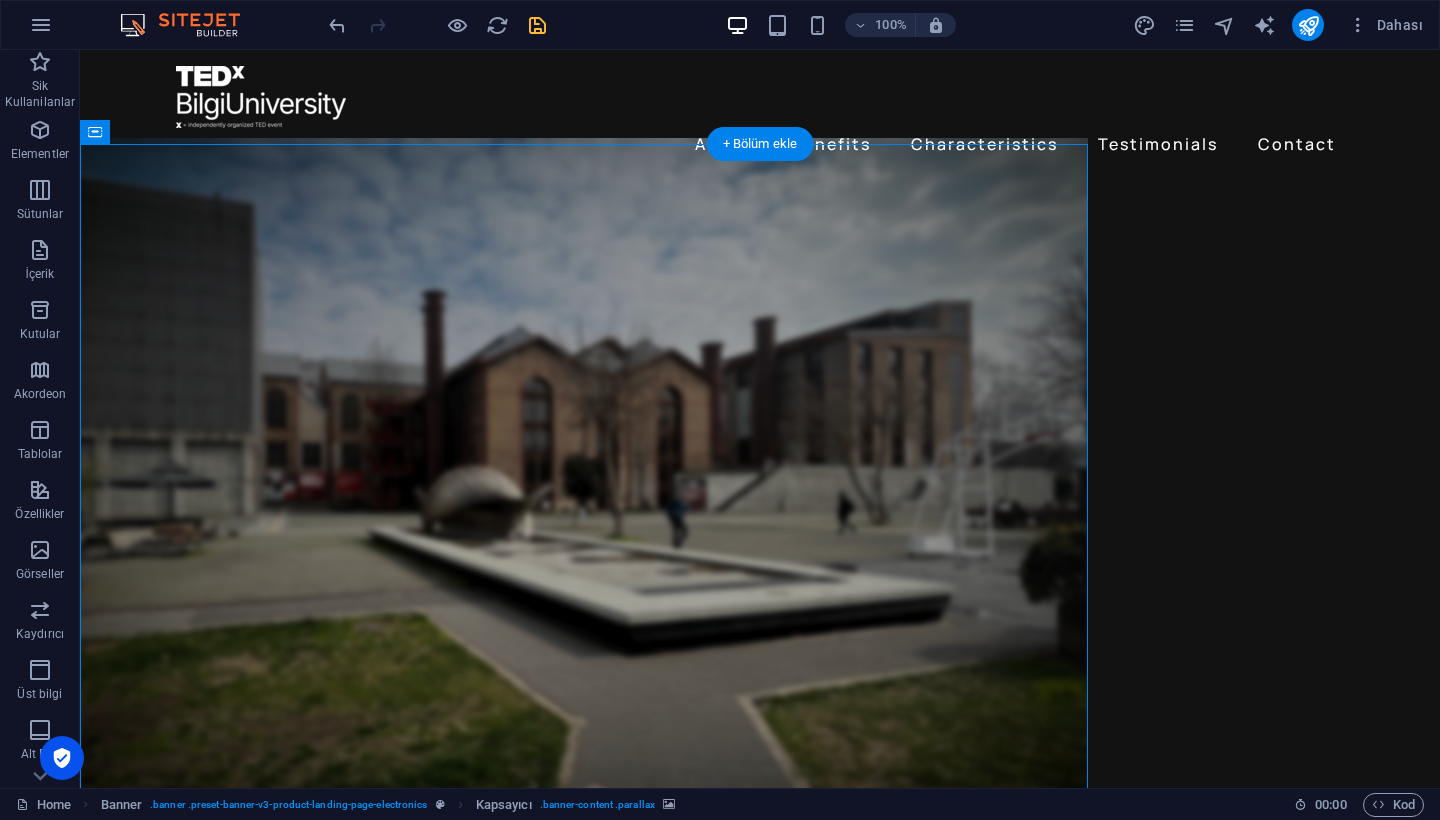 click at bounding box center (584, 485) 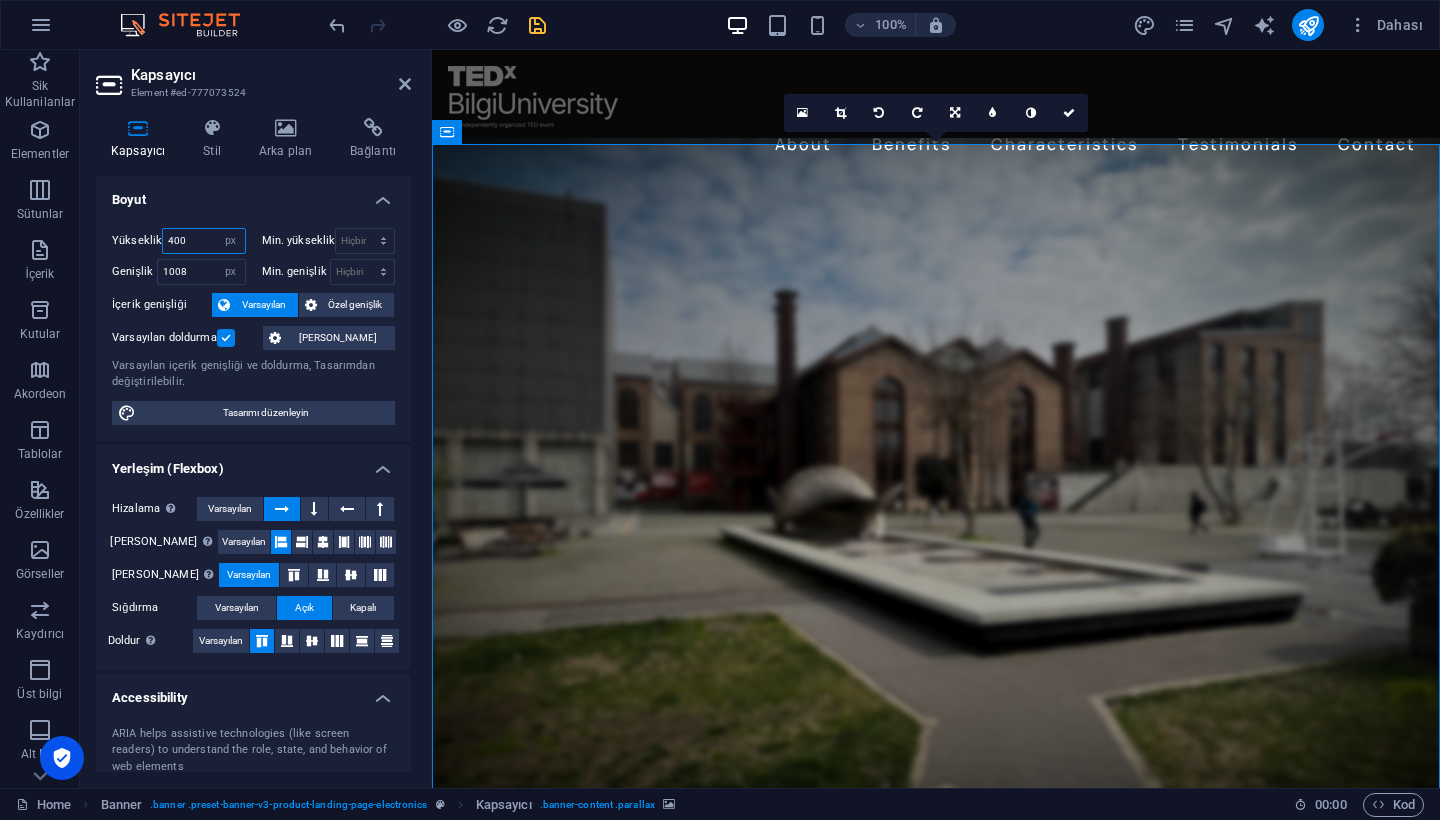 click on "400" at bounding box center [203, 241] 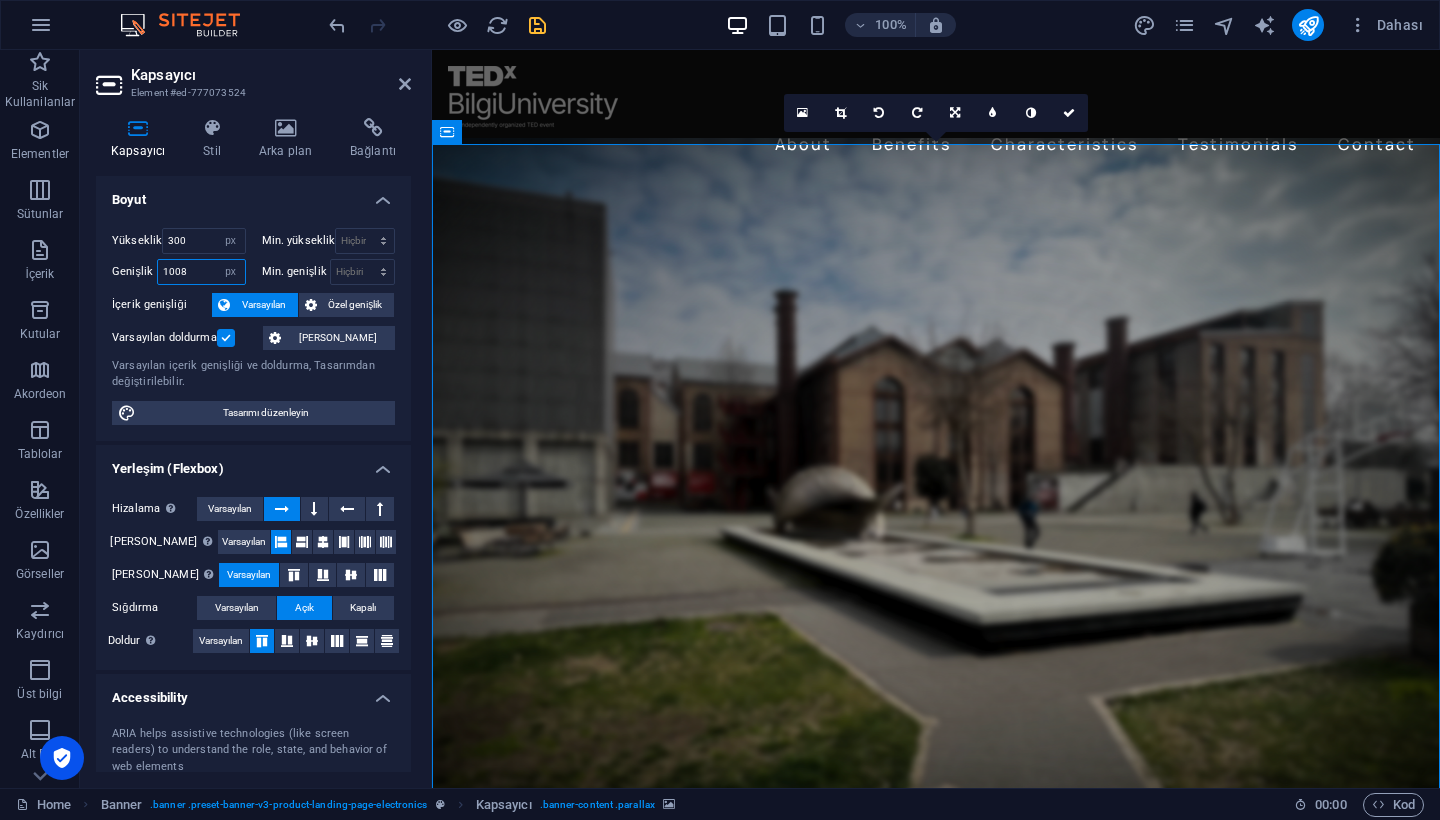 click on "1008" at bounding box center [201, 272] 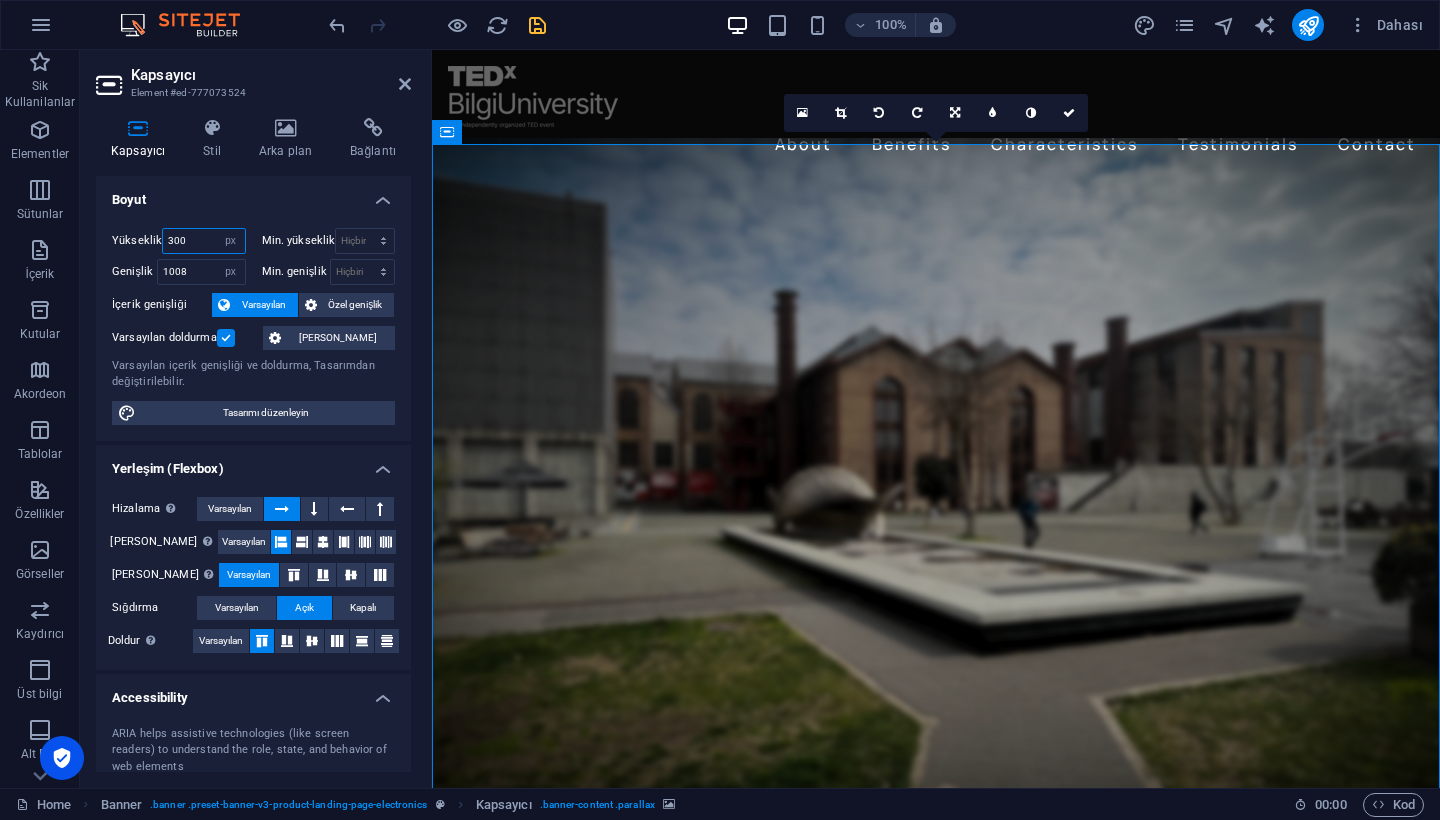 click on "300" at bounding box center [203, 241] 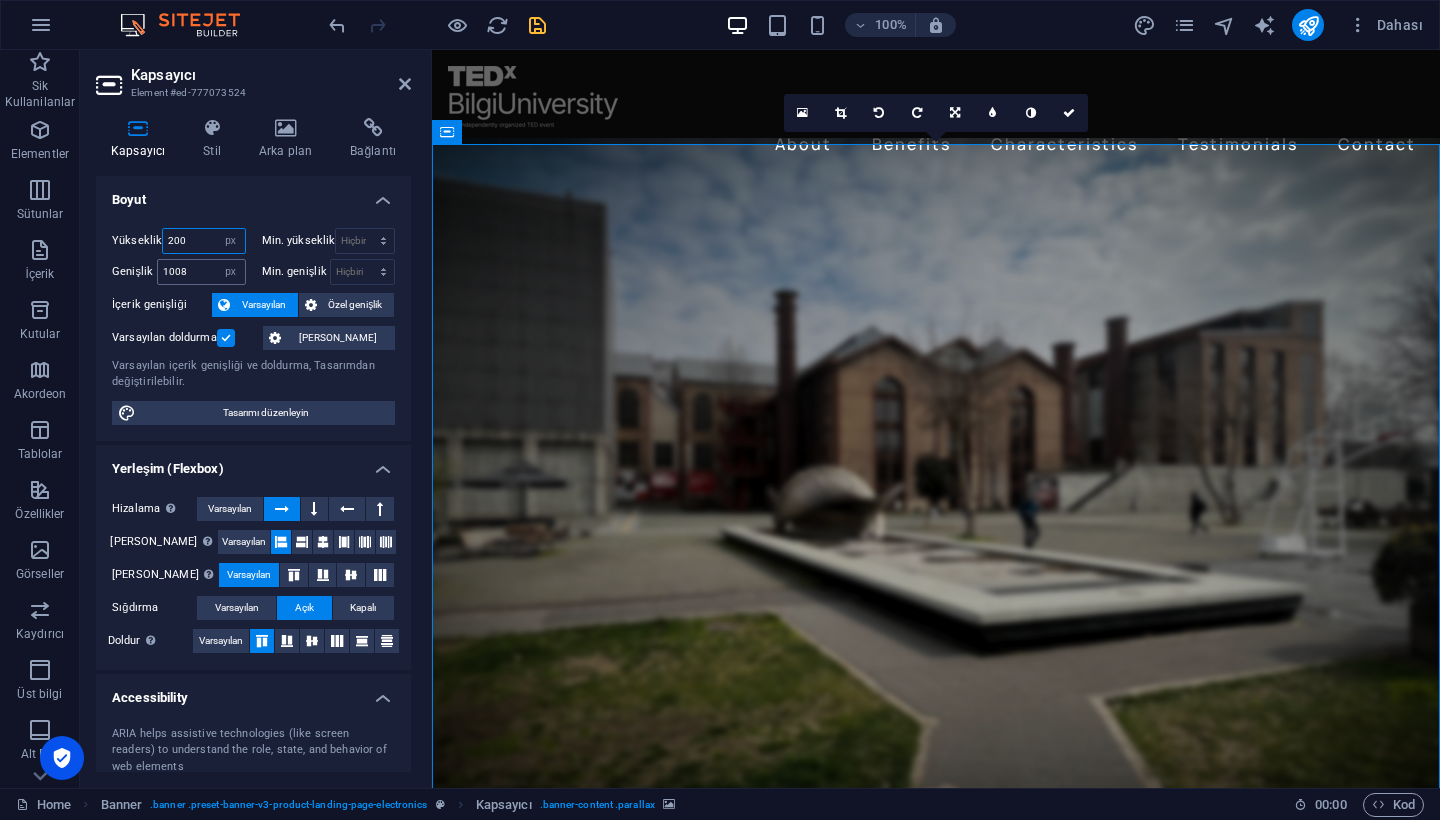 type on "200" 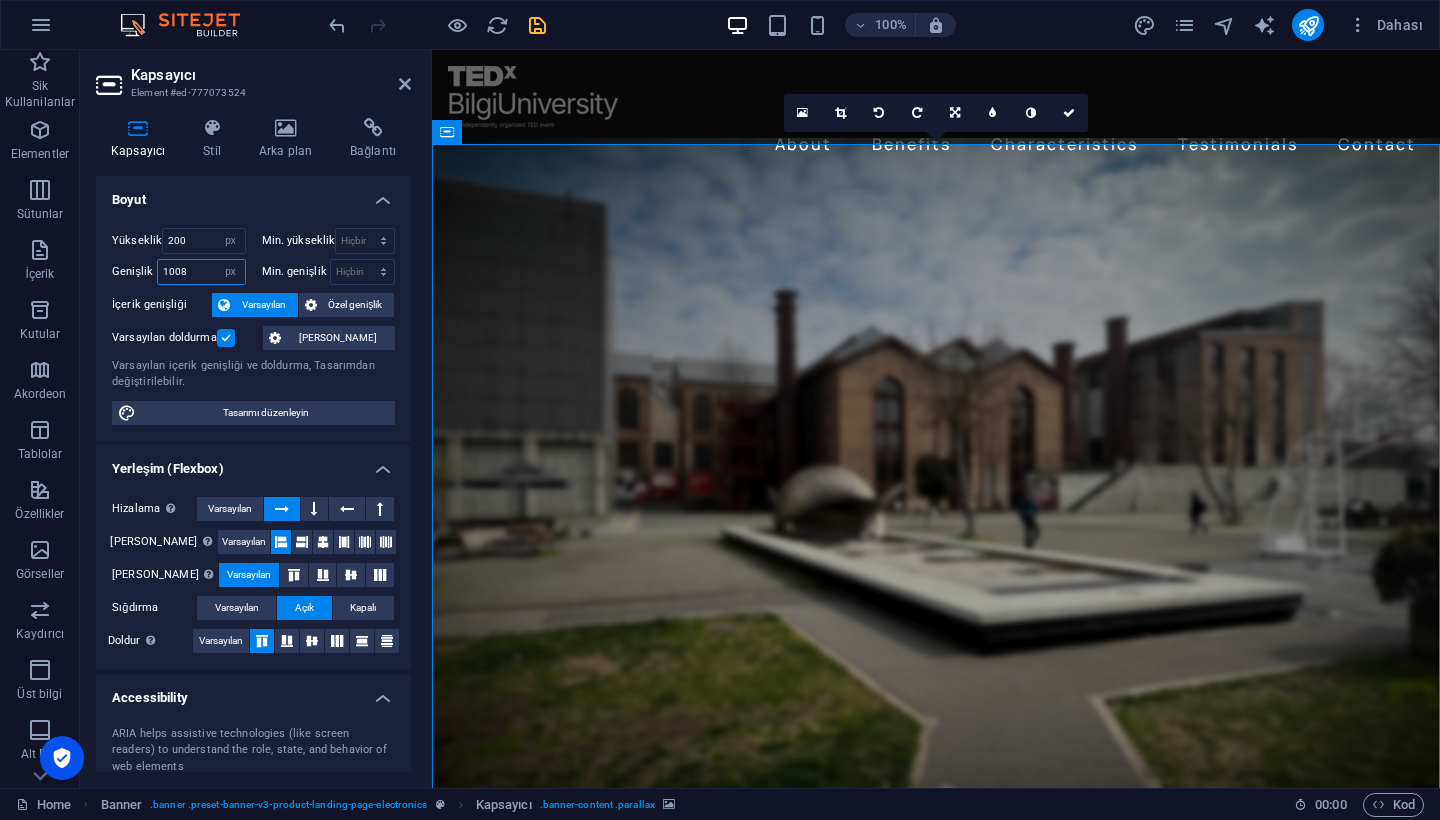 click on "1008" at bounding box center (201, 272) 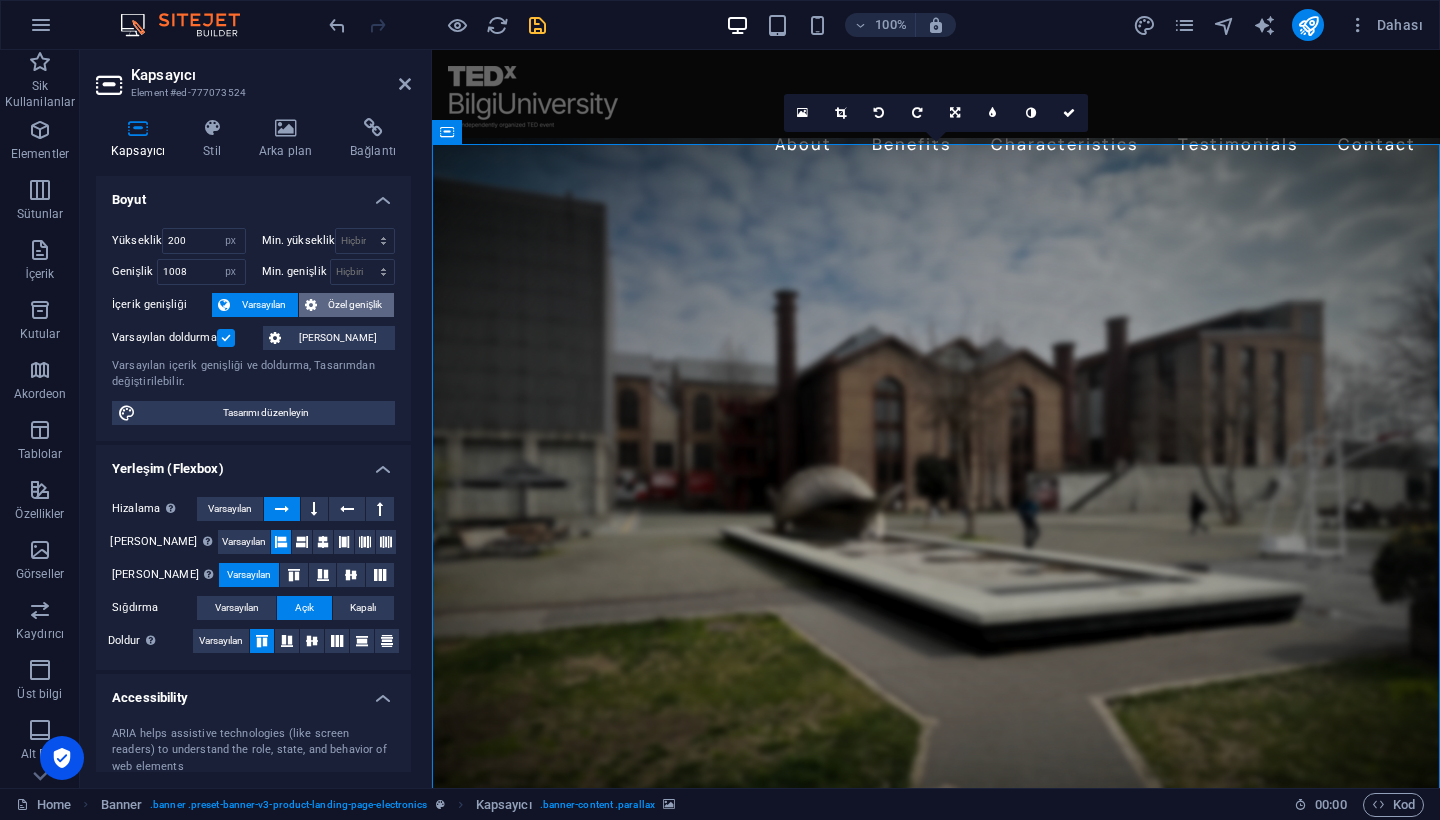 click on "Özel genişlik" at bounding box center [356, 305] 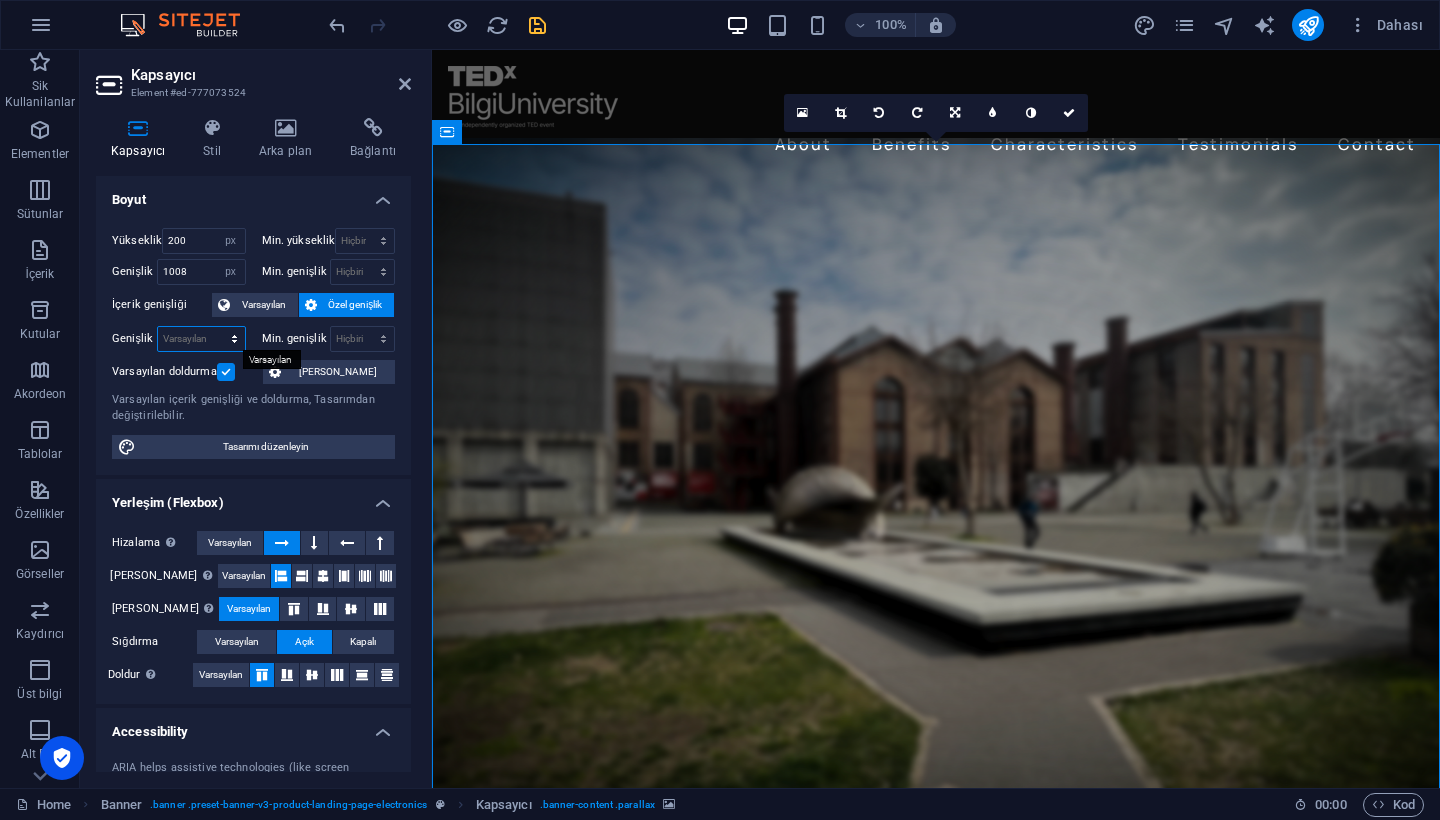 select on "px" 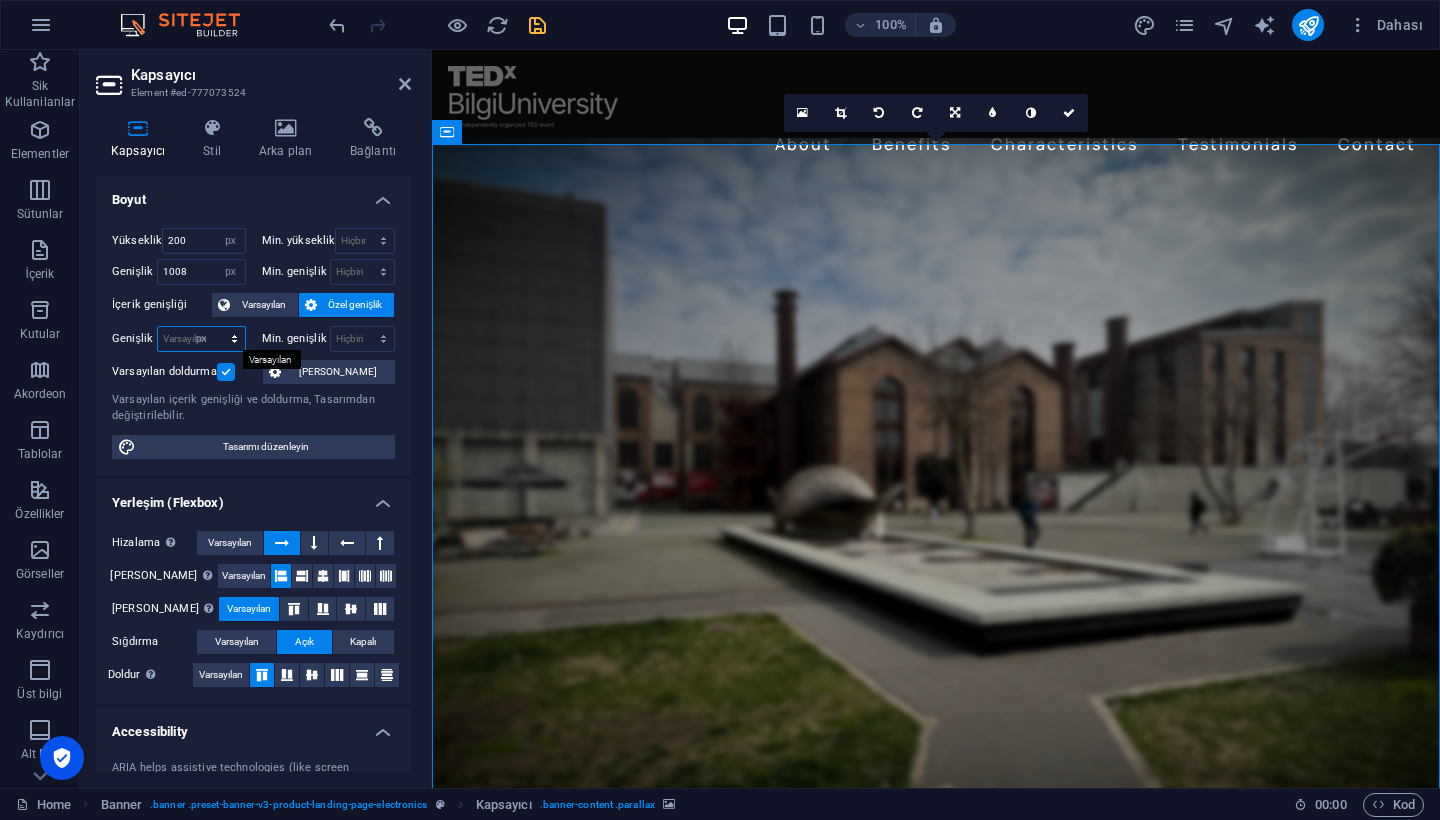 type on "1008" 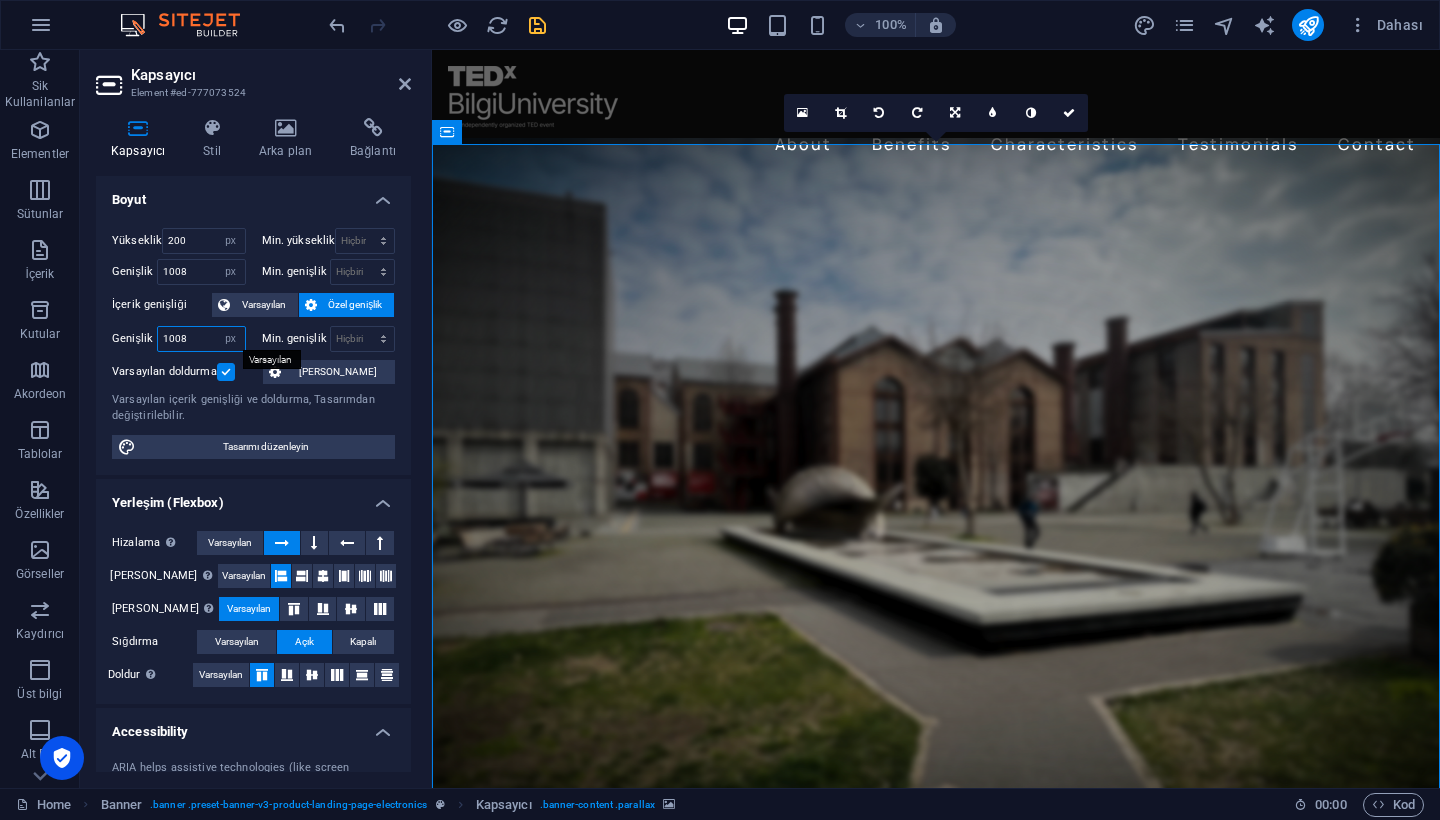 click on "1008" at bounding box center [201, 339] 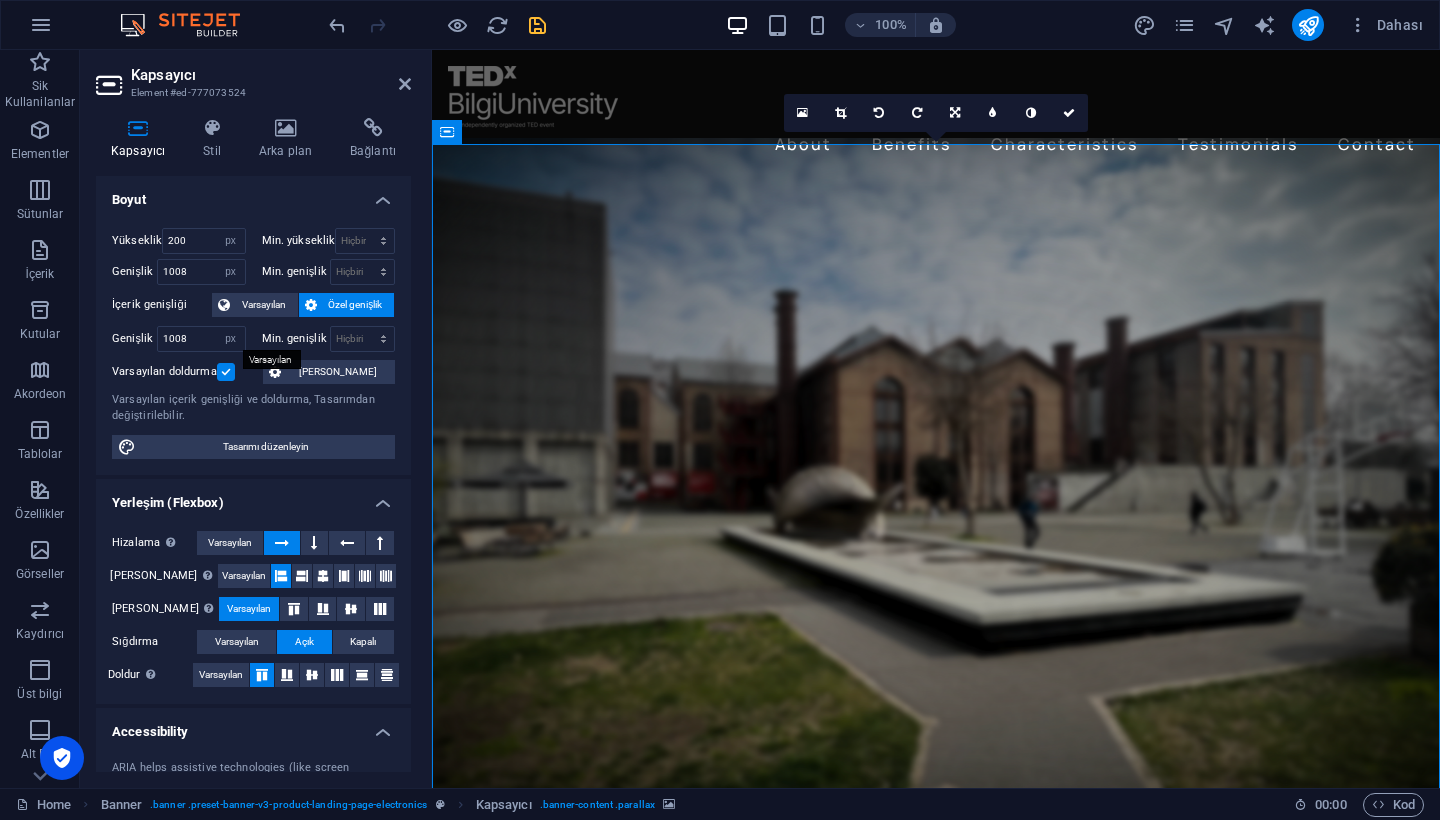 click on "Min. genişlik" at bounding box center [296, 338] 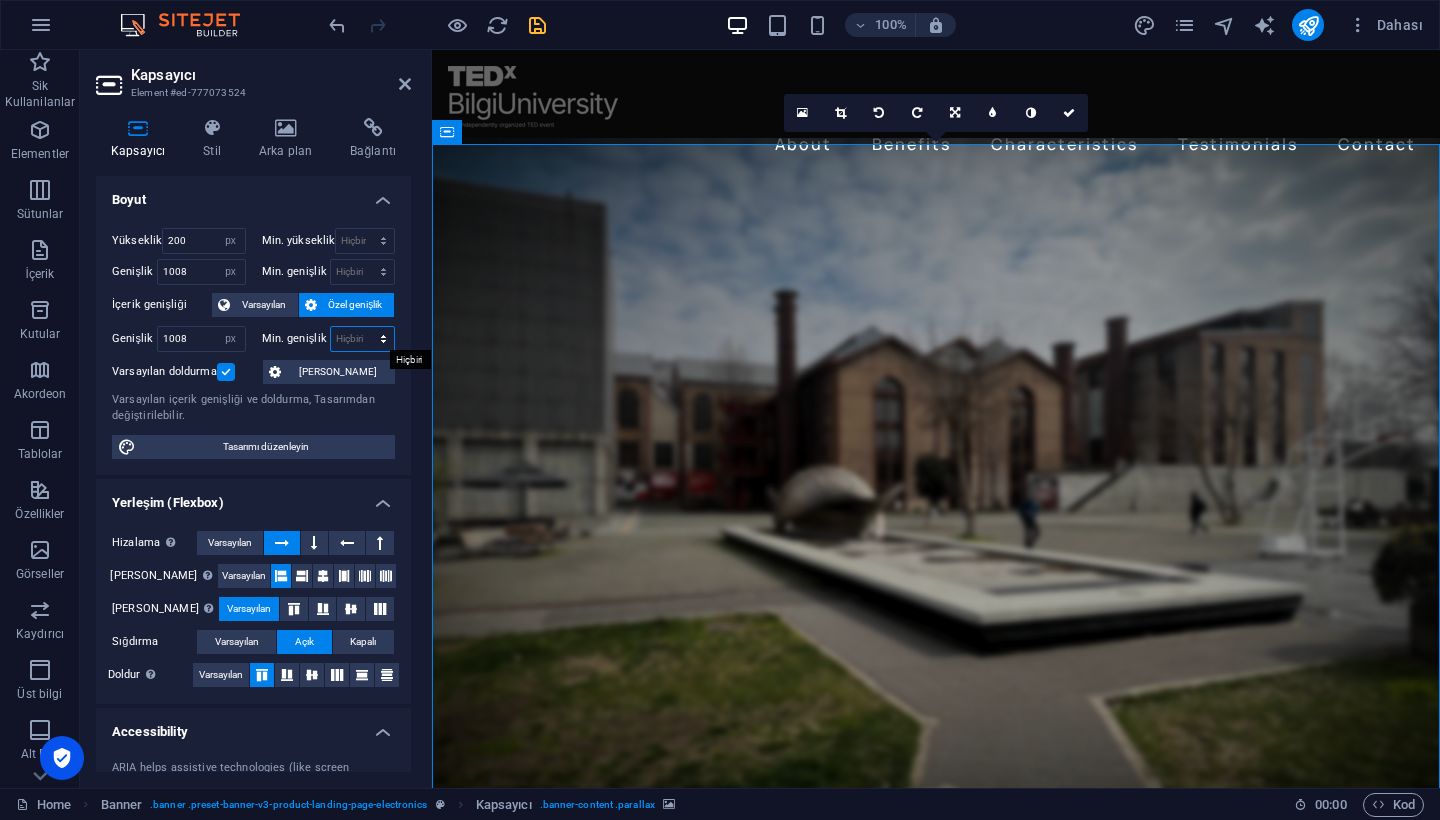 select on "px" 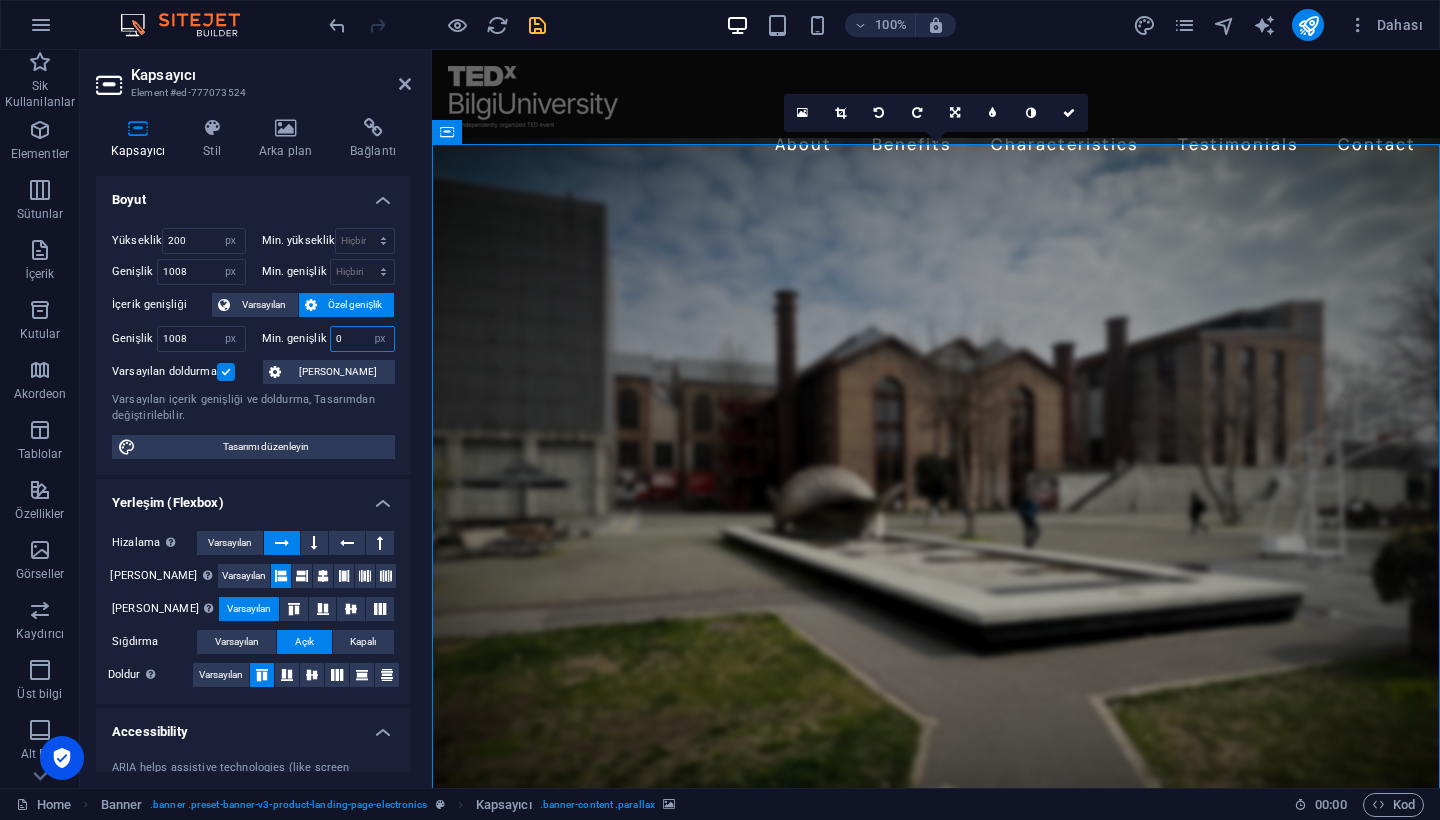 click on "0" at bounding box center [363, 339] 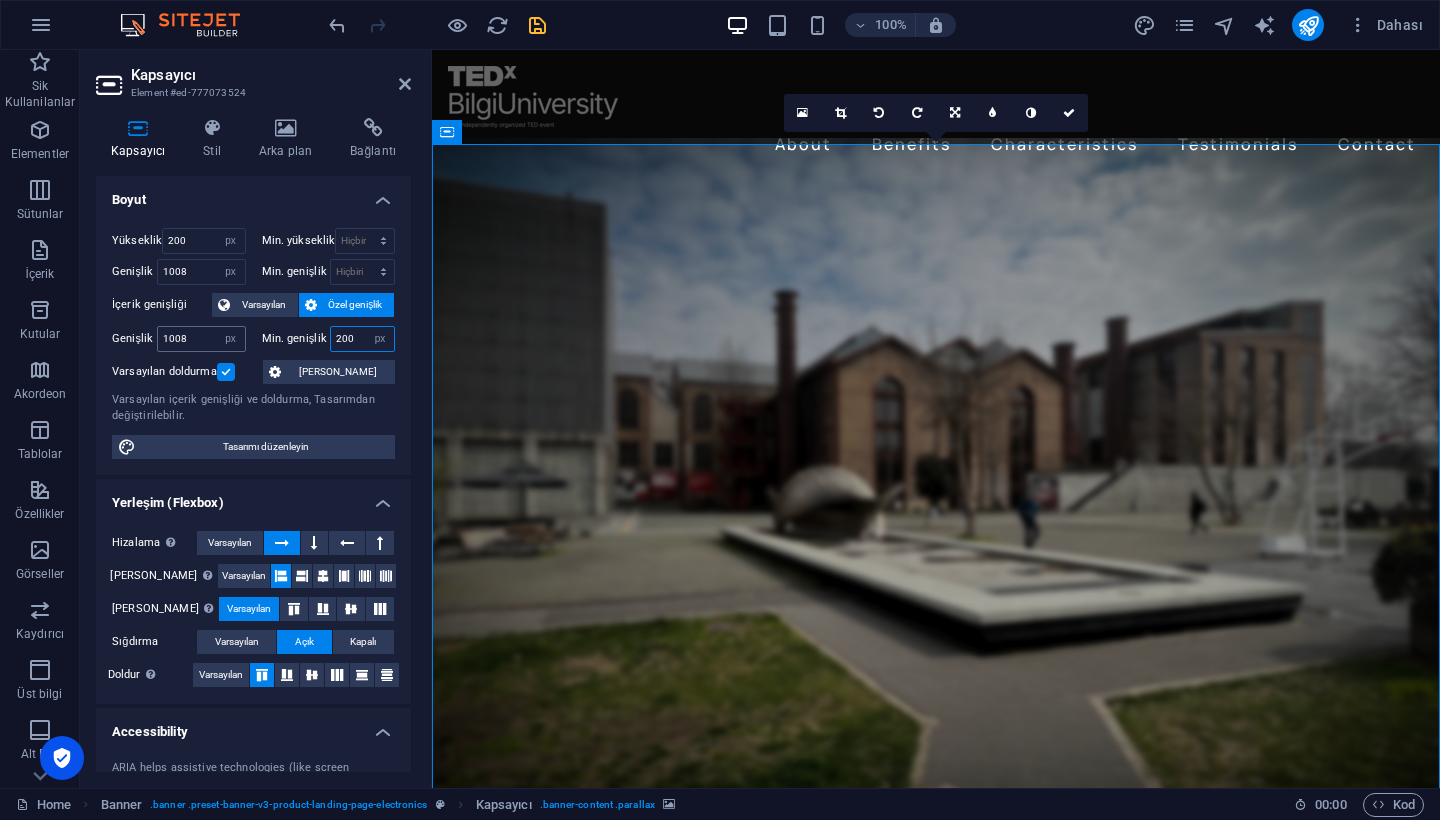 type on "200" 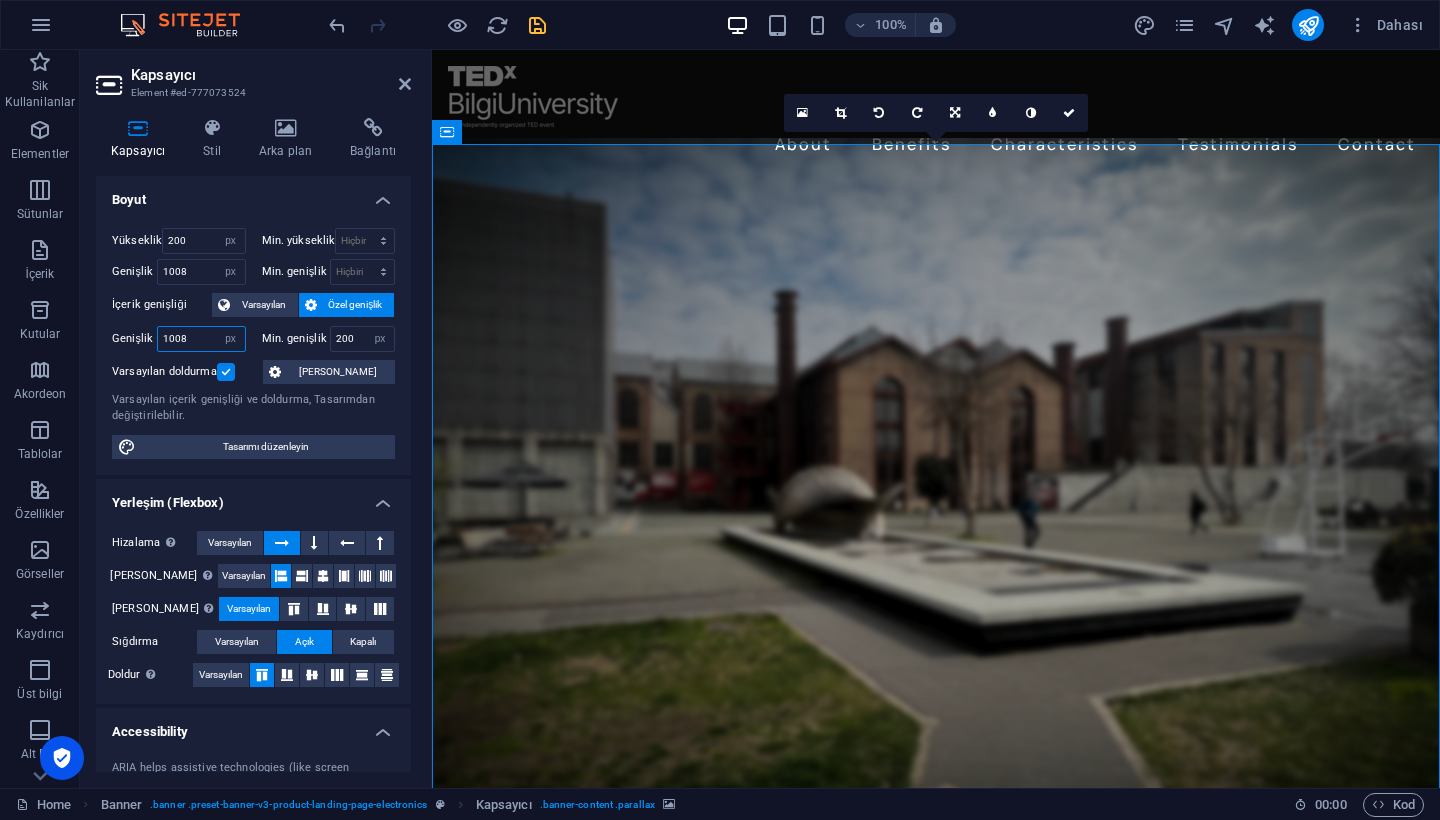 click on "1008" at bounding box center [201, 339] 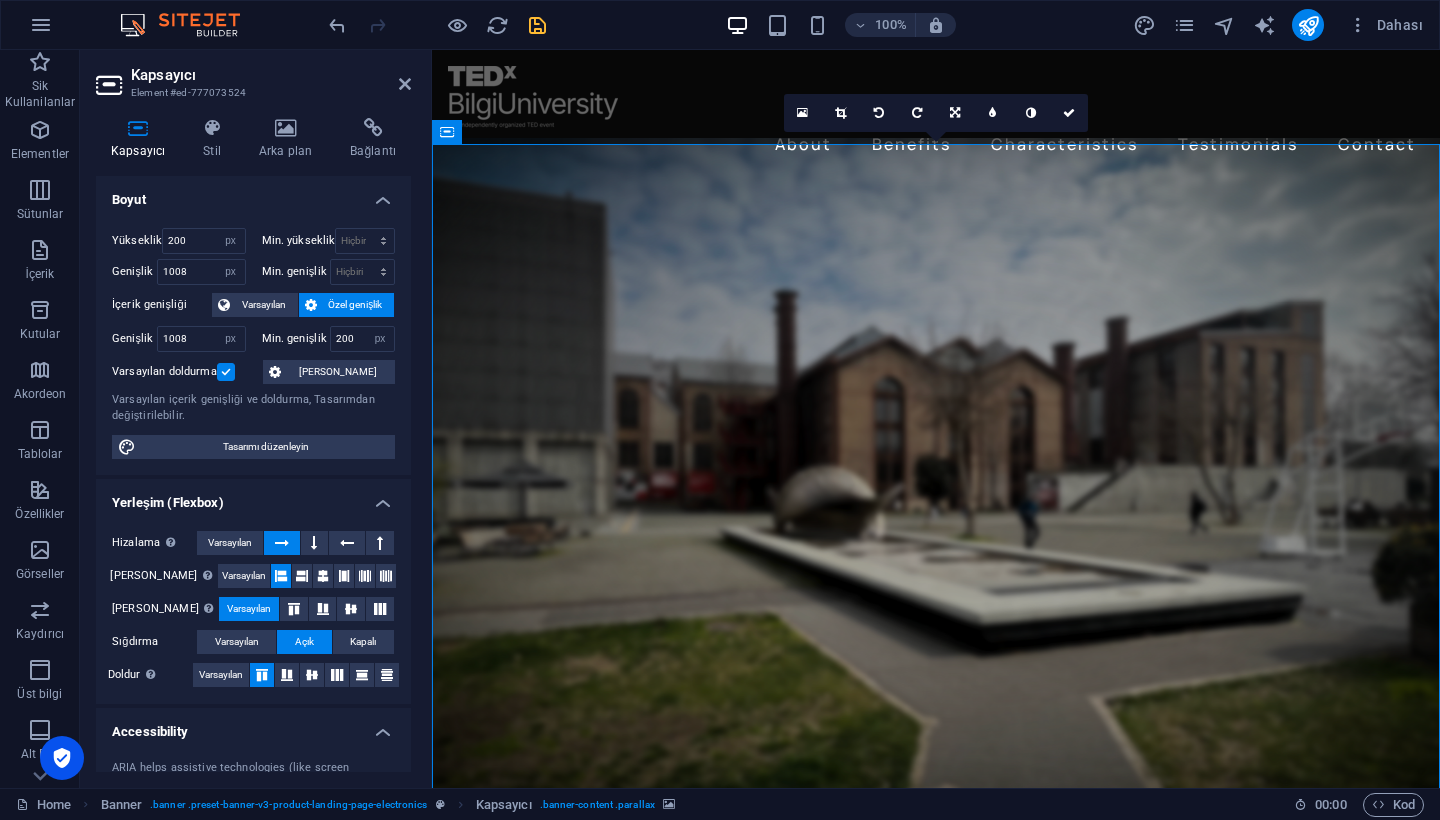 click on "Yükseklik 200 Varsayılan px rem % vh vw Min. yükseklik Hiçbiri px rem % vh vw Genişlik 1008 Varsayılan px rem % em vh vw Min. genişlik Hiçbiri px rem % vh vw İçerik genişliği Varsayılan Özel genişlik Genişlik 1008 Varsayılan px rem % em vh vw Min. genişlik 200 Hiçbiri px rem % vh vw Varsayılan doldurma Özel aralık Varsayılan içerik genişliği ve doldurma, Tasarımdan değiştirilebilir. Tasarımı düzenleyin" at bounding box center (253, 343) 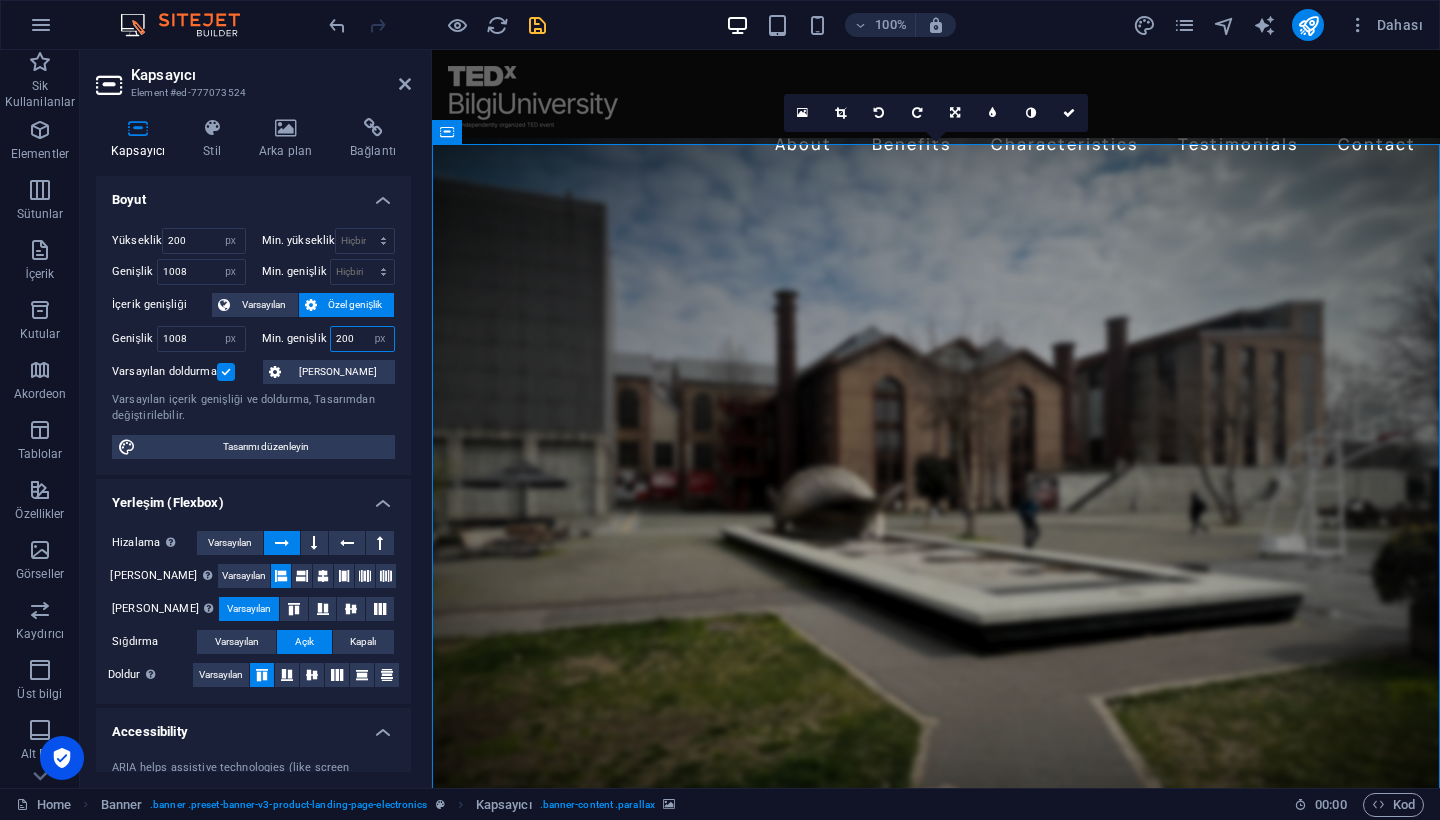 click on "200" at bounding box center [363, 339] 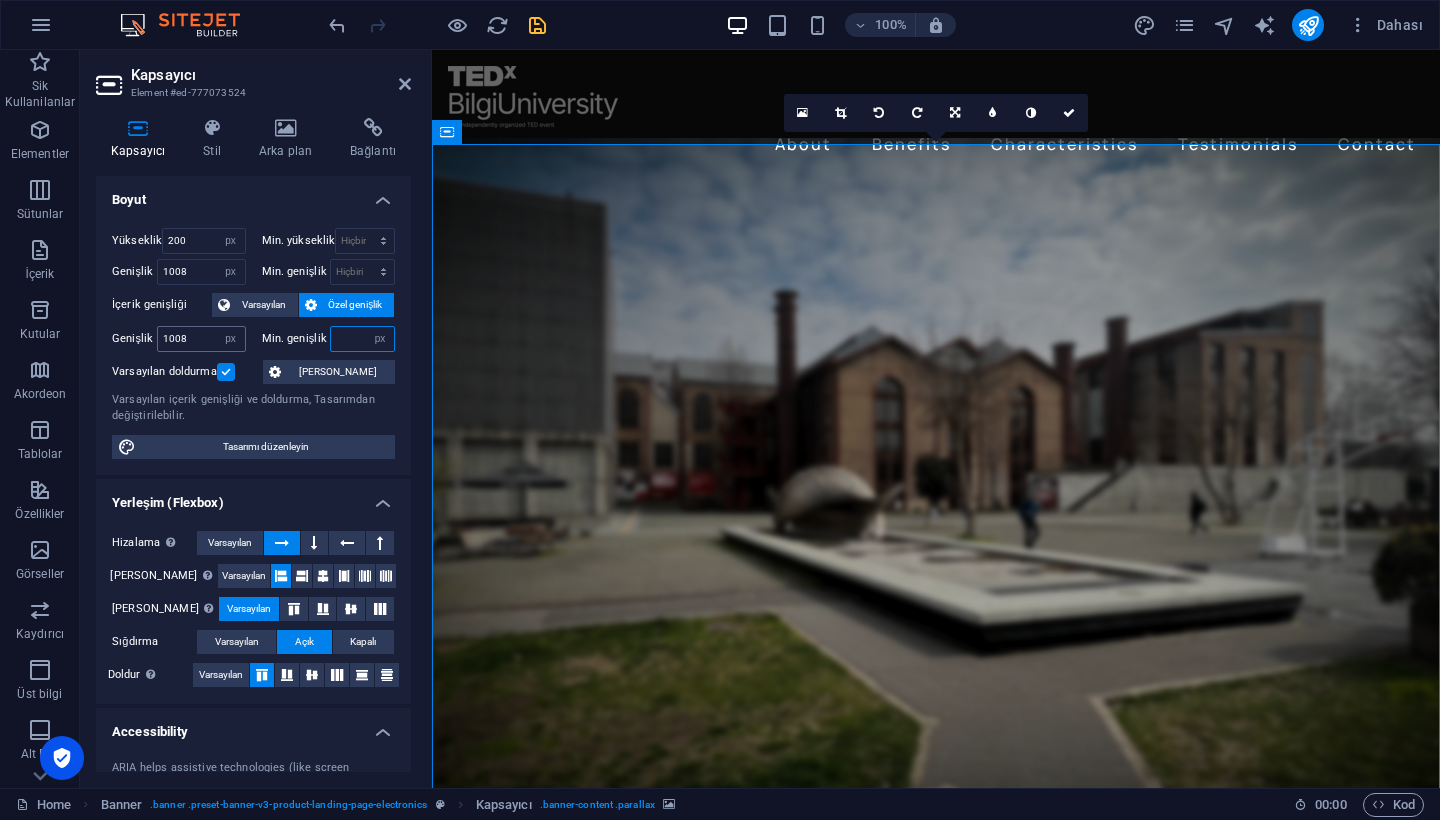 type 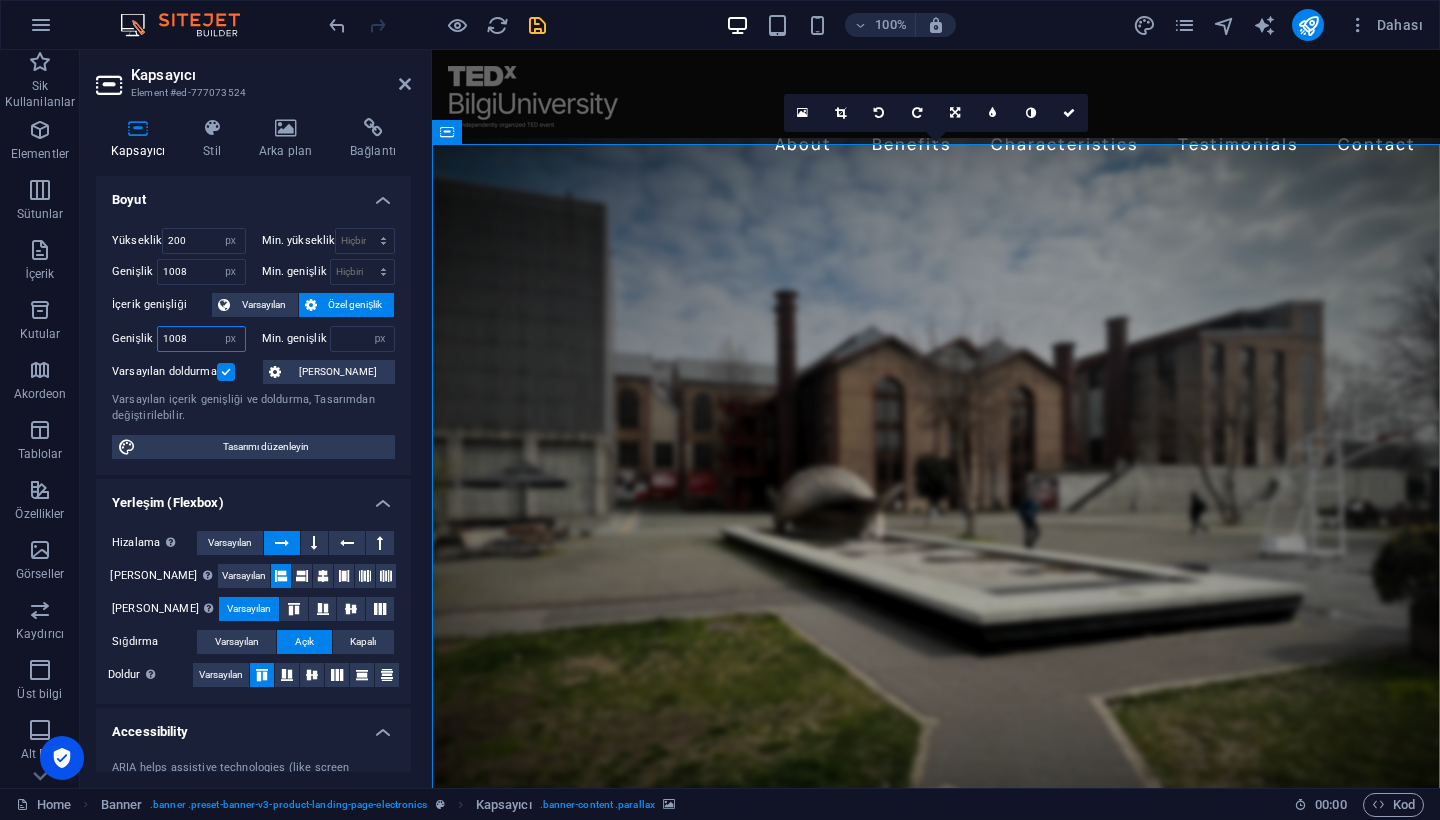 click on "1008" at bounding box center (201, 339) 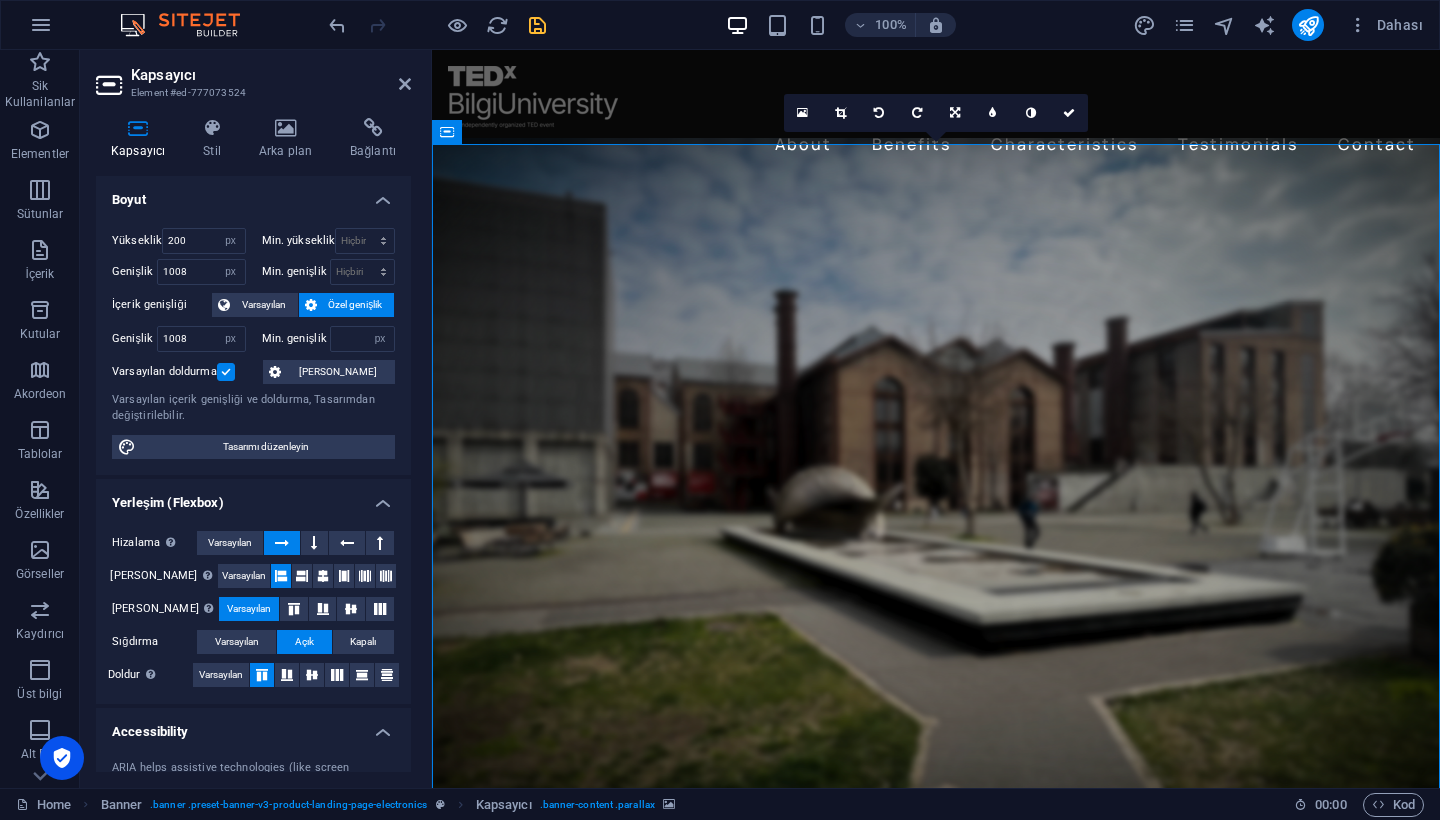 click at bounding box center (226, 372) 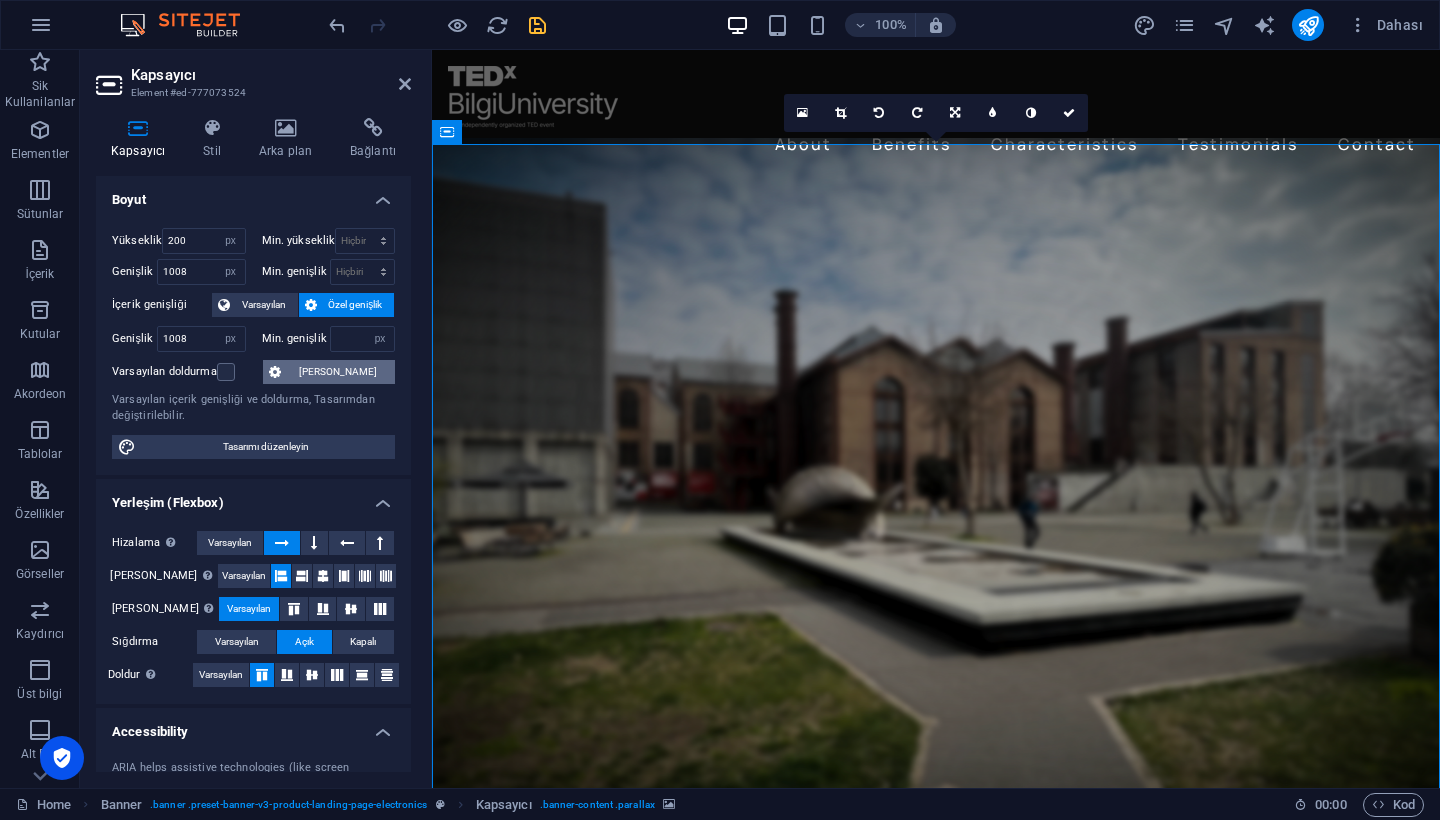 click on "[PERSON_NAME]" at bounding box center (338, 372) 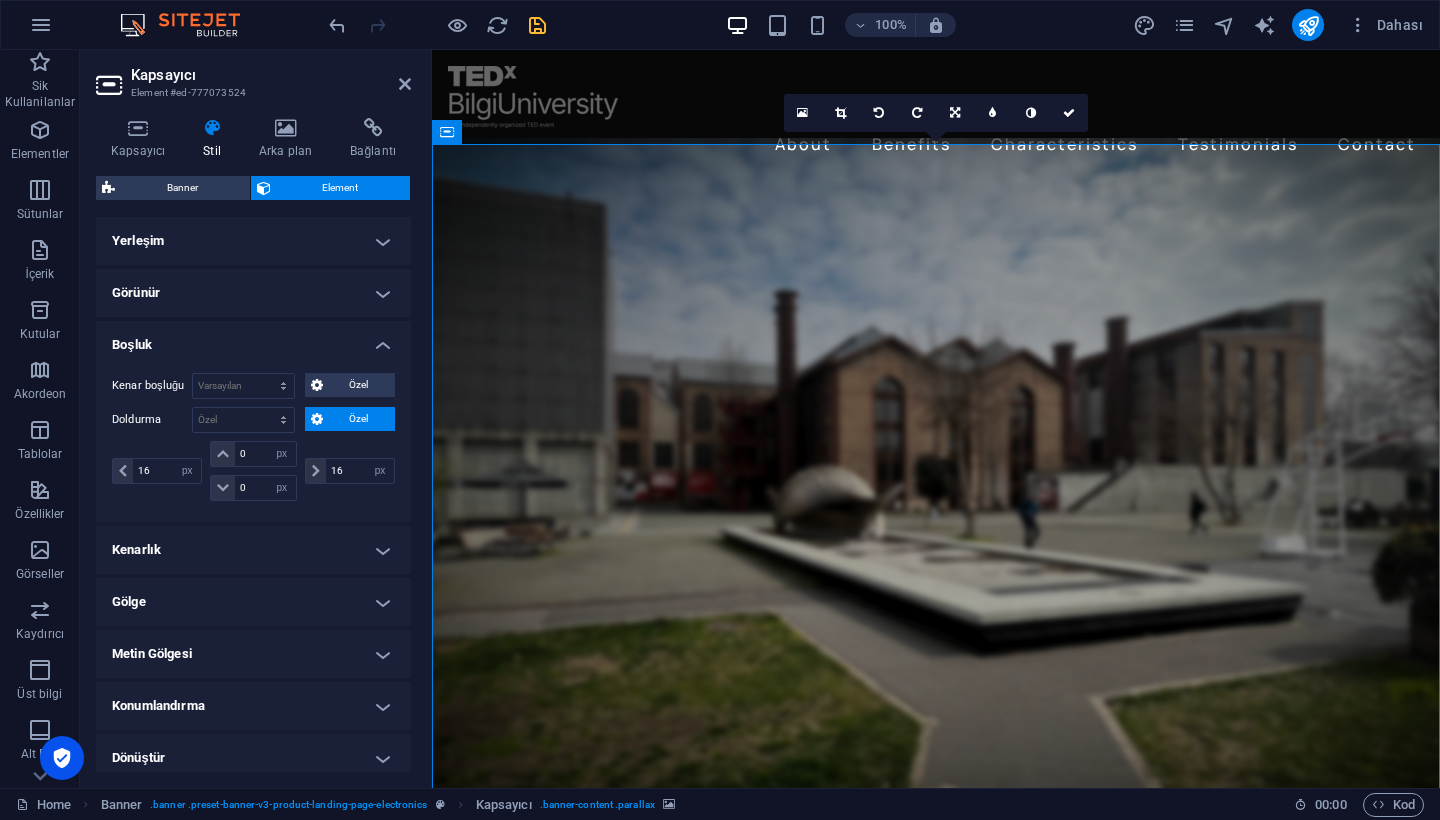 click on "Yerleşim" at bounding box center (253, 241) 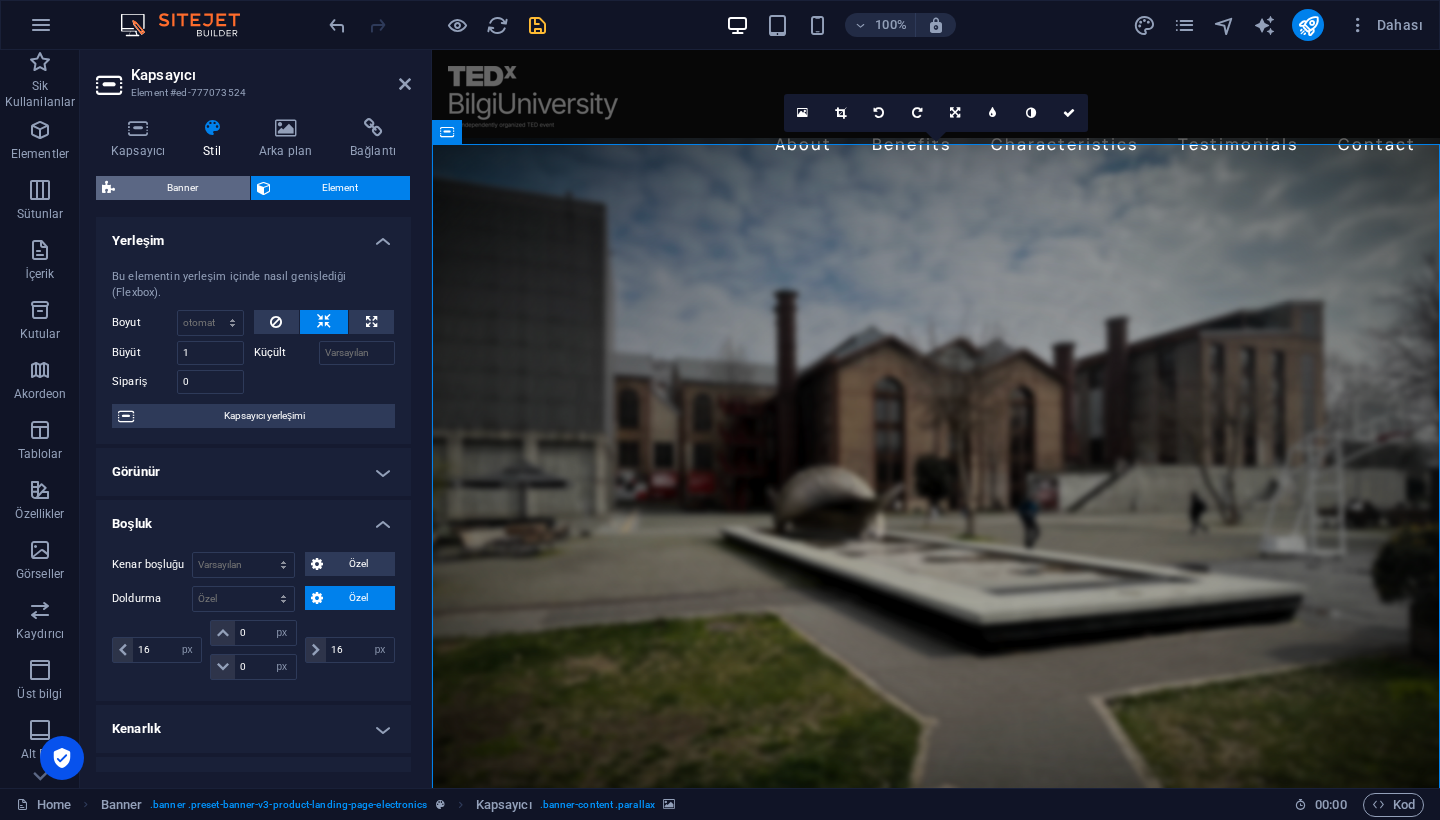 click on "Banner" at bounding box center (182, 188) 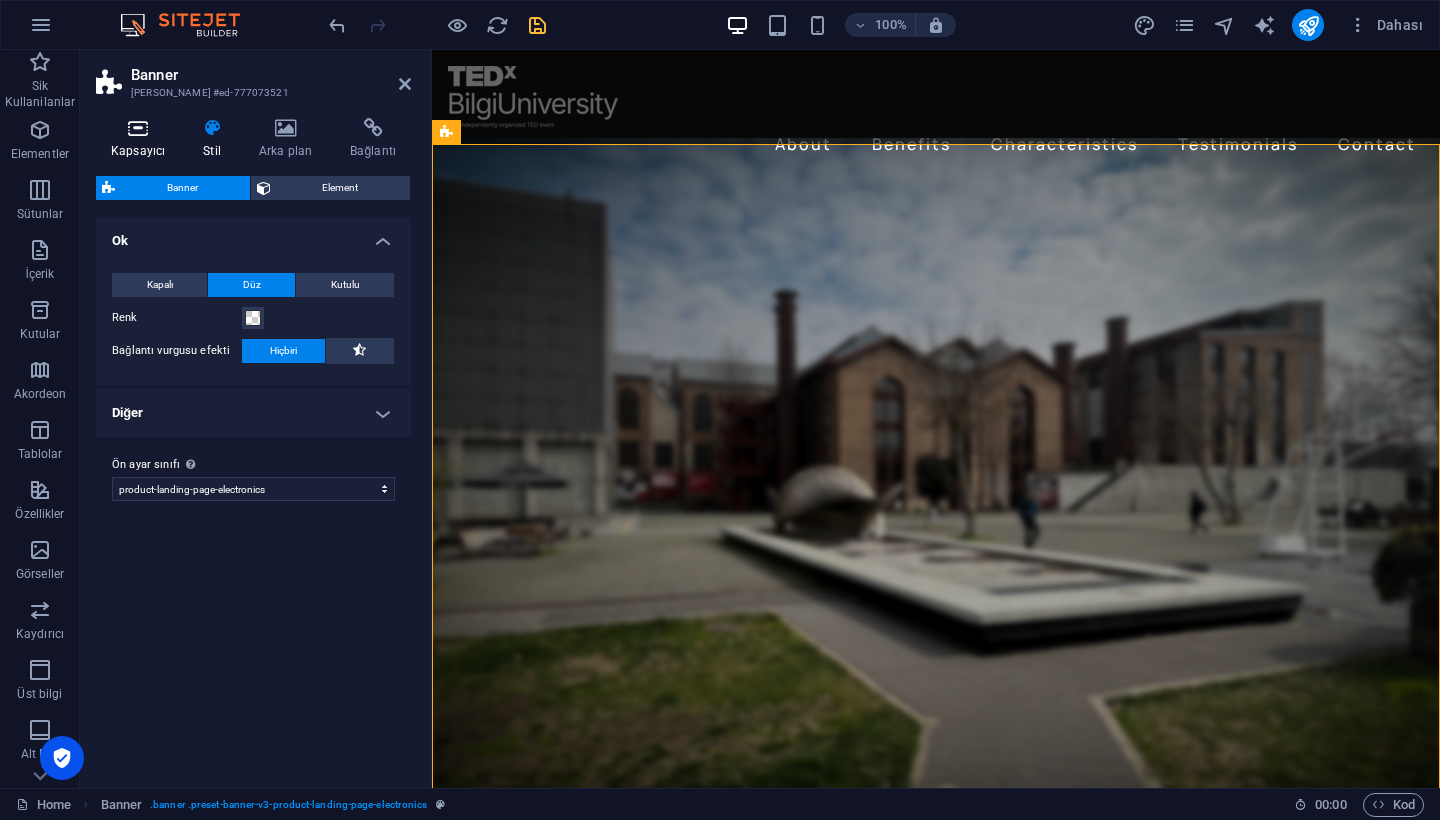 click on "Kapsayıcı" at bounding box center [142, 139] 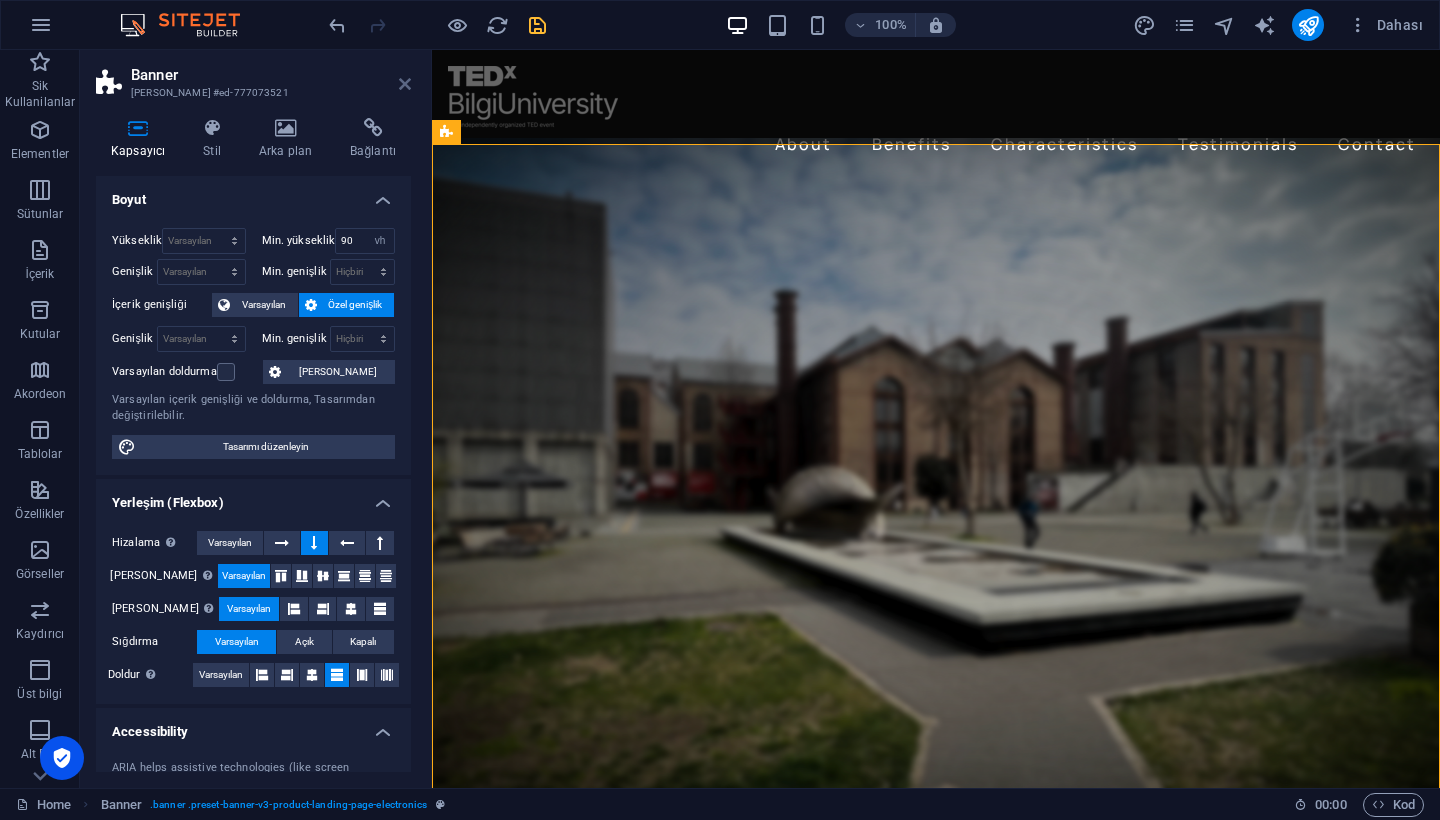 click at bounding box center [405, 84] 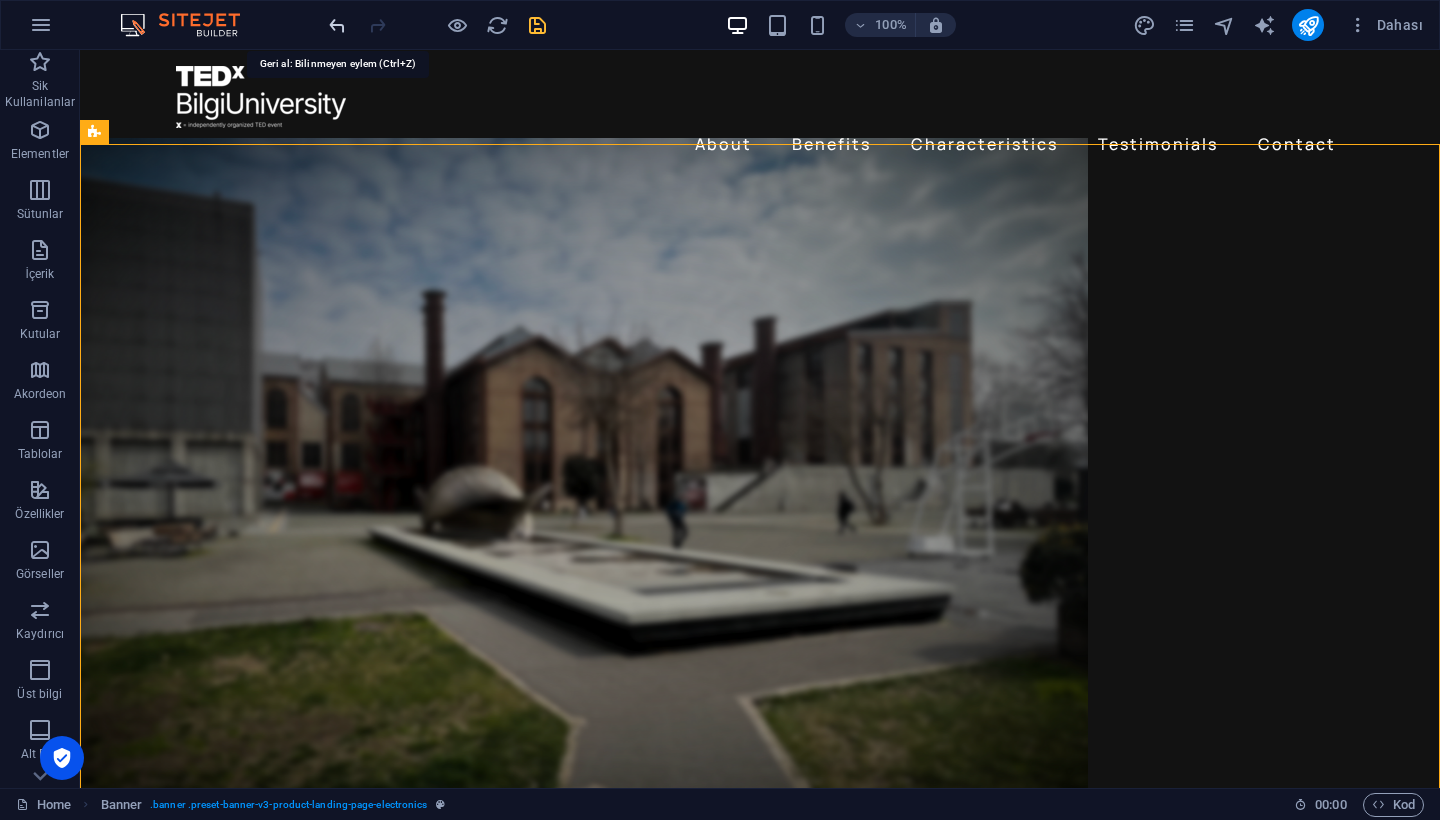 click at bounding box center [337, 25] 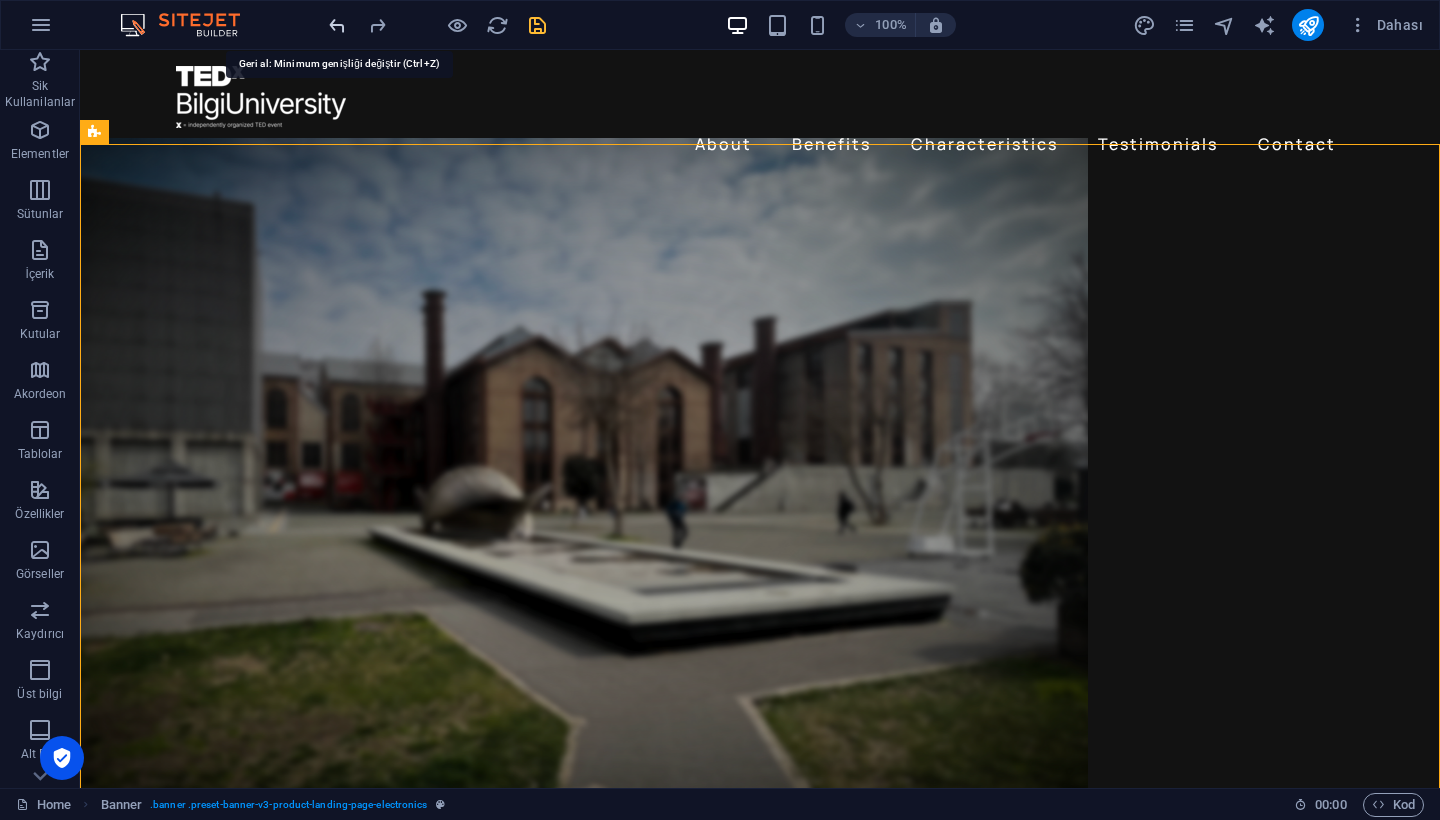 click at bounding box center [337, 25] 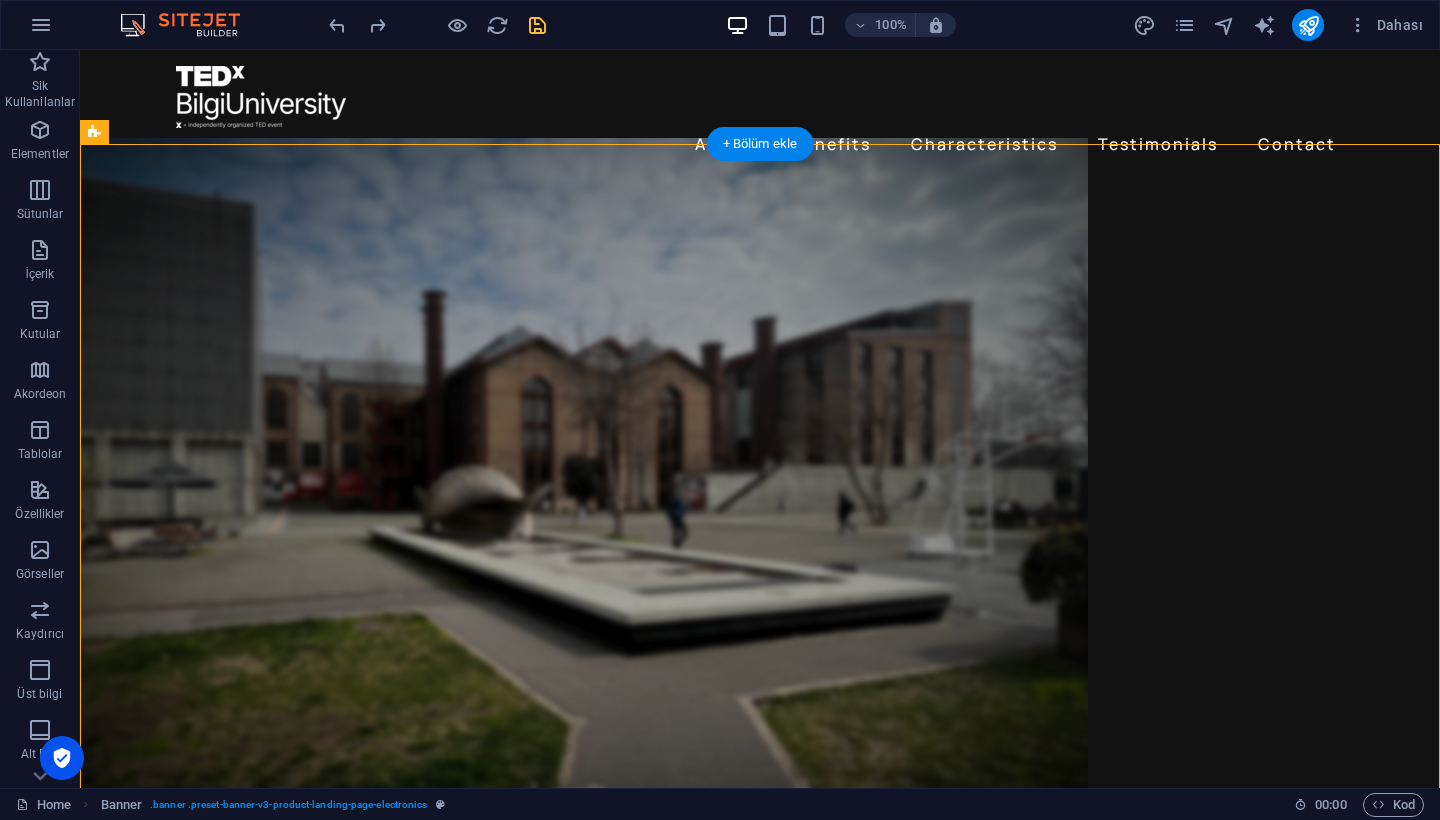 click at bounding box center [584, 485] 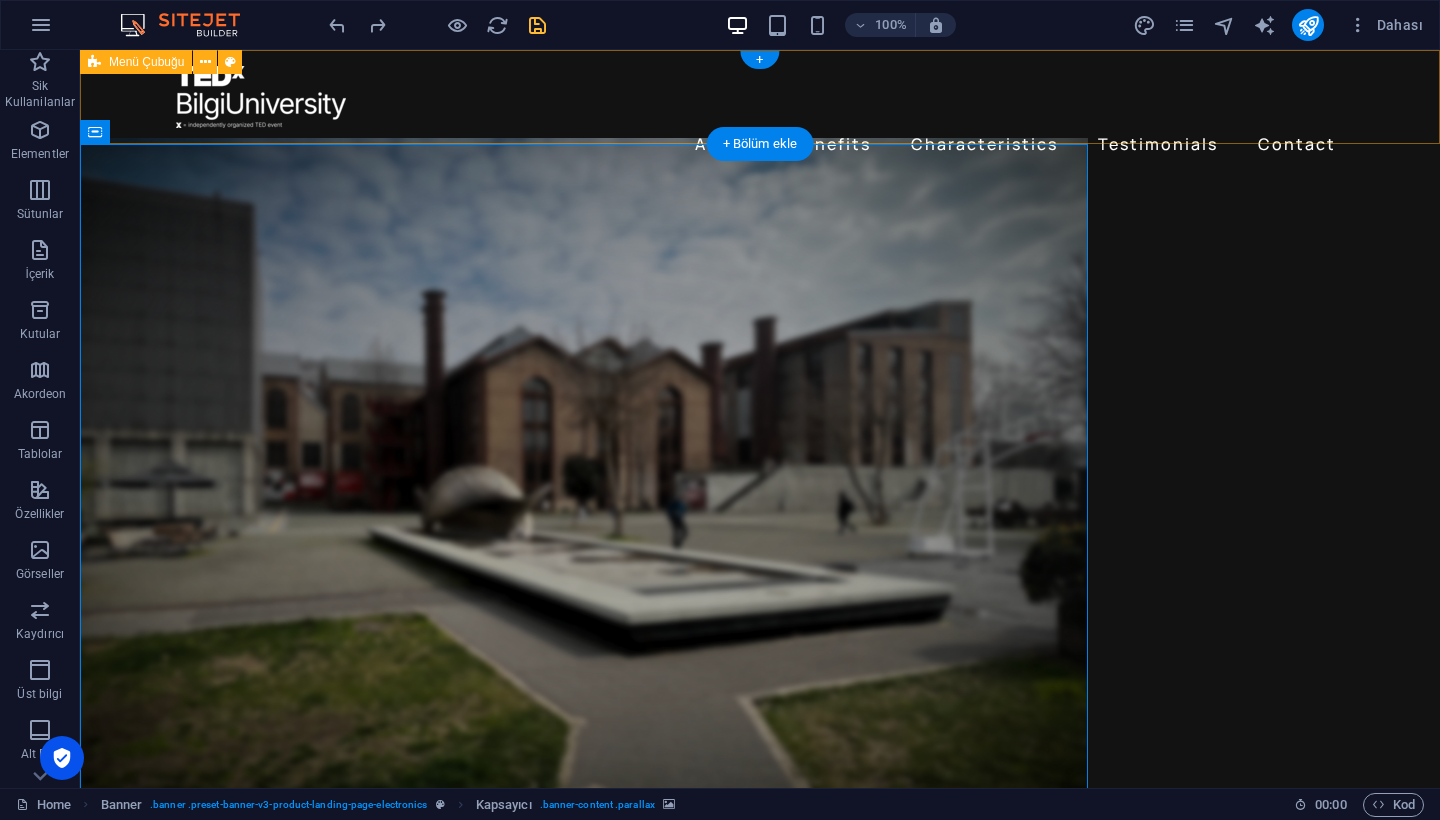 click on "About Benefits Characteristics Testimonials Contact" at bounding box center (760, 113) 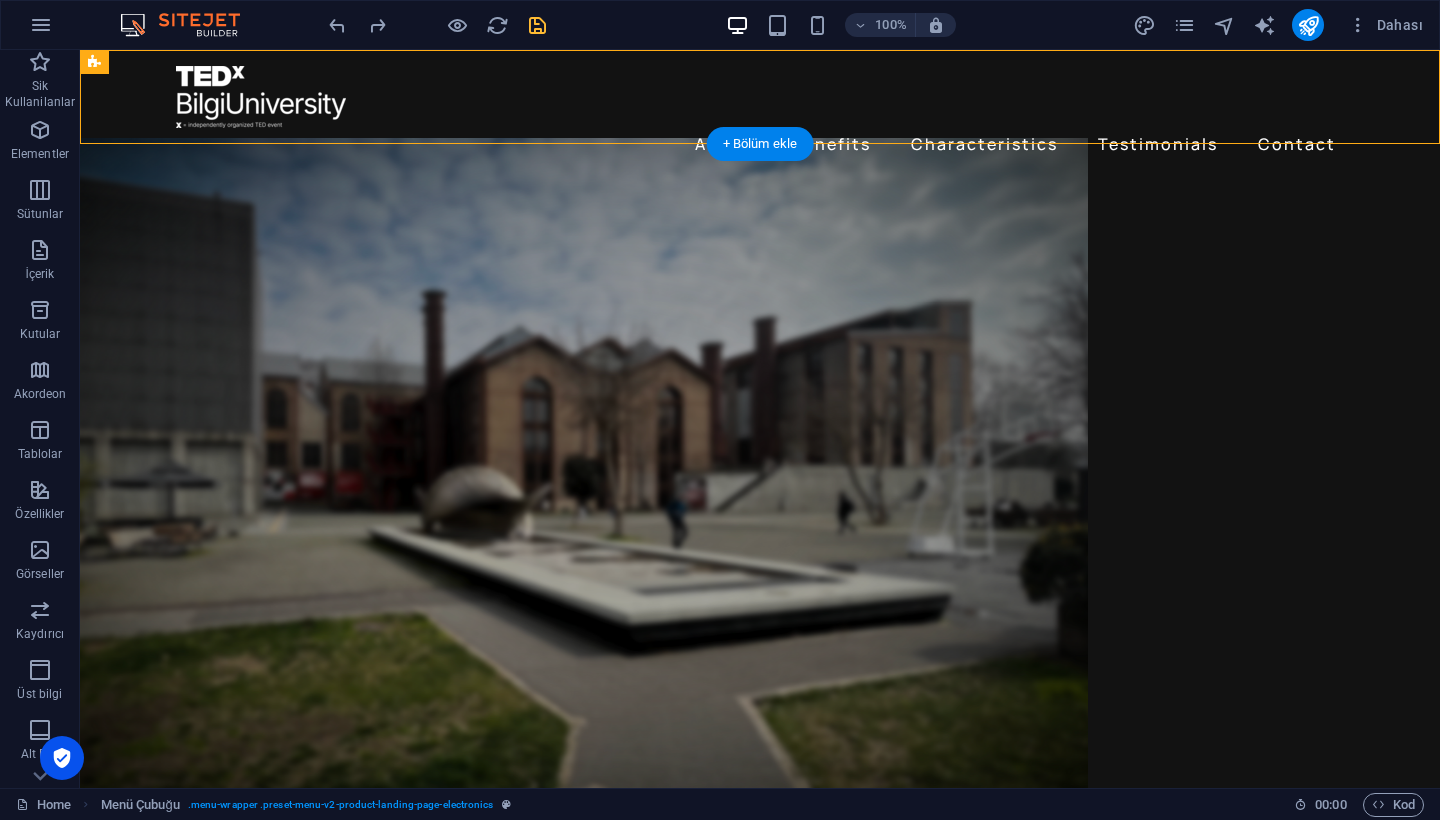 click at bounding box center [584, 485] 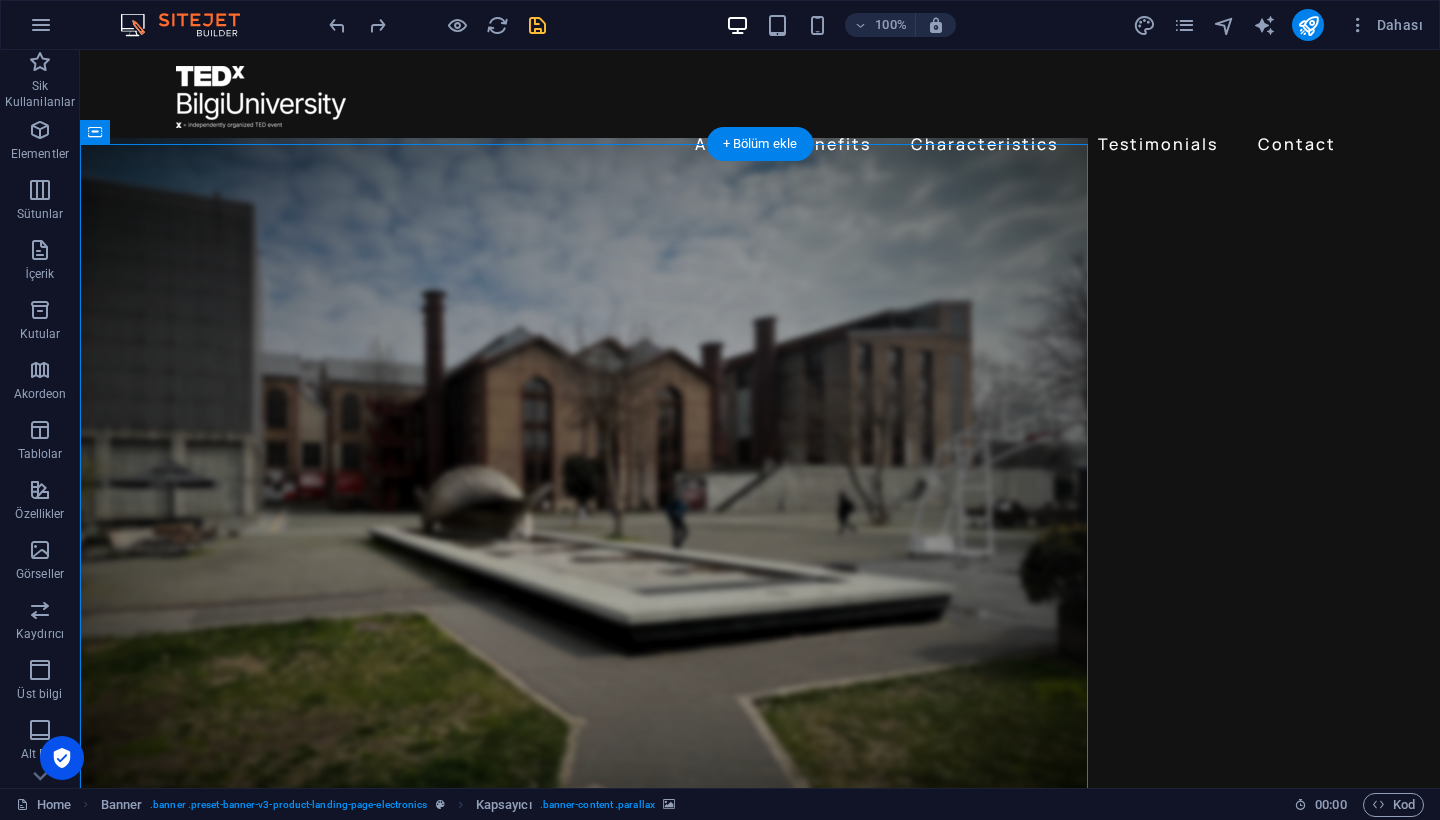 click at bounding box center [584, 485] 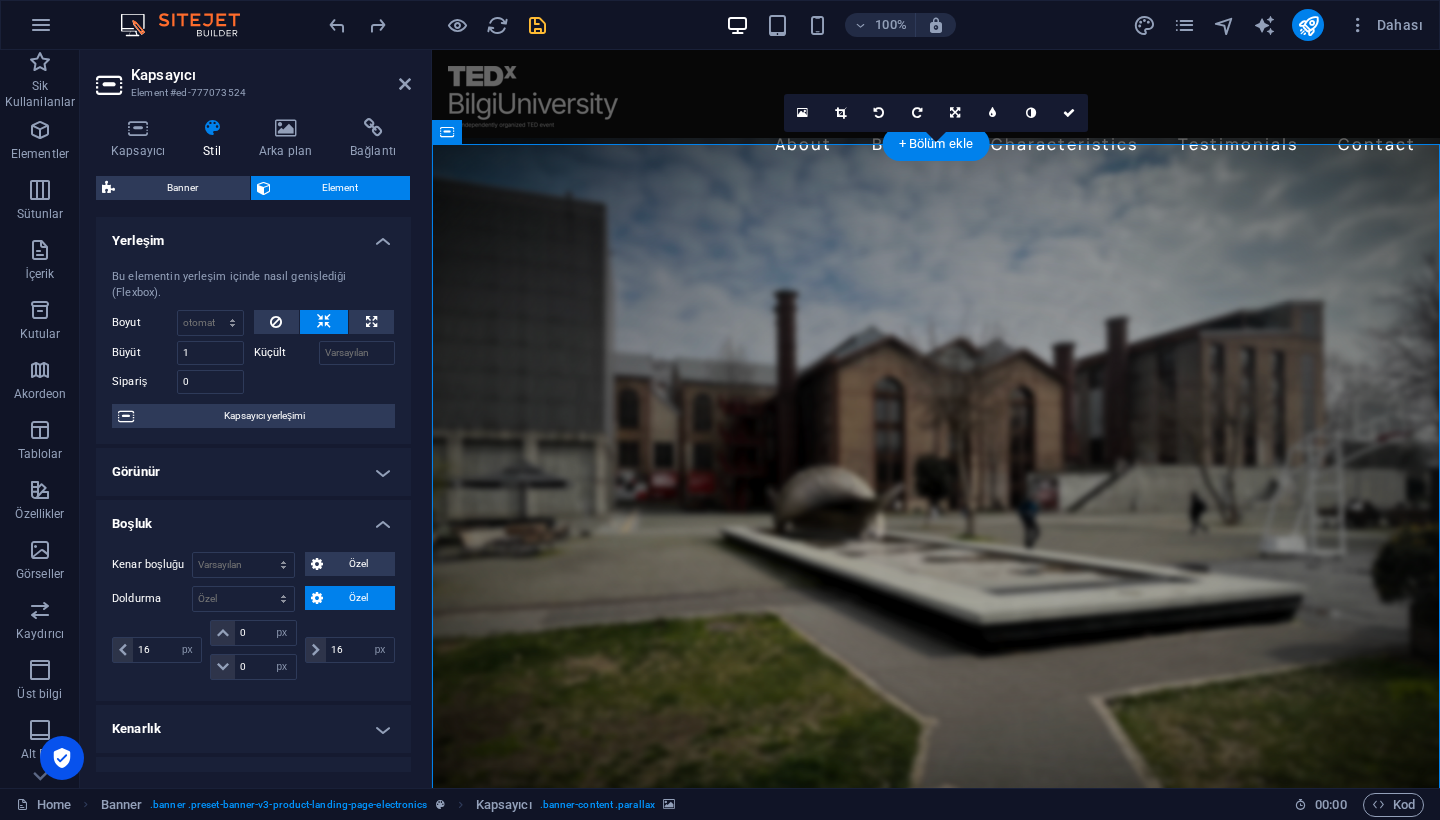 type 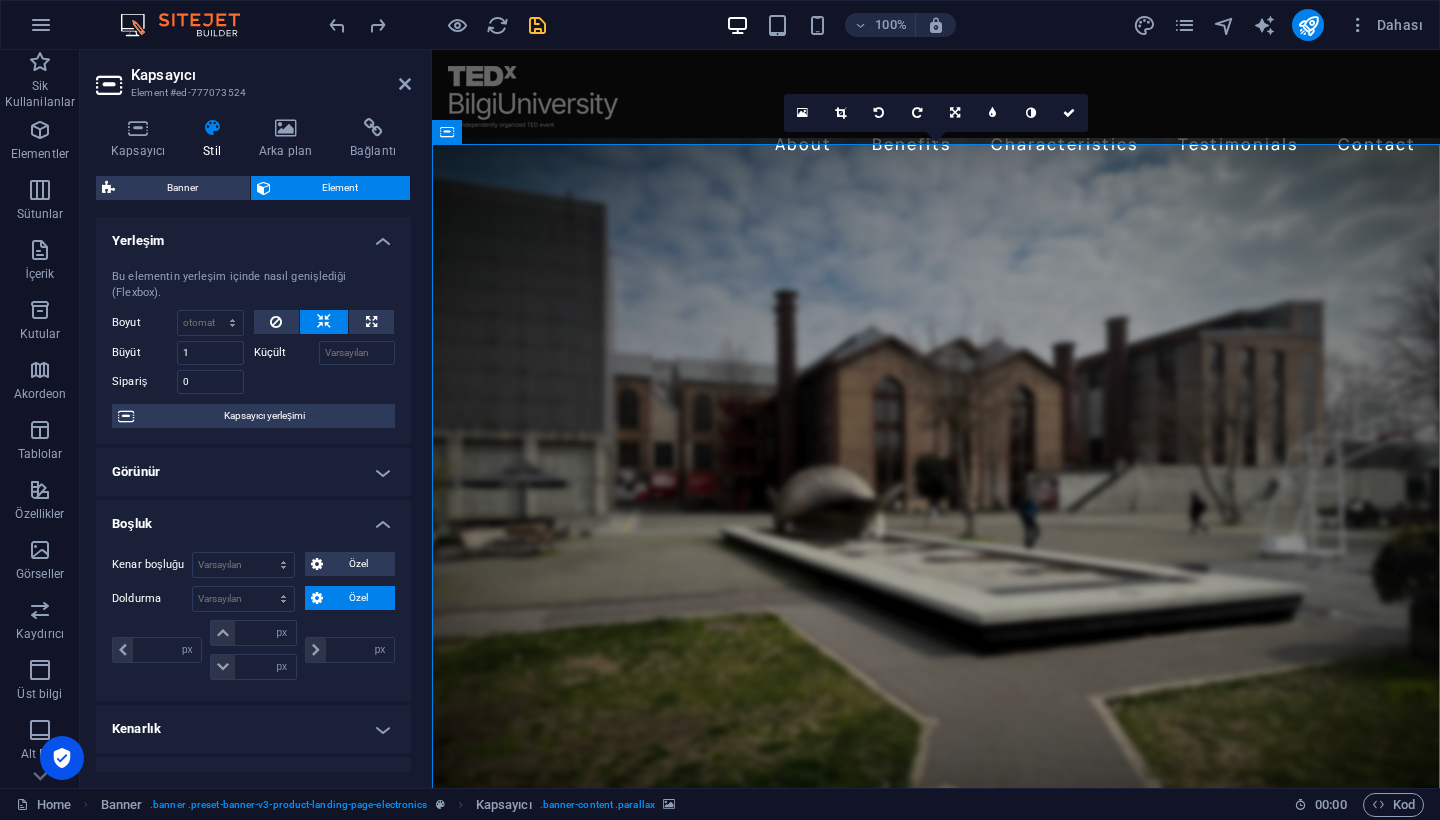 click on "Banner Element Yerleşim Bu elementin yerleşim içinde nasıl genişlediği (Flexbox). Boyut Varsayılan otomatik px % 1/1 1/2 1/3 1/4 1/5 1/6 1/7 1/8 1/9 1/10 Büyüt 1 Küçült Sipariş 0 Kapsayıcı yerleşimi Görünür Görünür Opaklık 100 % Taşma Boşluk Kenar boşluğu Varsayılan otomatik px % rem vw vh Özel Özel otomatik px % rem vw vh otomatik px % rem vw vh otomatik px % rem vw vh otomatik px % rem vw vh Doldurma Varsayılan px rem % vh vw Özel Özel px rem % vh vw px rem % vh vw px rem % vh vw px rem % vh vw Kenarlık Stil              - Genişlik 1 otomatik px rem % vh vw Özel Özel 1 otomatik px rem % vh vw 1 otomatik px rem % vh vw 1 otomatik px rem % vh vw 1 otomatik px rem % vh vw  - Renk Yuvarlak köşeler Arka plan kaplaması ve arka plan görsellerinde yuvarlak köşelerin görünebilmesi adına taşma gizli olmalıdır Varsayılan px rem % vh vw Özel Özel px rem % vh vw px rem % vh vw px rem % vh vw px rem % vh vw Gölge Varsayılan Hiçbiri Dış İç Renk 0 px rem" at bounding box center [253, 474] 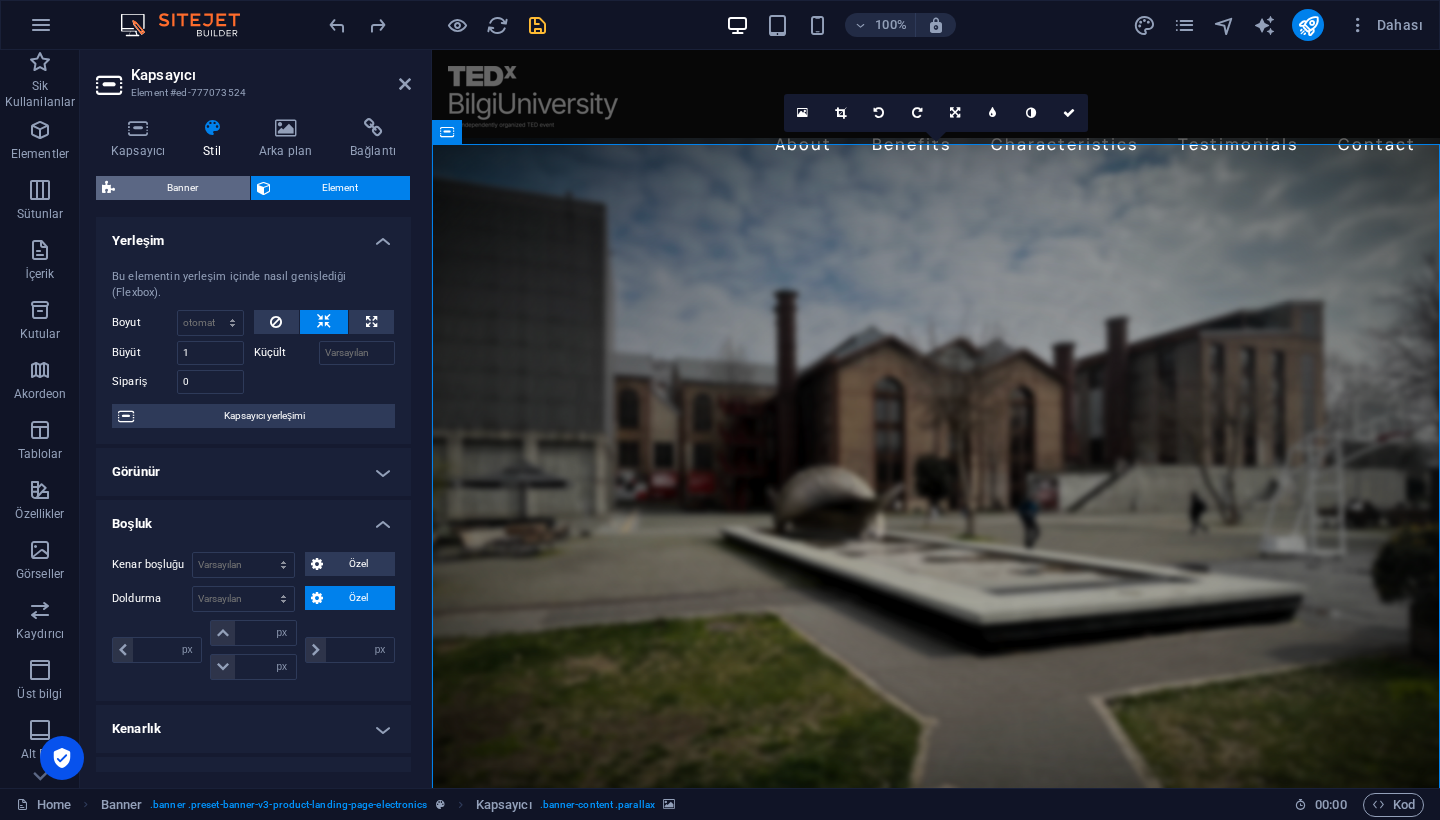 click on "Banner" at bounding box center [182, 188] 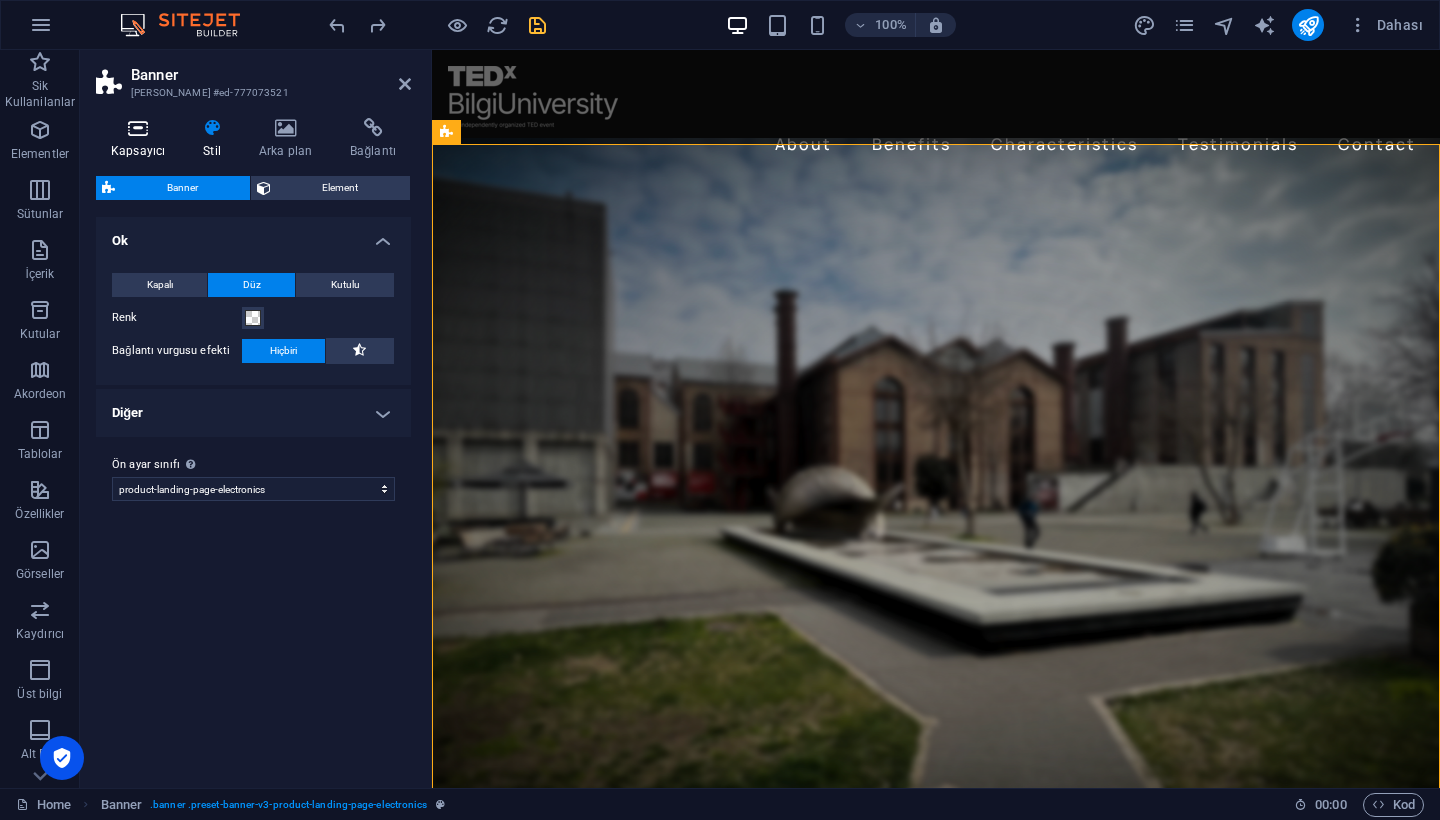 click on "Kapsayıcı" at bounding box center [142, 139] 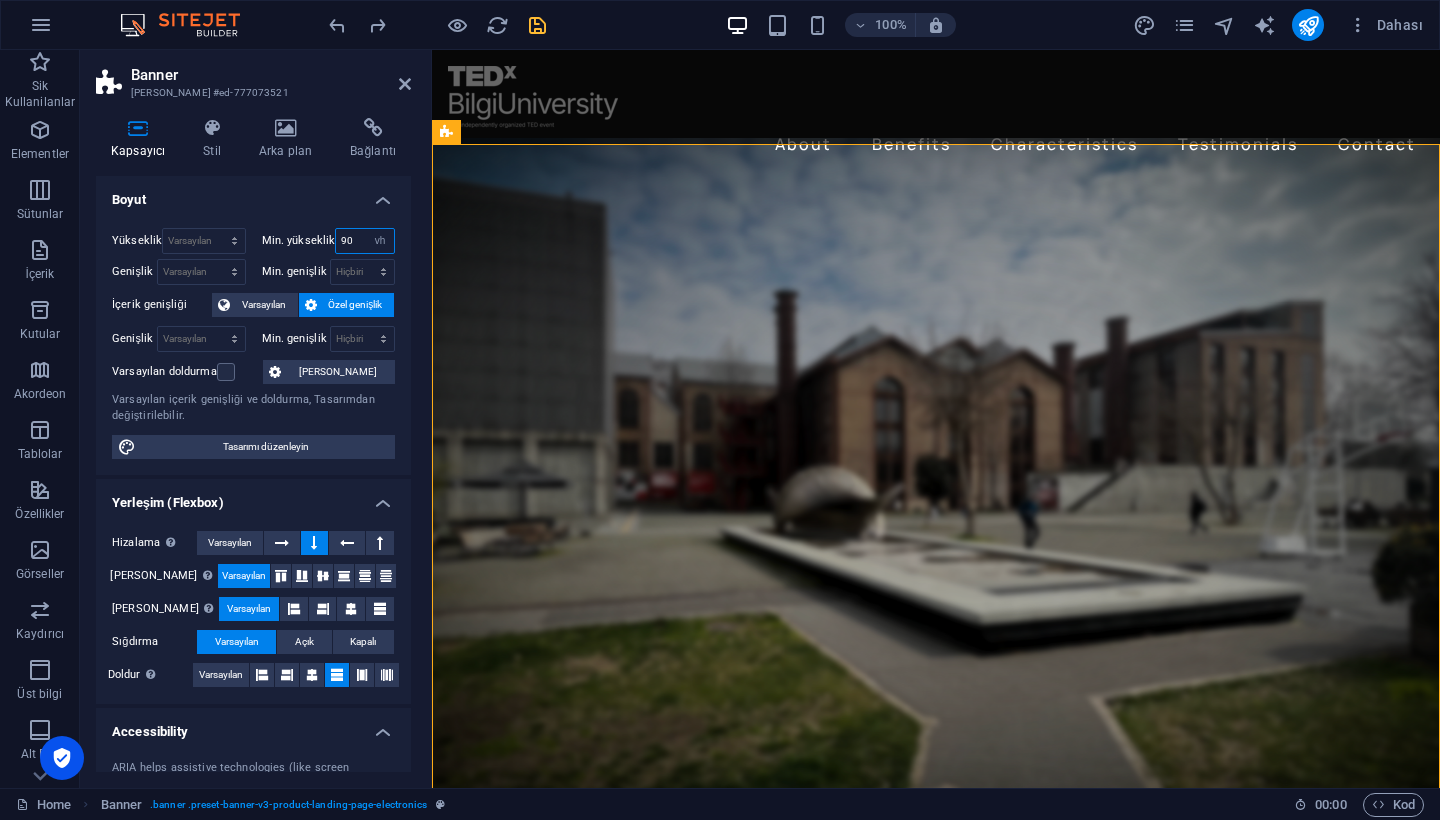 click on "90" at bounding box center [365, 241] 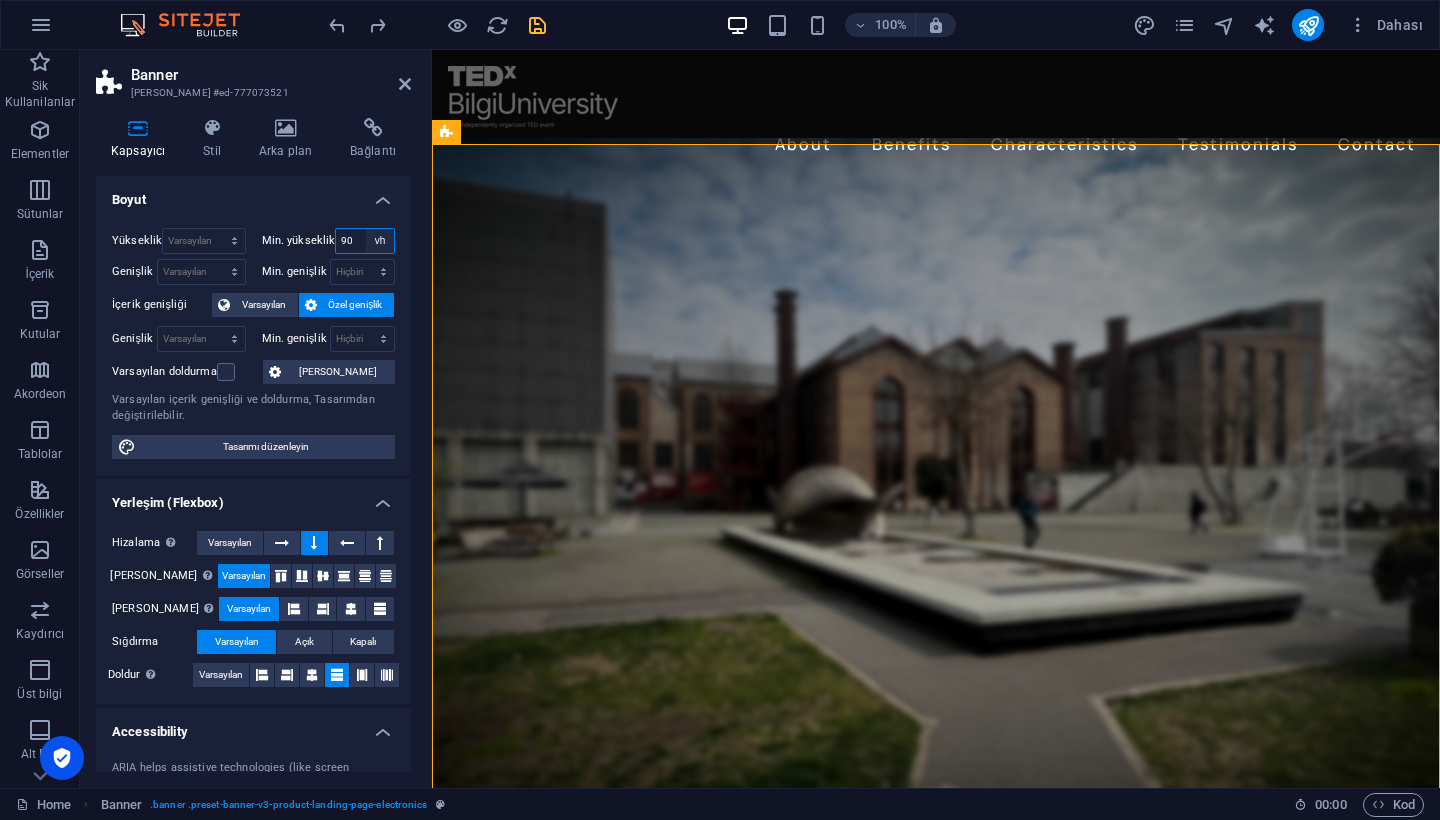 select on "1rg43b8a898" 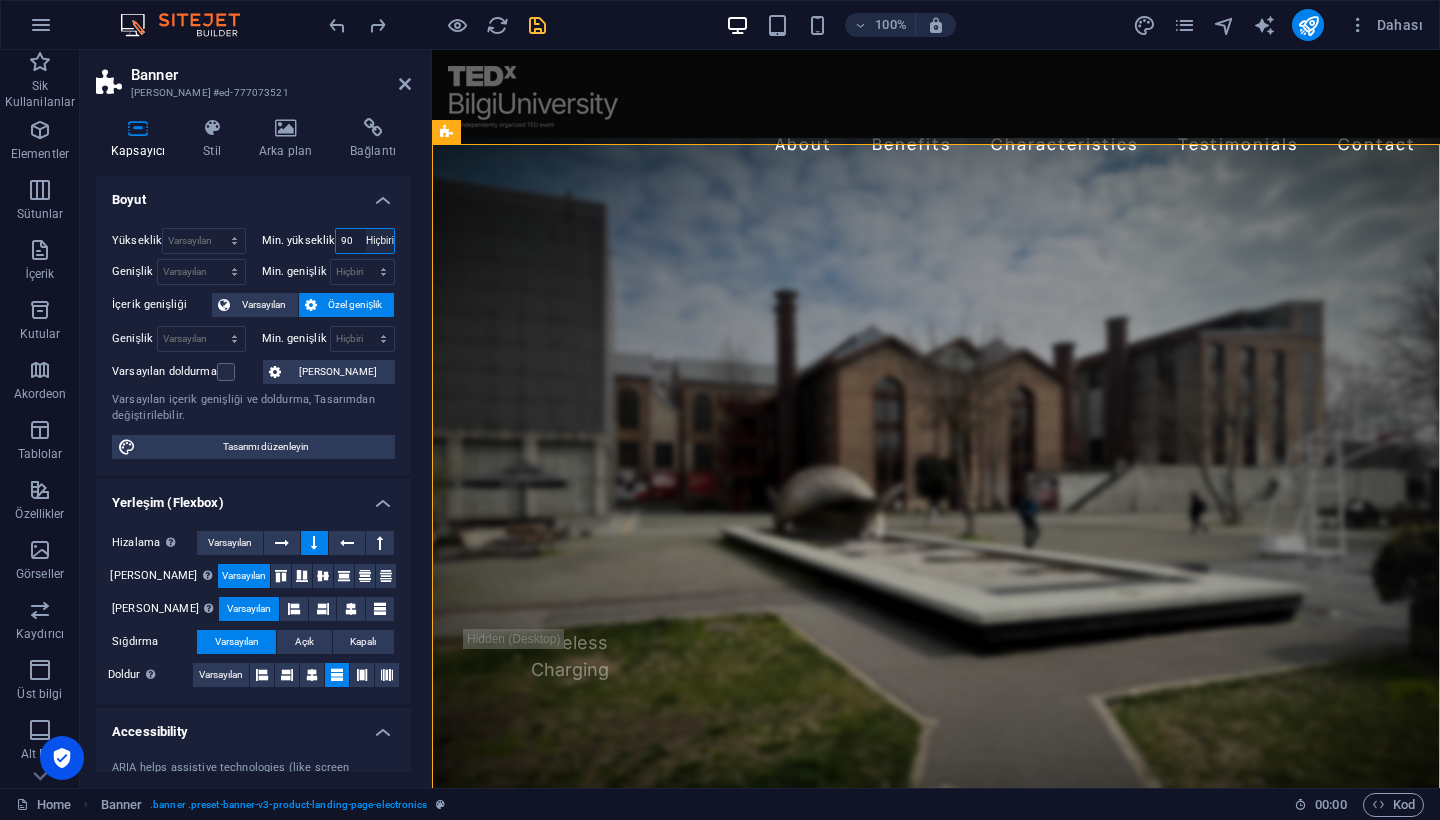type 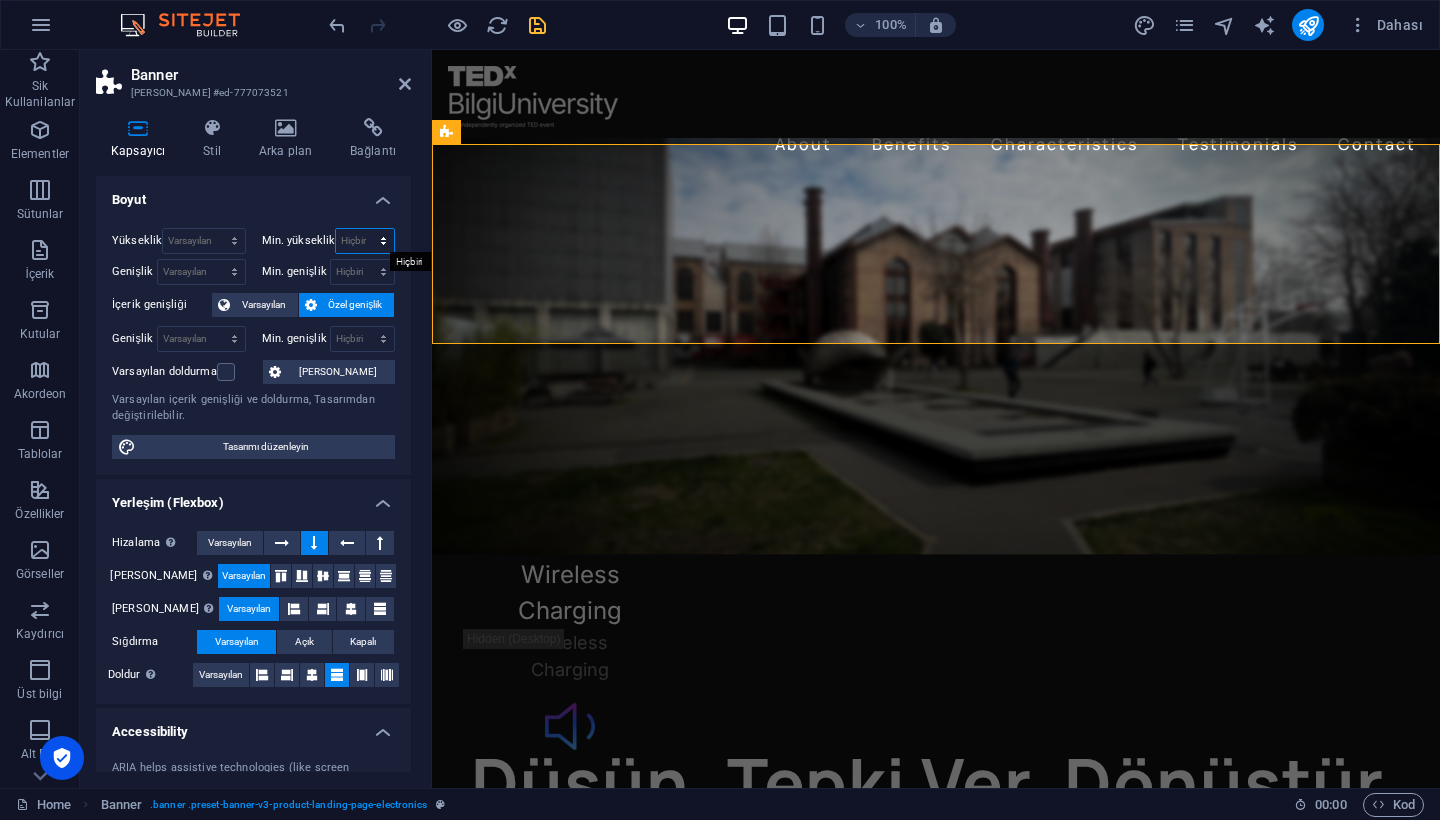 select on "px" 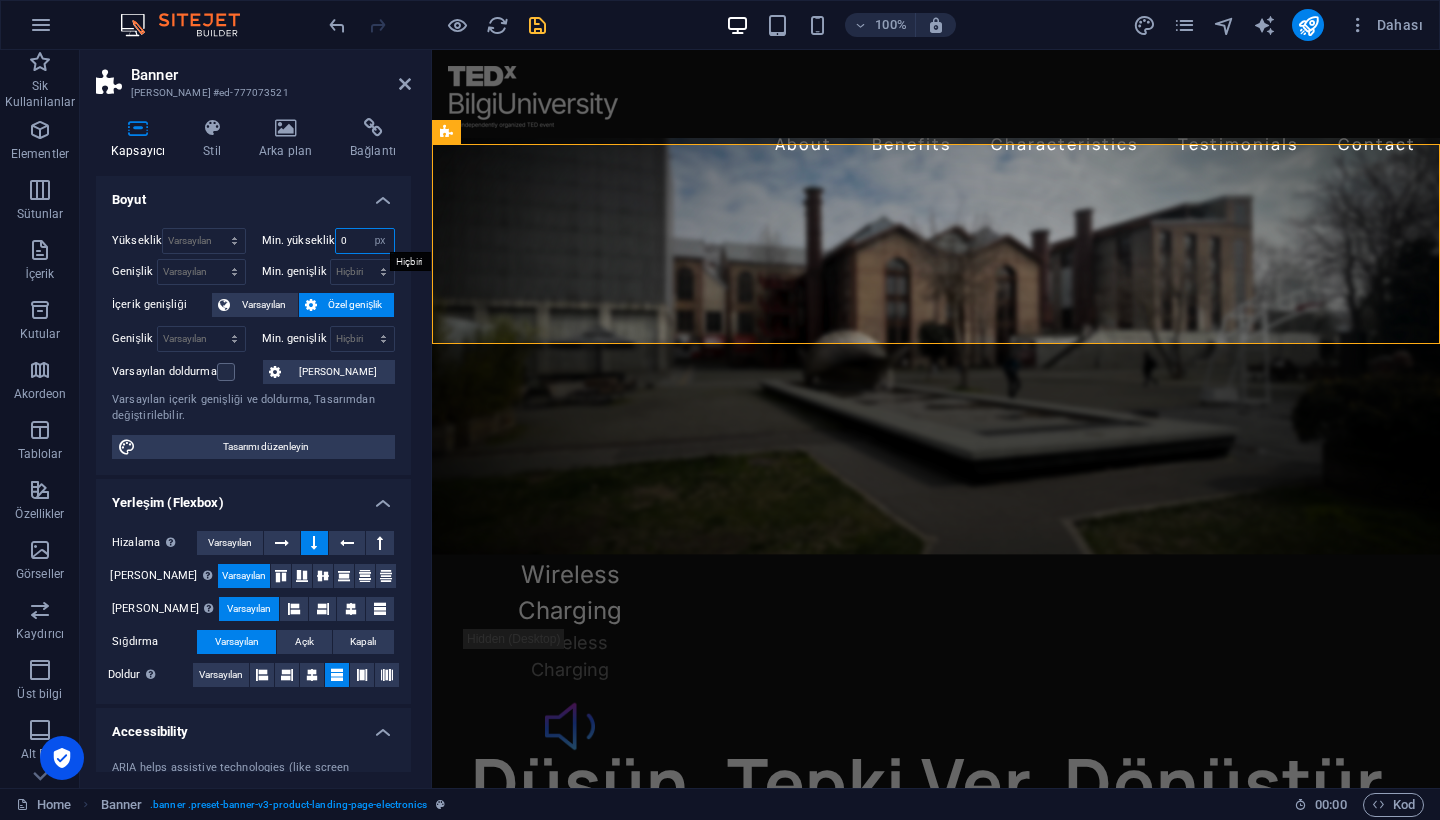 click on "0" at bounding box center (365, 241) 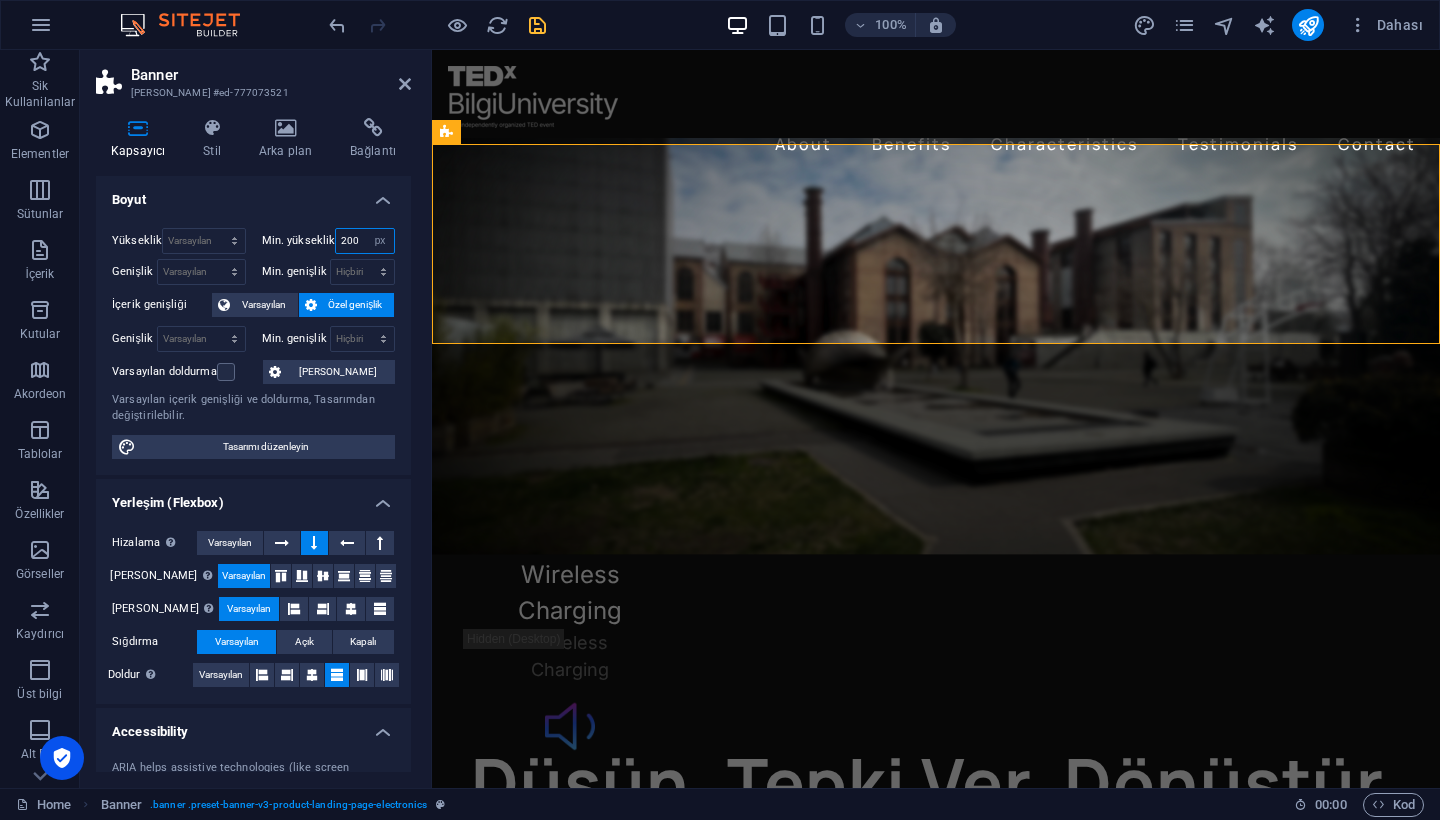 click on "200" at bounding box center [365, 241] 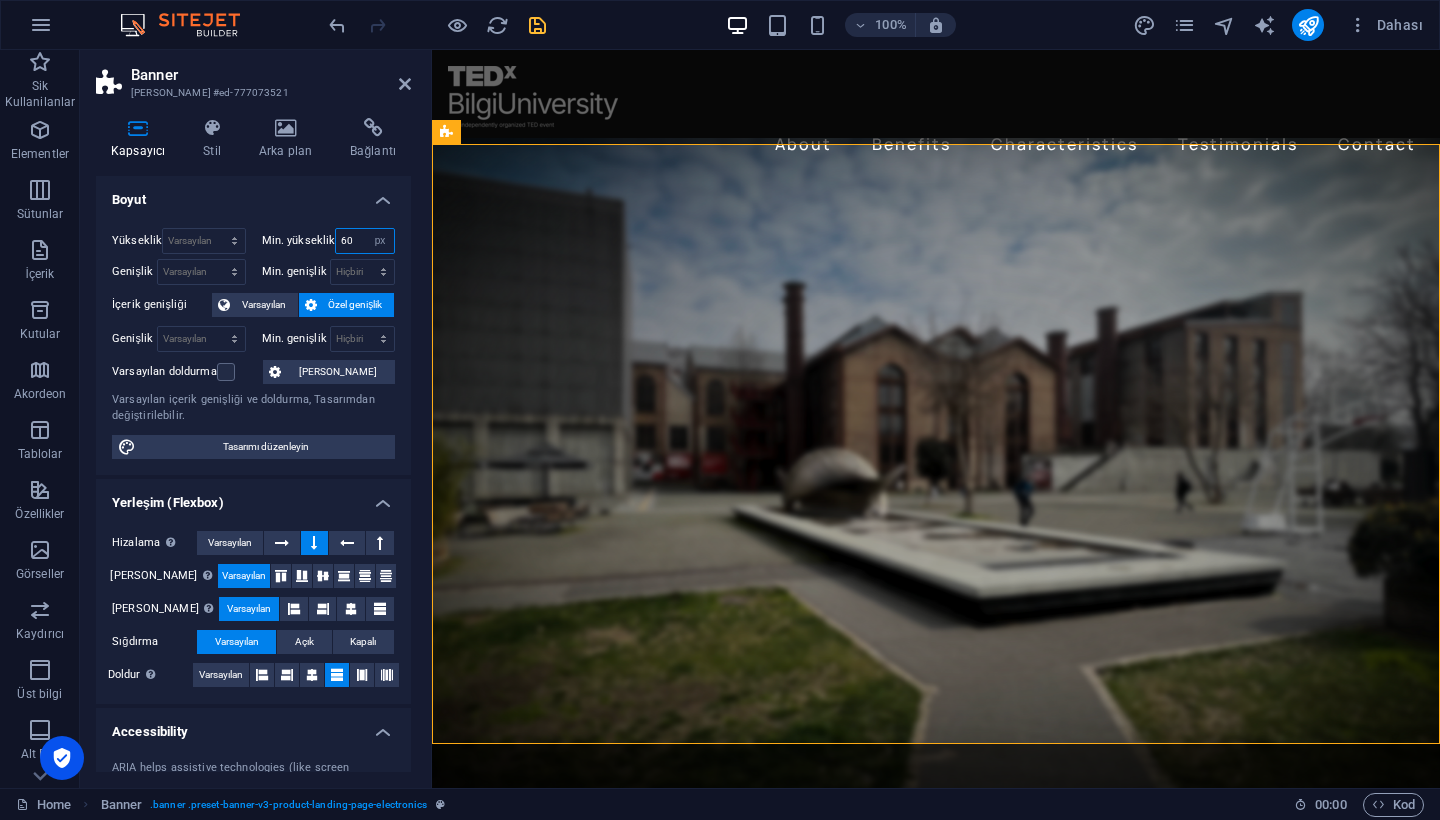 type on "6" 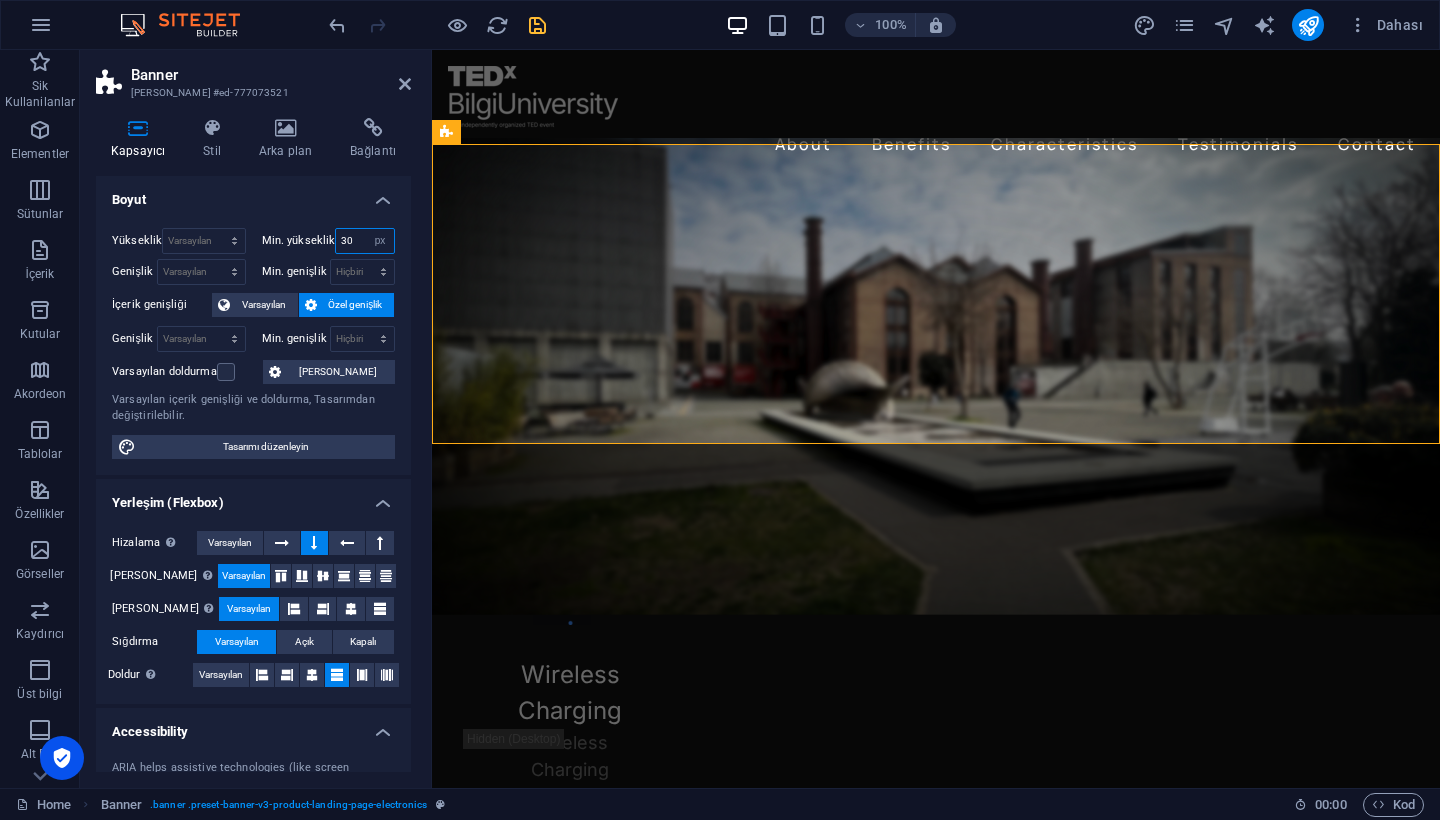 type on "3" 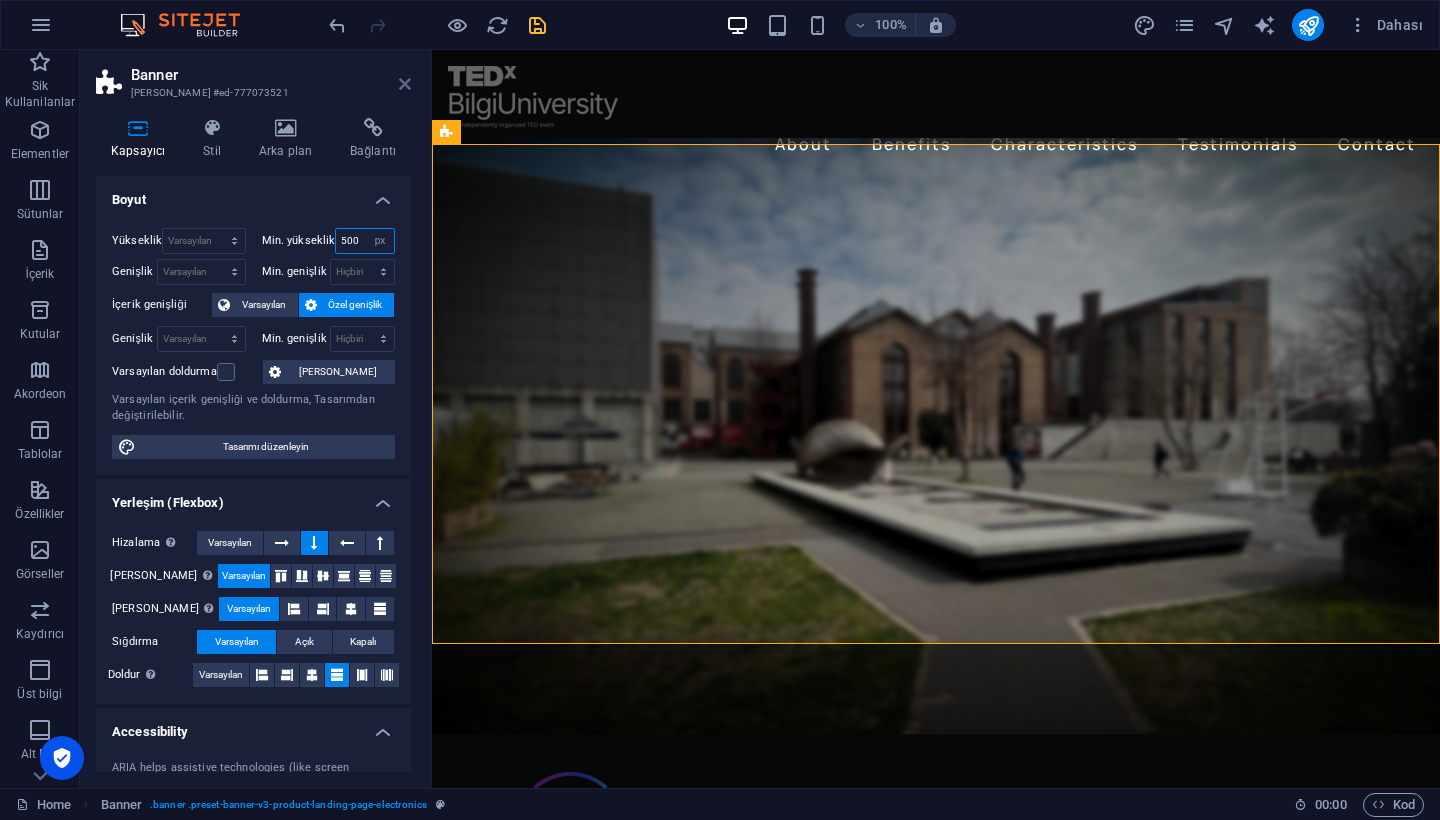 type on "500" 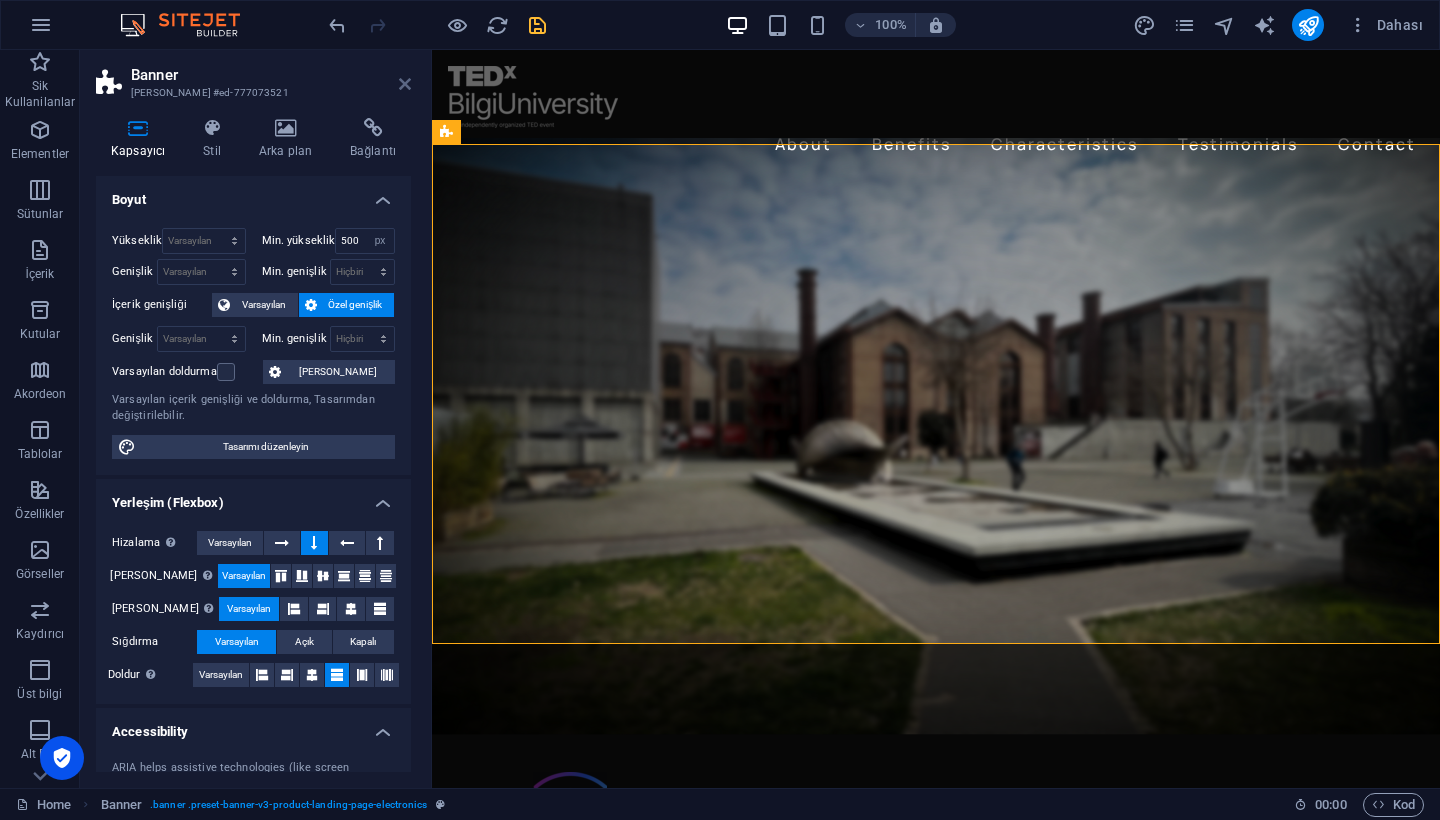 click at bounding box center (405, 84) 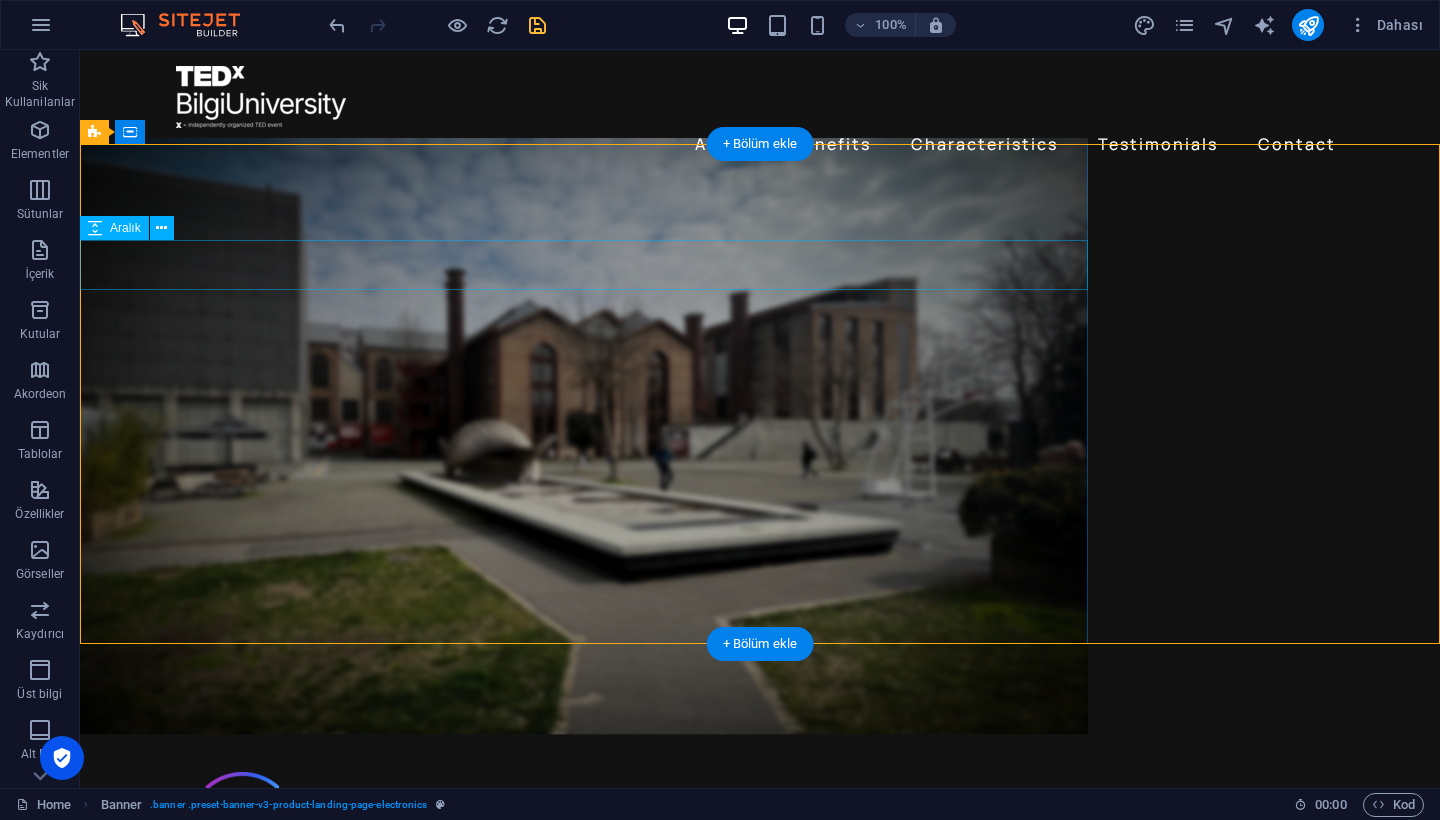 click at bounding box center (584, 893) 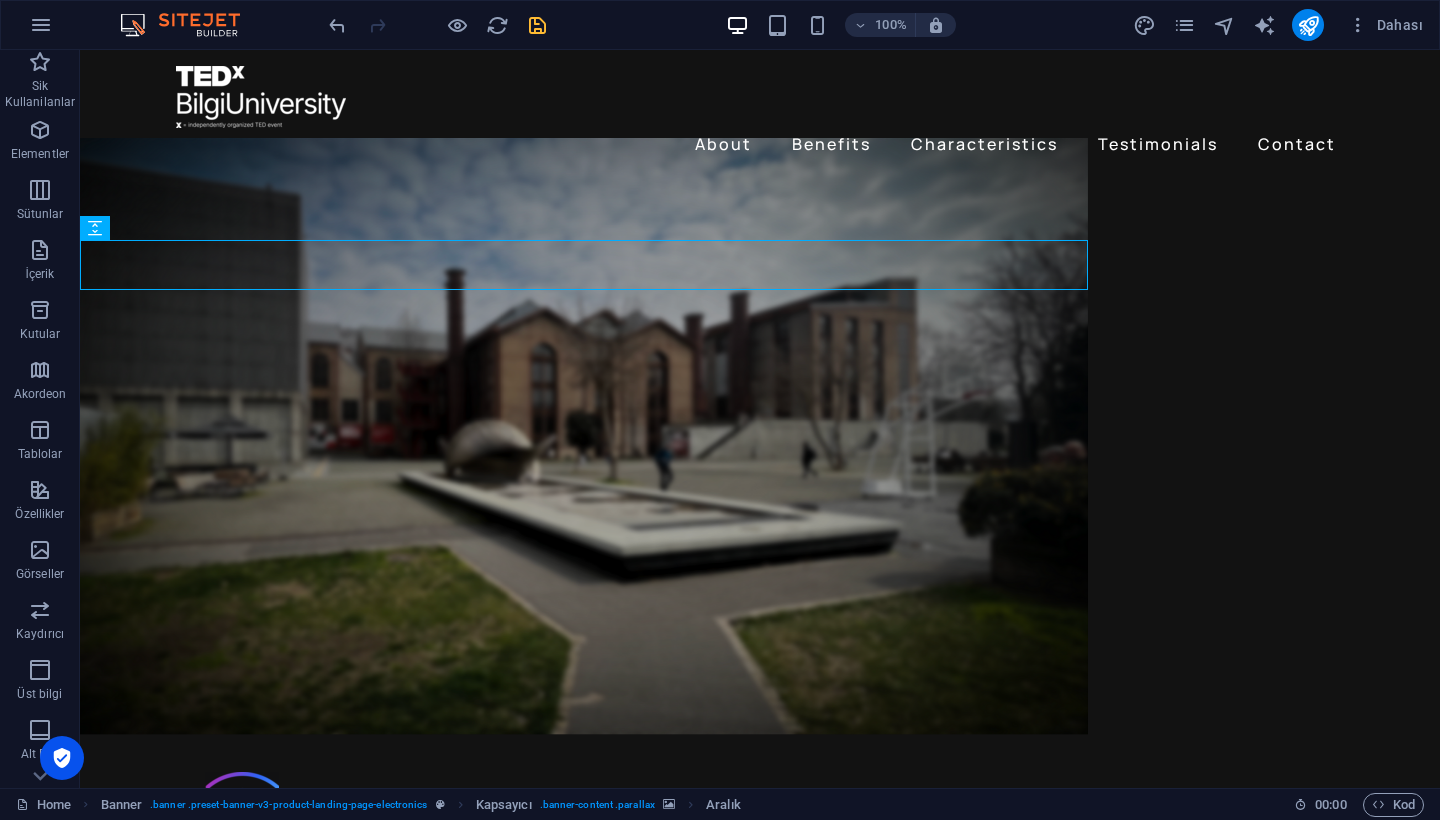 click at bounding box center (437, 25) 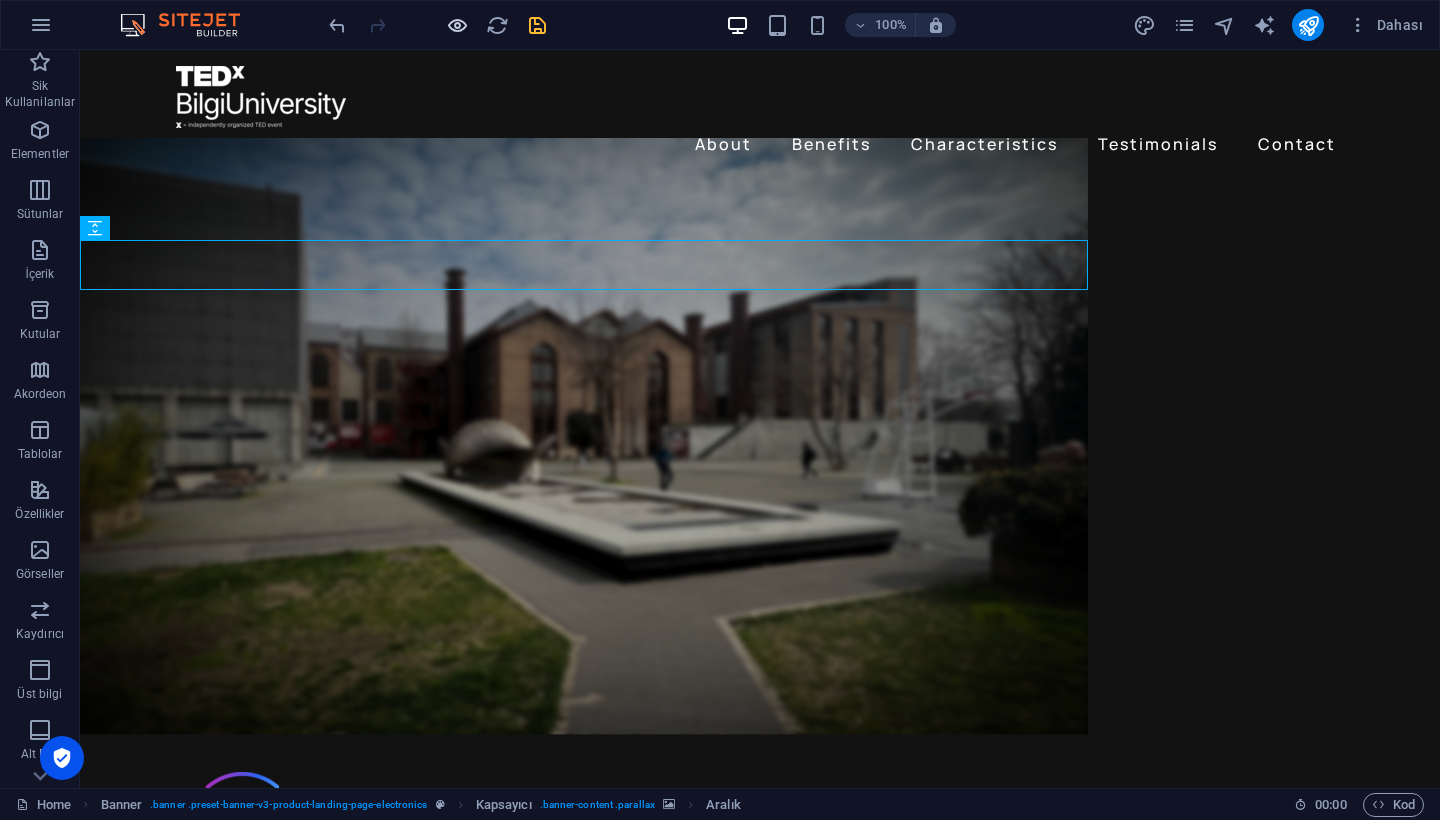 click at bounding box center [457, 25] 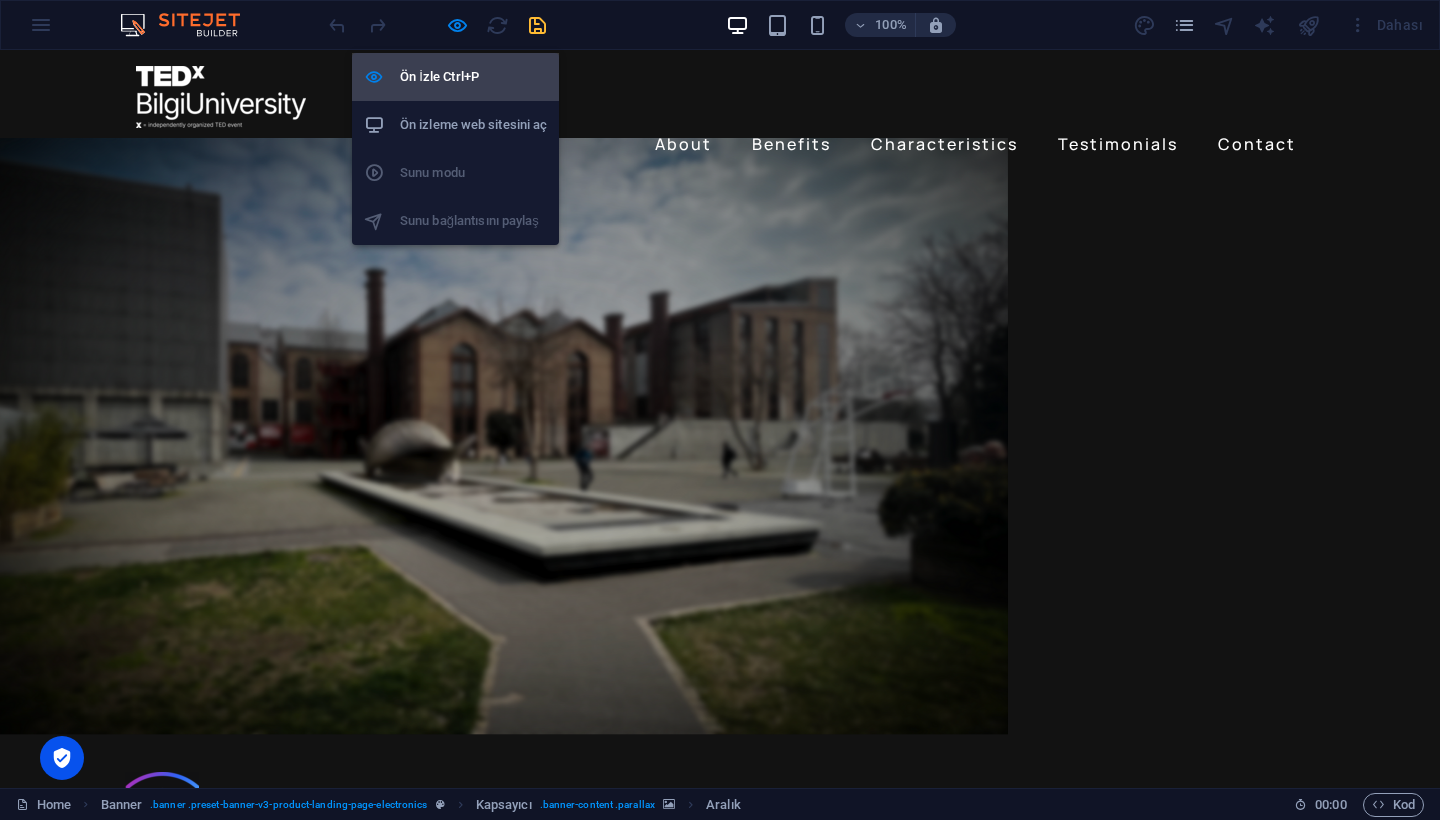click on "Ön İzle Ctrl+P" at bounding box center (473, 77) 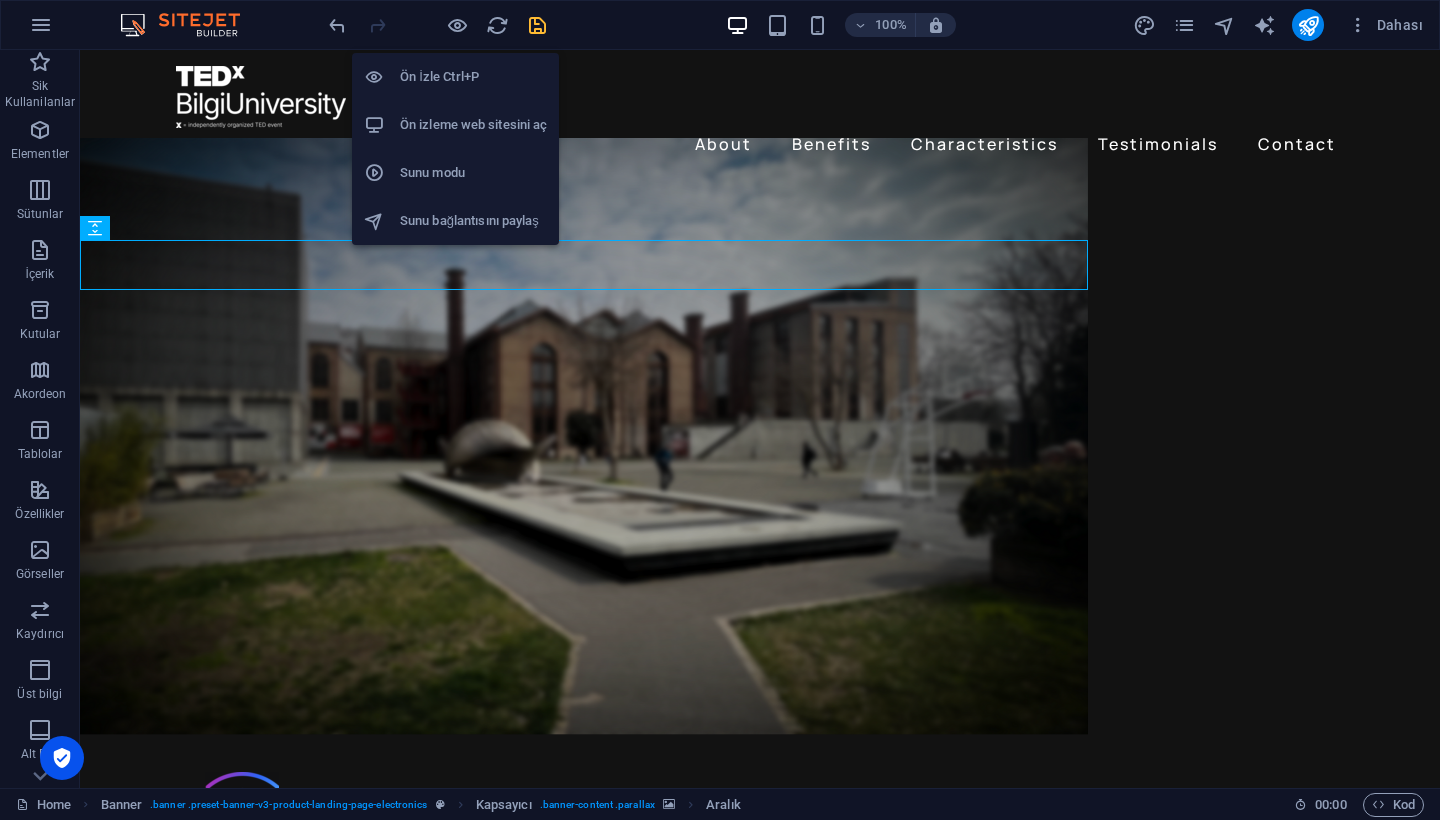 click on "Ön izleme web sitesini aç" at bounding box center (473, 125) 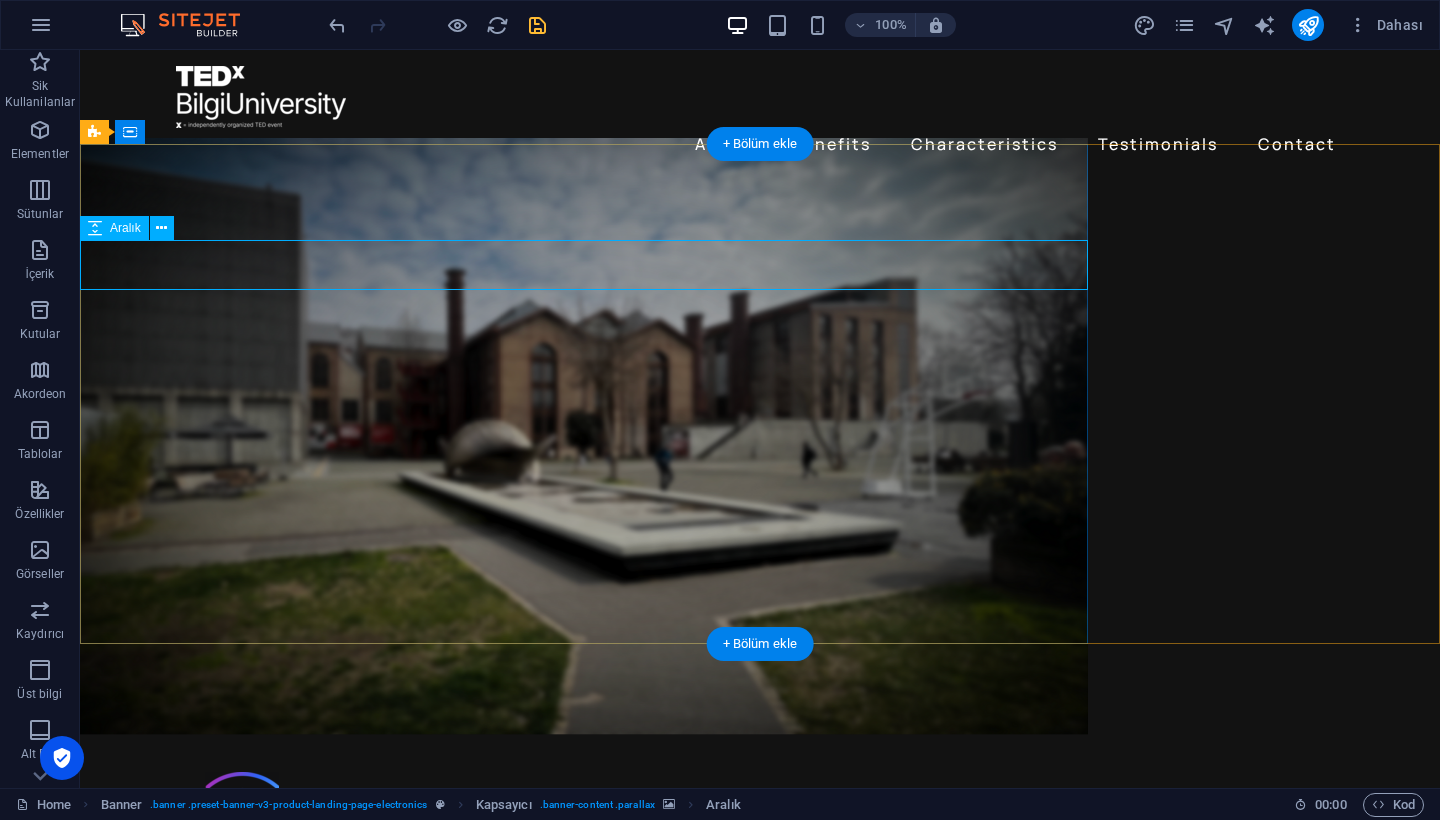 click on "Aralık" at bounding box center (125, 228) 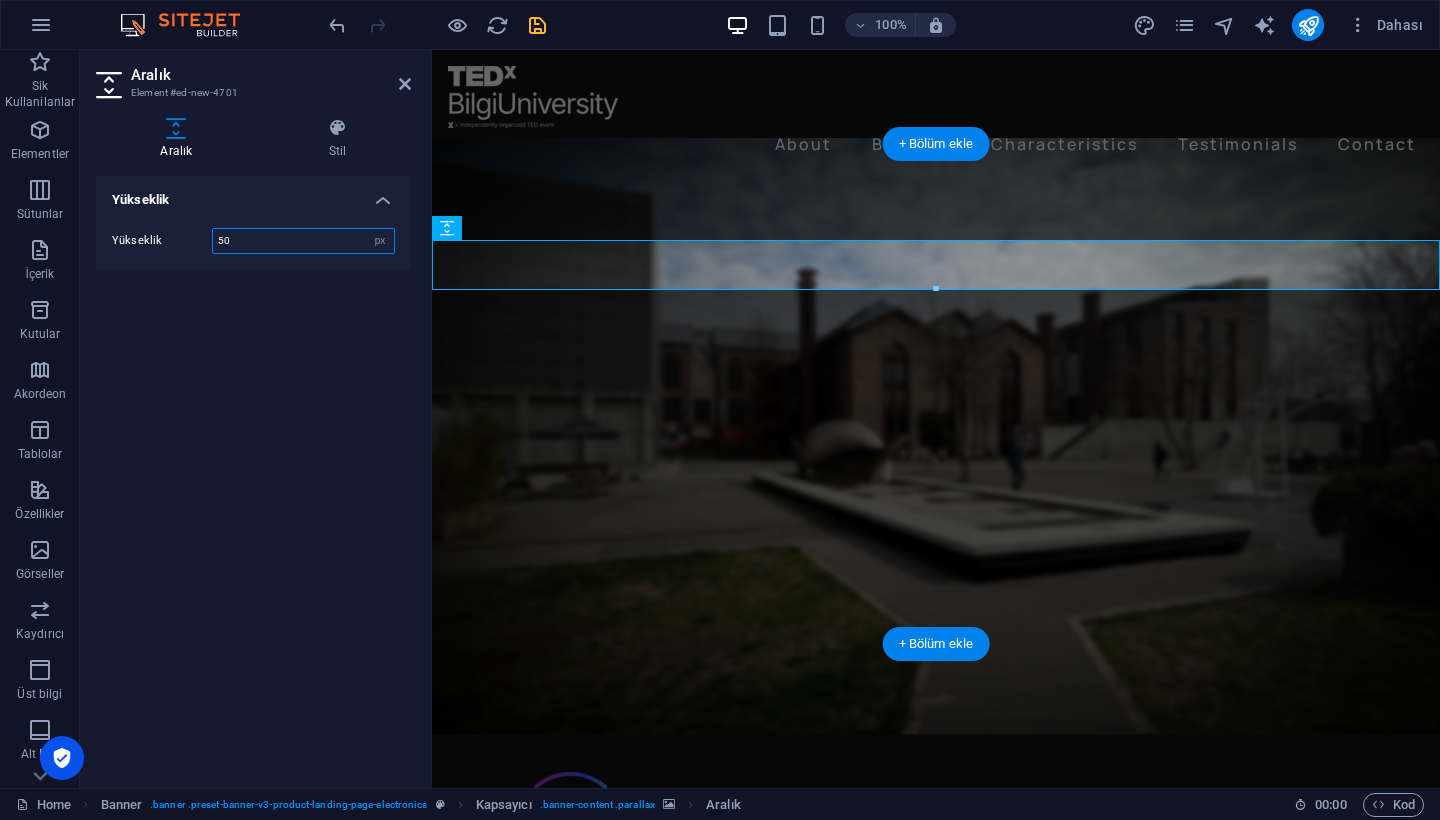 click on "50" at bounding box center [303, 241] 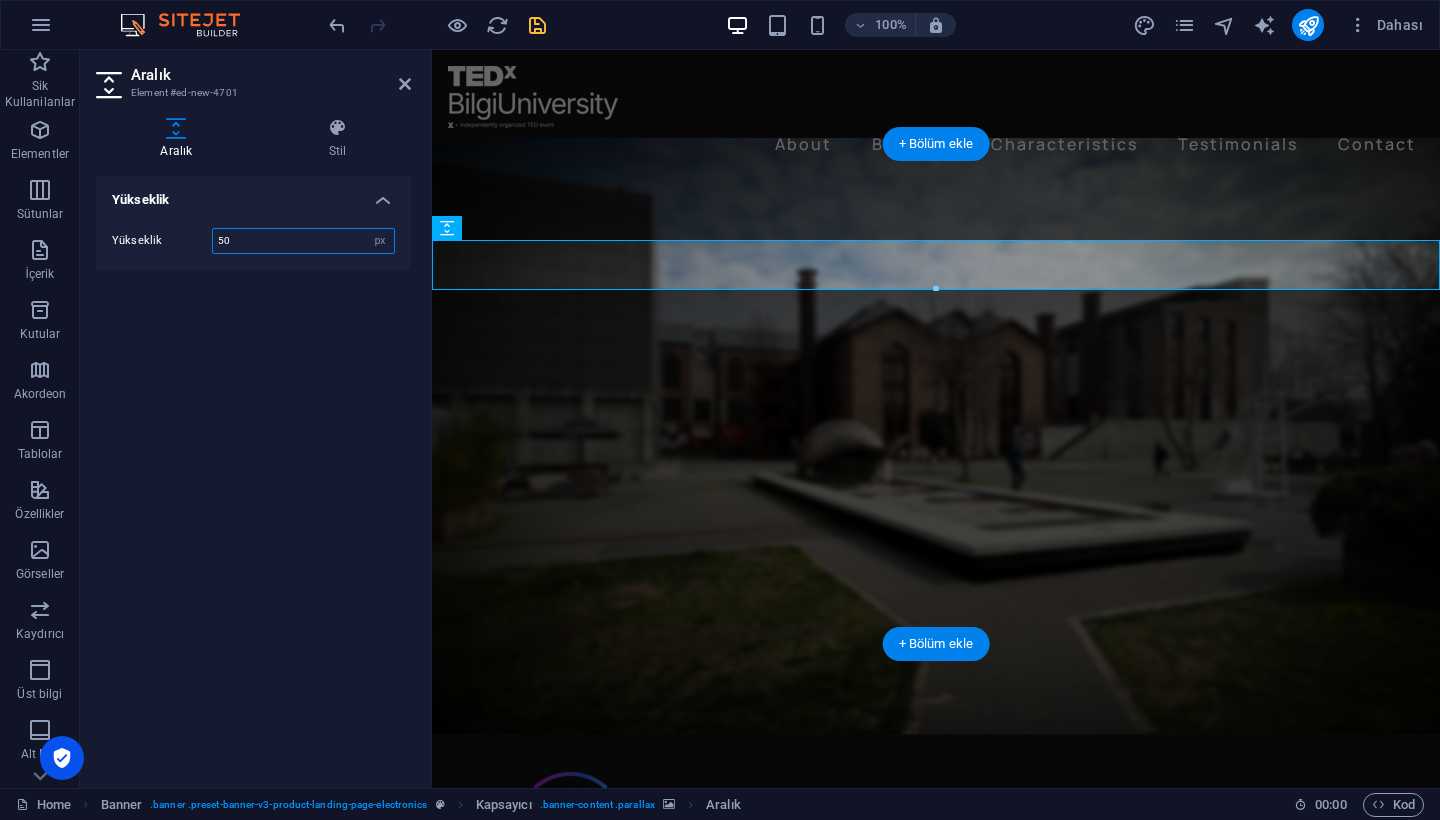 click on "50" at bounding box center [303, 241] 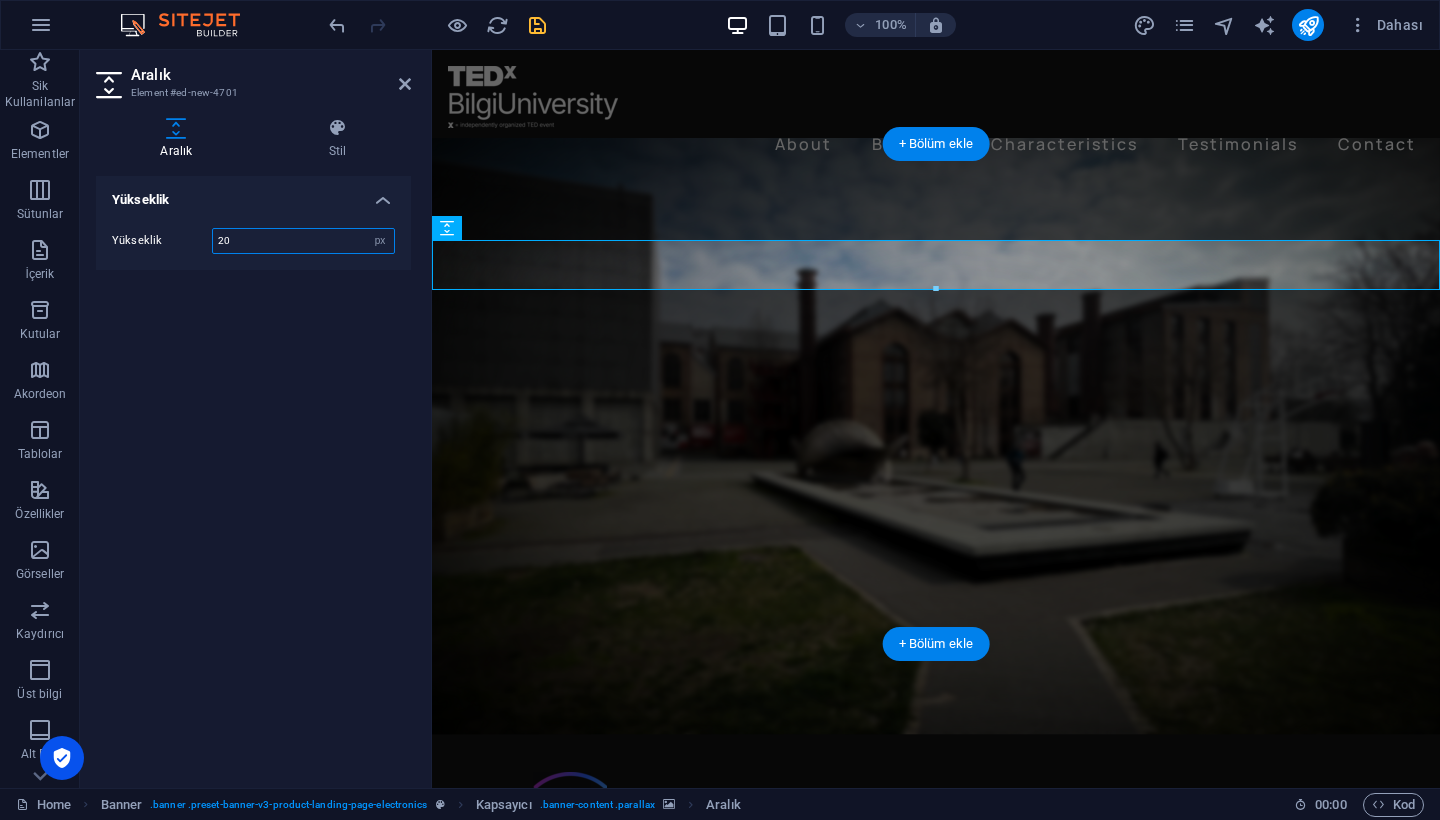 type on "20" 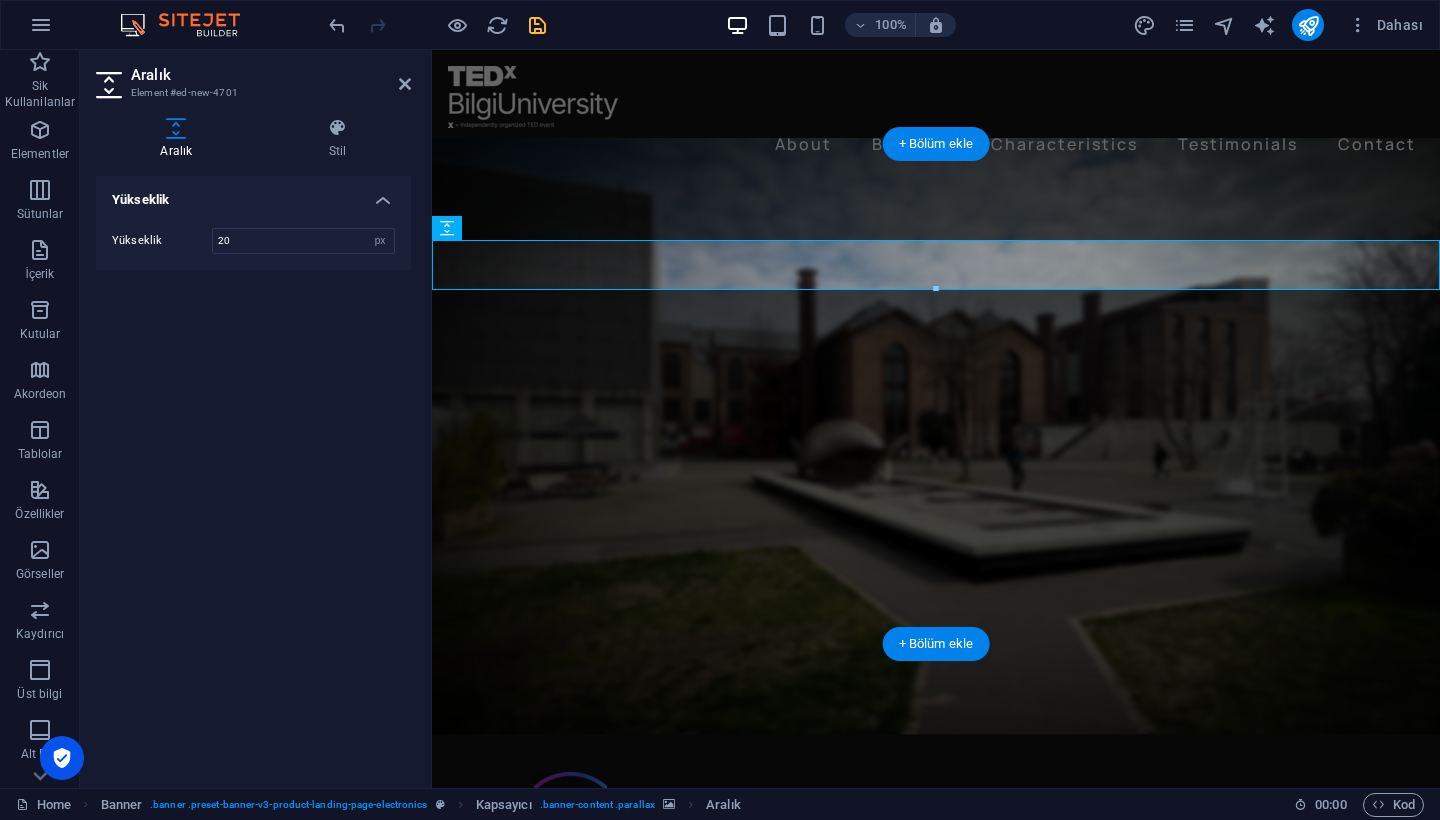 click on "Yükseklik Yükseklik 20 px rem vh vw" at bounding box center [253, 474] 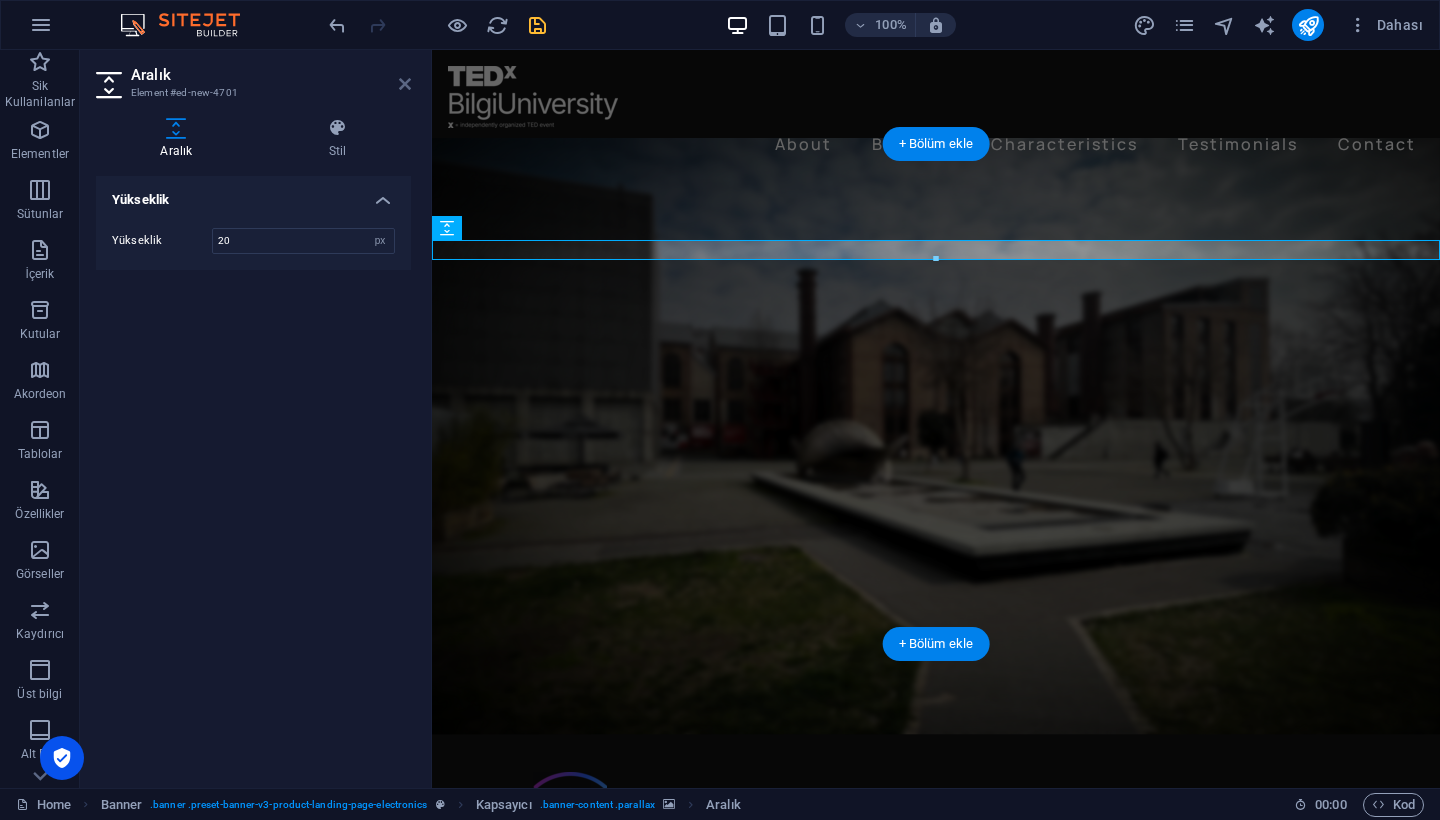 click at bounding box center (405, 84) 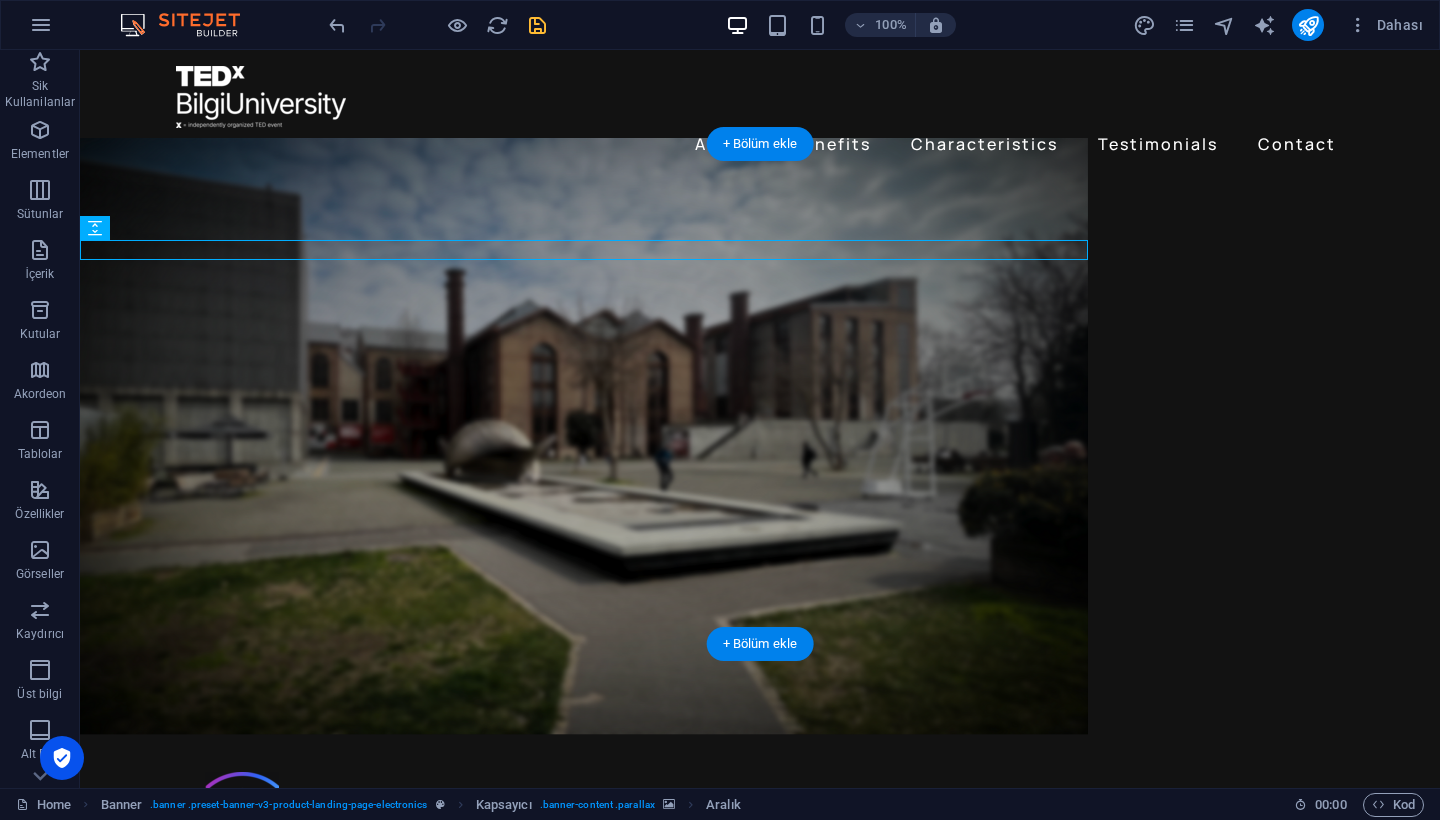 click at bounding box center [584, 436] 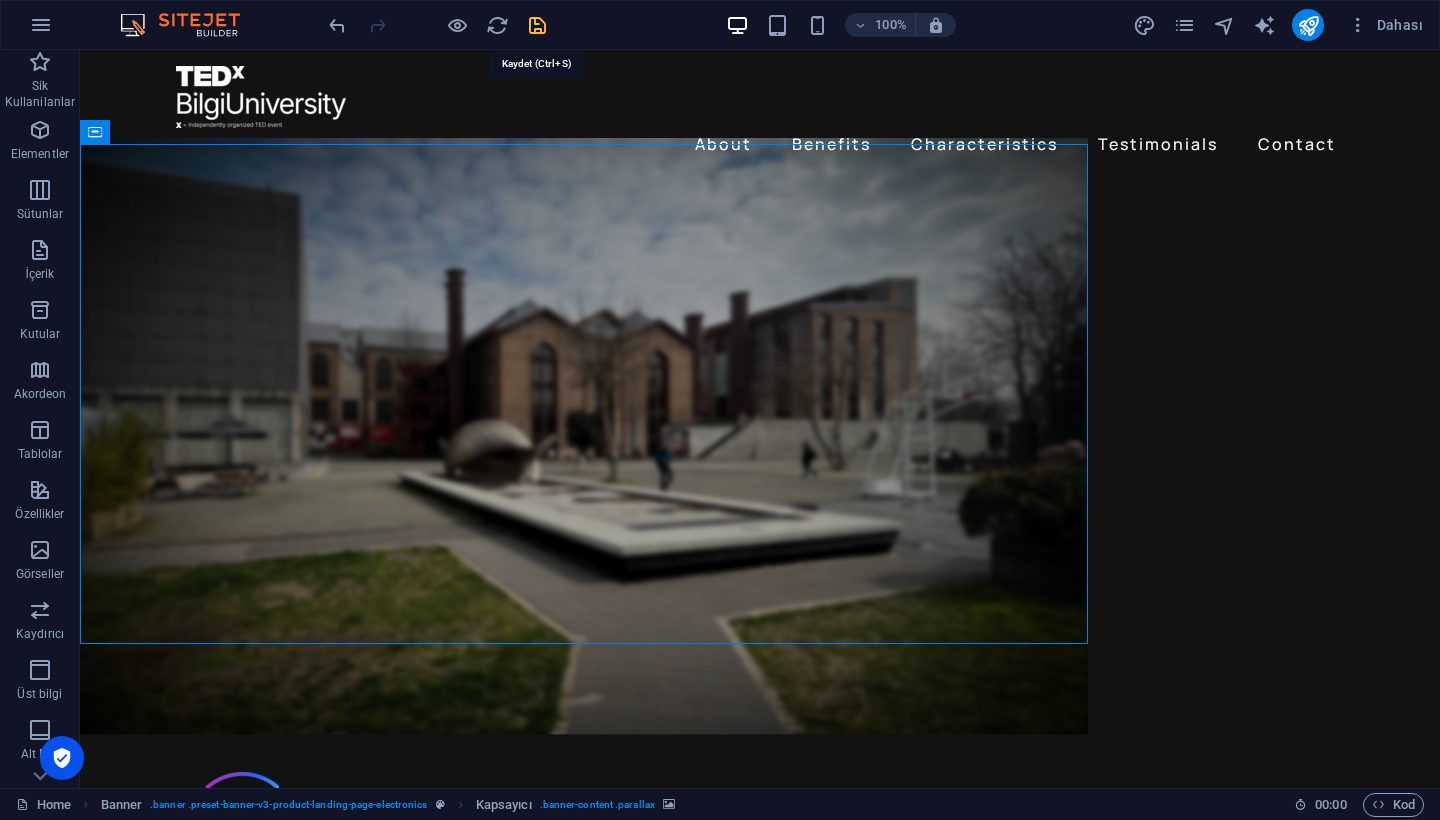 click at bounding box center (537, 25) 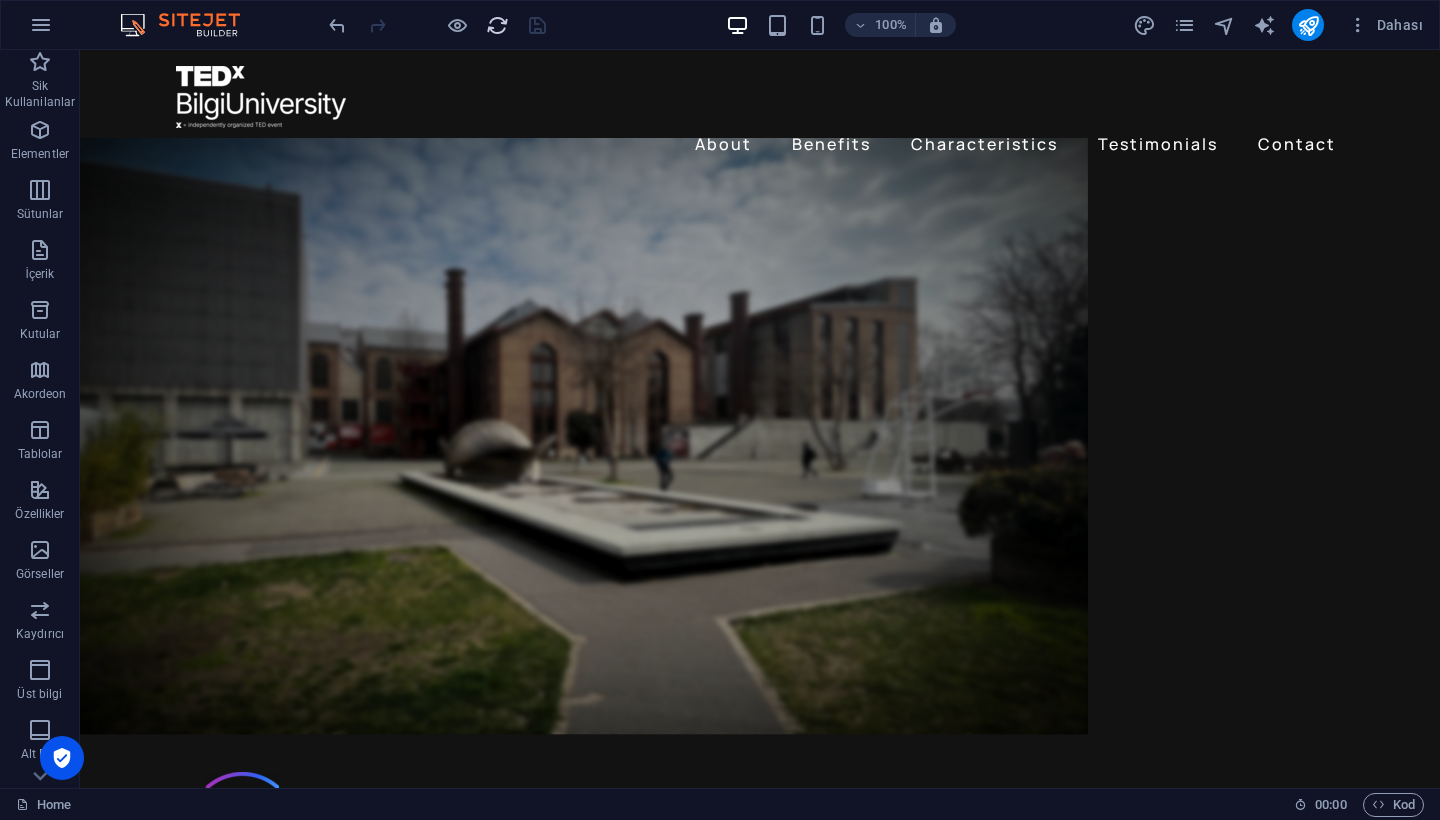 click at bounding box center (497, 25) 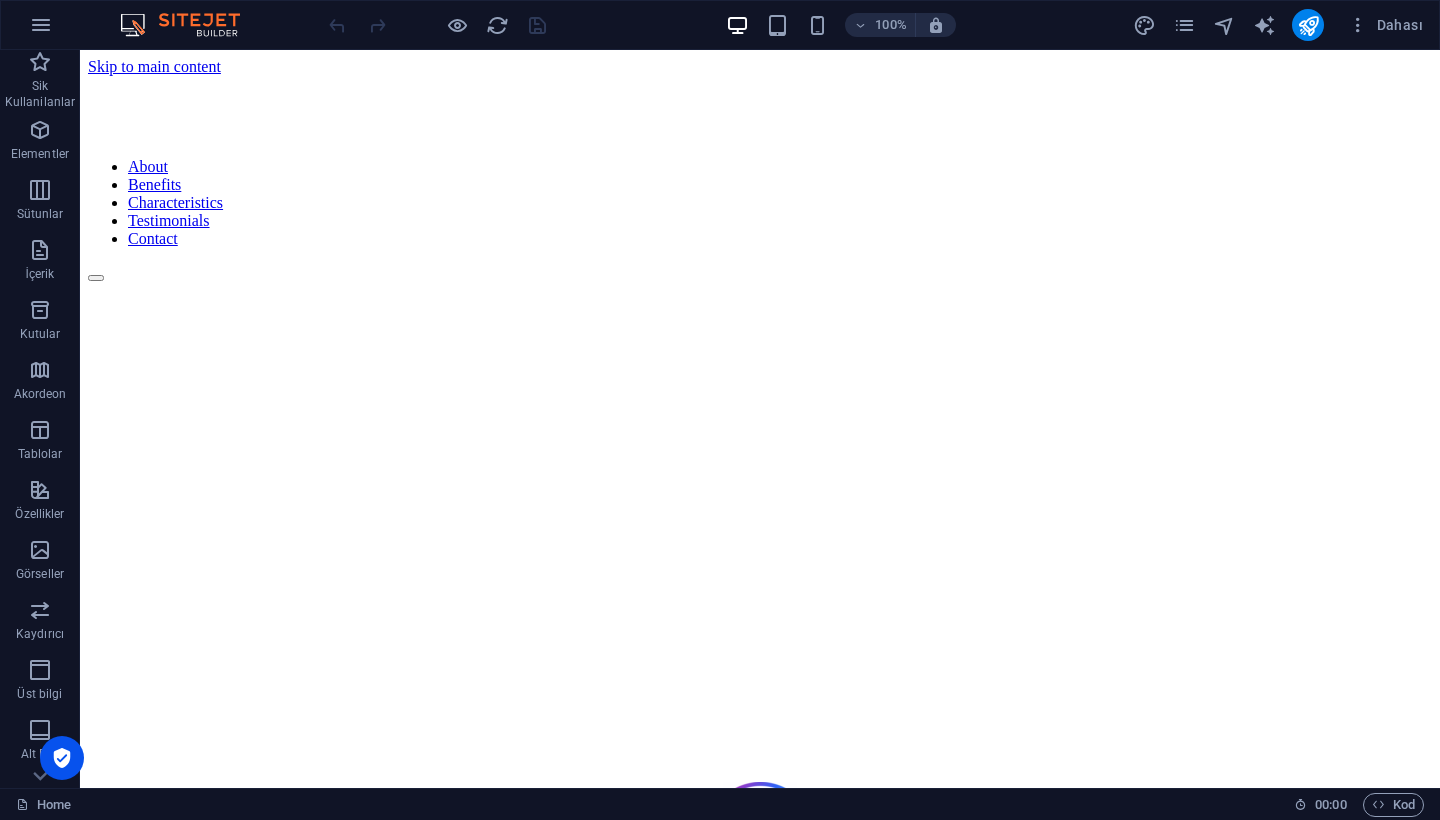 scroll, scrollTop: 0, scrollLeft: 0, axis: both 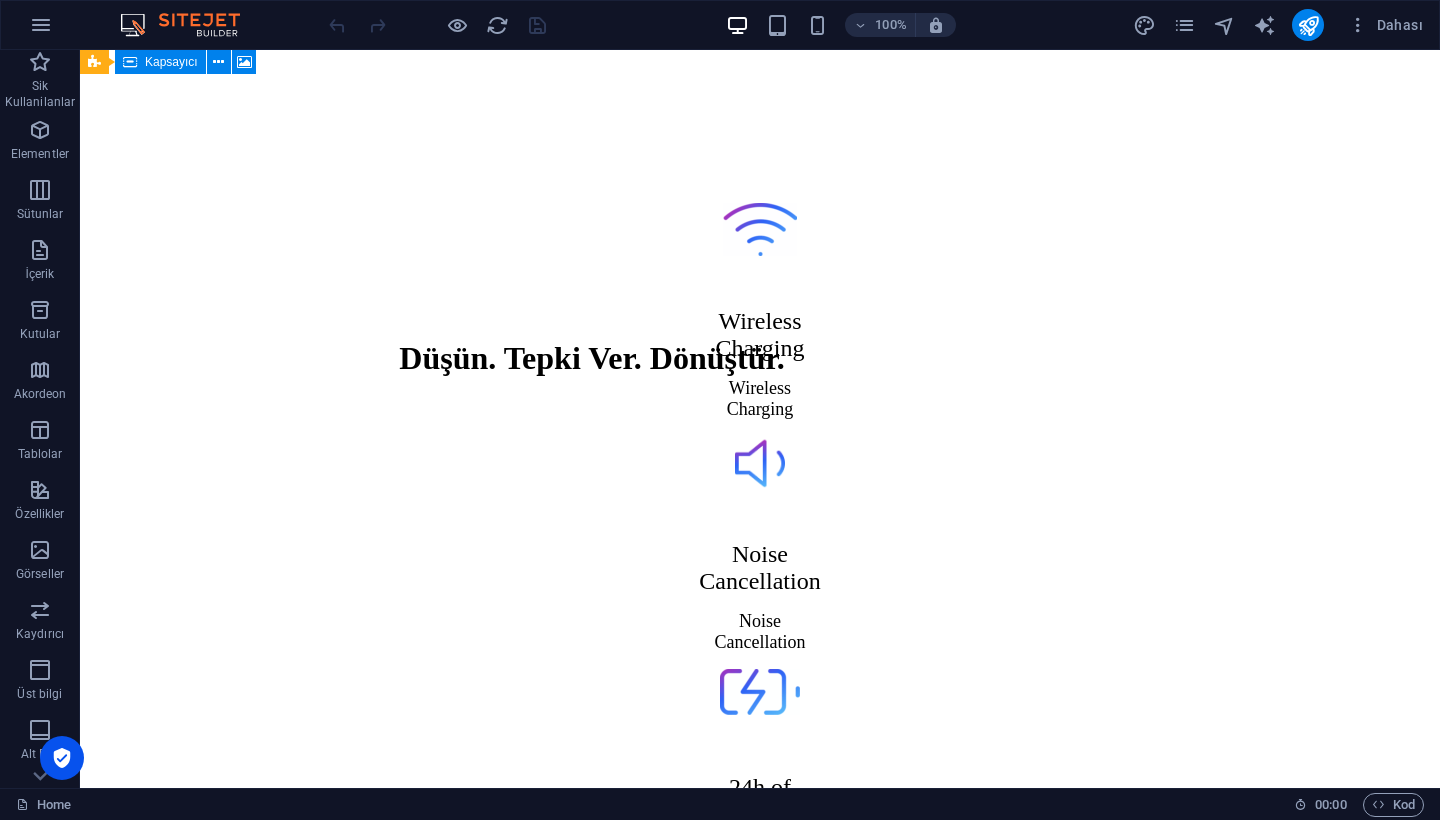 click on "100%" at bounding box center [840, 25] 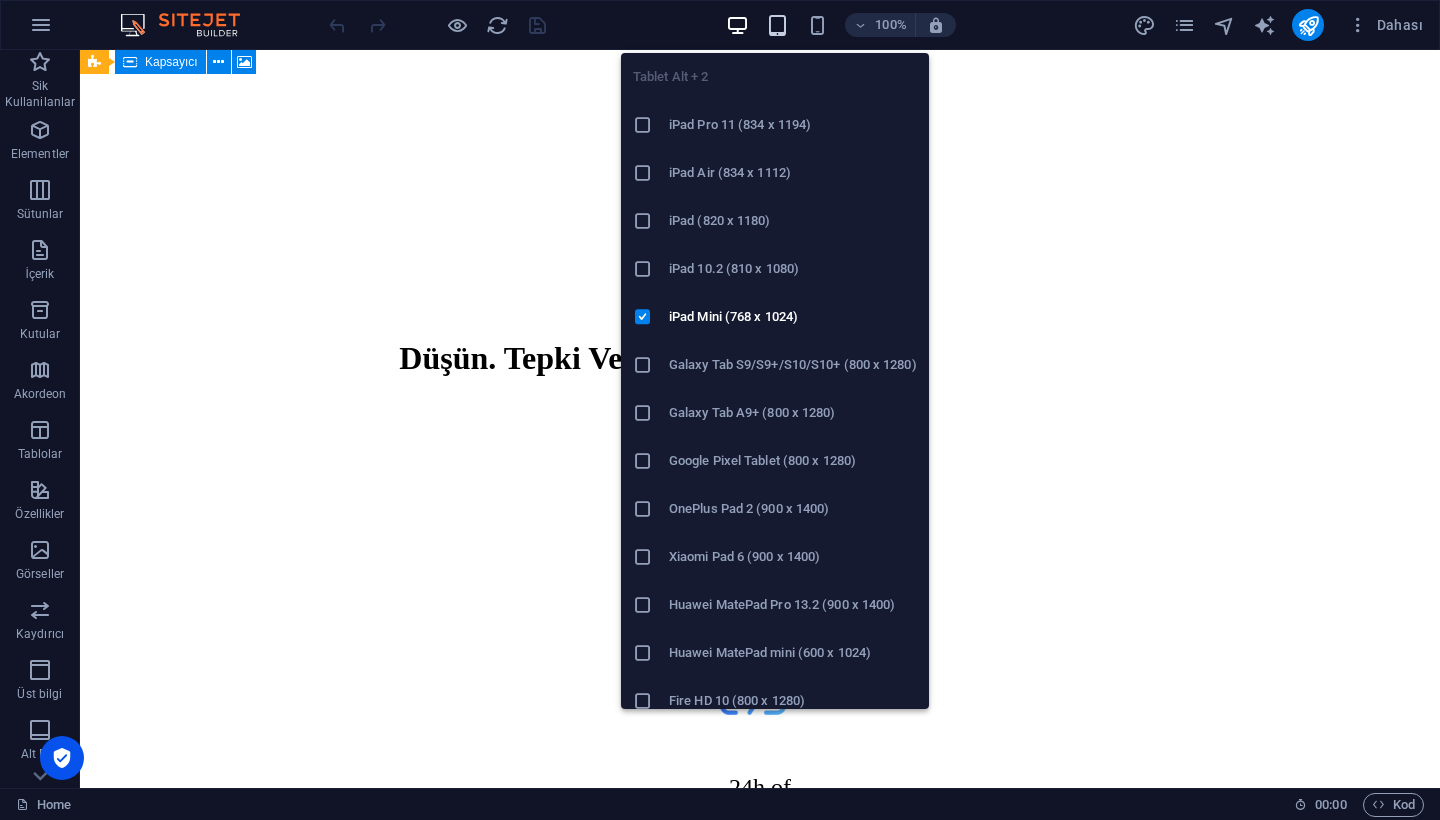 click at bounding box center [777, 25] 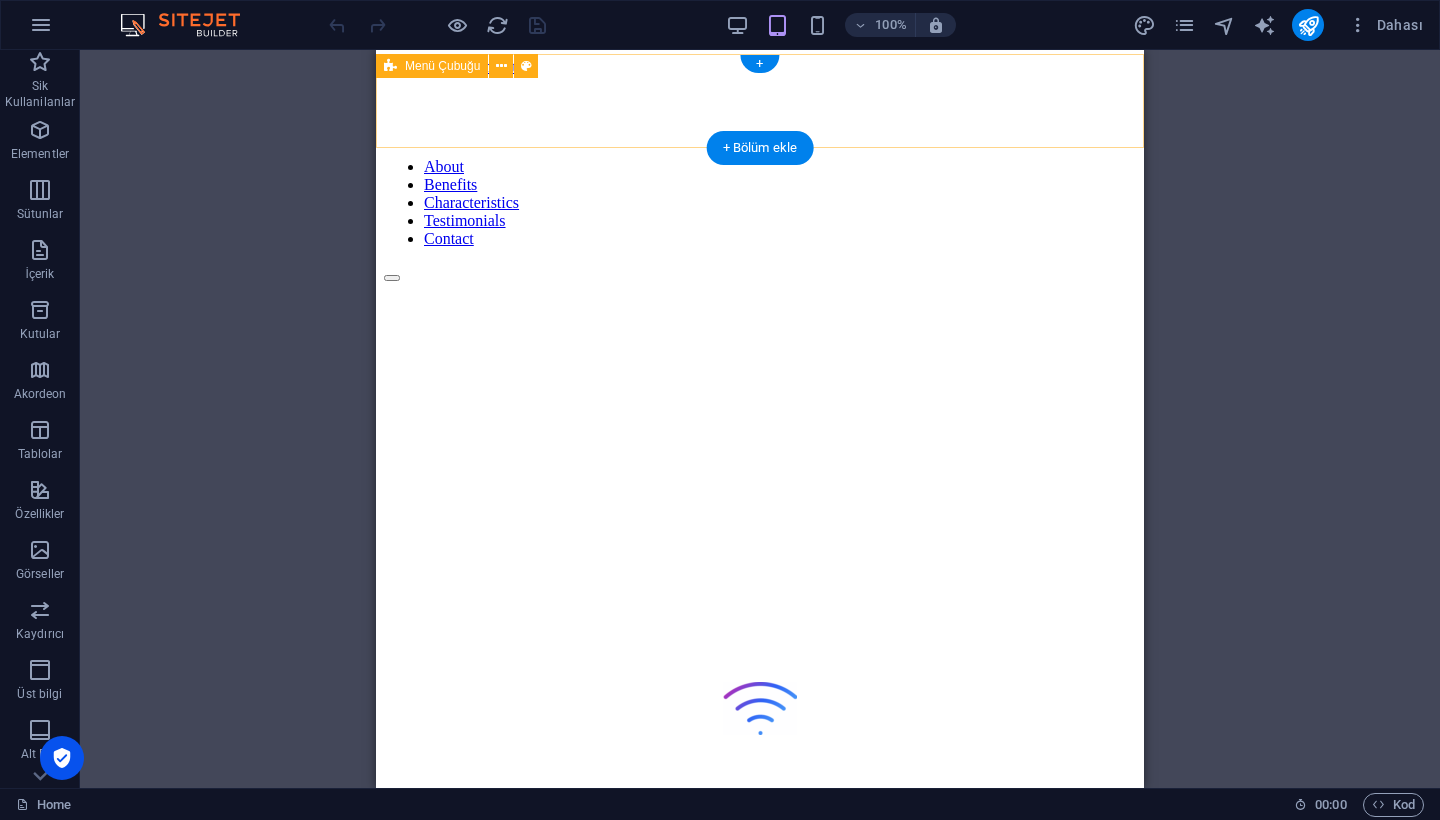 scroll, scrollTop: 0, scrollLeft: 0, axis: both 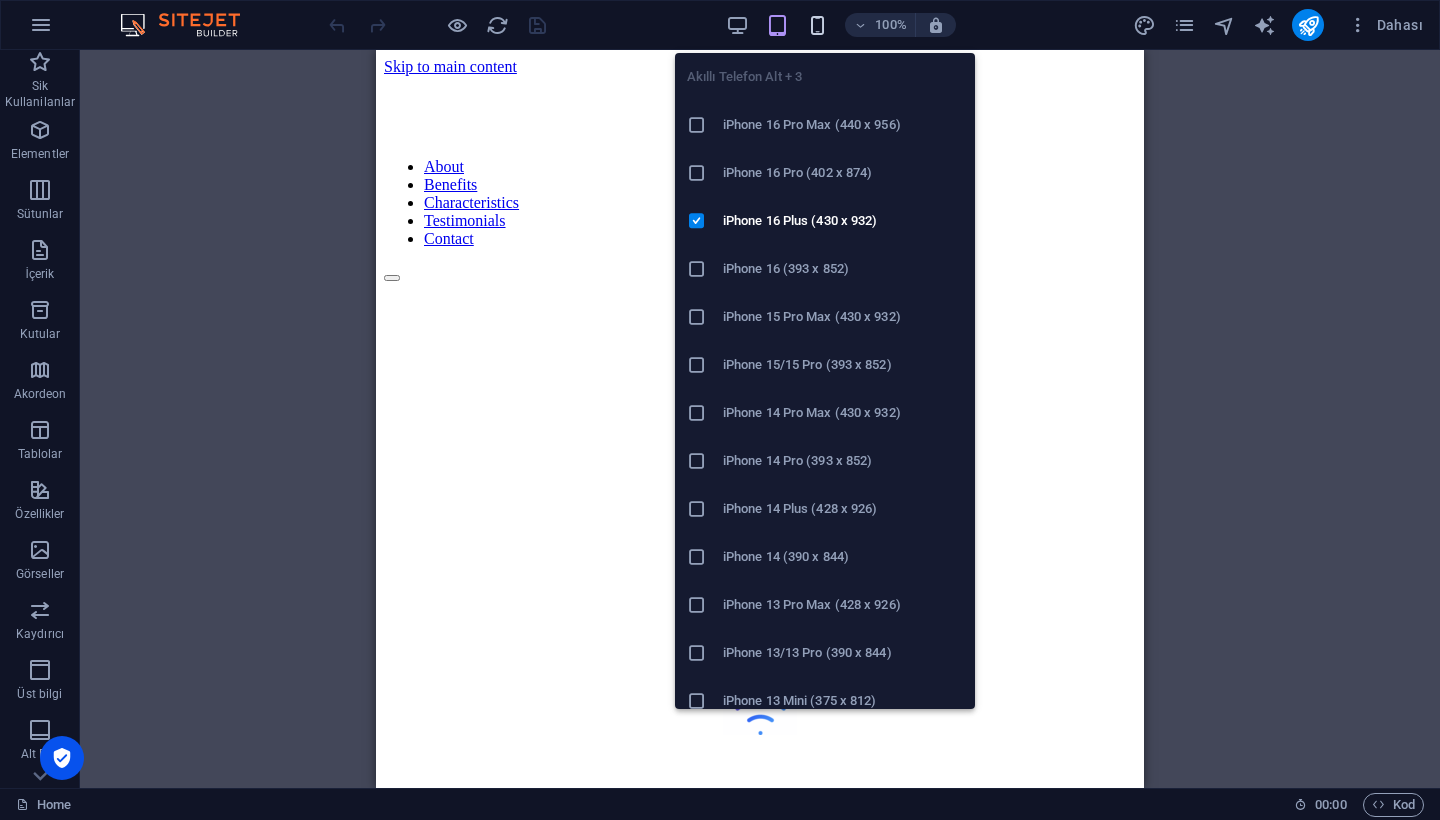 click at bounding box center (817, 25) 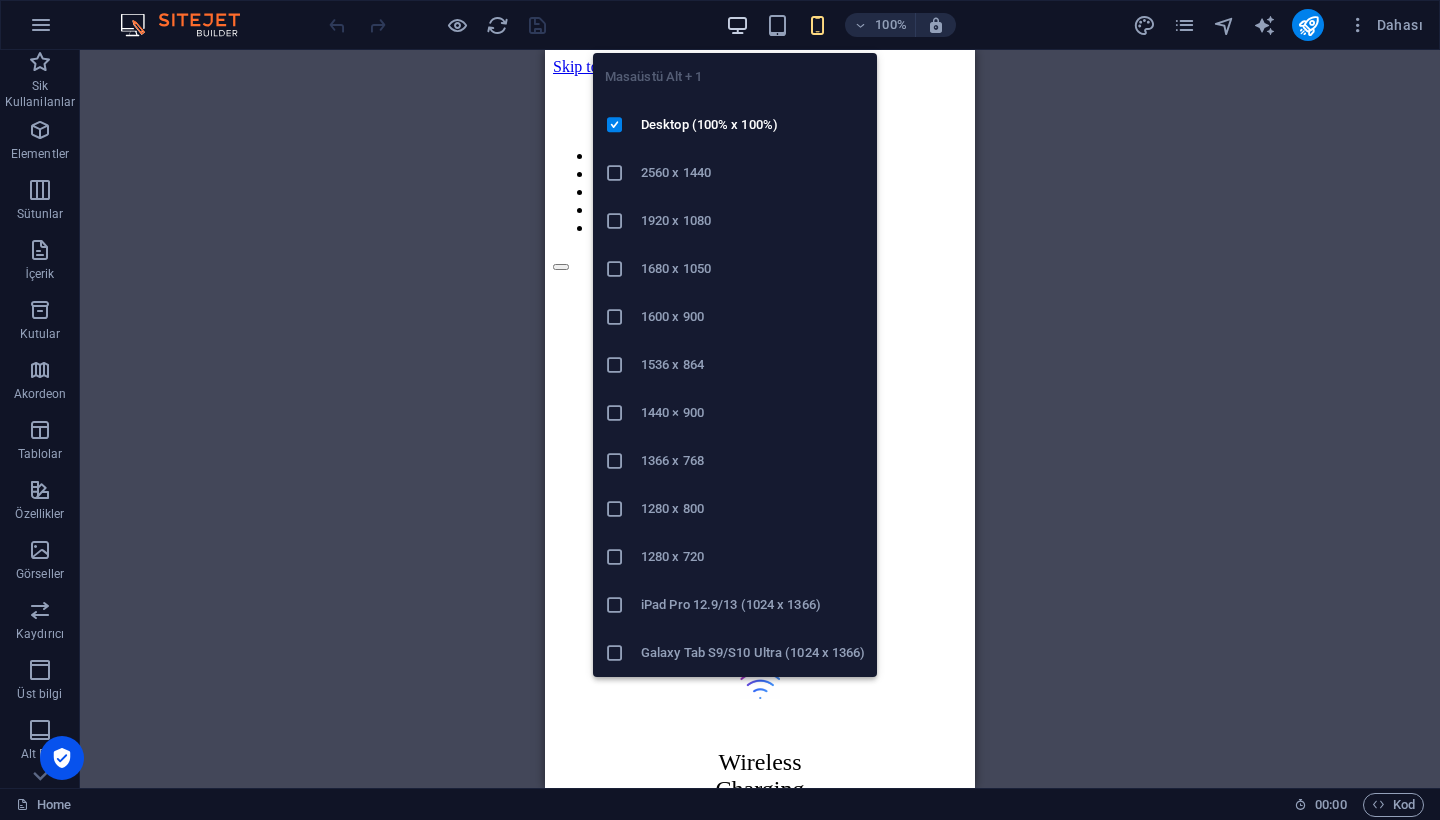 click at bounding box center [737, 25] 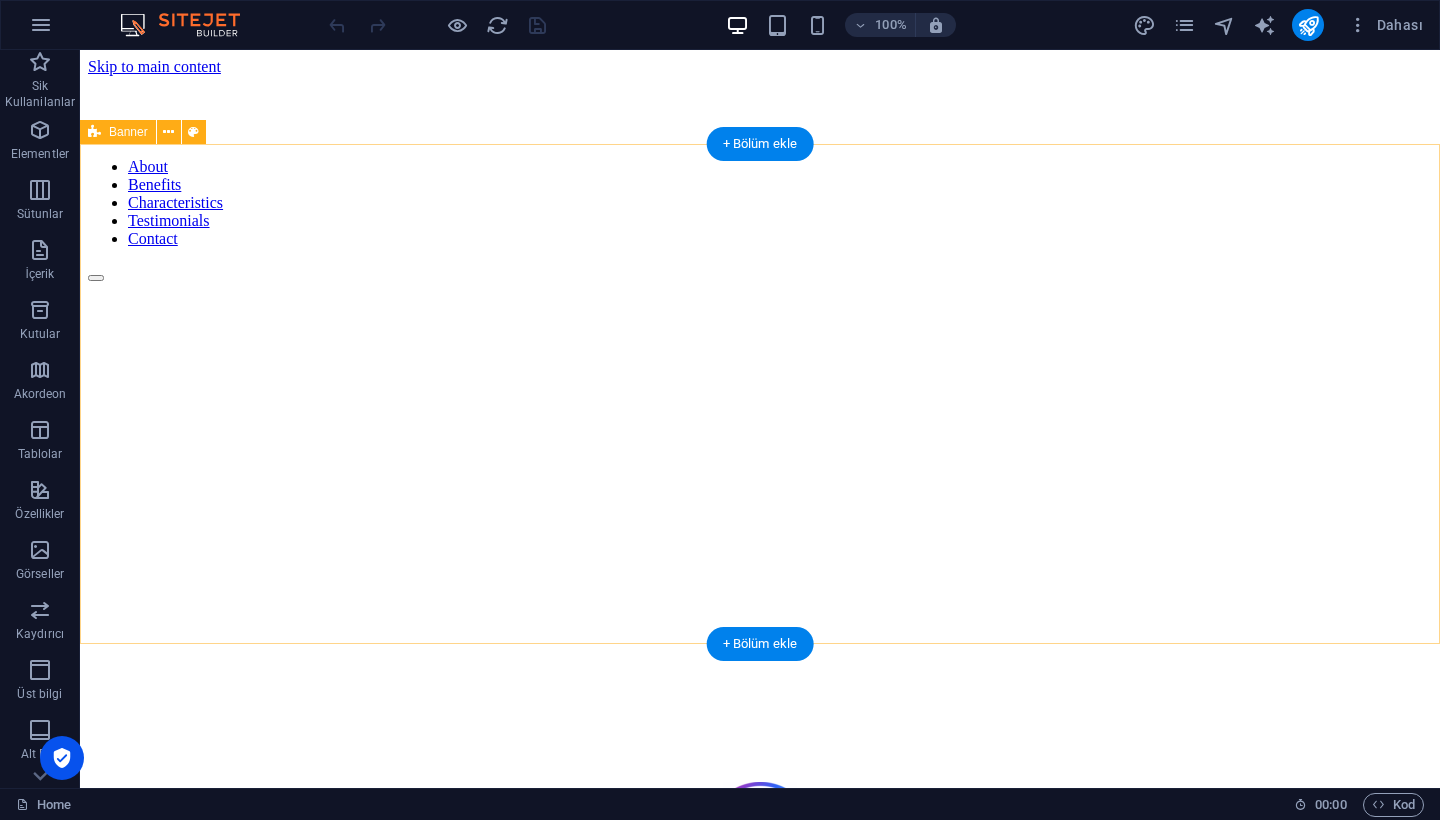 click on "Düşün. Tepki Ver. Dönüştür." at bounding box center [760, 532] 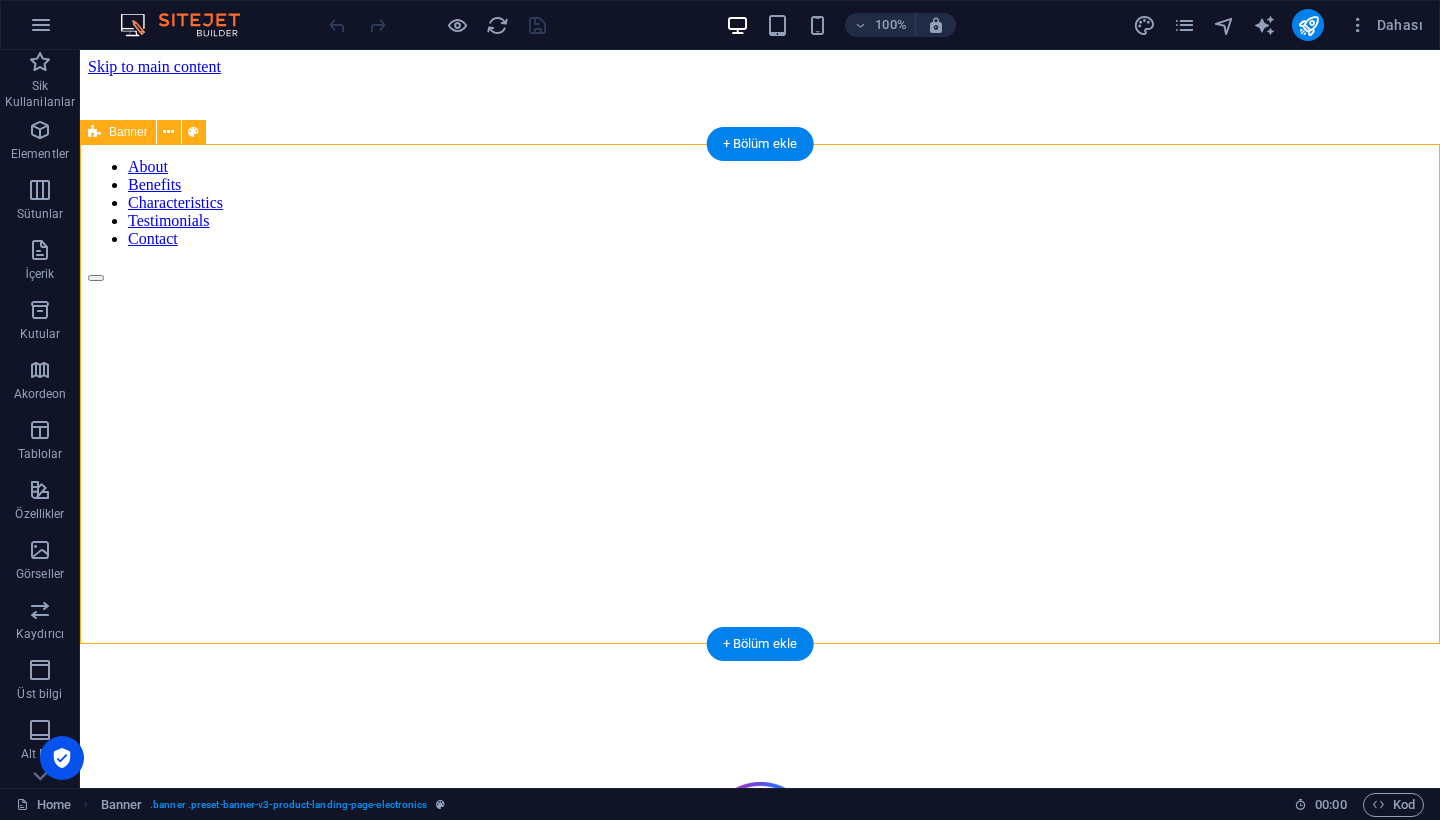 click at bounding box center (592, 244) 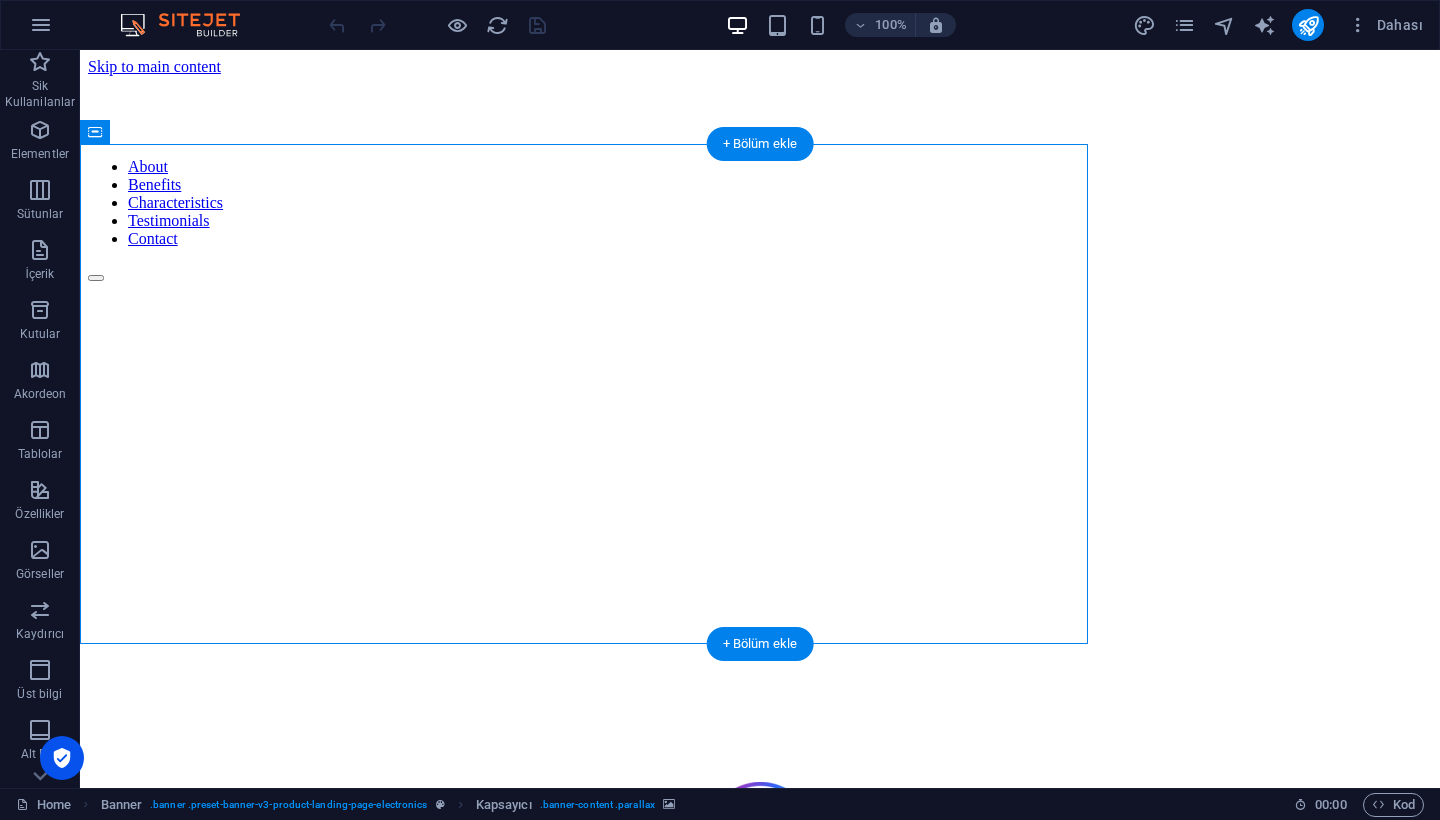 click at bounding box center [592, 244] 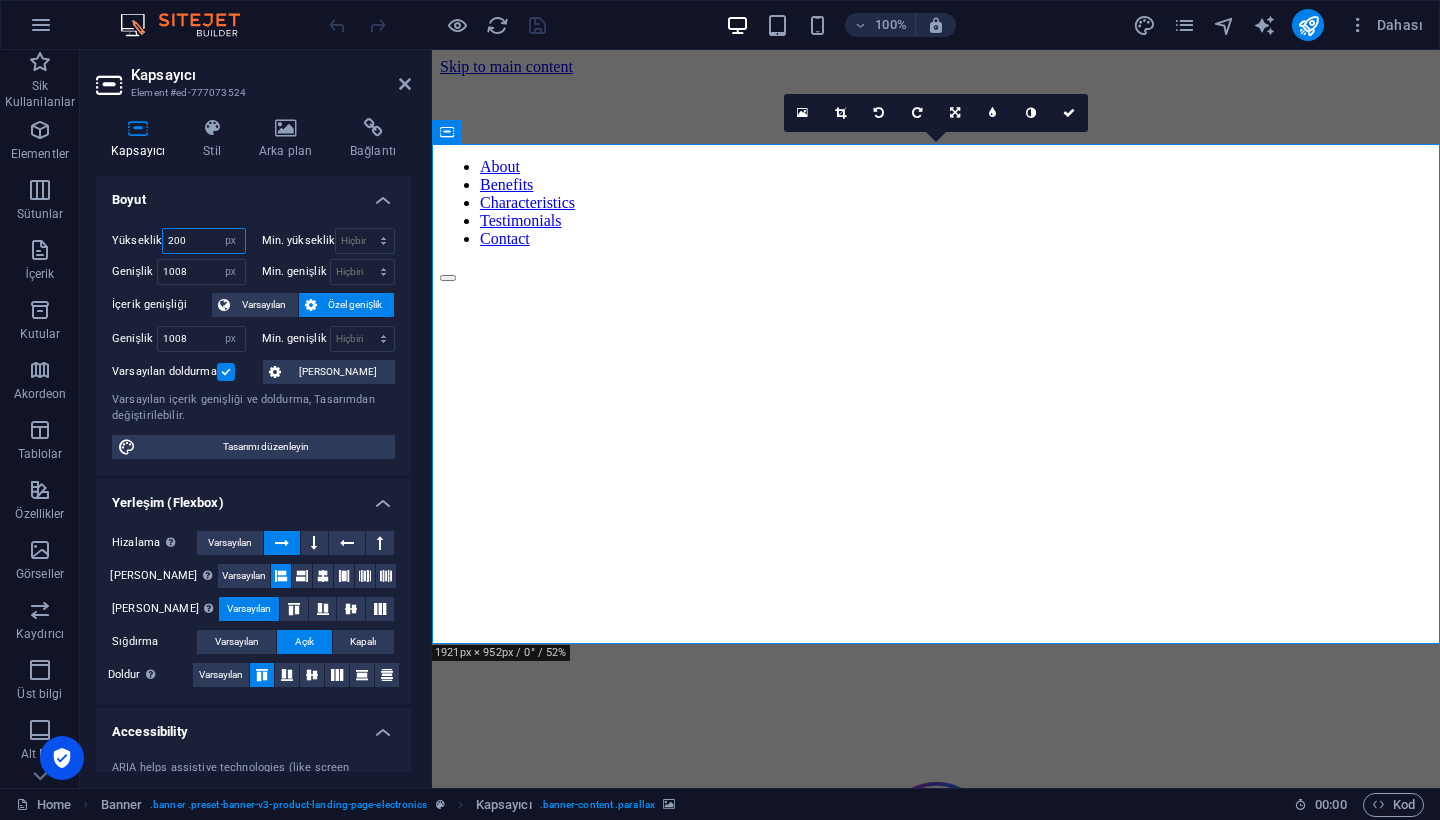 click on "200" at bounding box center (203, 241) 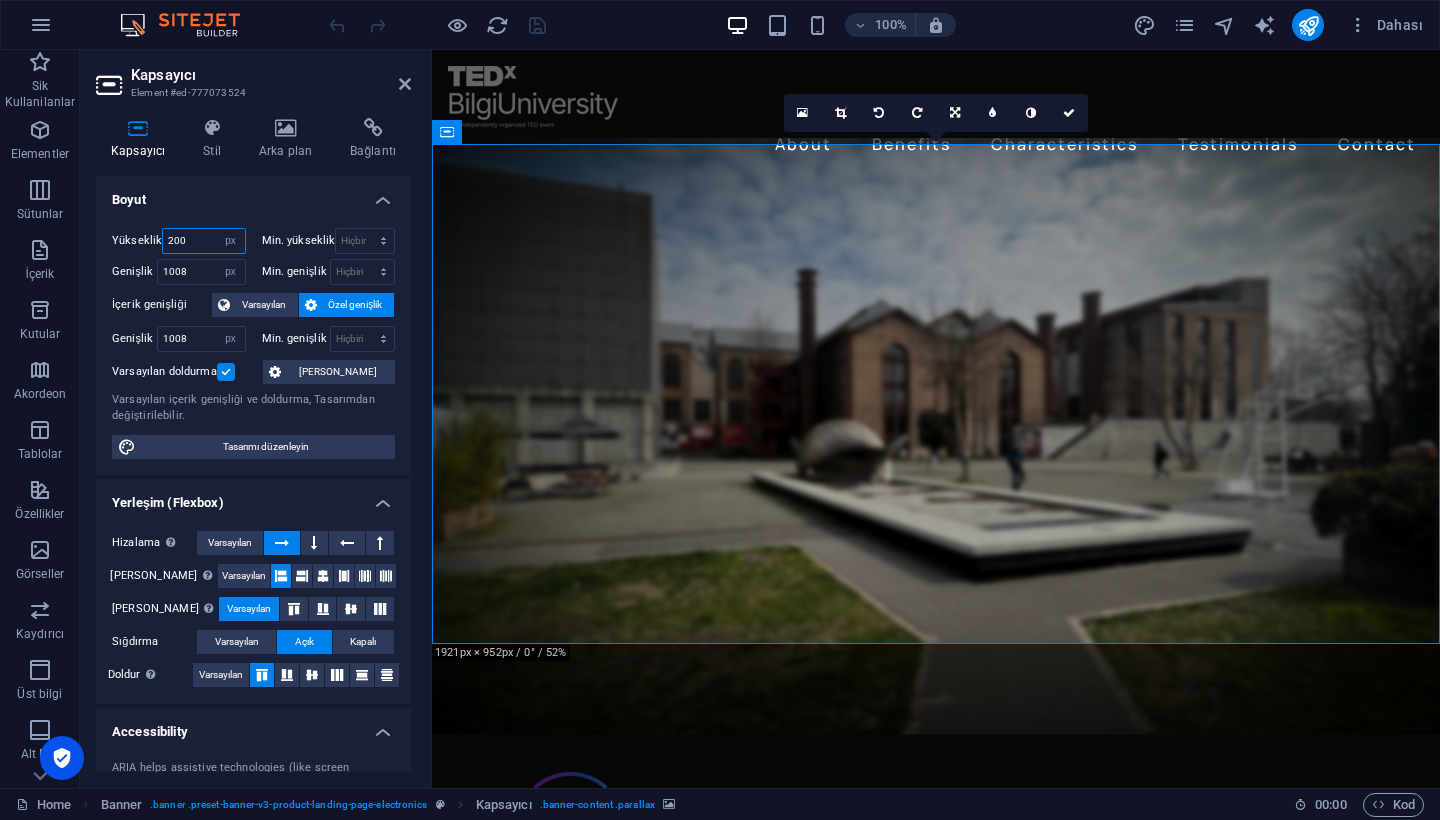 click on "200" at bounding box center [203, 241] 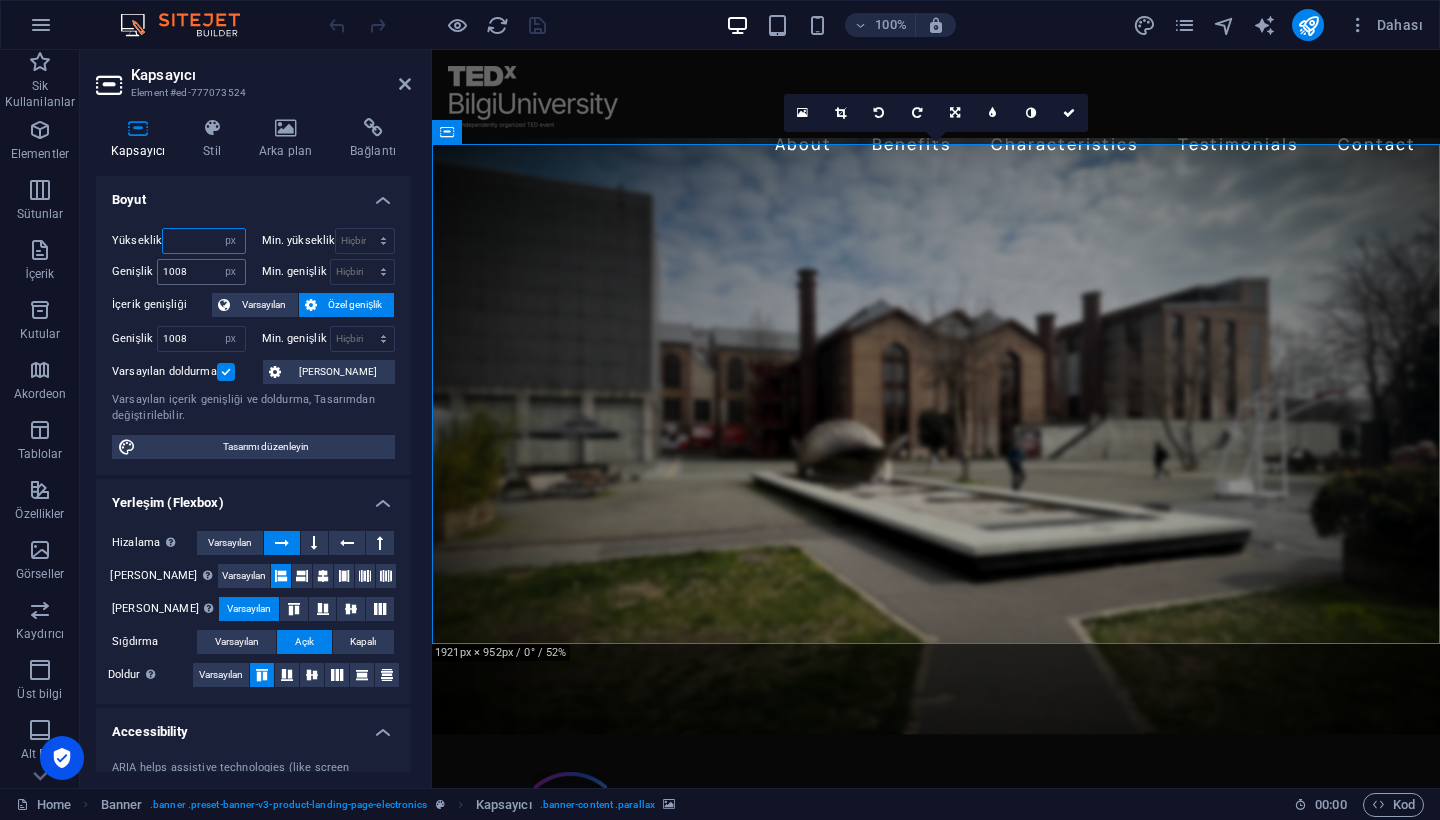 type 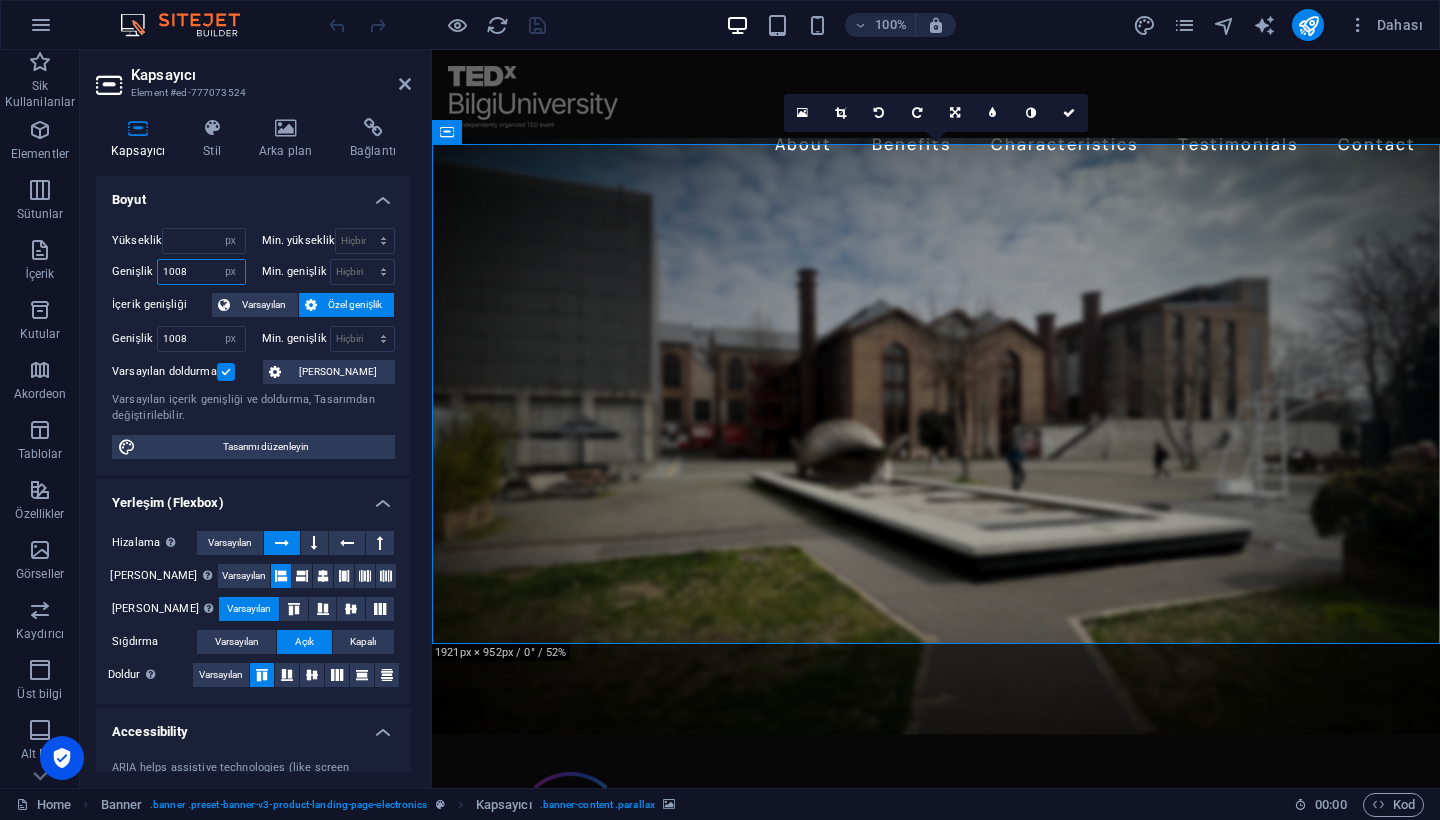 click on "1008" at bounding box center (201, 272) 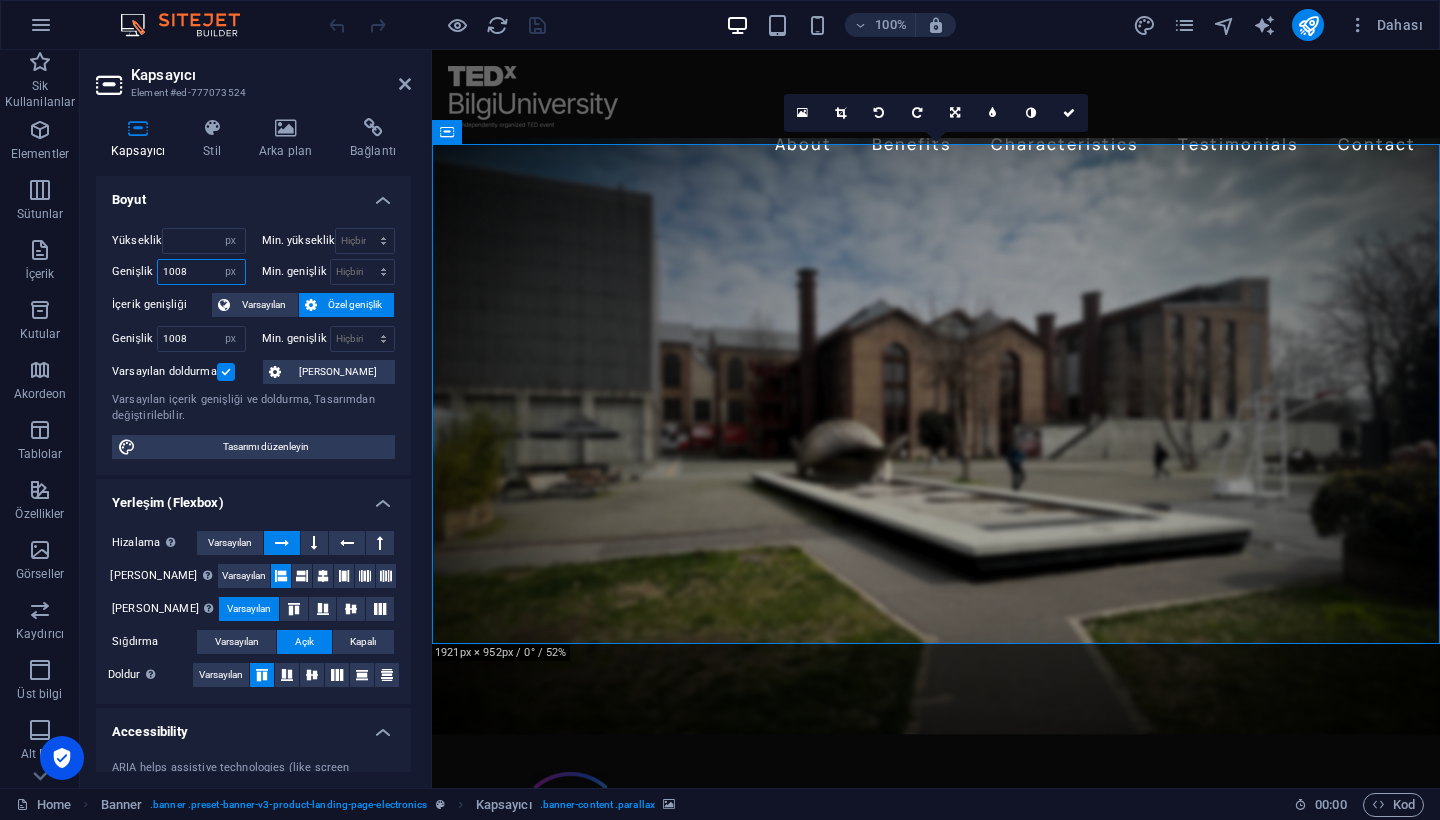click on "1008" at bounding box center (201, 272) 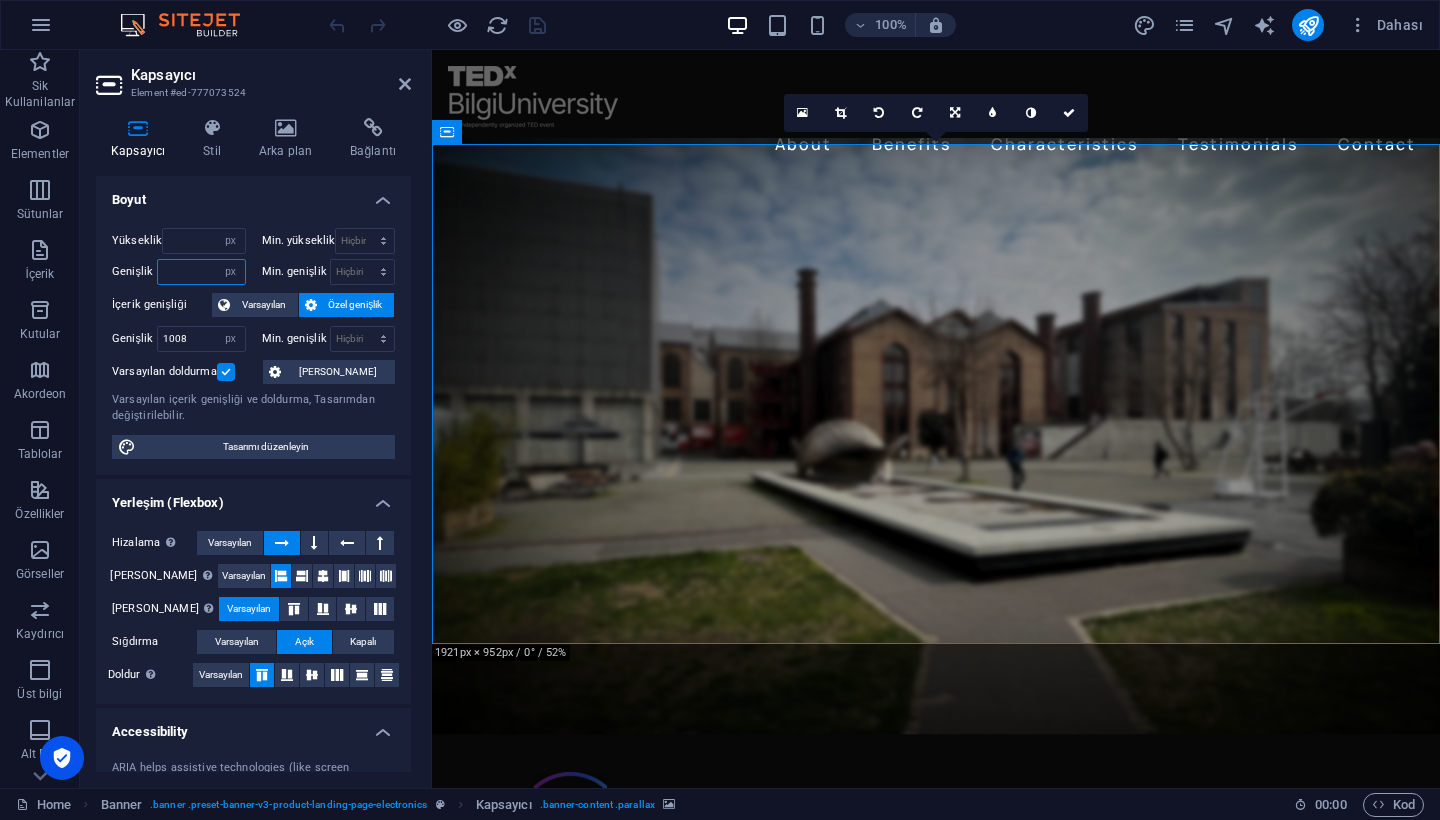 type 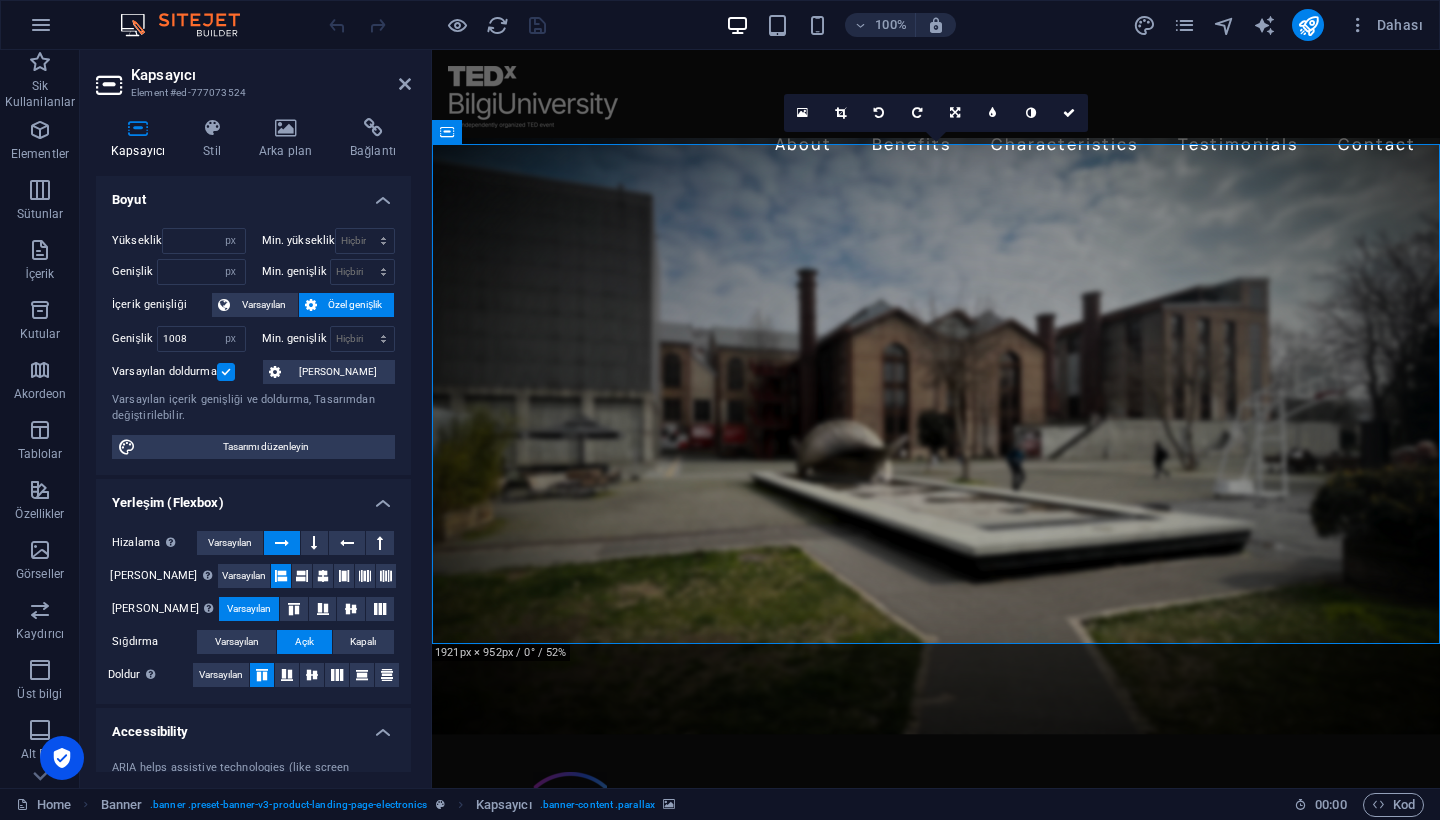 click on "Min. yükseklik" at bounding box center [299, 240] 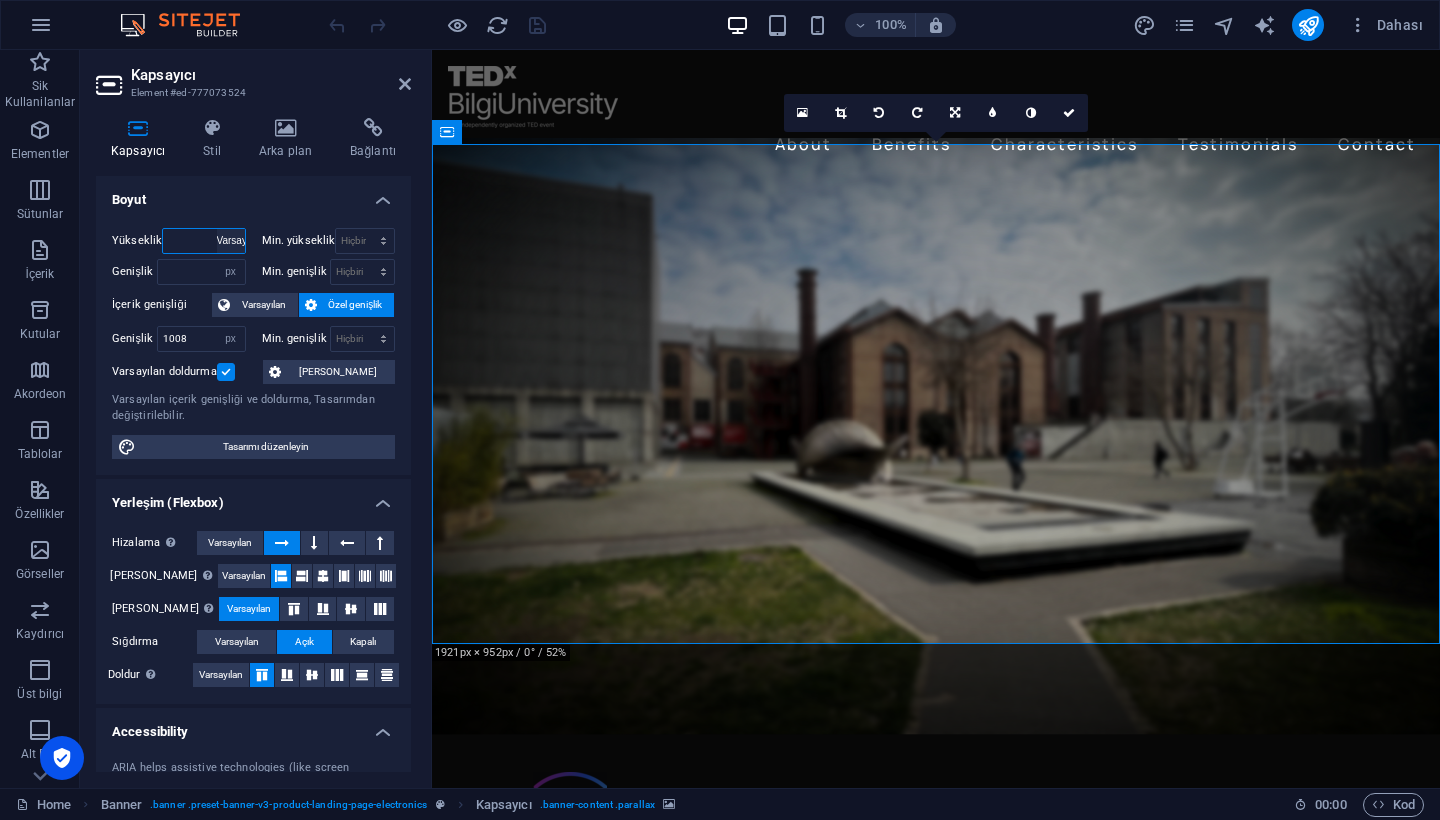 select on "DISABLED_OPTION_VALUE" 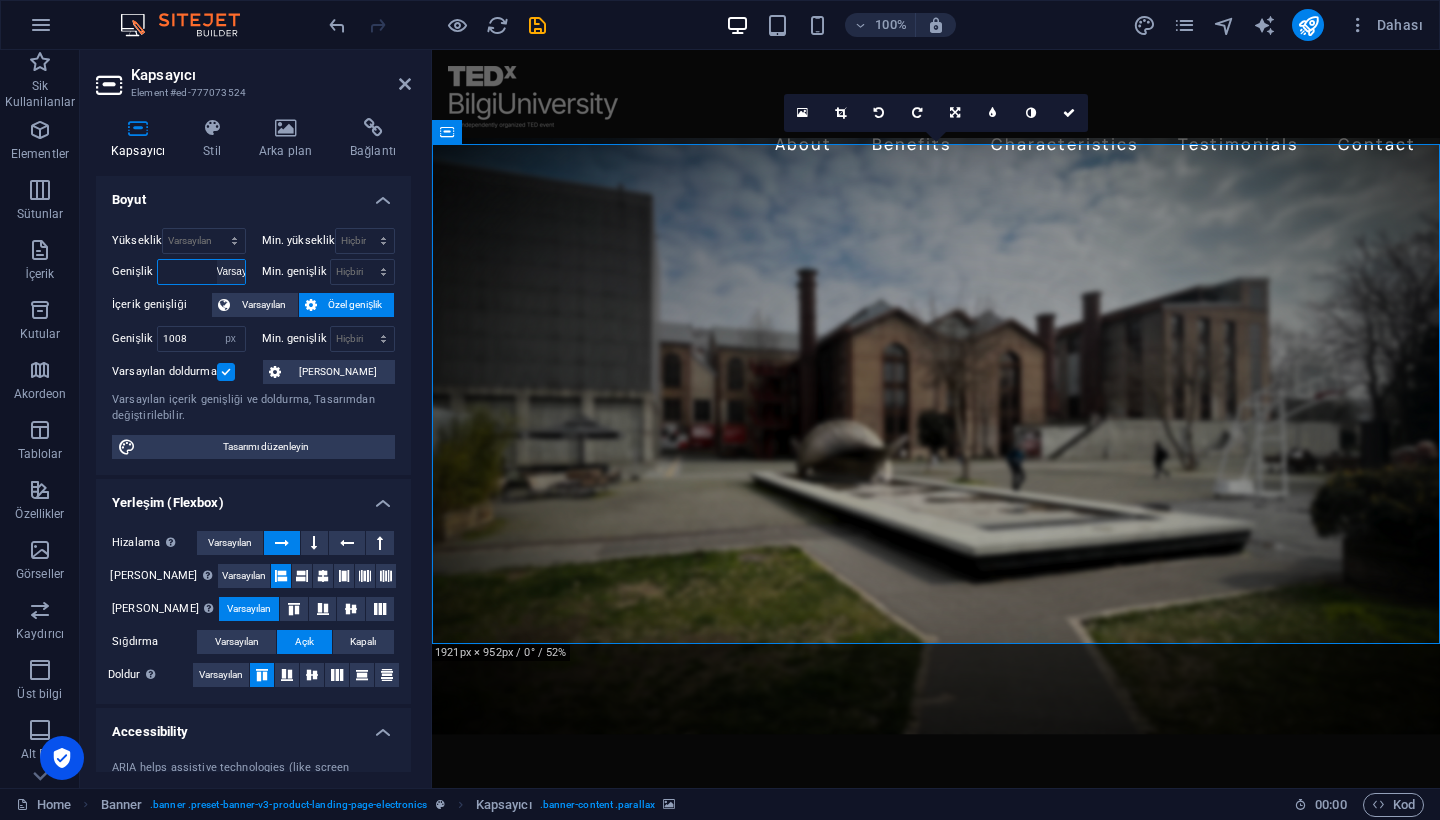 select on "DISABLED_OPTION_VALUE" 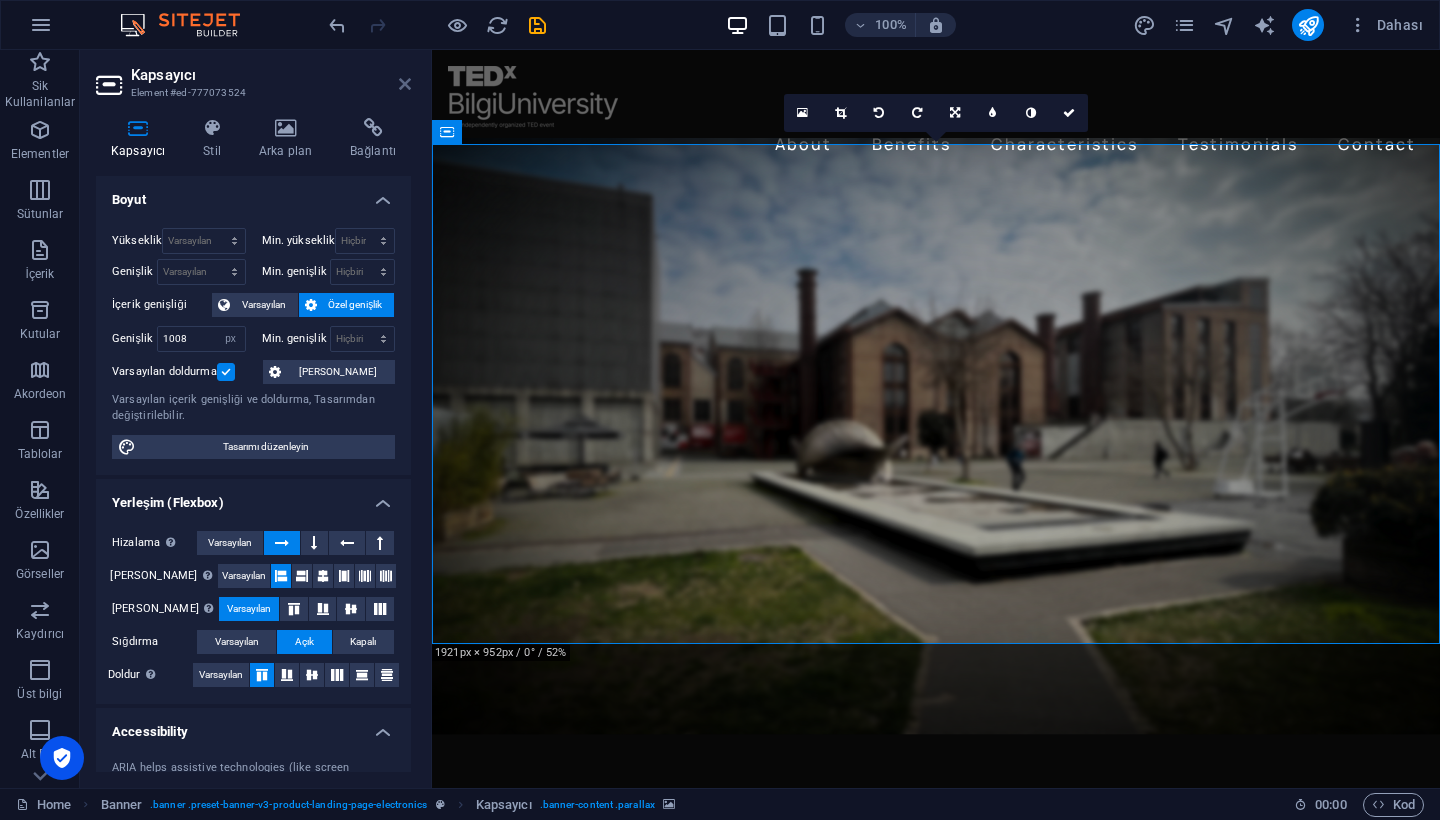 click at bounding box center [405, 84] 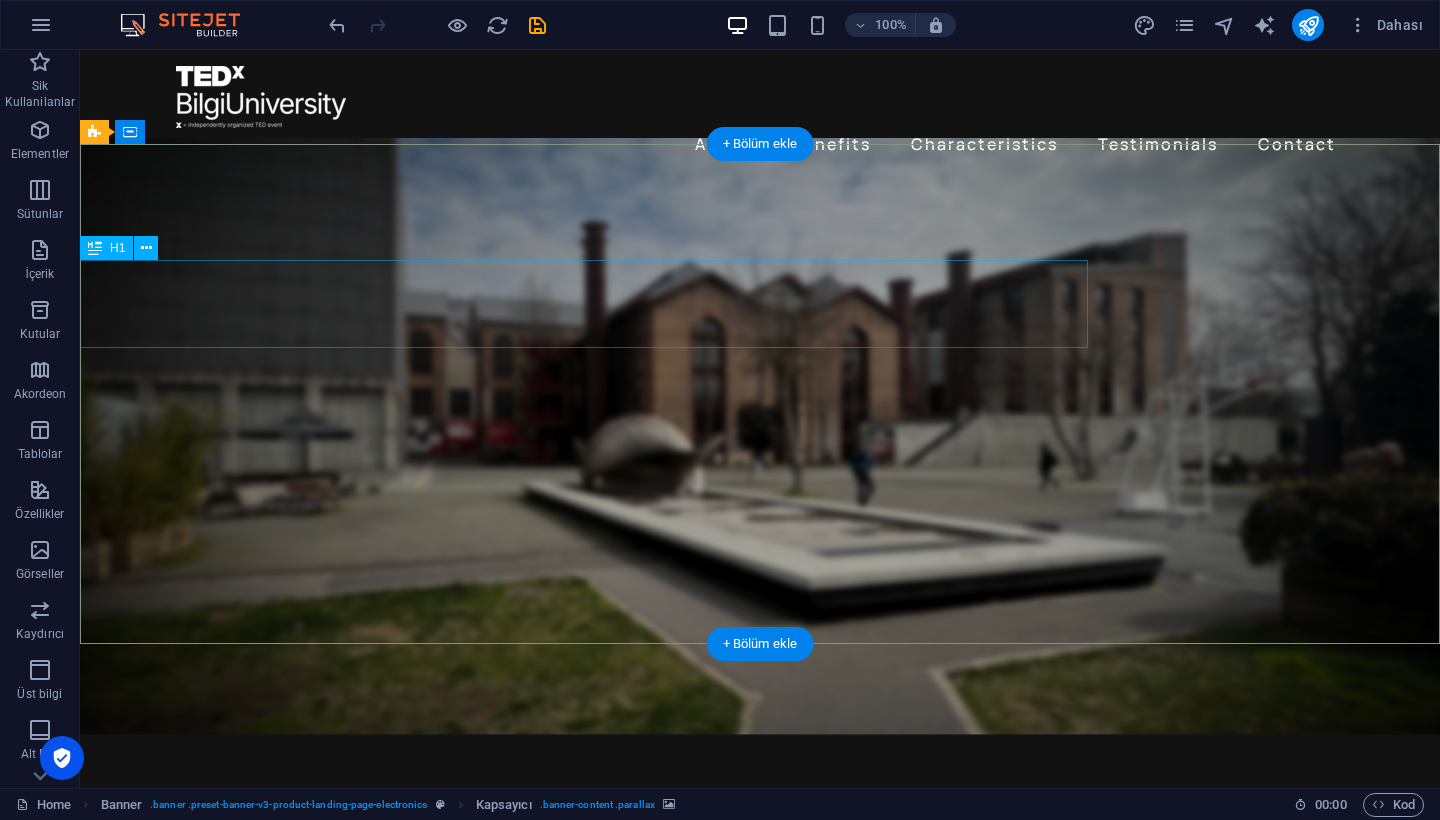 click on "Düşün. Tepki Ver. Dönüştür." at bounding box center [584, 932] 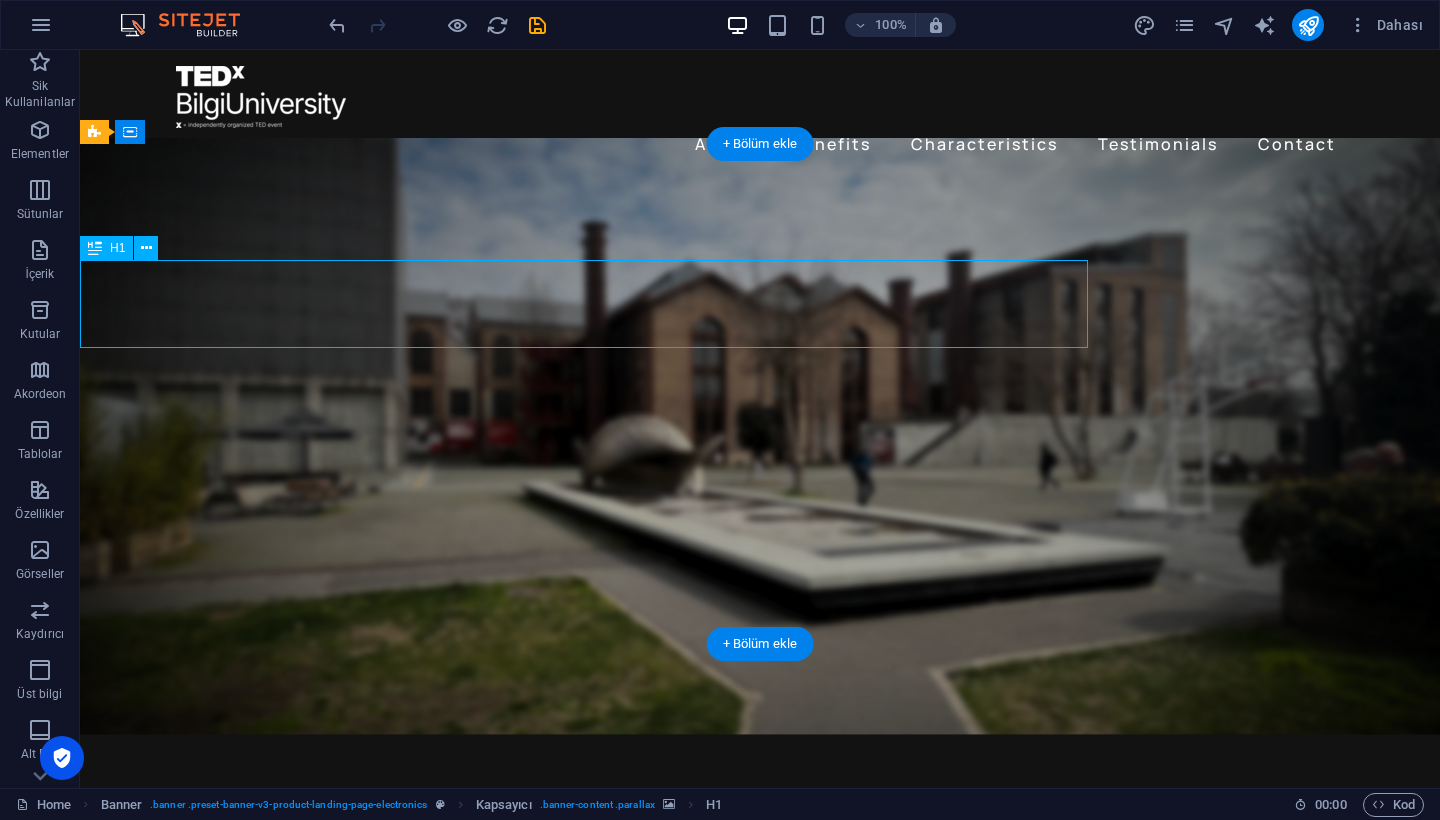 click on "Düşün. Tepki Ver. Dönüştür." at bounding box center (584, 932) 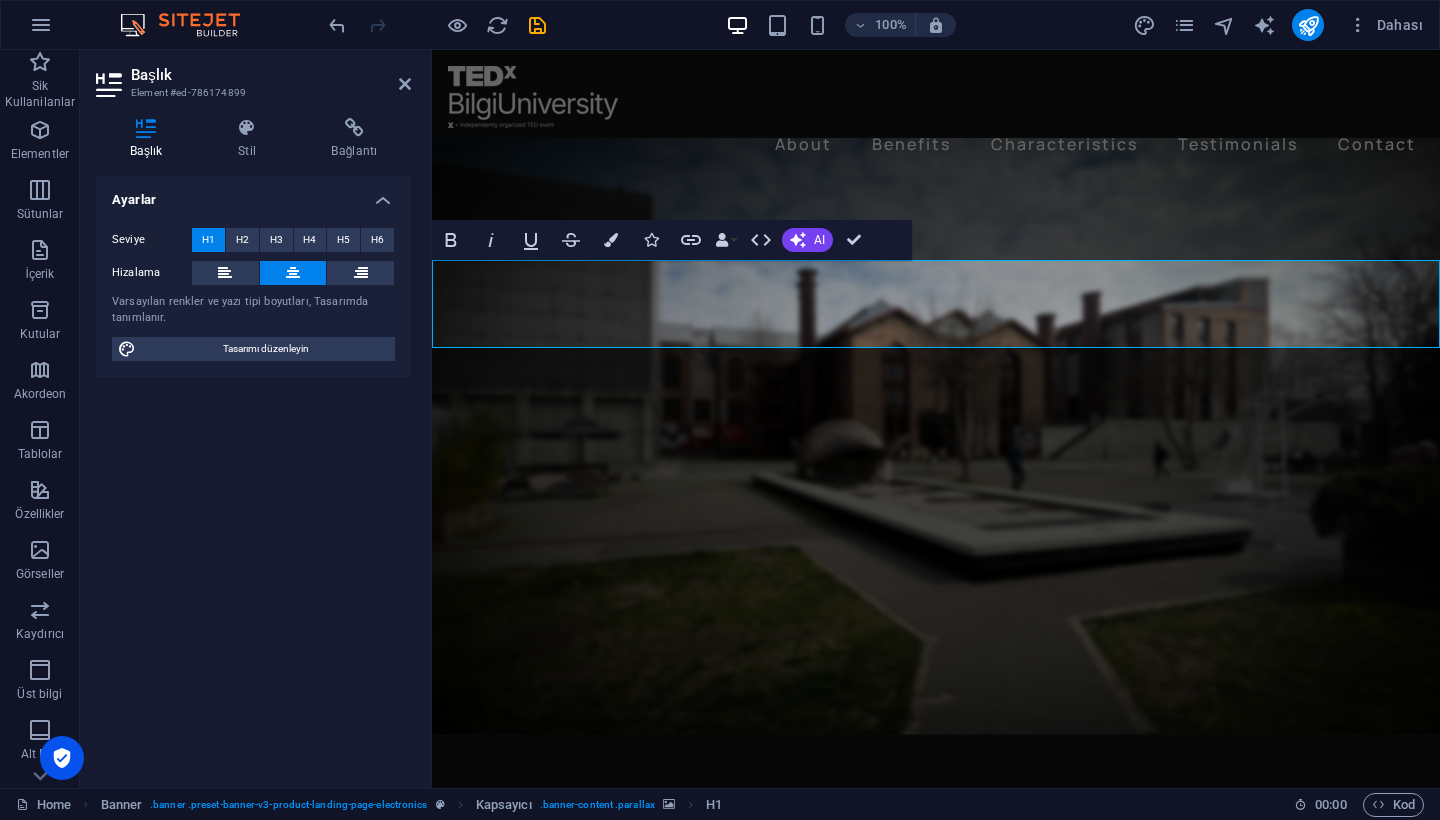 click at bounding box center (293, 273) 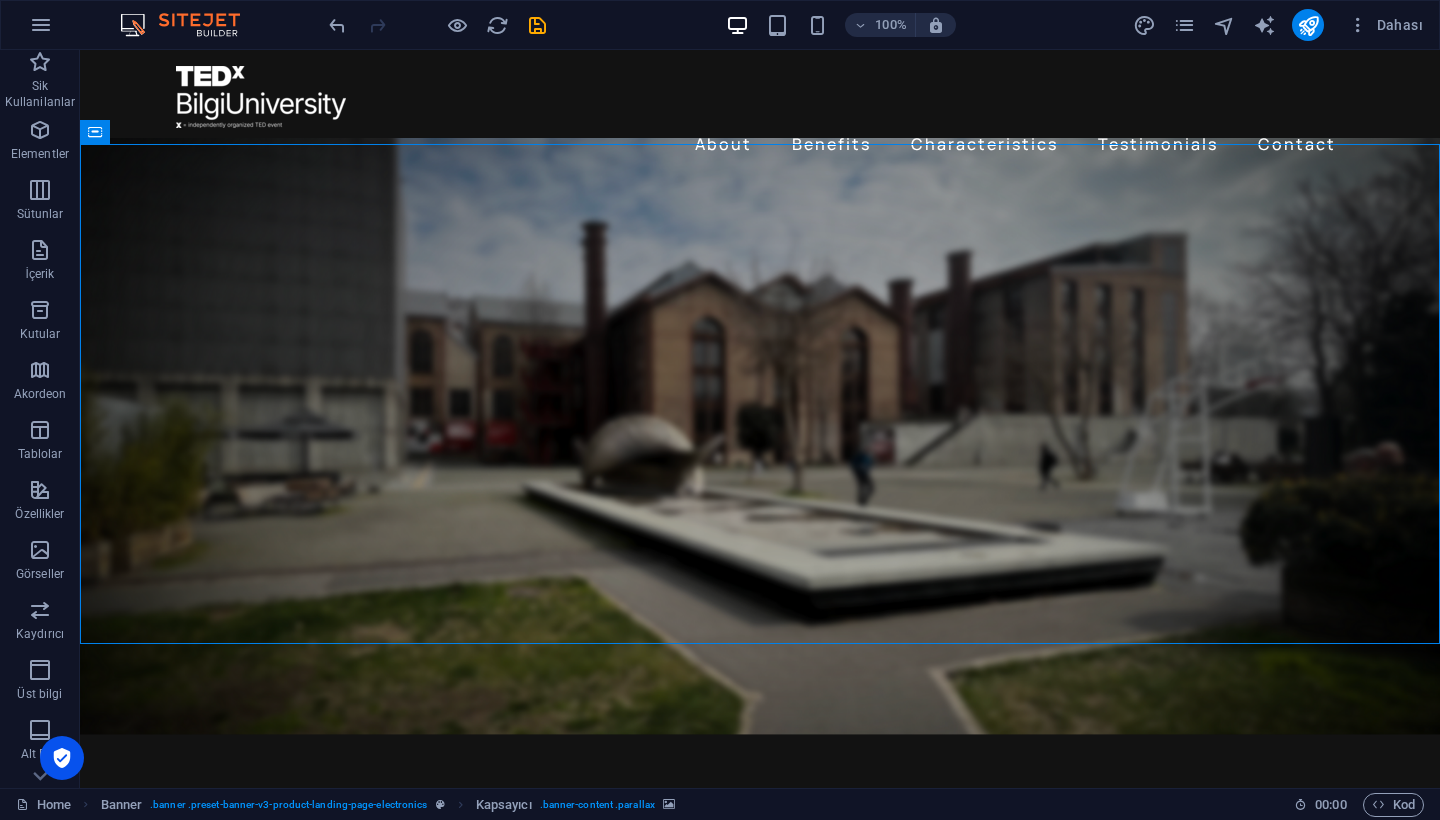 click at bounding box center (760, 436) 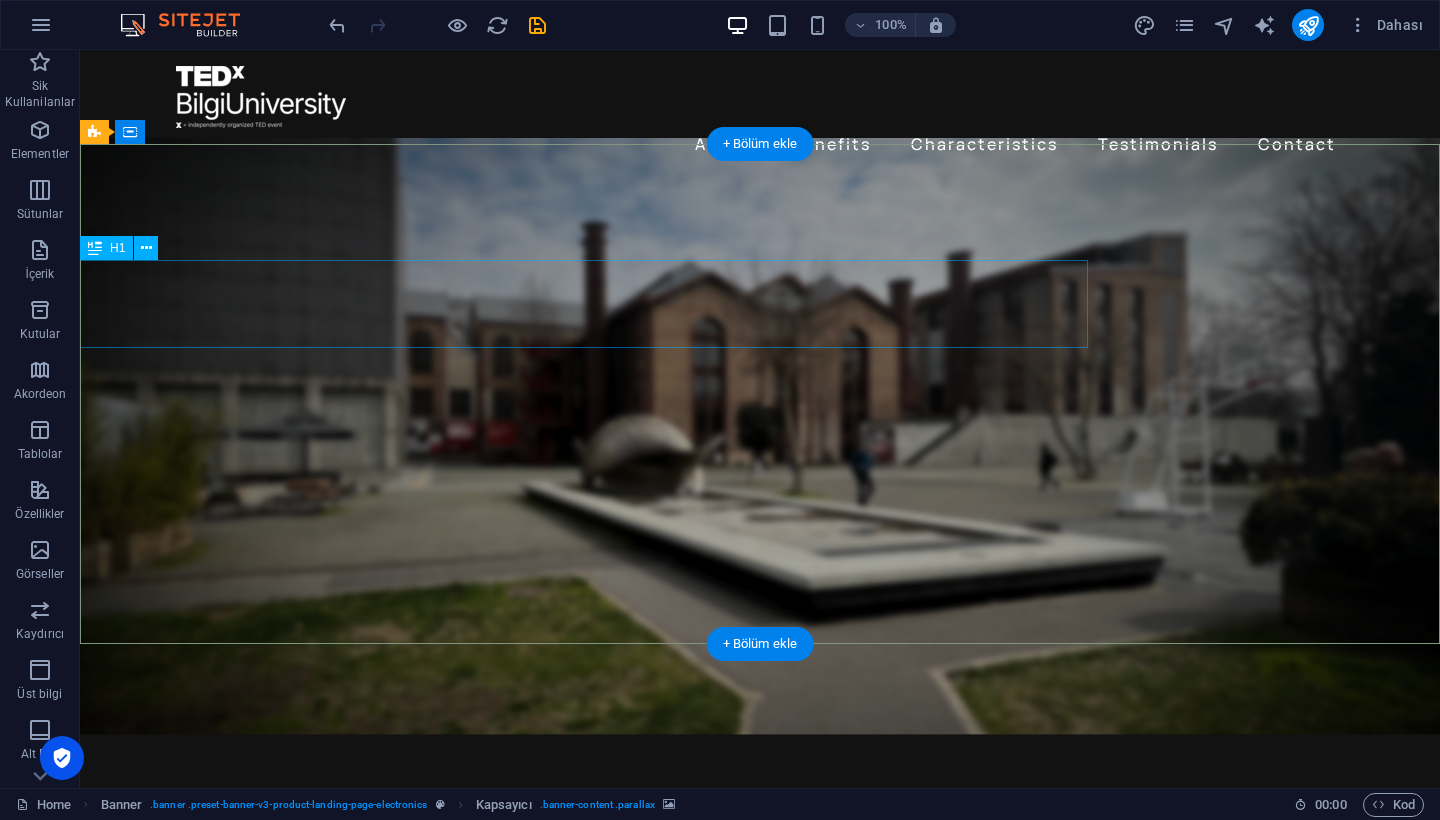 click on "Düşün. Tepki Ver. Dönüştür." at bounding box center [584, 932] 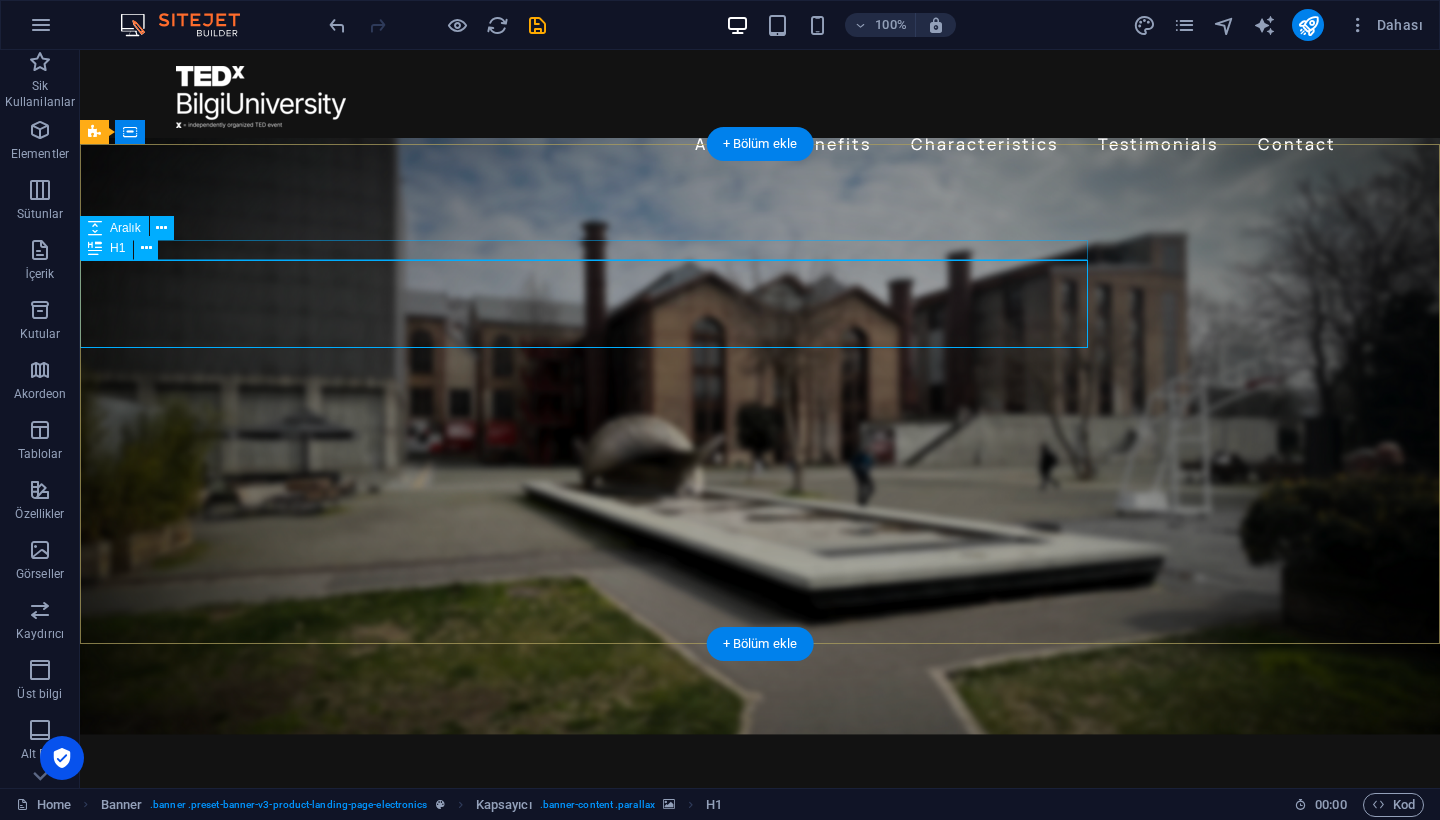 click on "H1" at bounding box center [106, 248] 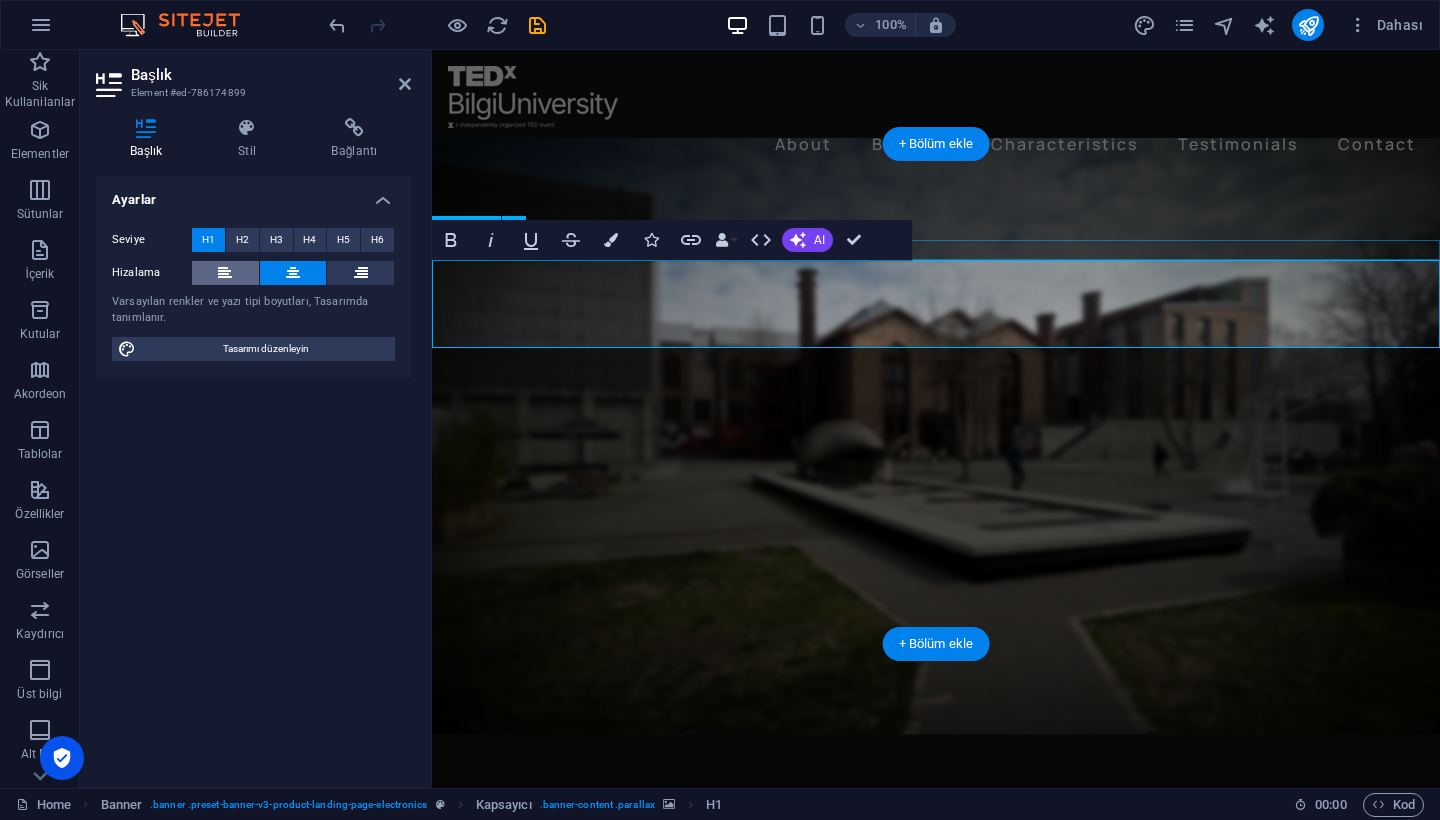 click at bounding box center [225, 273] 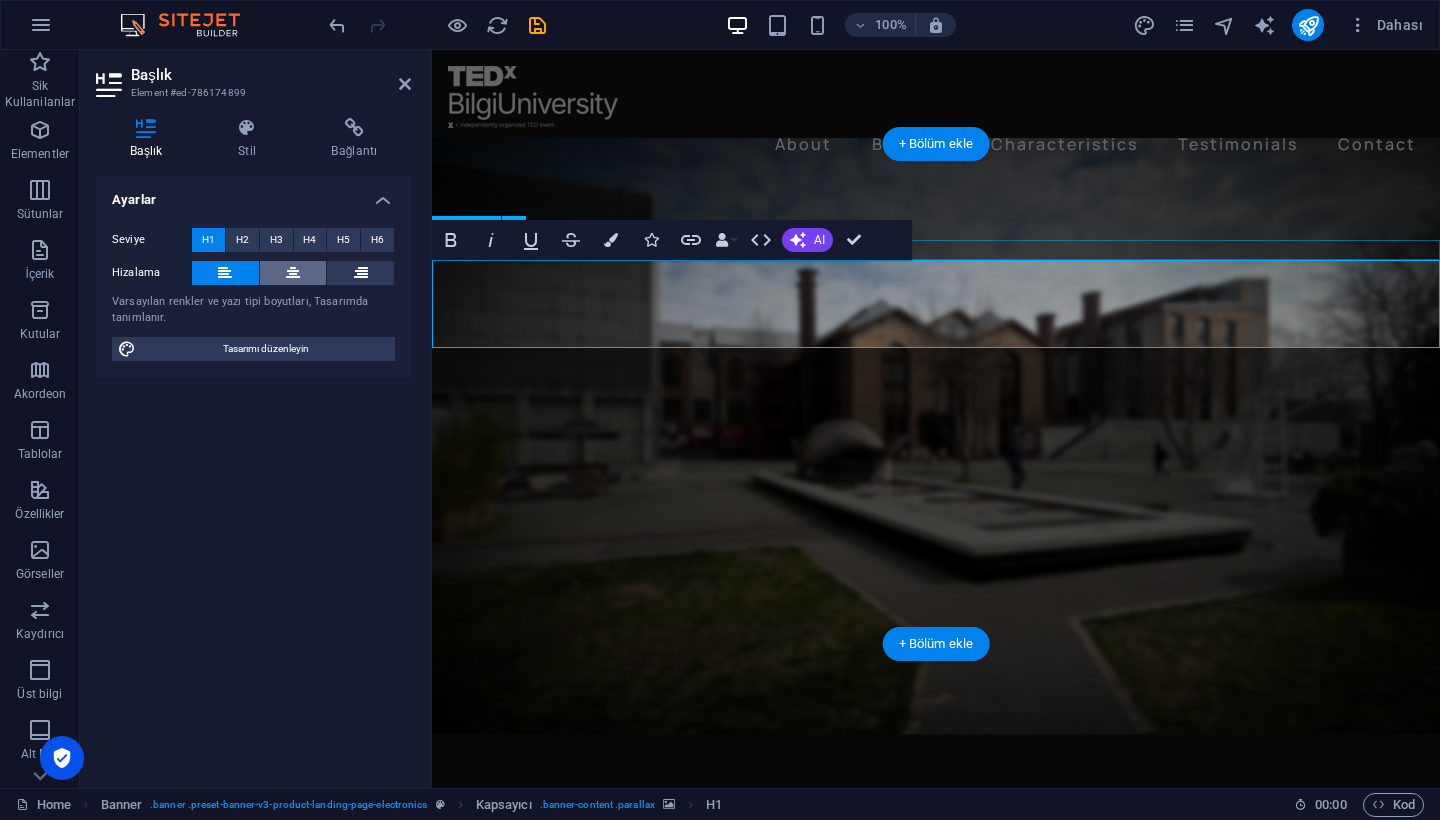 click at bounding box center (293, 273) 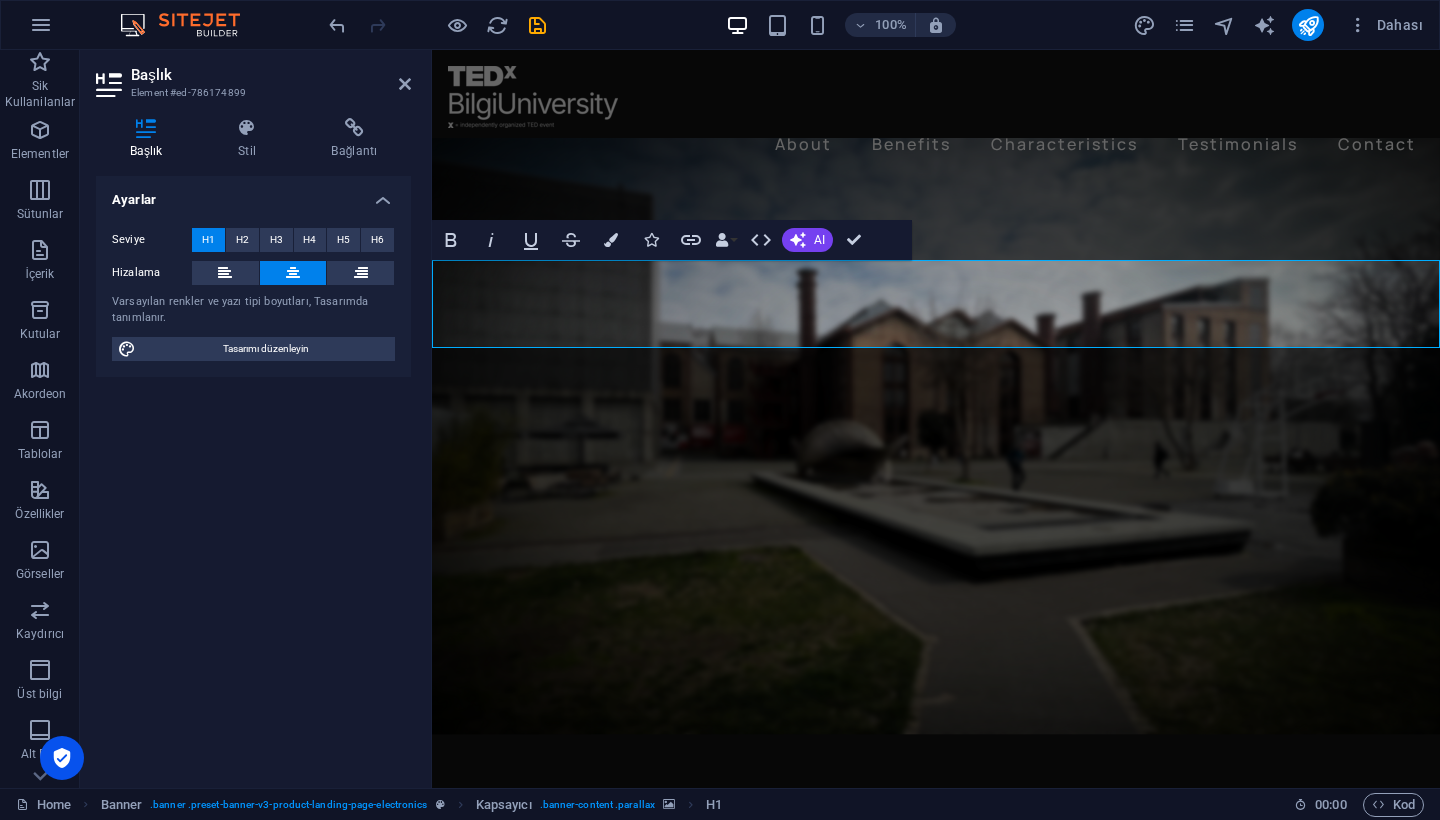 click at bounding box center [936, 436] 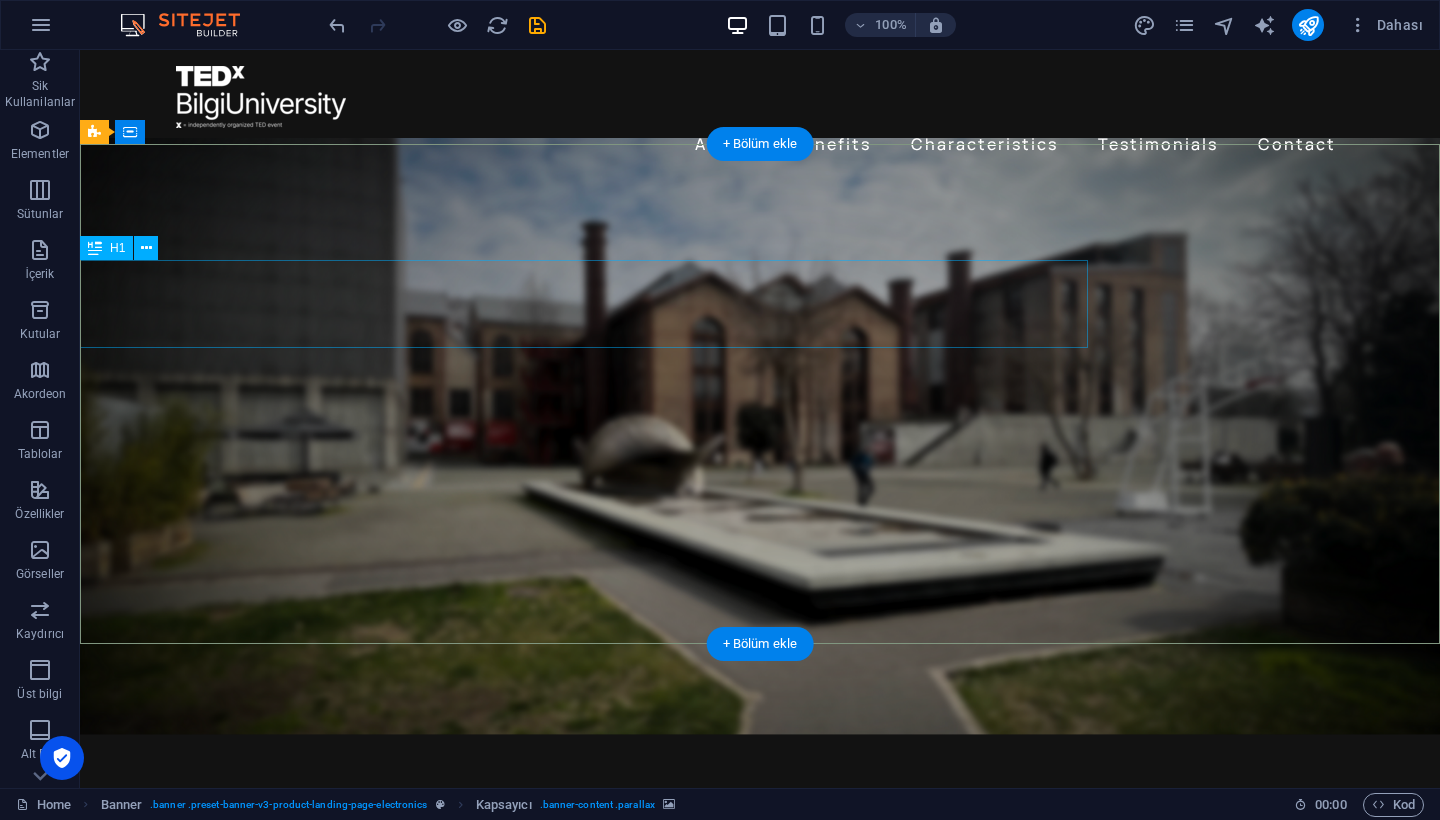 click on "Düşün. Tepki Ver. Dönüştür." at bounding box center (584, 932) 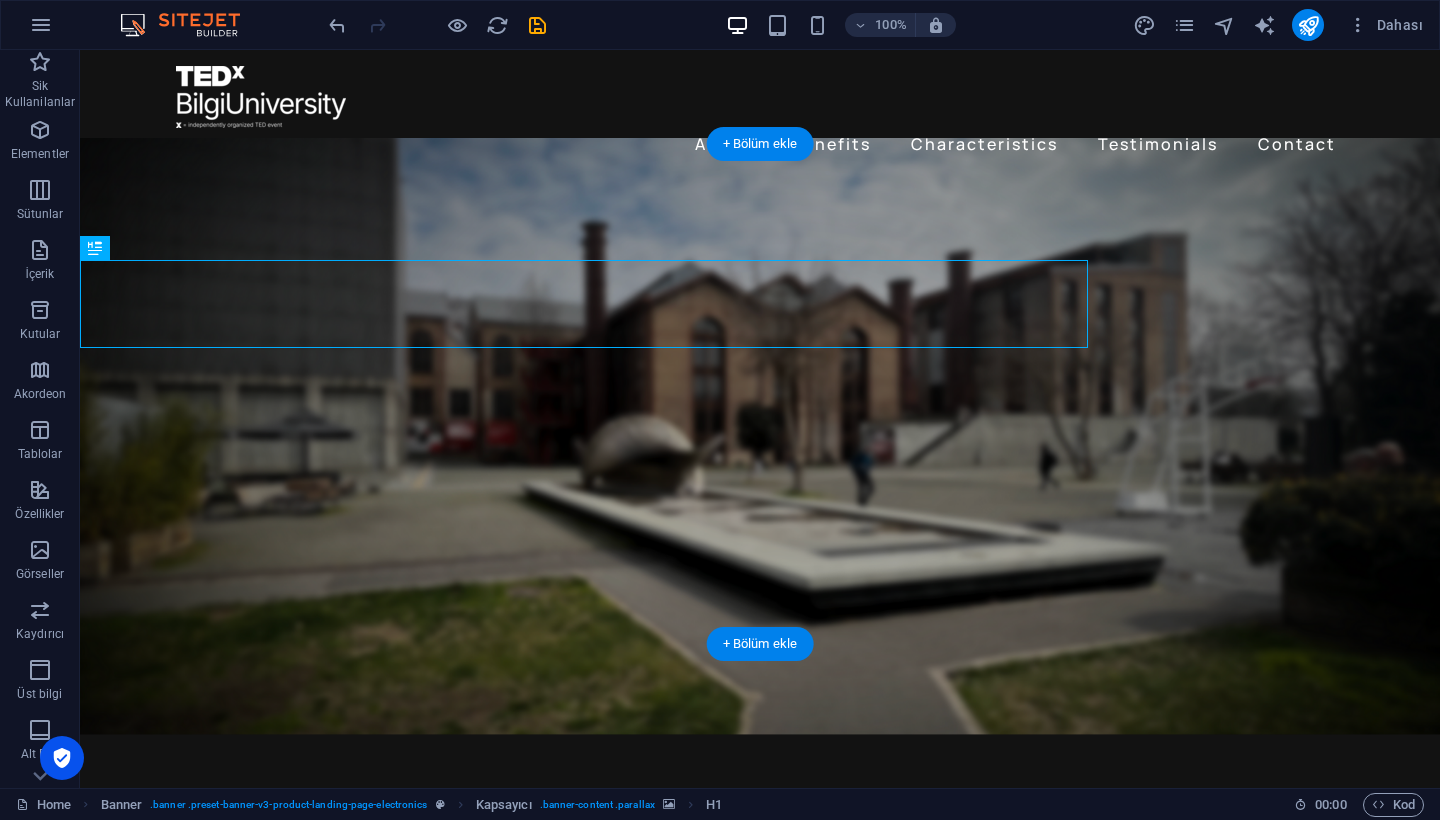 click at bounding box center [760, 436] 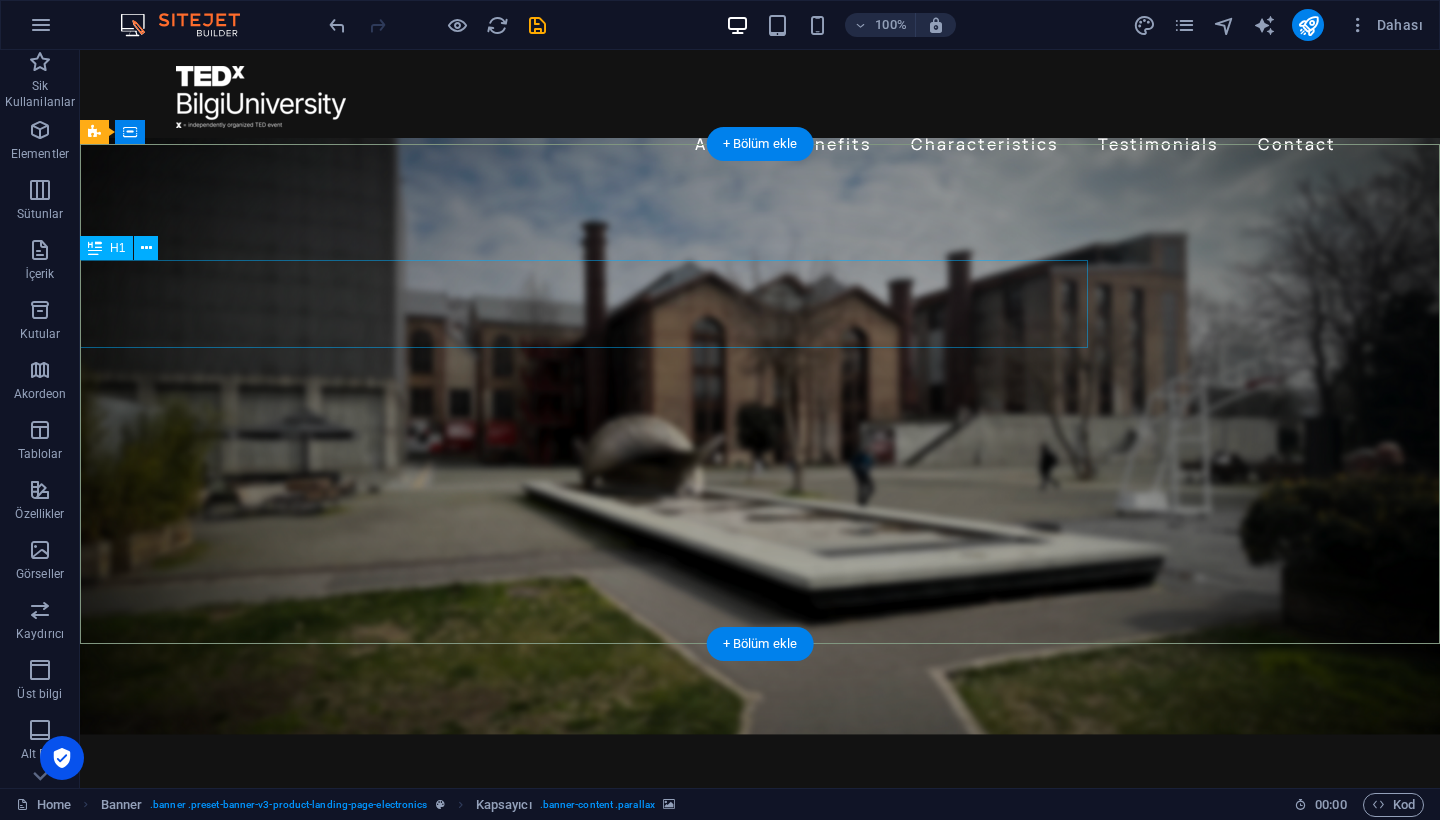 click on "Düşün. Tepki Ver. Dönüştür." at bounding box center (584, 932) 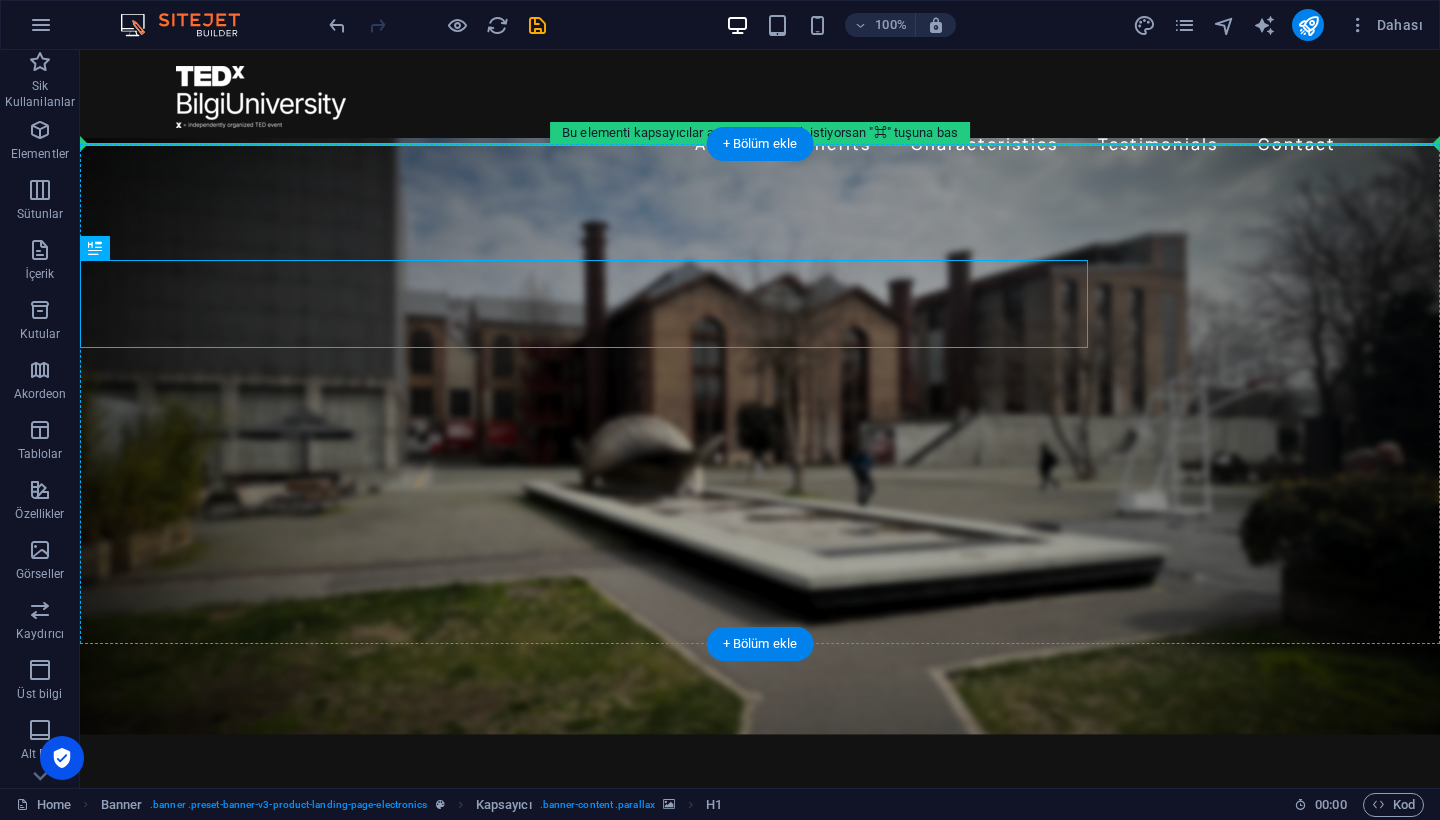 drag, startPoint x: 776, startPoint y: 302, endPoint x: 1175, endPoint y: 305, distance: 399.0113 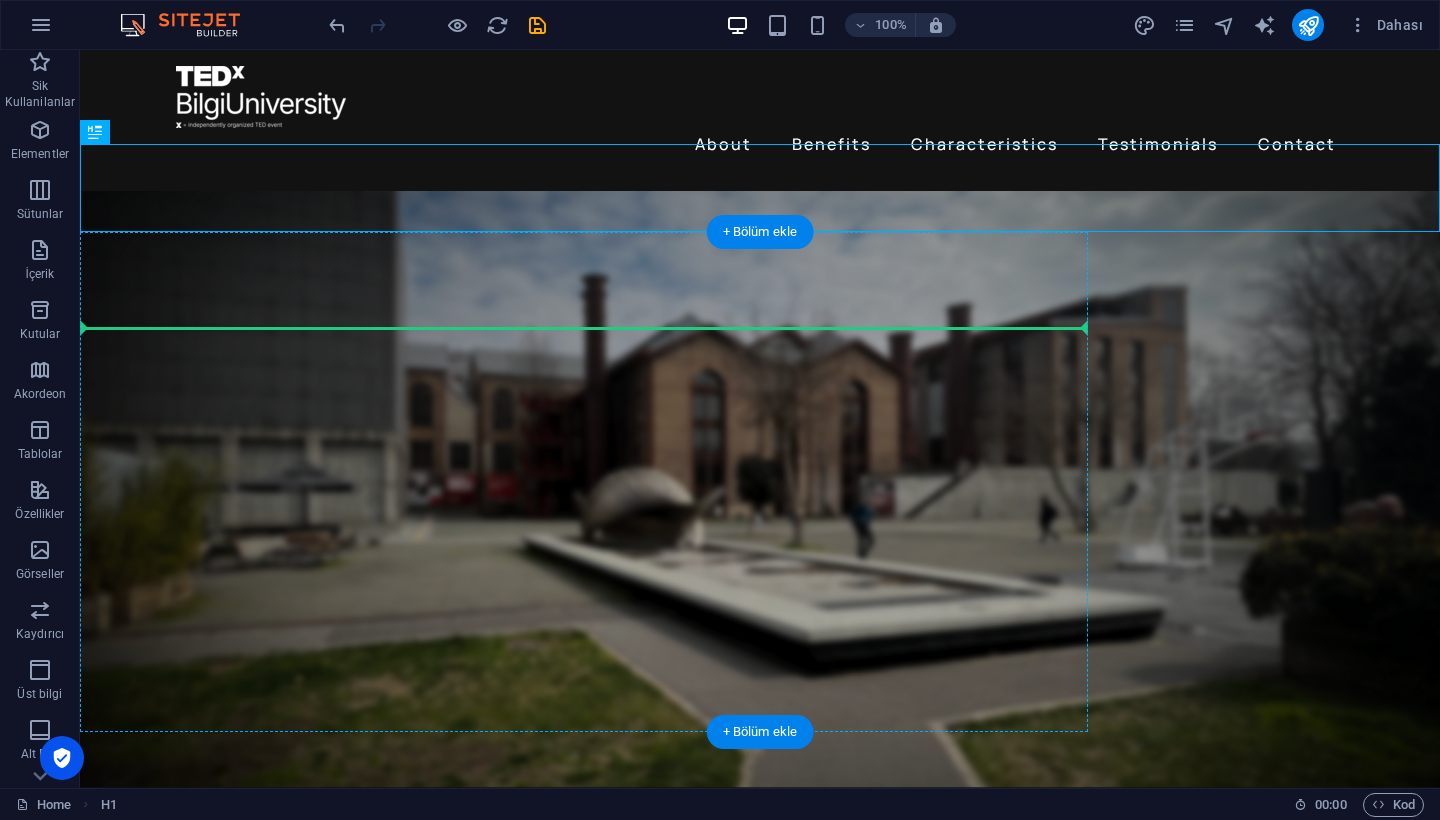drag, startPoint x: 883, startPoint y: 187, endPoint x: 894, endPoint y: 330, distance: 143.42245 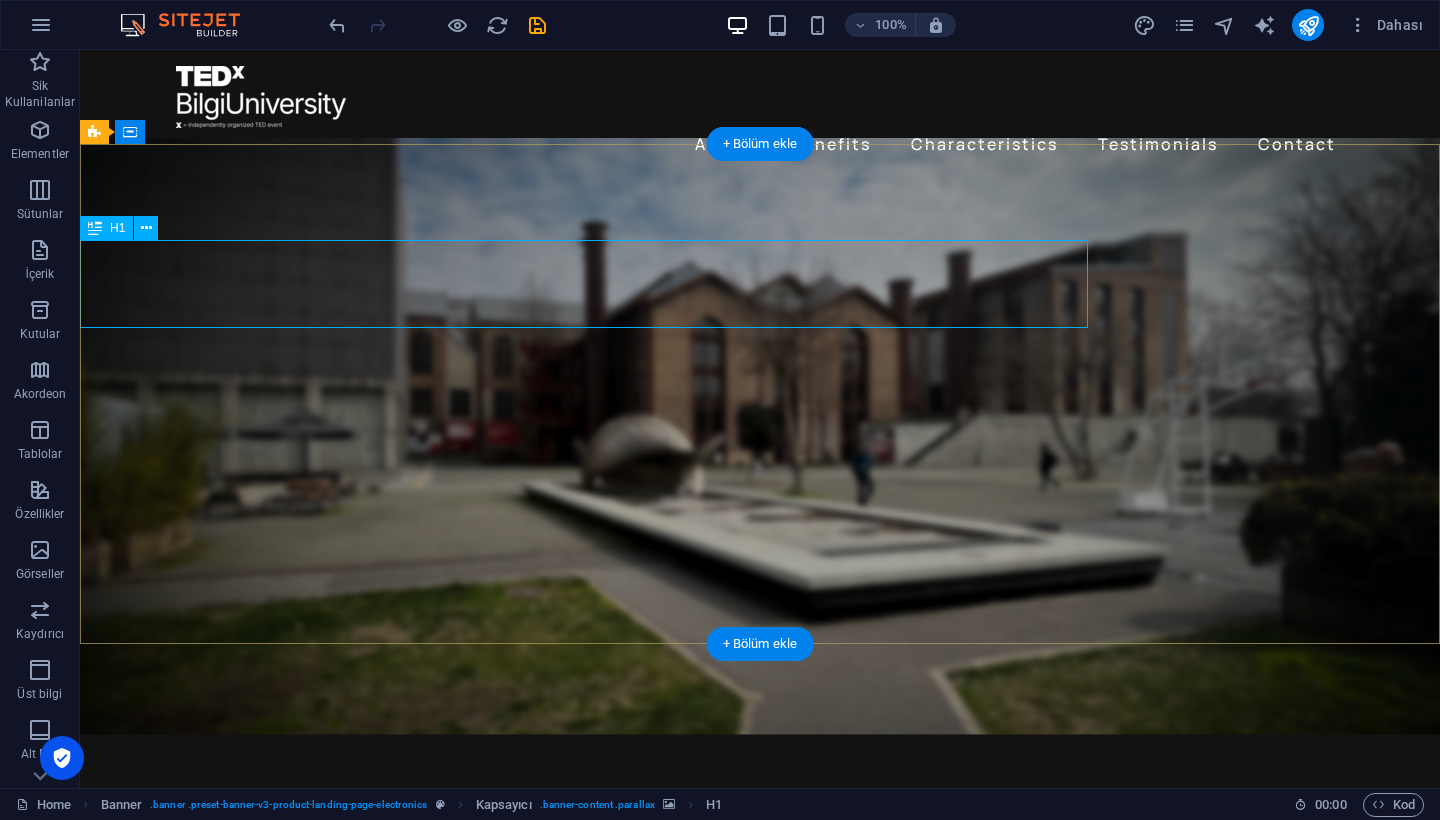 click on "Düşün. Tepki Ver. Dönüştür." at bounding box center (584, 912) 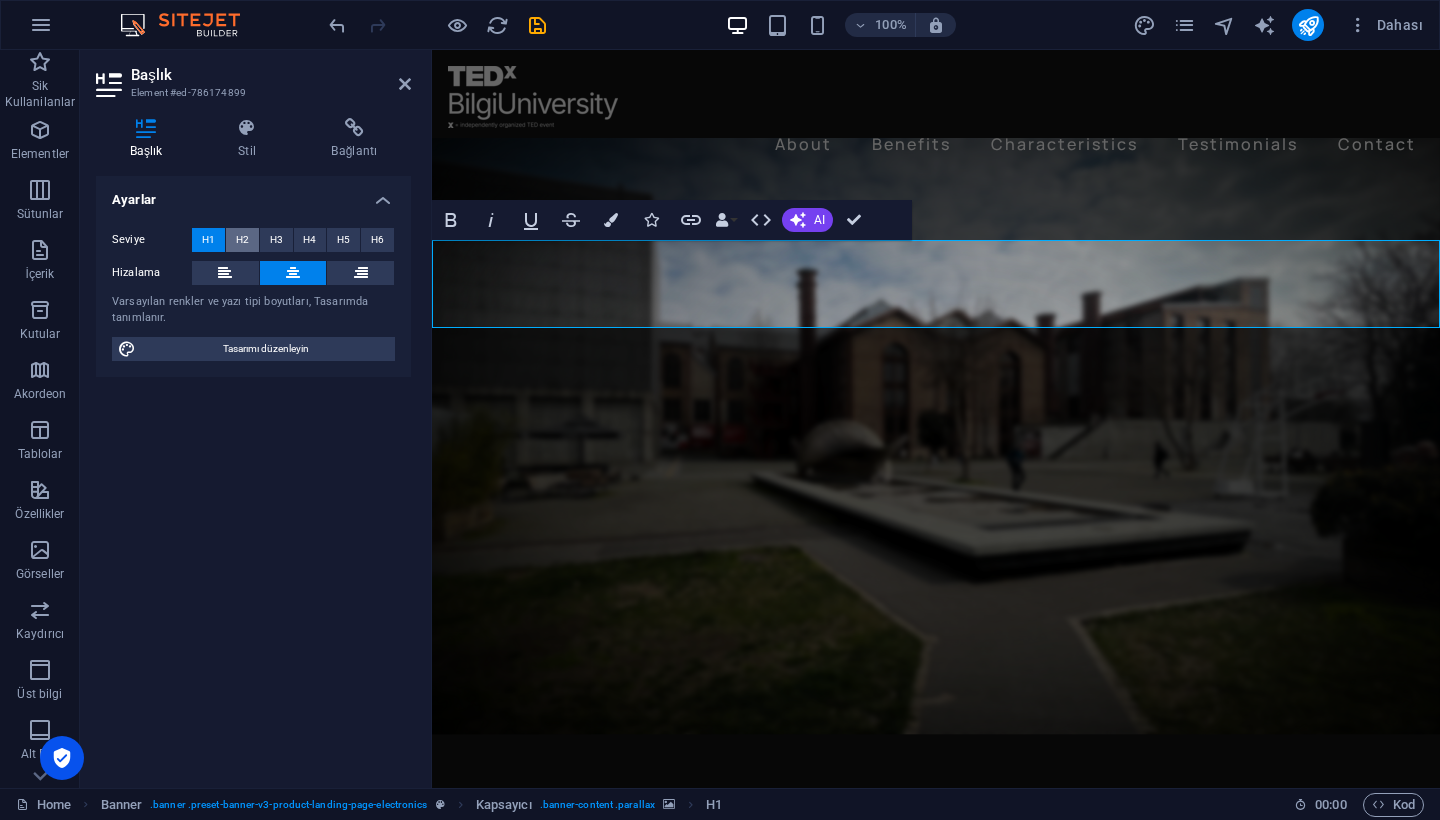 click on "H2" at bounding box center (242, 240) 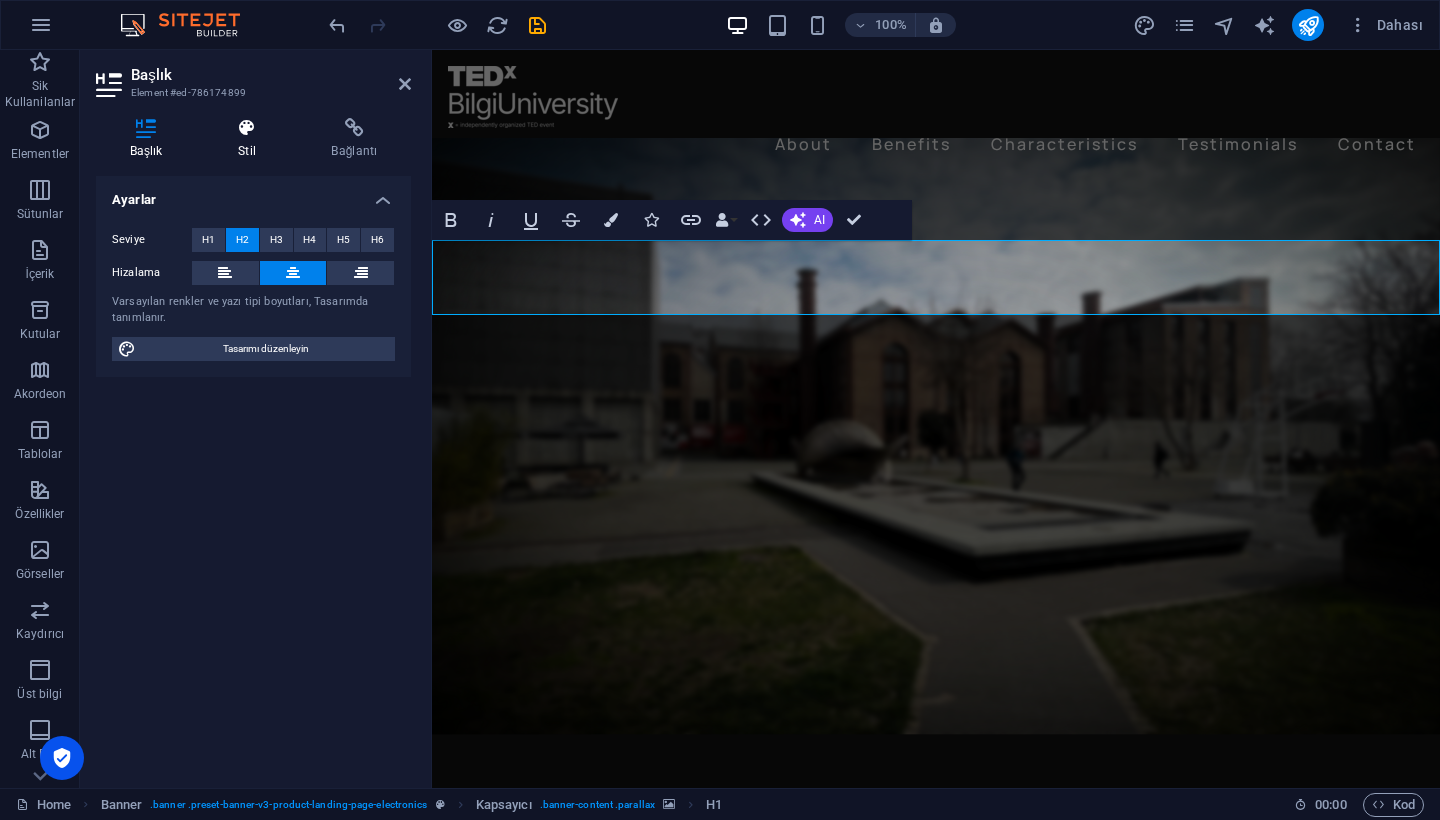 click on "Stil" at bounding box center [250, 139] 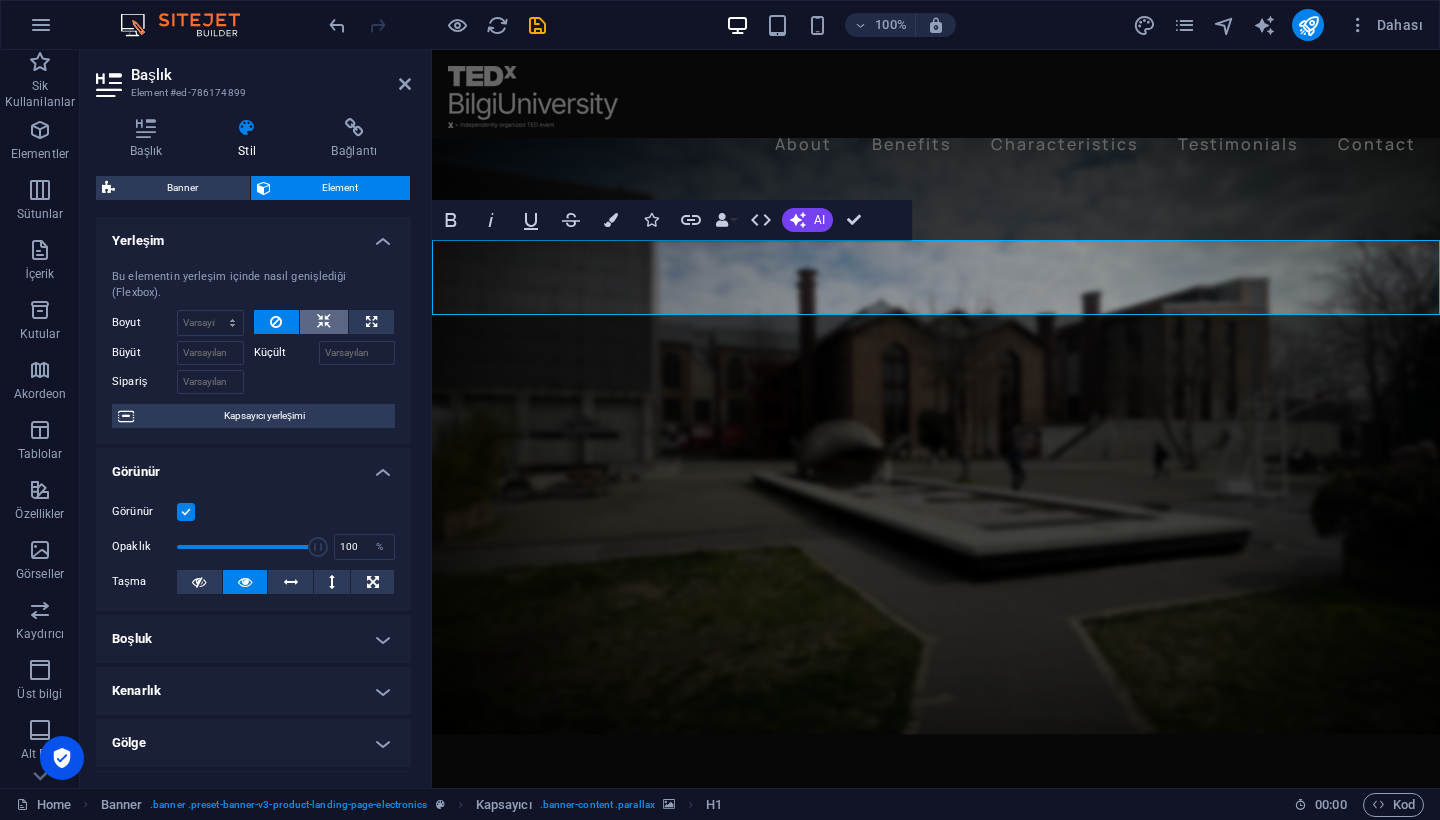 click at bounding box center [324, 322] 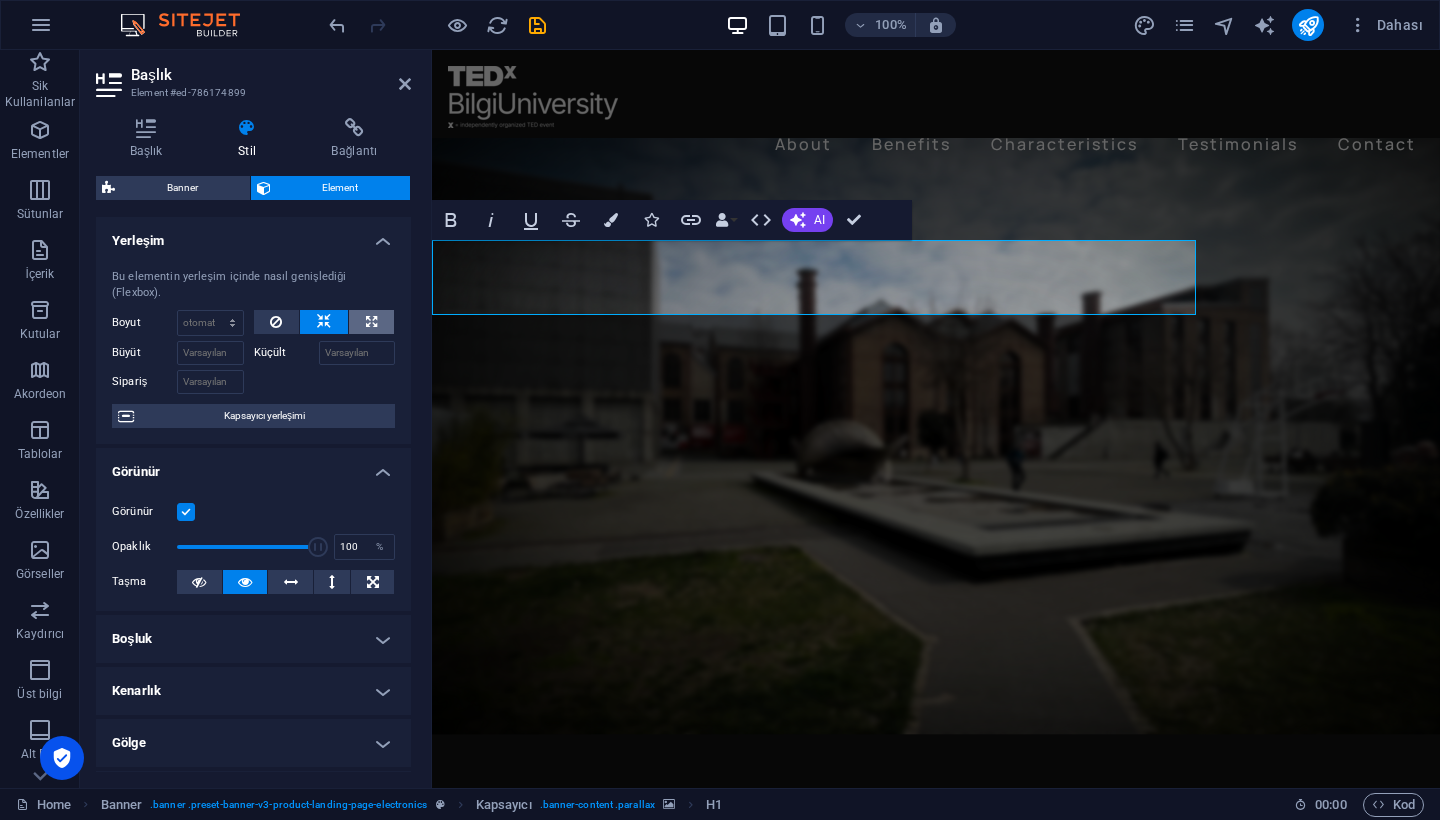 click at bounding box center (371, 322) 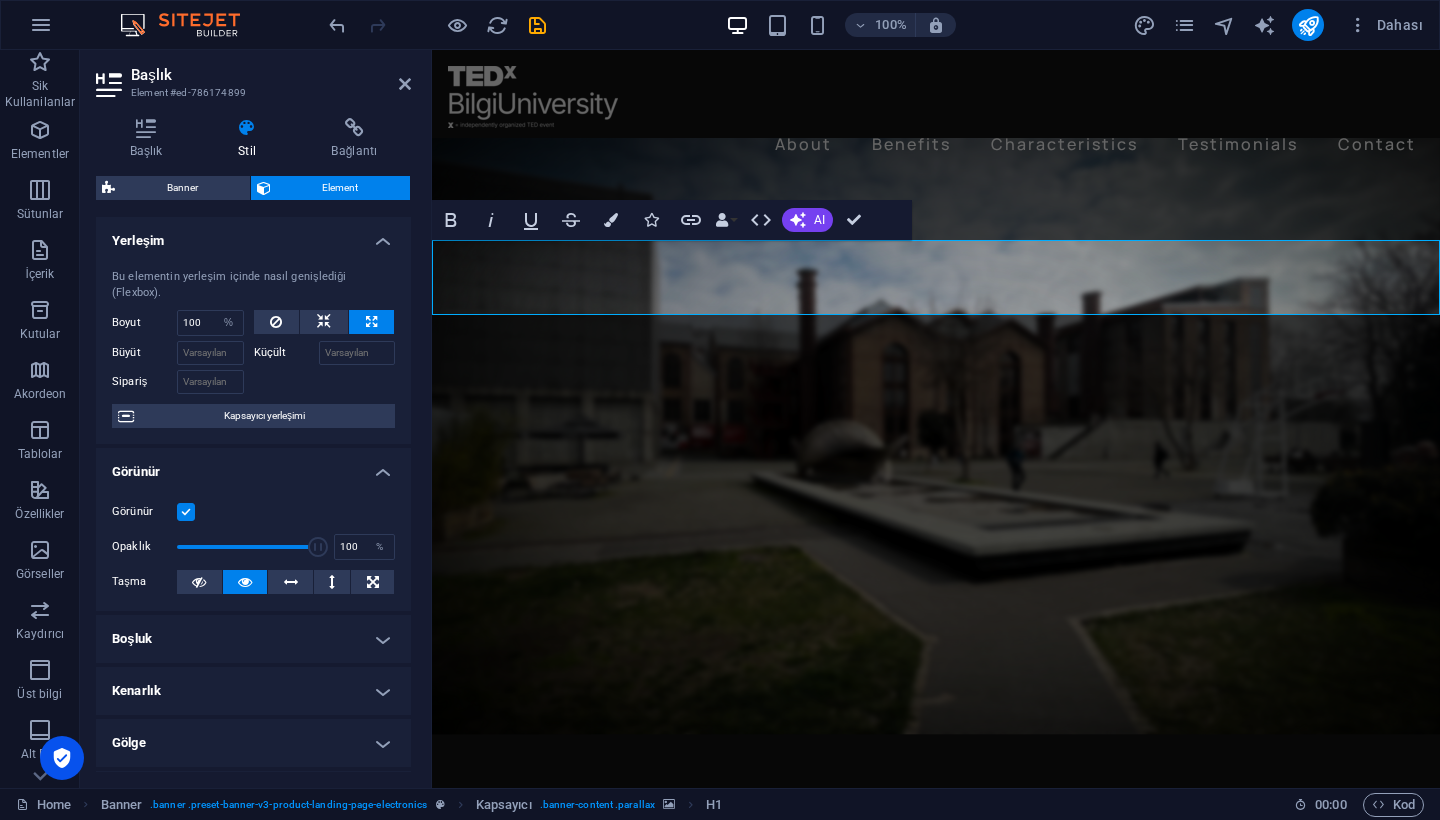 click at bounding box center [936, 436] 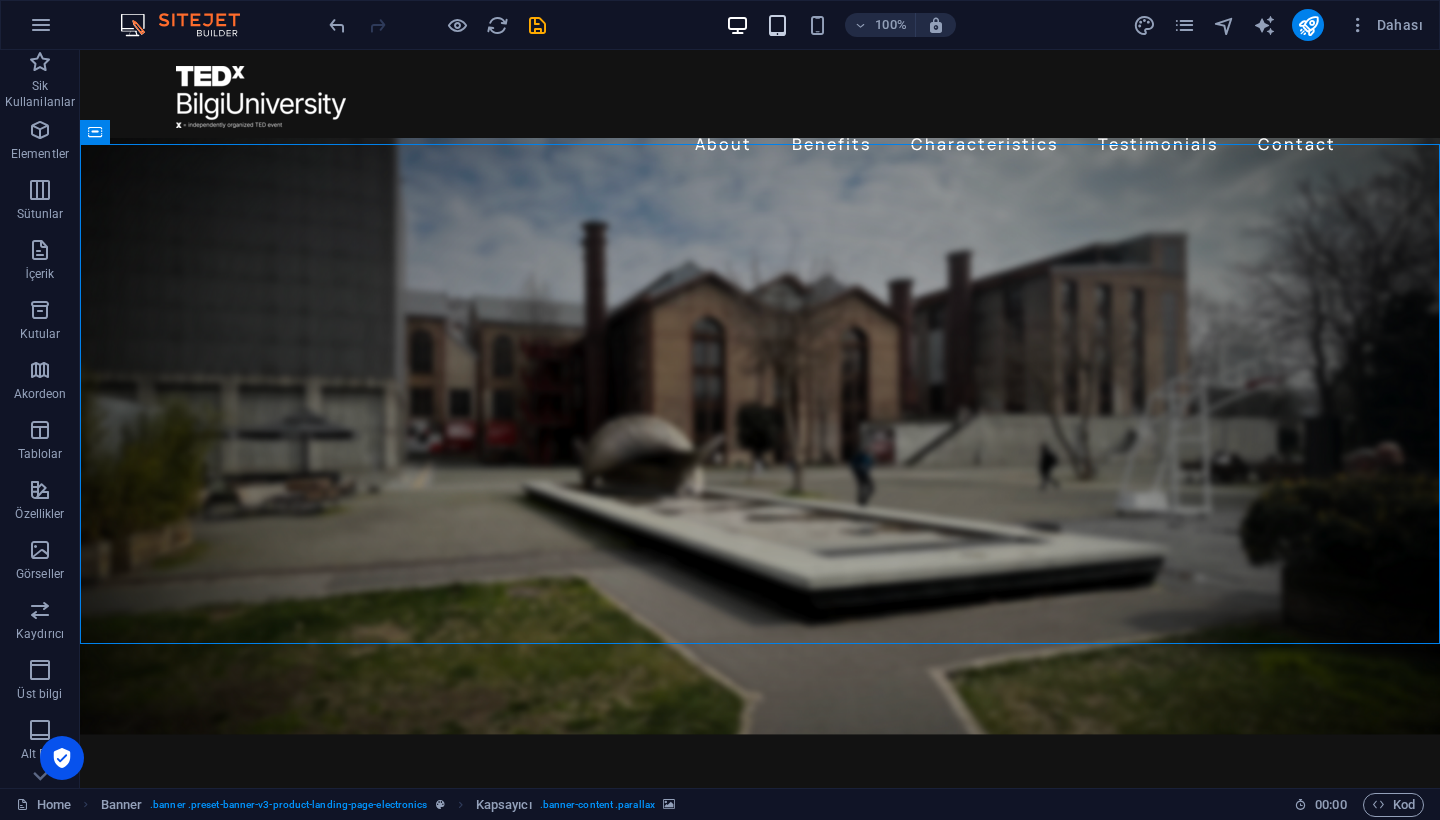 click at bounding box center (777, 25) 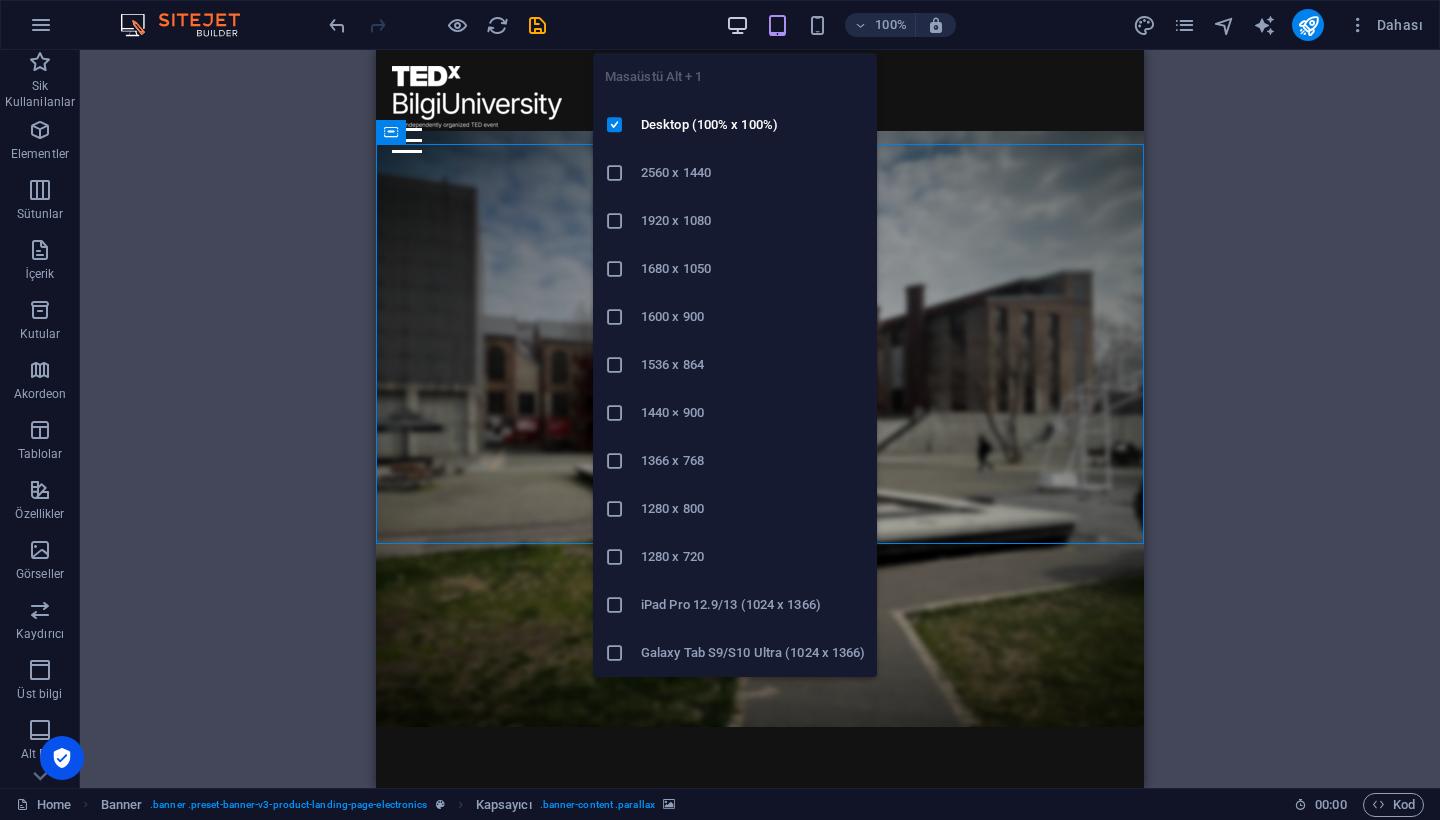 click at bounding box center (737, 25) 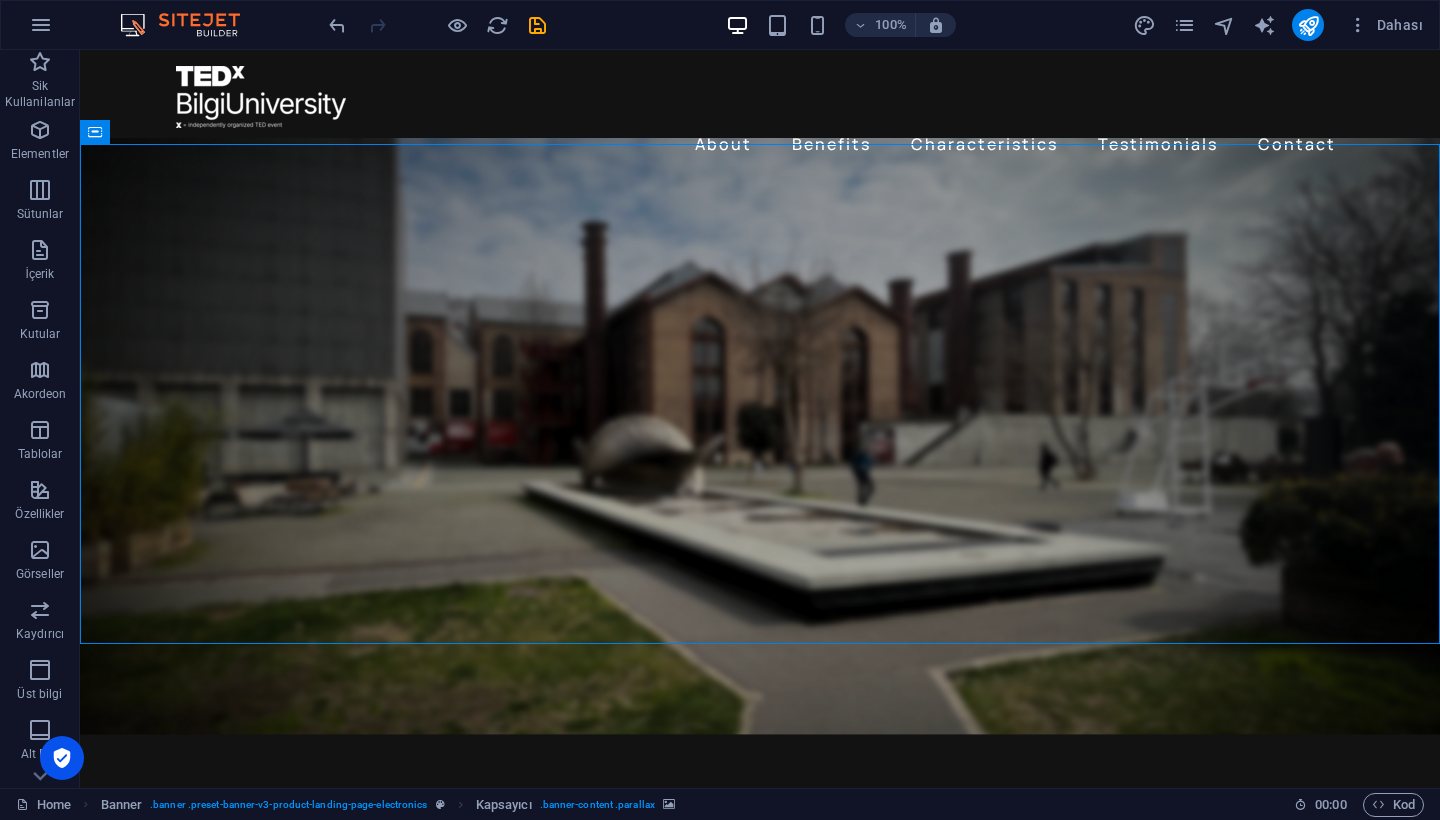 click on "100%" at bounding box center [840, 25] 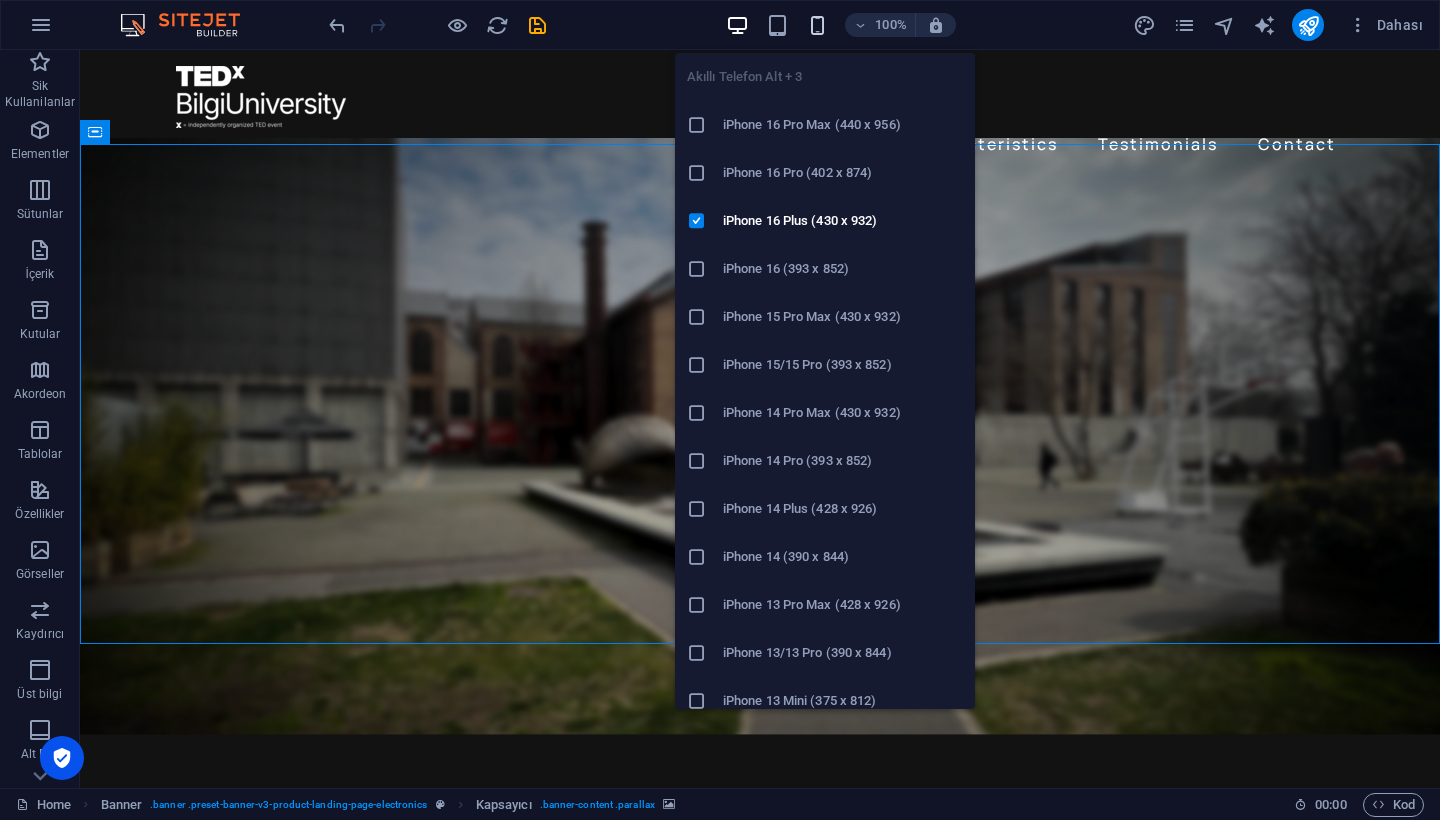 click at bounding box center (817, 25) 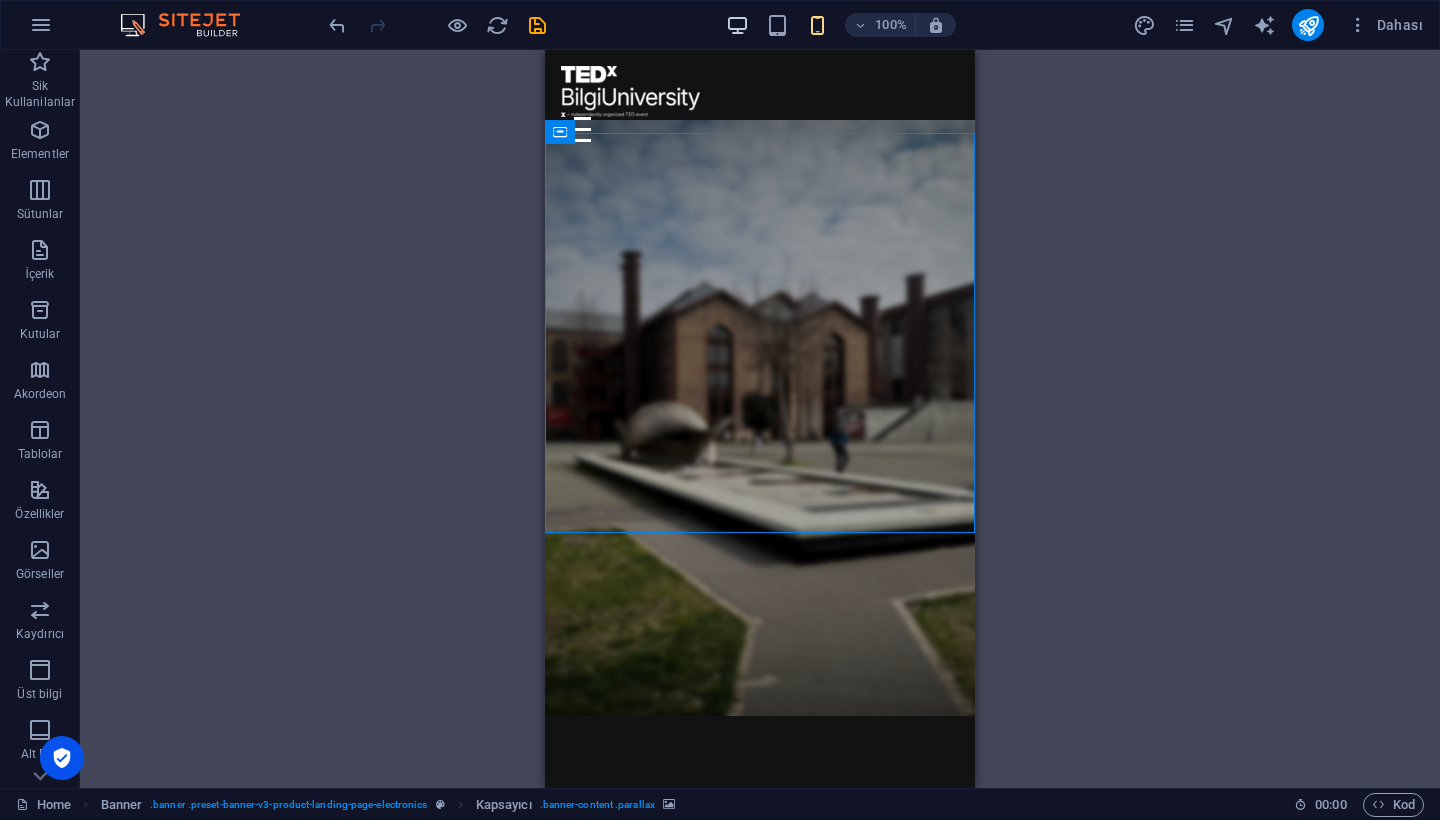 click at bounding box center (737, 25) 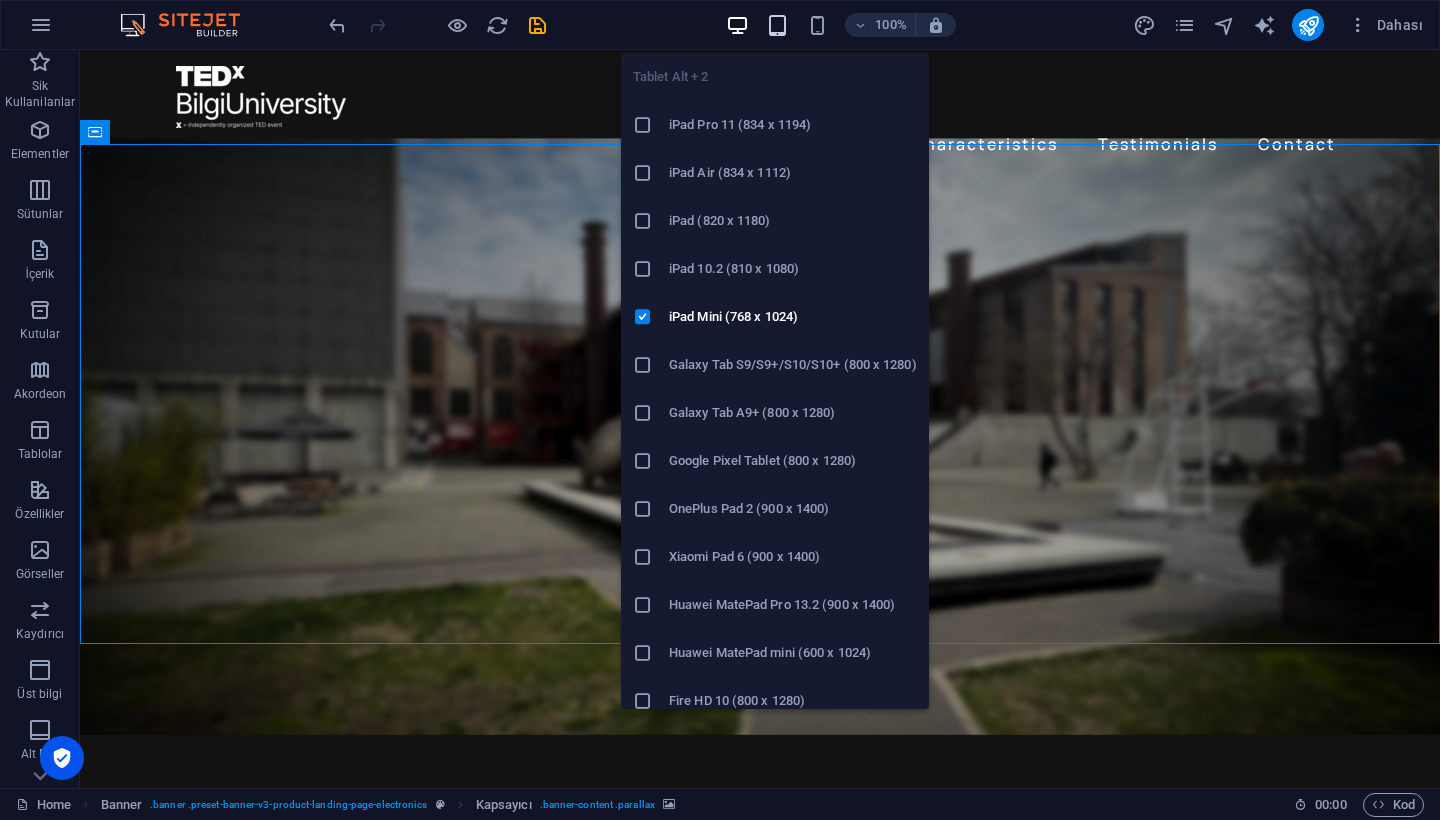click at bounding box center [777, 25] 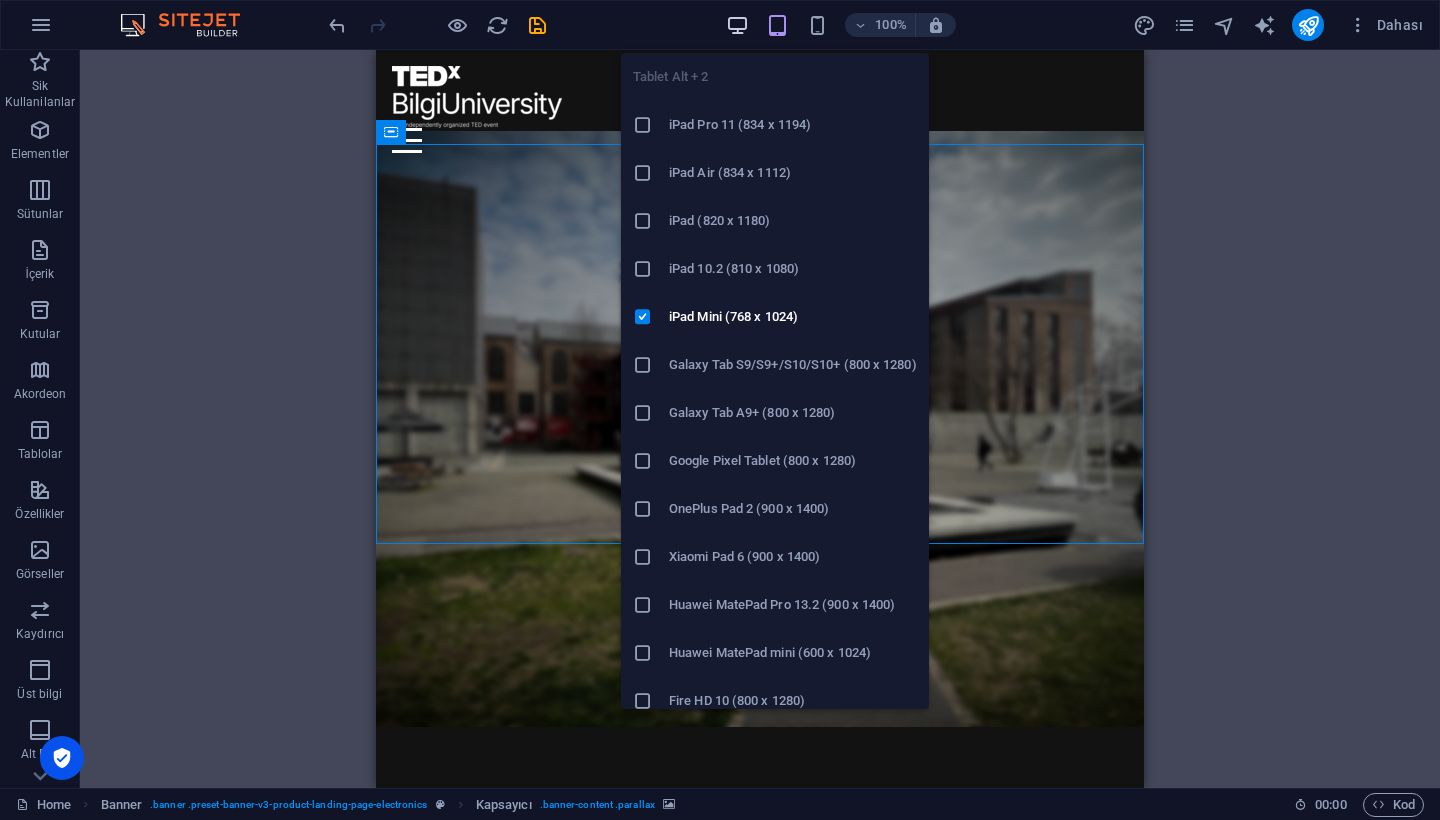 click at bounding box center (737, 25) 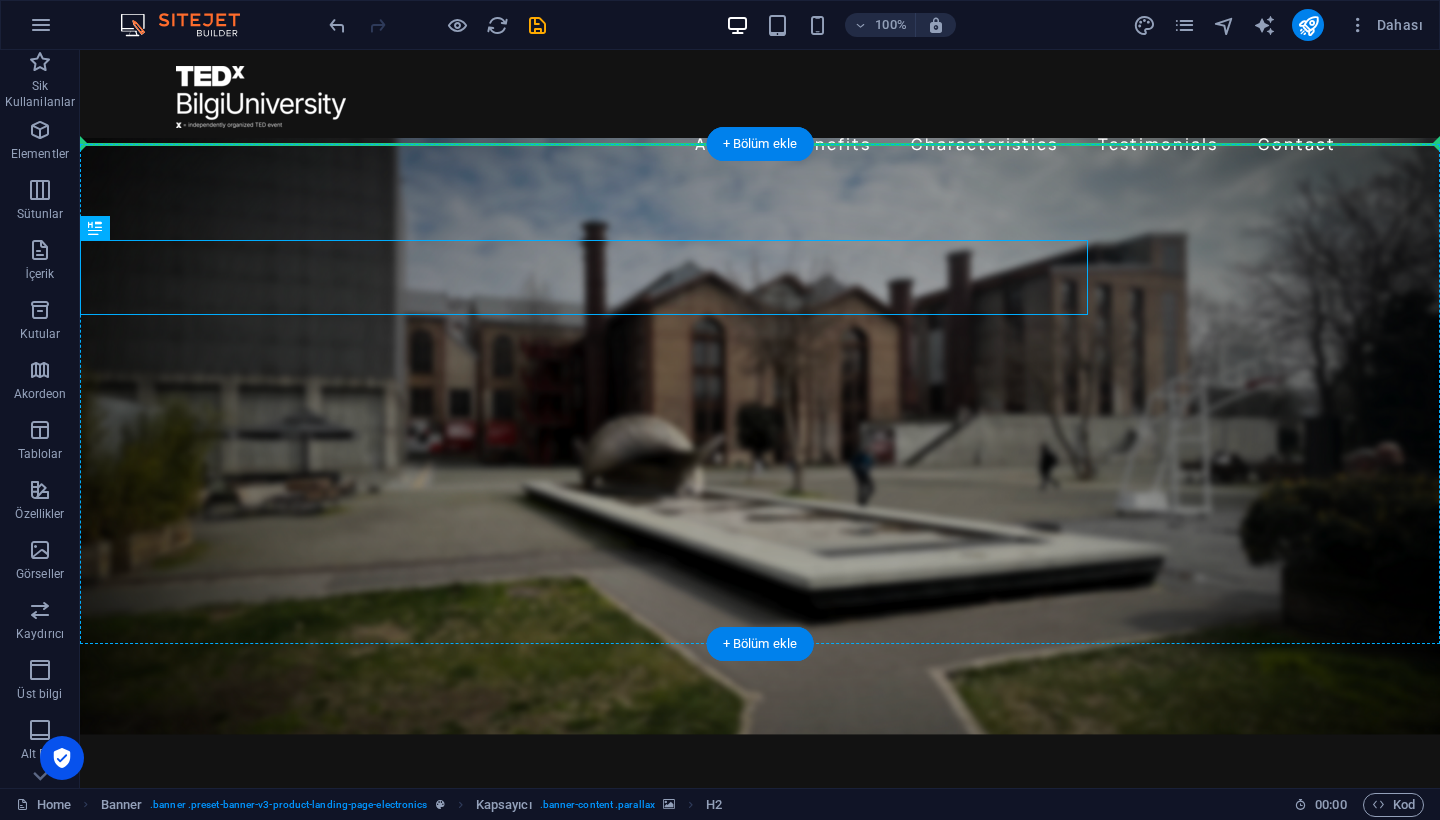 drag, startPoint x: 280, startPoint y: 288, endPoint x: 567, endPoint y: 348, distance: 293.2047 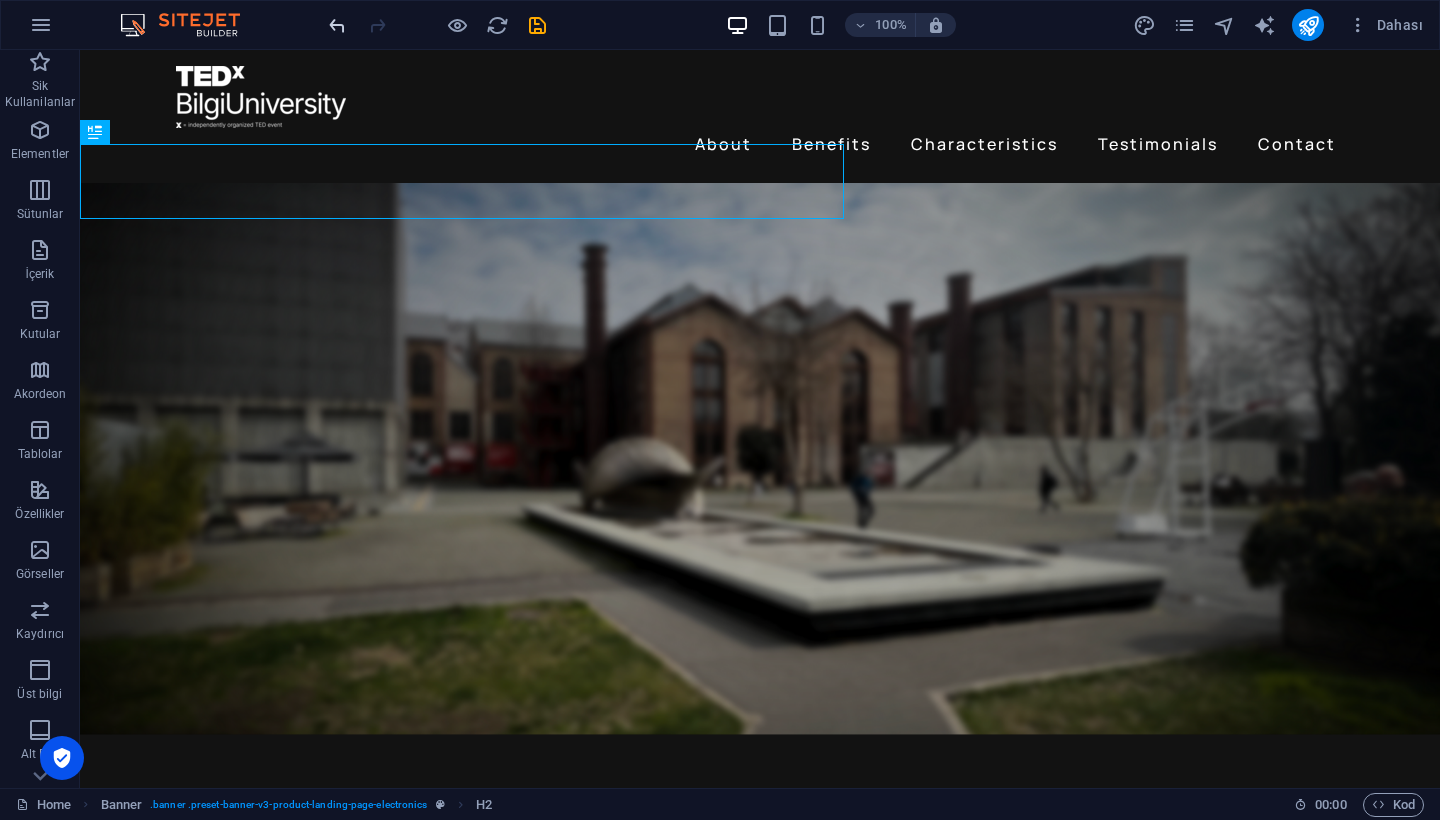 click at bounding box center (337, 25) 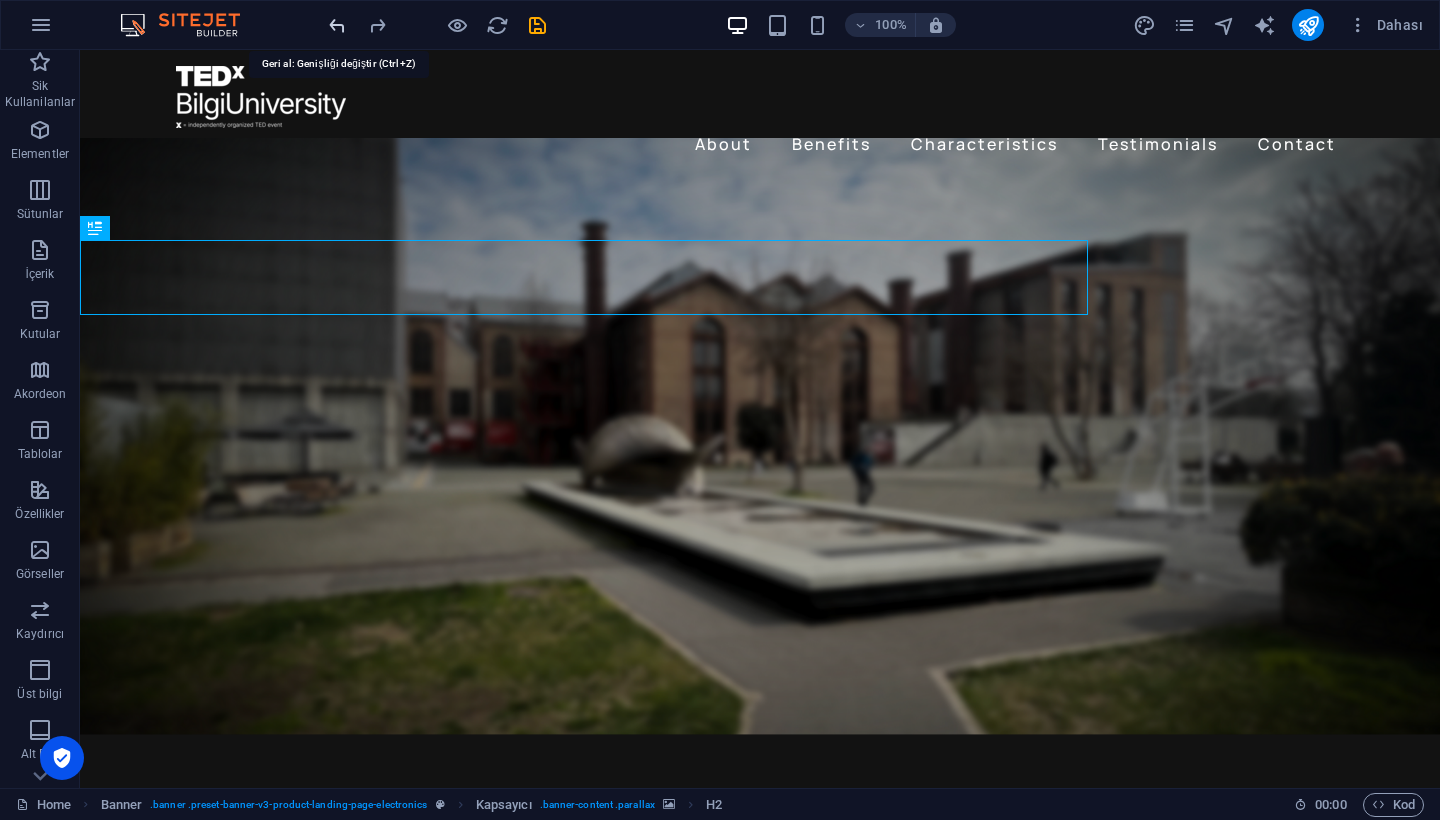 click at bounding box center [337, 25] 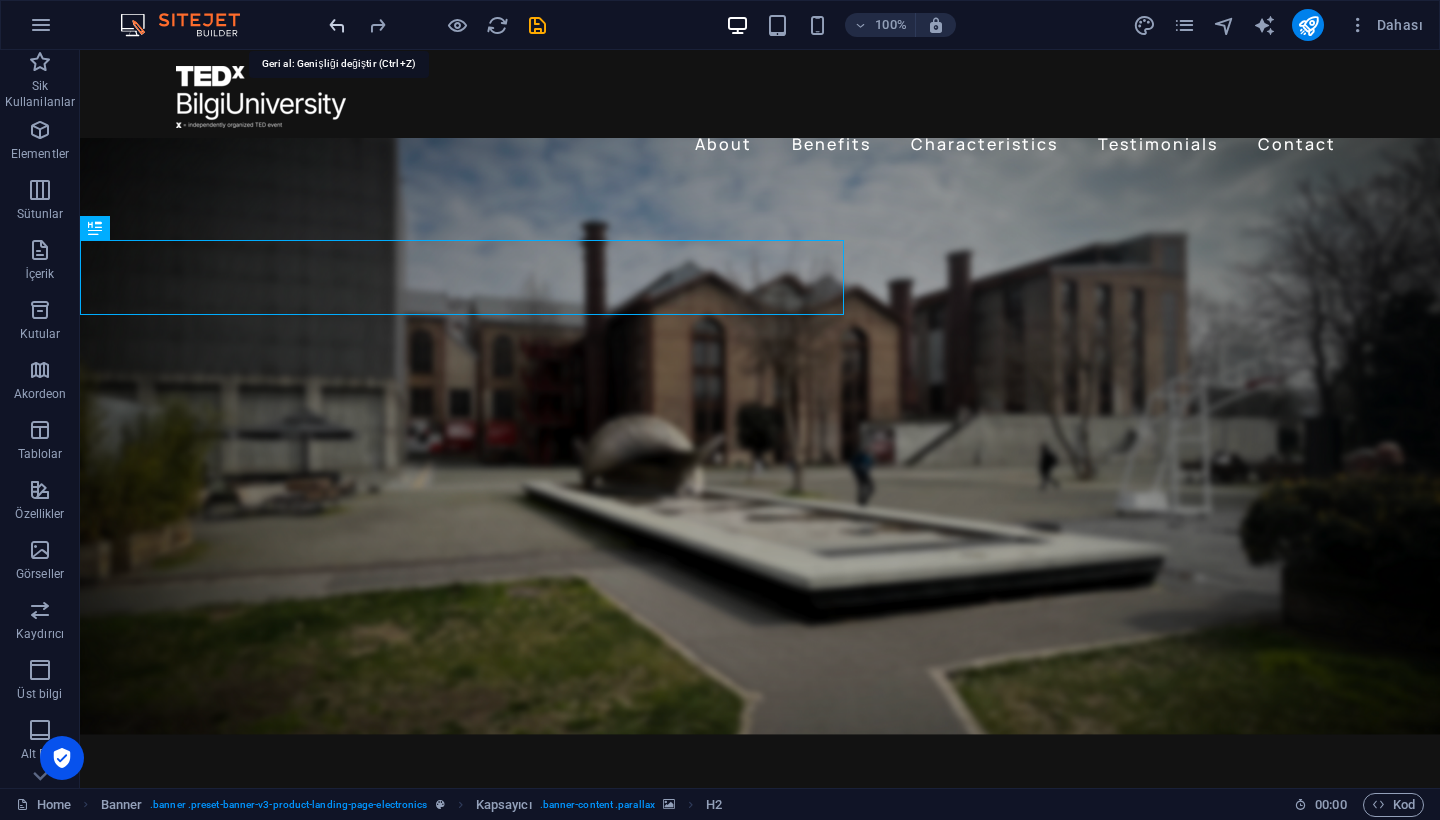 click at bounding box center (337, 25) 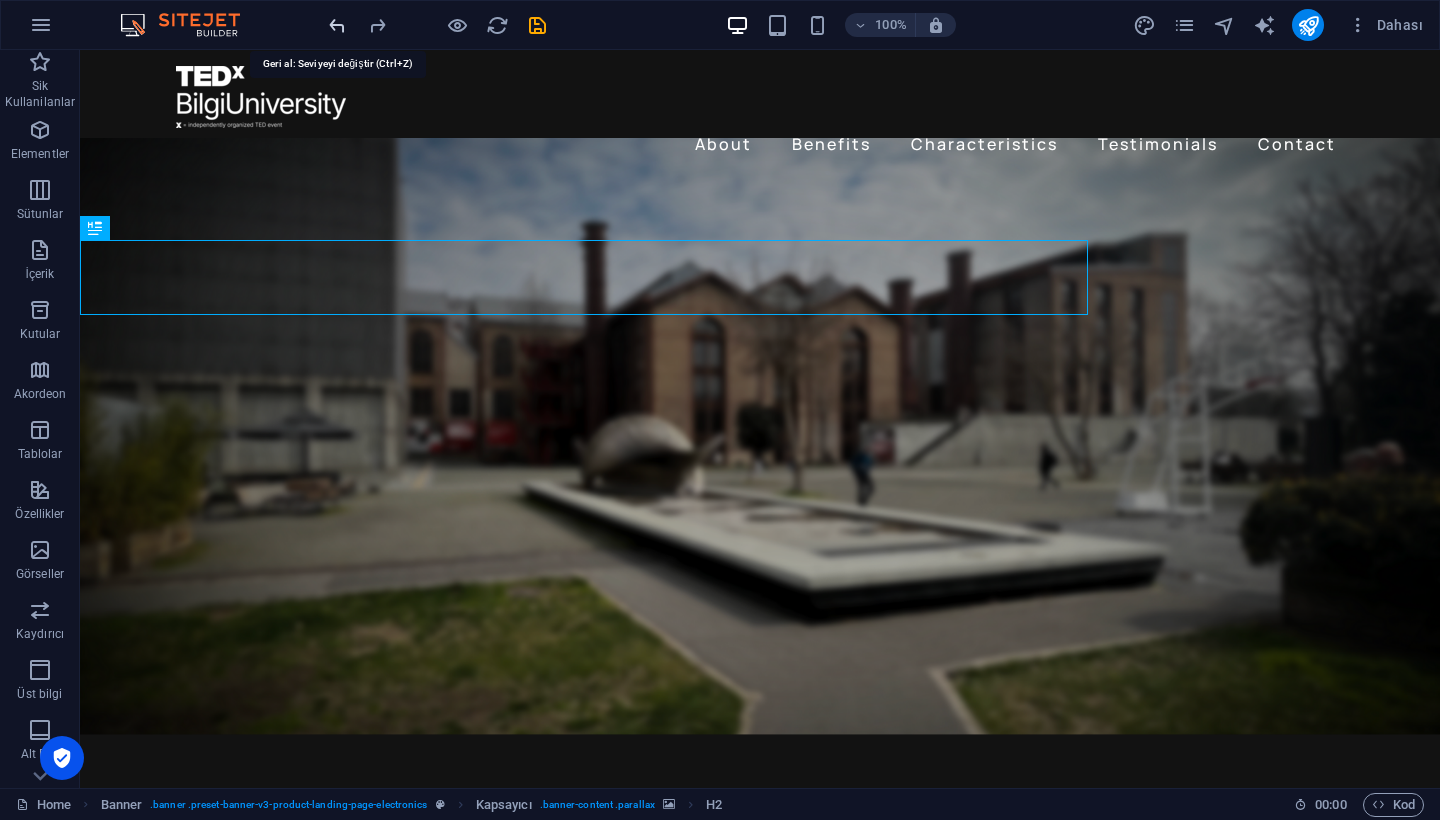 click at bounding box center (337, 25) 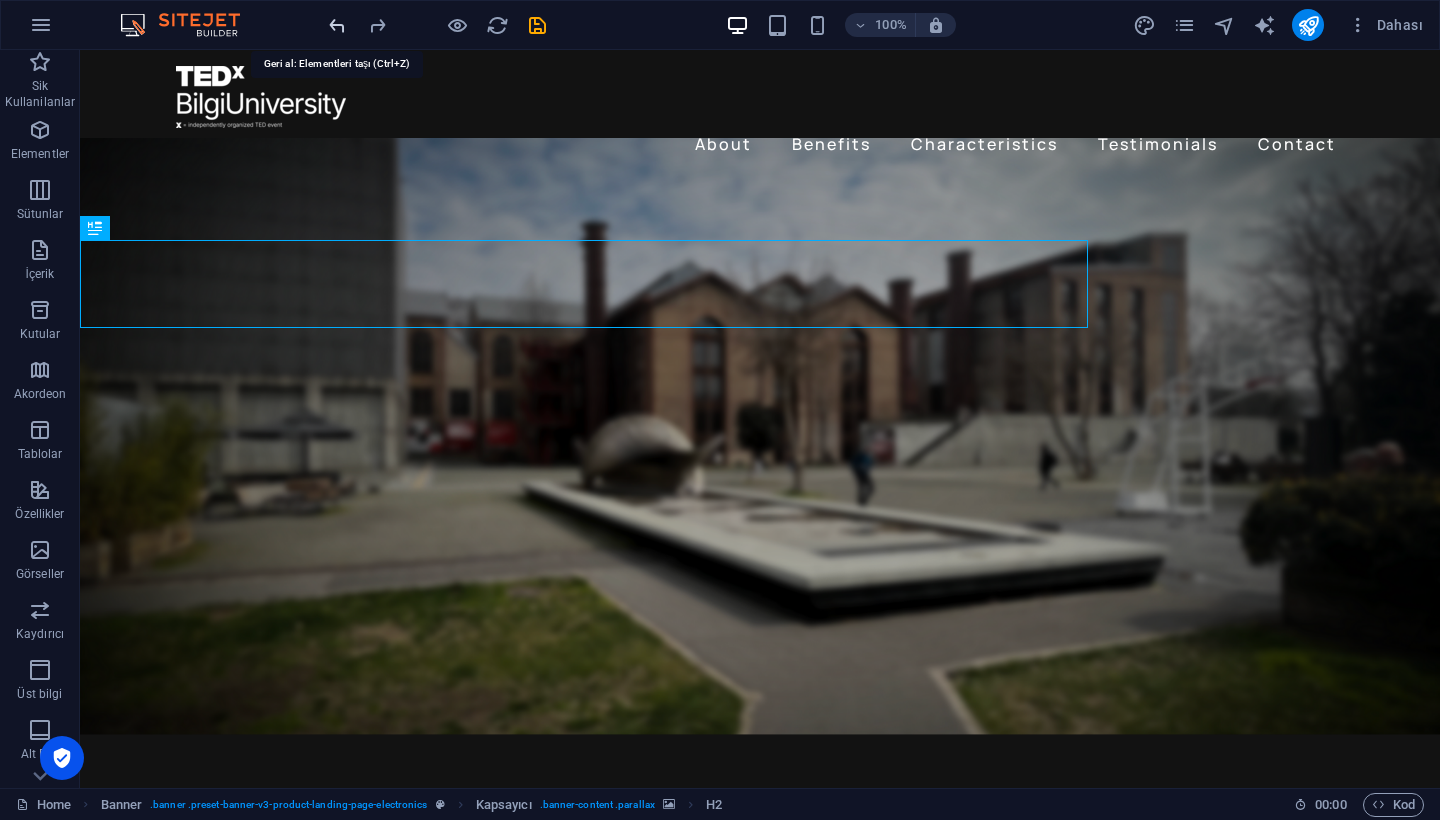click at bounding box center (337, 25) 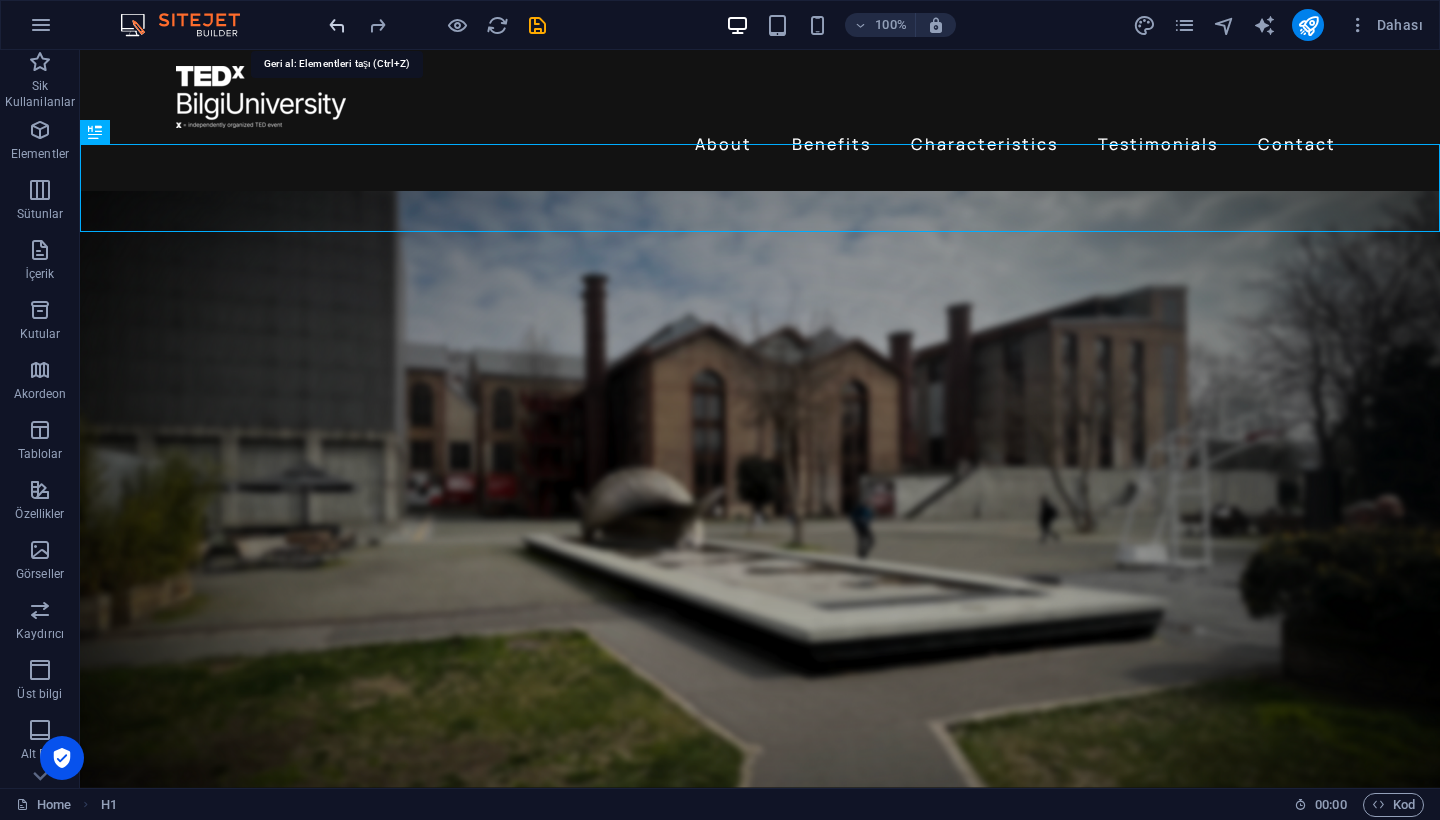 click at bounding box center (337, 25) 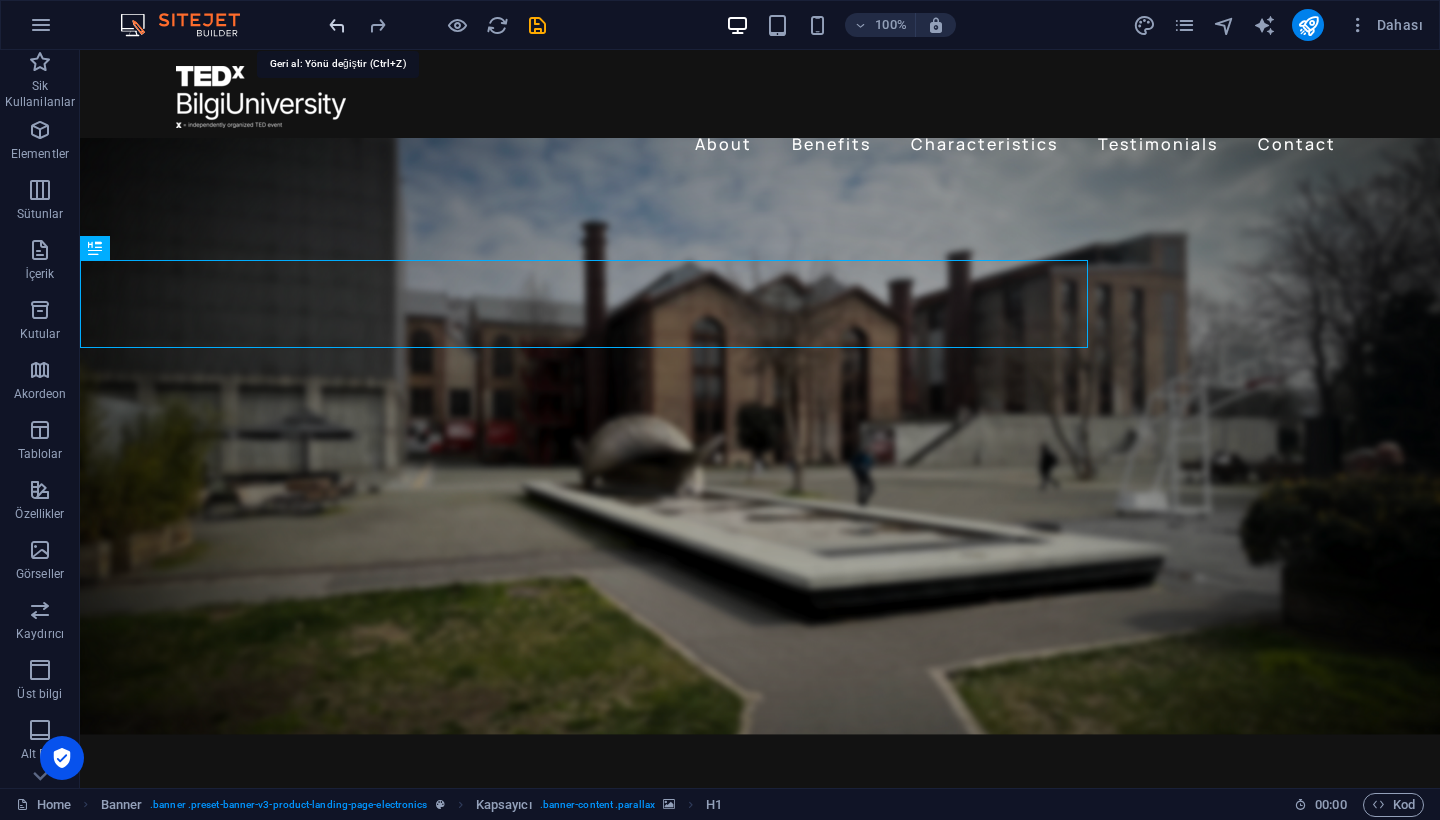 click at bounding box center [337, 25] 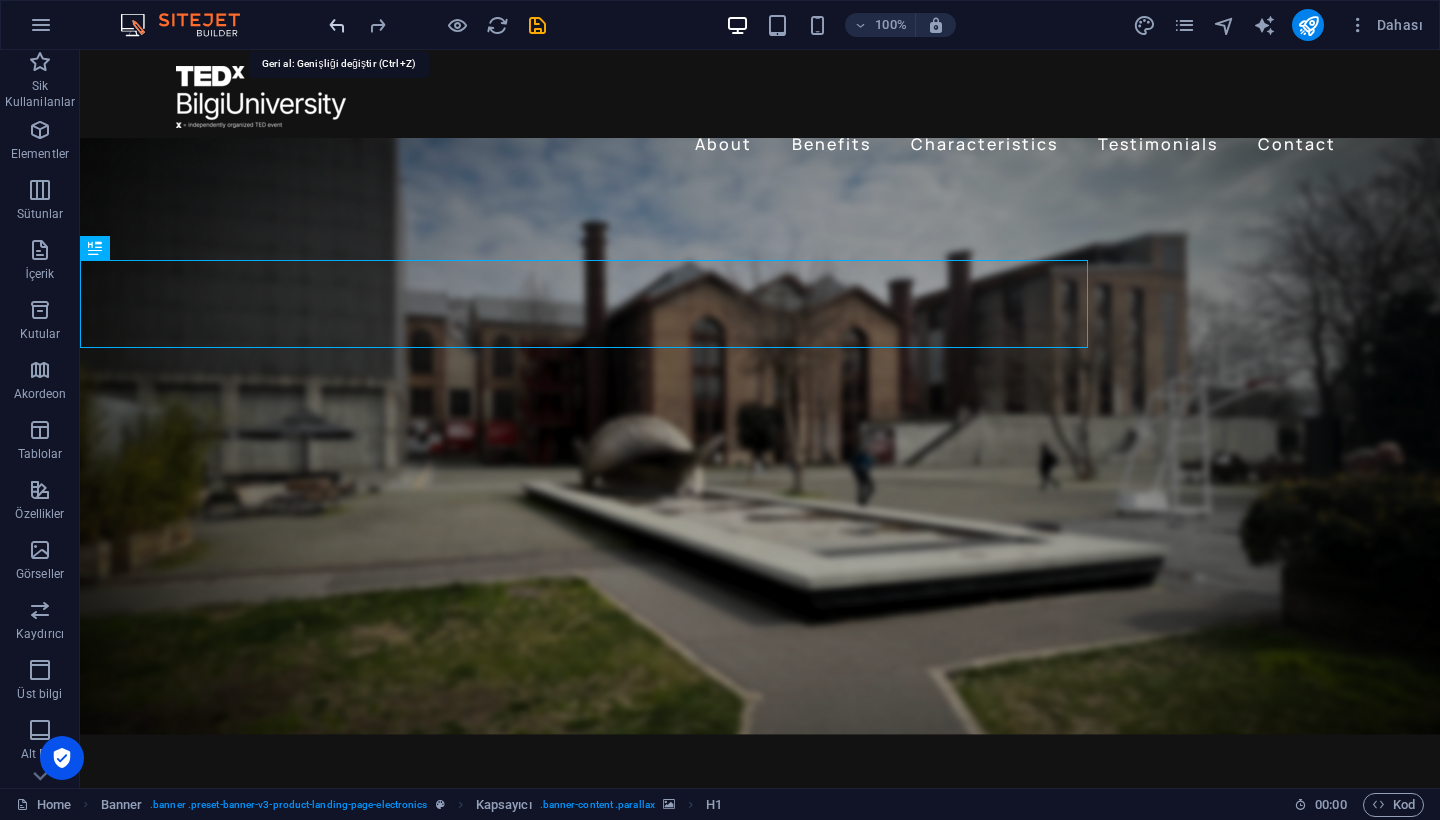 click at bounding box center [337, 25] 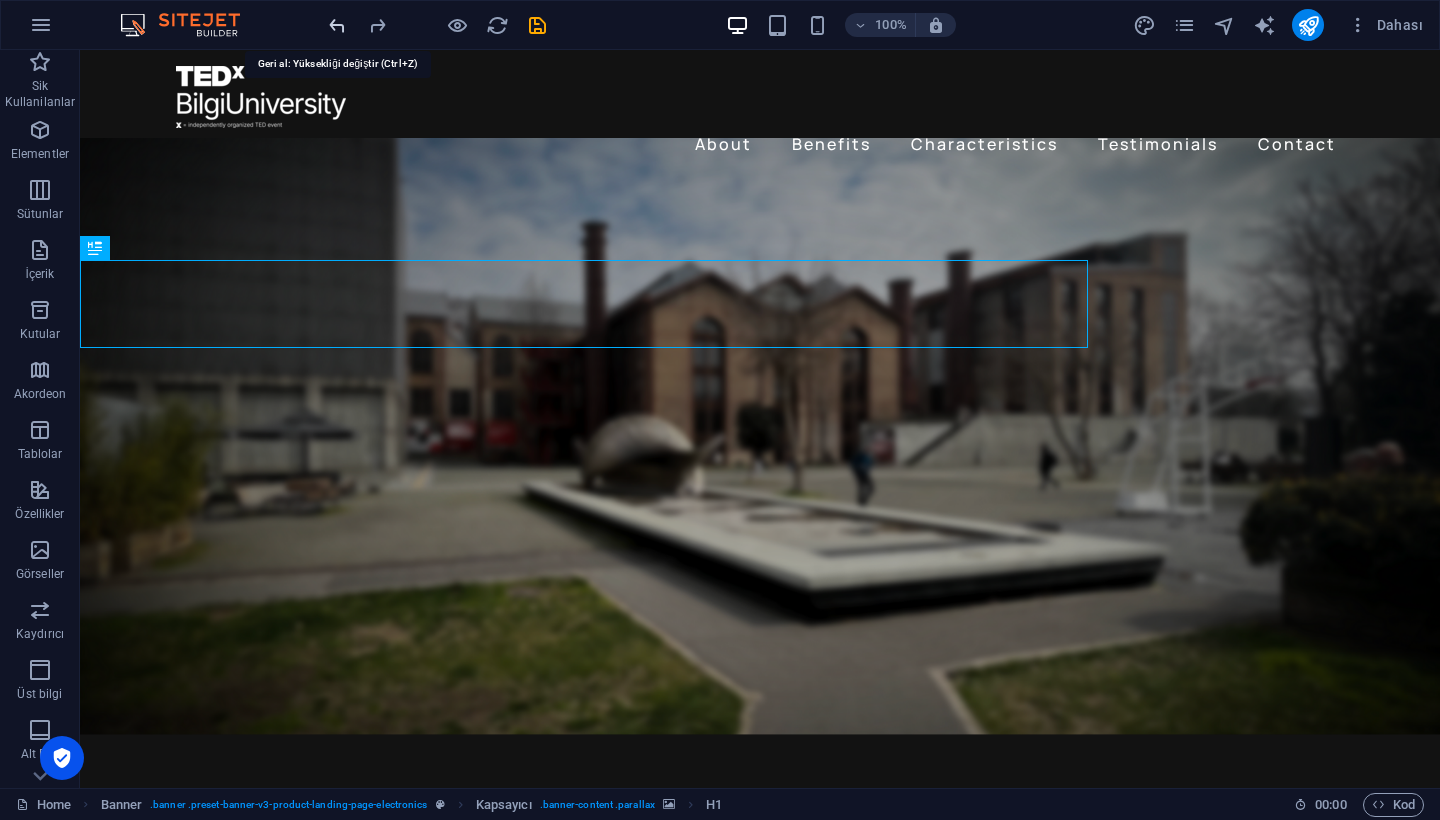 click at bounding box center [337, 25] 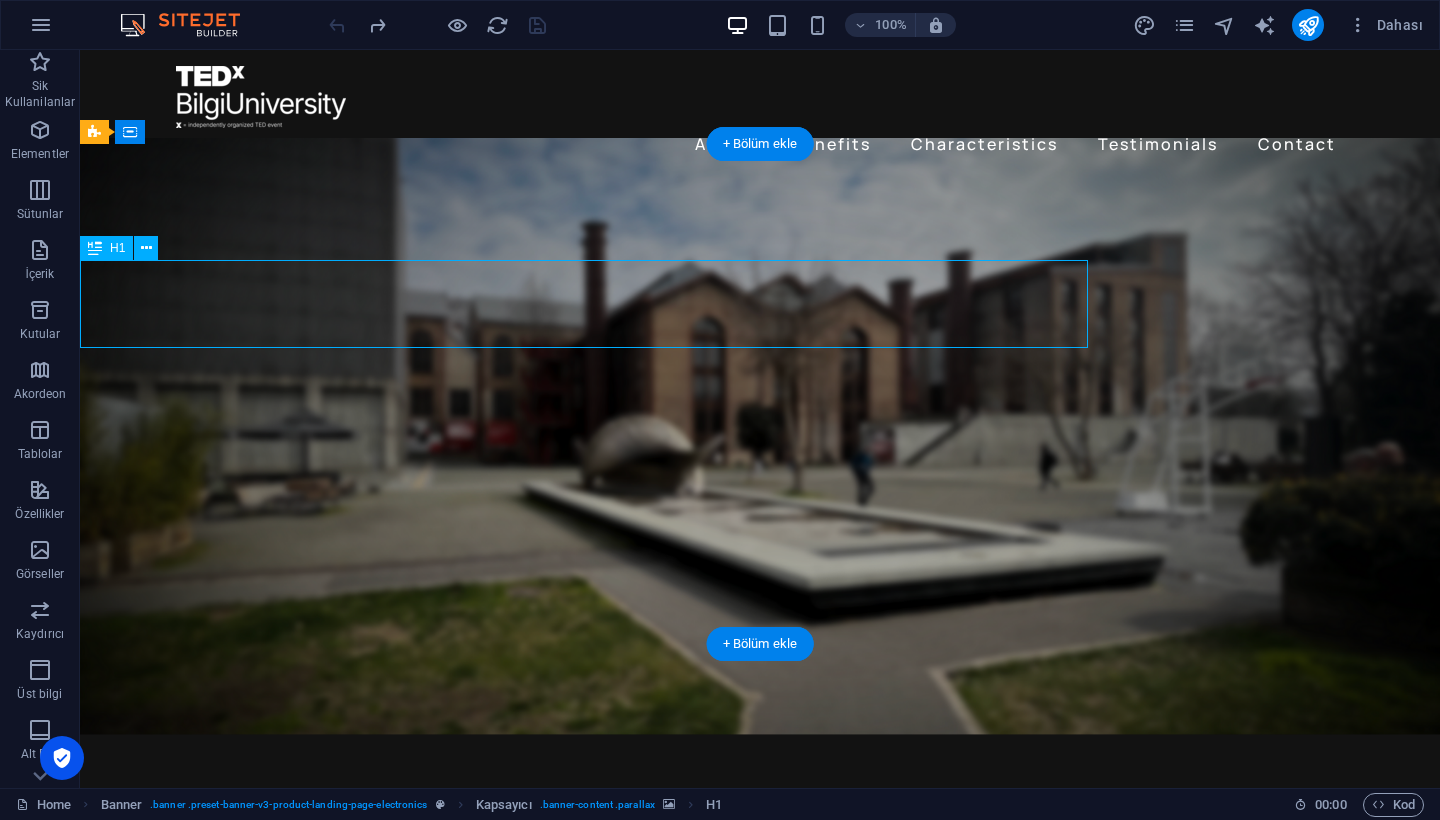 drag, startPoint x: 538, startPoint y: 281, endPoint x: 612, endPoint y: 283, distance: 74.02702 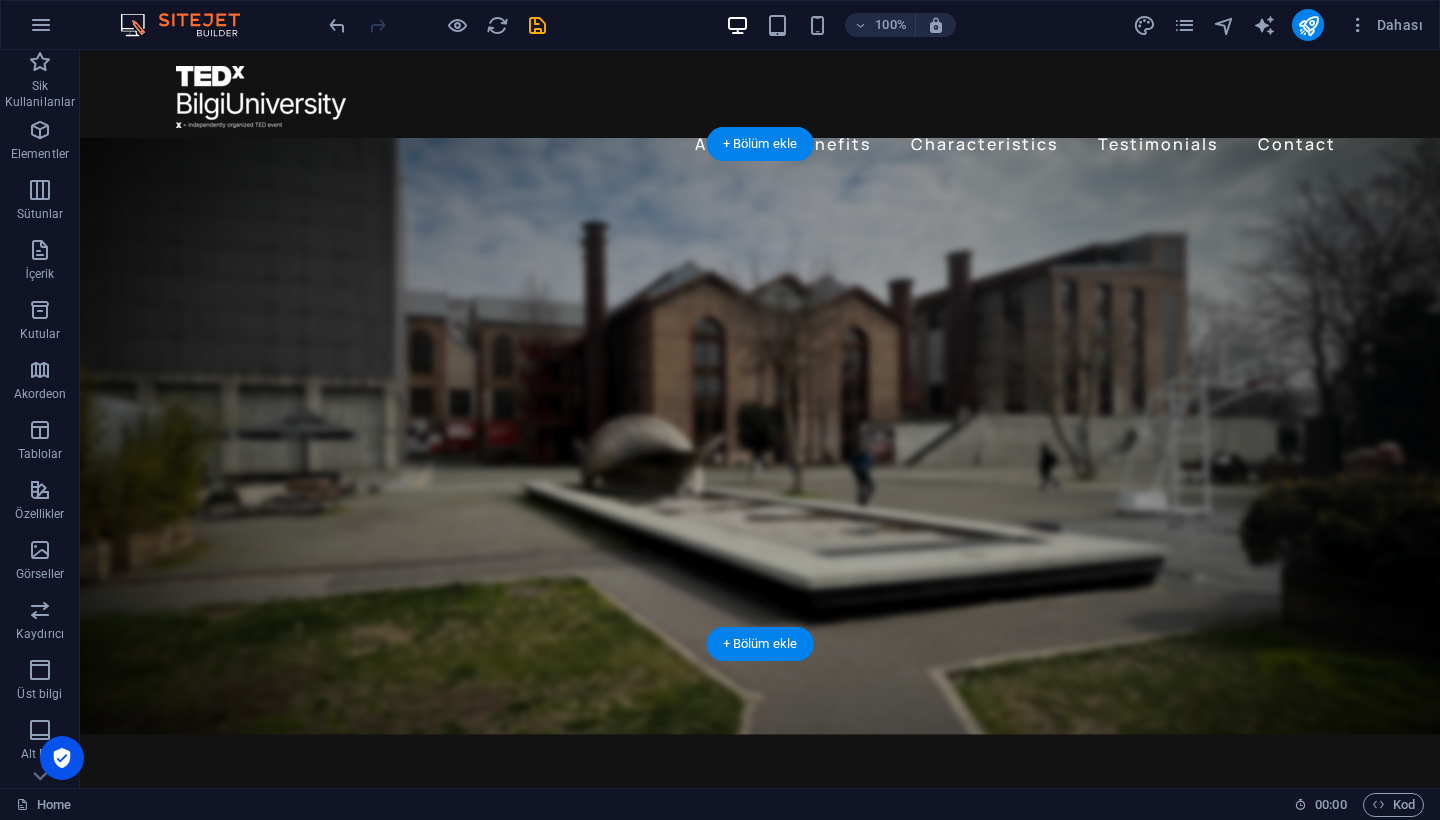 click at bounding box center [760, 436] 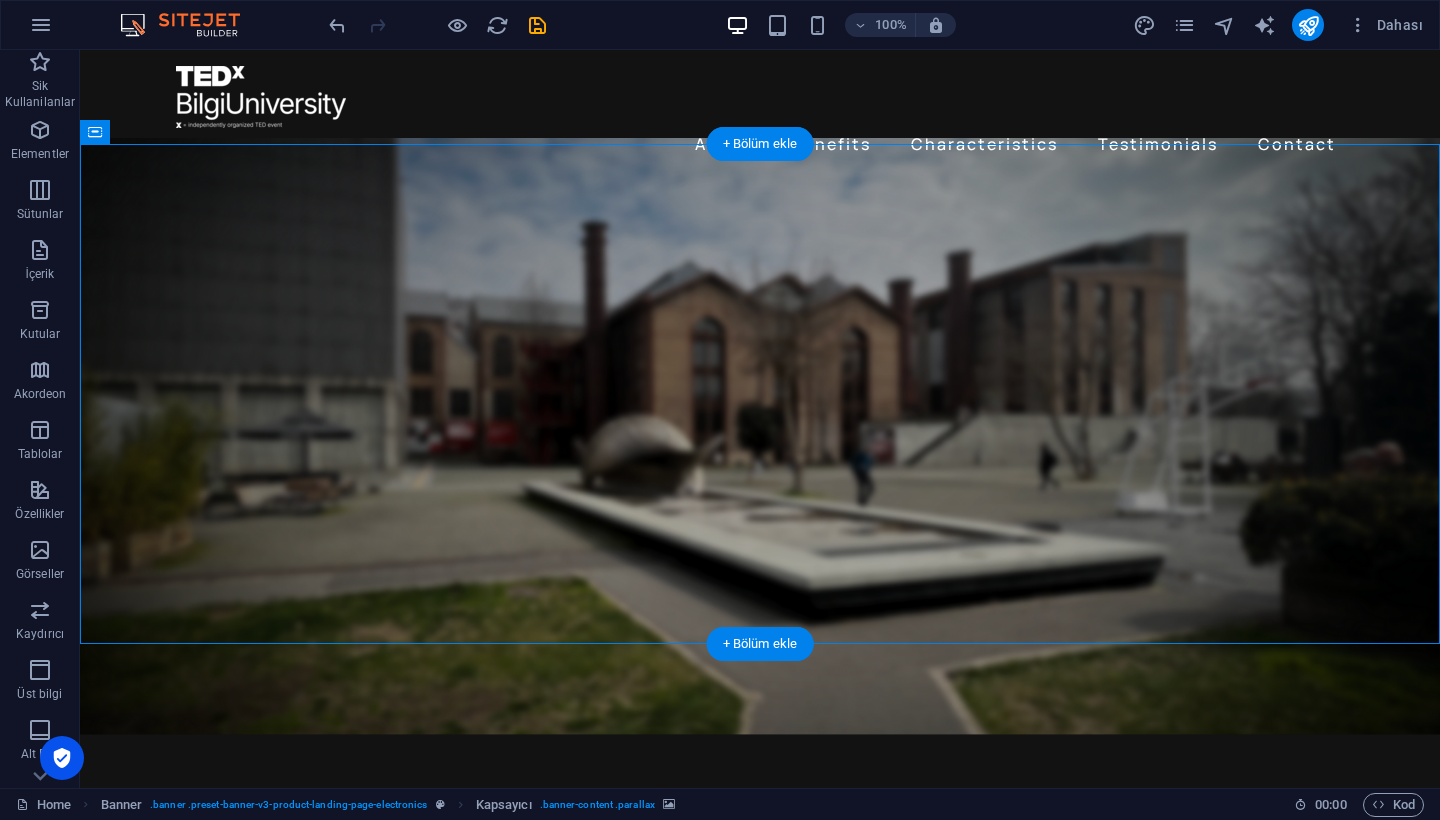 click at bounding box center (760, 436) 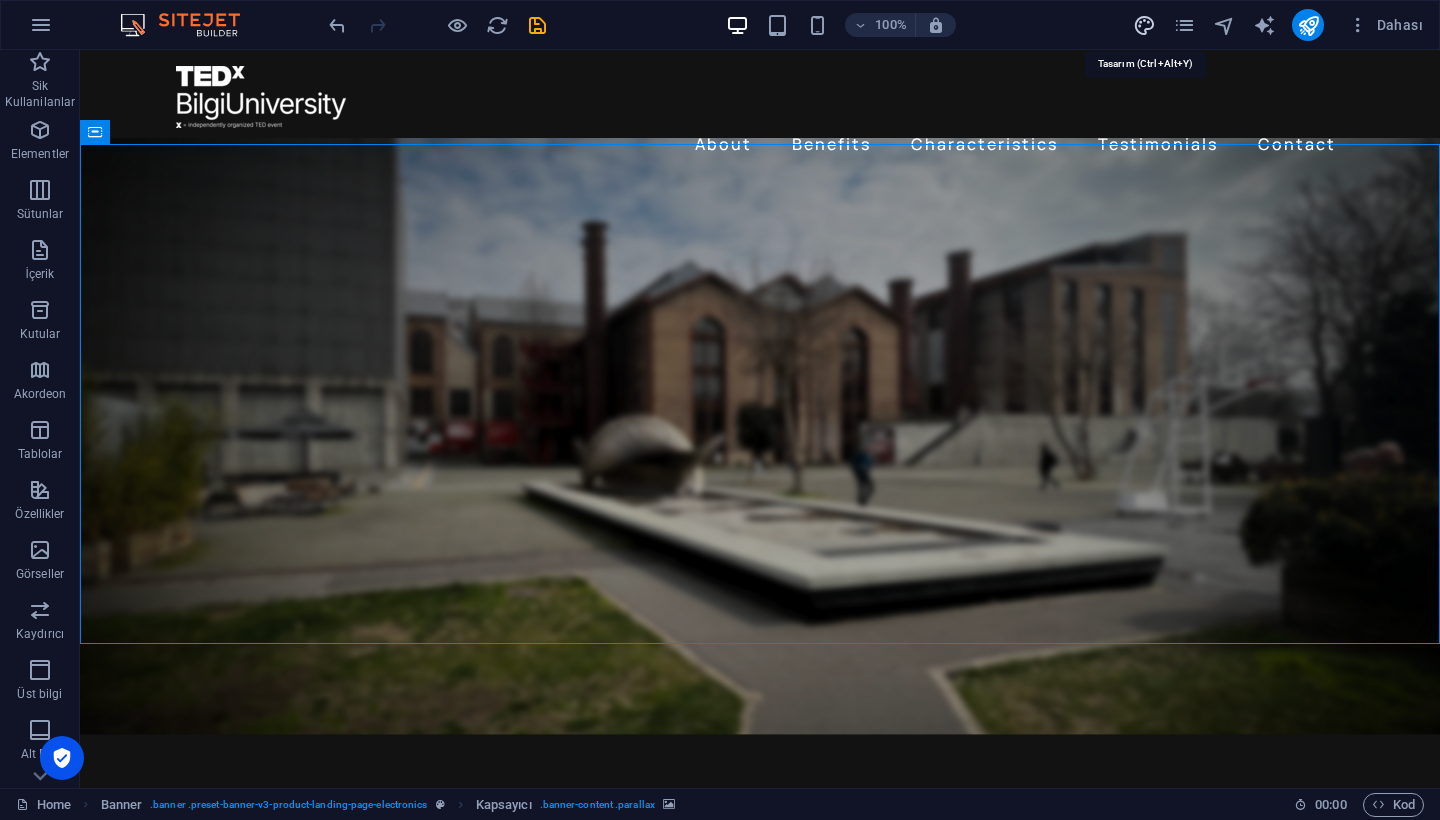 click at bounding box center [1144, 25] 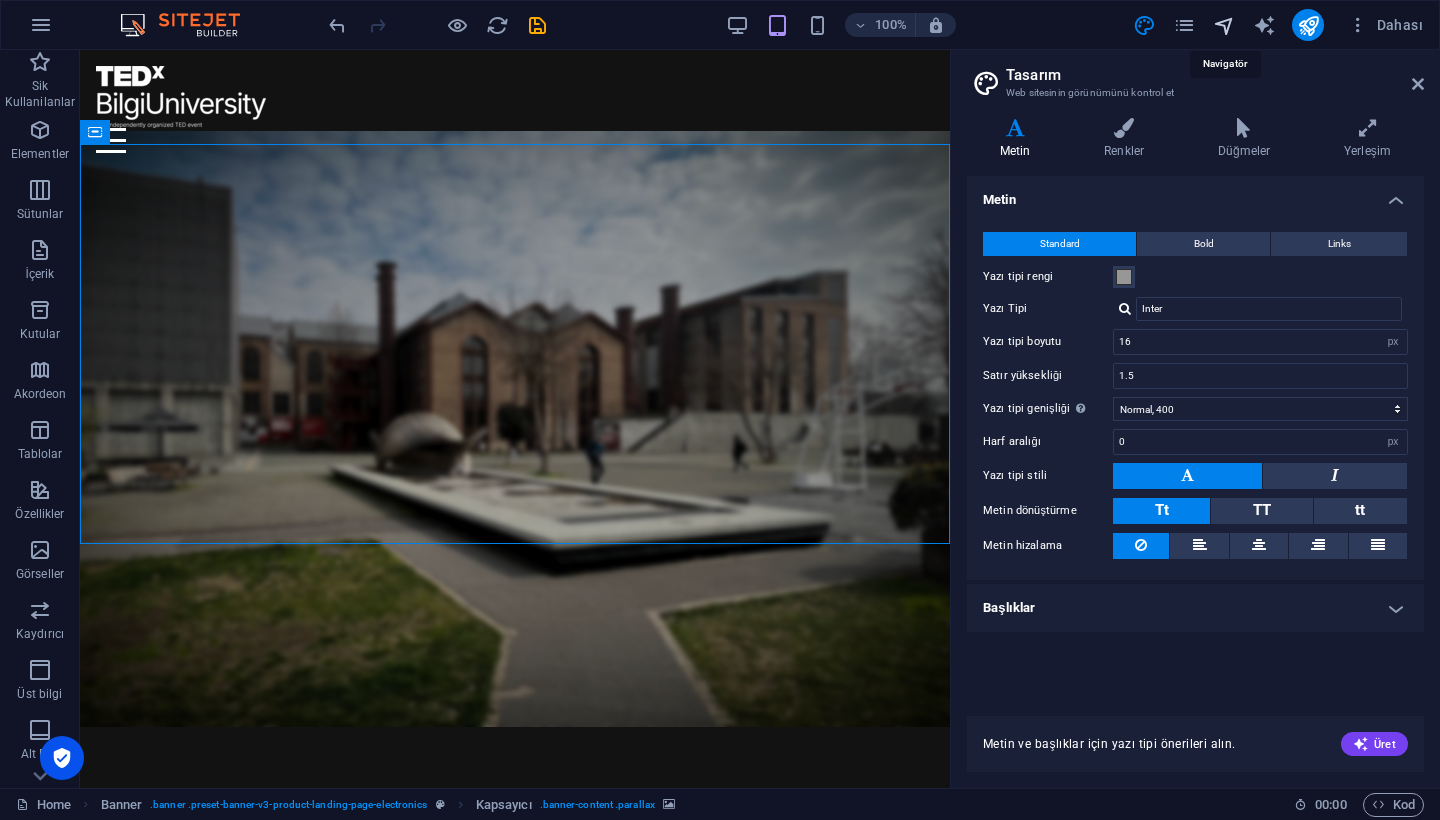 click at bounding box center (1224, 25) 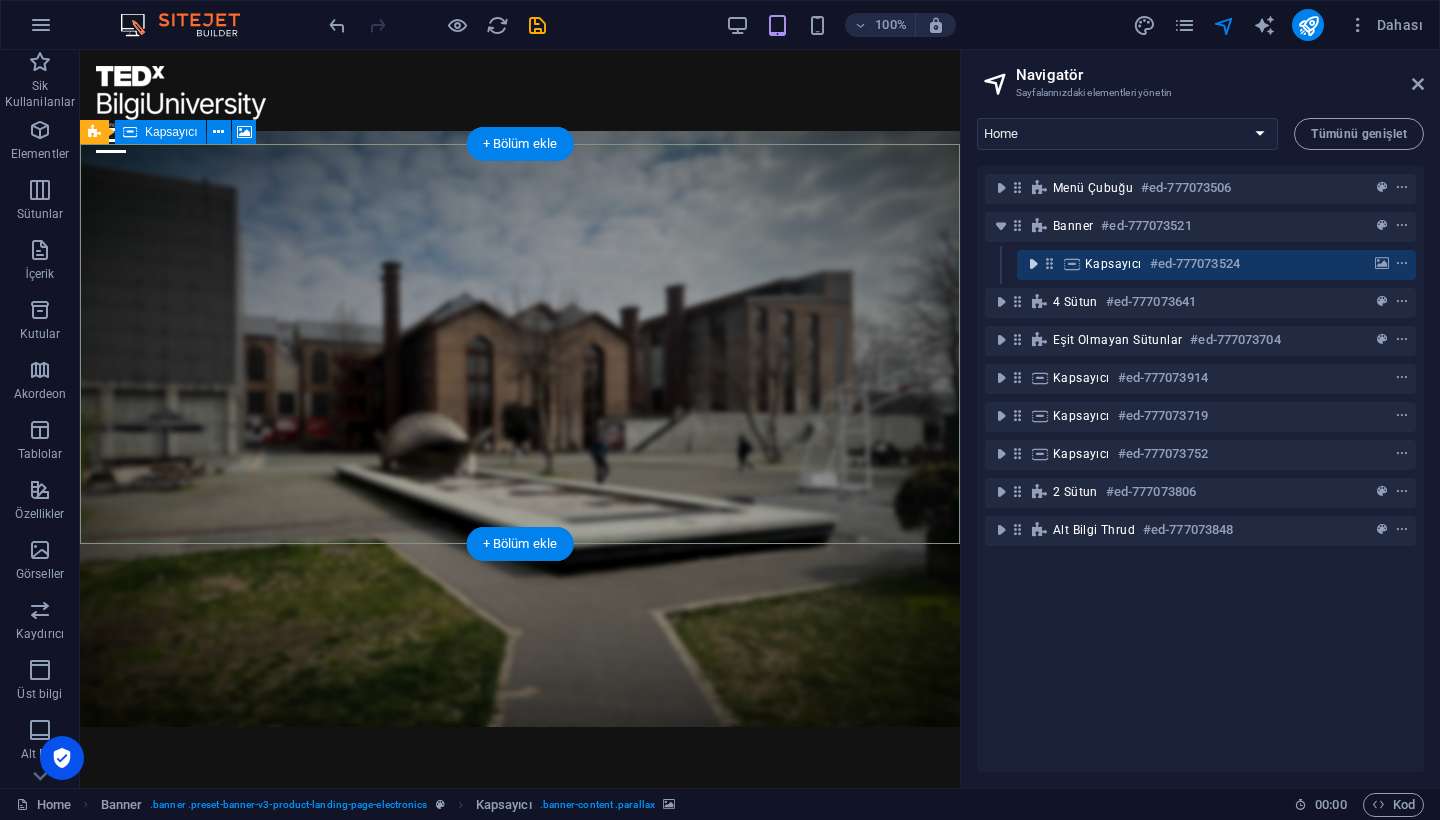 click at bounding box center [1033, 264] 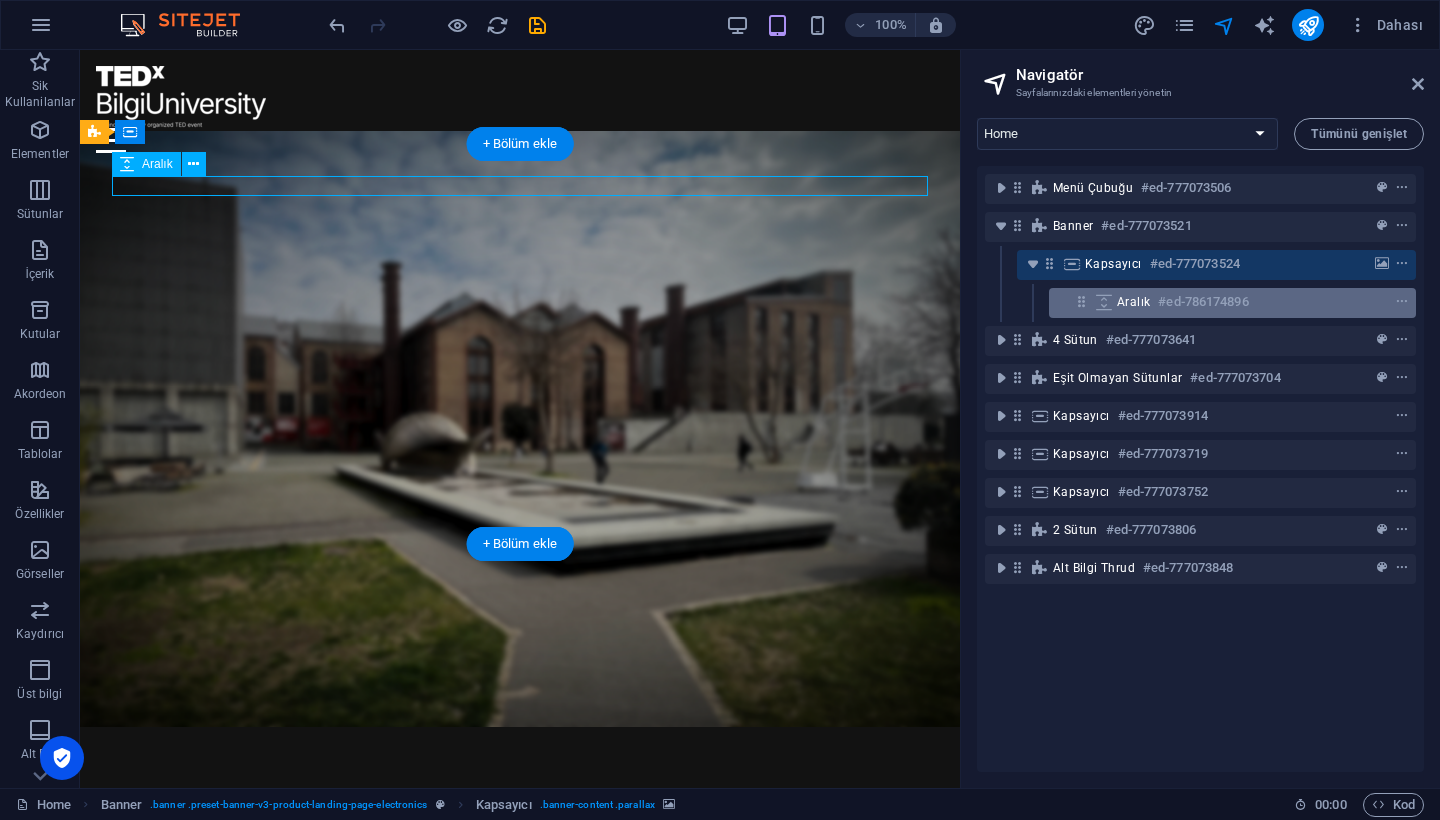 click at bounding box center (1081, 301) 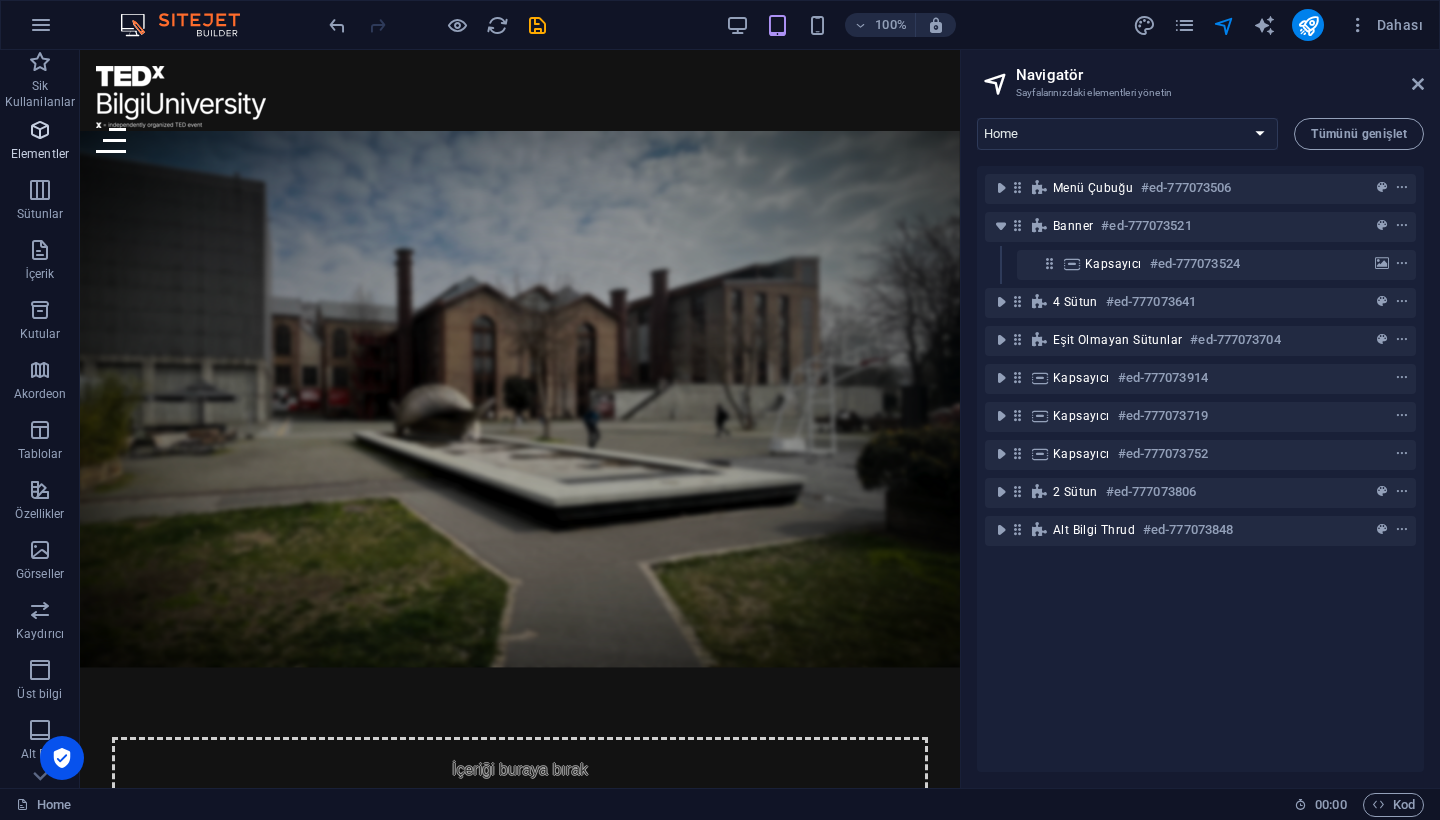 click on "Elementler" at bounding box center [40, 142] 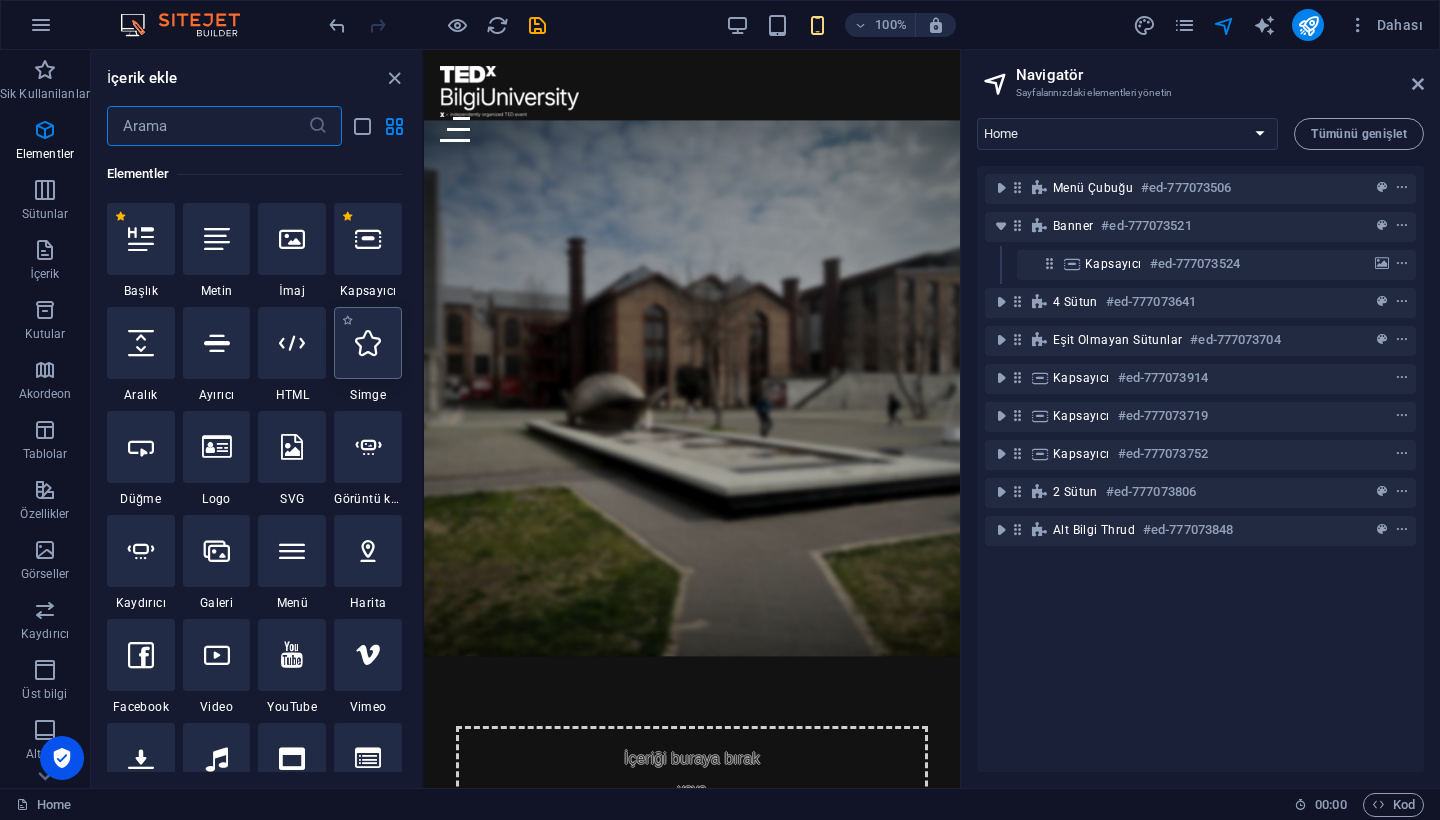 scroll, scrollTop: 180, scrollLeft: 0, axis: vertical 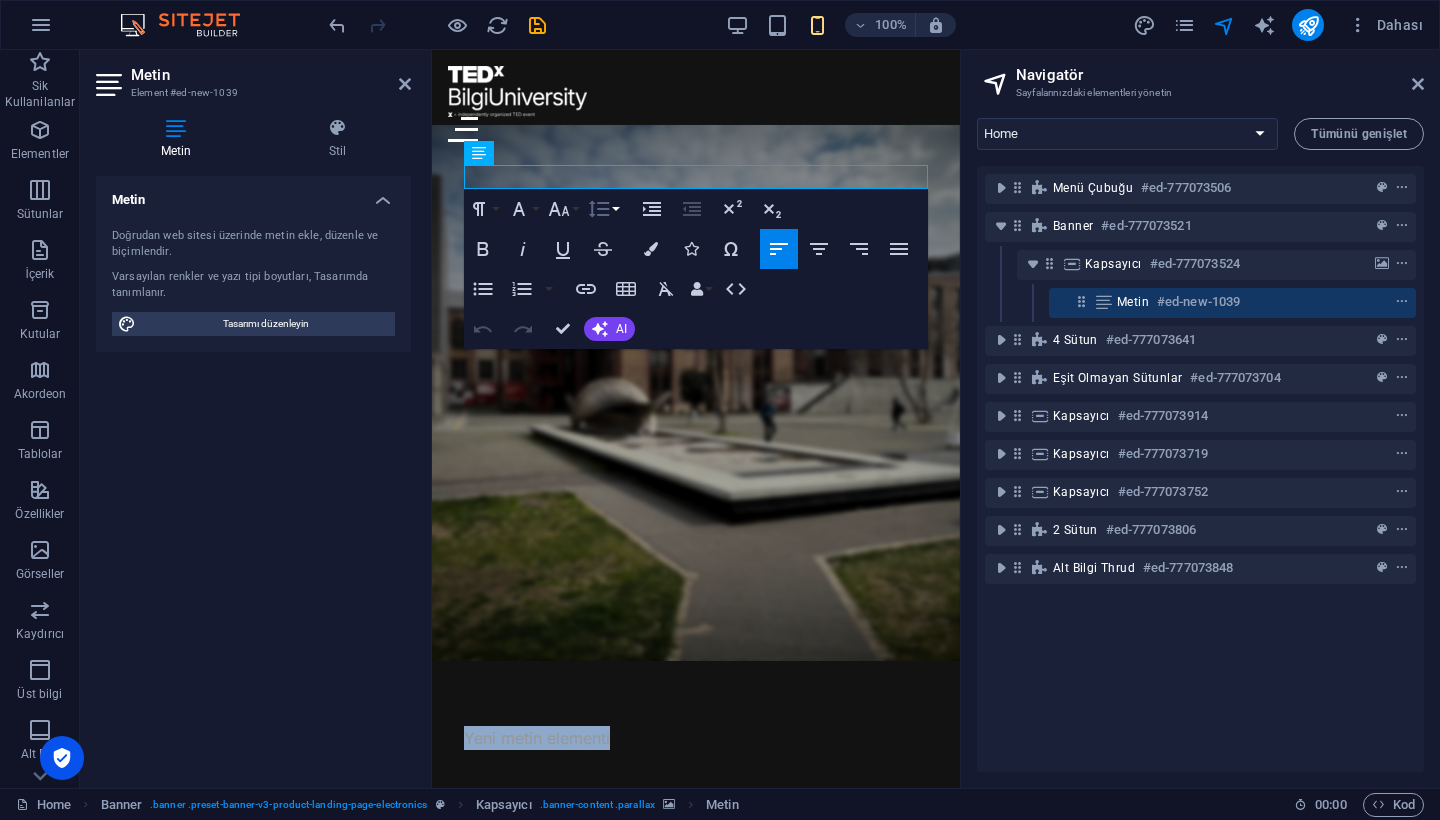 type 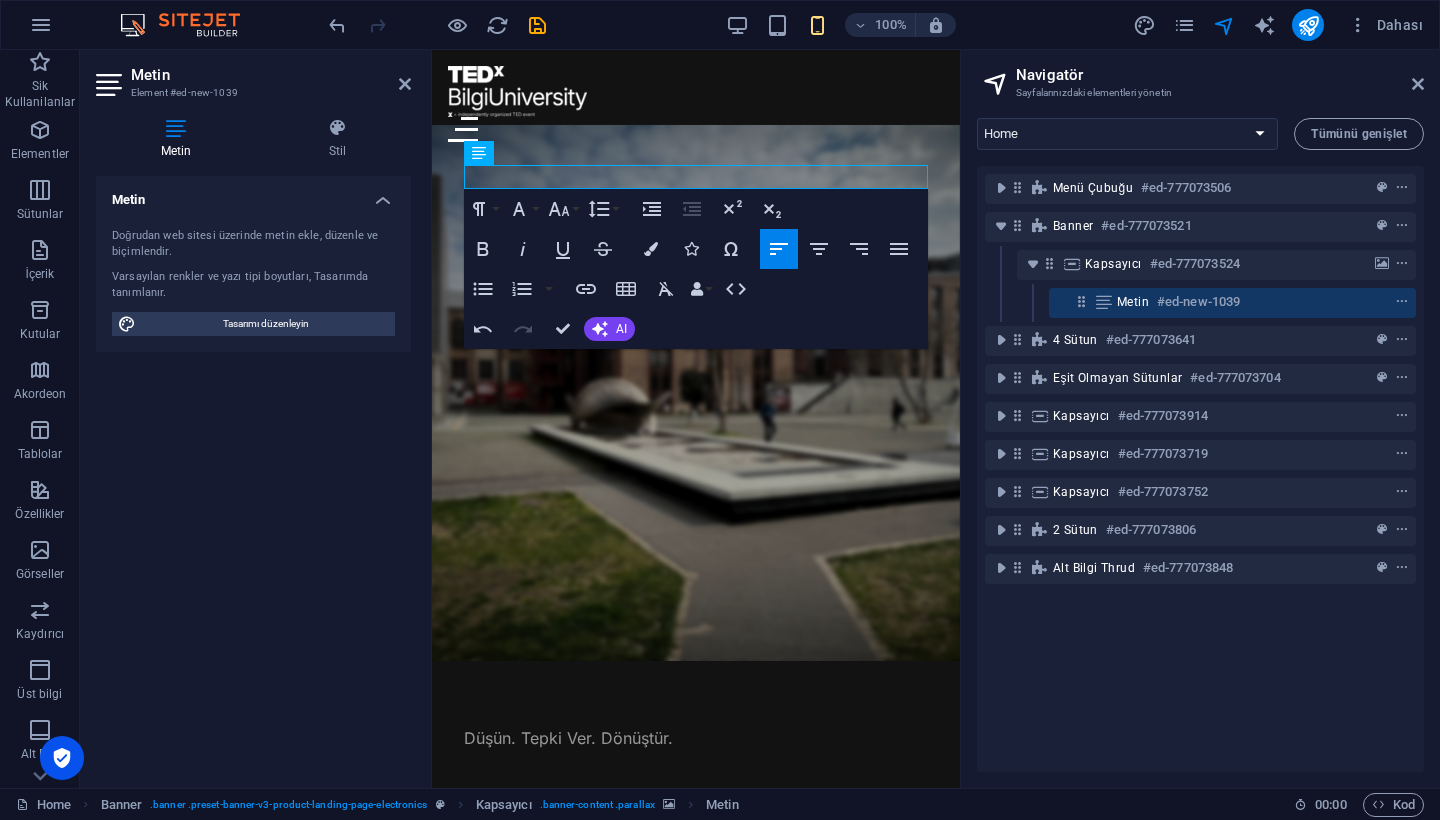 click on "Düşün. Tepki Ver. Dönüştür." at bounding box center (696, 738) 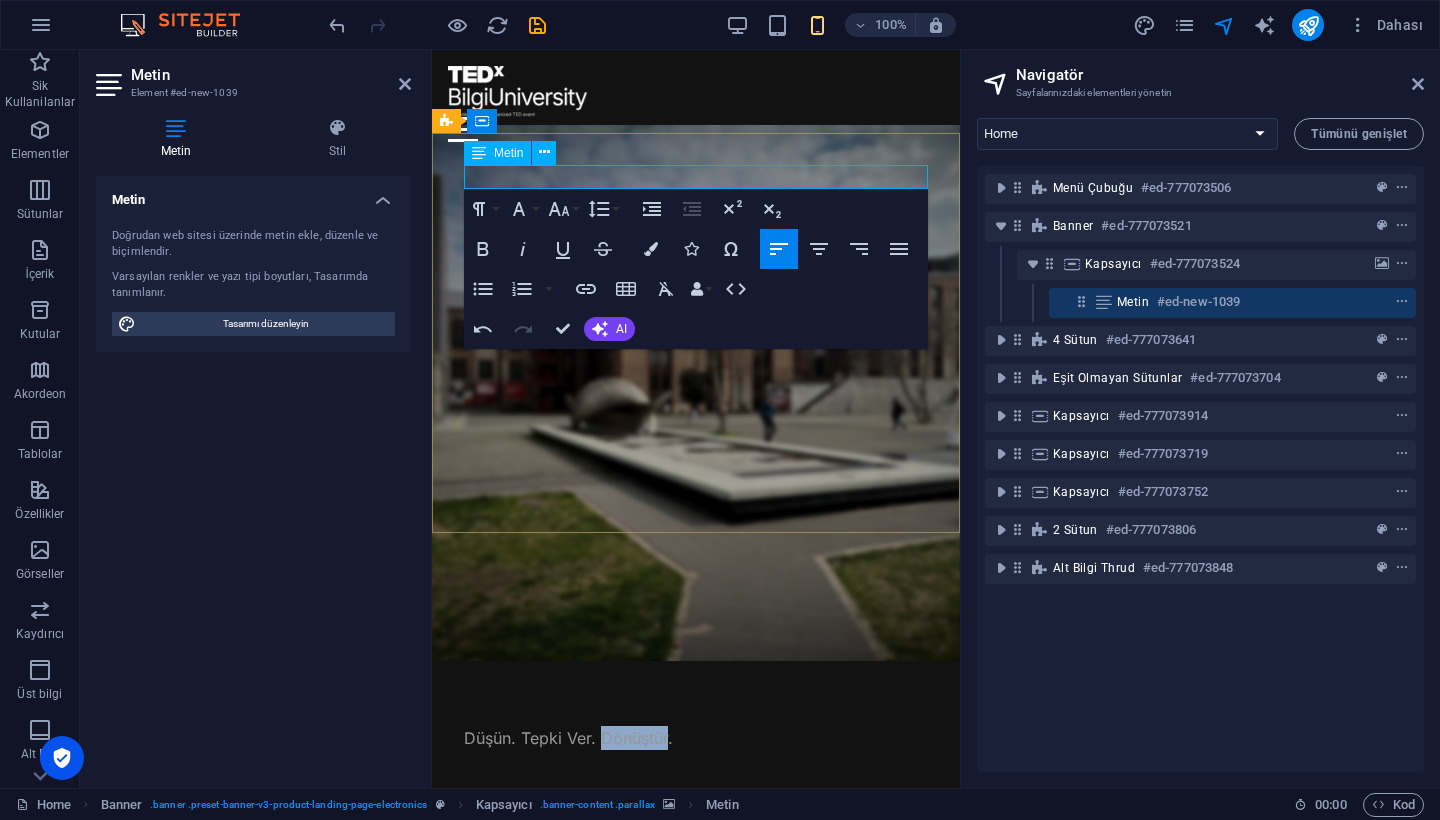 click on "Düşün. Tepki Ver. Dönüştür." at bounding box center (696, 738) 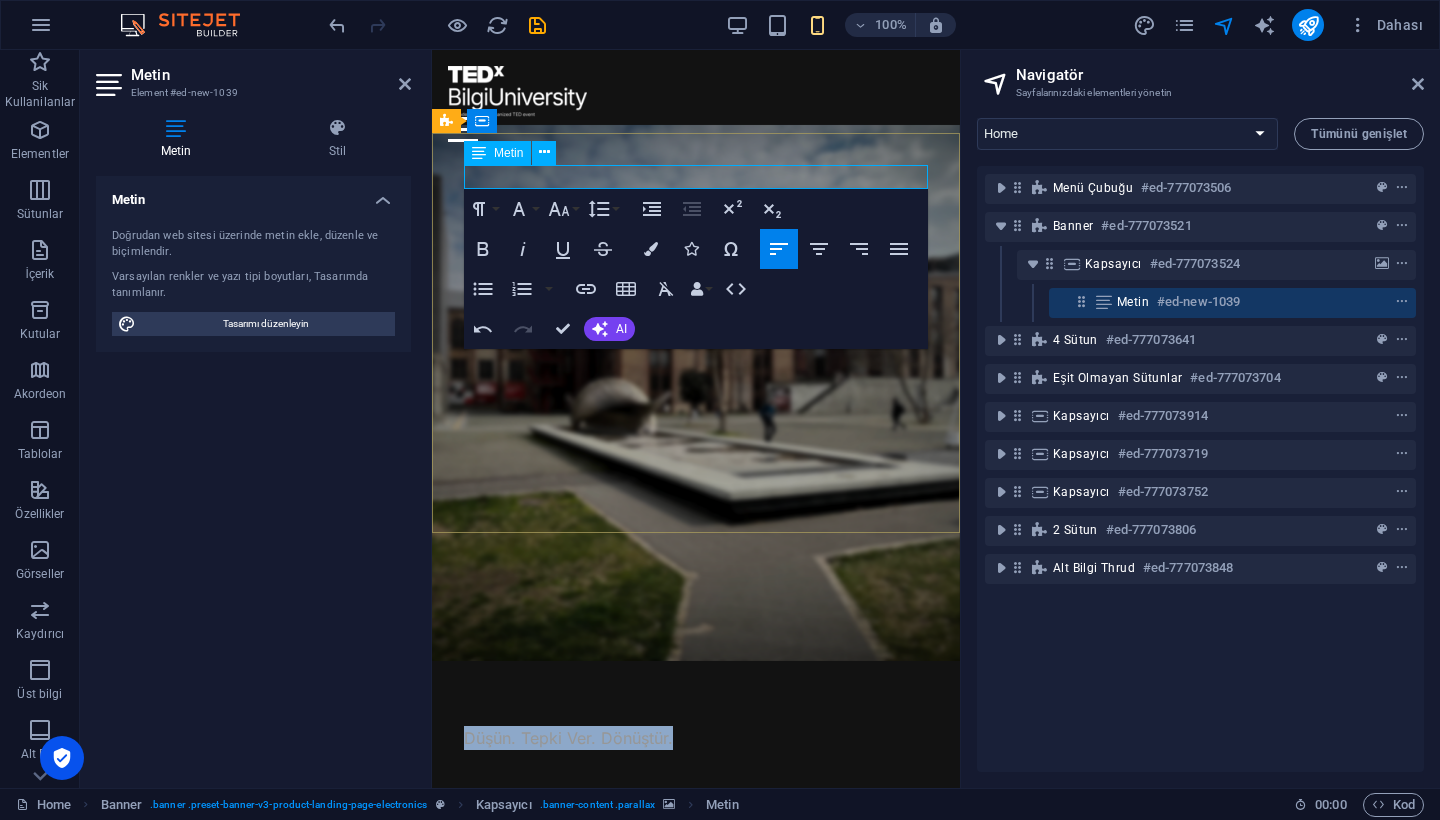 click on "Düşün. Tepki Ver. Dönüştür." at bounding box center (696, 738) 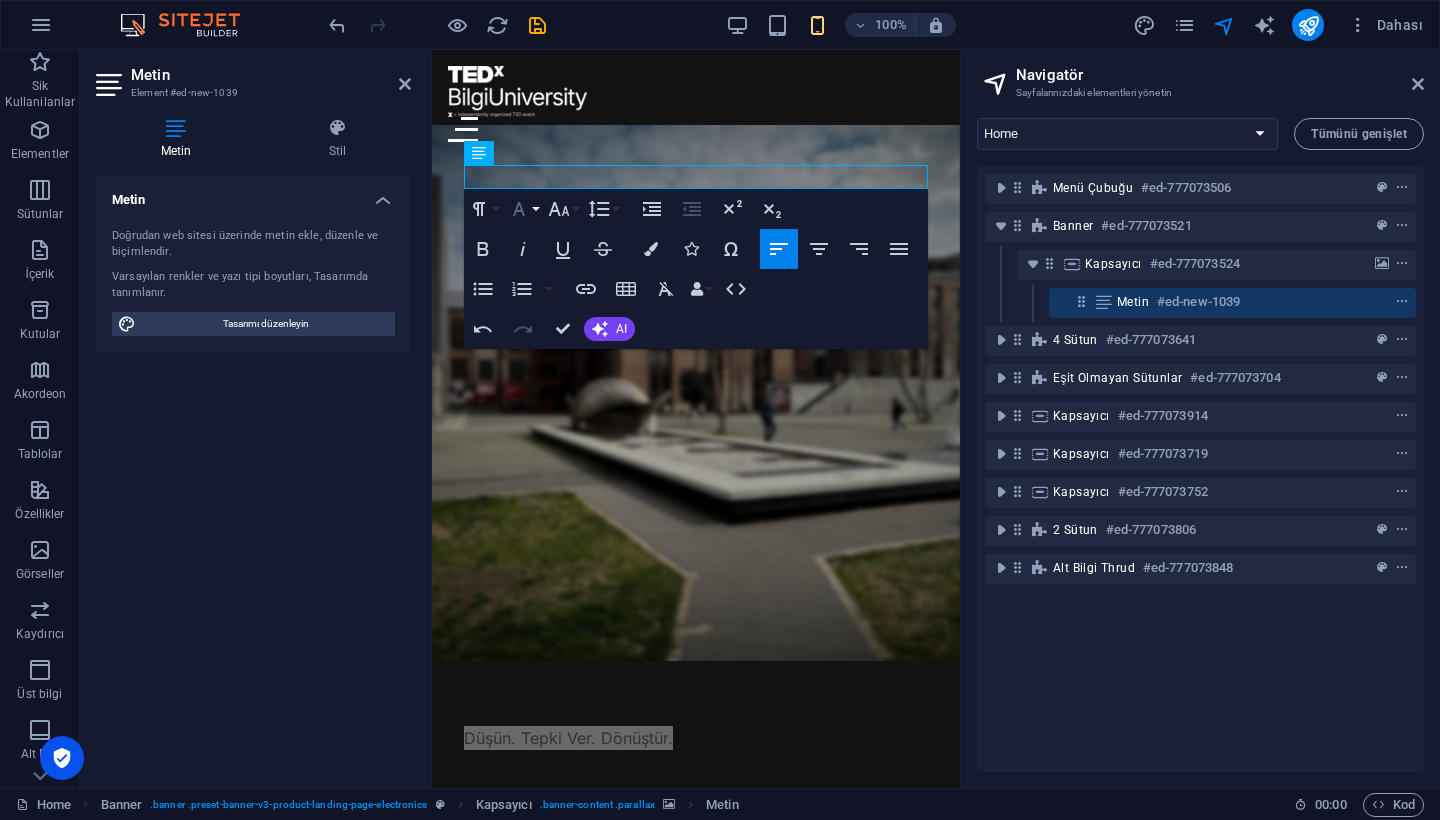 click 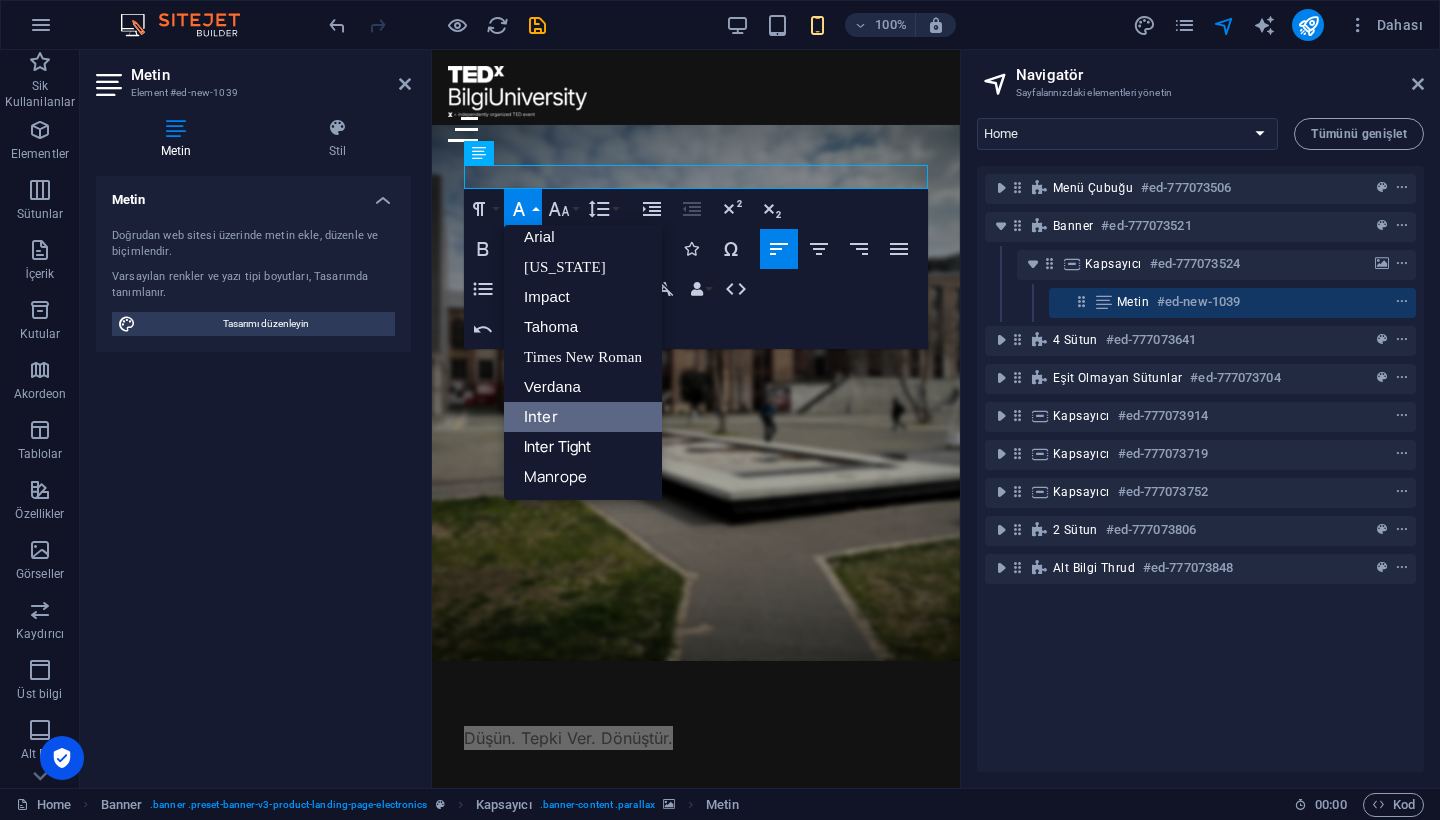 scroll, scrollTop: 11, scrollLeft: 0, axis: vertical 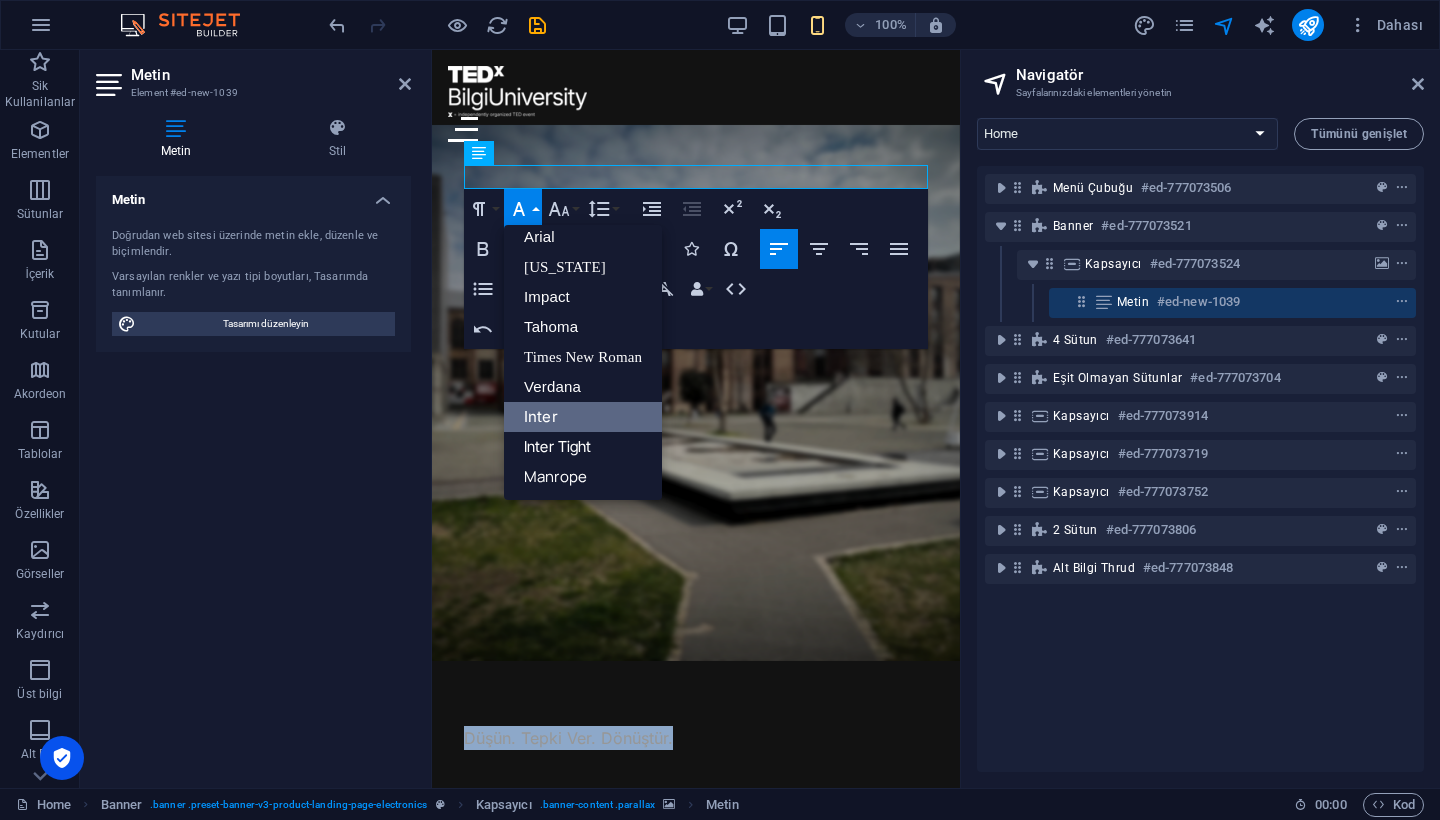 click on "Inter" at bounding box center (583, 417) 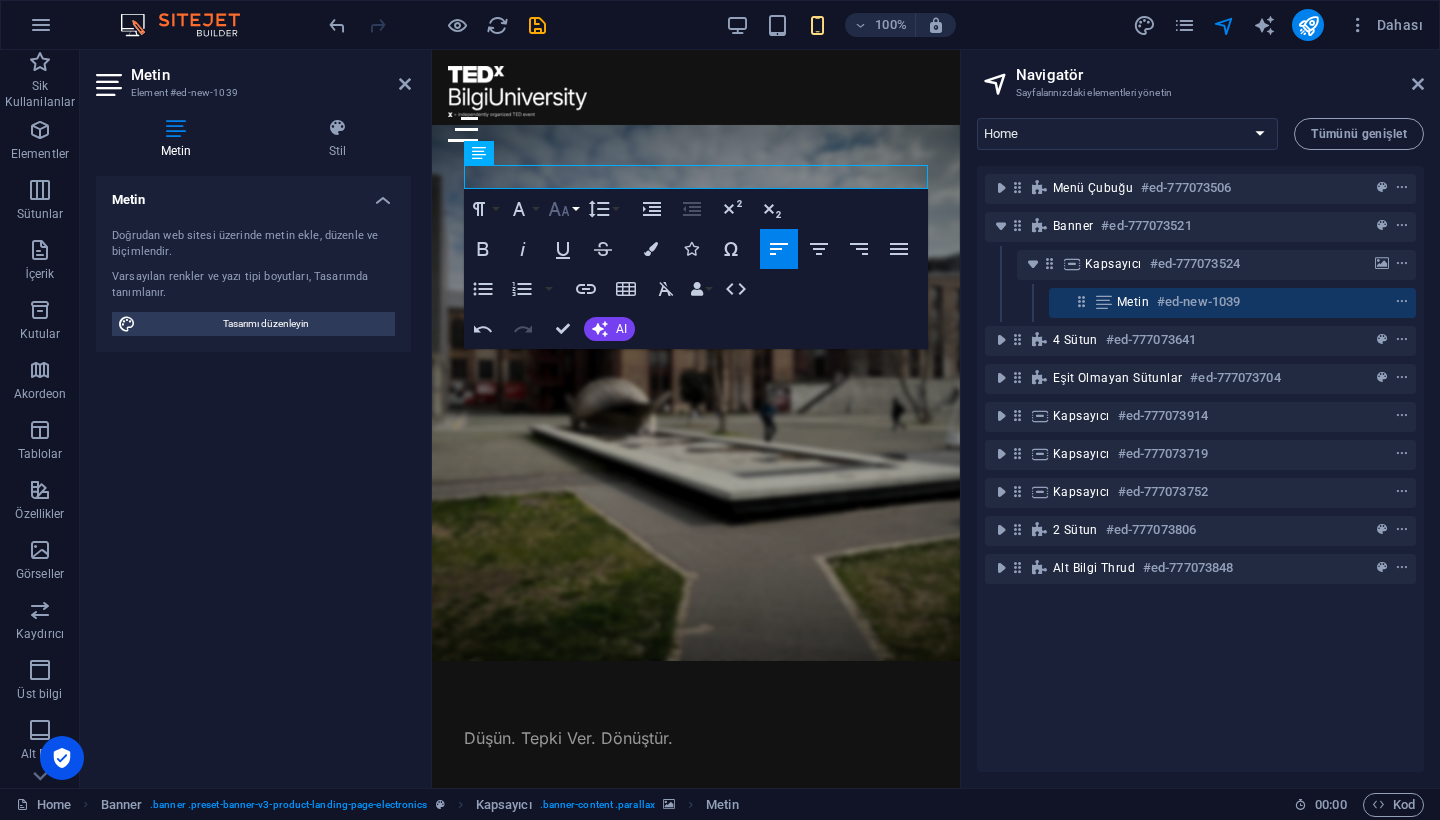 click 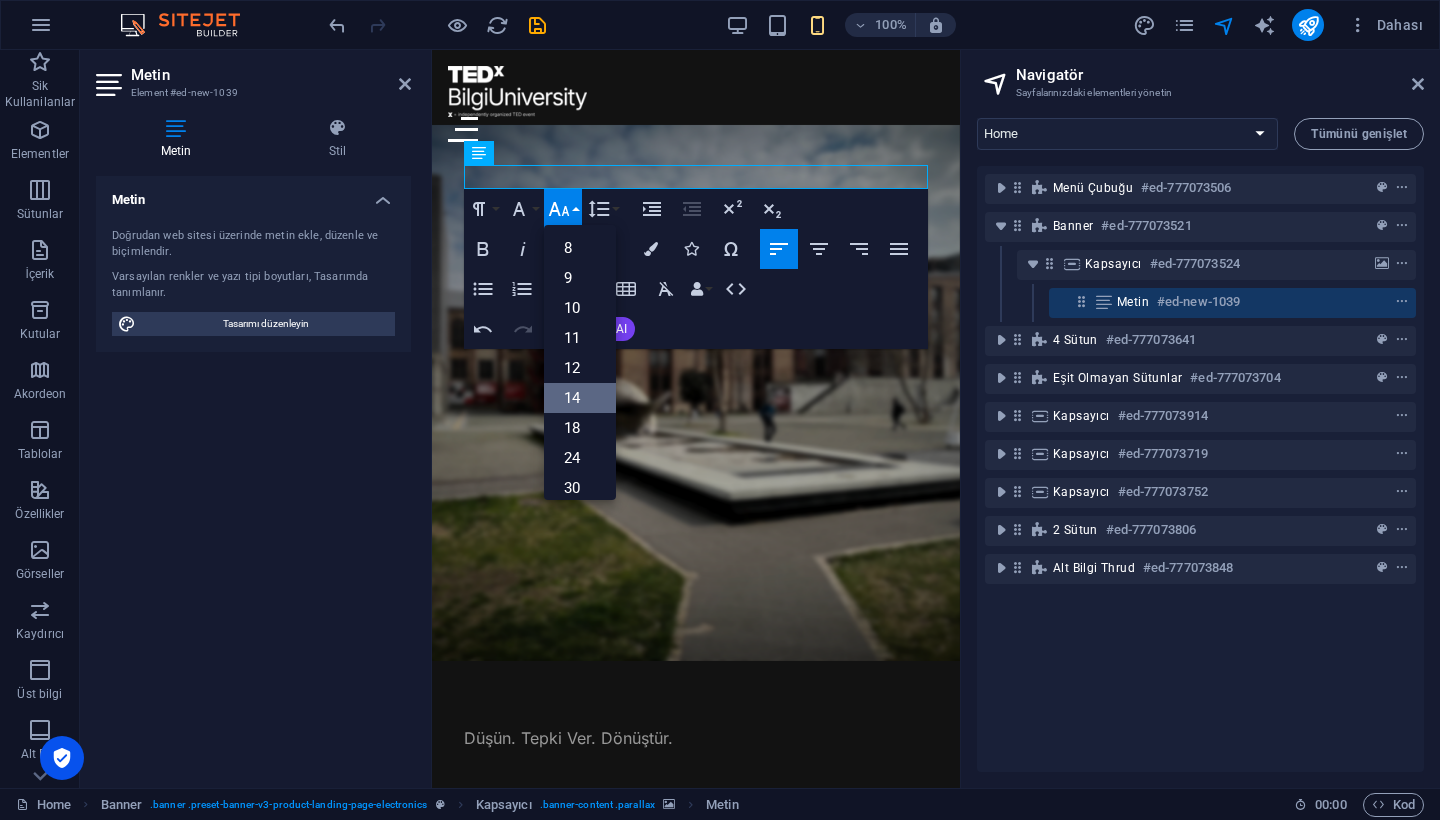click on "14" at bounding box center (580, 398) 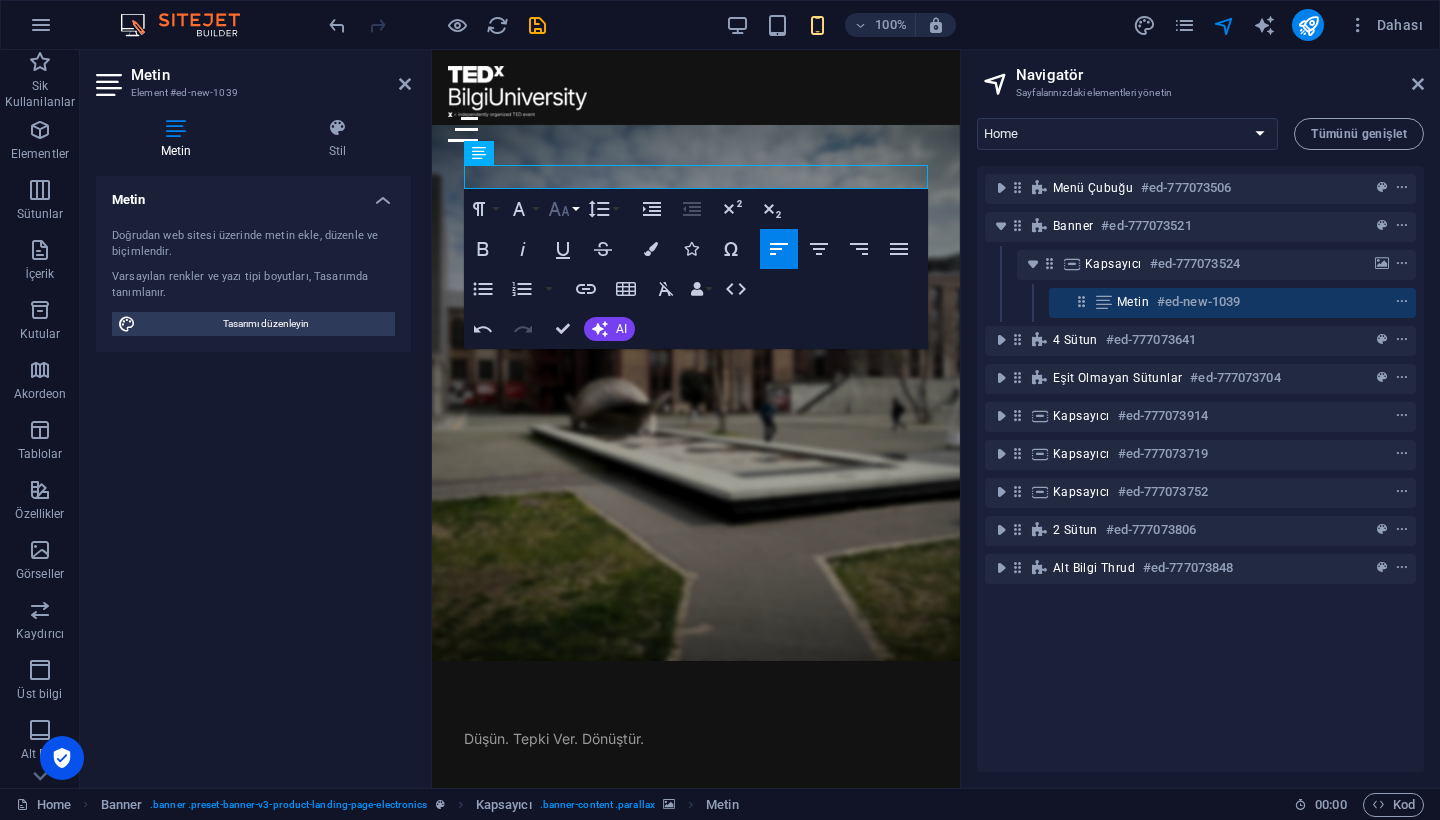 click 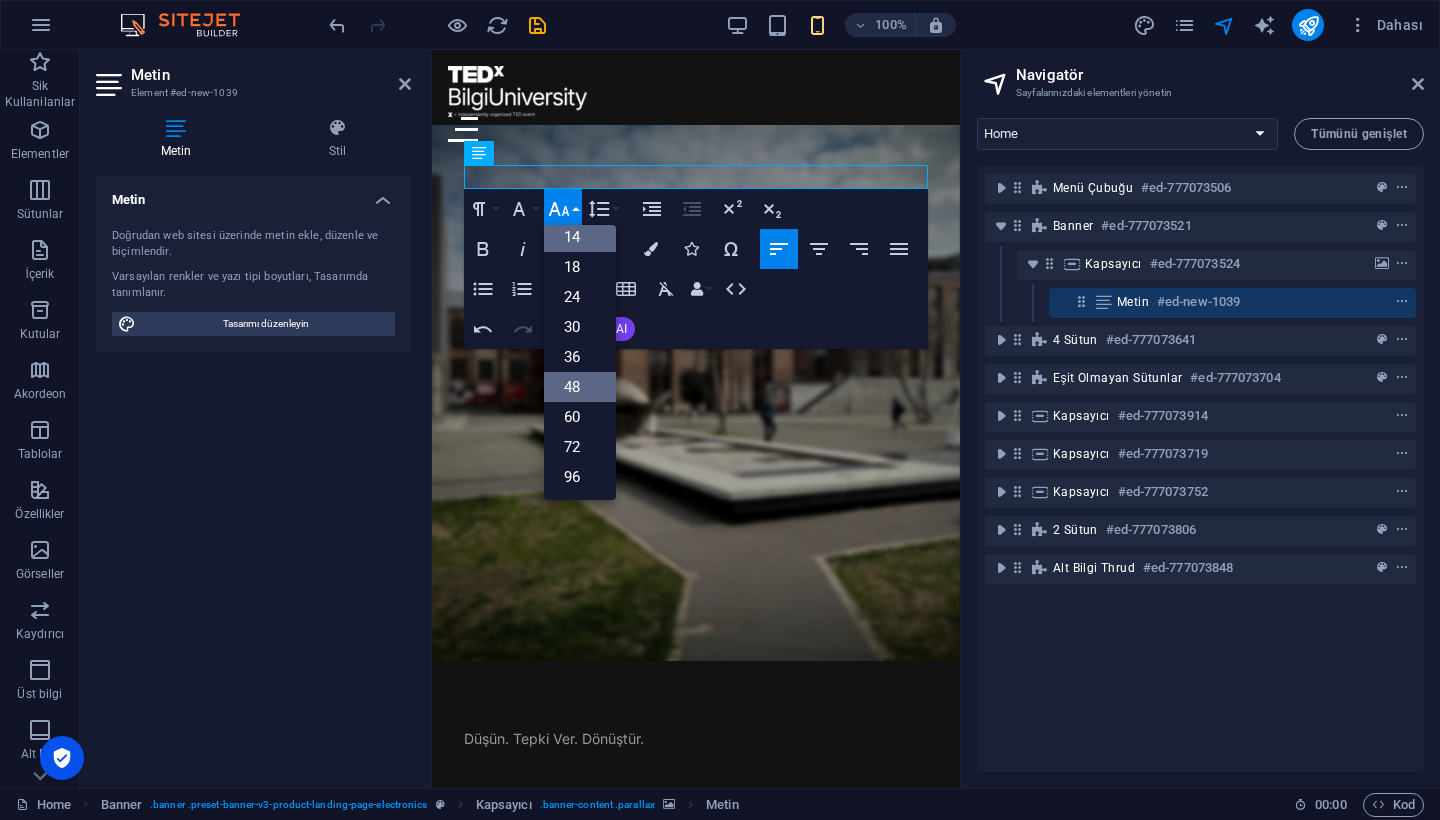 scroll, scrollTop: 161, scrollLeft: 0, axis: vertical 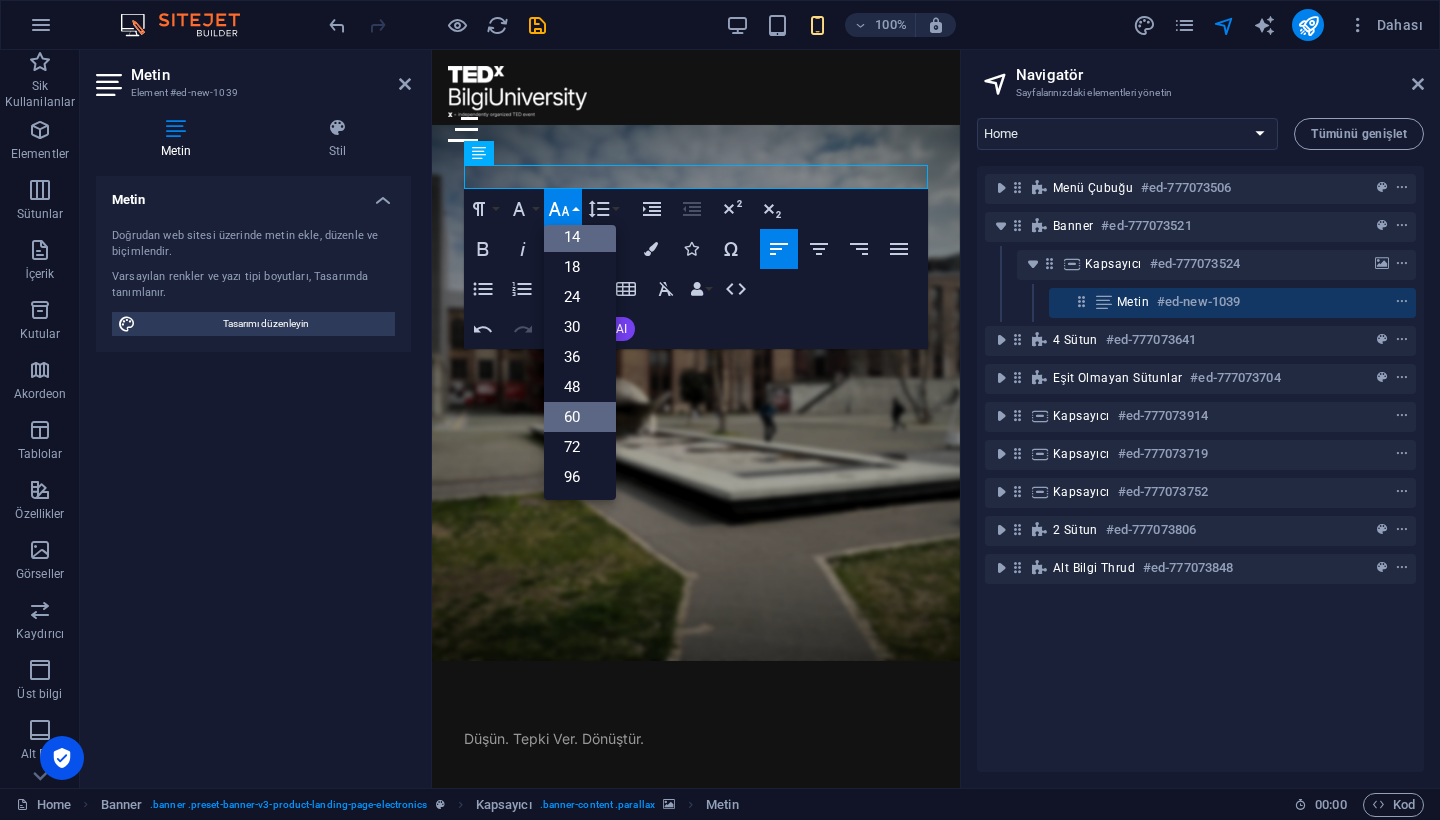 click on "60" at bounding box center [580, 417] 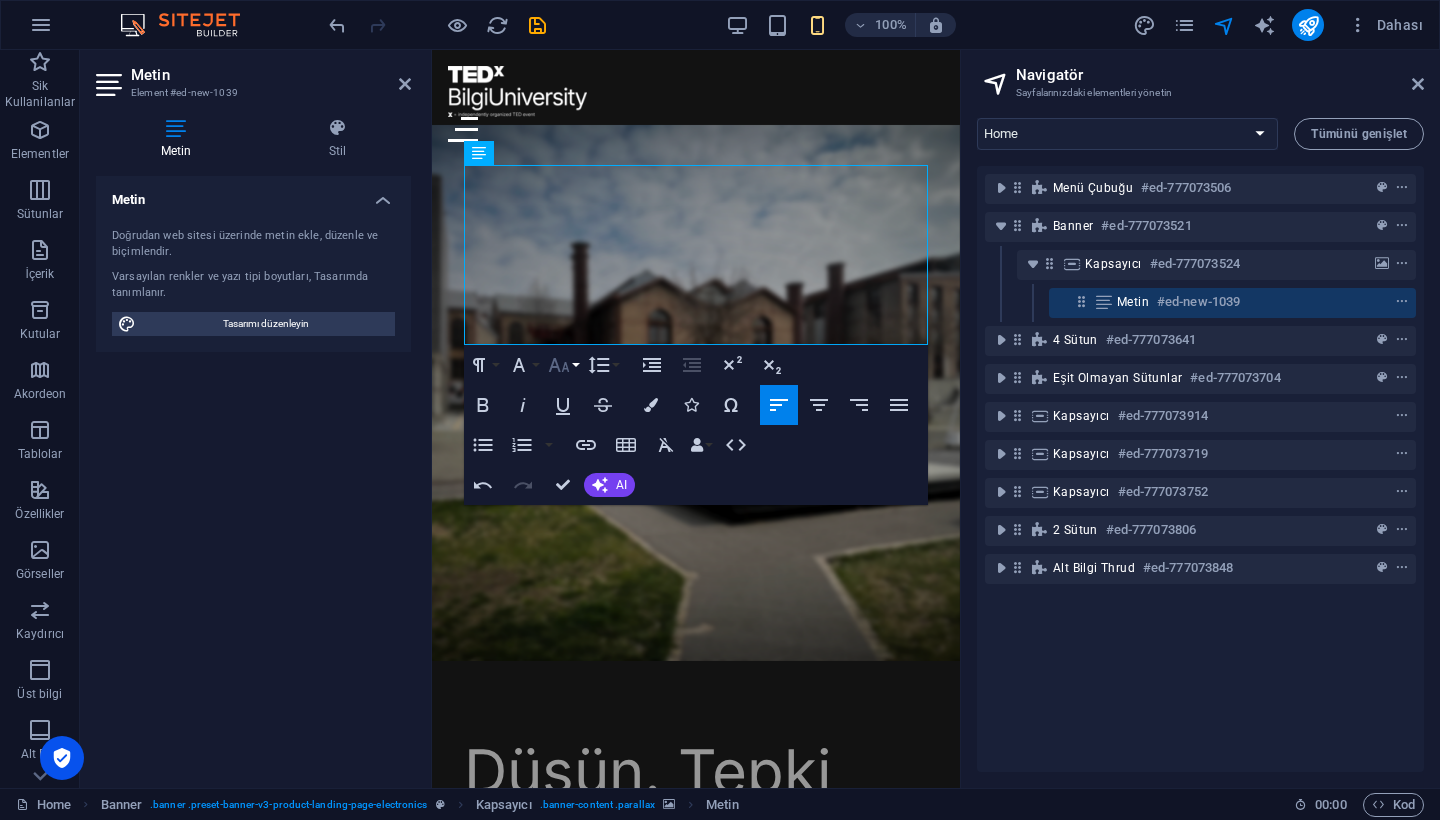 click 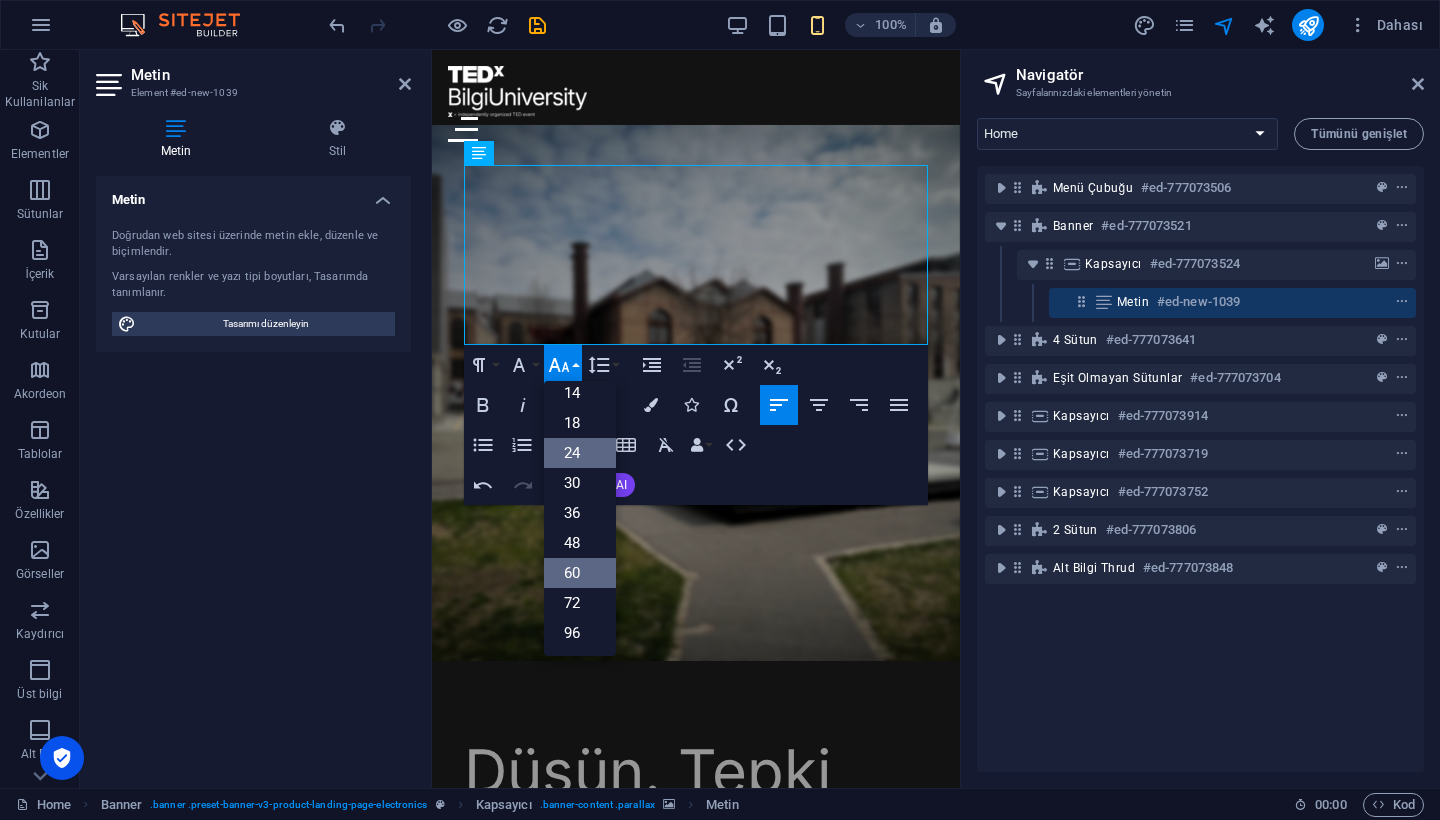 scroll, scrollTop: 161, scrollLeft: 0, axis: vertical 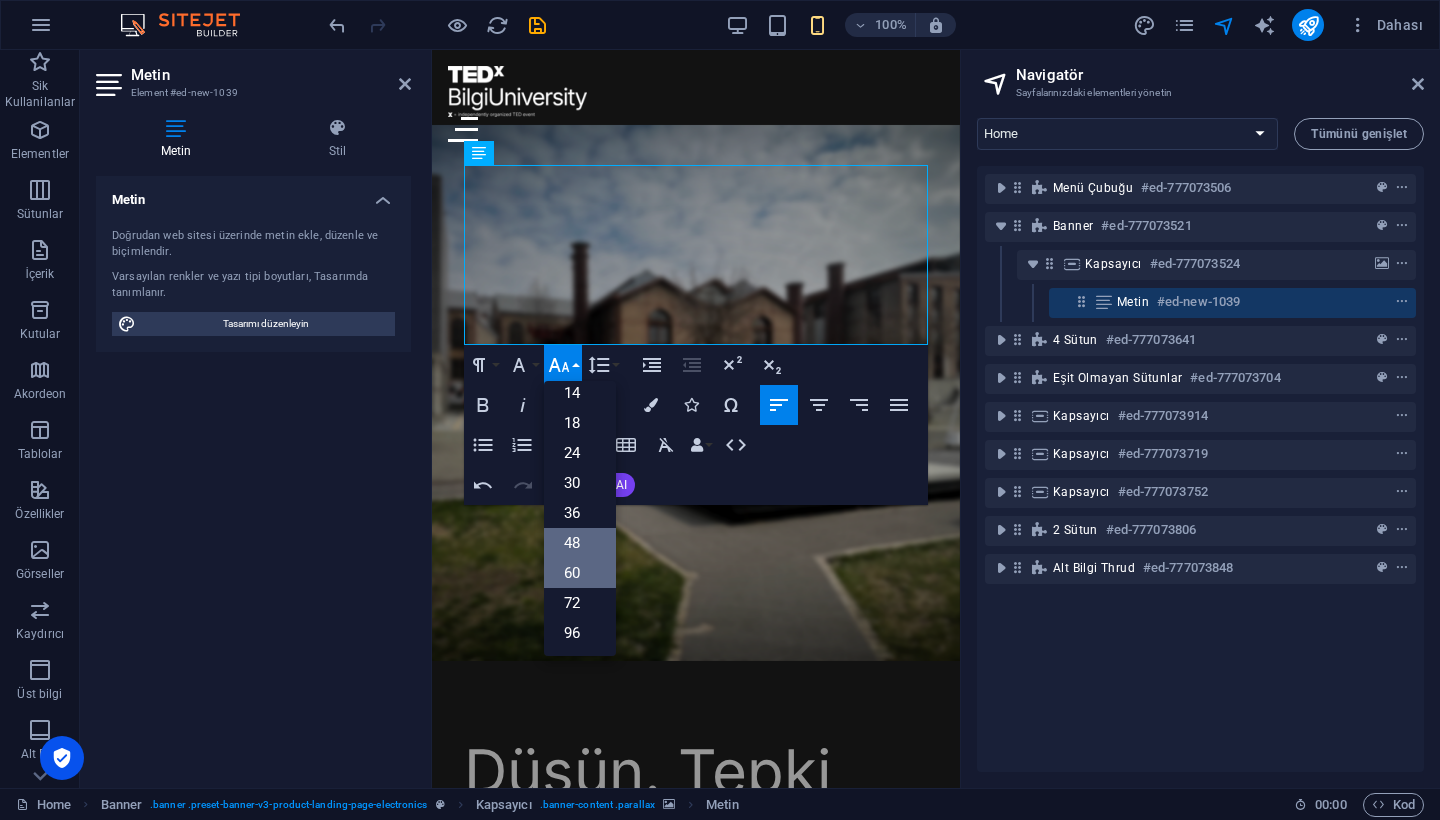 click on "48" at bounding box center (580, 543) 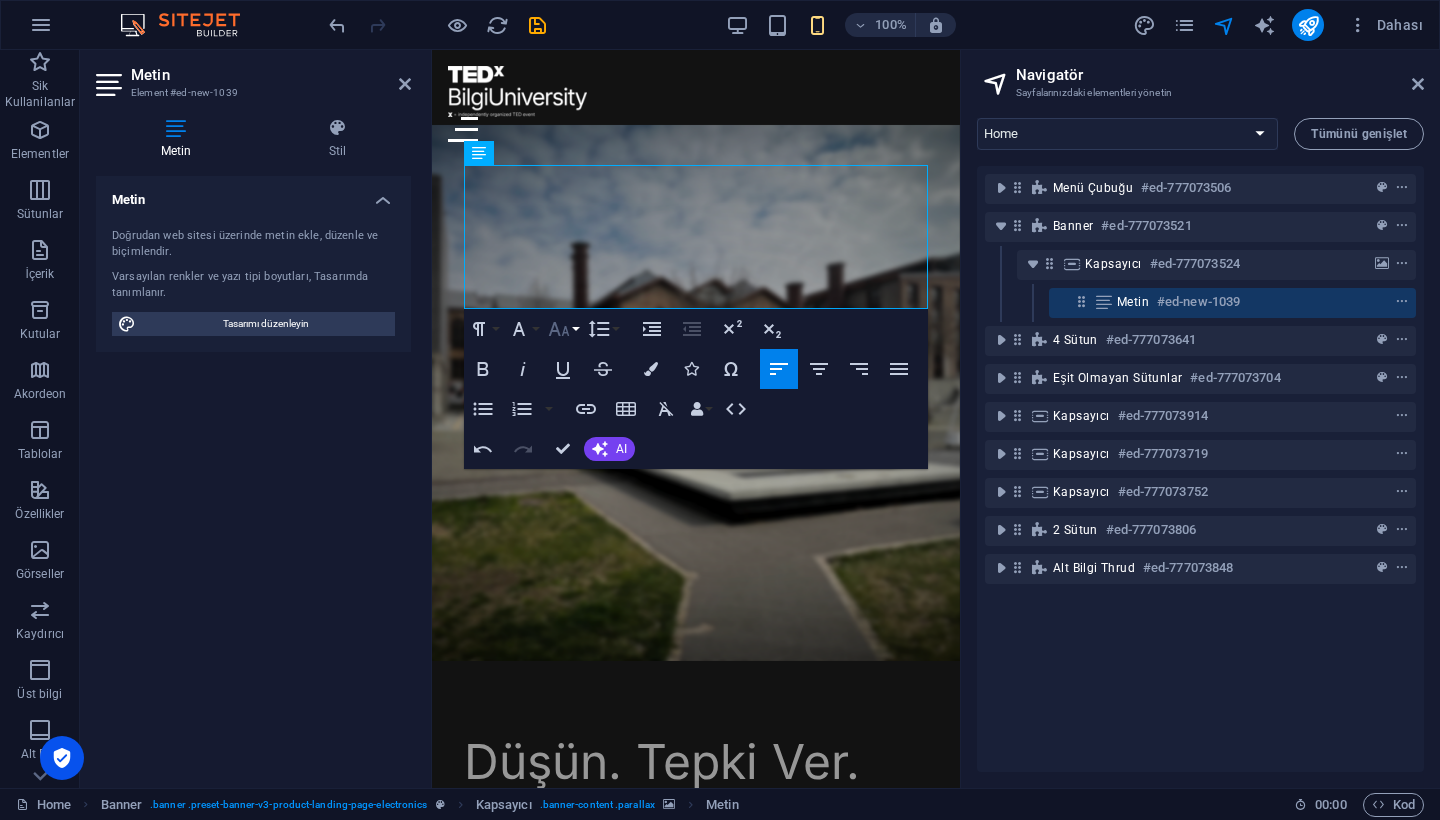 click on "Font Size" at bounding box center (563, 329) 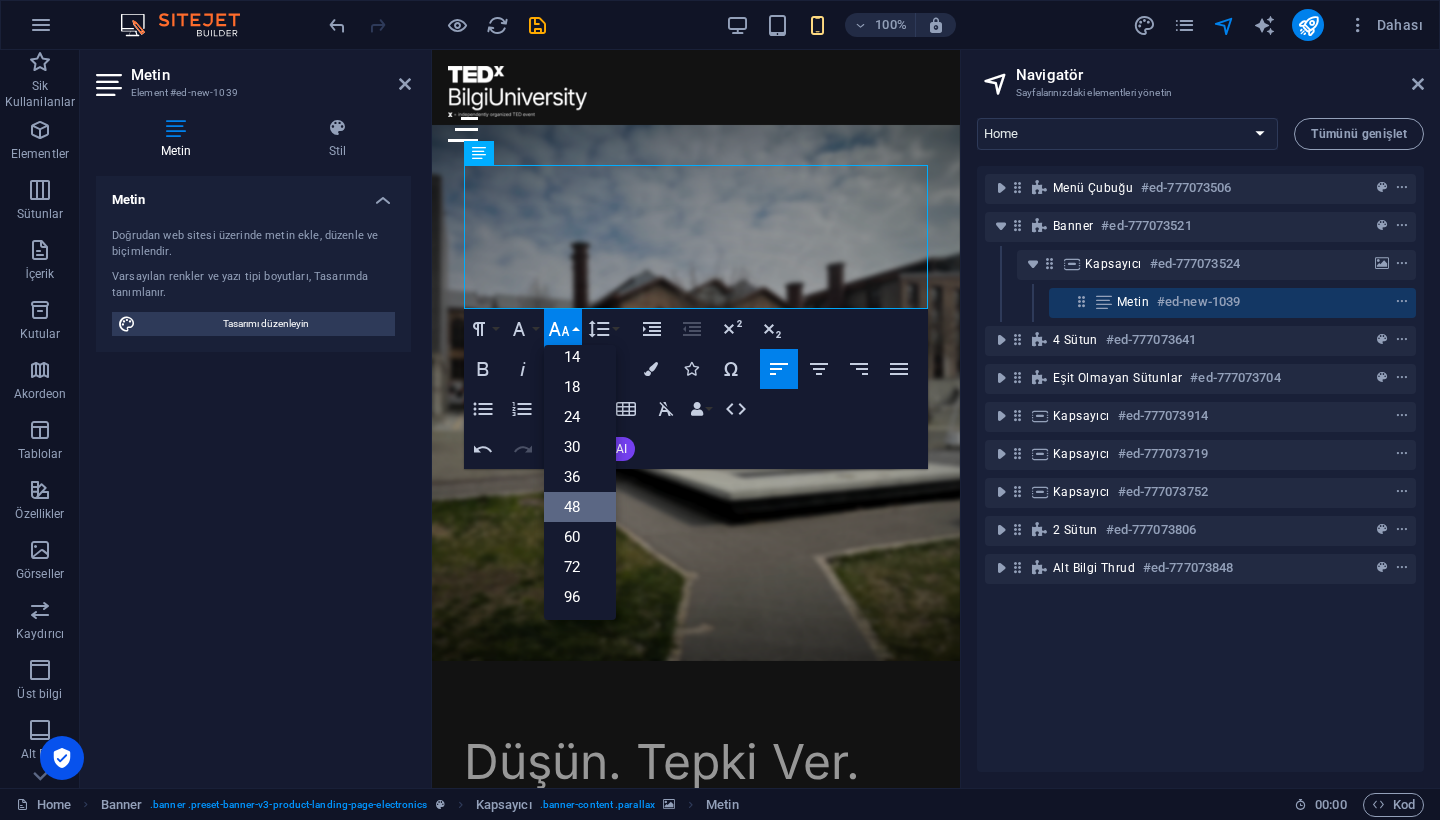scroll, scrollTop: 161, scrollLeft: 0, axis: vertical 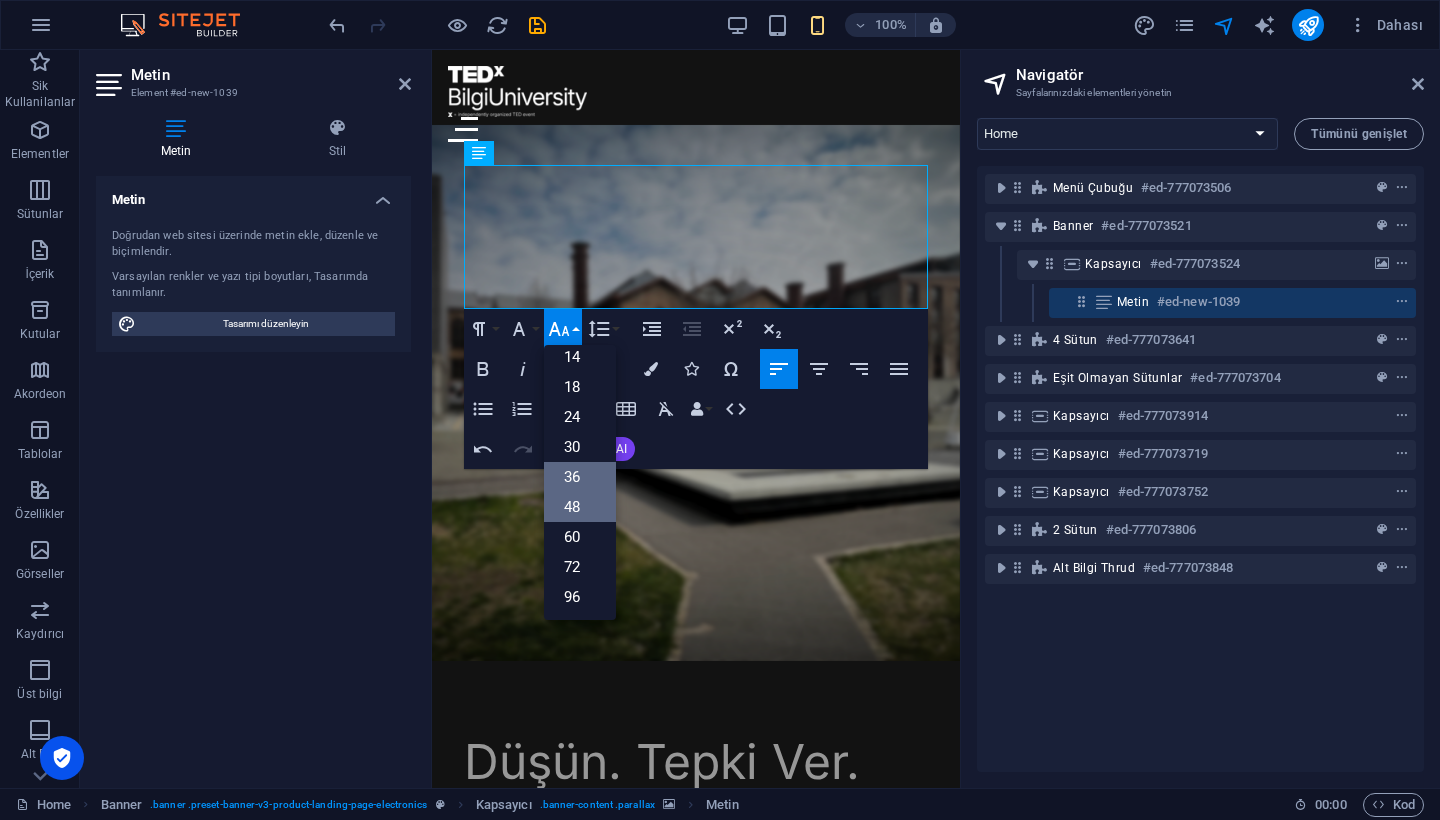 click on "36" at bounding box center [580, 477] 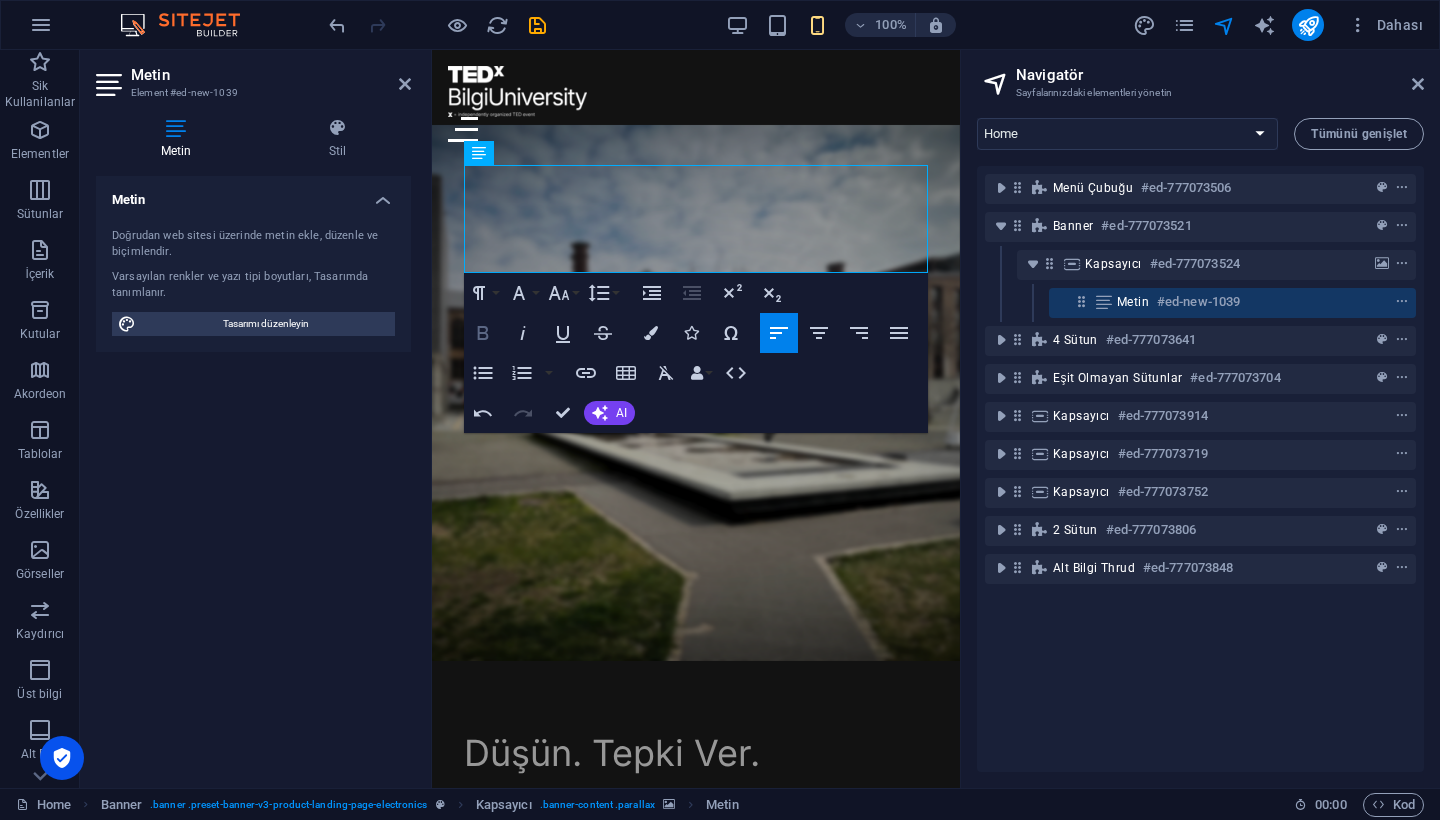 click 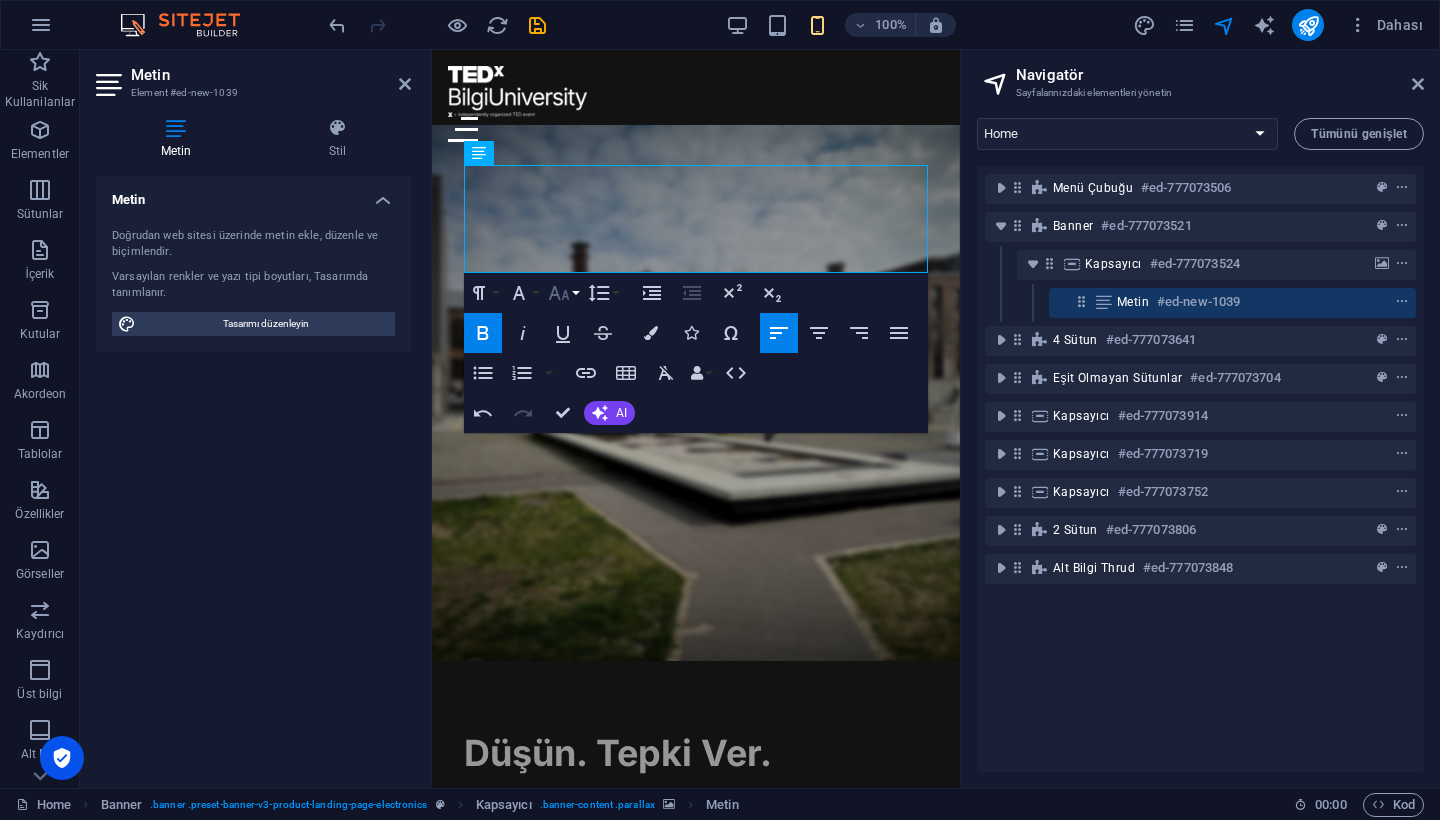 click 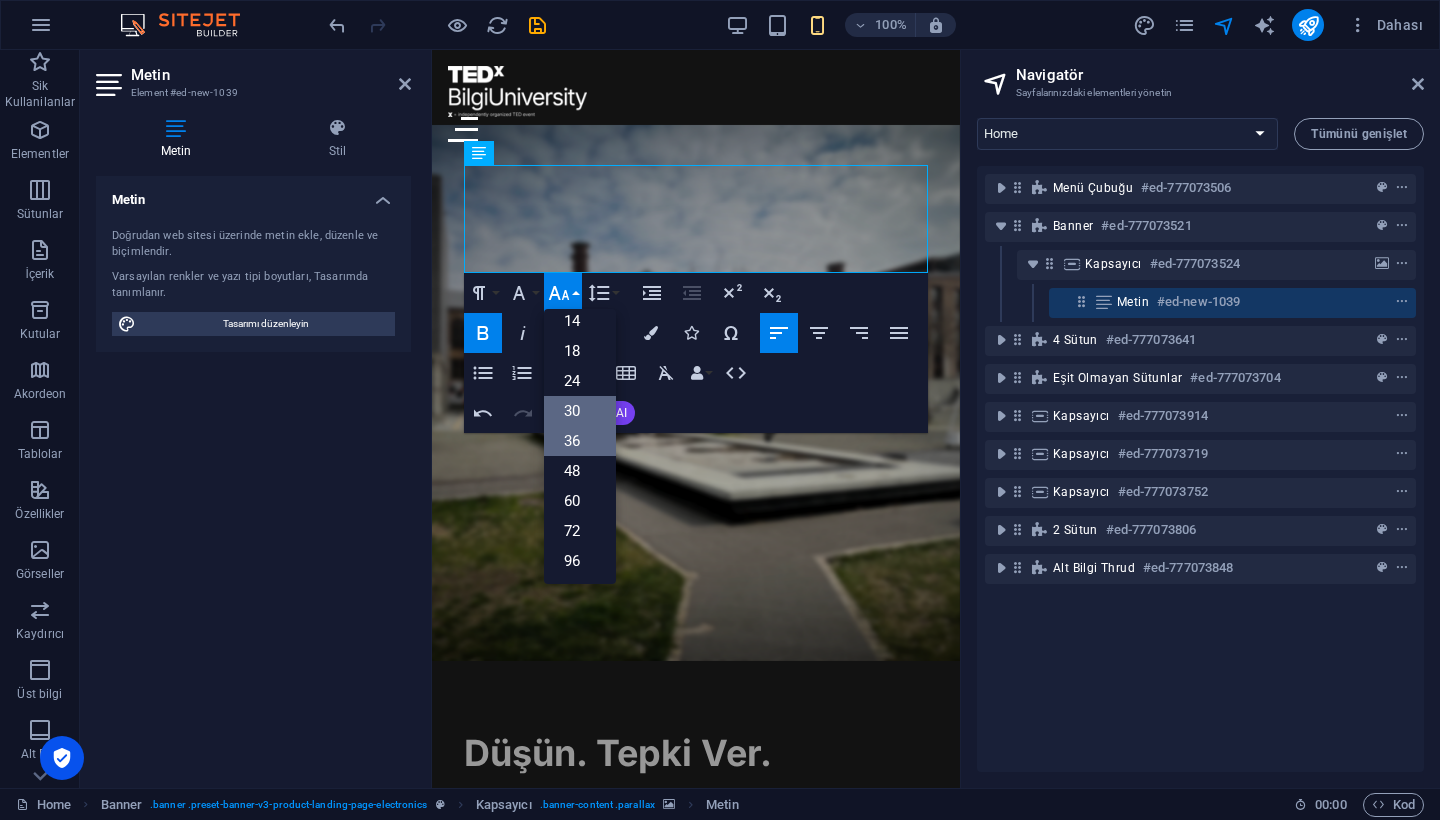 scroll, scrollTop: 161, scrollLeft: 0, axis: vertical 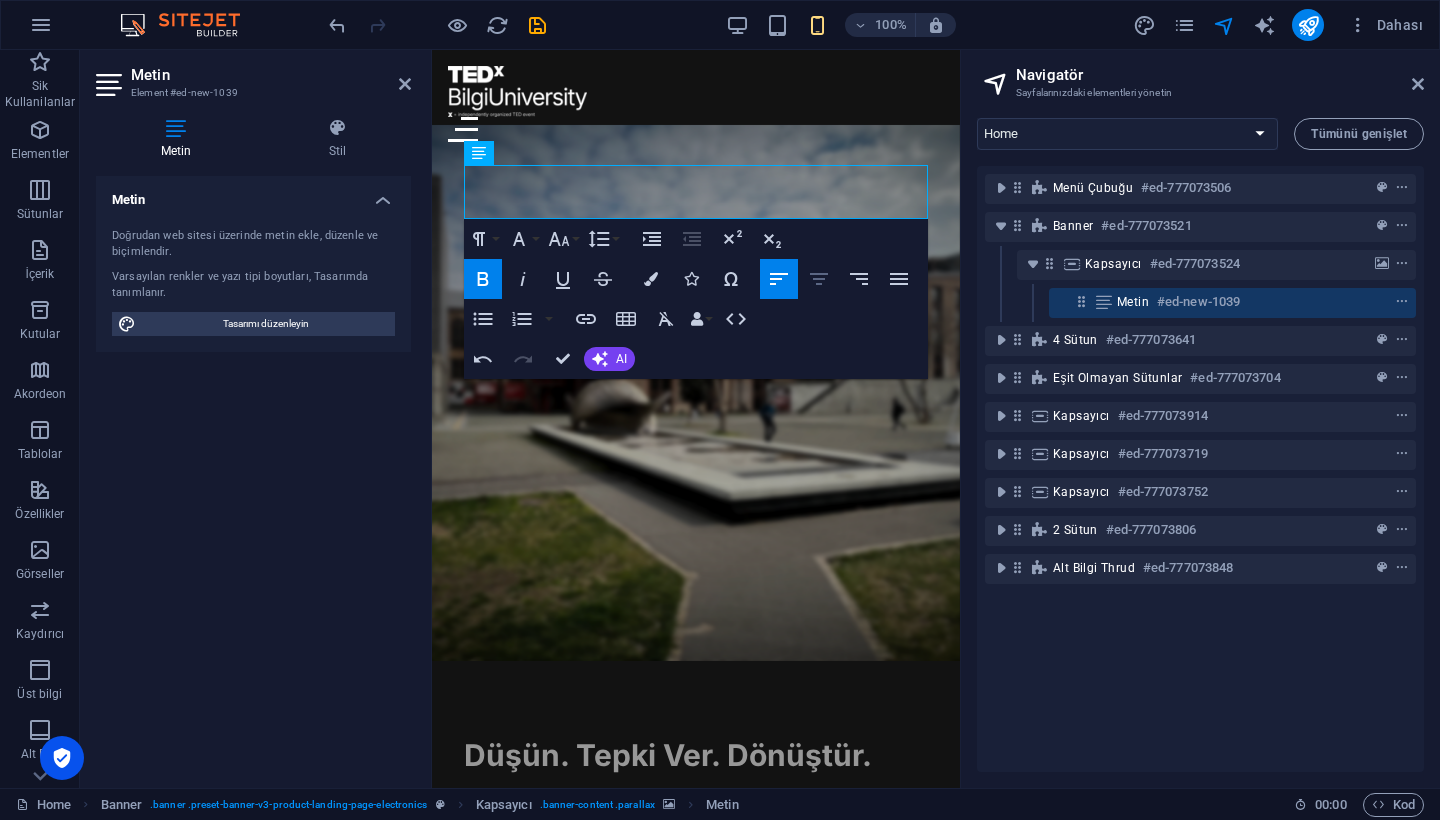 click 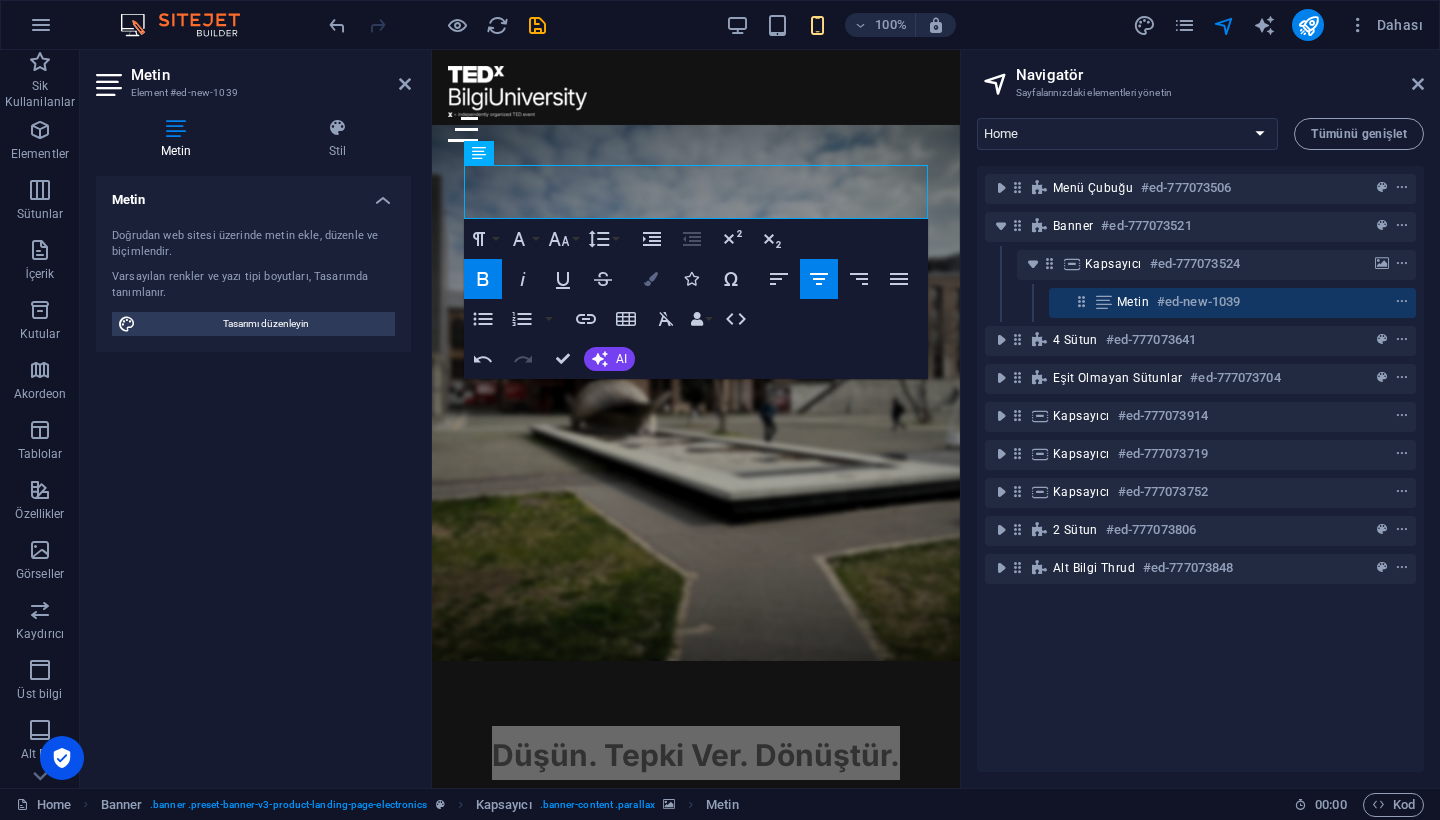 click at bounding box center (651, 279) 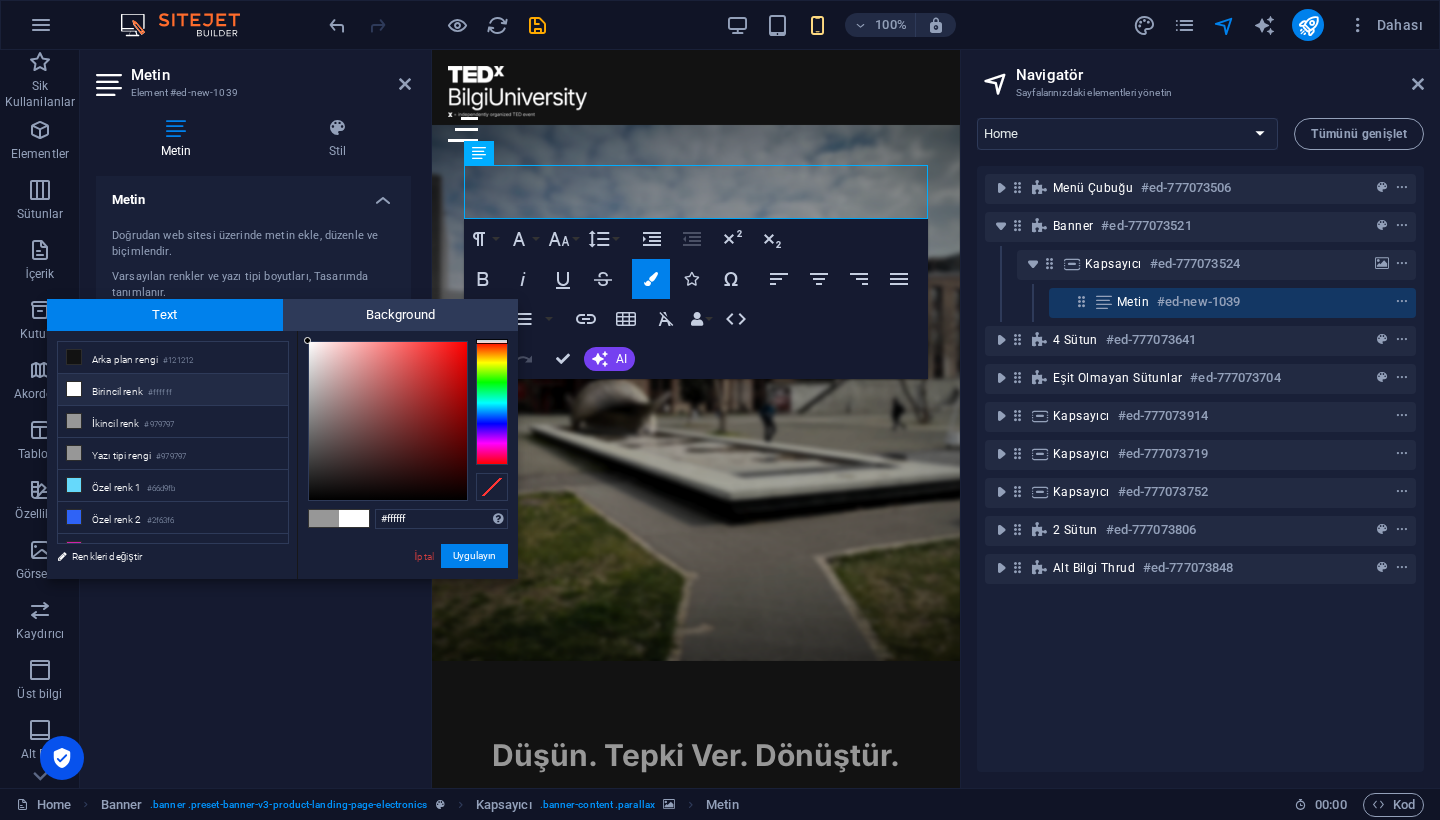 drag, startPoint x: 405, startPoint y: 416, endPoint x: 260, endPoint y: 338, distance: 164.64812 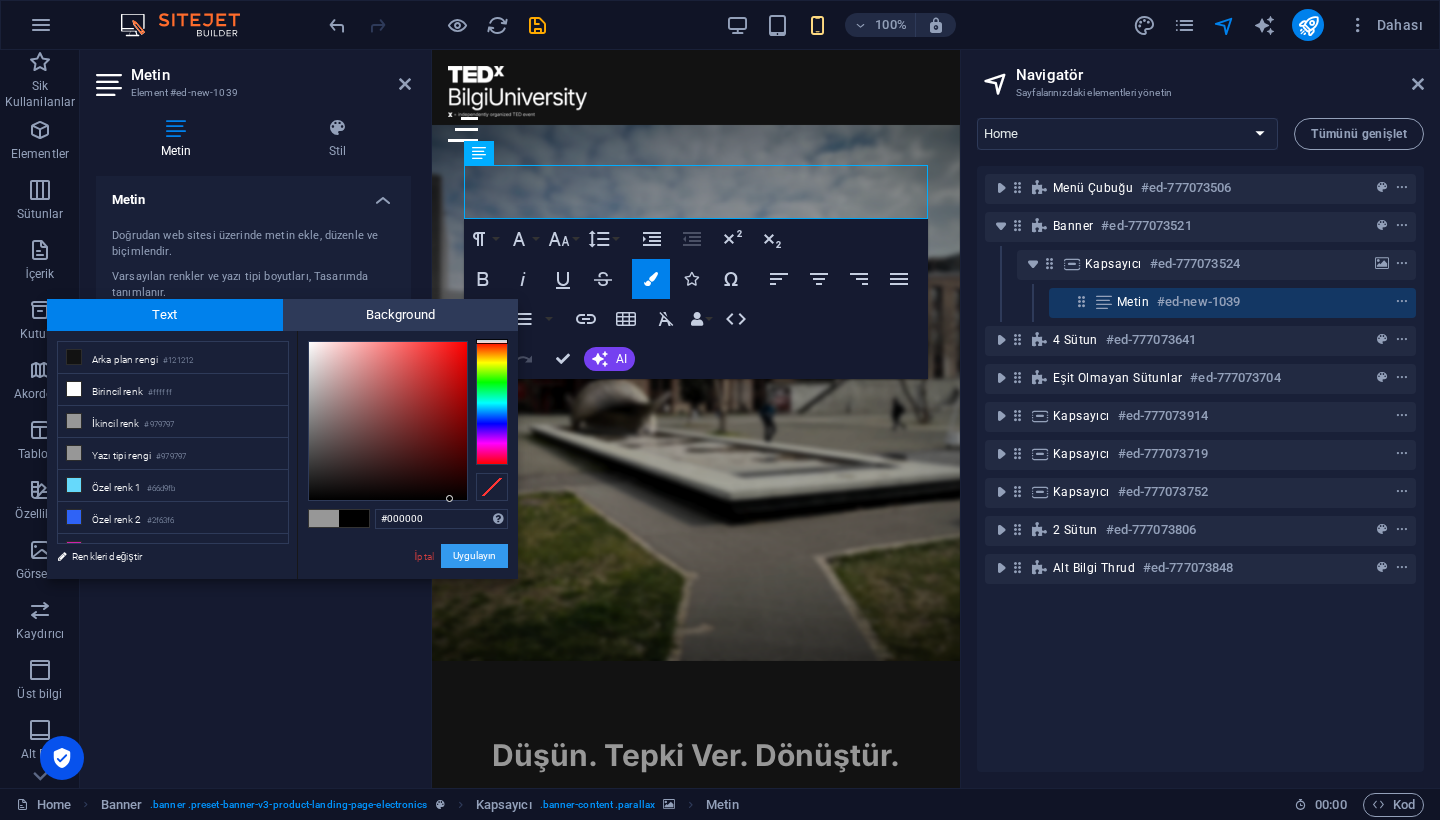 click on "Uygulayın" at bounding box center [474, 556] 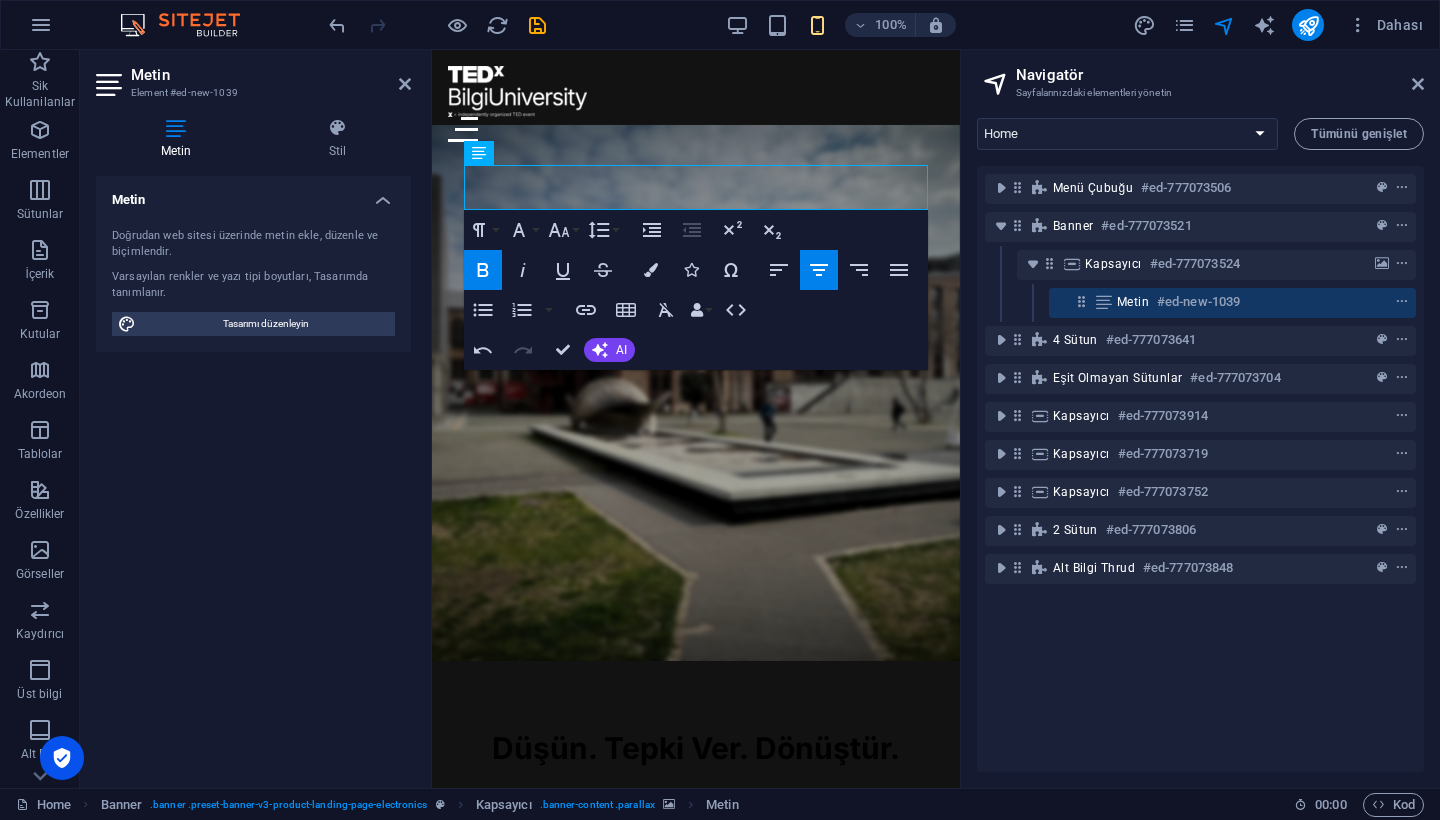 click on "H1   Banner   Banner   Kapsayıcı   Menü Çubuğu   Menü   Aralık   Logo   Eşit Olmayan Sütunlar   4 sütun   Metin   Kapsayıcı   Metin   Metin   Kapsayıcı   Kapsayıcı   Yer Tutucu   Metin Paragraph Format Normal Heading 1 Heading 2 Heading 3 Heading 4 Heading 5 Heading 6 Code Font Family Arial Georgia Impact Tahoma Times New Roman Verdana Inter Inter Tight Manrope Font Size 8 9 10 11 12 14 18 24 30 36 48 60 72 96 Line Height Default Single 1.15 1.5 Double Increase Indent Decrease Indent Superscript Subscript Bold Italic Underline Strikethrough Colors Icons Special Characters Align Left Align Center Align Right Align Justify Unordered List   Default Circle Disc Square    Ordered List   Default Lower Alpha Lower Greek Lower Roman Upper Alpha Upper Roman    Insert Link Insert Table Clear Formatting Data Bindings Firma İlk ad Soyad Sokak Posta Kodu Şehir E-posta Telefon Cep Fax Özel alan 1 Özel alan 2 Özel alan 3 Özel alan 4 Özel alan 5 Özel alan 6 HTML Undo Redo AI Uzat" at bounding box center [696, 419] 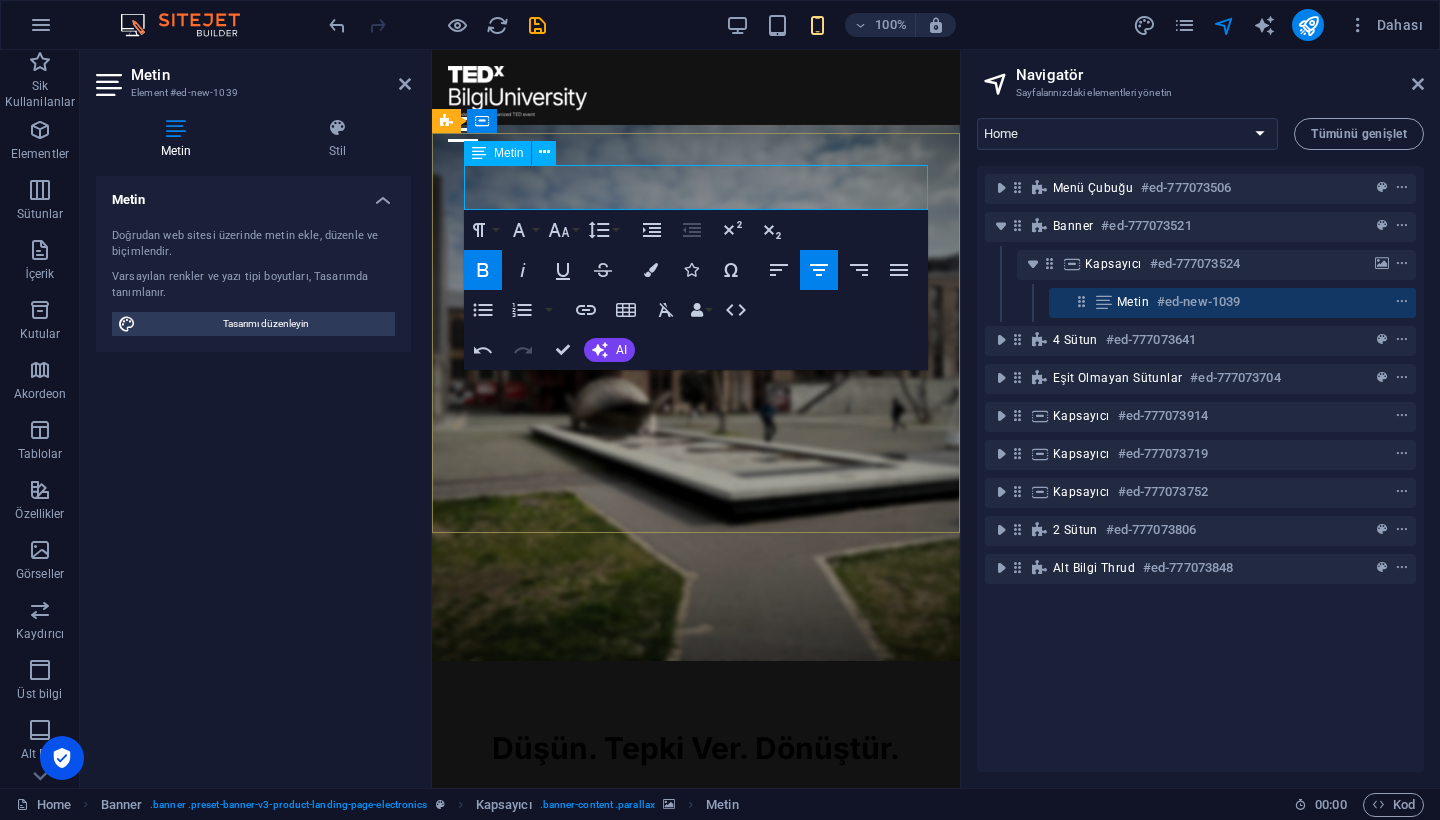 click on "Düşün. Tepki Ver. Dönüştür." at bounding box center (696, 748) 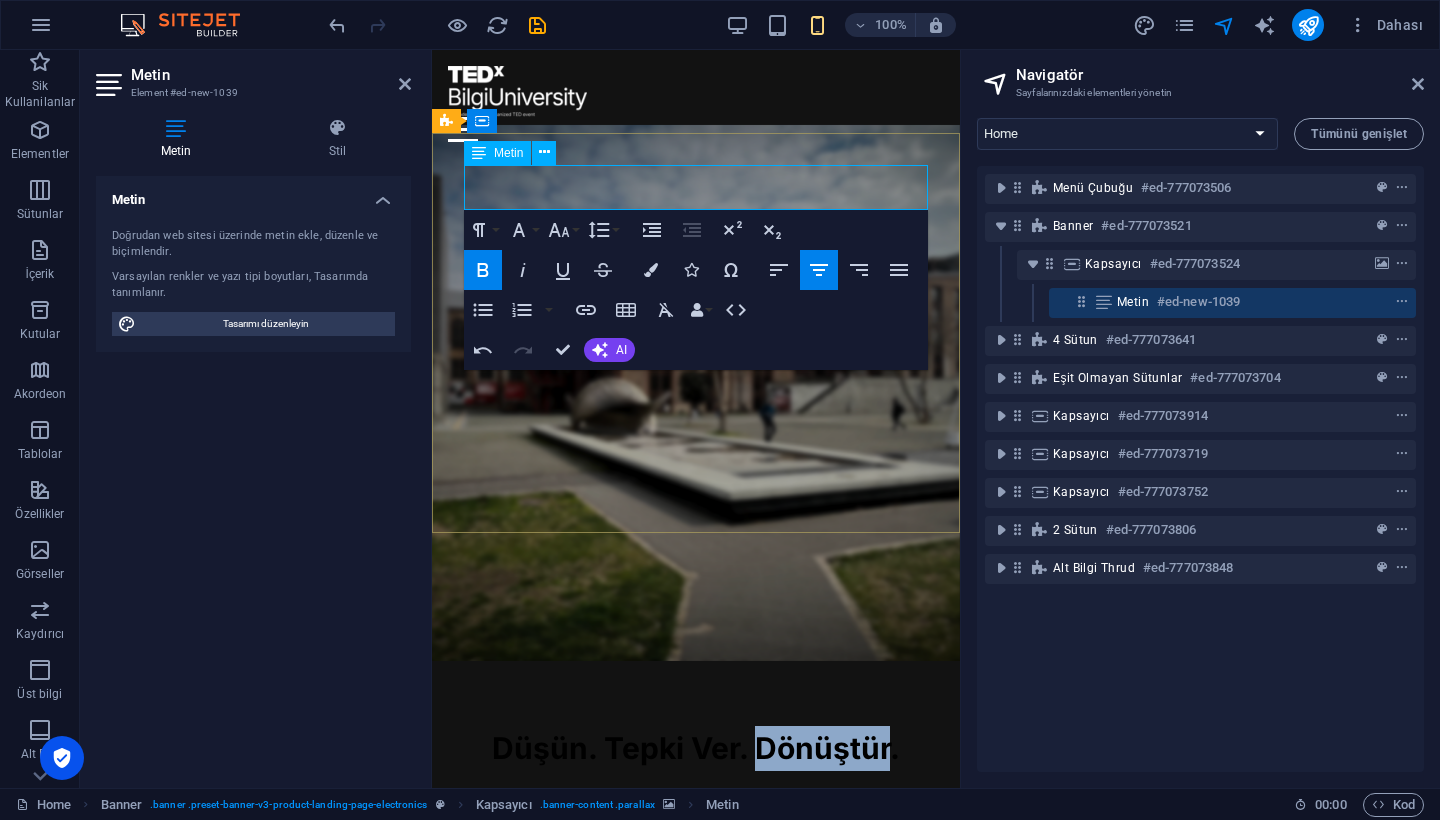 click on "Düşün. Tepki Ver. Dönüştür." at bounding box center (696, 748) 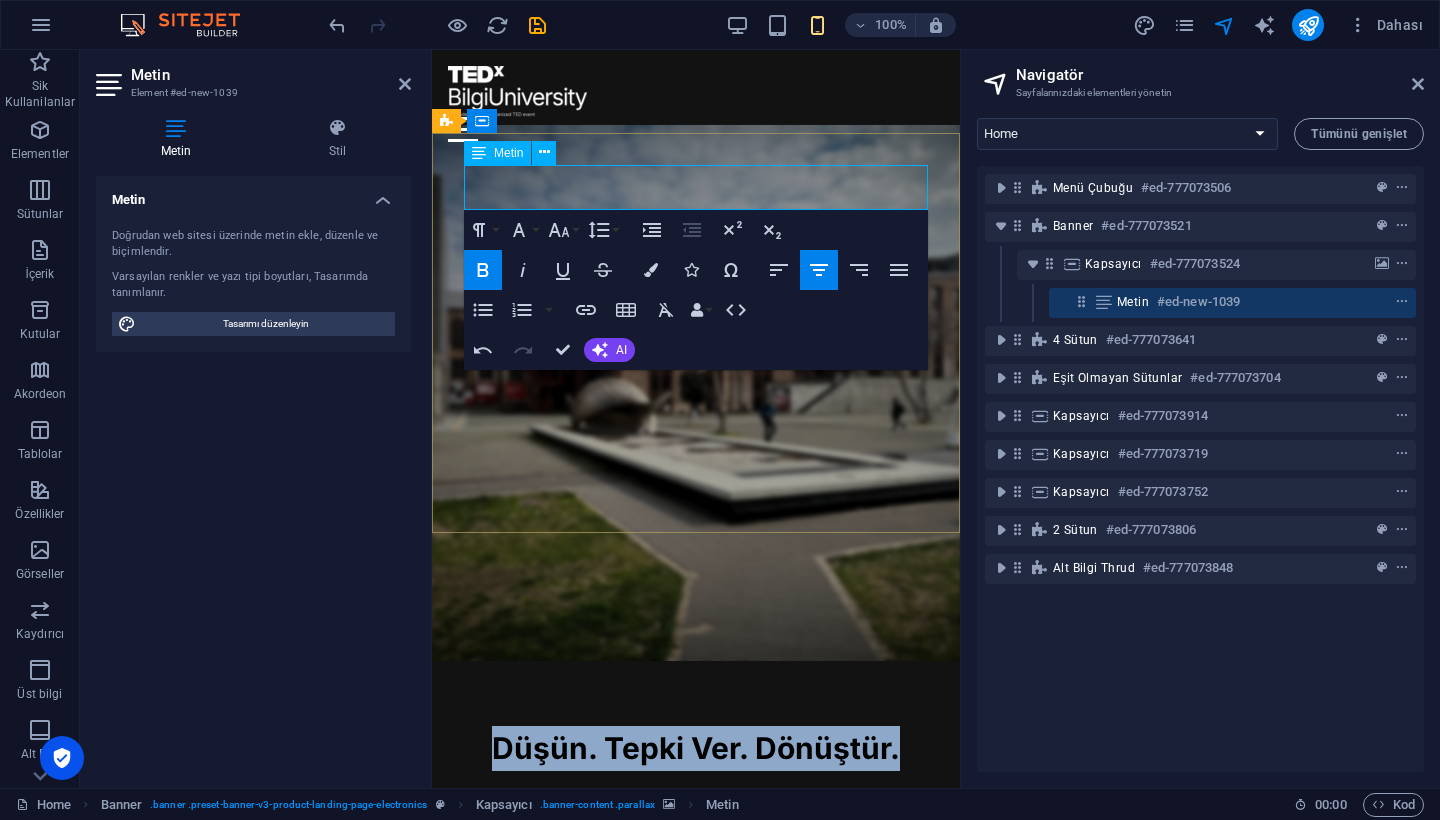 click on "Düşün. Tepki Ver. Dönüştür." at bounding box center [696, 748] 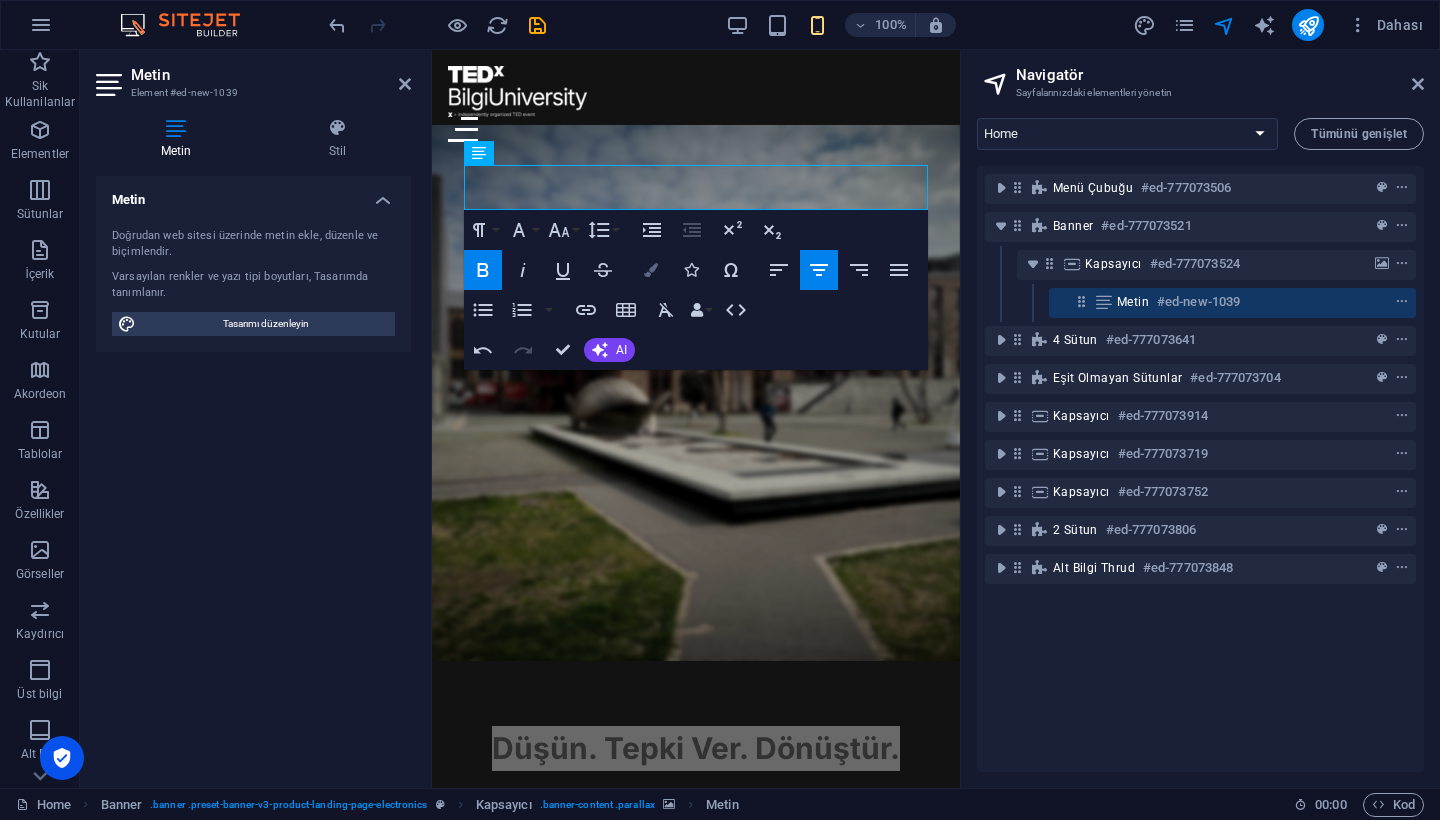 click on "Colors" at bounding box center [651, 270] 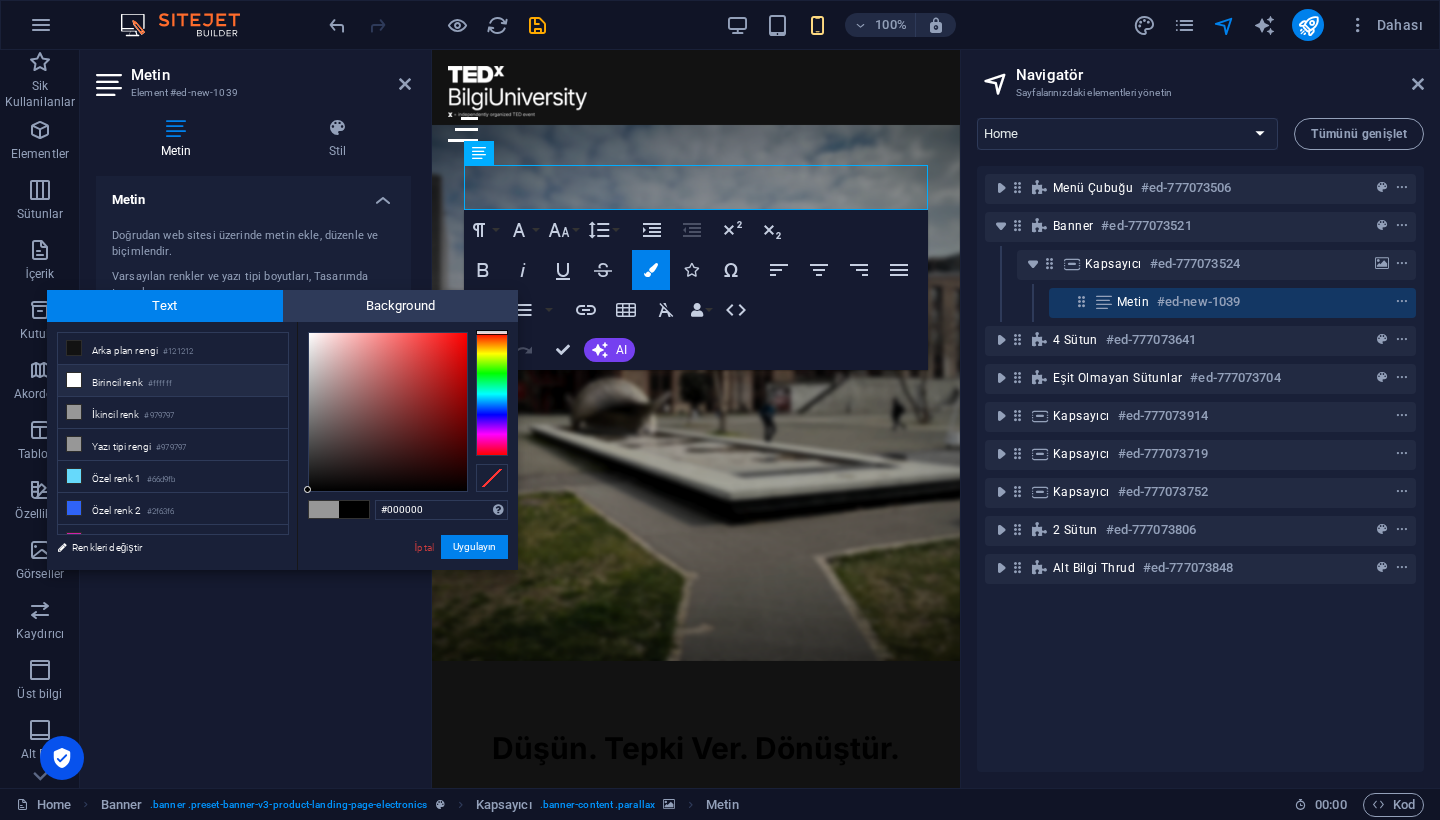click on "Birincil renk
#ffffff" at bounding box center (173, 381) 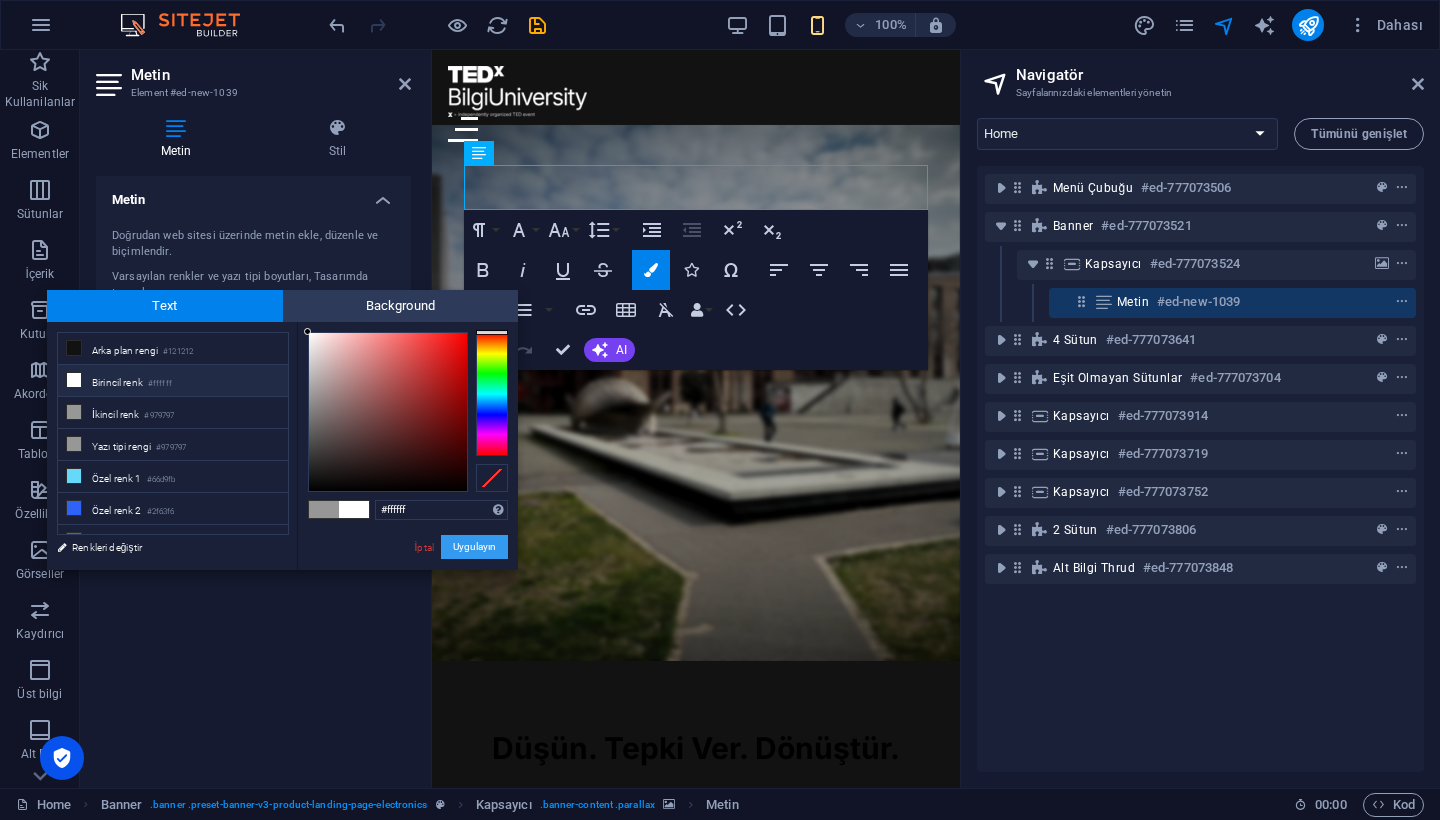 click on "Uygulayın" at bounding box center [474, 547] 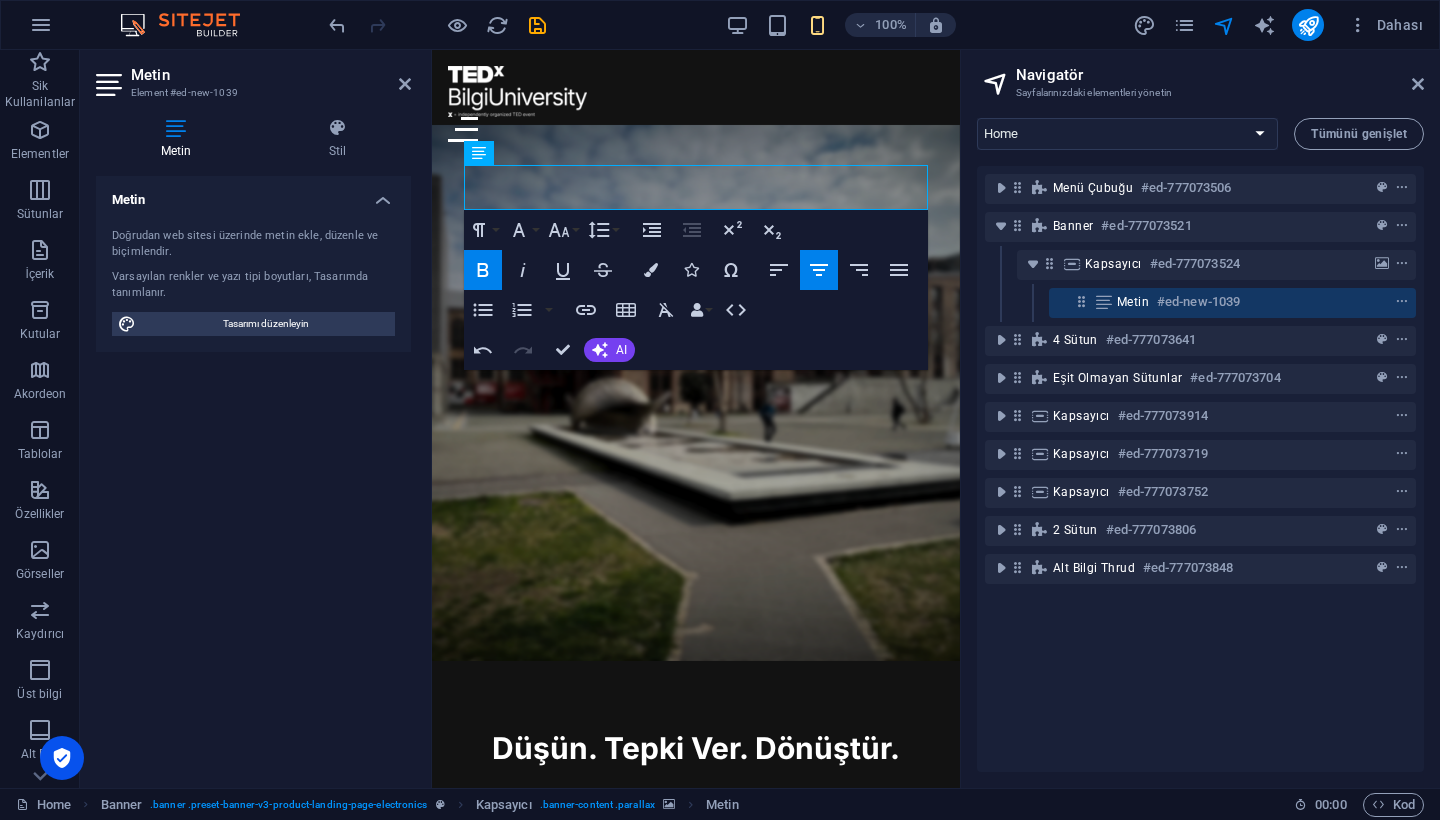 click at bounding box center [696, 393] 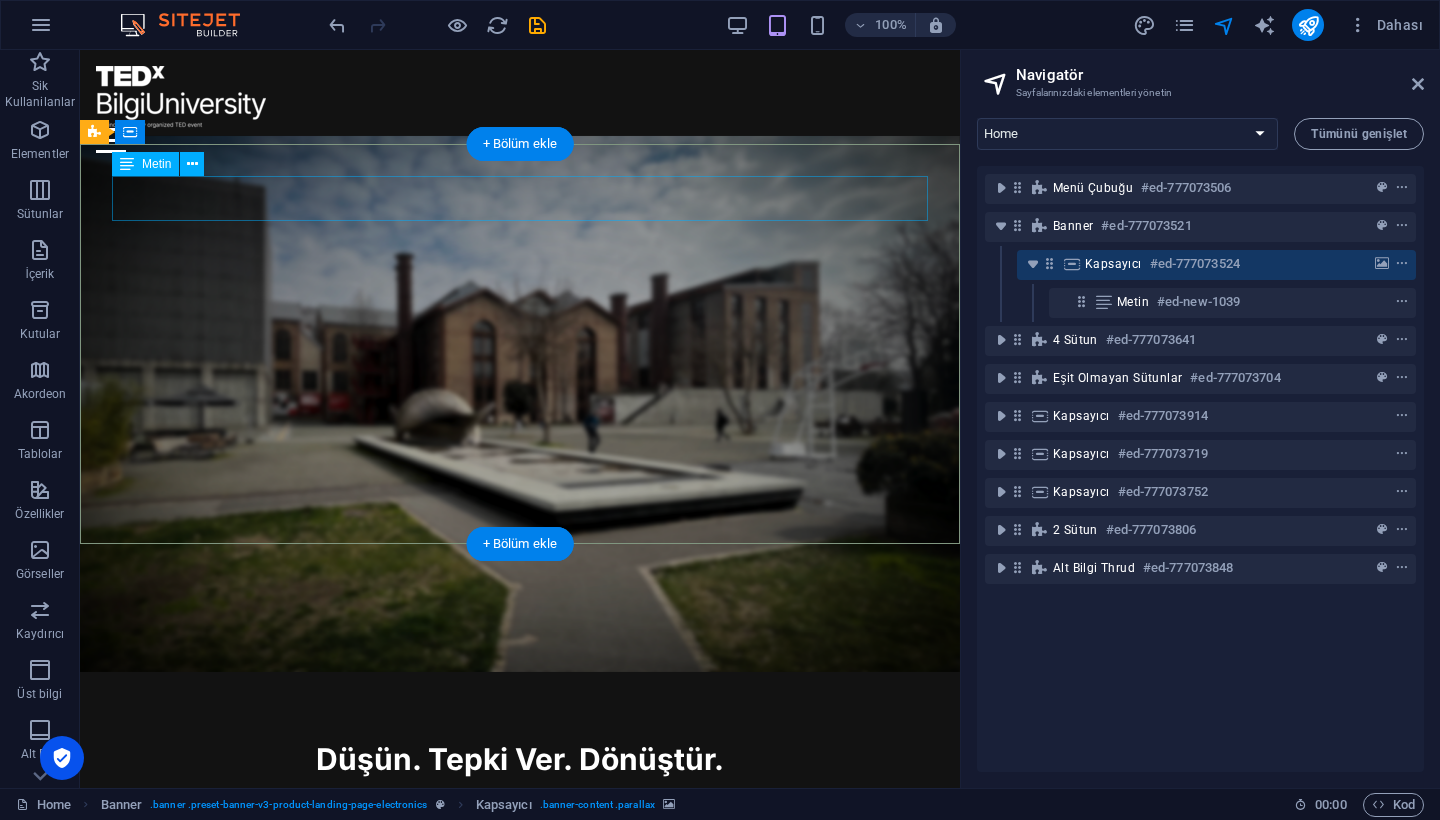 click on "Düşün. Tepki Ver. Dönüştür." at bounding box center (520, 759) 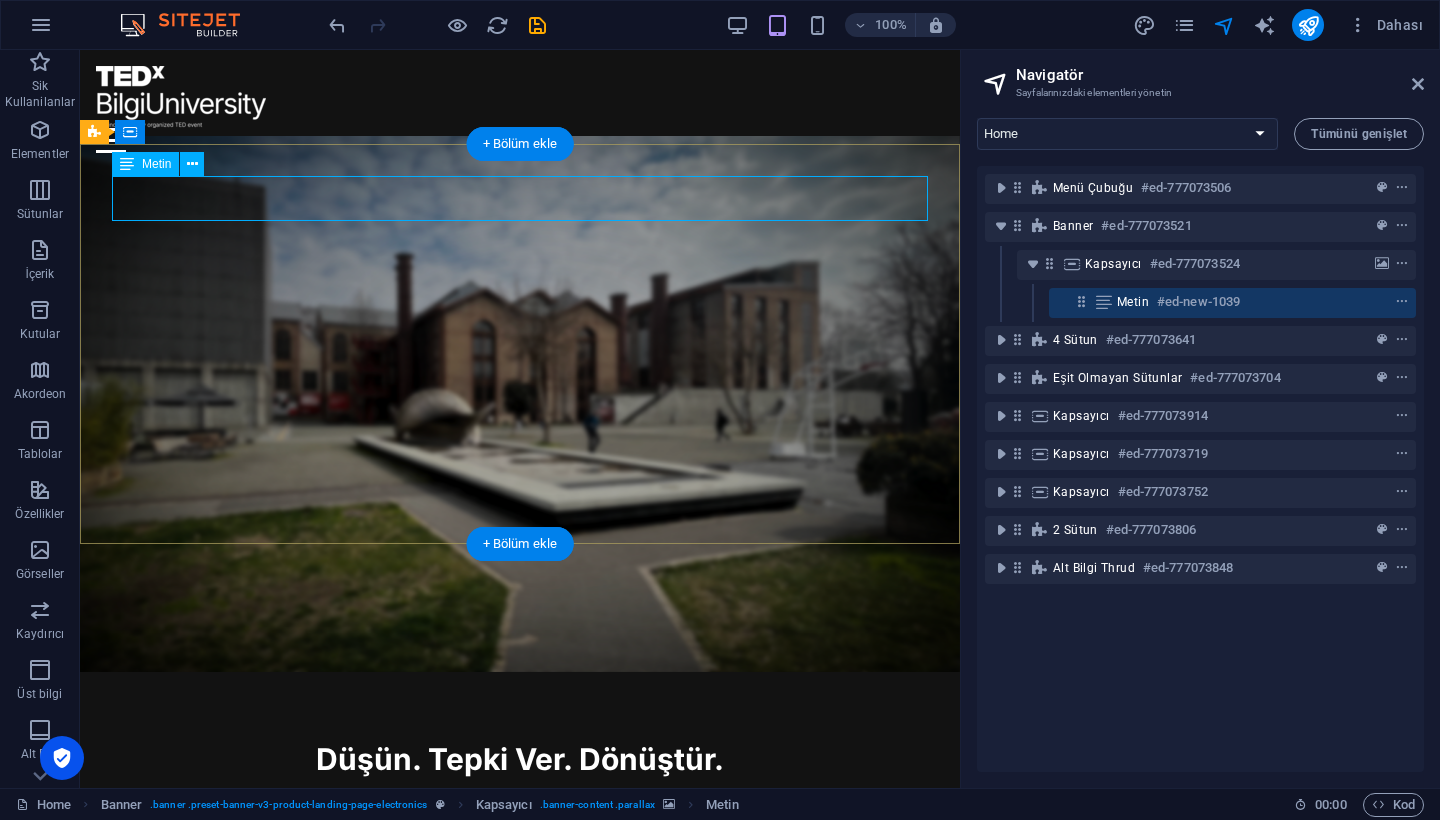 click on "Düşün. Tepki Ver. Dönüştür." at bounding box center (520, 759) 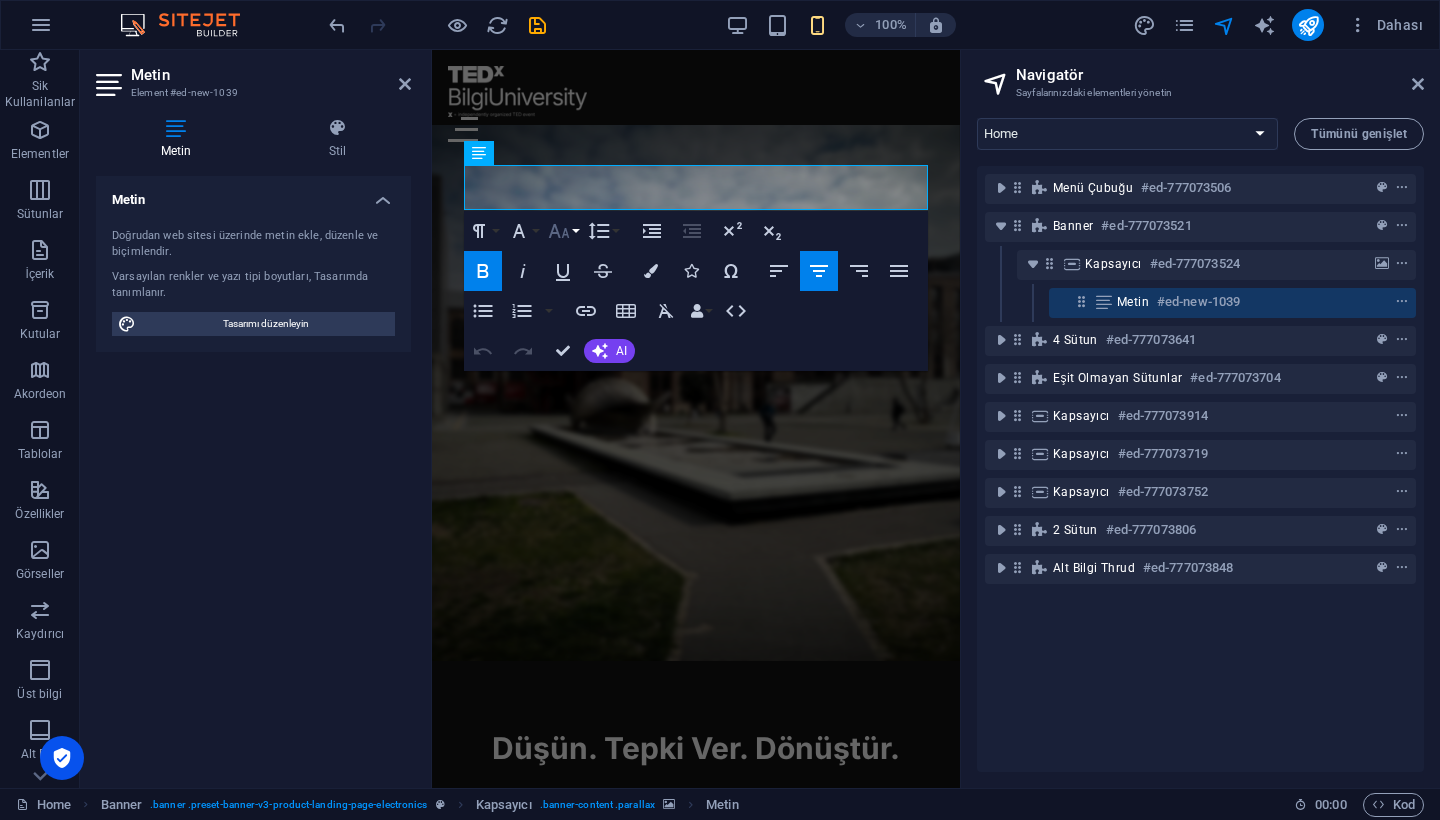 click 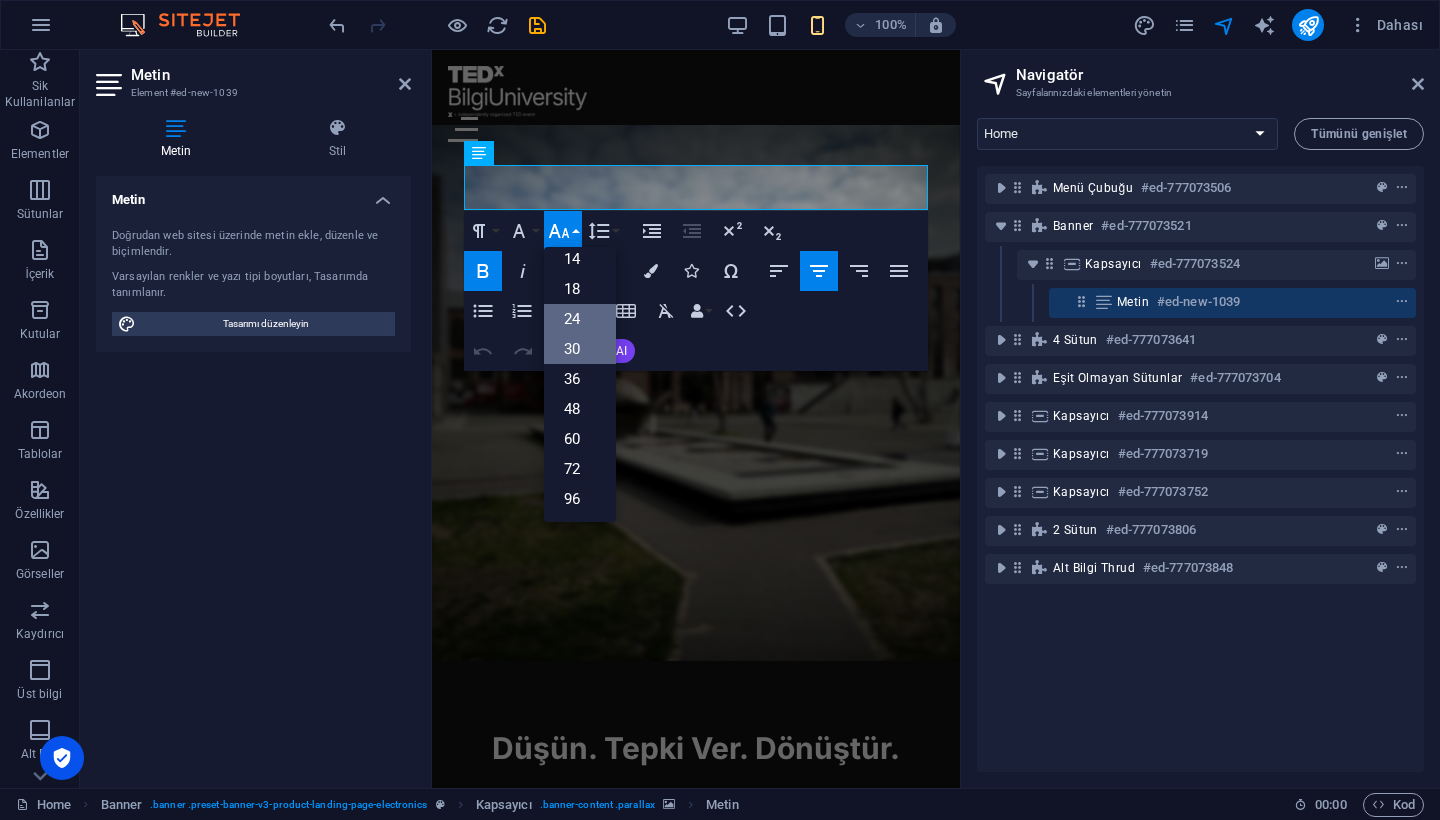 scroll, scrollTop: 161, scrollLeft: 0, axis: vertical 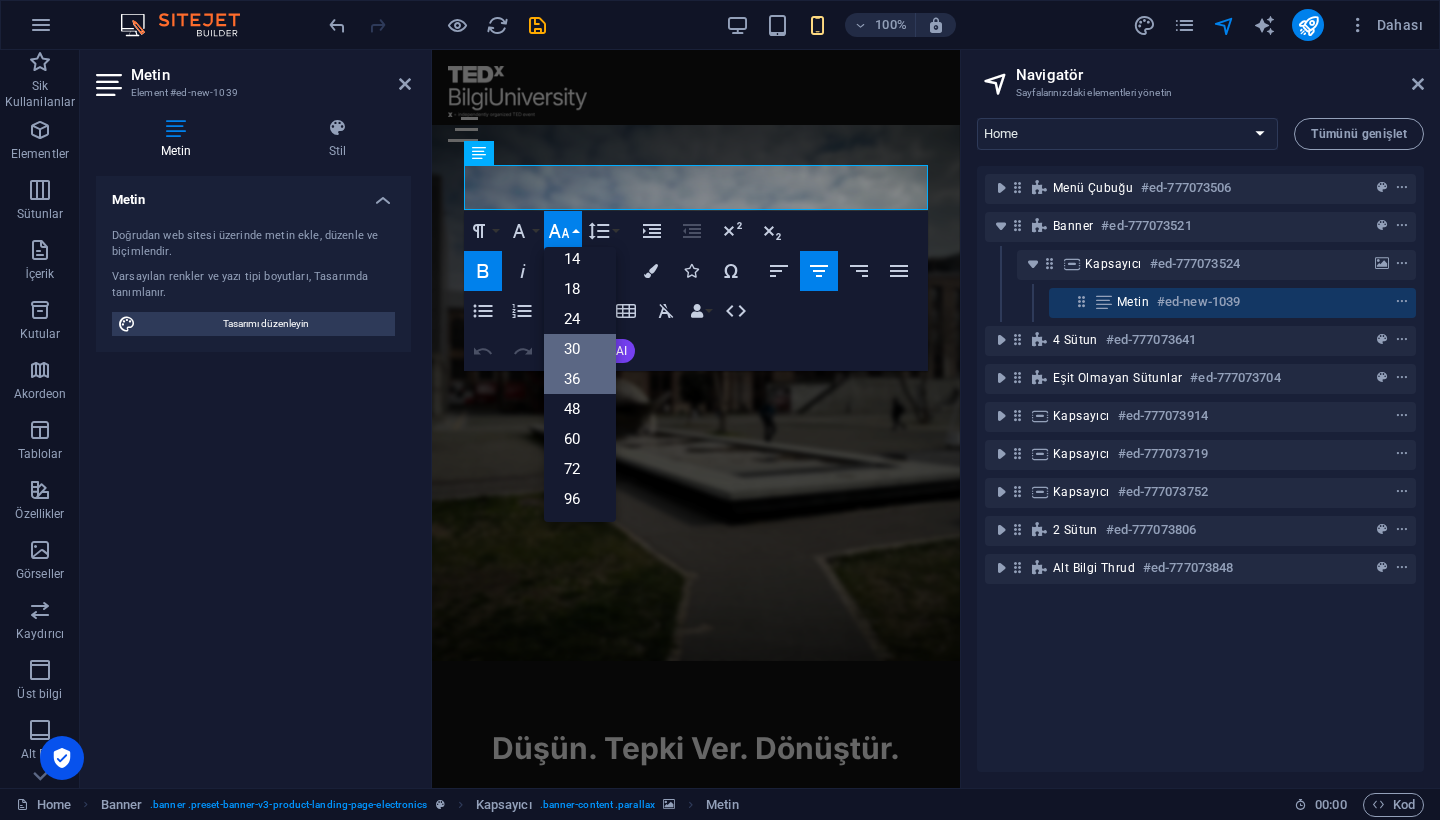 click on "36" at bounding box center [580, 379] 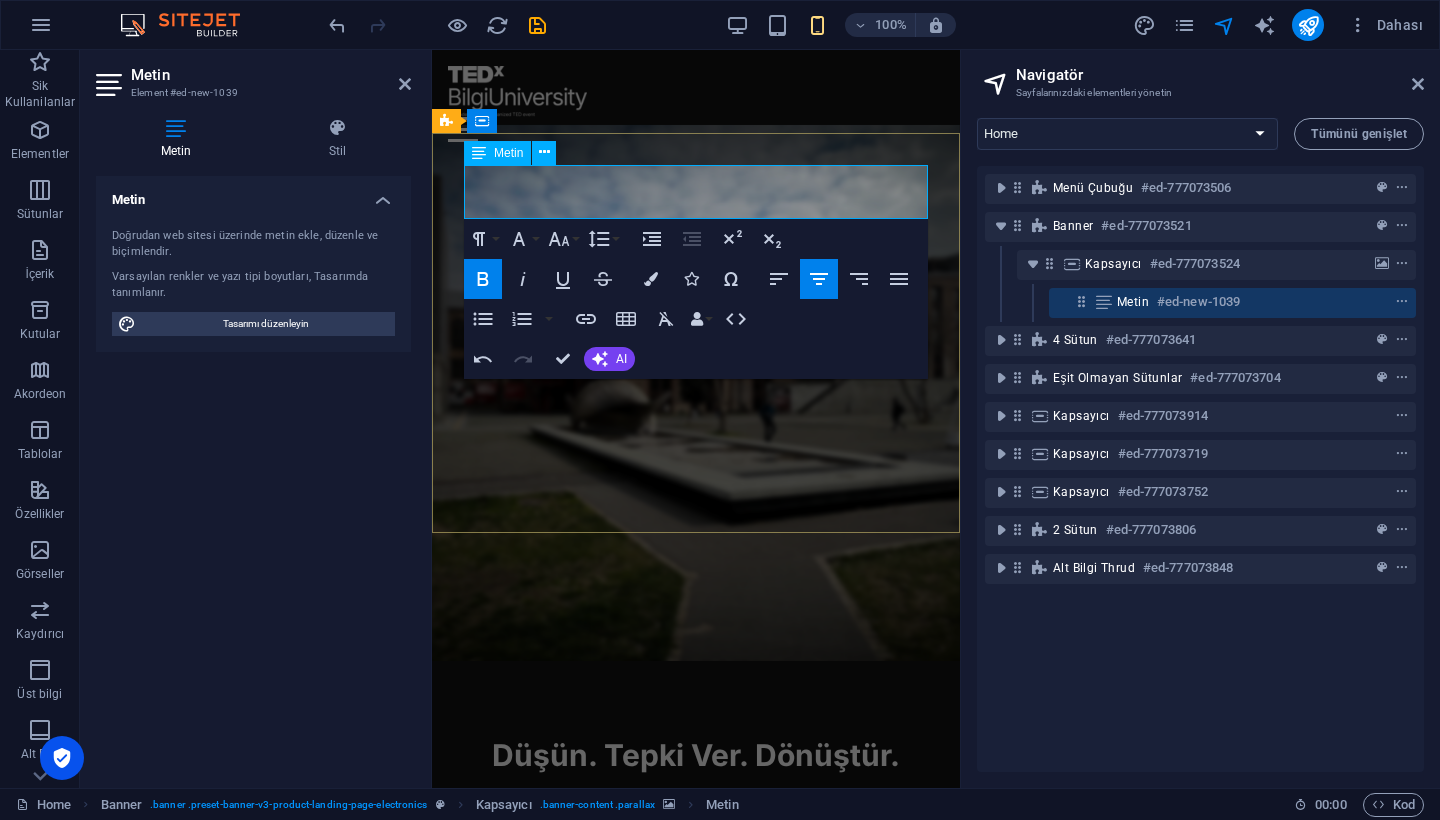 click on "Düşün. Tepki Ver. Dönüştür." at bounding box center (696, 755) 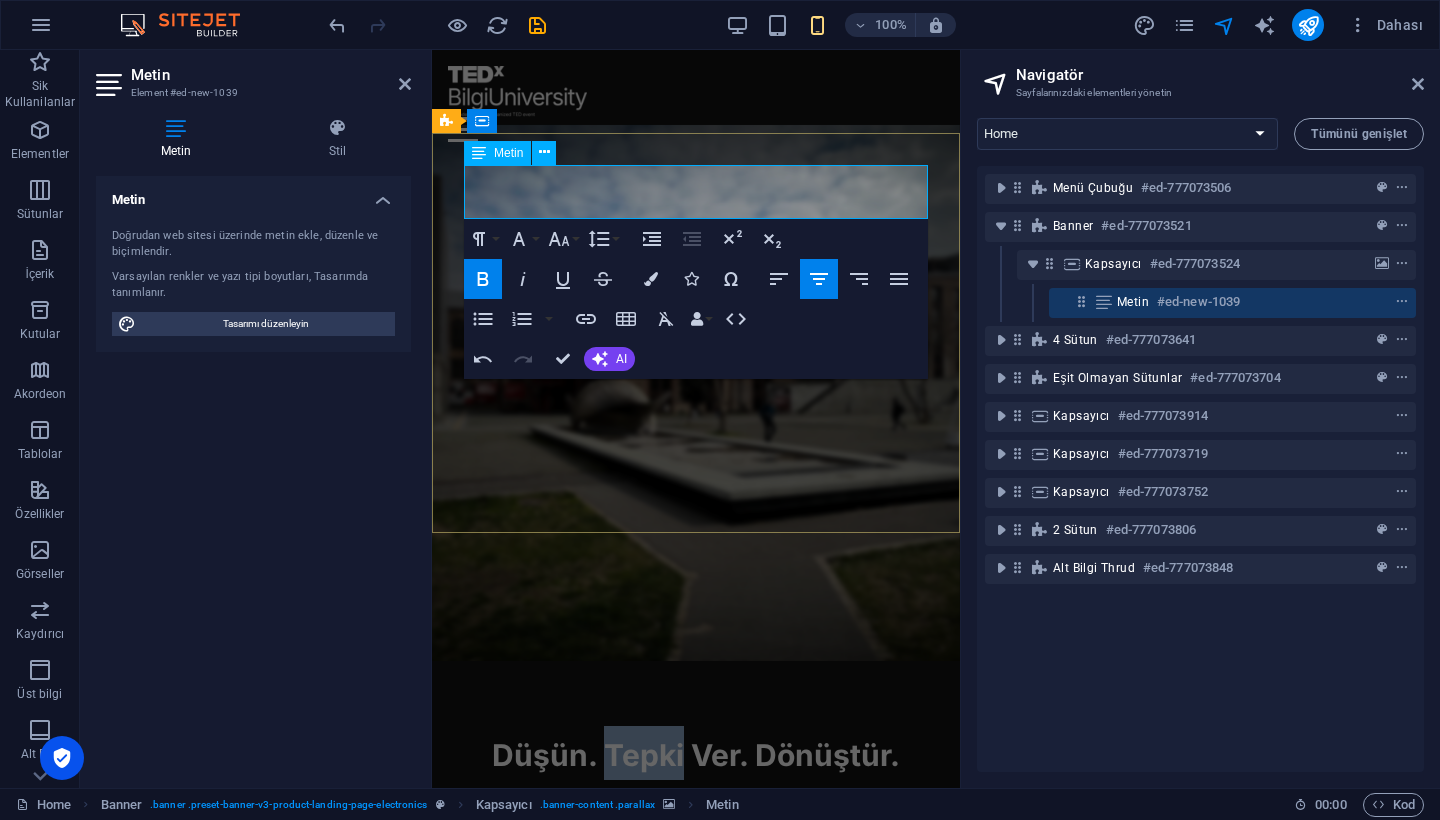 click on "Düşün. Tepki Ver. Dönüştür." at bounding box center [696, 755] 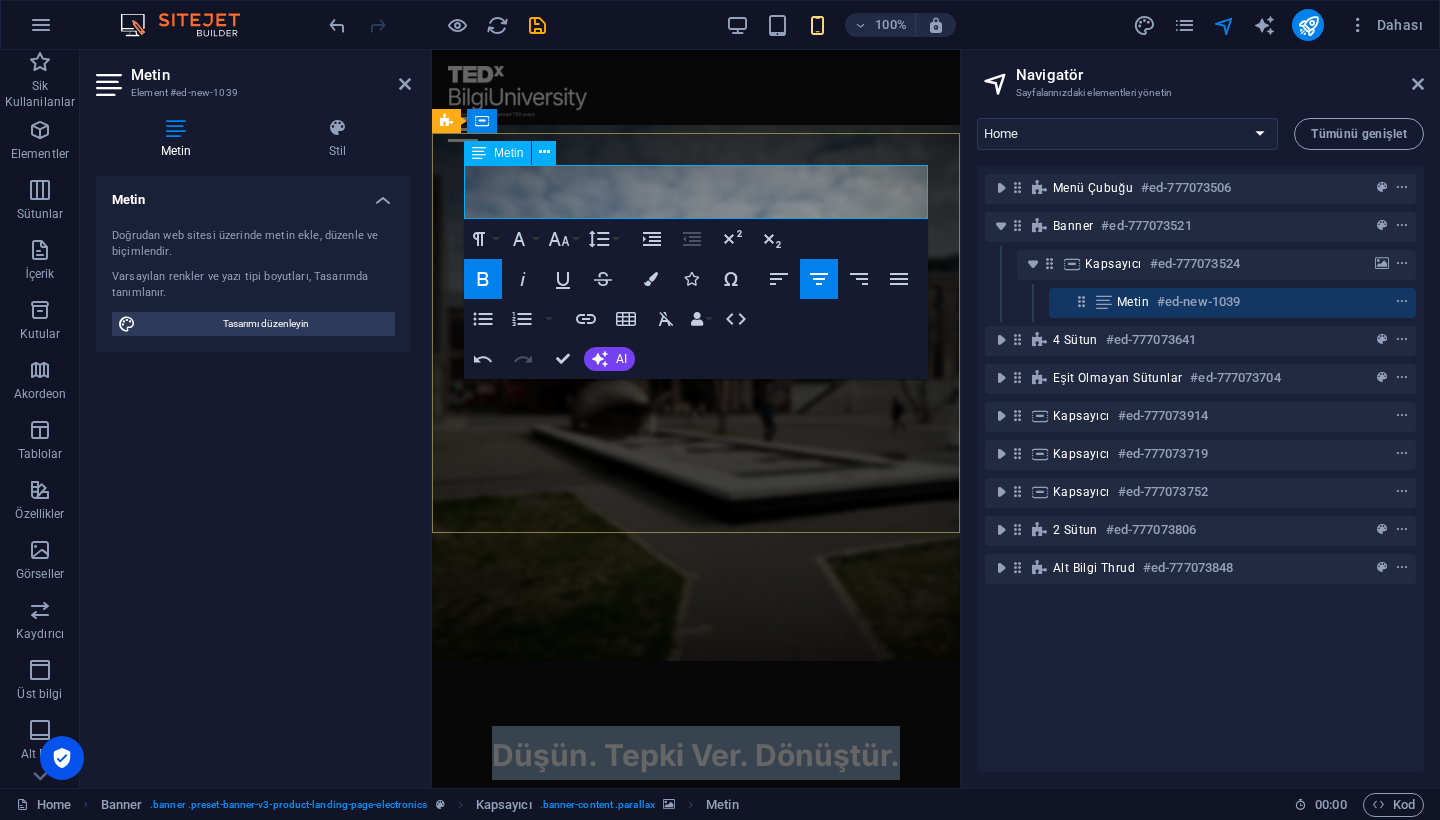 click on "Düşün. Tepki Ver. Dönüştür." at bounding box center [696, 755] 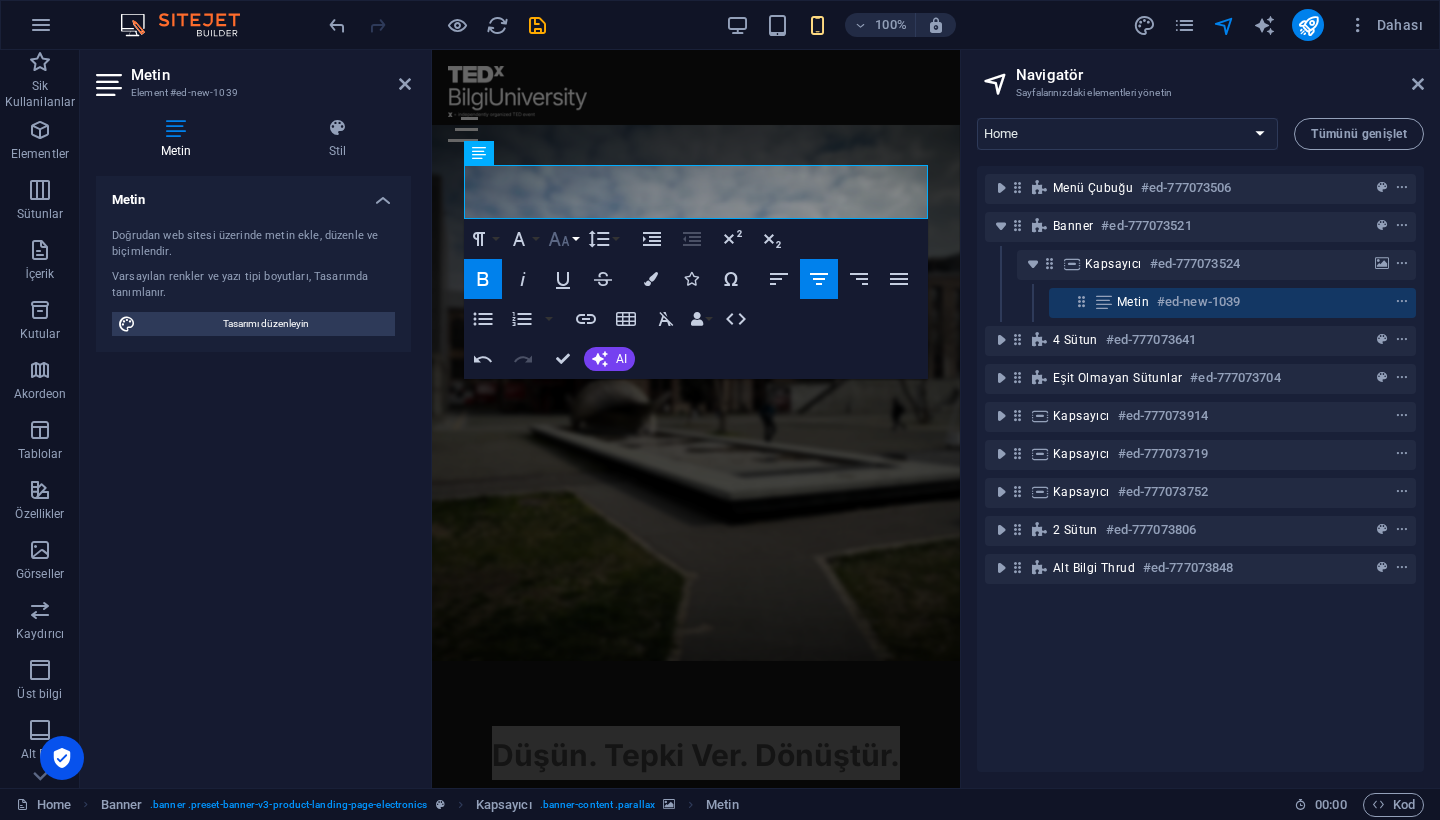 click on "Font Size" at bounding box center (563, 239) 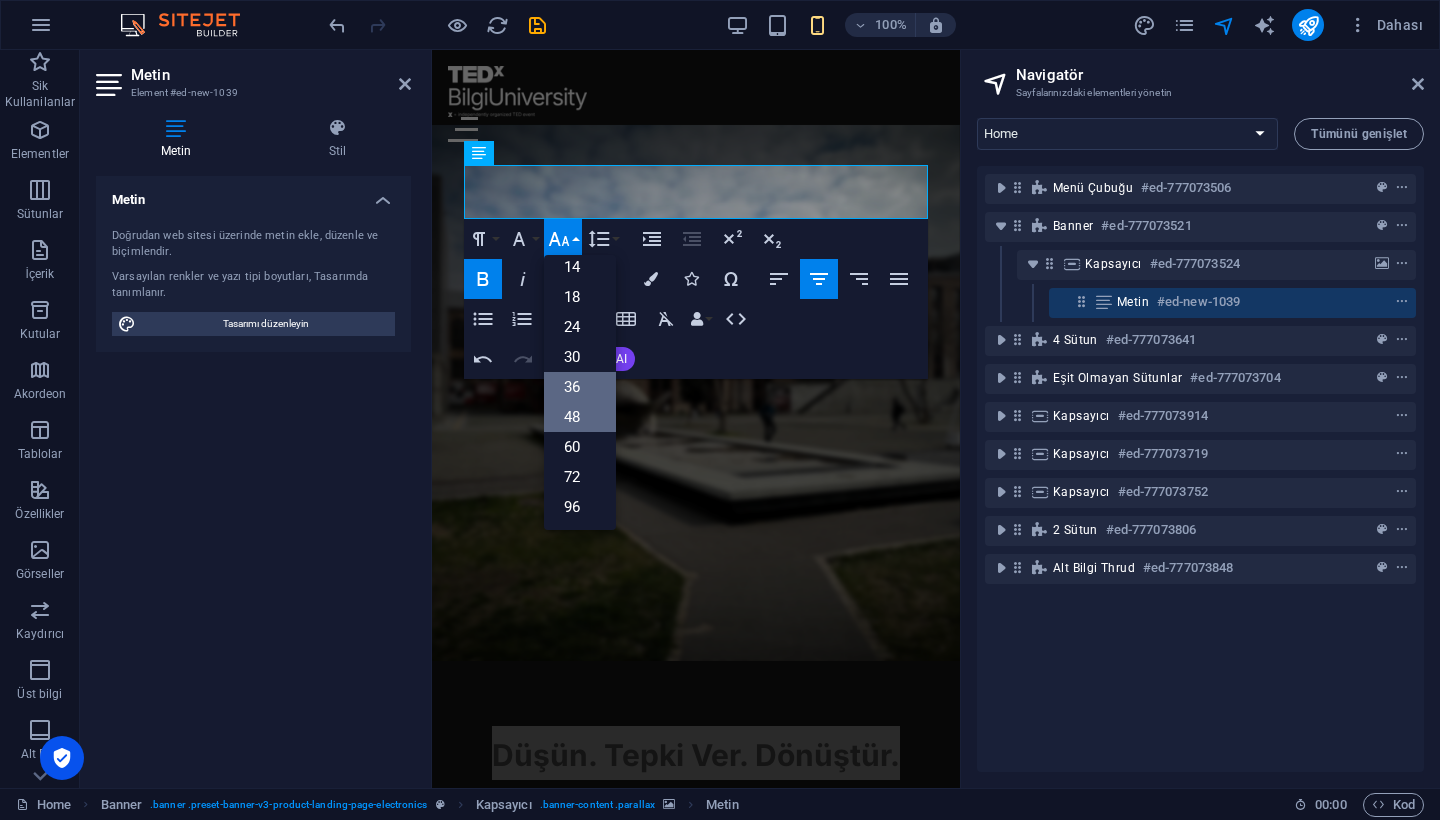 scroll, scrollTop: 161, scrollLeft: 0, axis: vertical 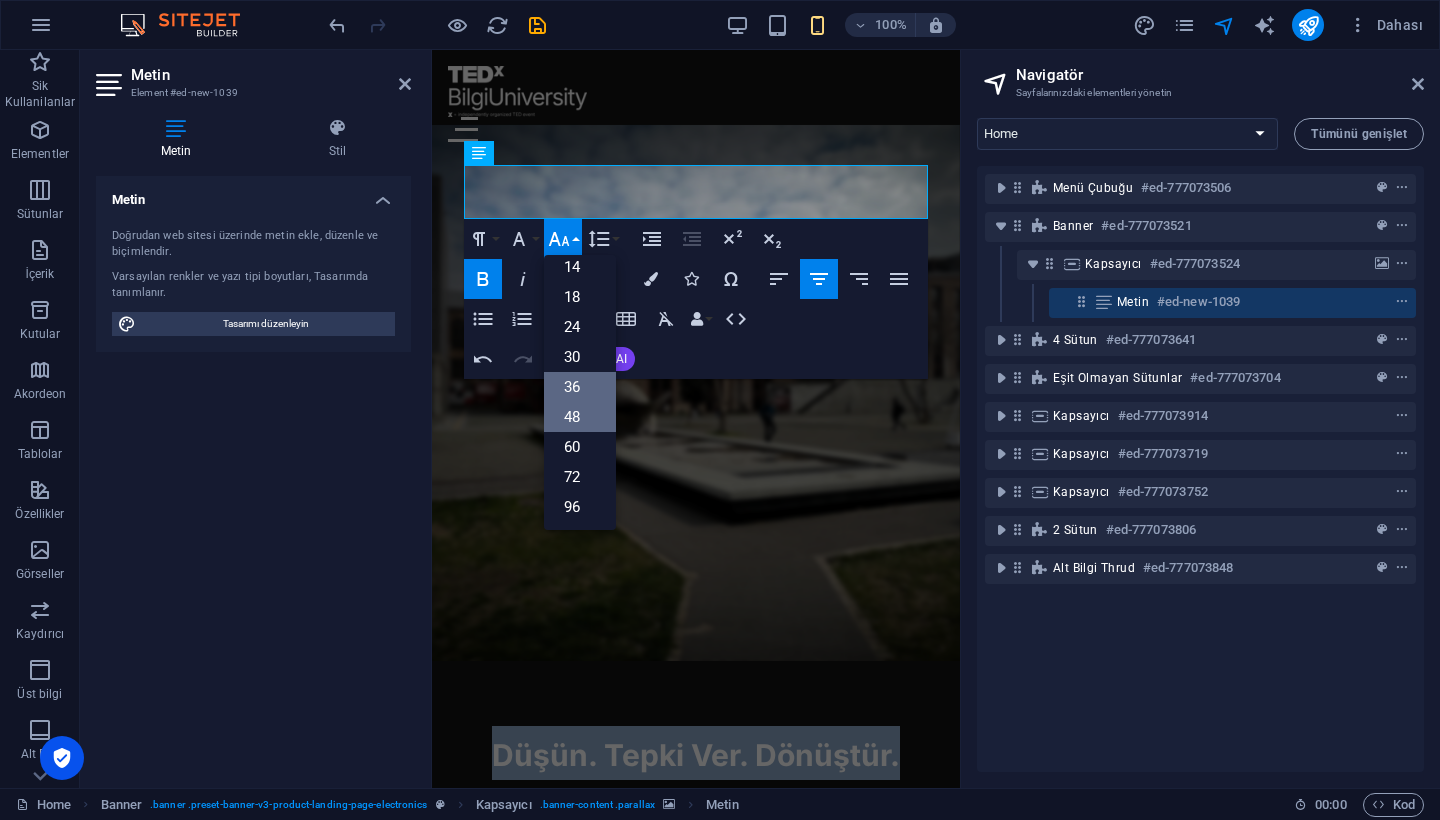 click on "48" at bounding box center [580, 417] 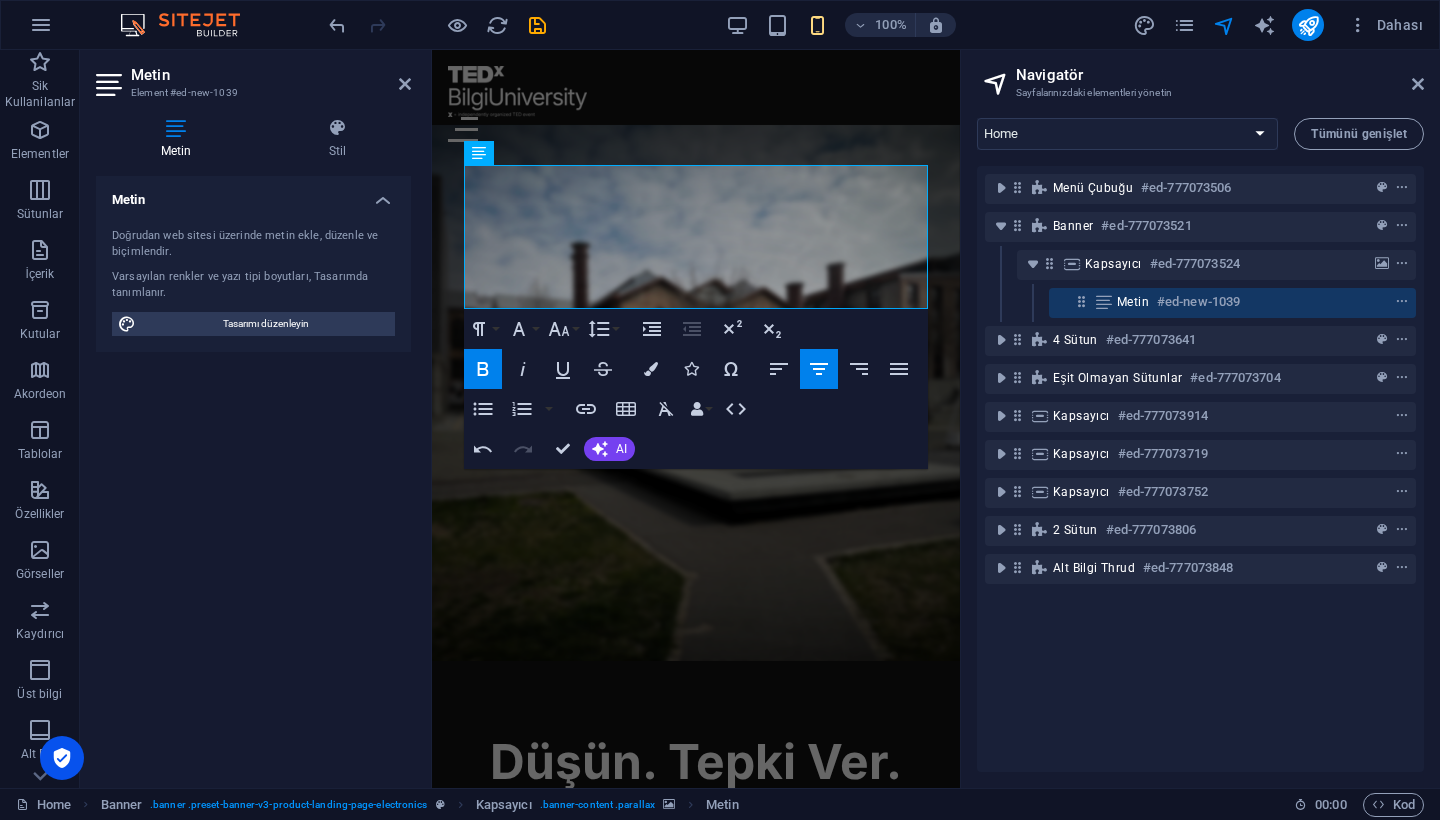 click at bounding box center [696, 393] 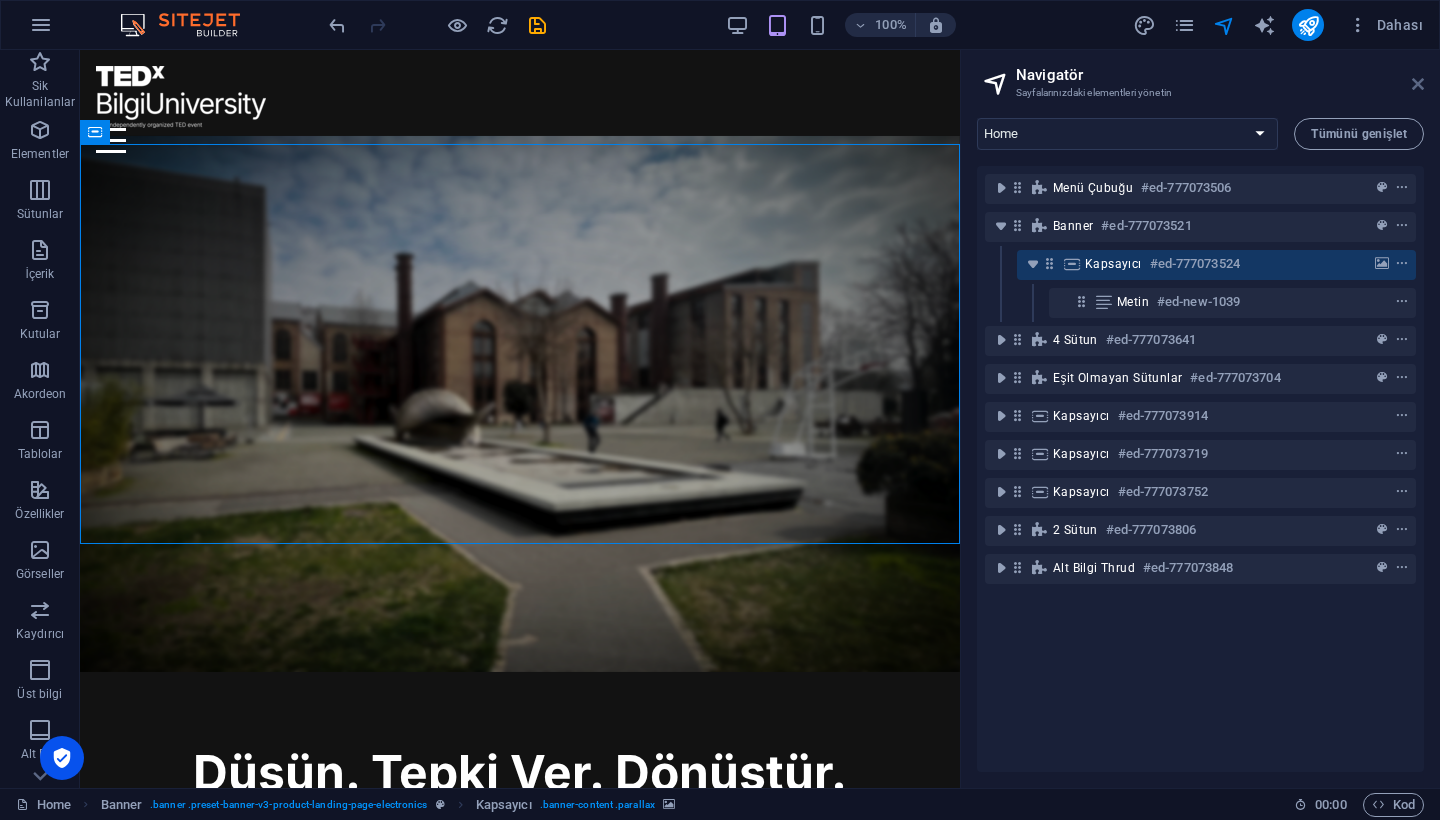 click at bounding box center [1418, 84] 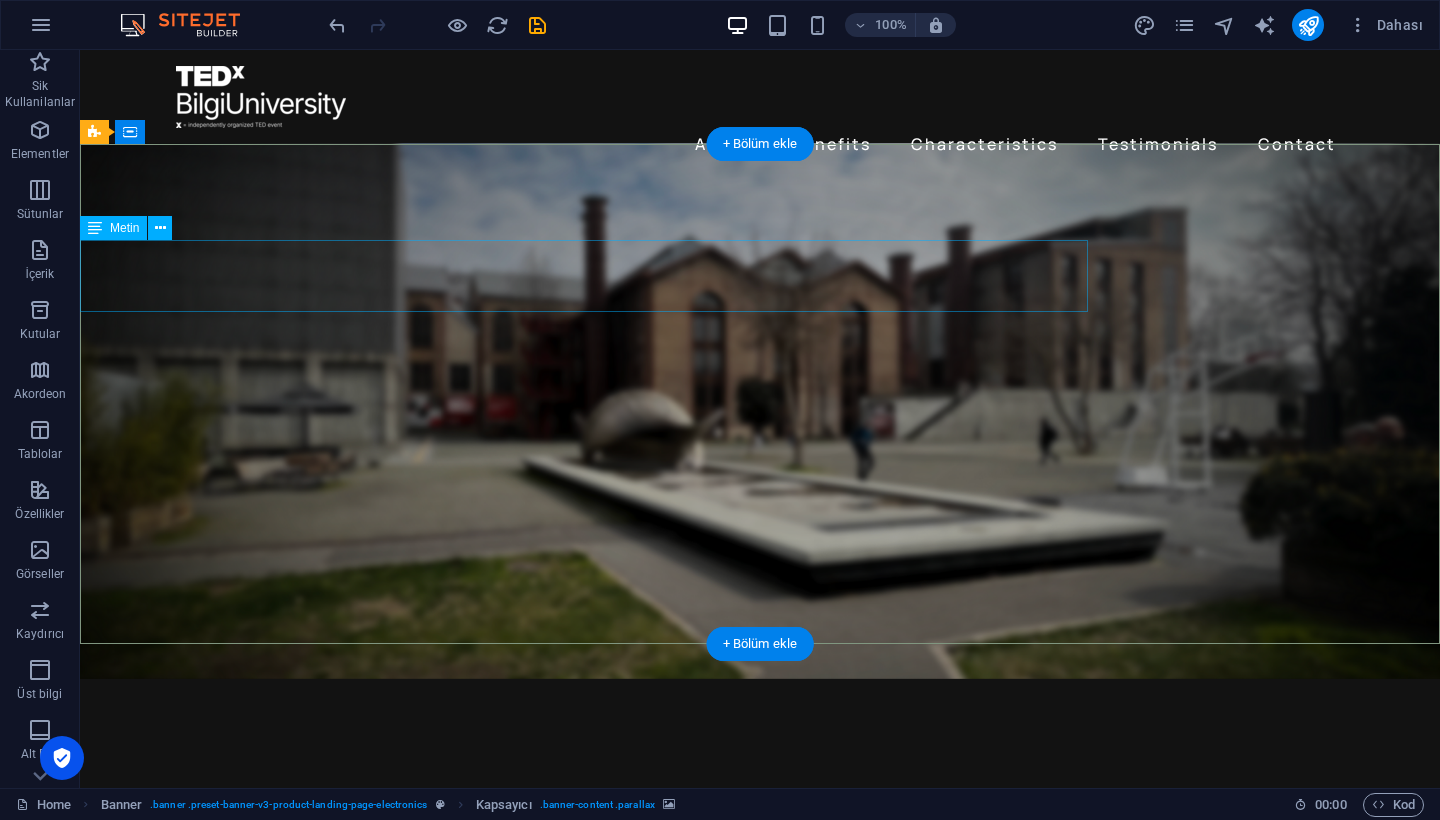 click on "Düşün. Tepki Ver. Dönüştür." at bounding box center (584, 844) 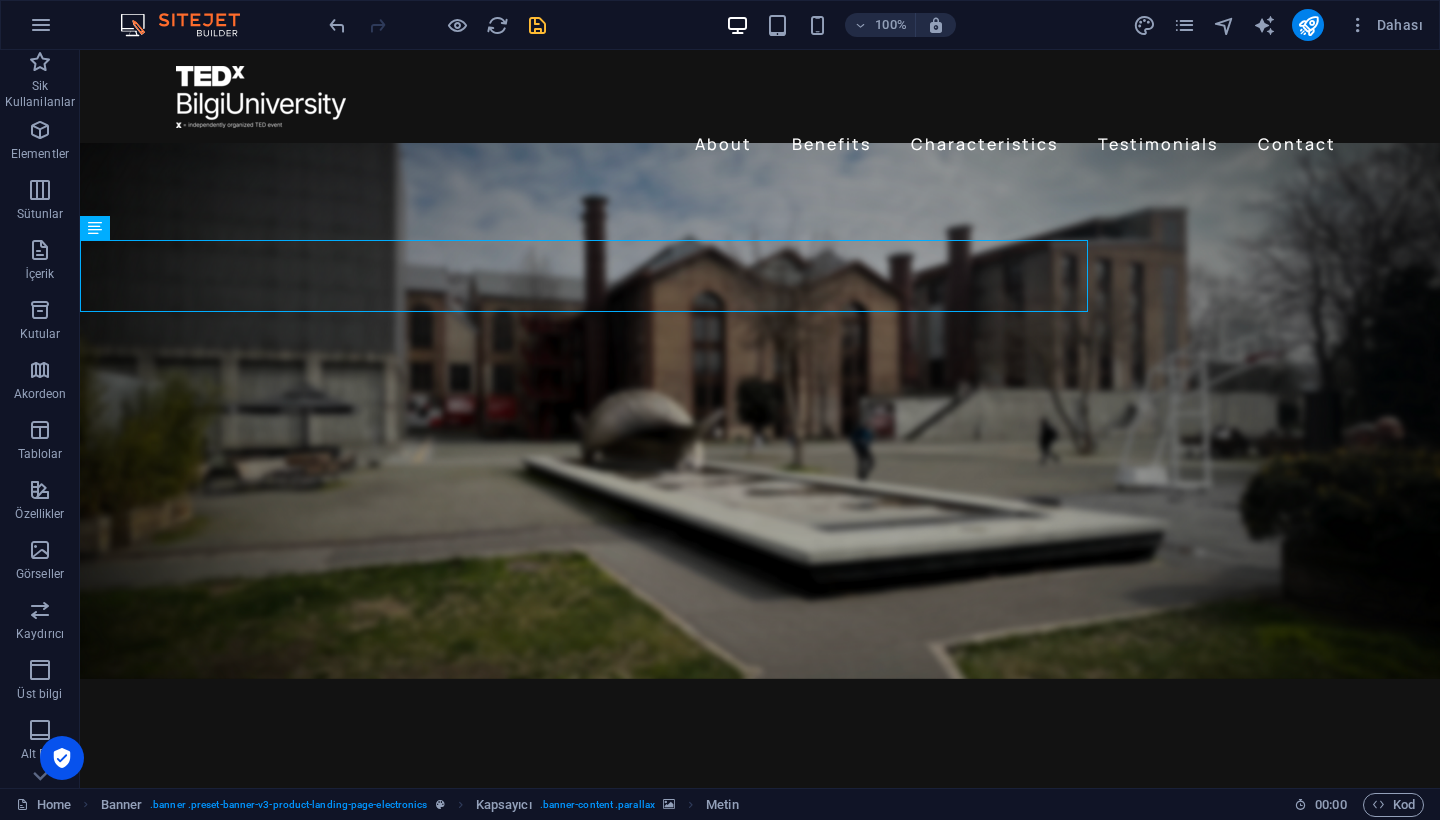 click at bounding box center [537, 25] 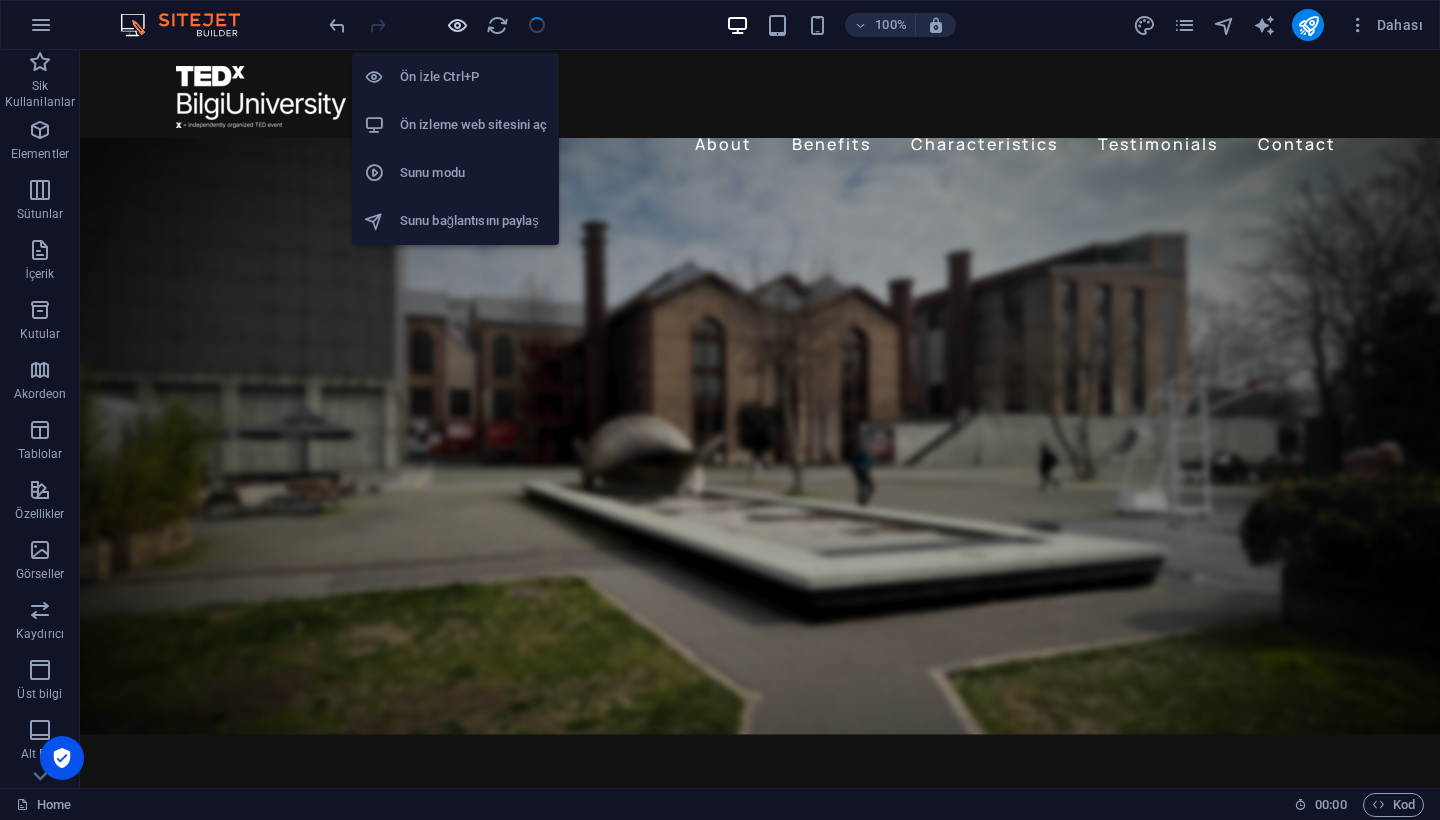 click at bounding box center [457, 25] 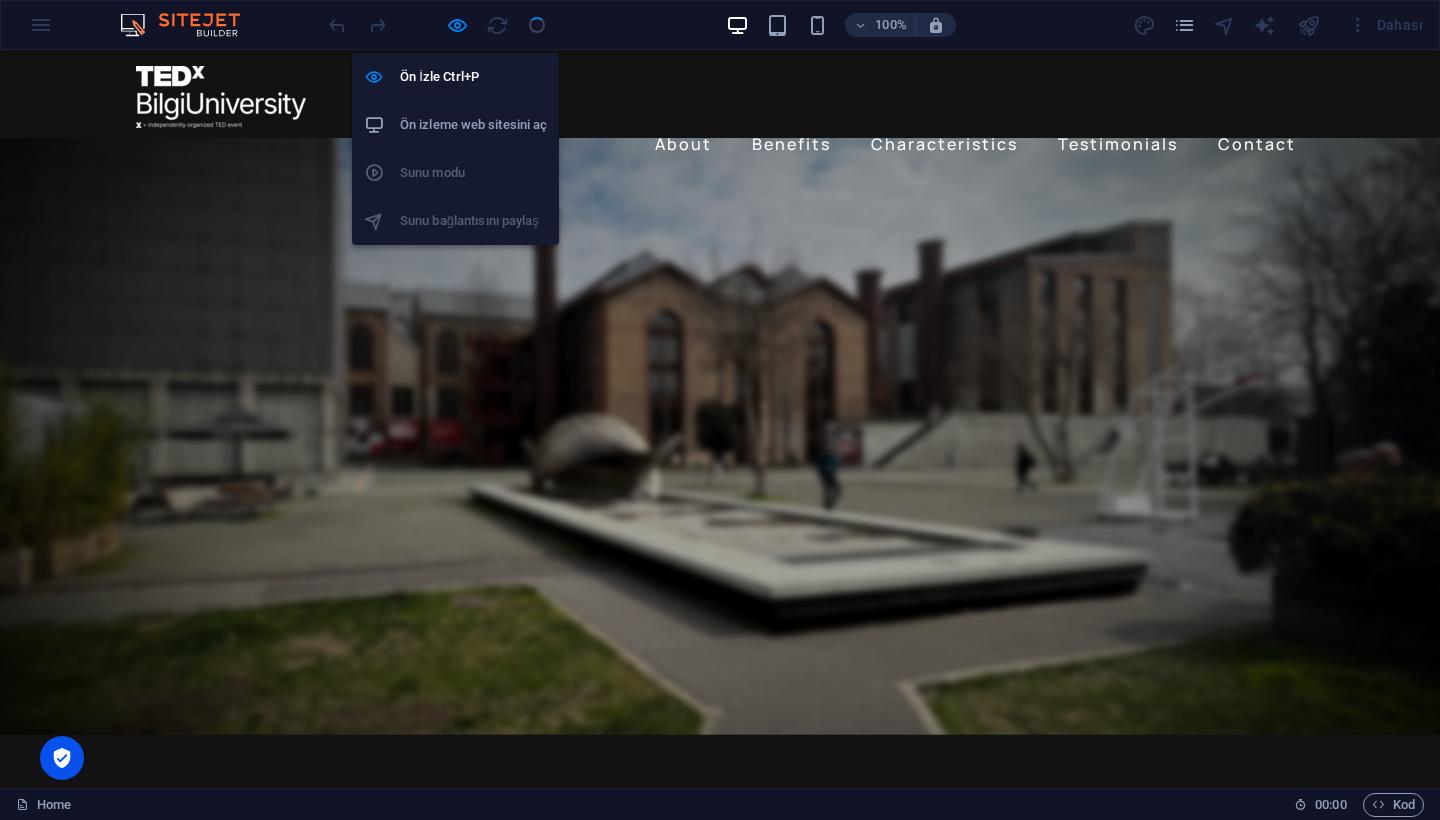 click on "Ön izleme web sitesini aç" at bounding box center (473, 125) 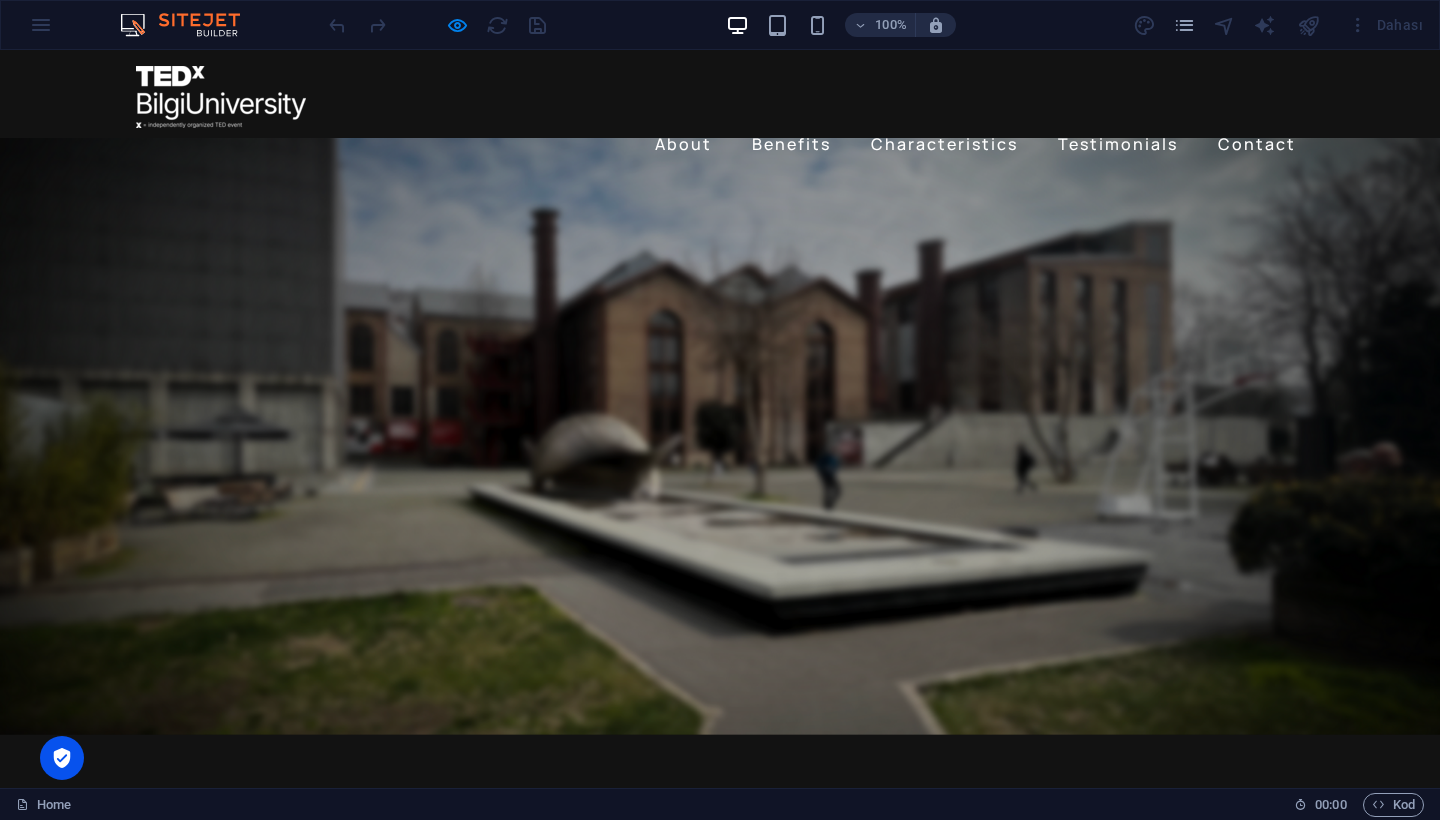 click on "Düşün. Tepki Ver. Dönüştür." at bounding box center (504, 903) 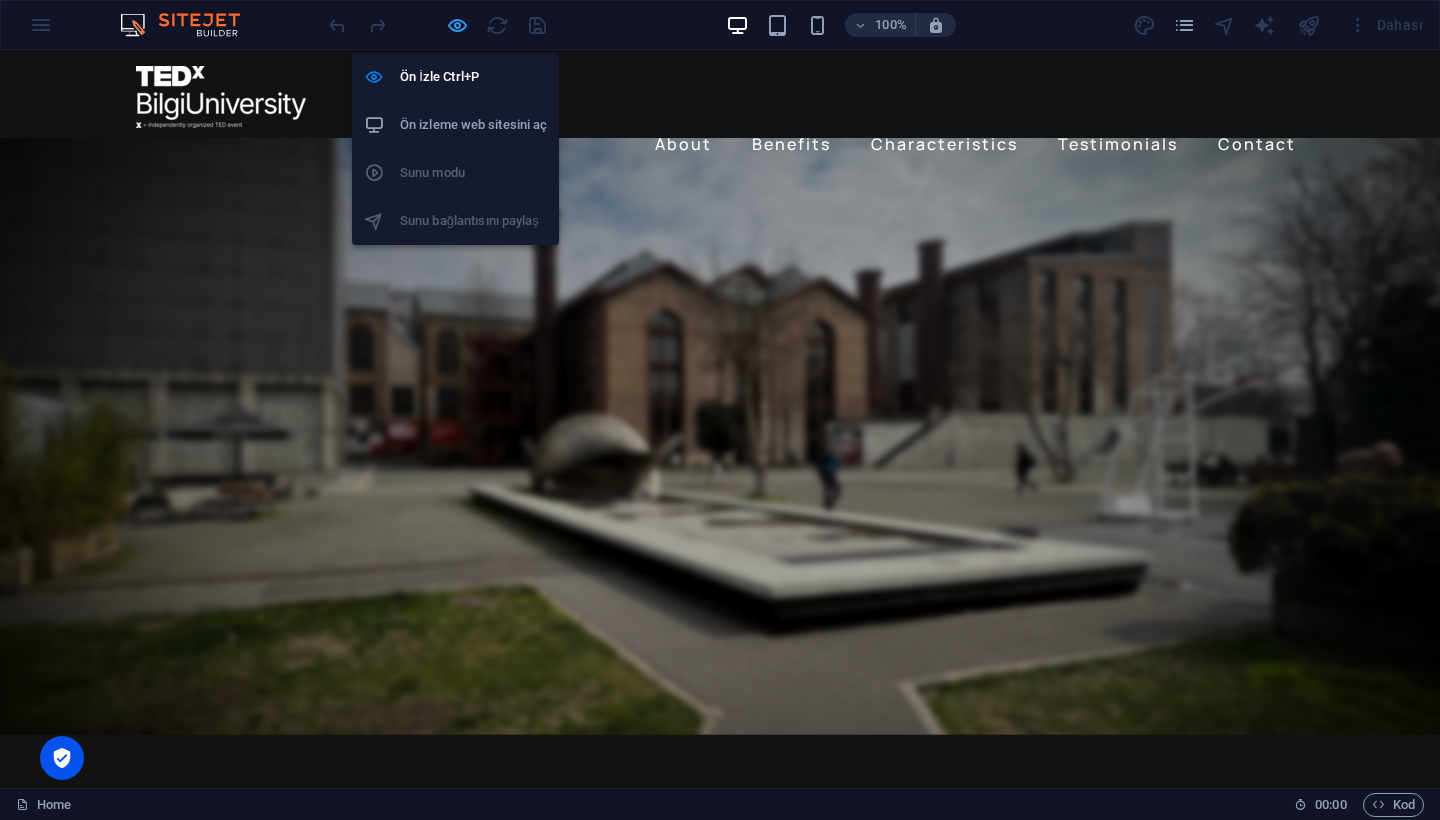 click at bounding box center [457, 25] 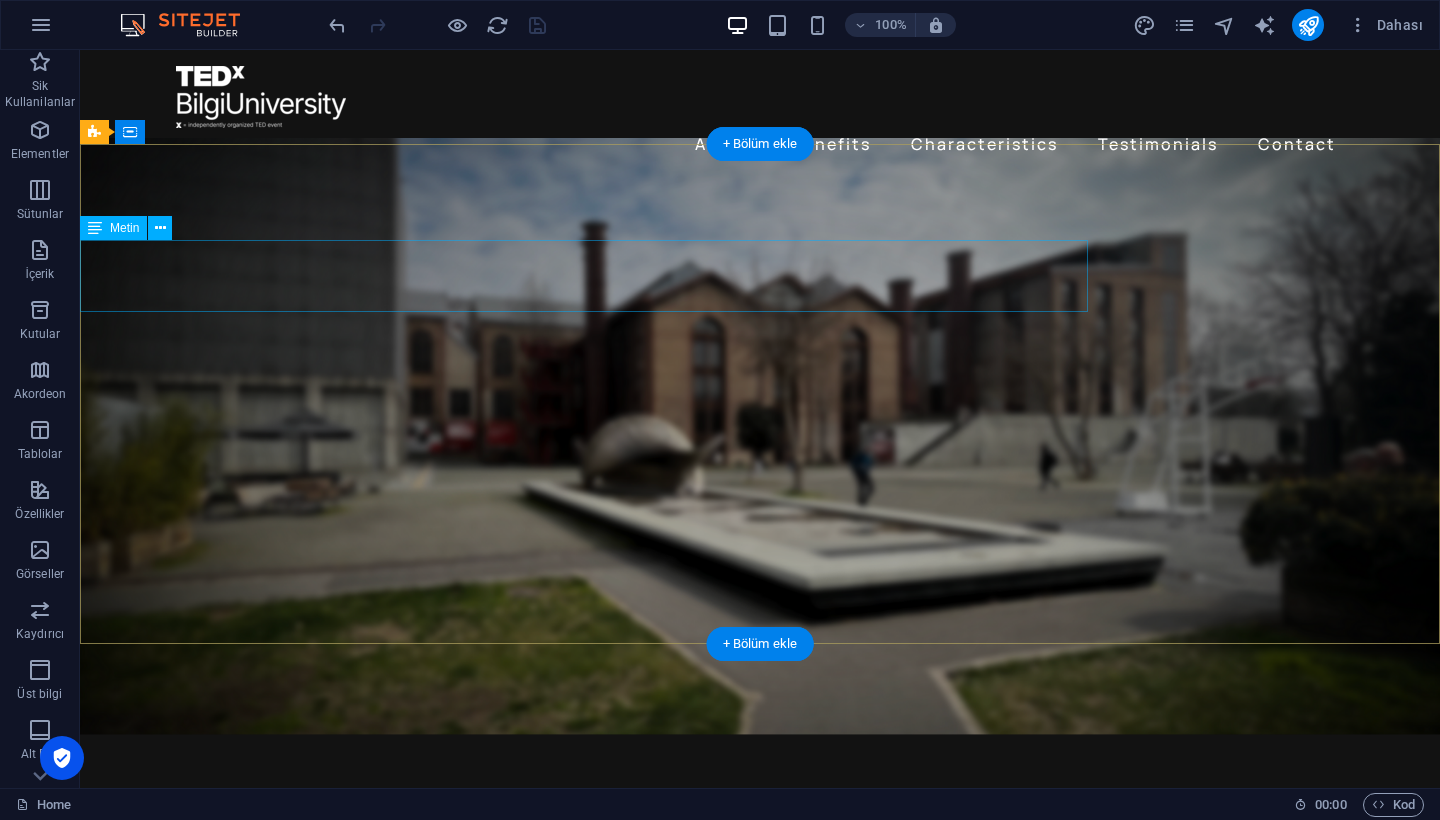 click on "Düşün. Tepki Ver. Dönüştür." at bounding box center [584, 904] 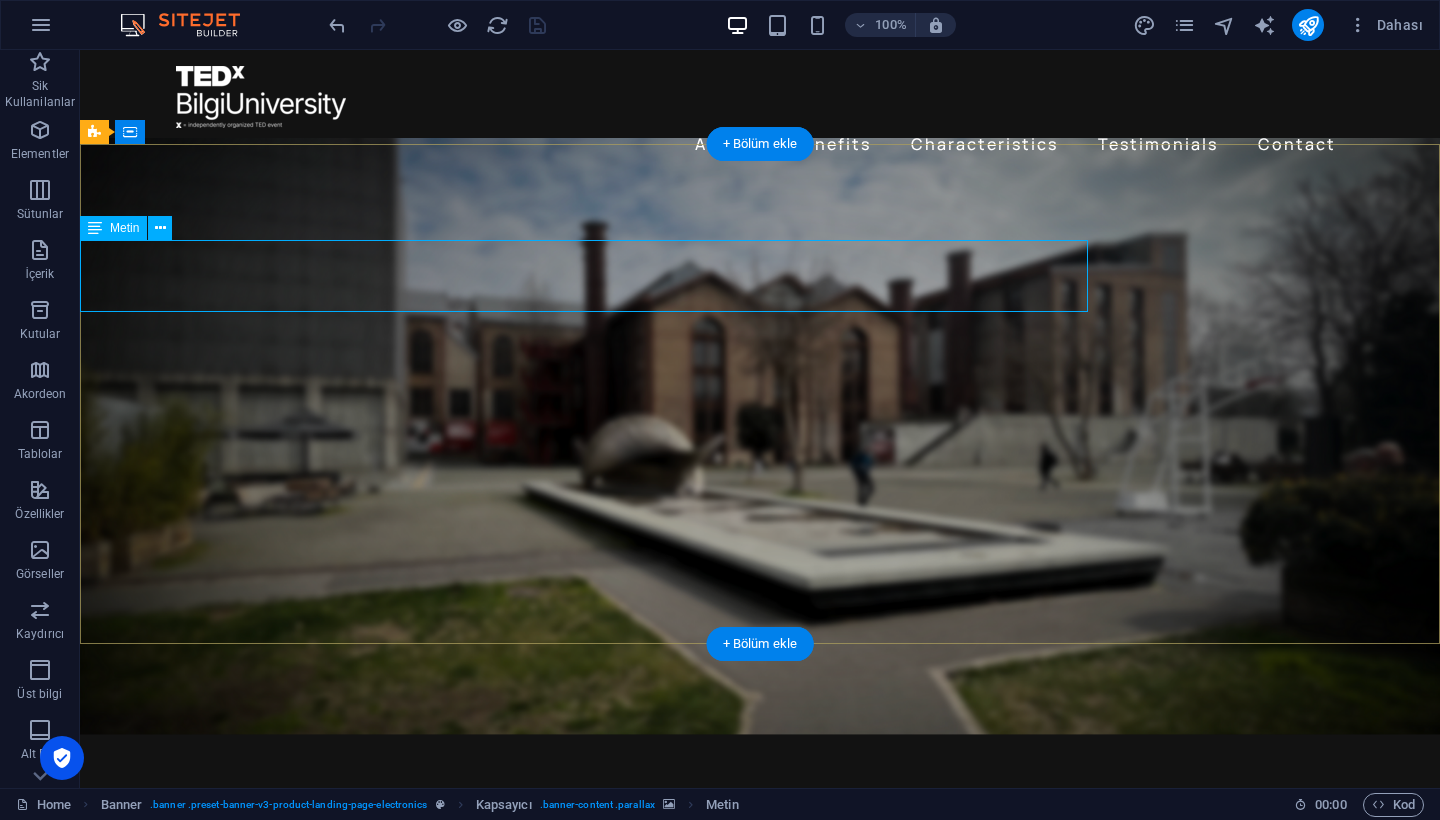 click on "Metin" at bounding box center (113, 228) 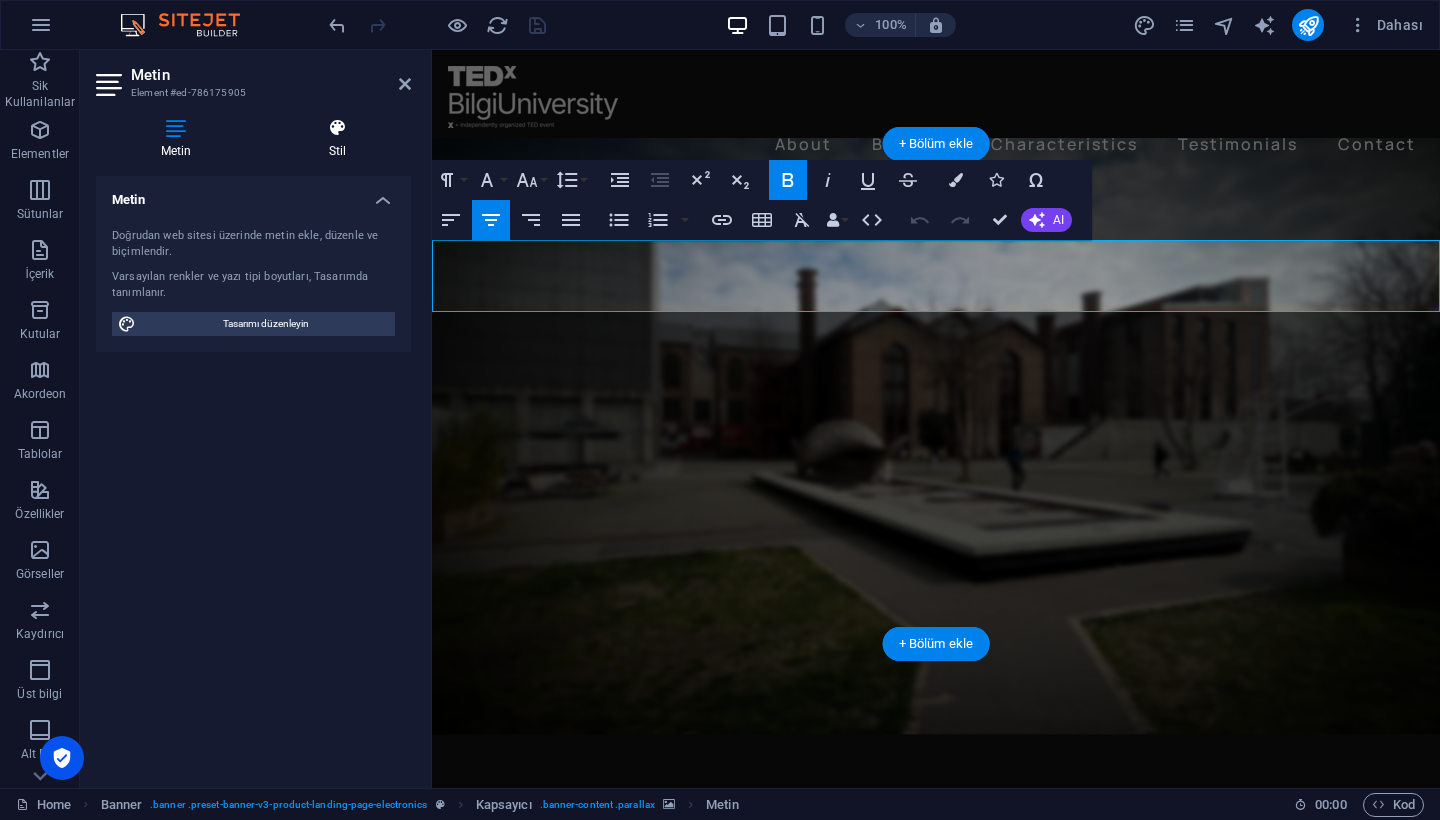 click on "Stil" at bounding box center (337, 139) 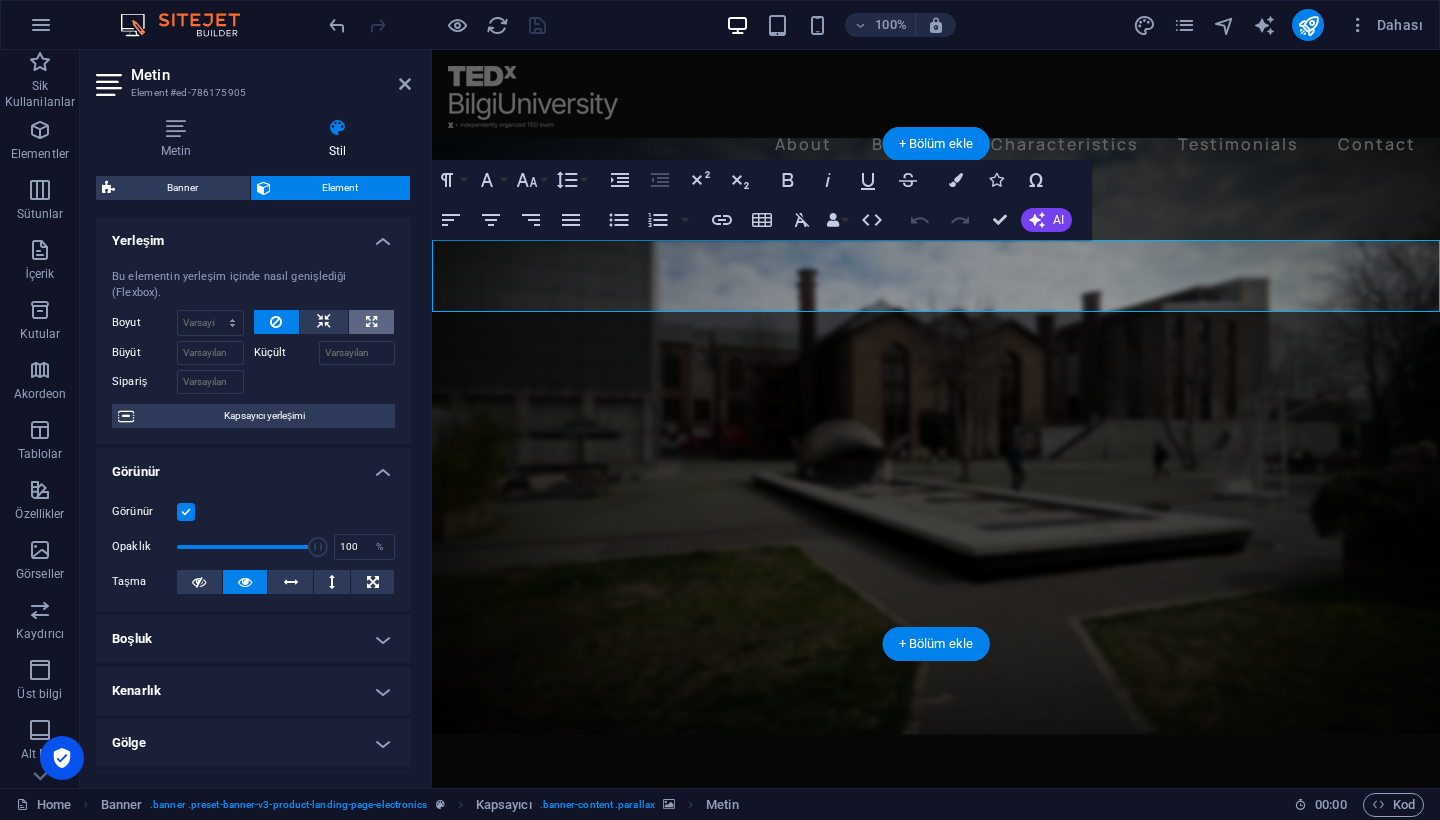 click at bounding box center (371, 322) 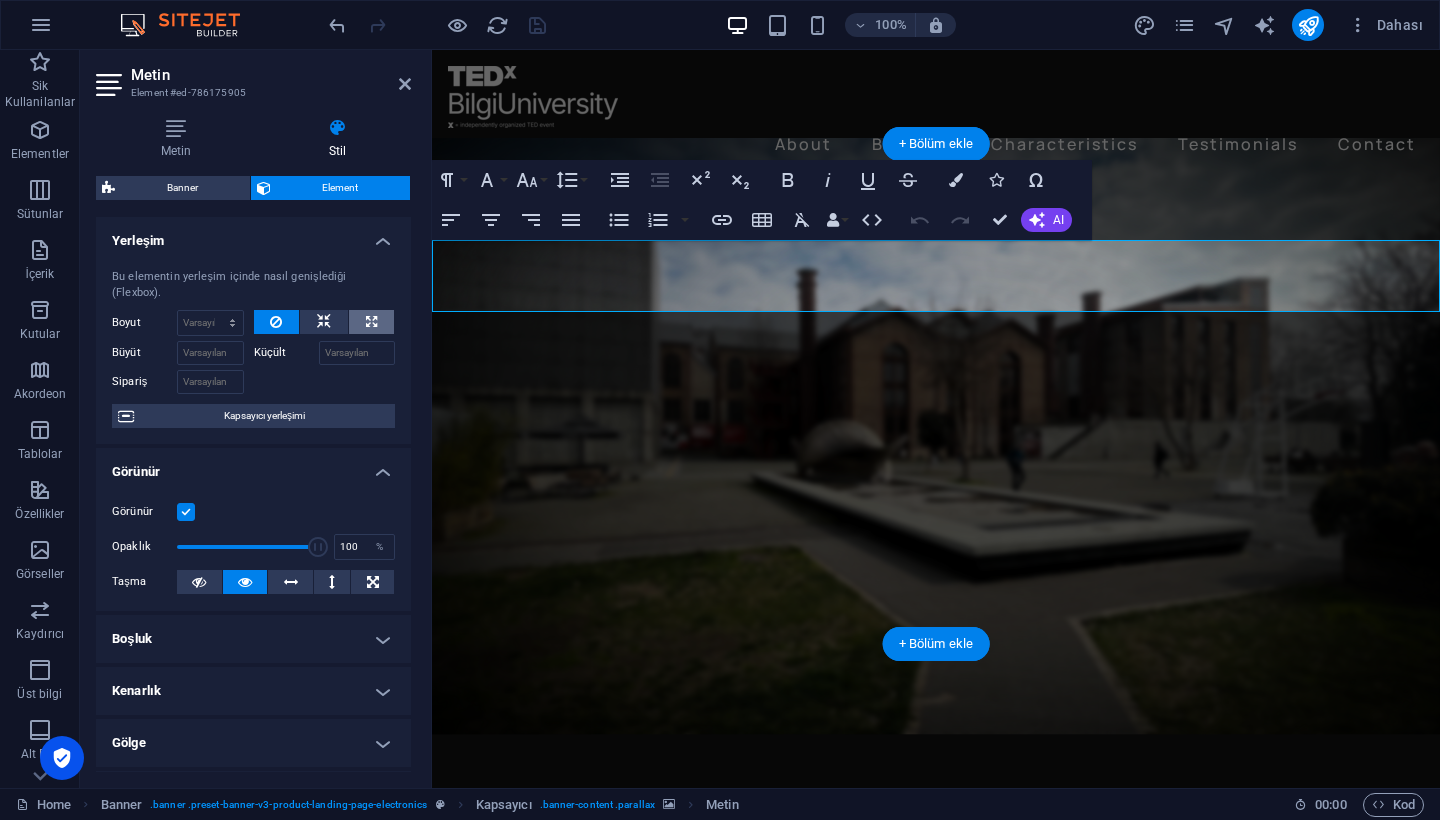 type on "100" 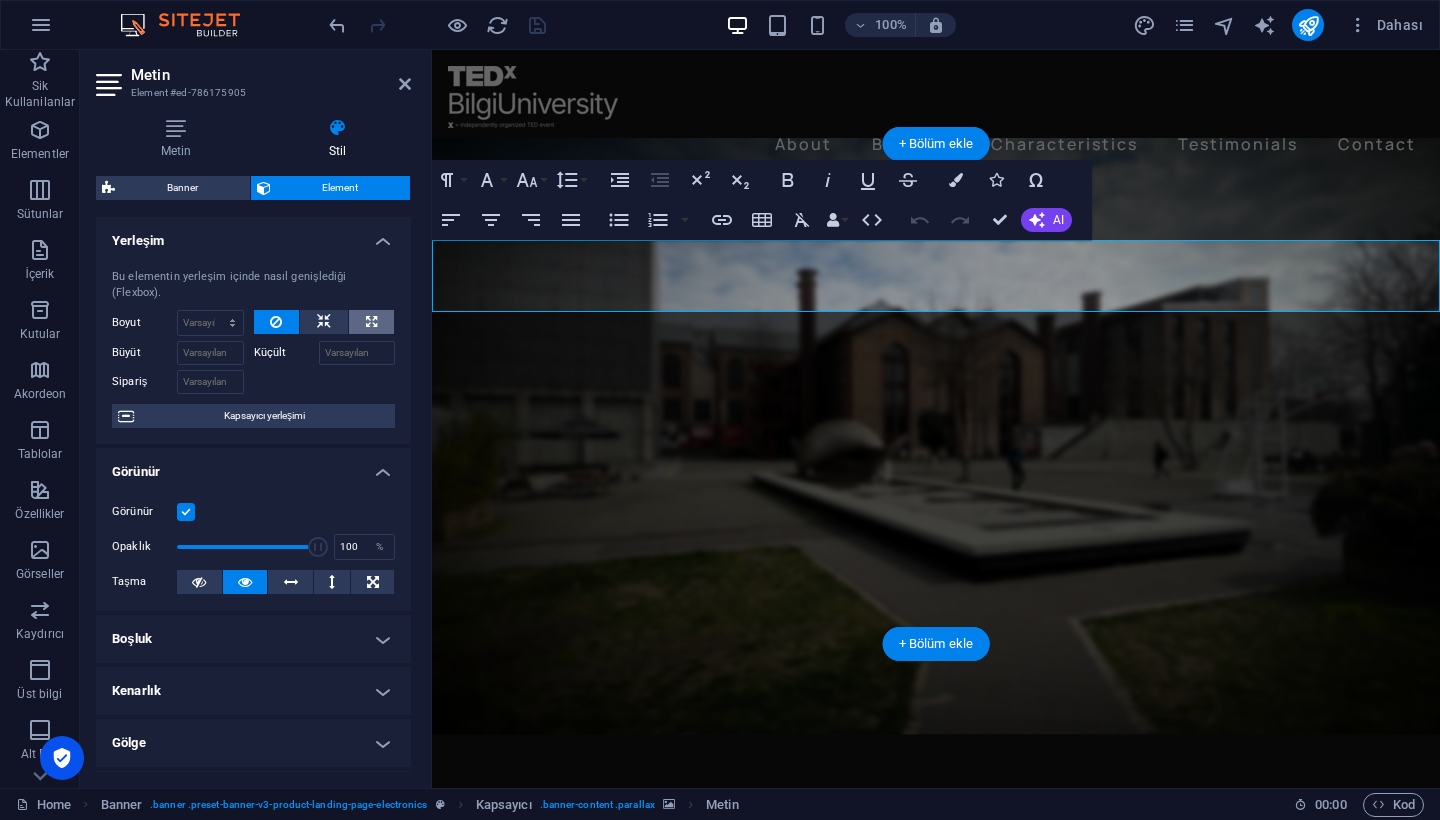 select on "%" 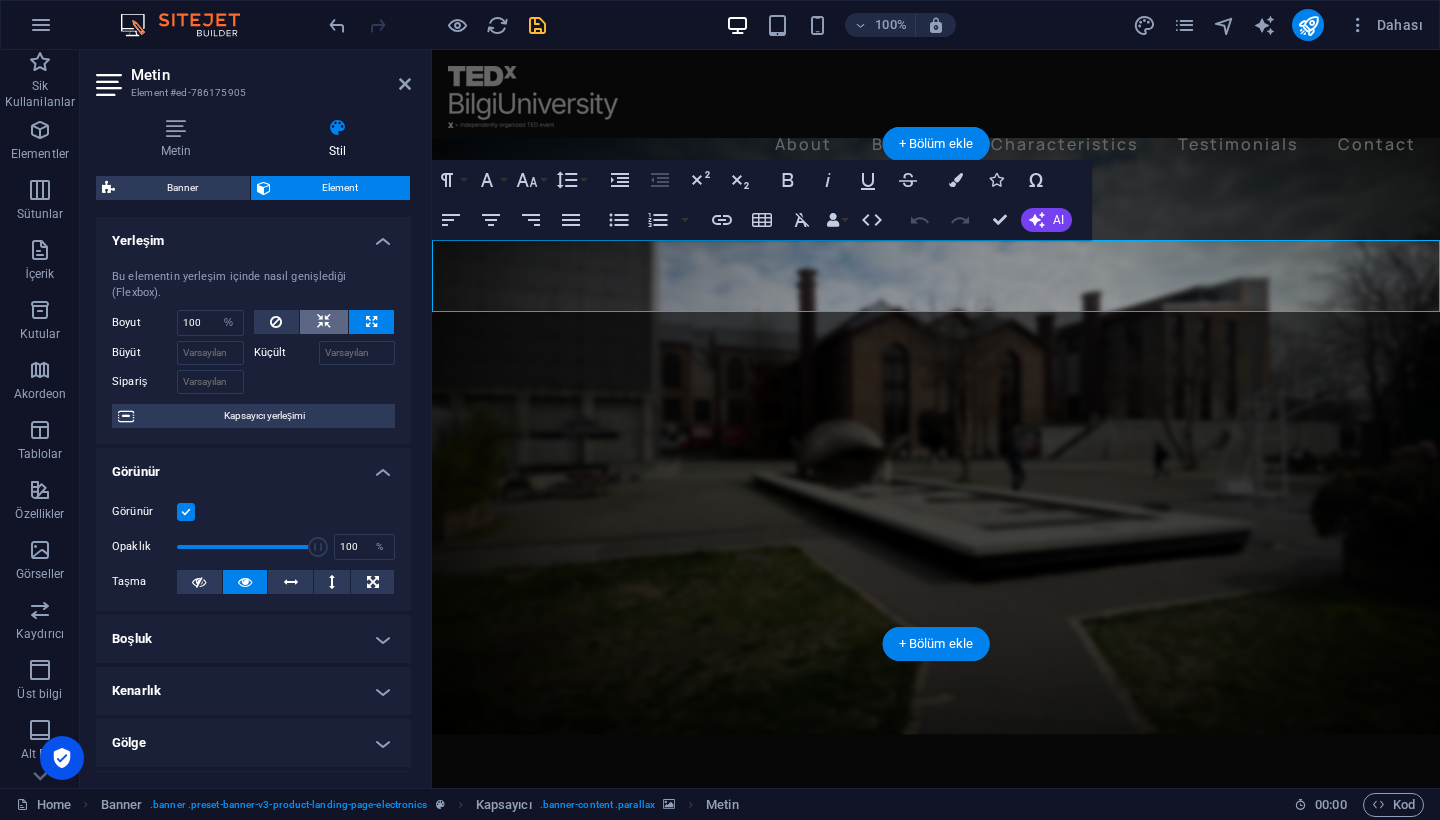 click at bounding box center [324, 322] 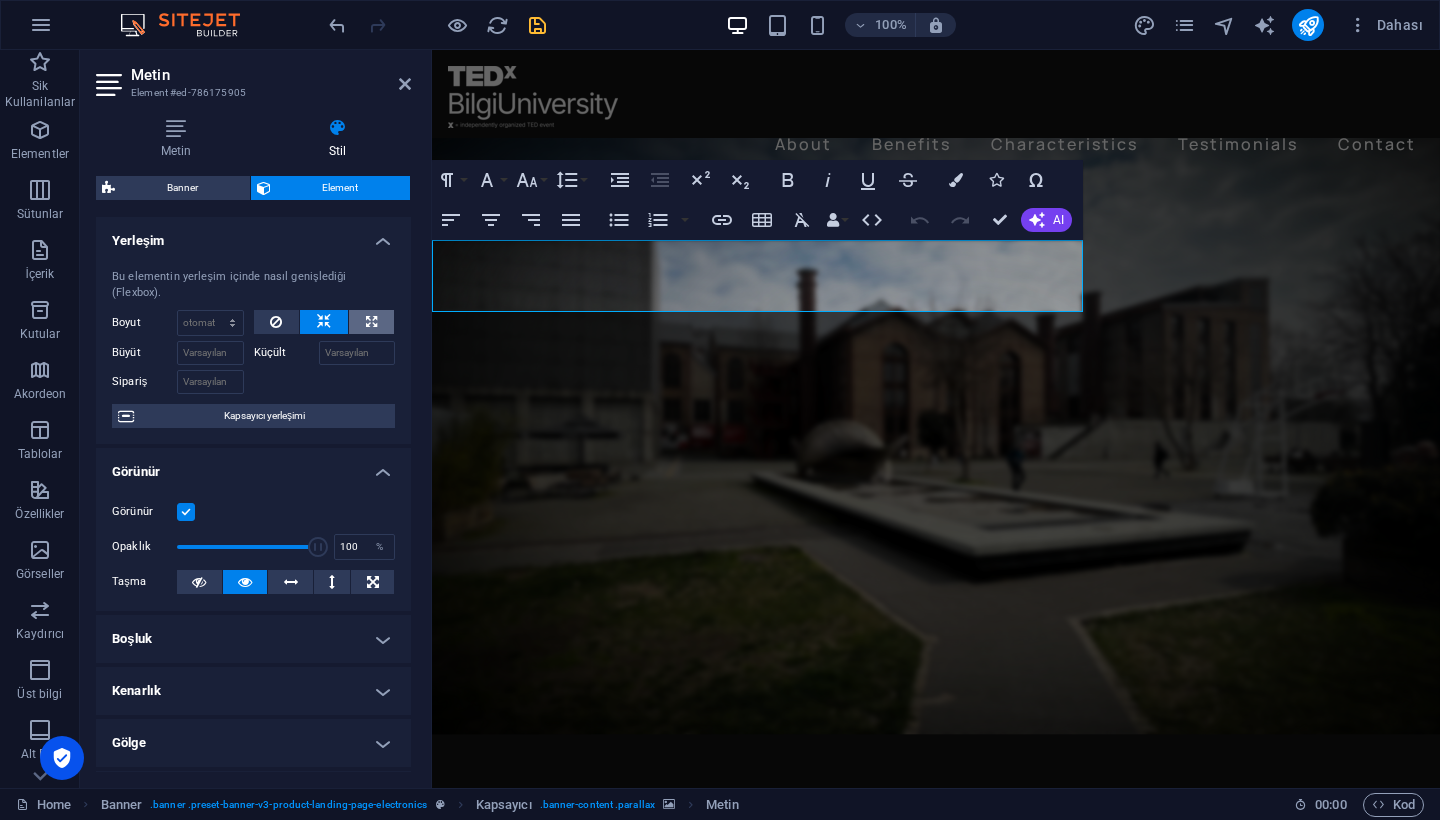 click at bounding box center [371, 322] 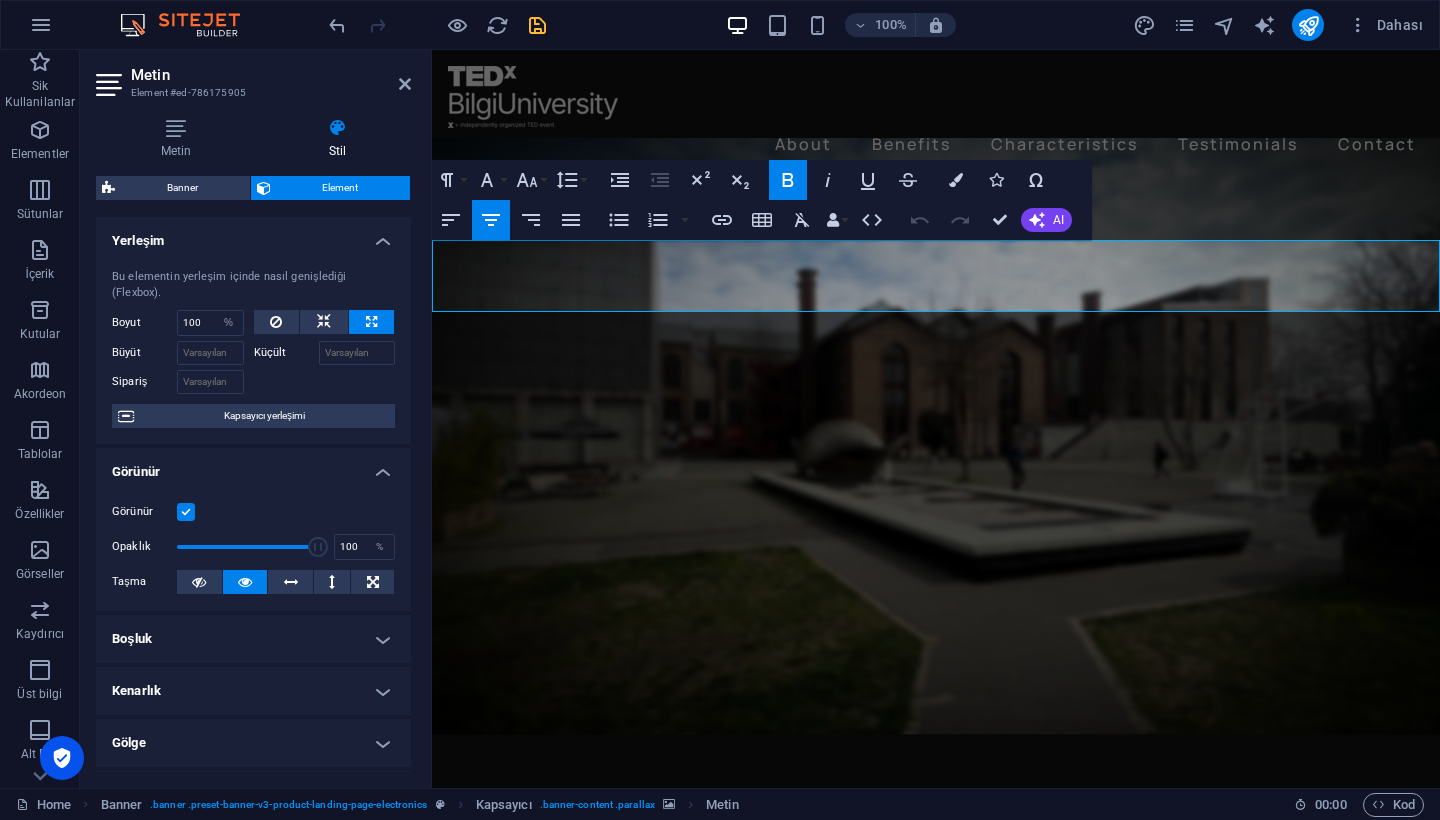 click at bounding box center (936, 436) 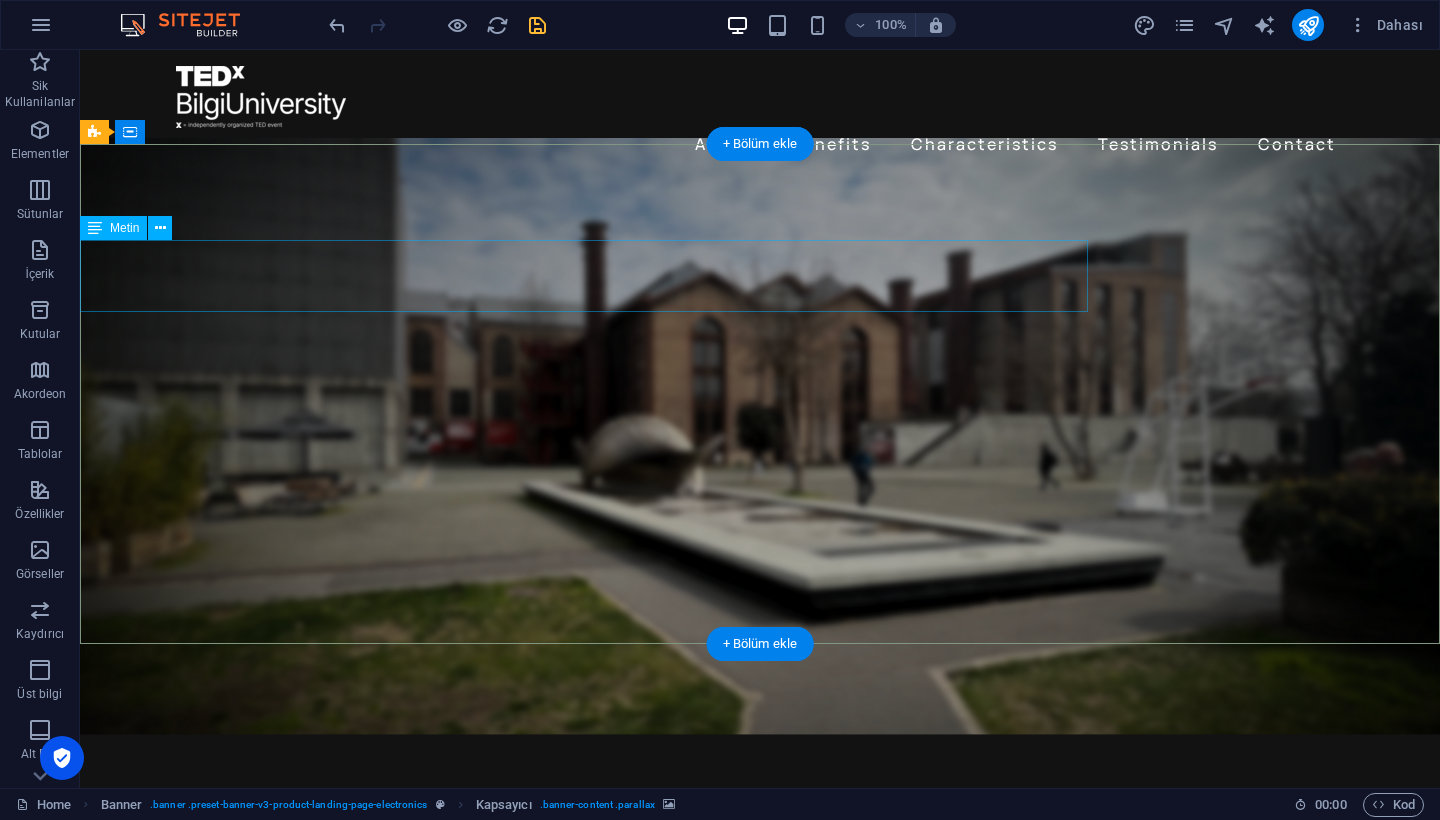 click on "Düşün. Tepki Ver. Dönüştür." at bounding box center (584, 904) 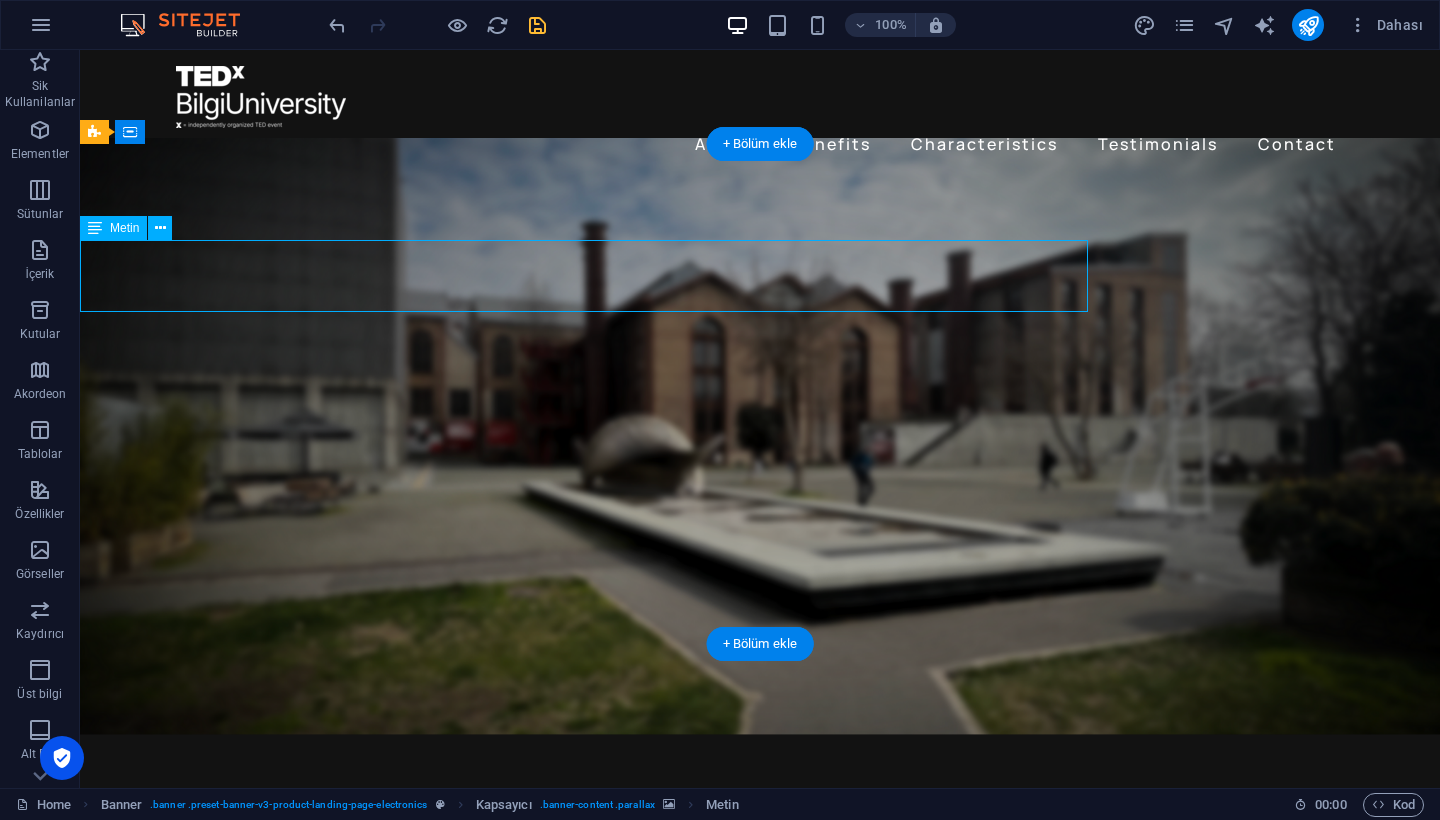 click on "Düşün. Tepki Ver. Dönüştür." at bounding box center (584, 904) 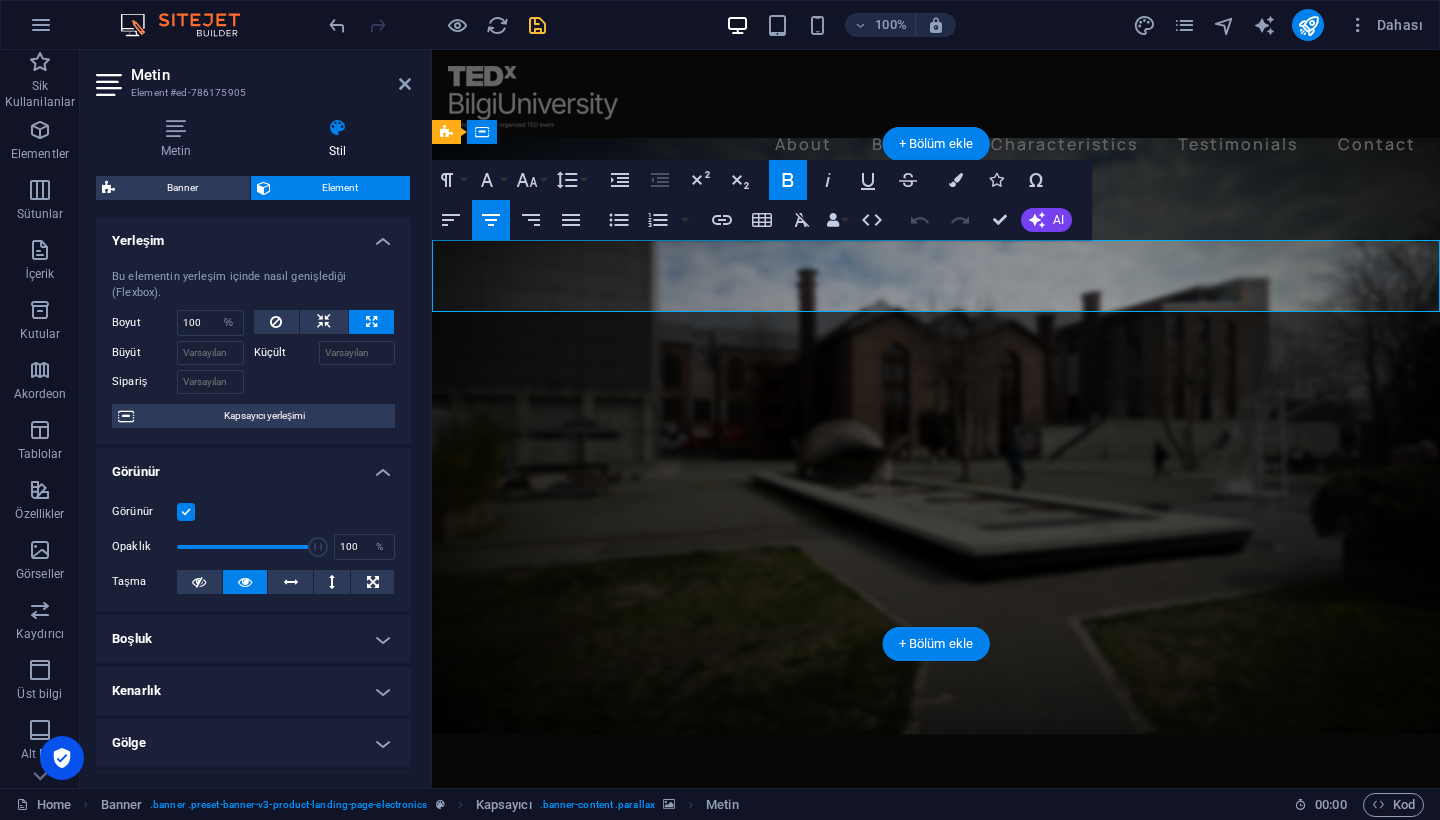 click on "Düşün. Tepki Ver. Dönüştür." at bounding box center (936, 903) 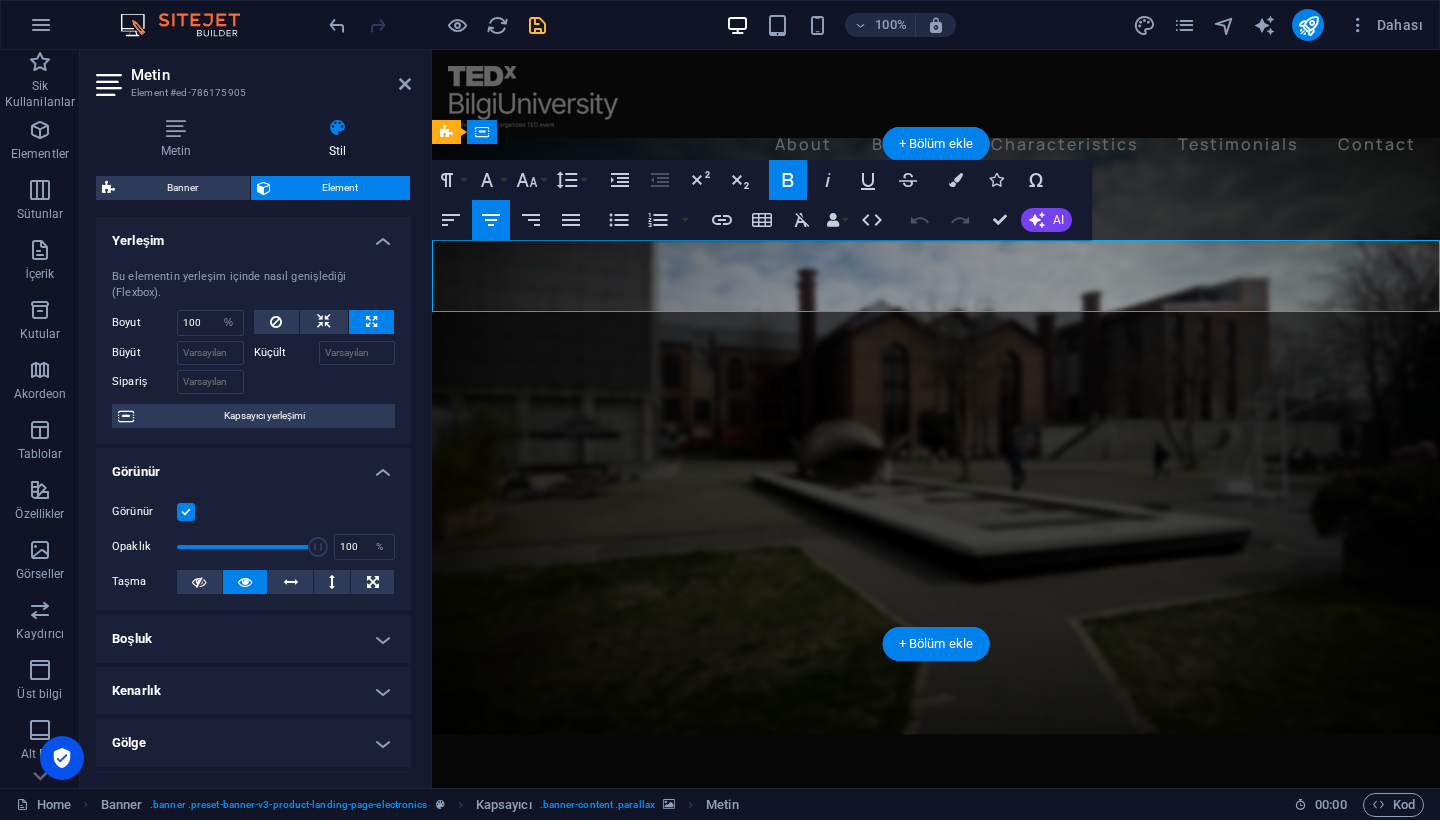 click on "Düşün. Tepki Ver. Dönüştür." at bounding box center [936, 903] 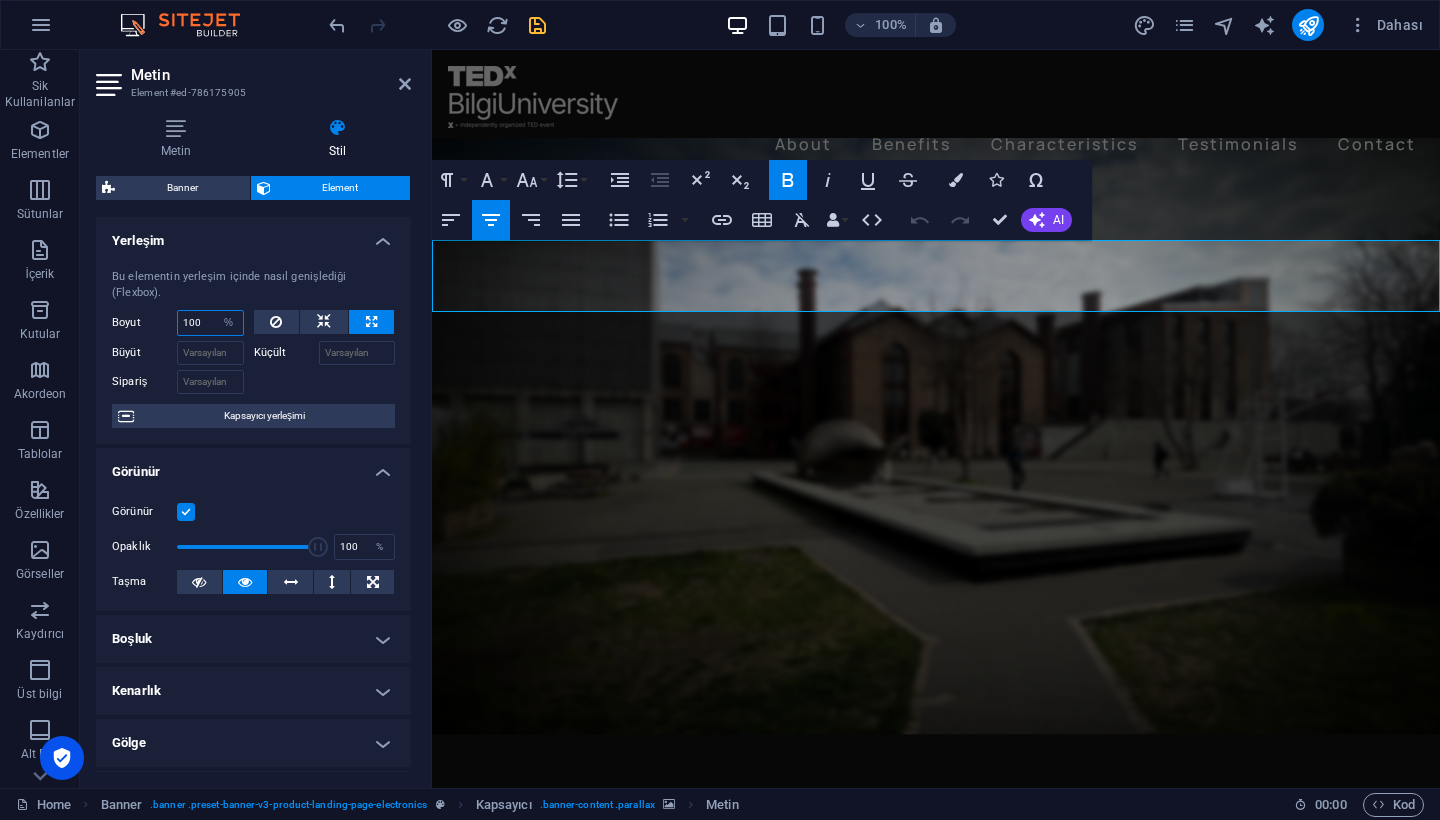 click on "100" at bounding box center [210, 323] 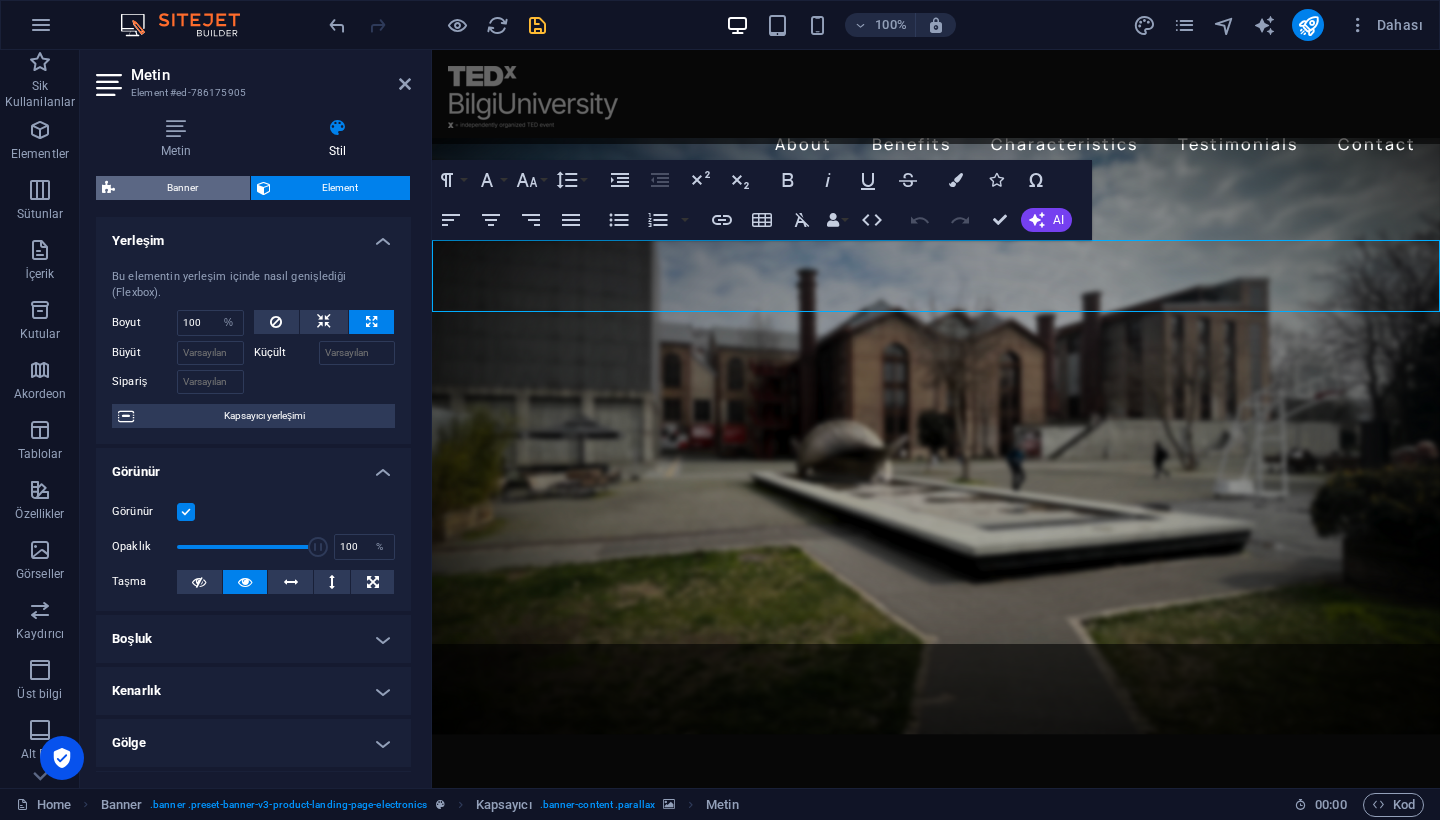 click on "Banner" at bounding box center [182, 188] 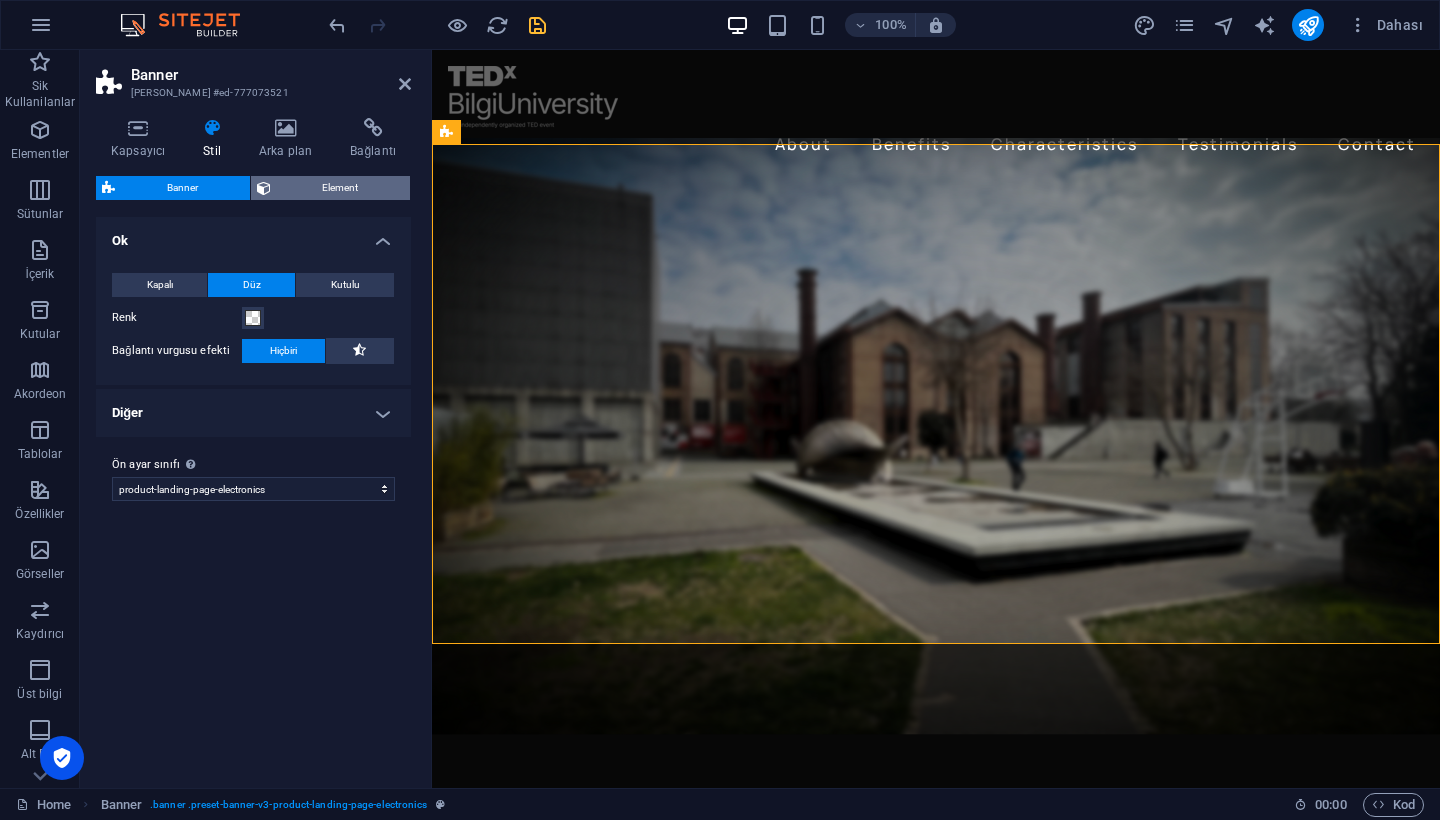 click on "Element" at bounding box center (341, 188) 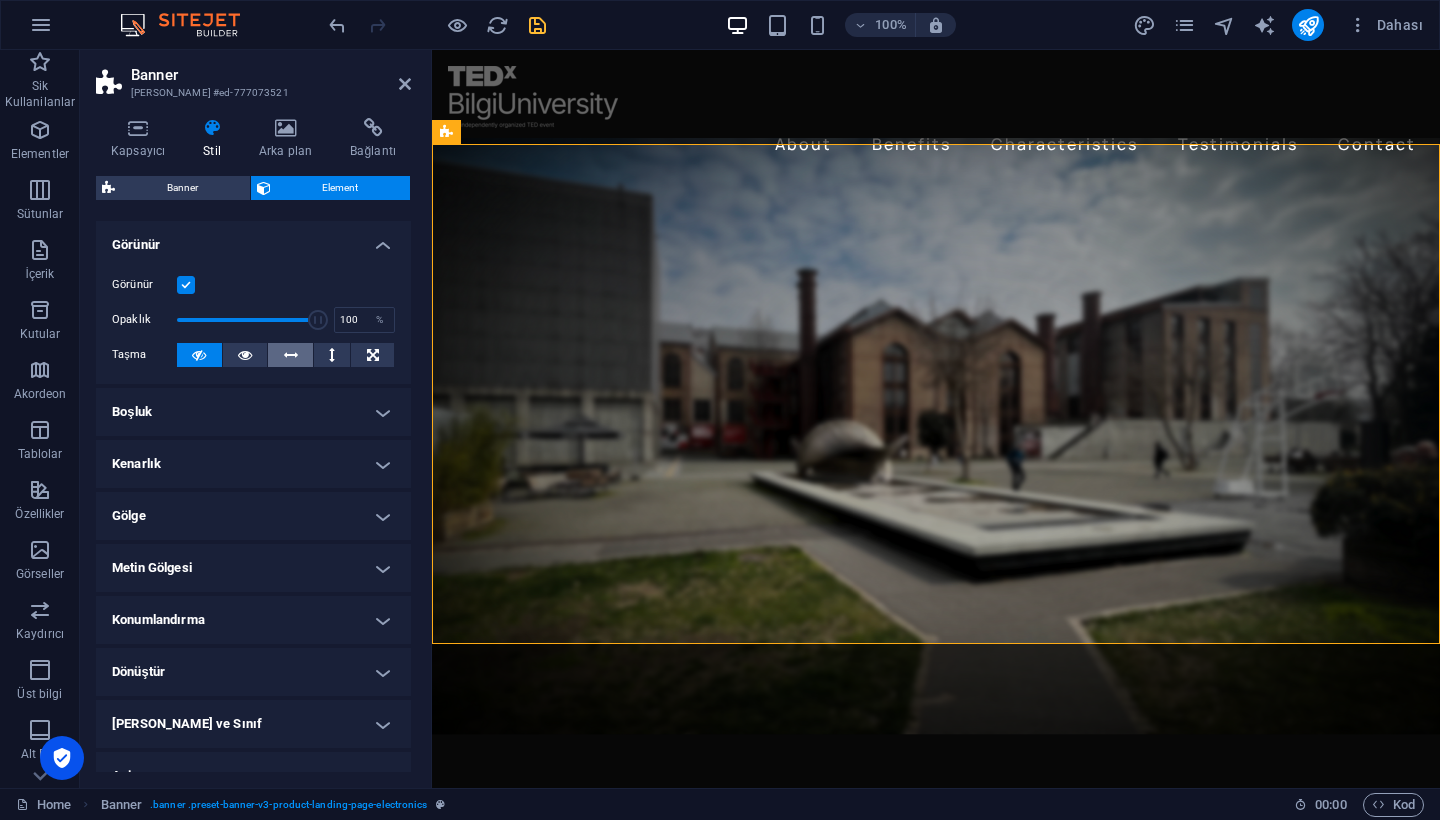 click at bounding box center (291, 355) 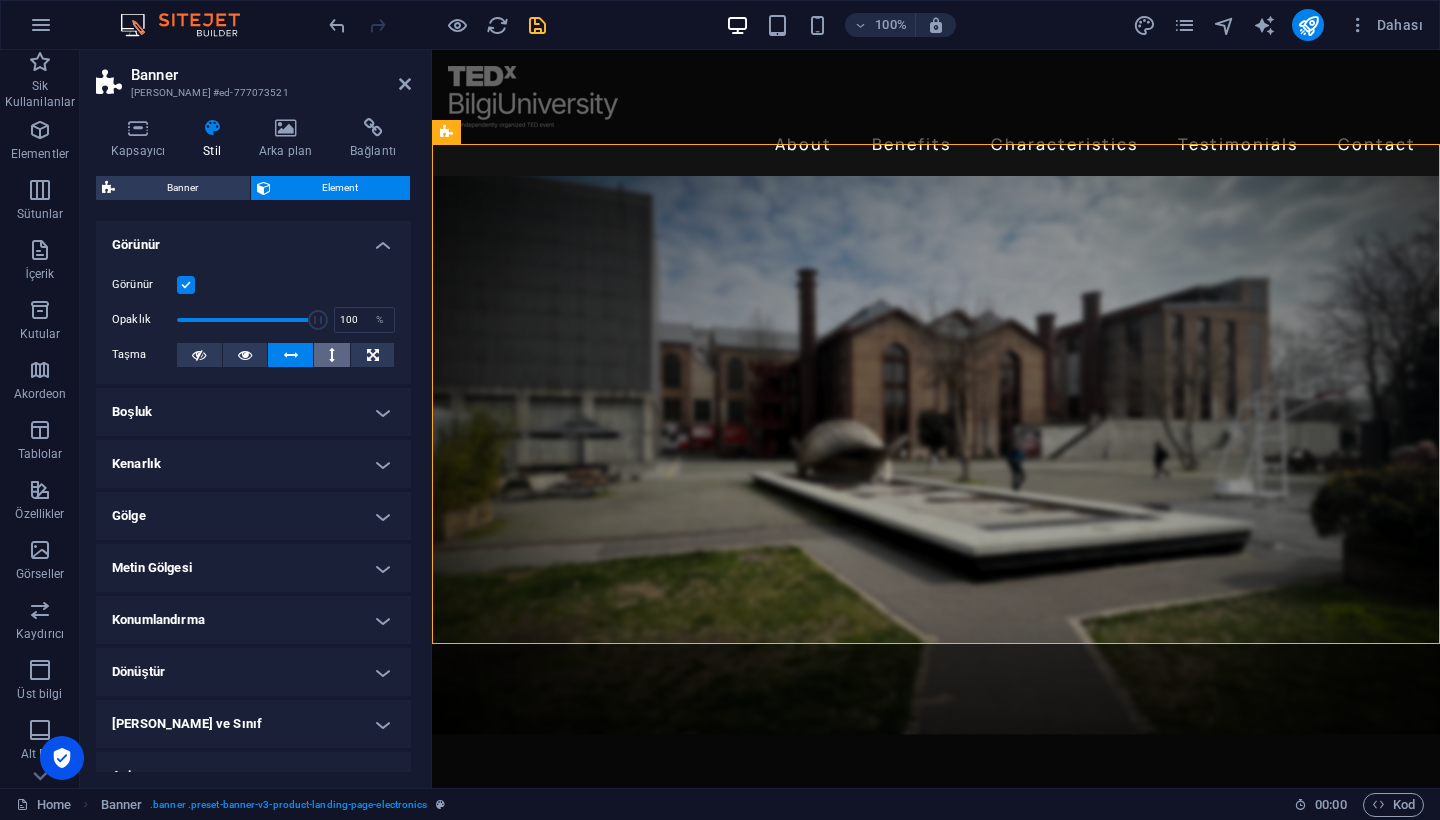 click at bounding box center (332, 355) 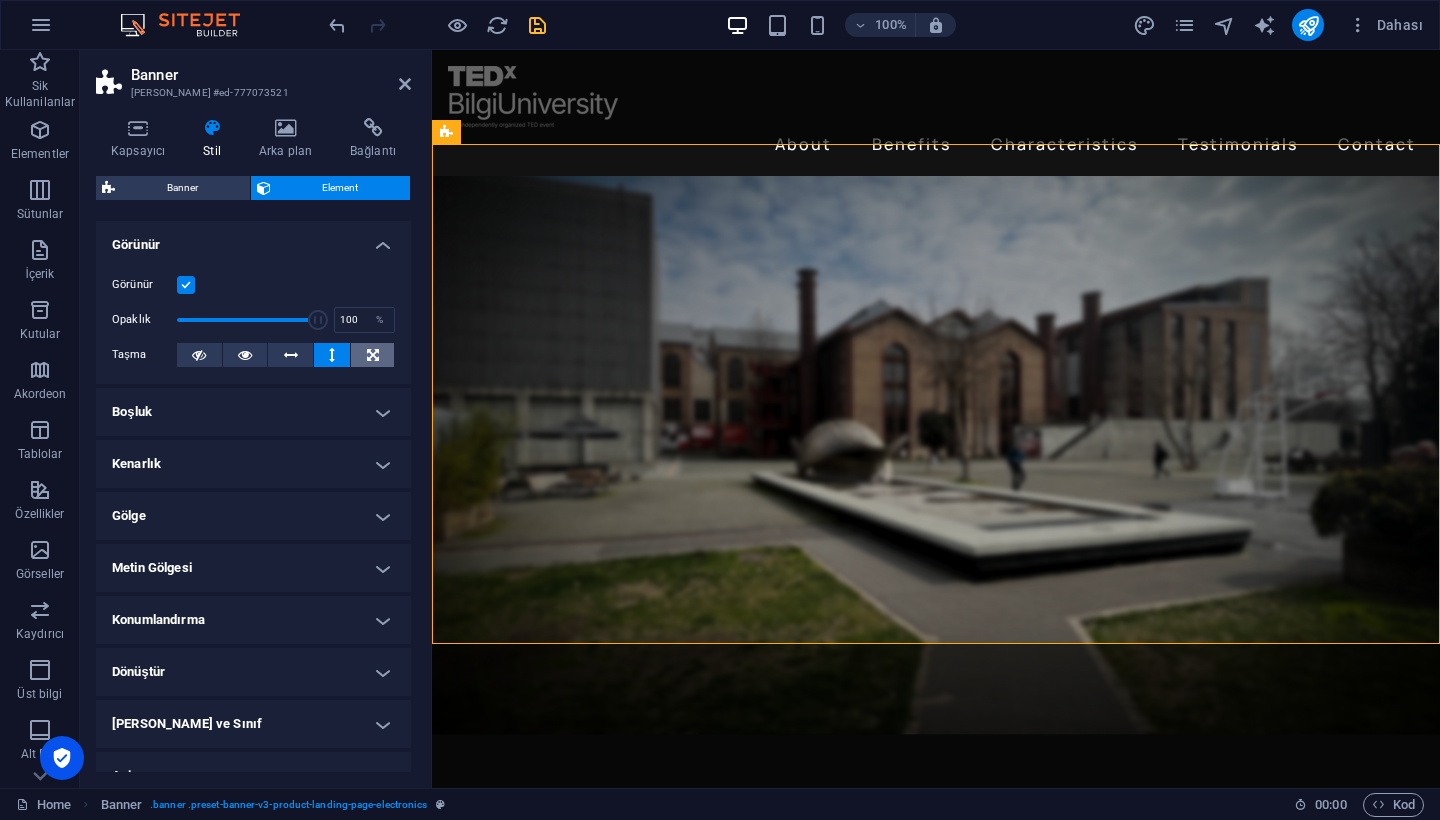 click at bounding box center (373, 355) 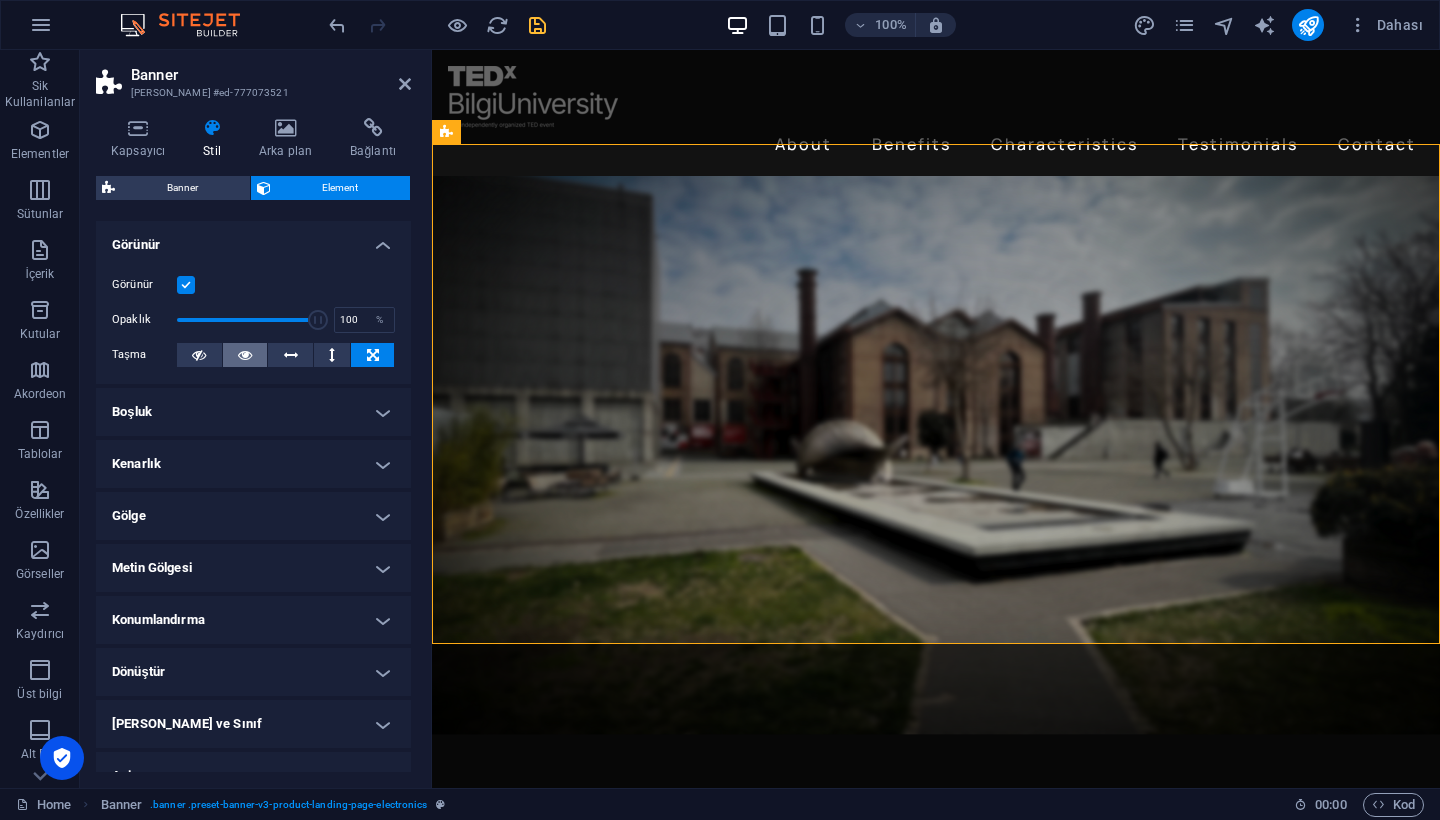click at bounding box center (245, 355) 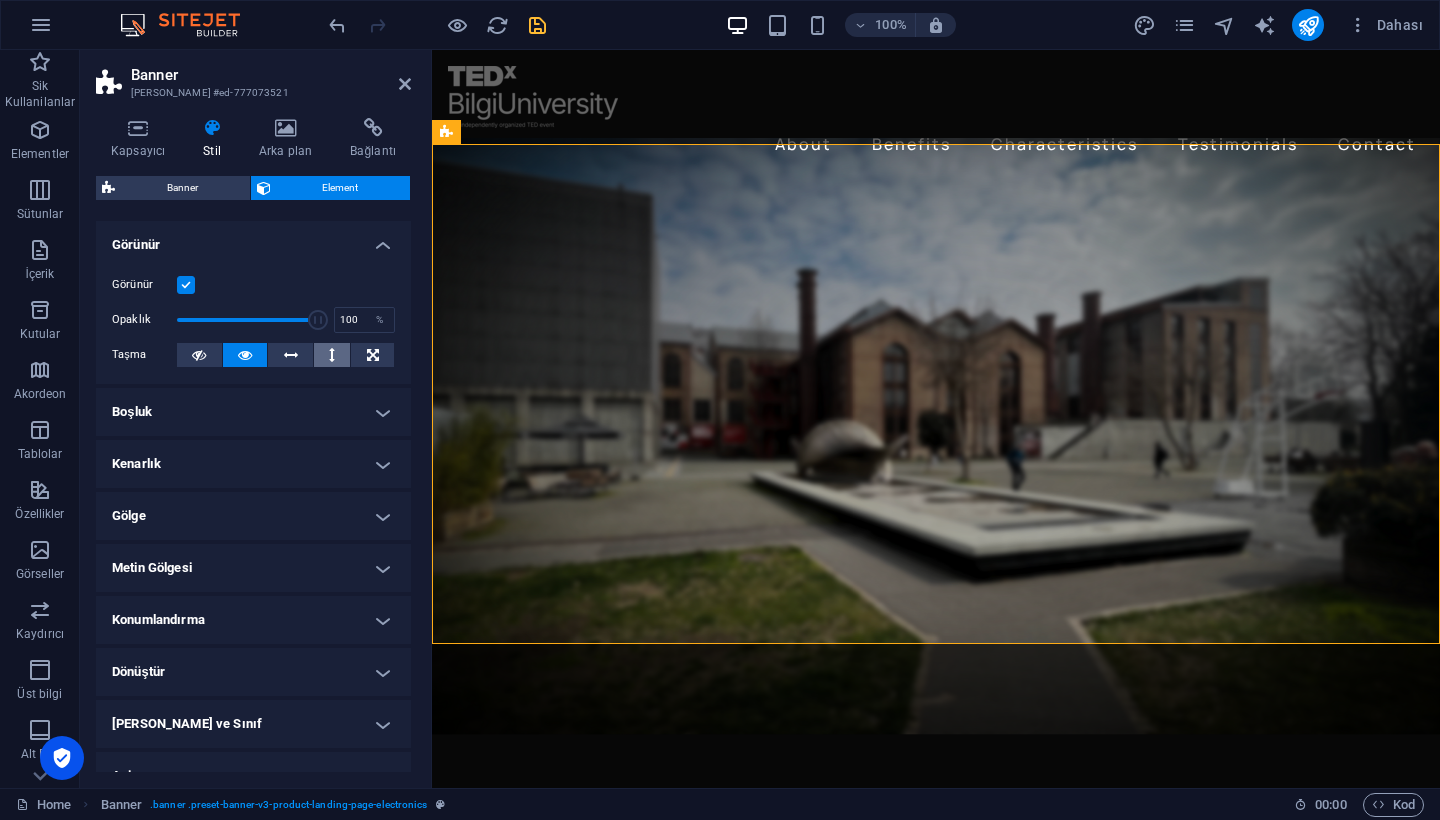 click at bounding box center (332, 355) 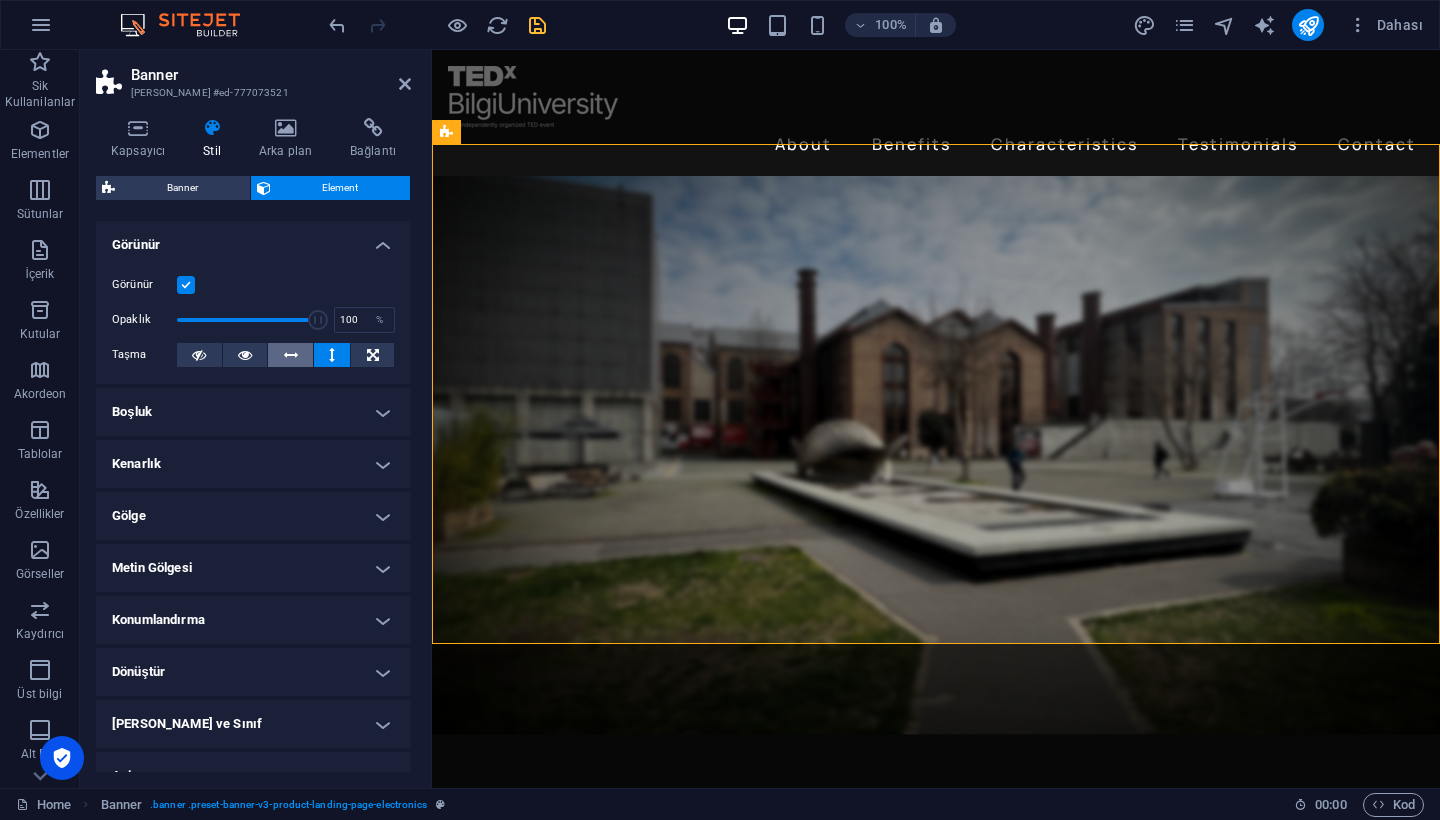 click at bounding box center (291, 355) 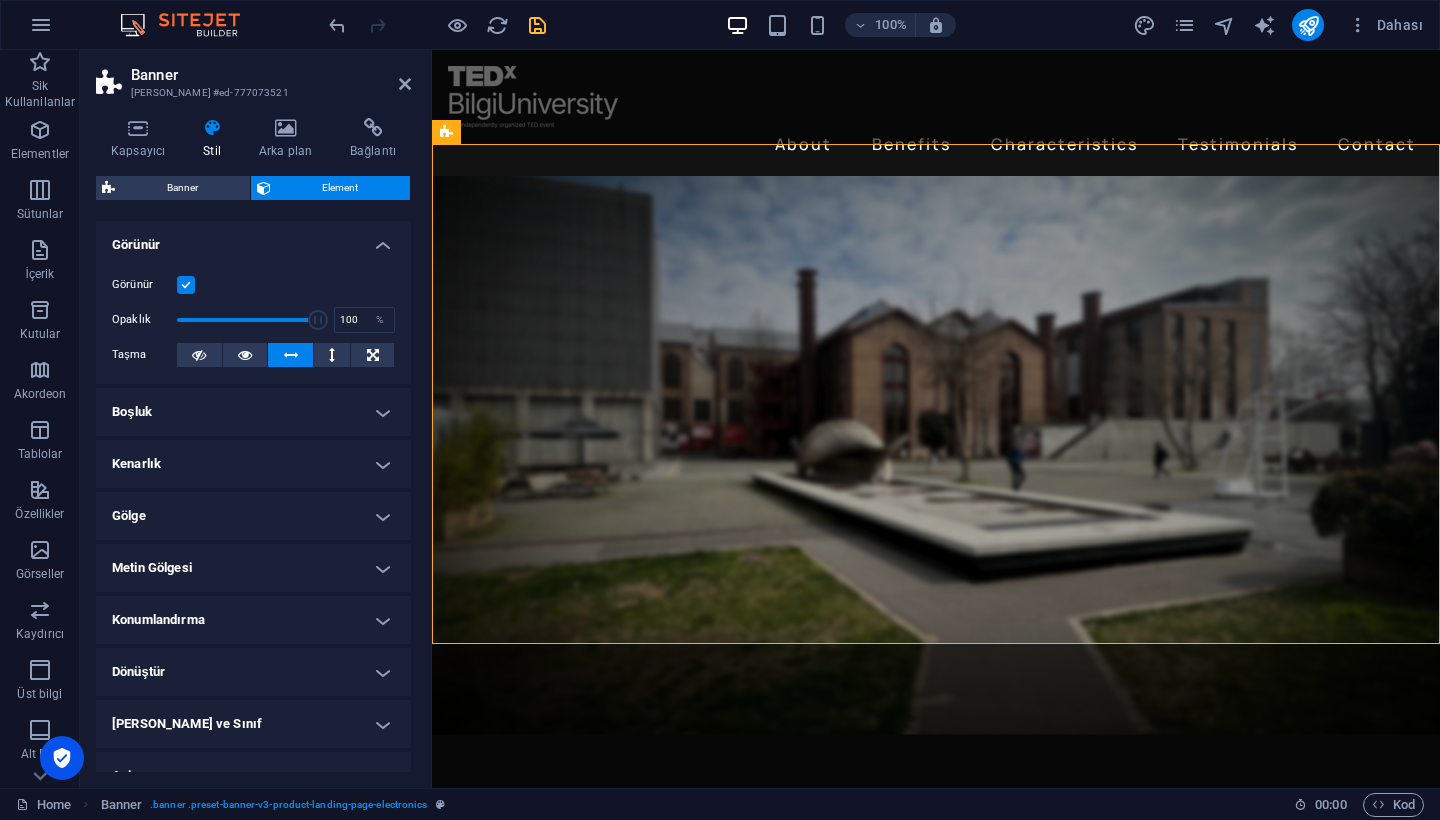 click on "Boşluk" at bounding box center (253, 412) 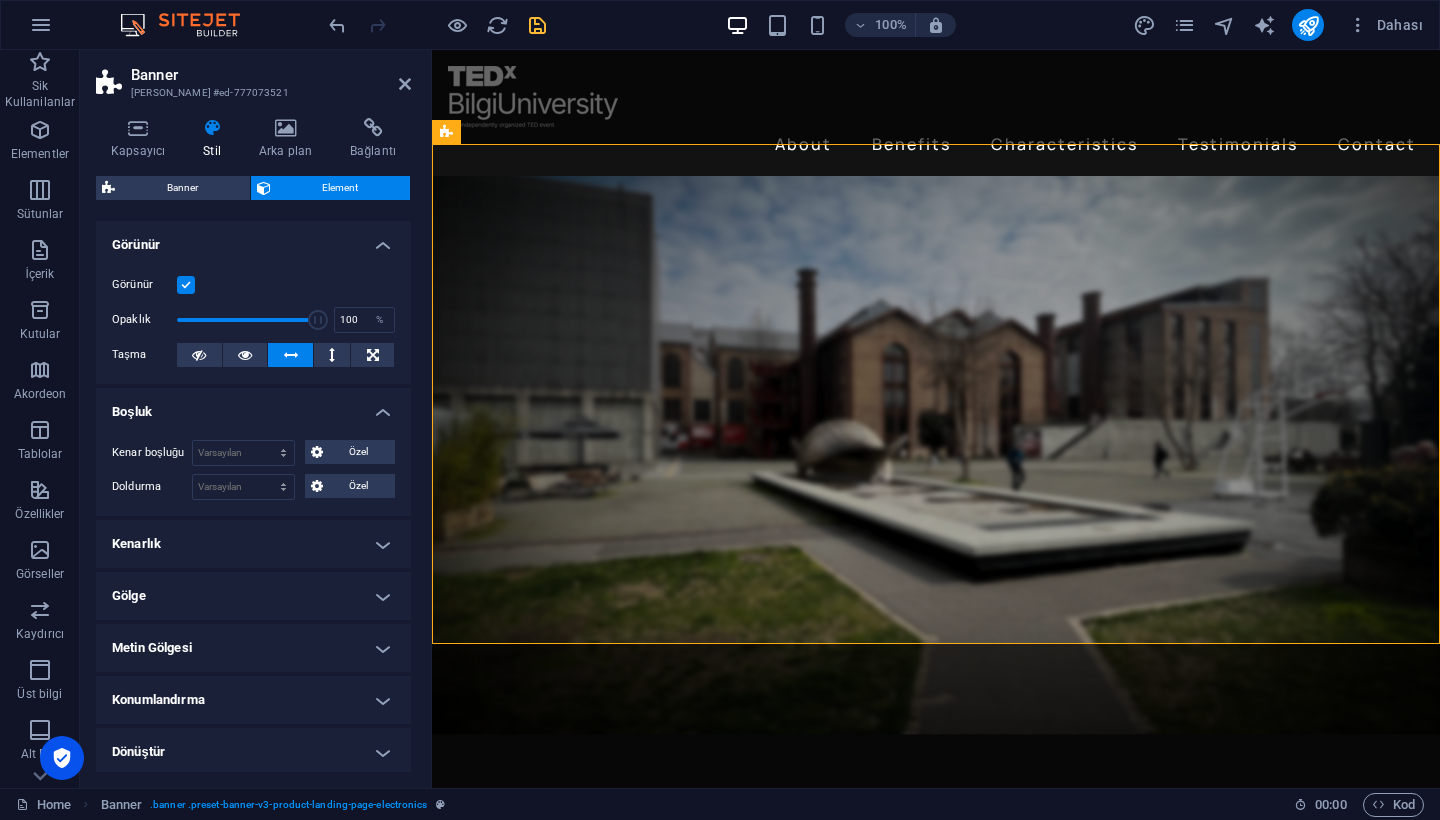 click on "Boşluk" at bounding box center (253, 406) 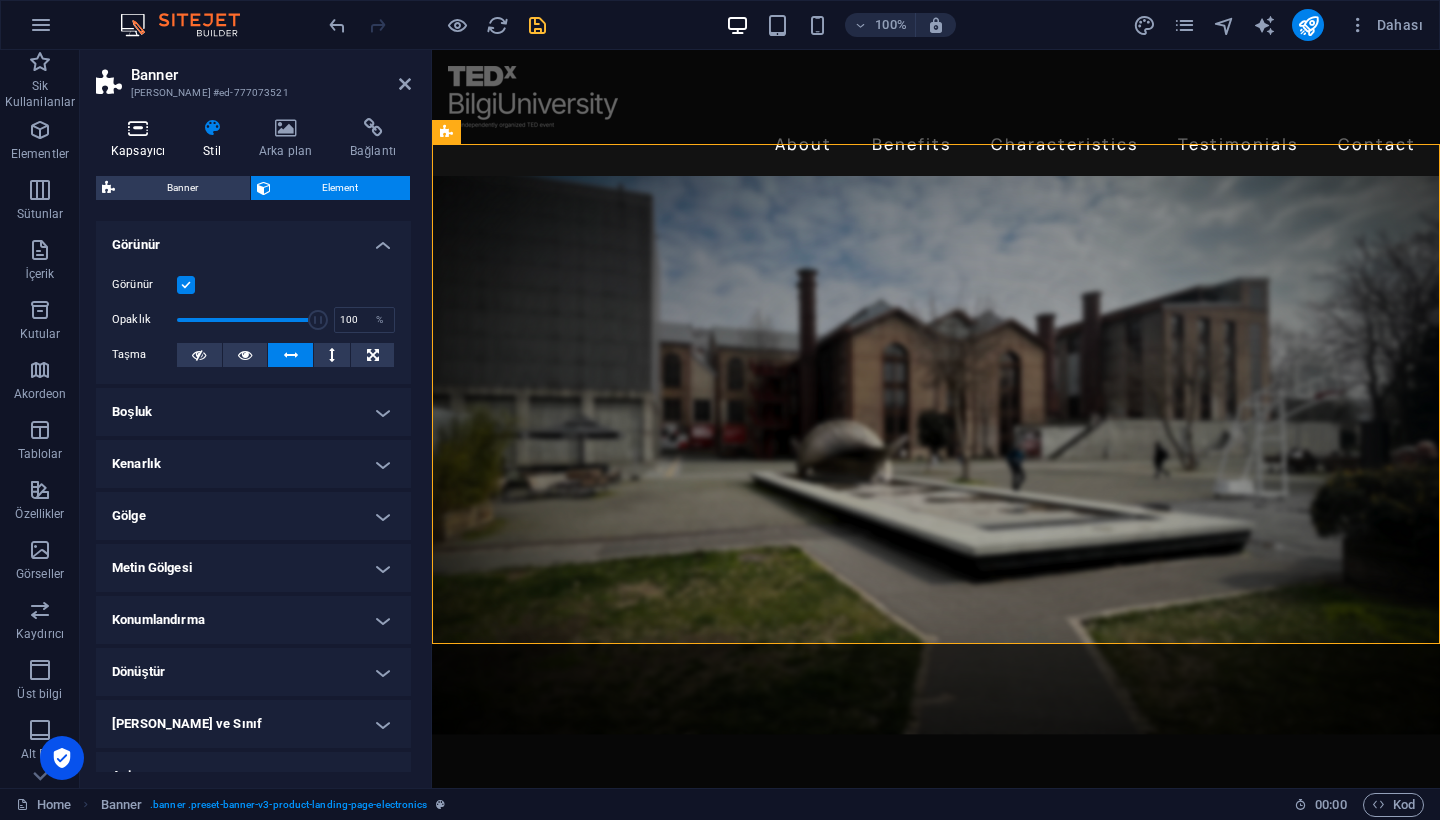 click on "Kapsayıcı" at bounding box center (142, 139) 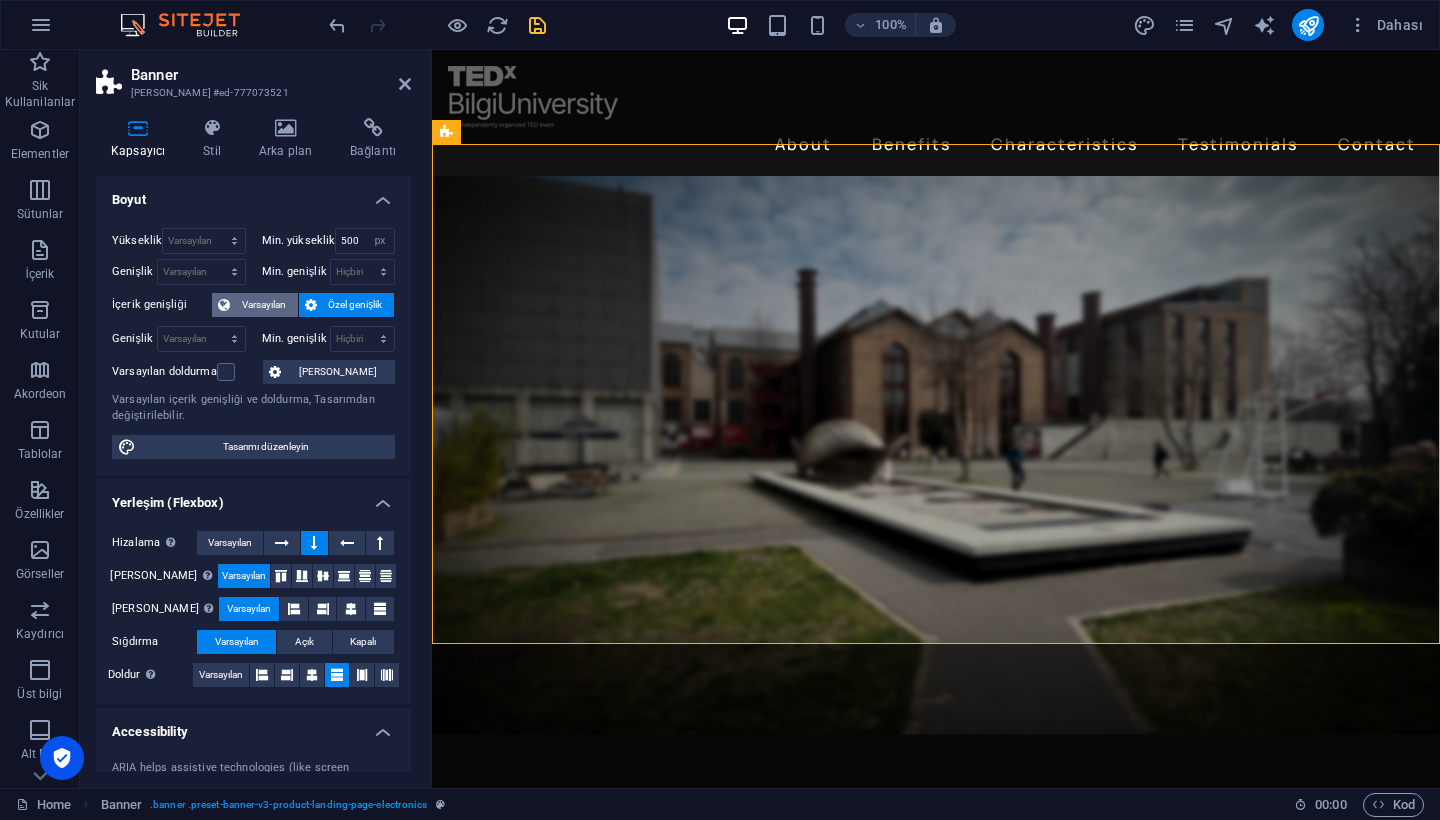 click on "Varsayılan" at bounding box center (264, 305) 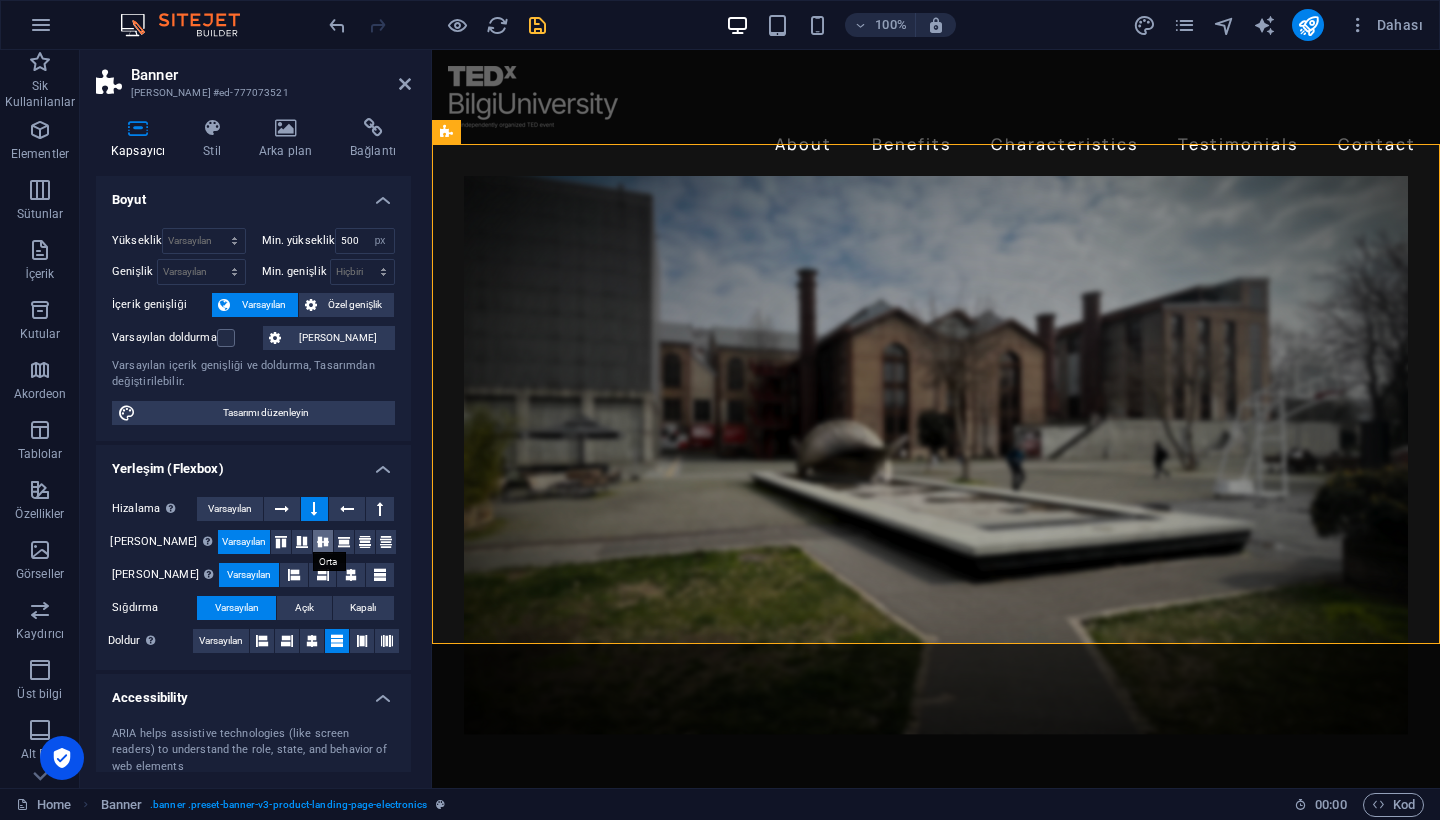 click at bounding box center [323, 542] 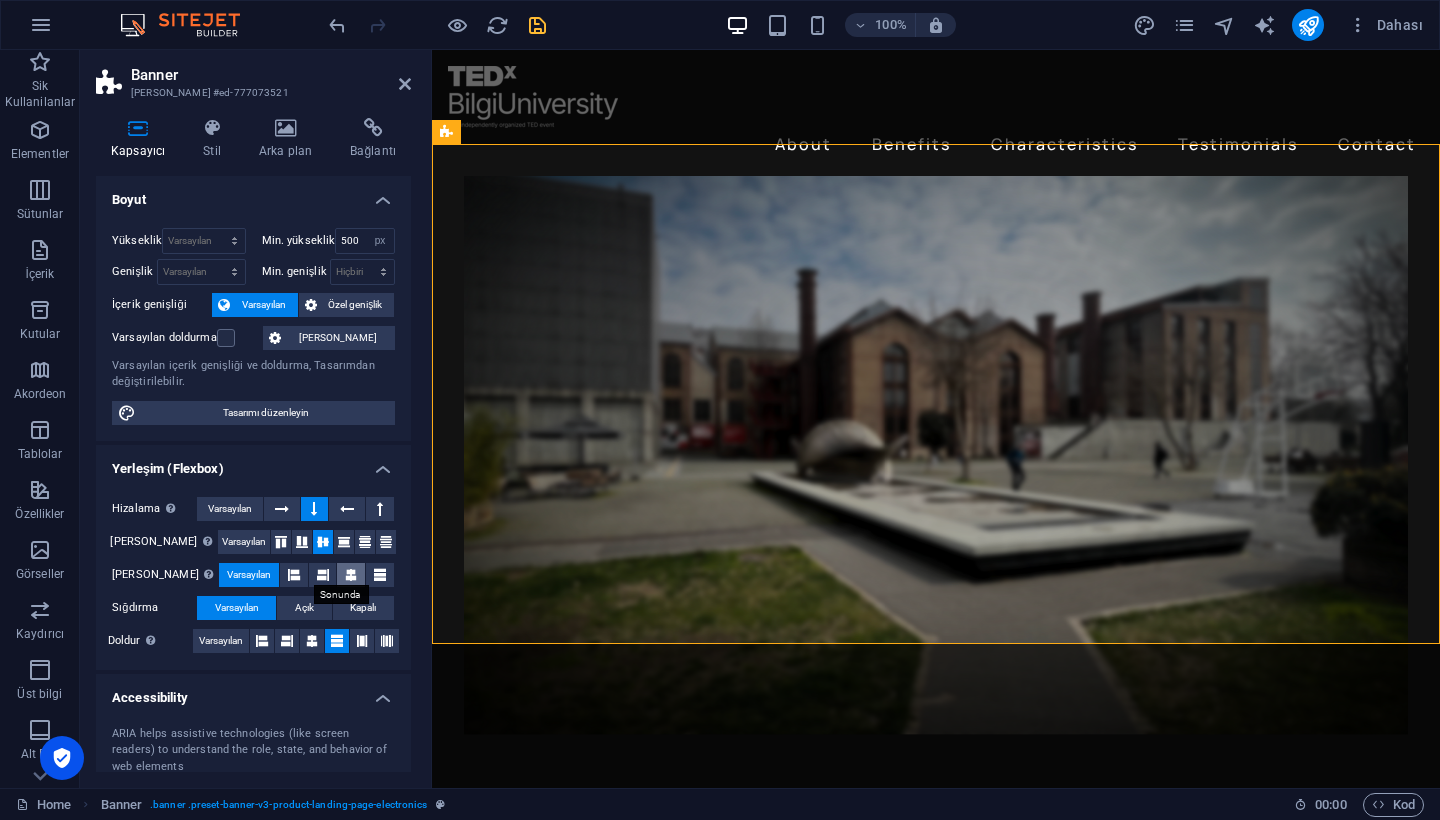 click at bounding box center (351, 575) 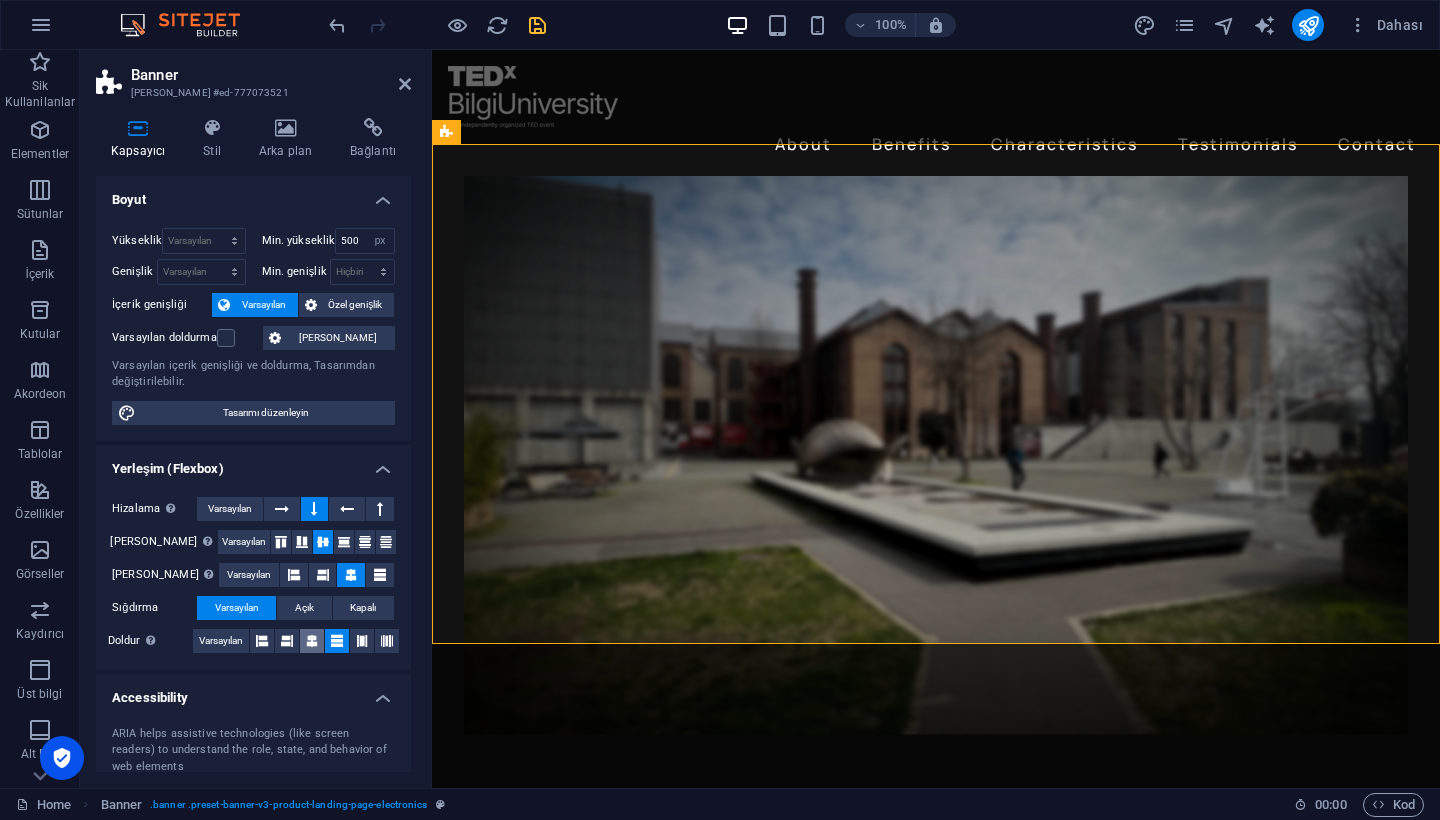 click at bounding box center [312, 641] 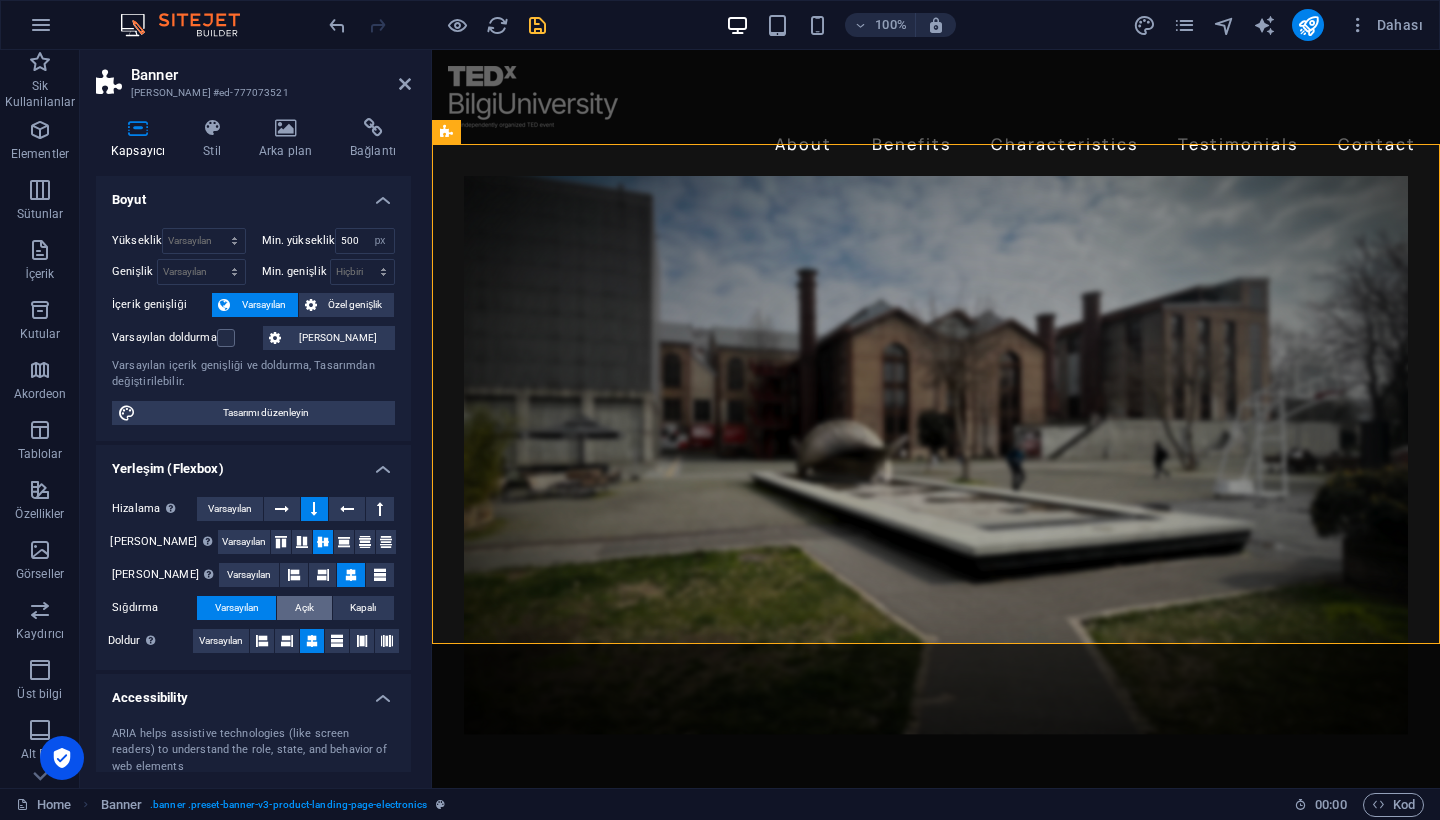 click on "Açık" at bounding box center (304, 608) 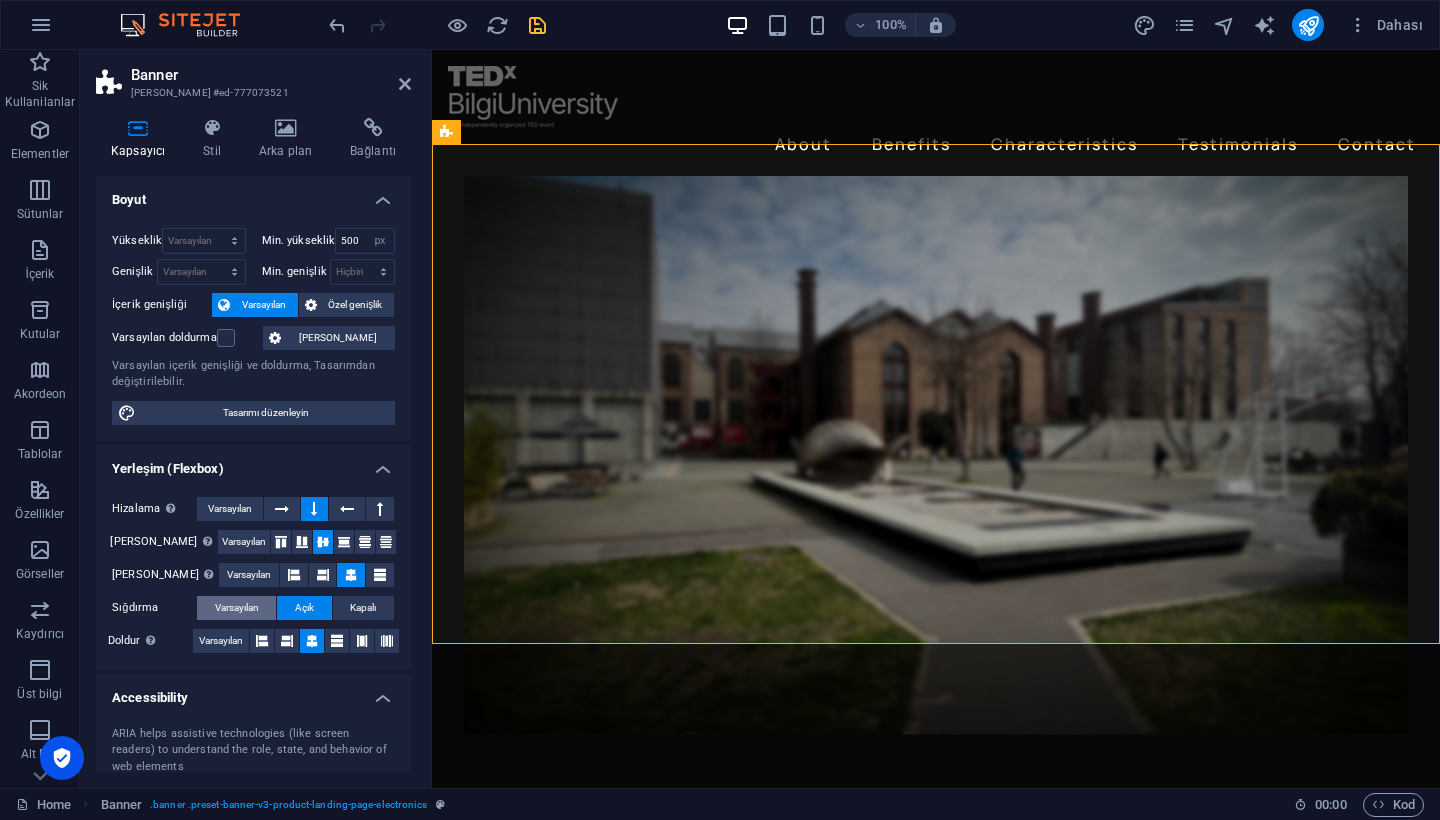 click on "Varsayılan" at bounding box center [237, 608] 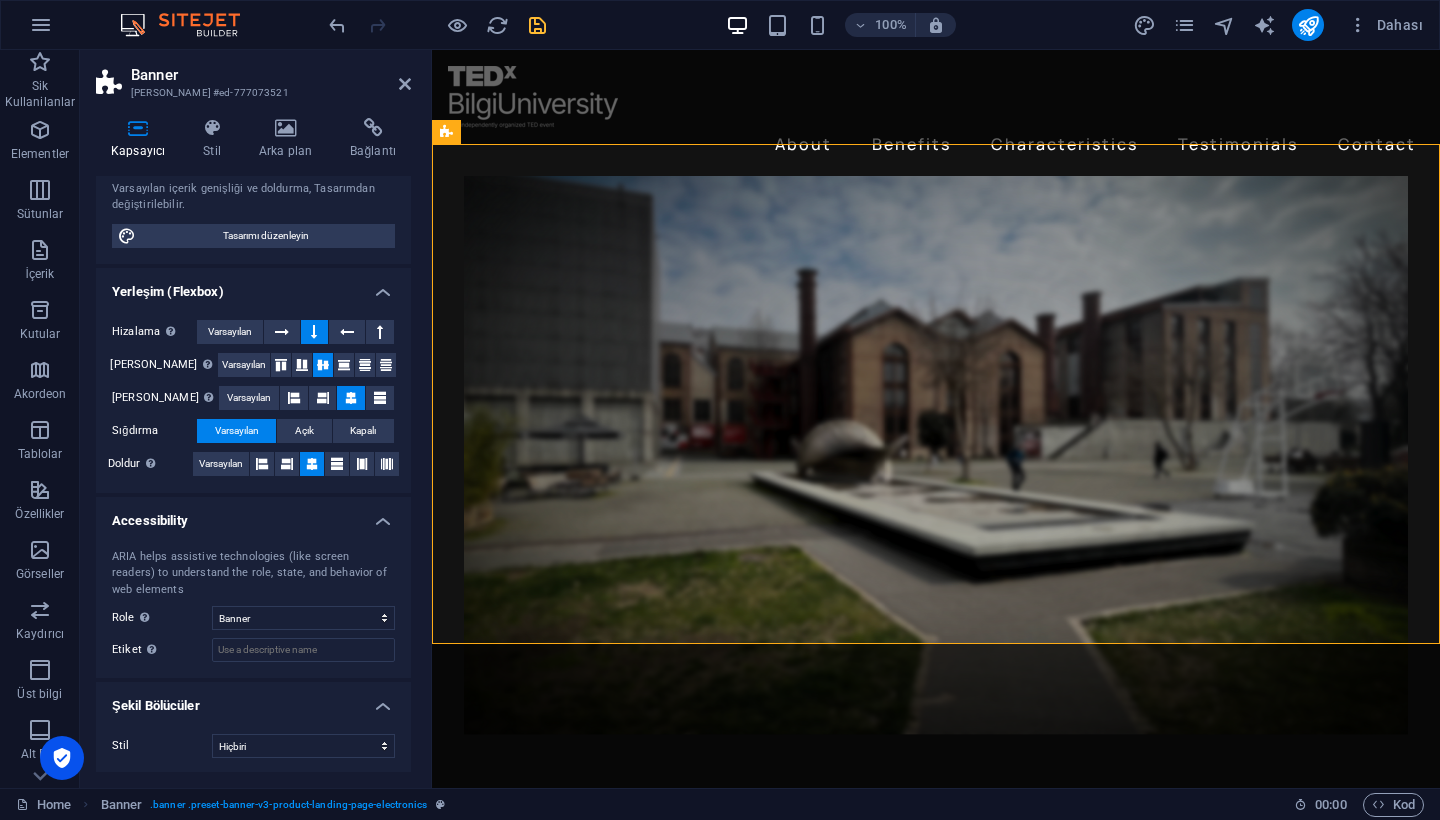 scroll, scrollTop: 176, scrollLeft: 0, axis: vertical 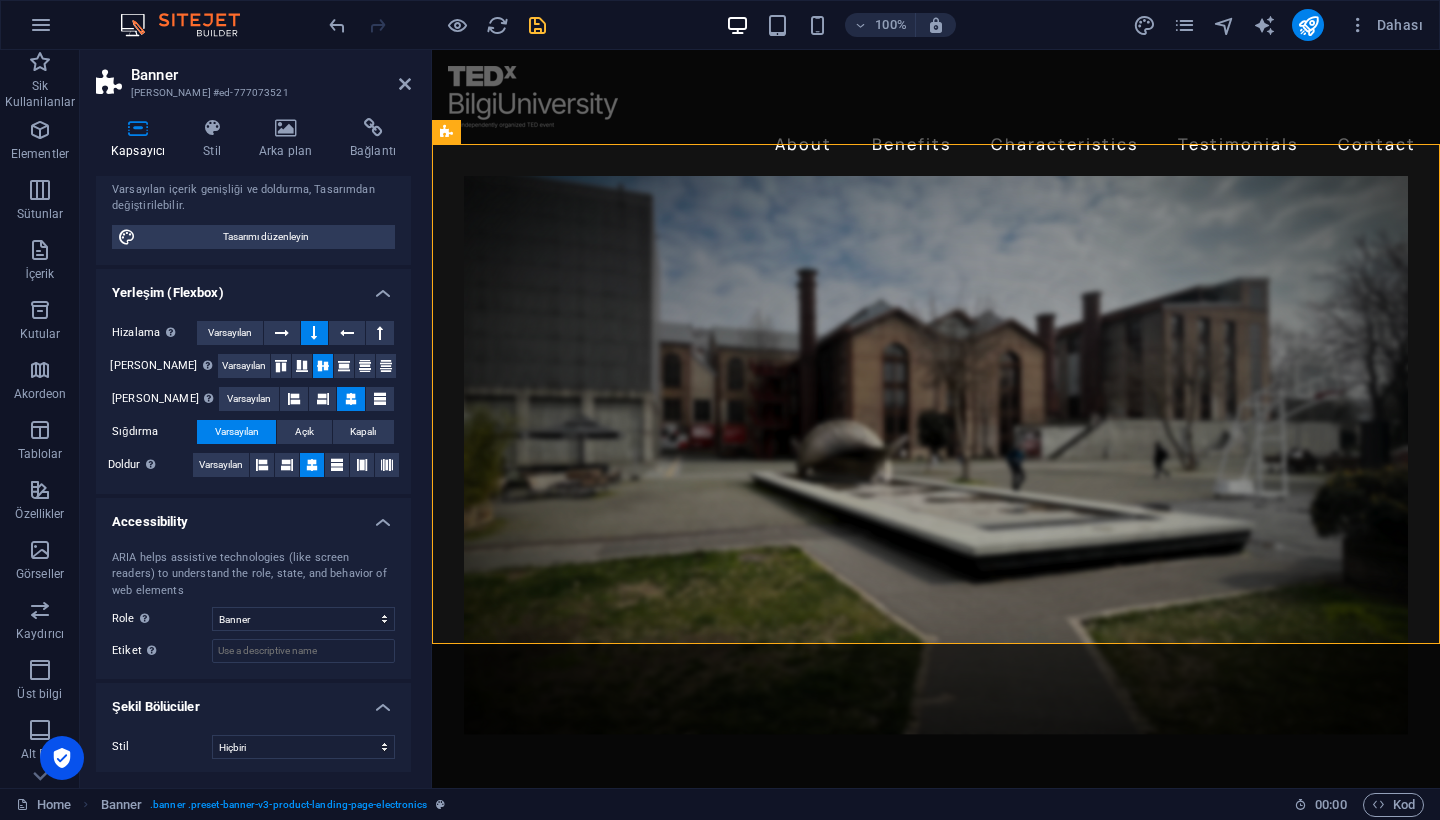 click on "Banner Ön ayar #ed-777073521" at bounding box center [253, 76] 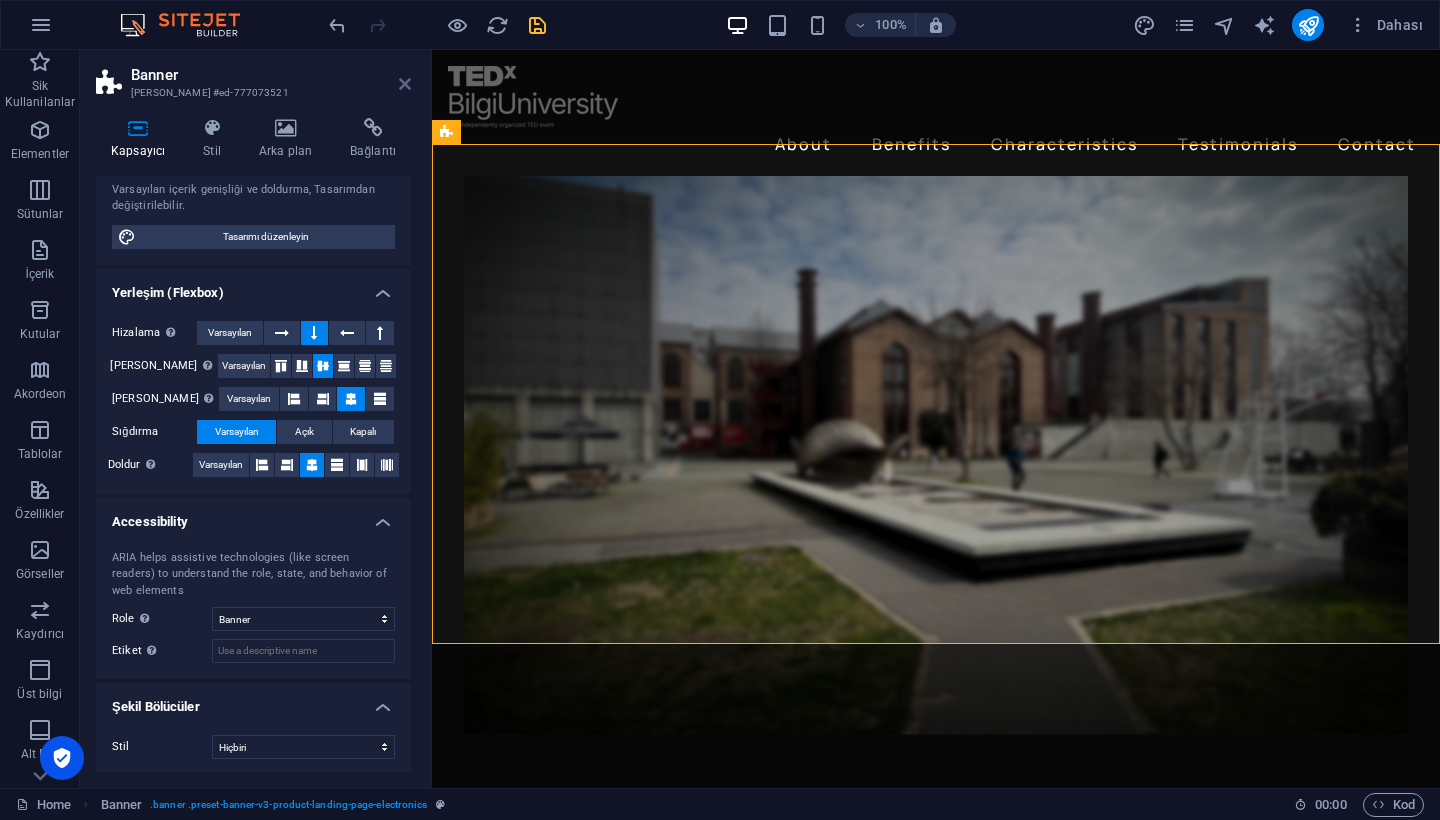 click at bounding box center [405, 84] 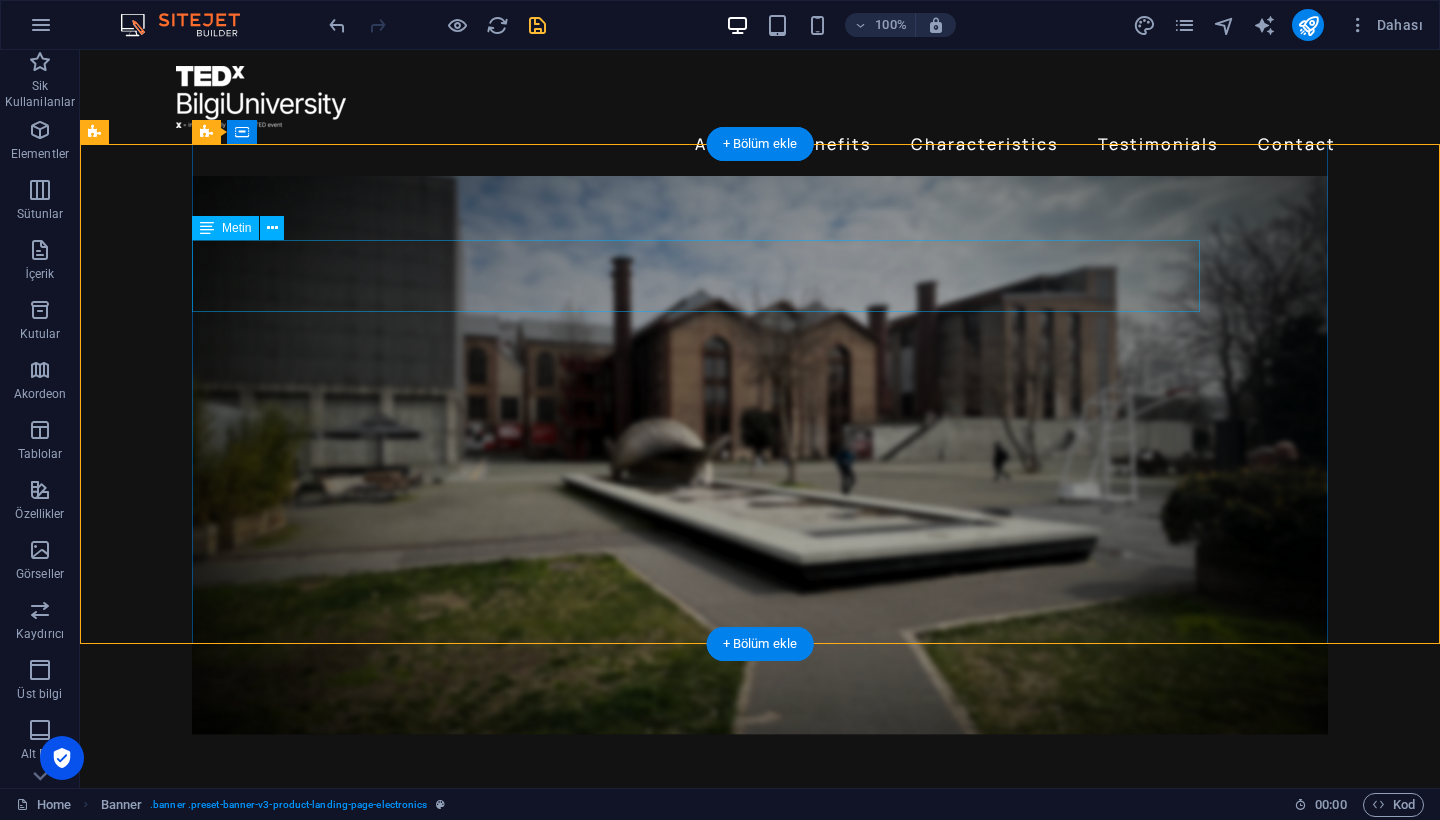 click on "Düşün. Tepki Ver. Dönüştür." at bounding box center [696, 904] 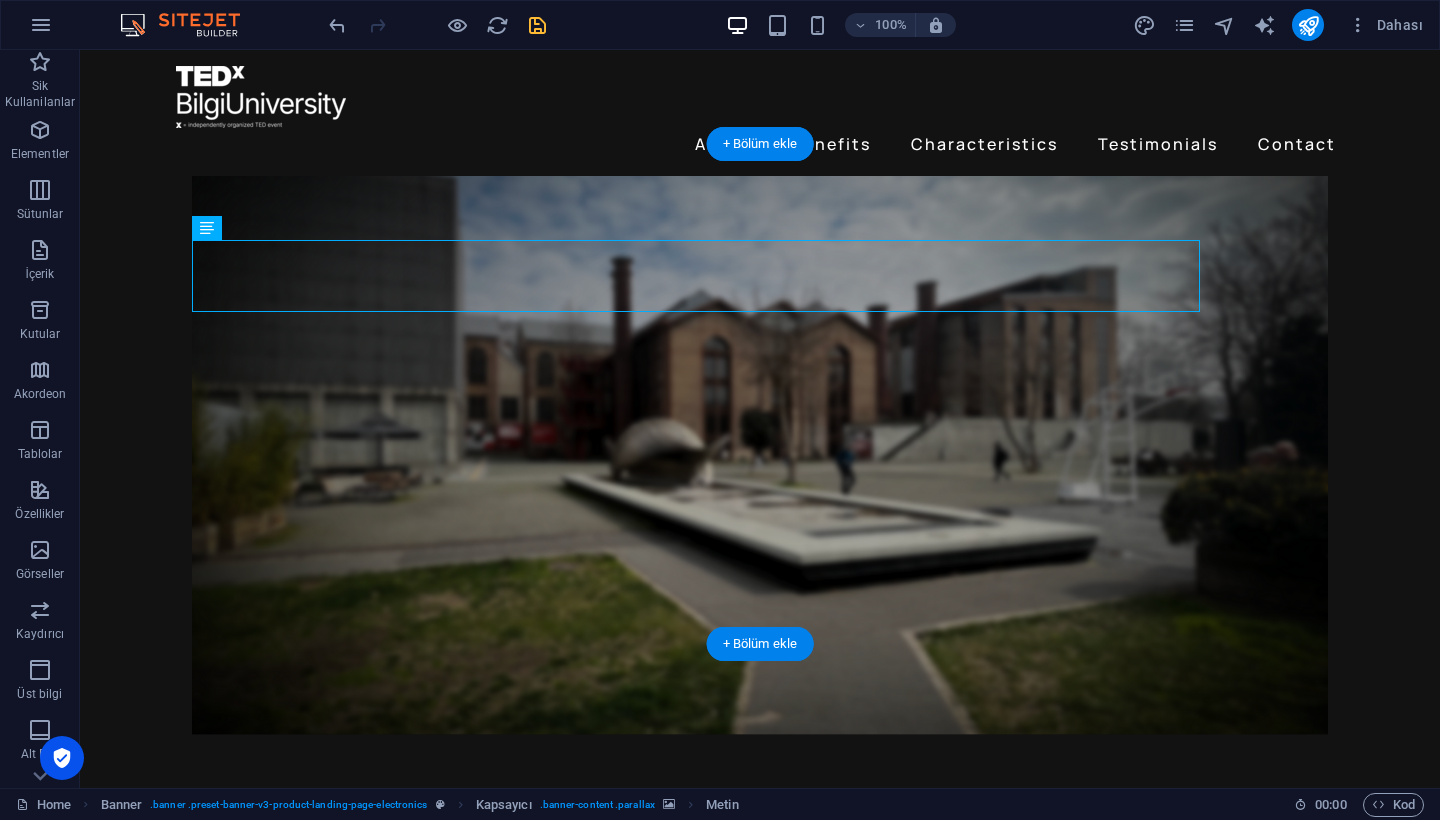 click at bounding box center [760, 436] 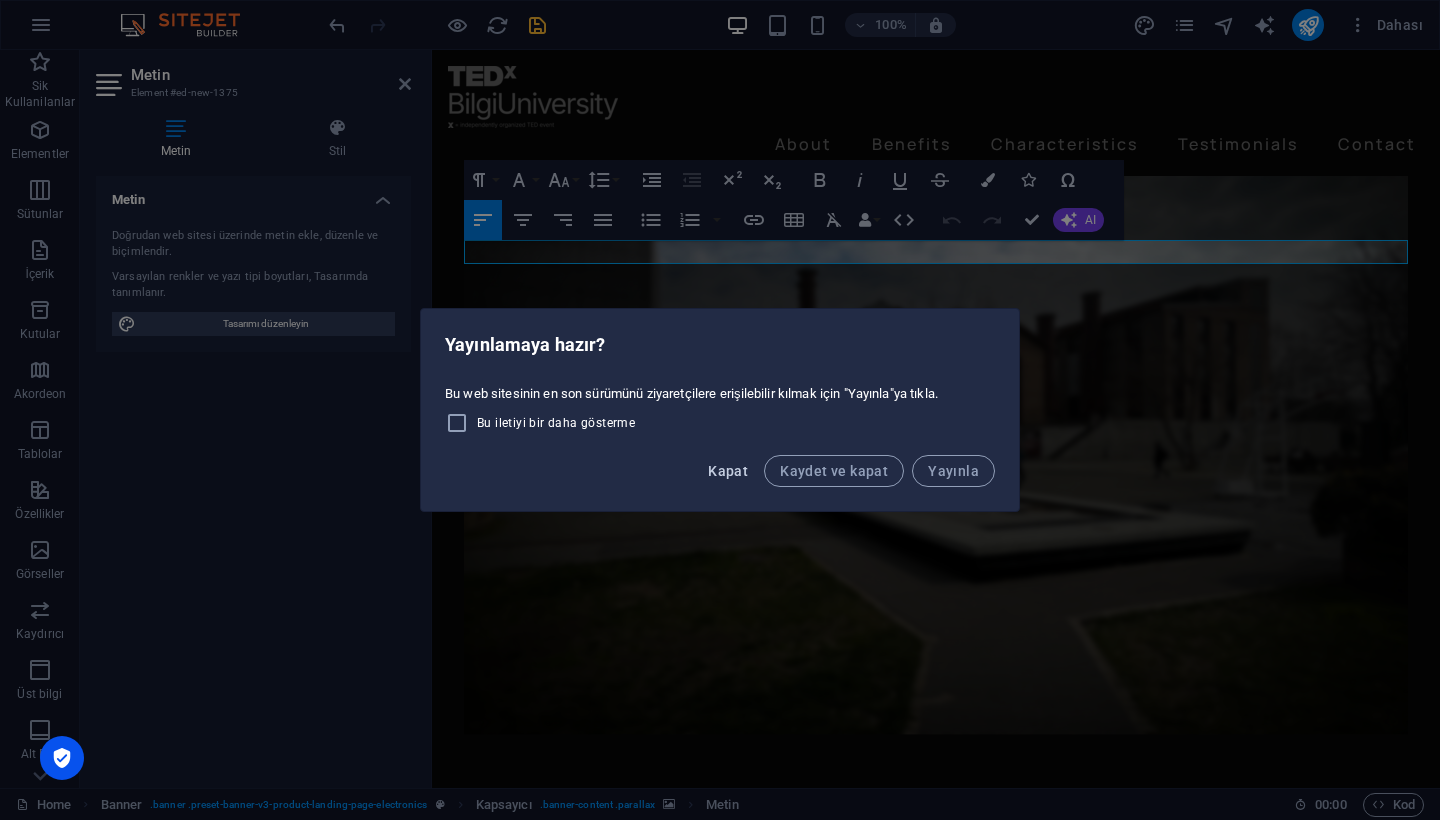 click on "Kapat" at bounding box center (728, 471) 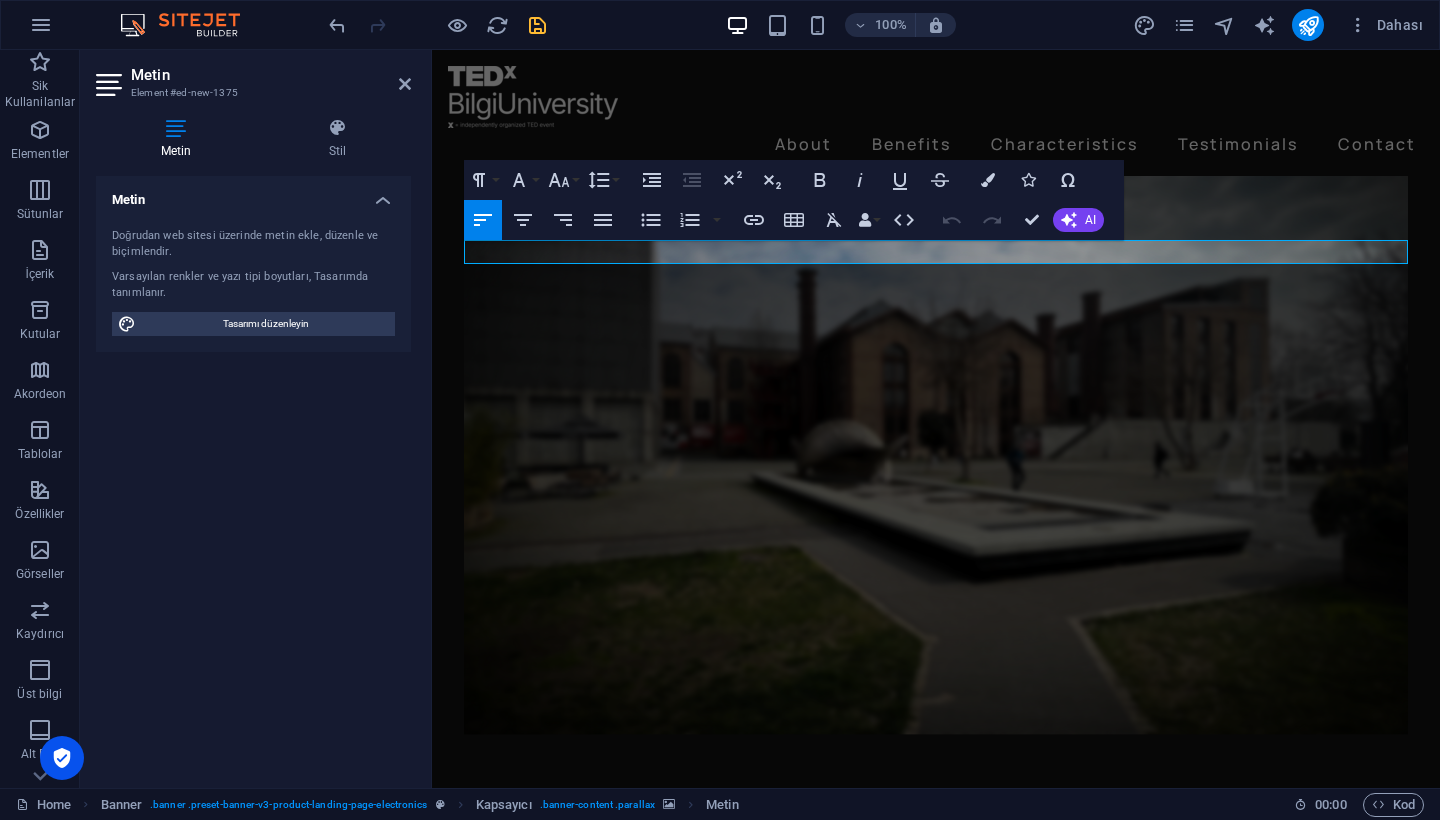 click at bounding box center [936, 436] 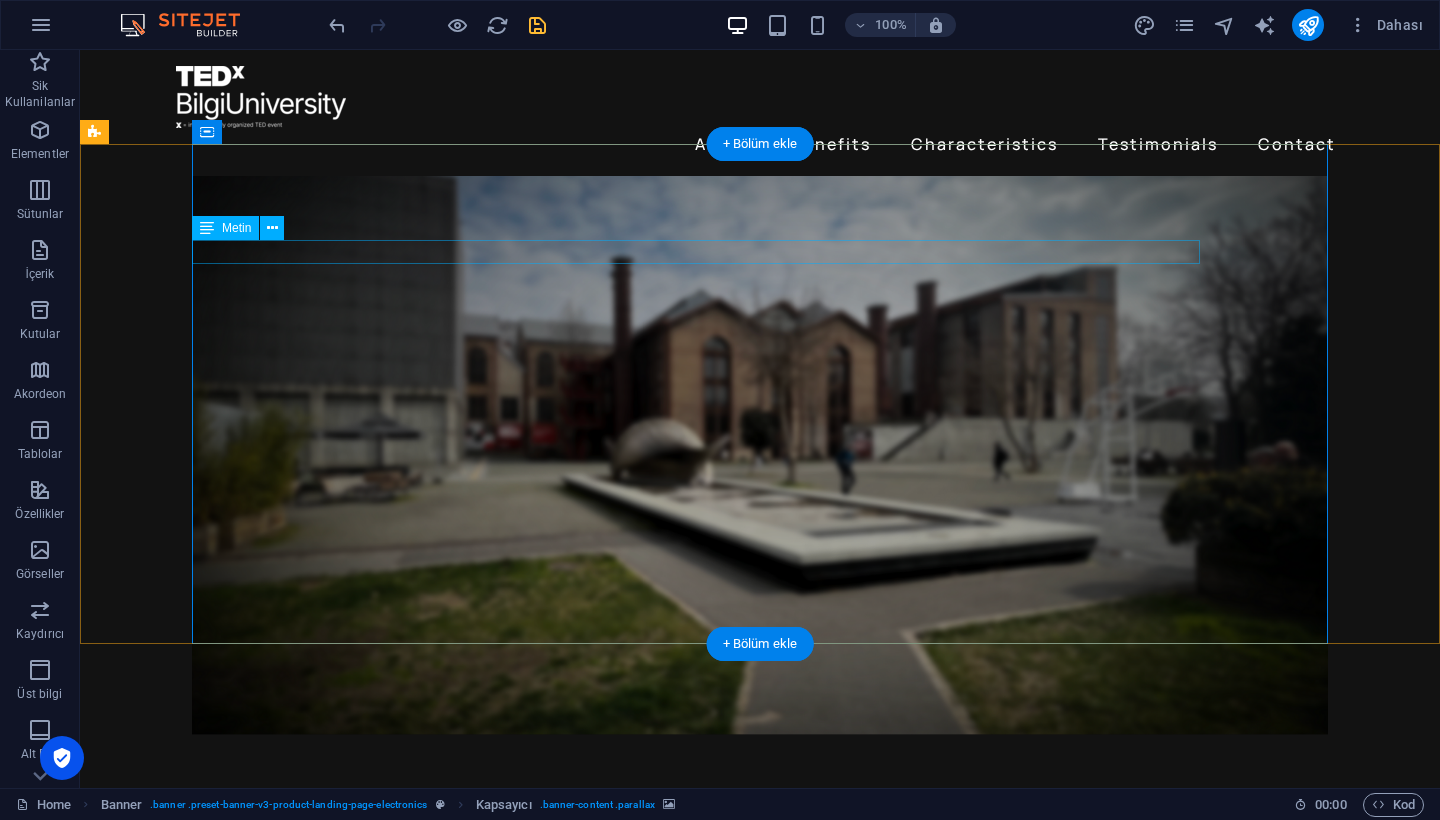 click on "Yeni metin elementi" at bounding box center (696, 880) 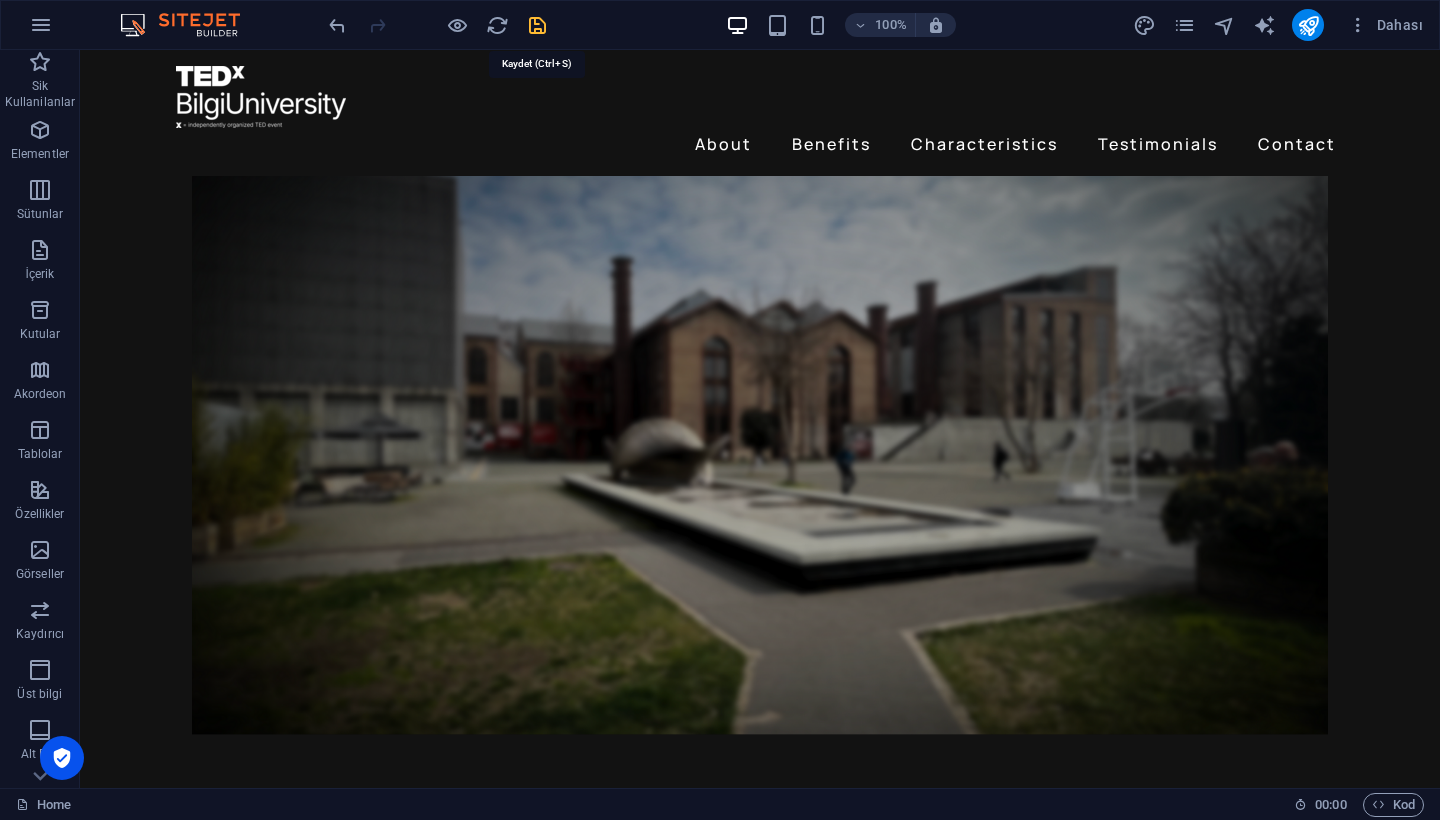 click at bounding box center [537, 25] 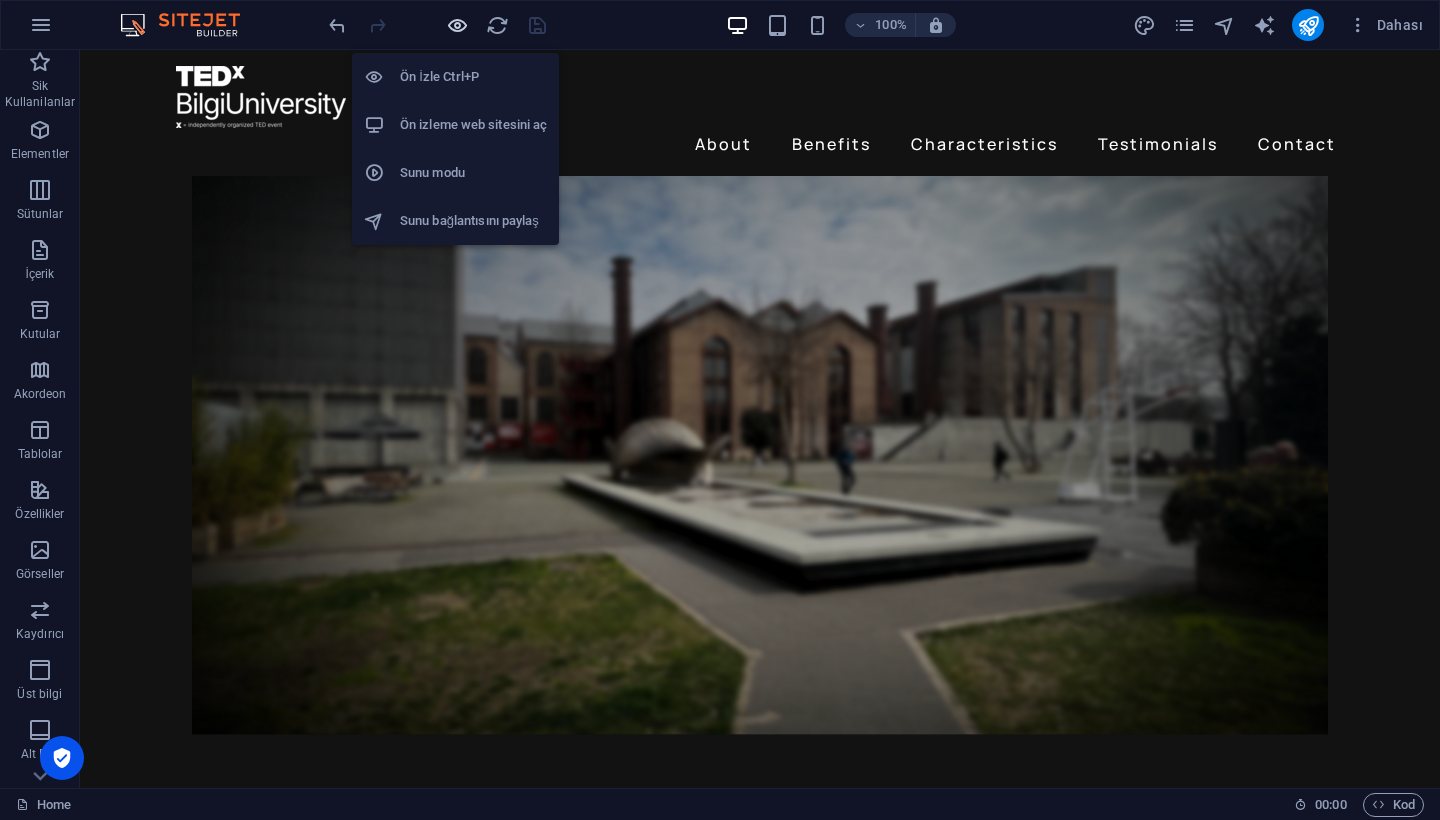 click at bounding box center (457, 25) 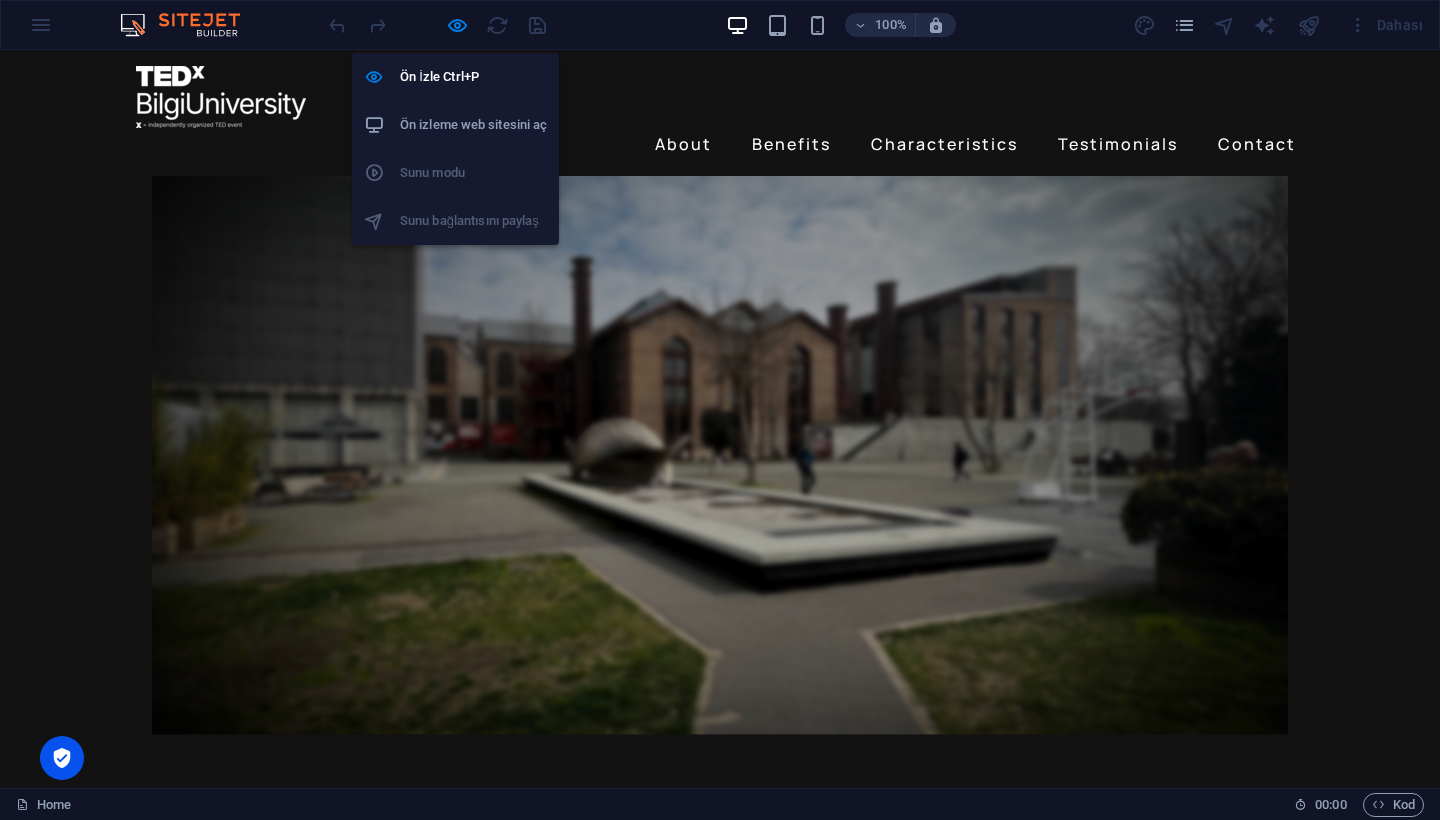 click on "Ön izleme web sitesini aç" at bounding box center (473, 125) 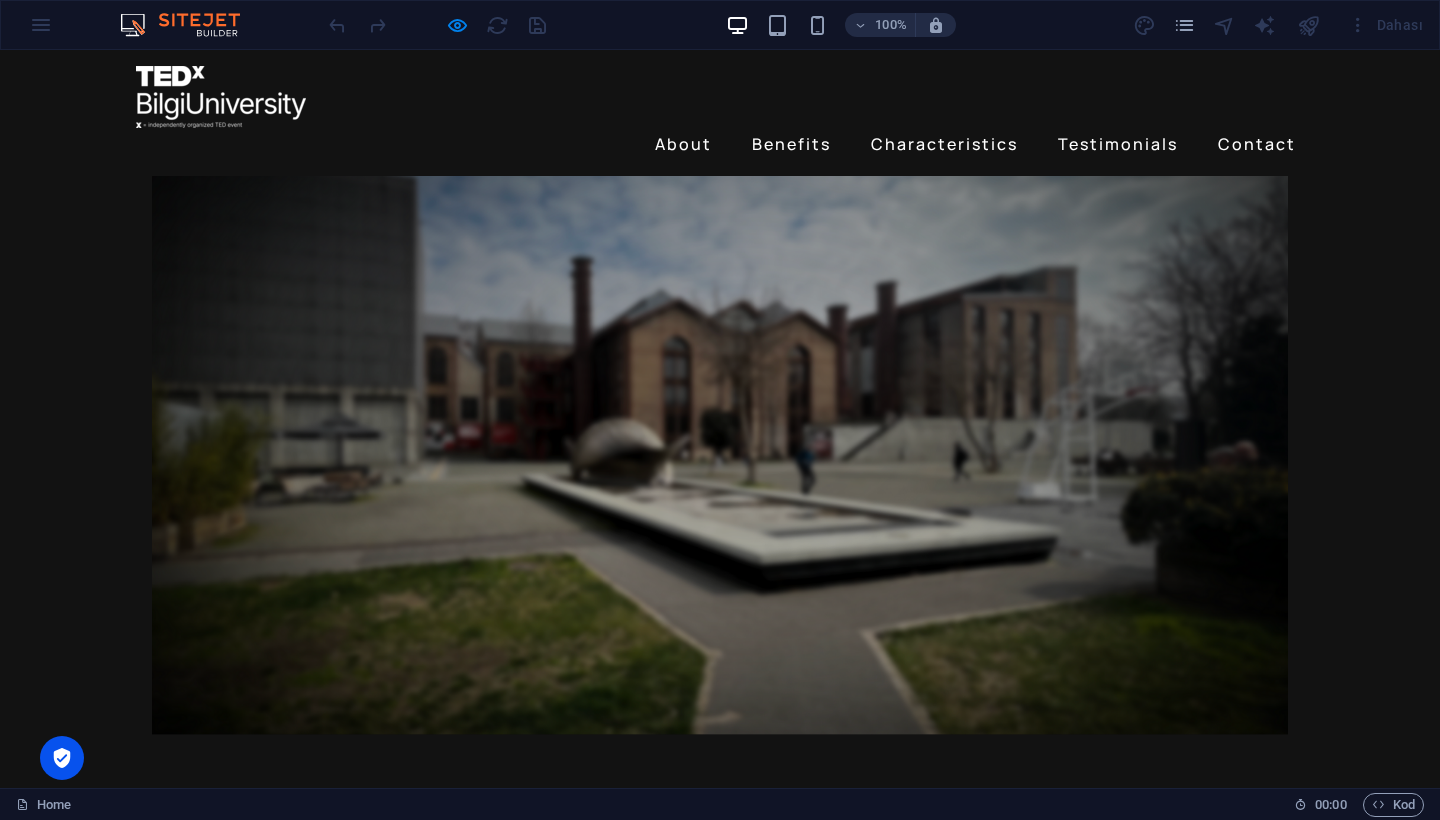 click at bounding box center (720, 436) 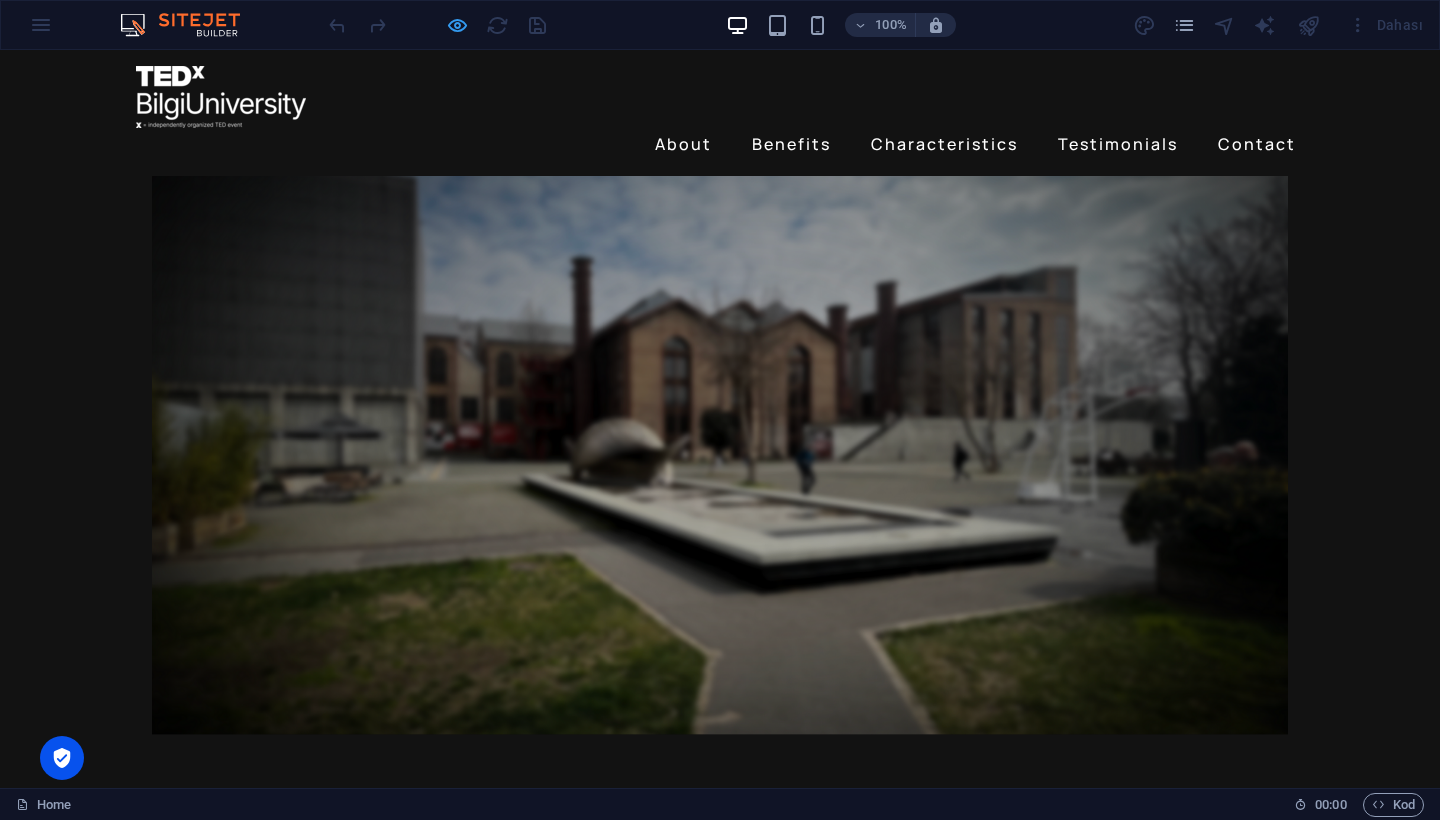 click at bounding box center (457, 25) 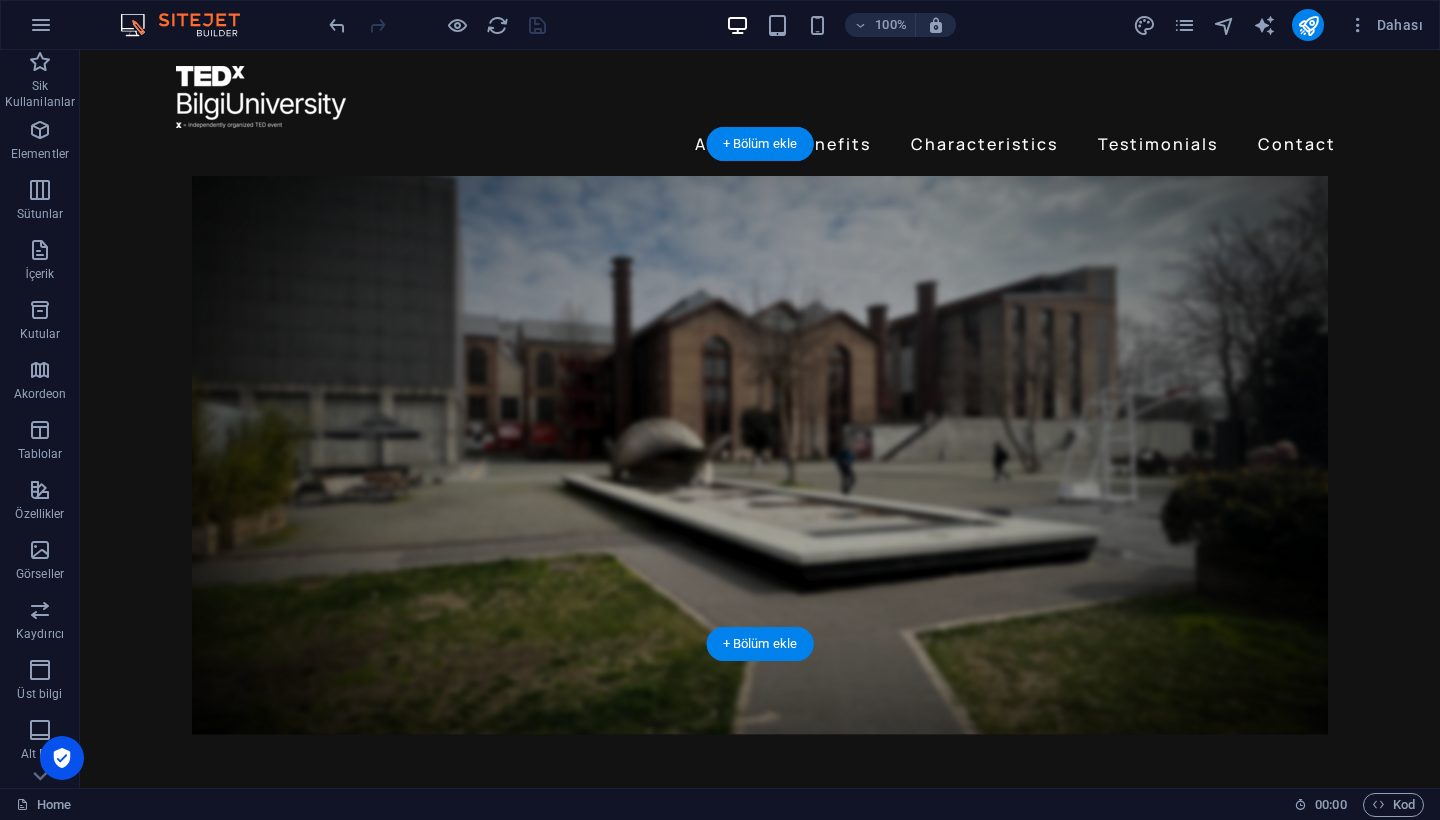 click at bounding box center (760, 436) 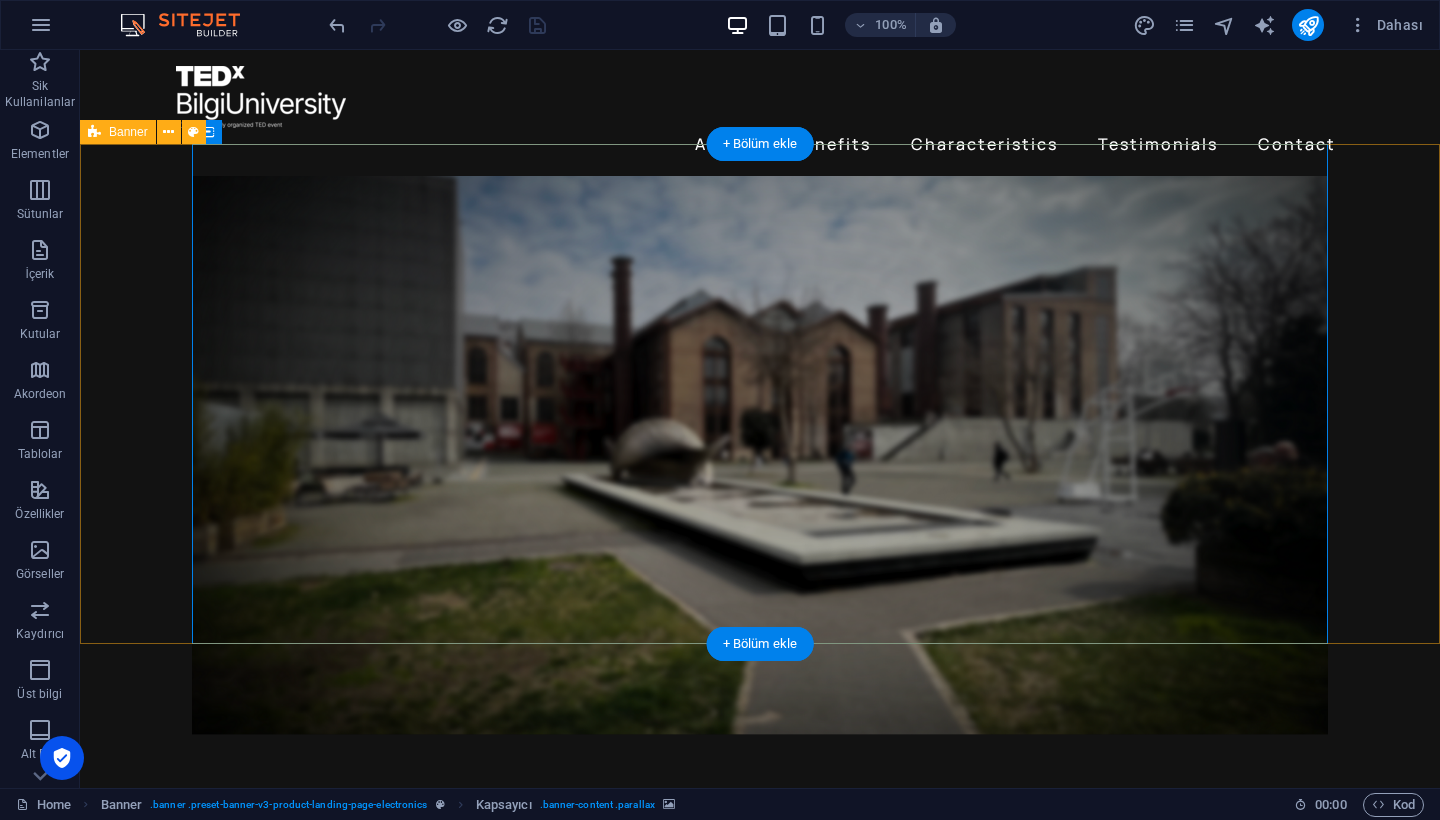 click at bounding box center [760, 436] 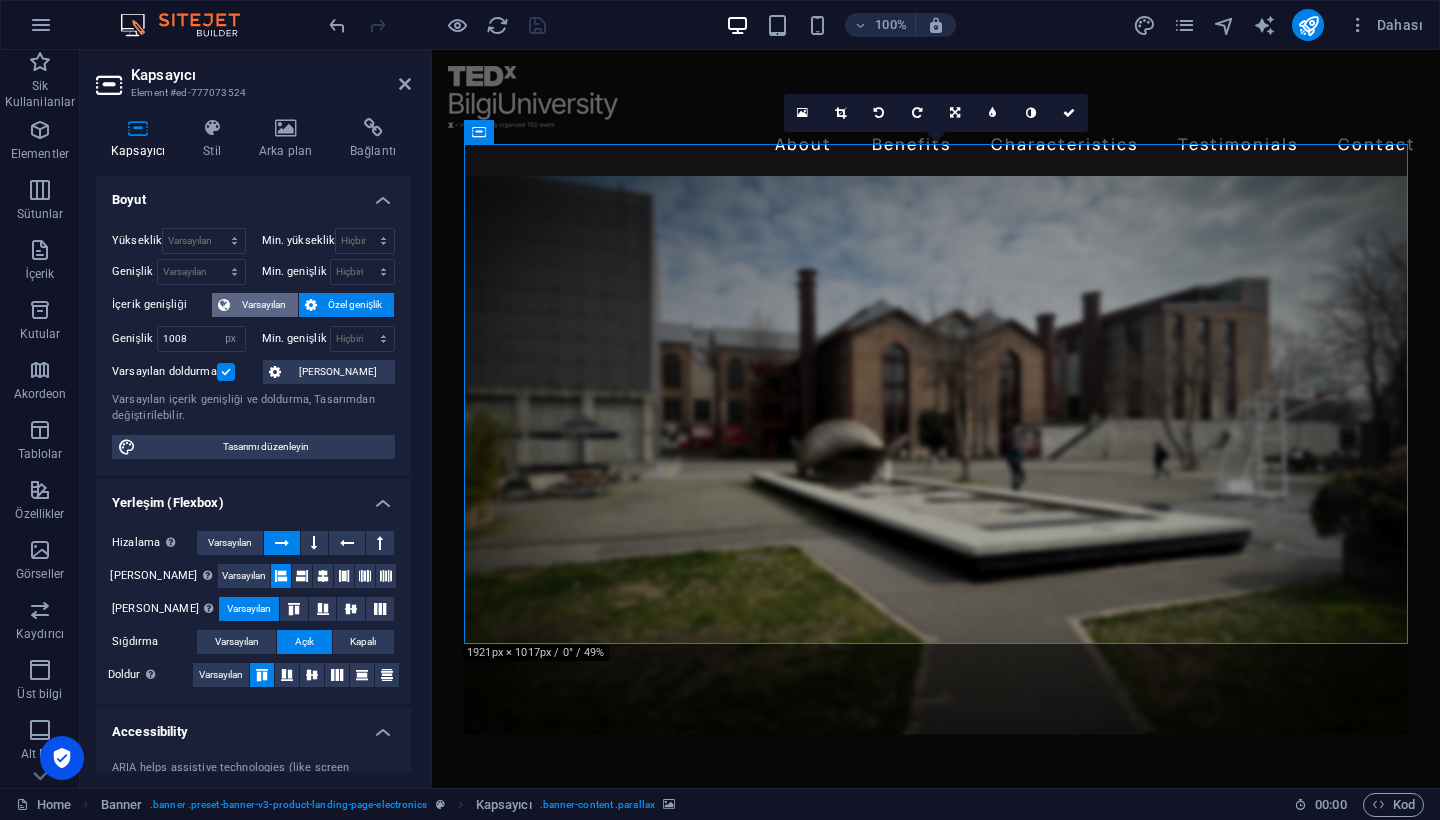 click on "Varsayılan" at bounding box center [264, 305] 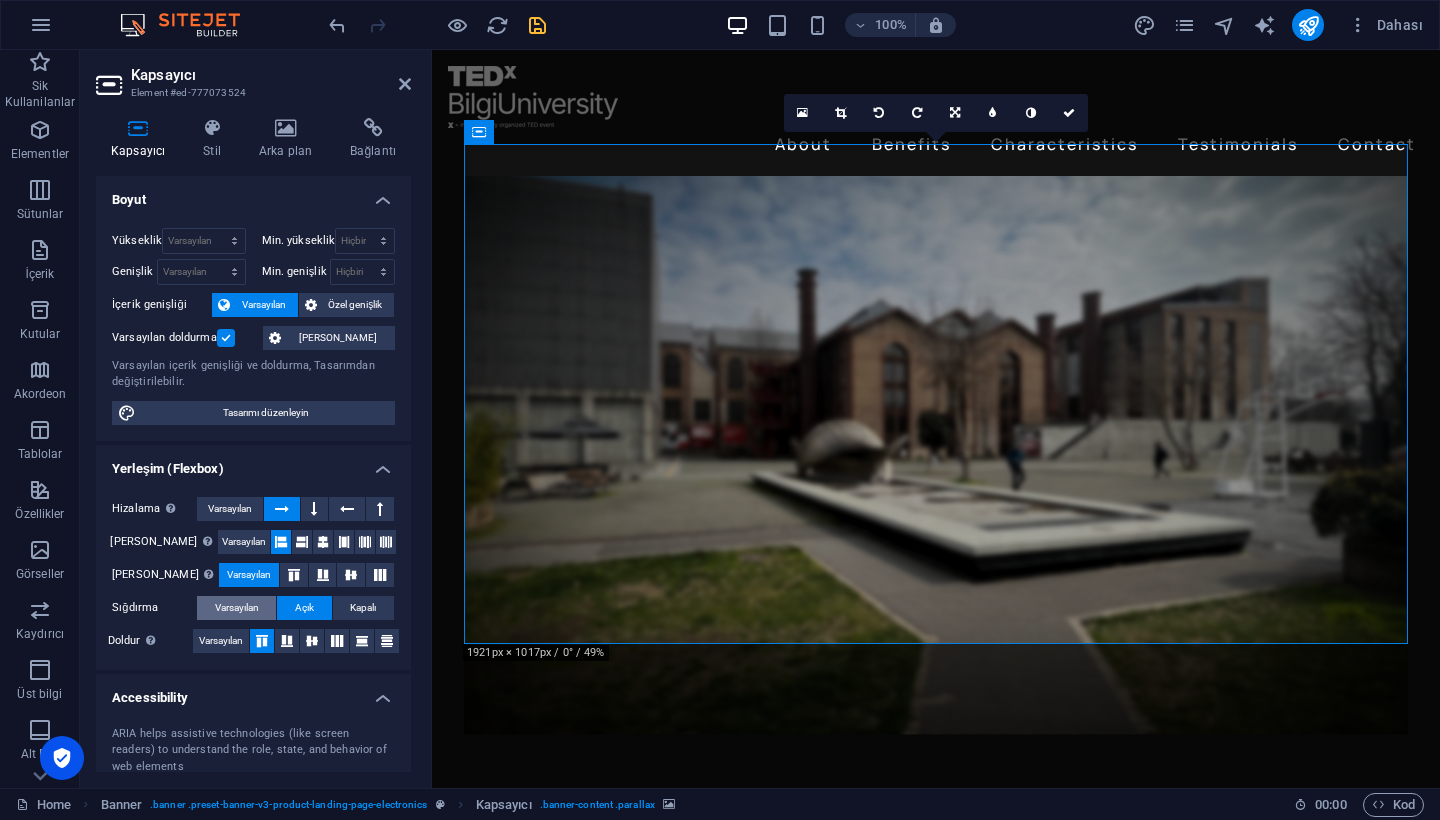click on "Varsayılan" at bounding box center [237, 608] 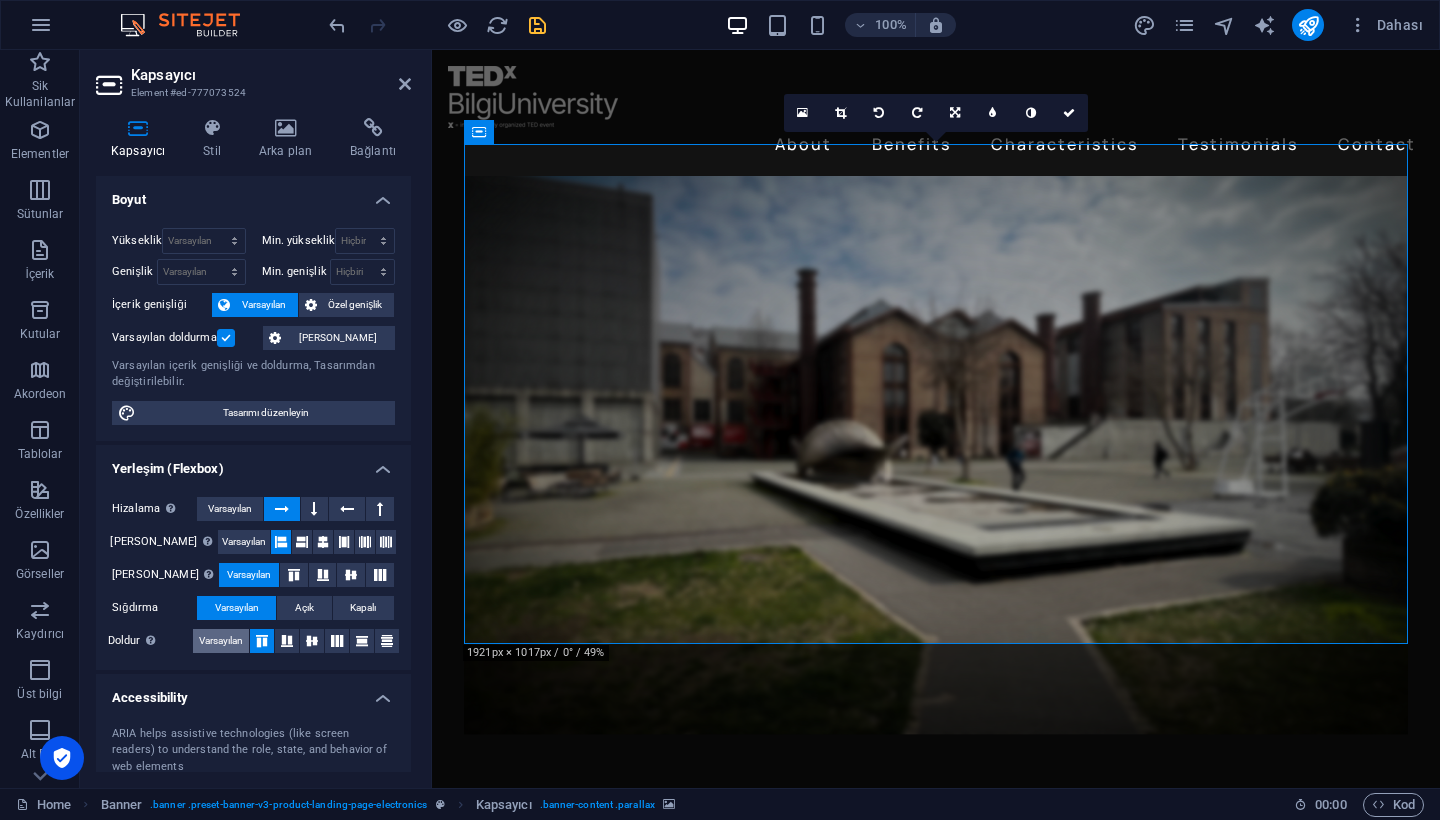 click on "Varsayılan" at bounding box center [221, 641] 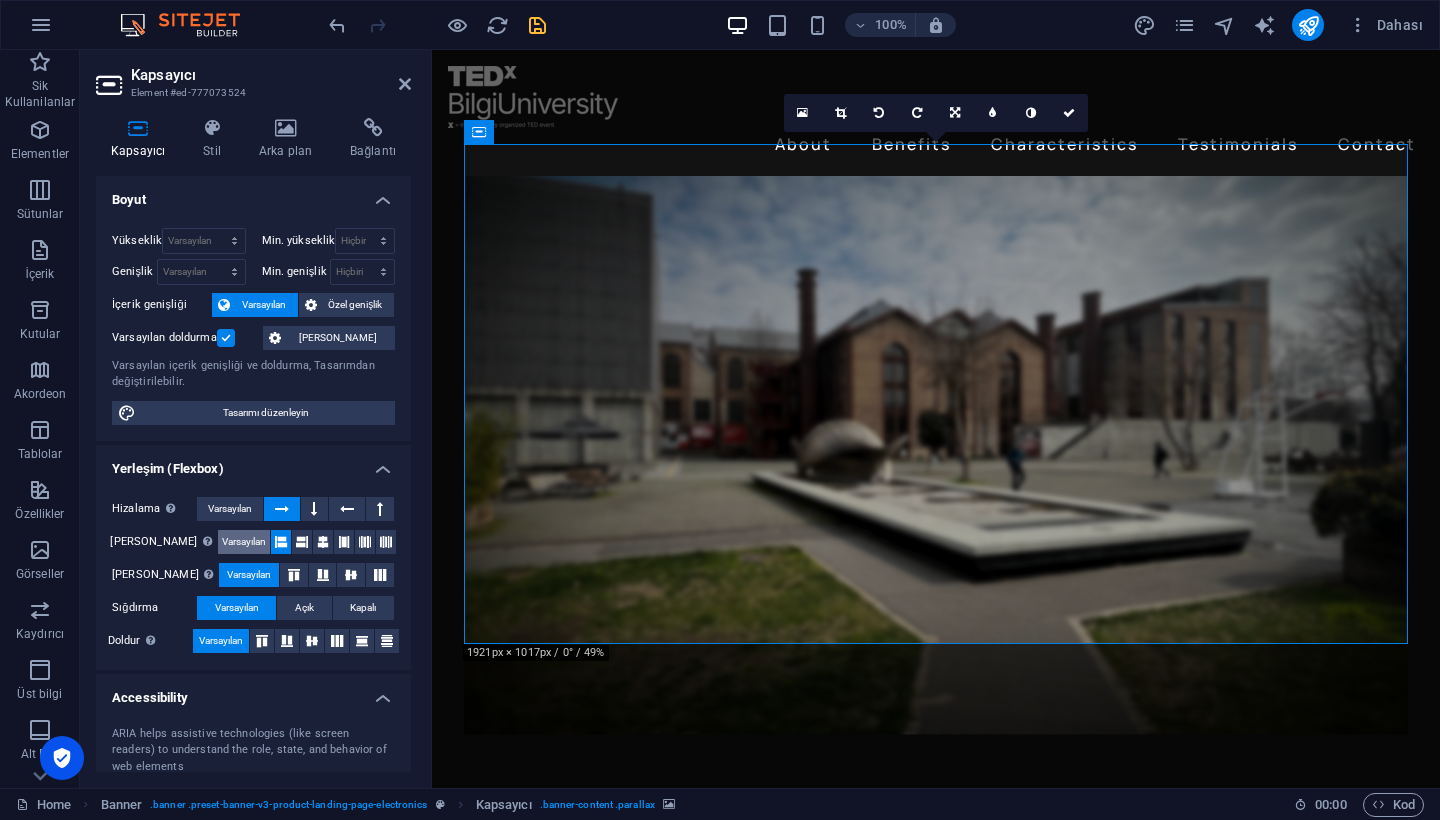 click on "Varsayılan" at bounding box center (244, 542) 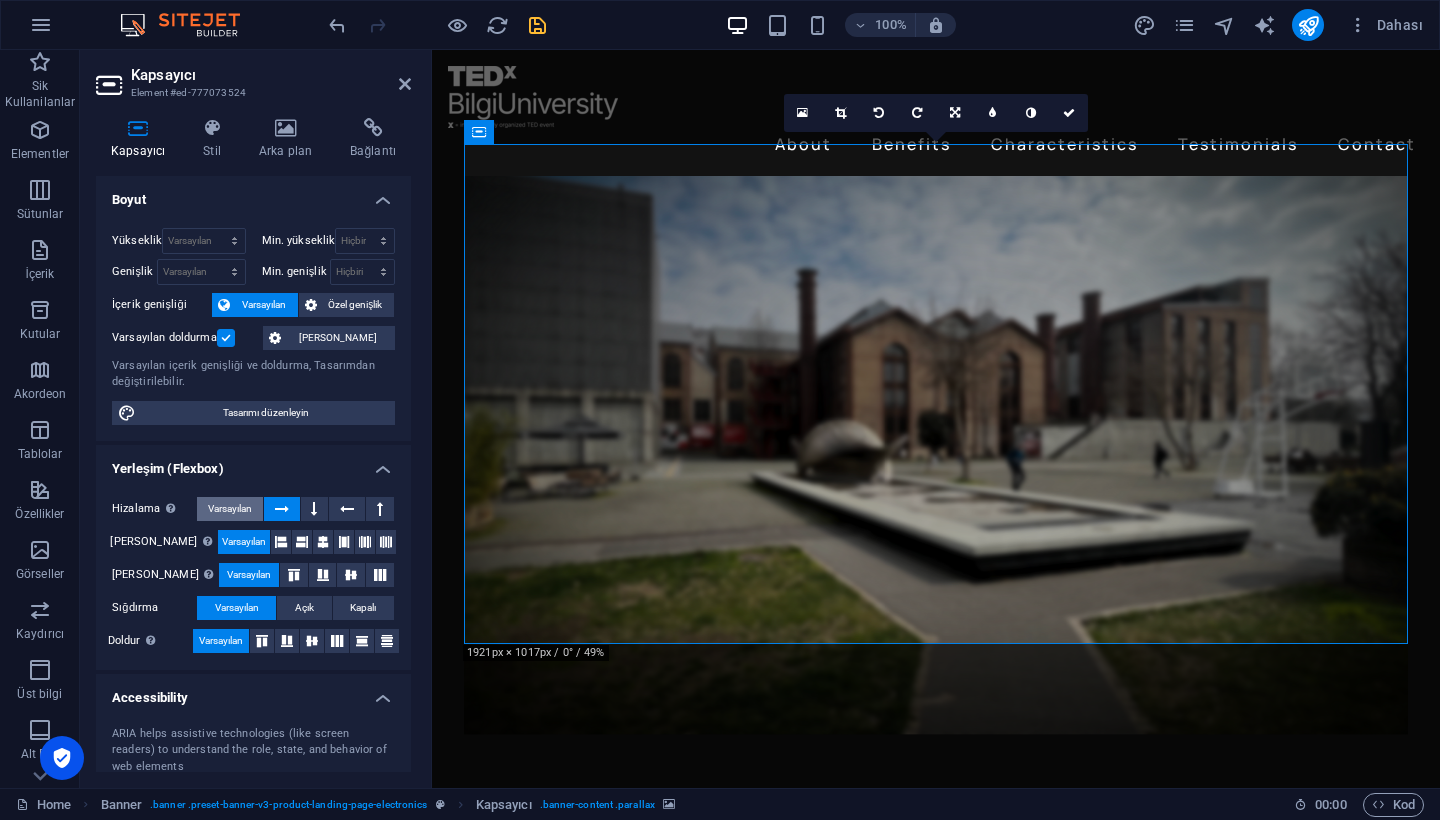click on "Varsayılan" at bounding box center (230, 509) 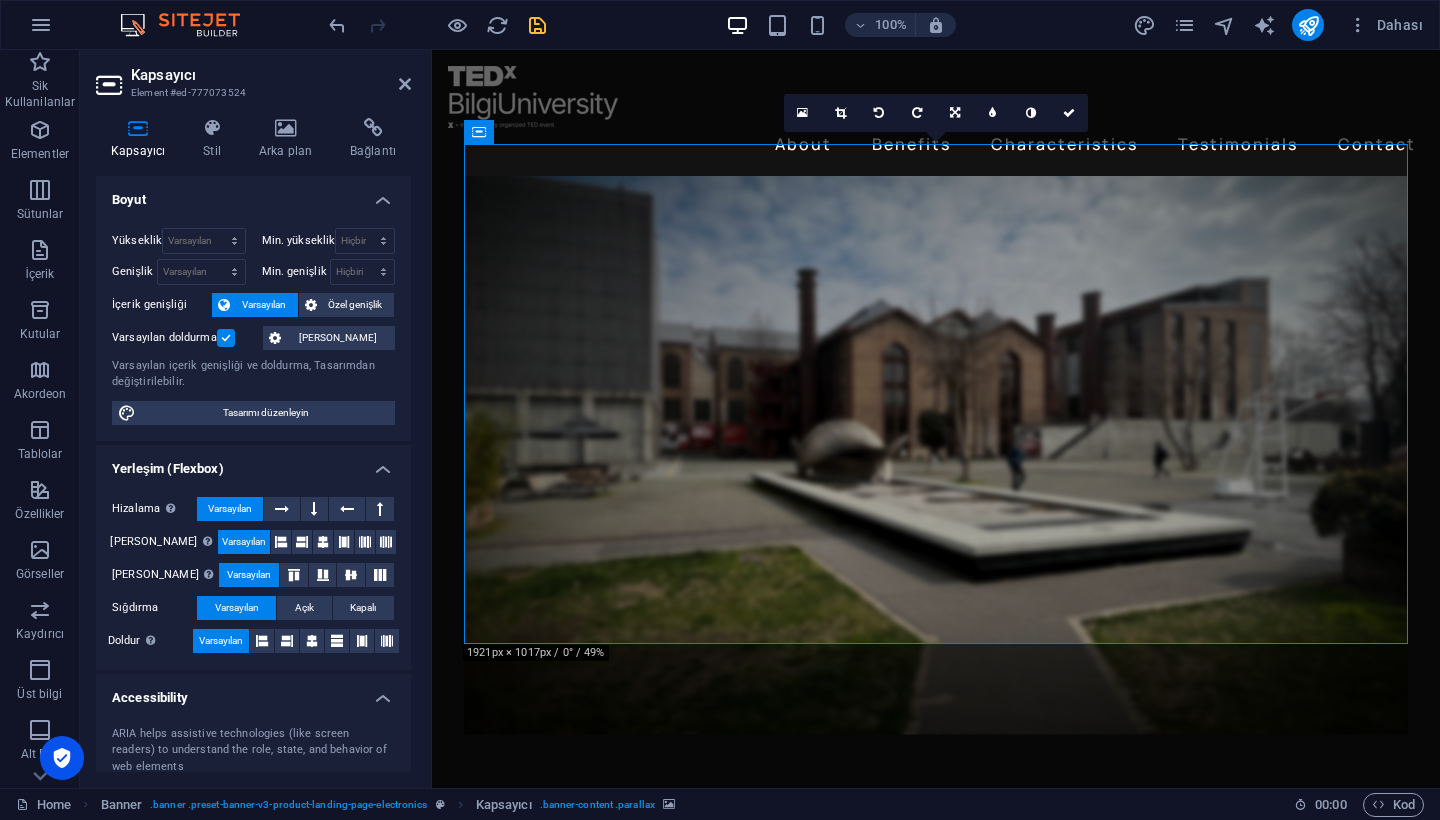 click on "Kapsayıcı Element #ed-777073524
Kapsayıcı Stil Arka plan Bağlantı Boyut Yükseklik Varsayılan px rem % vh vw Min. yükseklik Hiçbiri px rem % vh vw Genişlik Varsayılan px rem % em vh vw Min. genişlik Hiçbiri px rem % vh vw İçerik genişliği Varsayılan Özel genişlik Genişlik Varsayılan px rem % em vh vw Min. genişlik Hiçbiri px rem % vh vw Varsayılan doldurma Özel aralık Varsayılan içerik genişliği ve doldurma, Tasarımdan değiştirilebilir. Tasarımı düzenleyin Yerleşim (Flexbox) Hizalama Esnek yönü belirler. Varsayılan Ana eksen Elementlerin bu kapsayıcının içindeki ana eksen boyunca nasıl davranması gerektiğini belirle (içeriği doğrula). Varsayılan Yan eksen Kapsayıcının içindeki elementin dikey yönünü kontrol et (öğeleri hizala). Varsayılan Sığdırma Varsayılan Açık Kapalı Doldur Birkaç satır boyunca y ekseni üzerindeki elementlerin mesafelerini ve yönünü kontrol eder (içeriği hizala). Varsayılan Accessibility Role Ok" at bounding box center (256, 419) 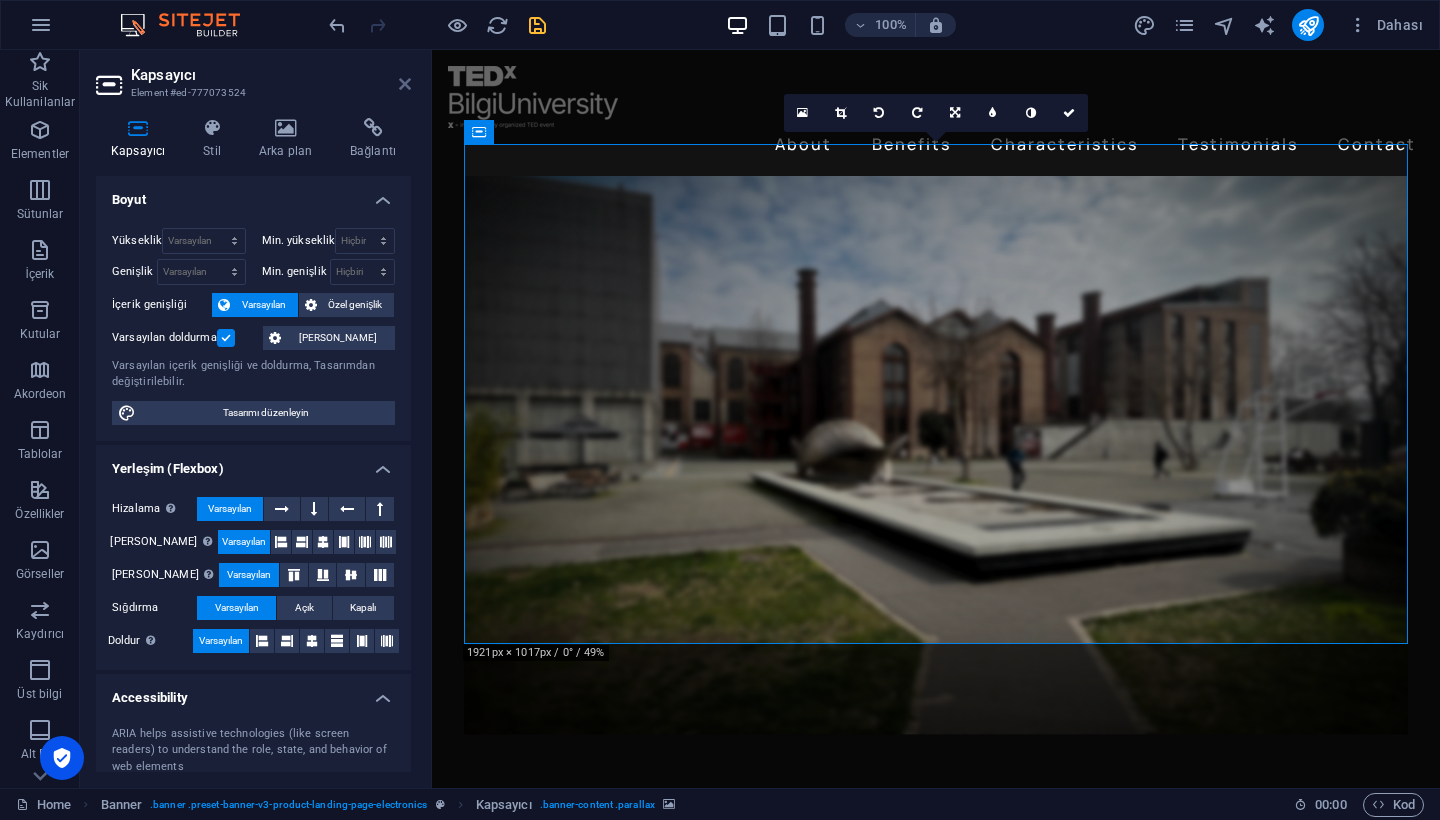 click at bounding box center (405, 84) 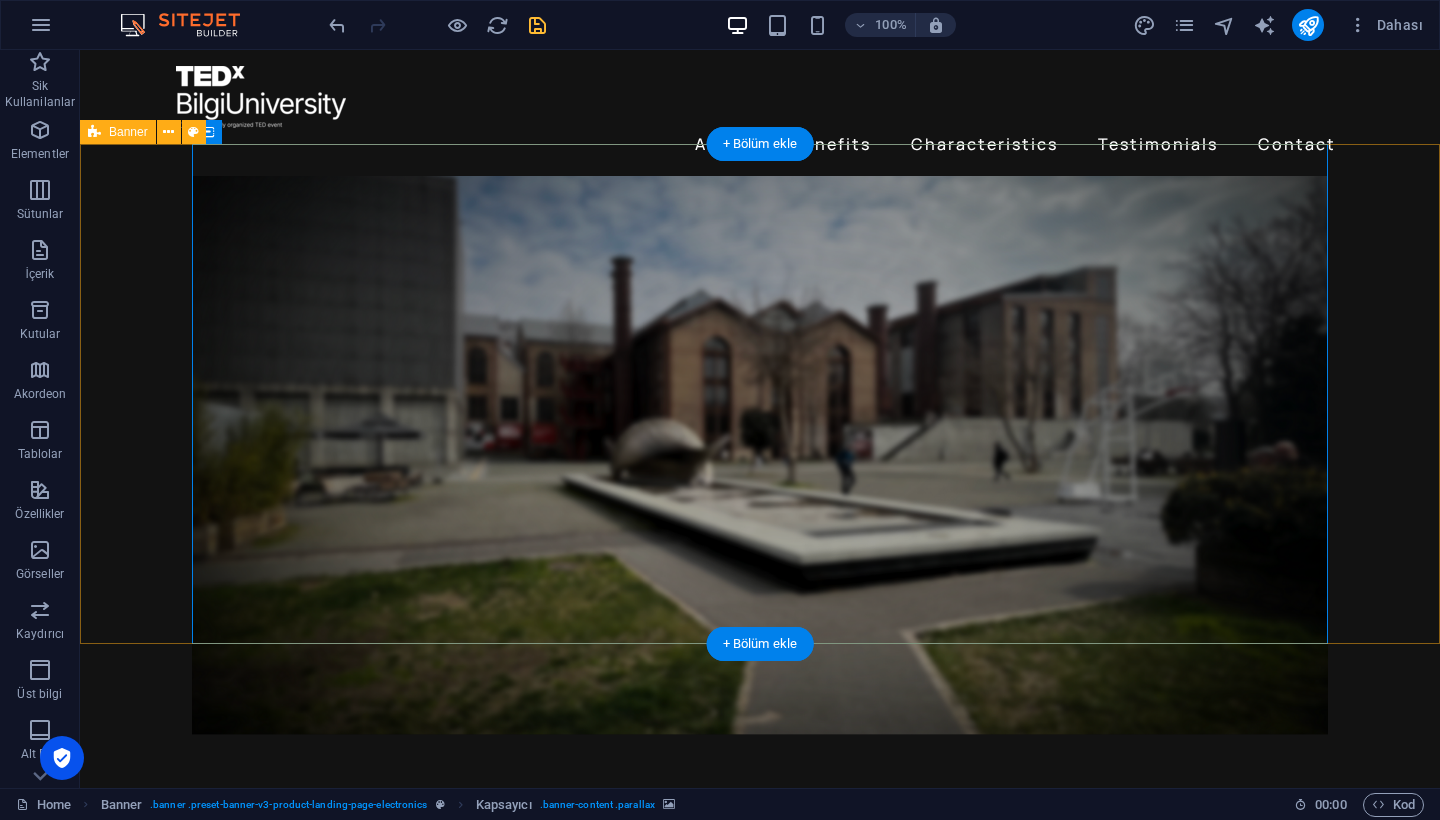 click on "Düşün. Tepki Ver. Dönüştür." at bounding box center [760, 606] 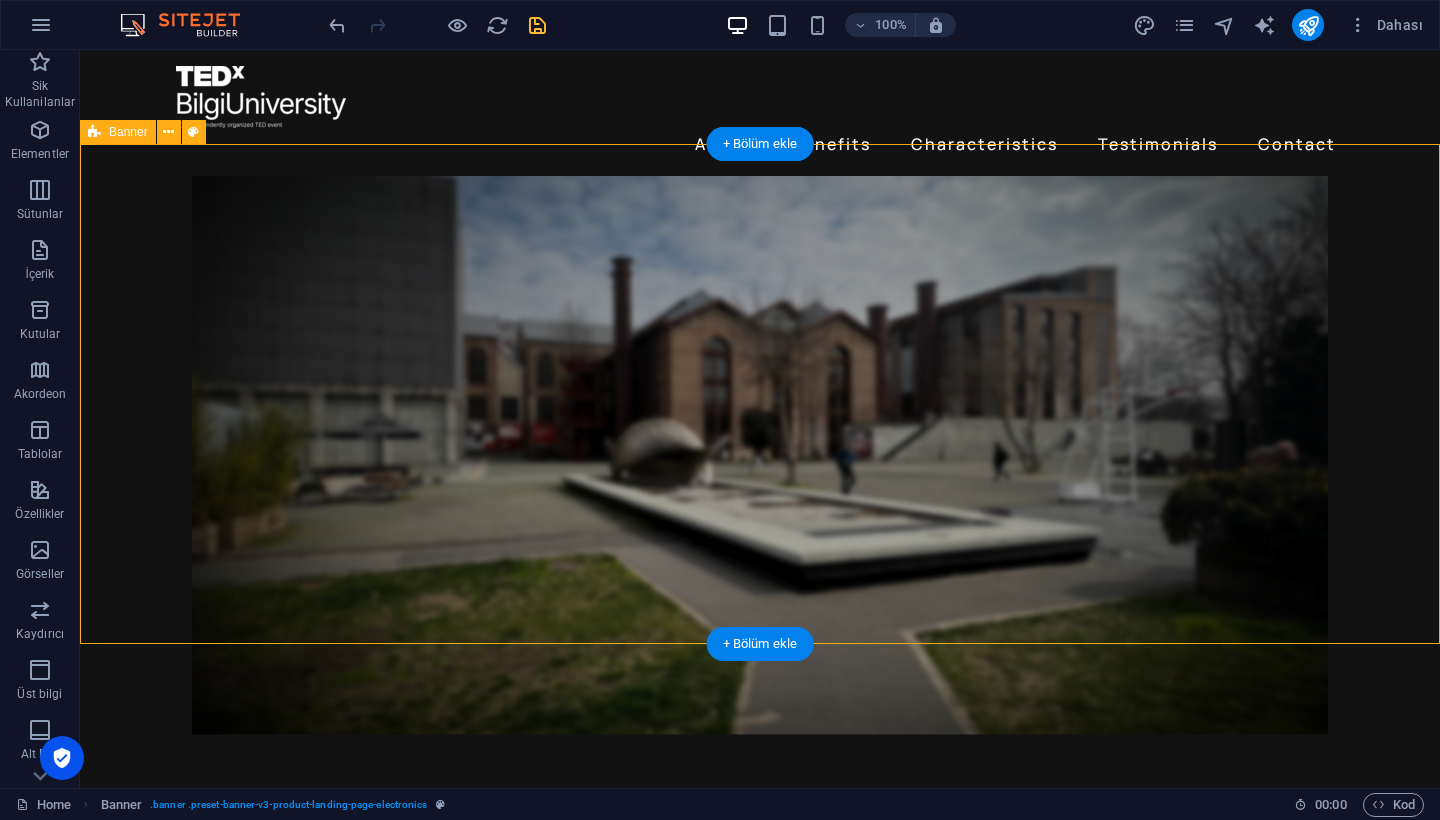 click on "Düşün. Tepki Ver. Dönüştür." at bounding box center [760, 606] 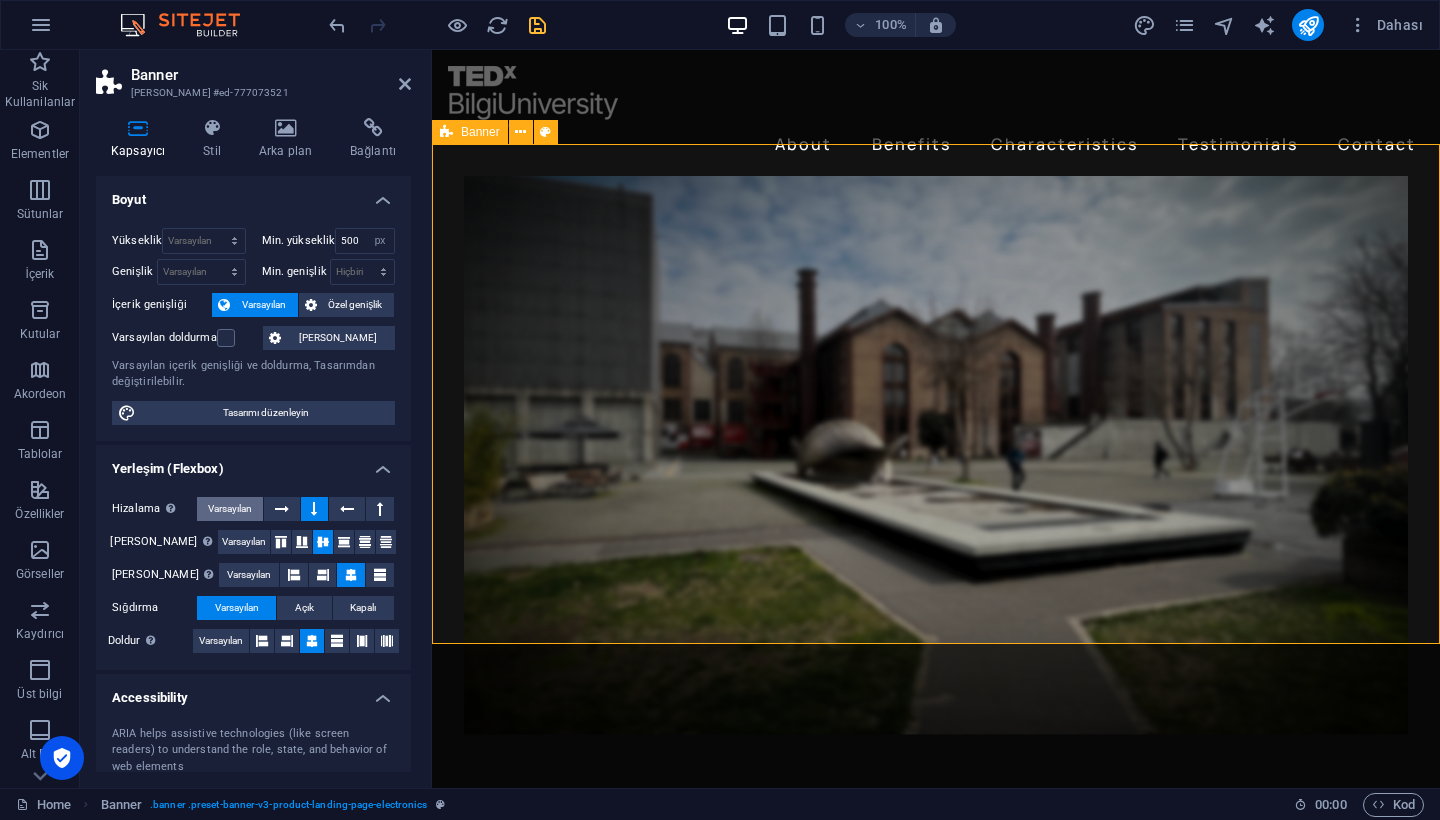 click on "Varsayılan" at bounding box center (230, 509) 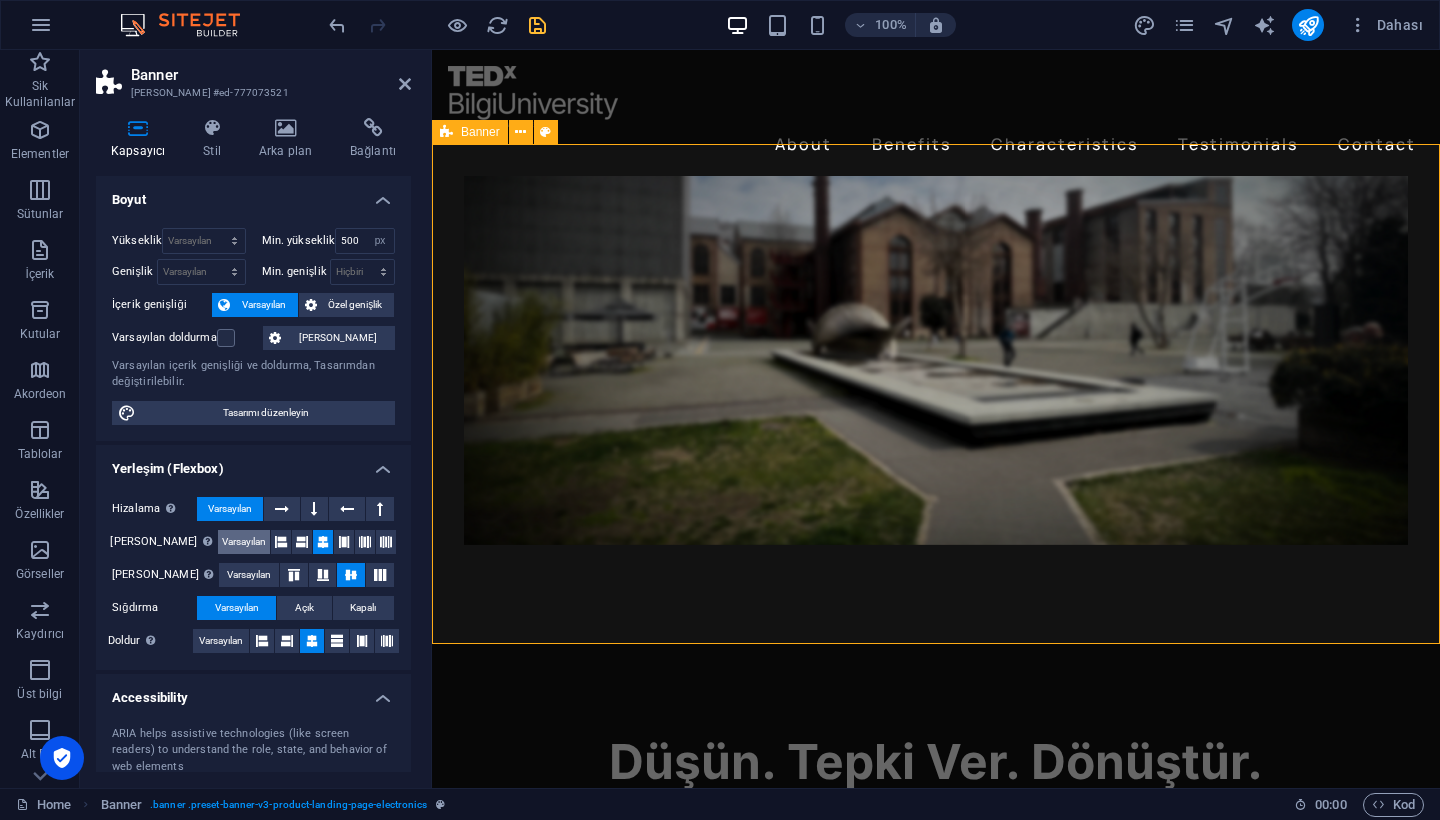 click on "Varsayılan" at bounding box center (244, 542) 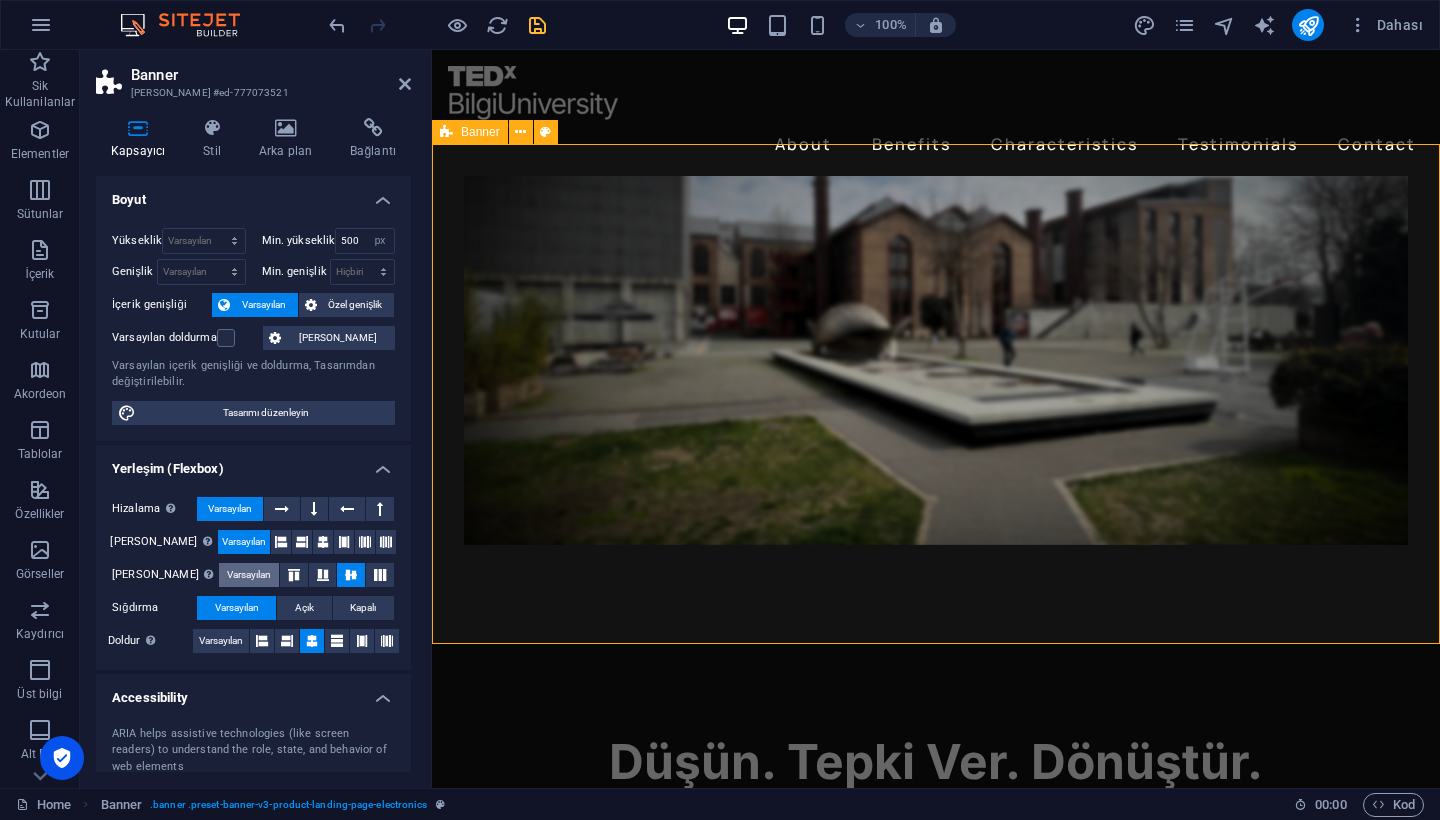 click on "Varsayılan" at bounding box center (249, 575) 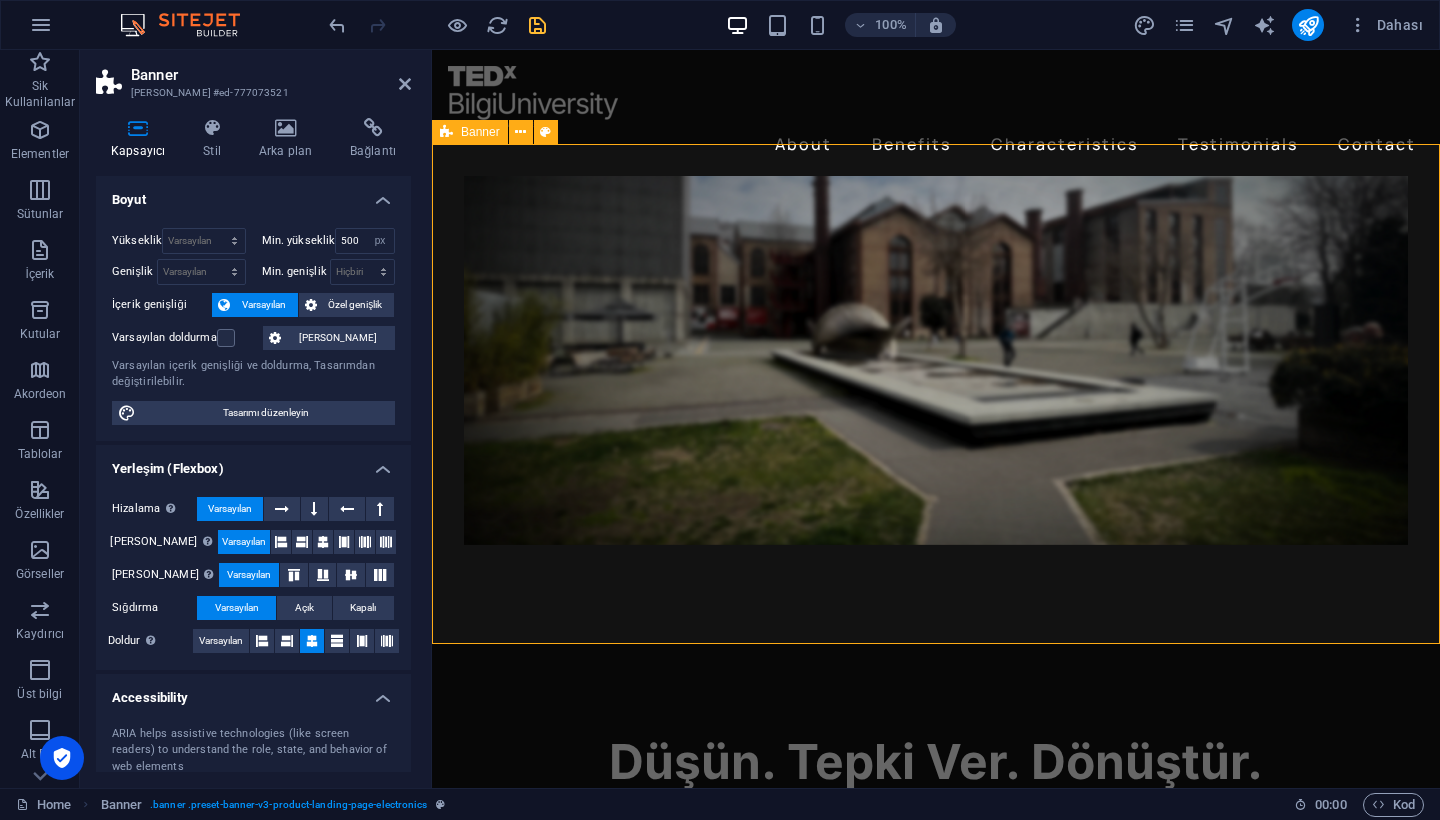click on "Hizalama Esnek yönü belirler. Varsayılan Ana eksen Elementlerin bu kapsayıcının içindeki ana eksen boyunca nasıl davranması gerektiğini belirle (içeriği doğrula). Varsayılan Yan eksen Kapsayıcının içindeki elementin dikey yönünü kontrol et (öğeleri hizala). Varsayılan Sığdırma Varsayılan Açık Kapalı Doldur Birkaç satır boyunca y ekseni üzerindeki elementlerin mesafelerini ve yönünü kontrol eder (içeriği hizala). Varsayılan" at bounding box center [253, 575] 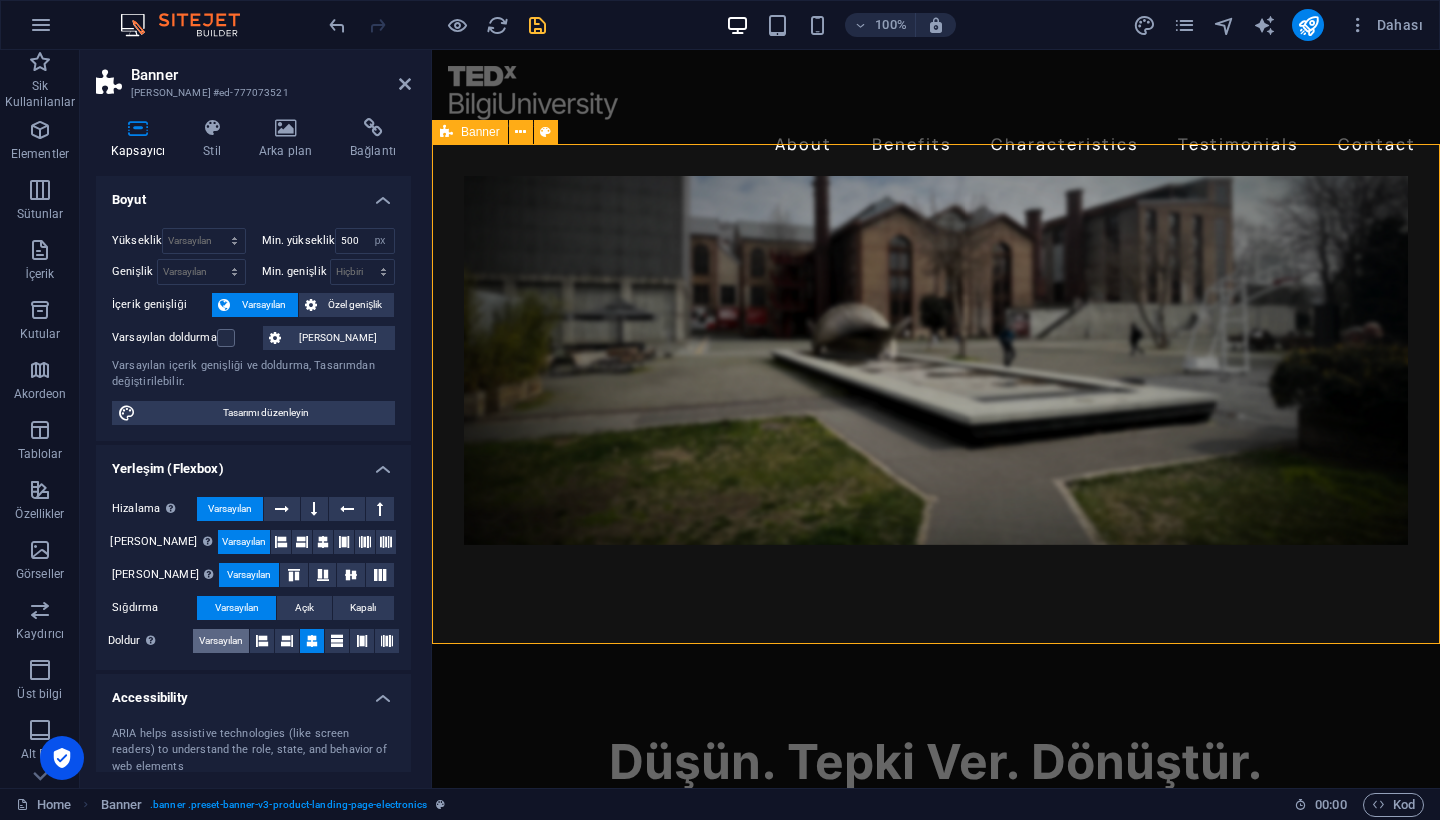 click on "Varsayılan" at bounding box center [221, 641] 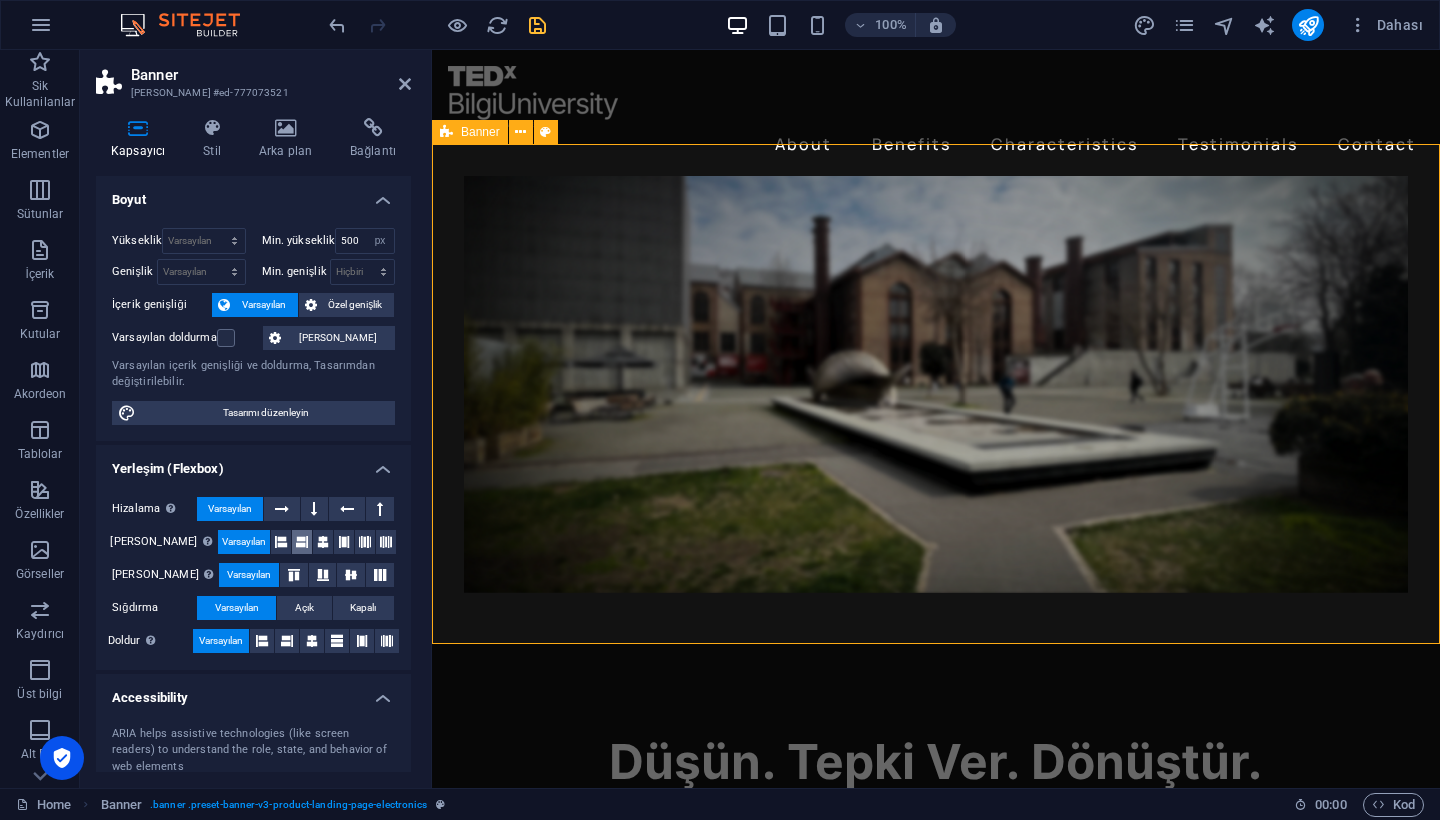 click at bounding box center (302, 542) 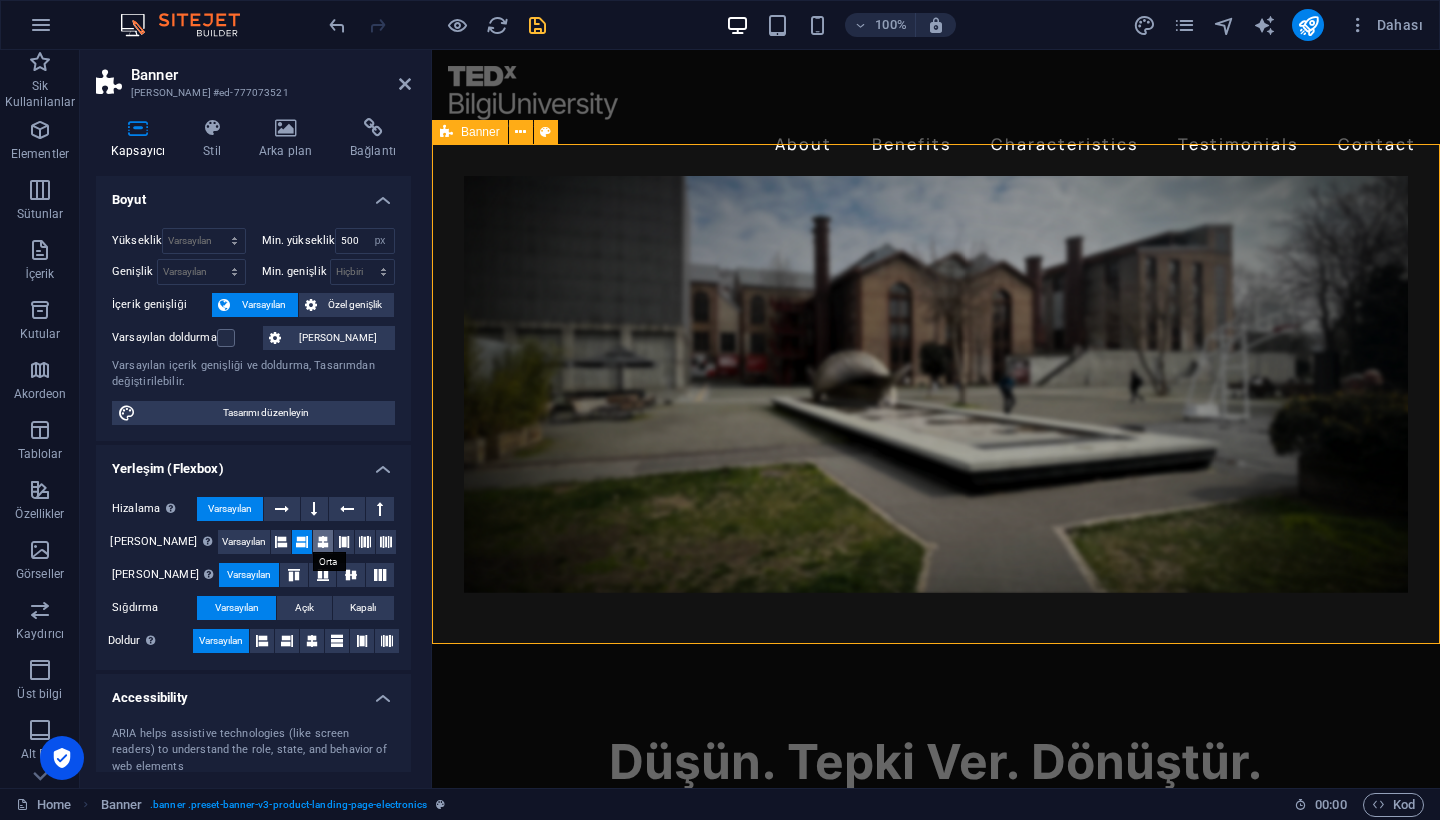 click at bounding box center [323, 542] 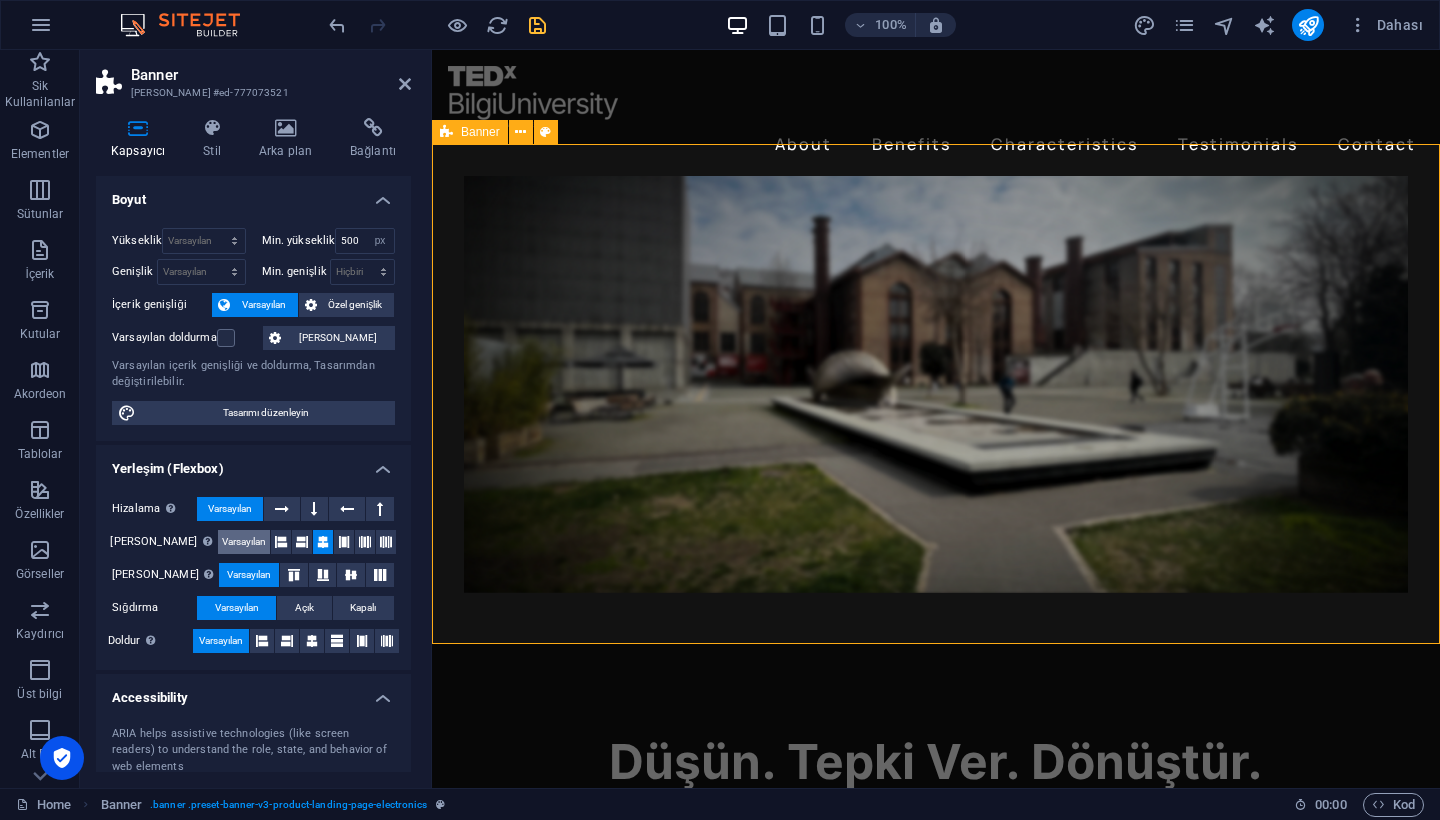 click on "Varsayılan" at bounding box center (244, 542) 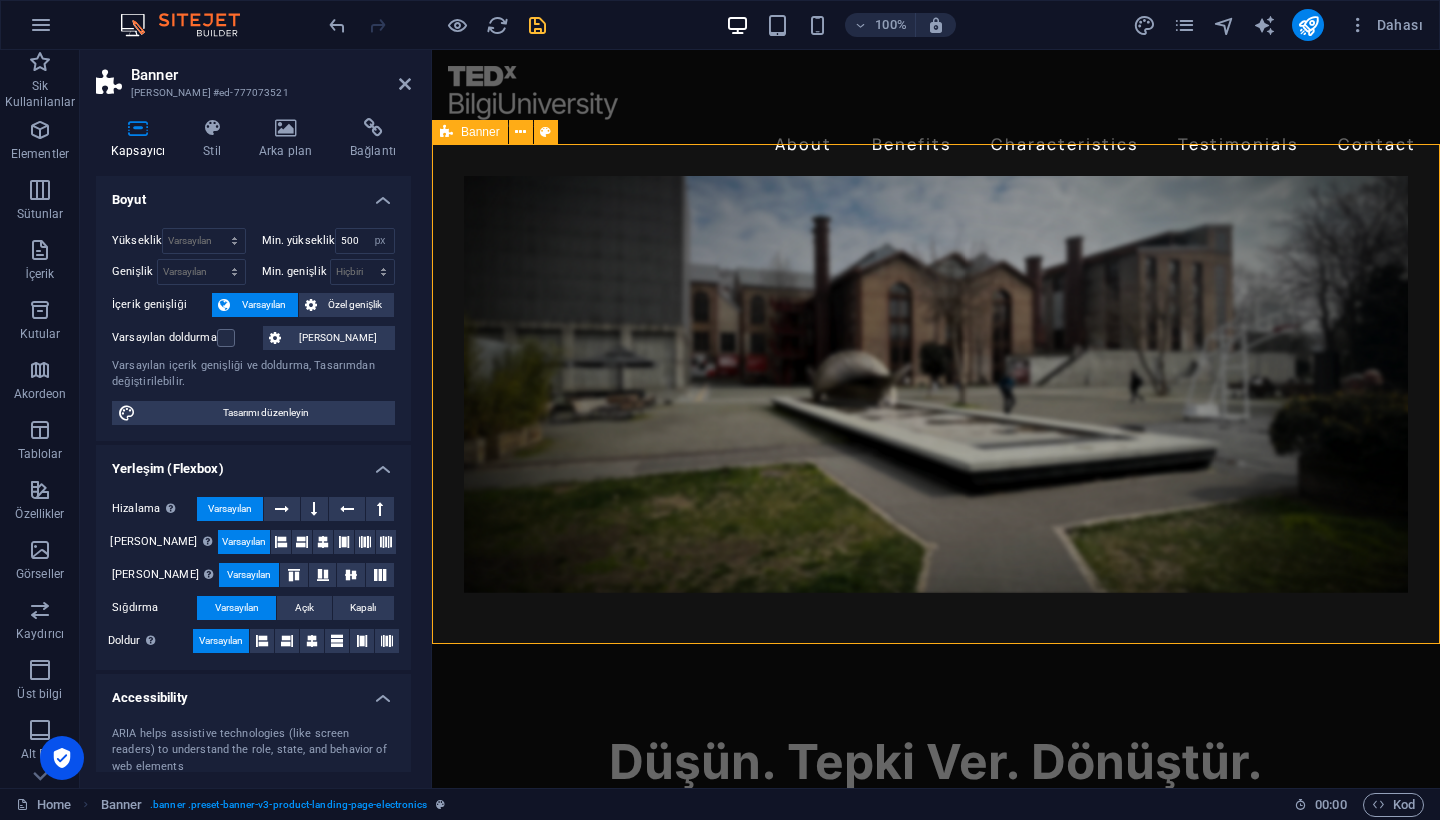 click on "Hizalama Esnek yönü belirler. Varsayılan Ana eksen Elementlerin bu kapsayıcının içindeki ana eksen boyunca nasıl davranması gerektiğini belirle (içeriği doğrula). Varsayılan Yan eksen Kapsayıcının içindeki elementin dikey yönünü kontrol et (öğeleri hizala). Varsayılan Sığdırma Varsayılan Açık Kapalı Doldur Birkaç satır boyunca y ekseni üzerindeki elementlerin mesafelerini ve yönünü kontrol eder (içeriği hizala). Varsayılan" at bounding box center (253, 575) 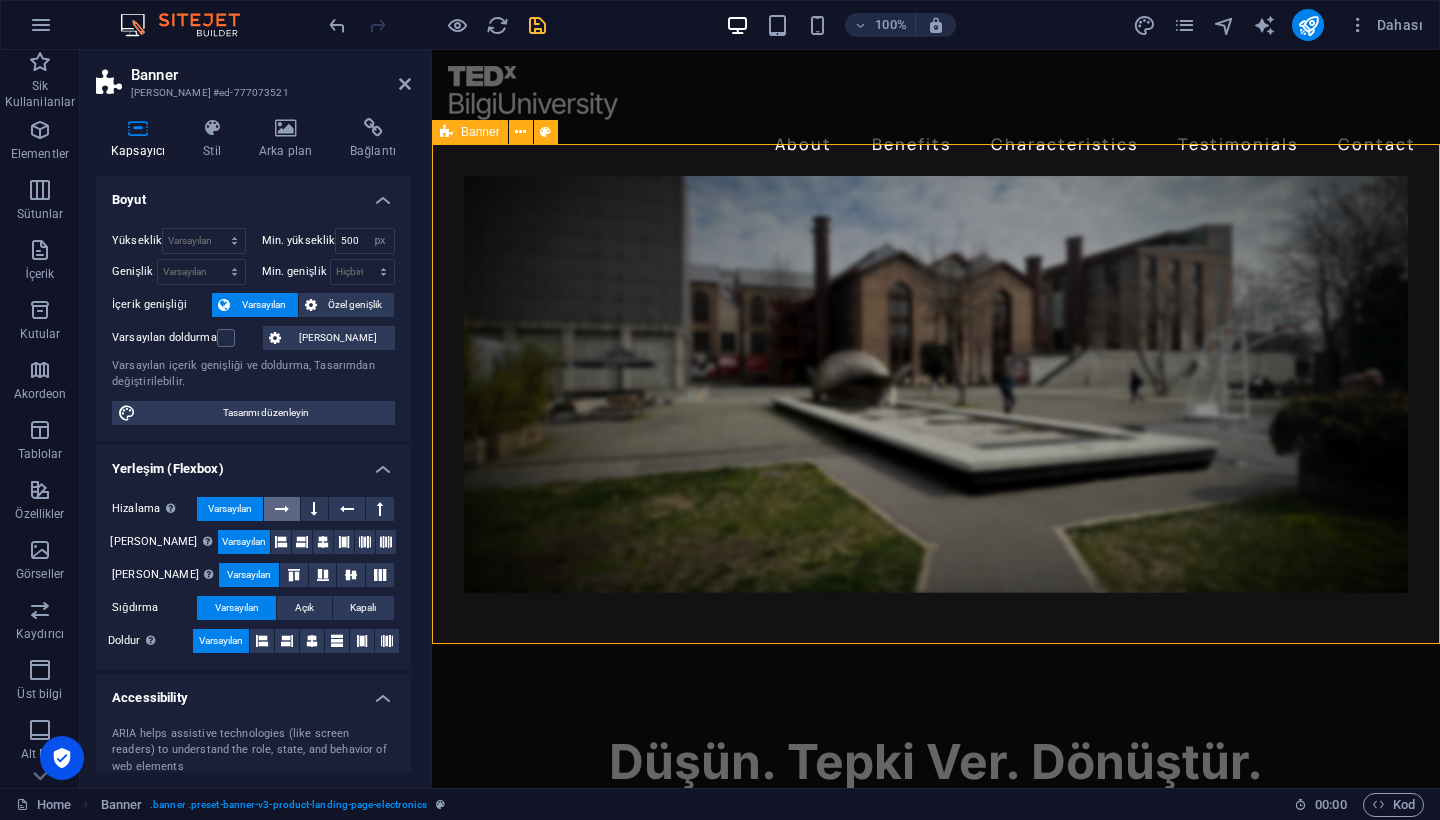 click at bounding box center (282, 509) 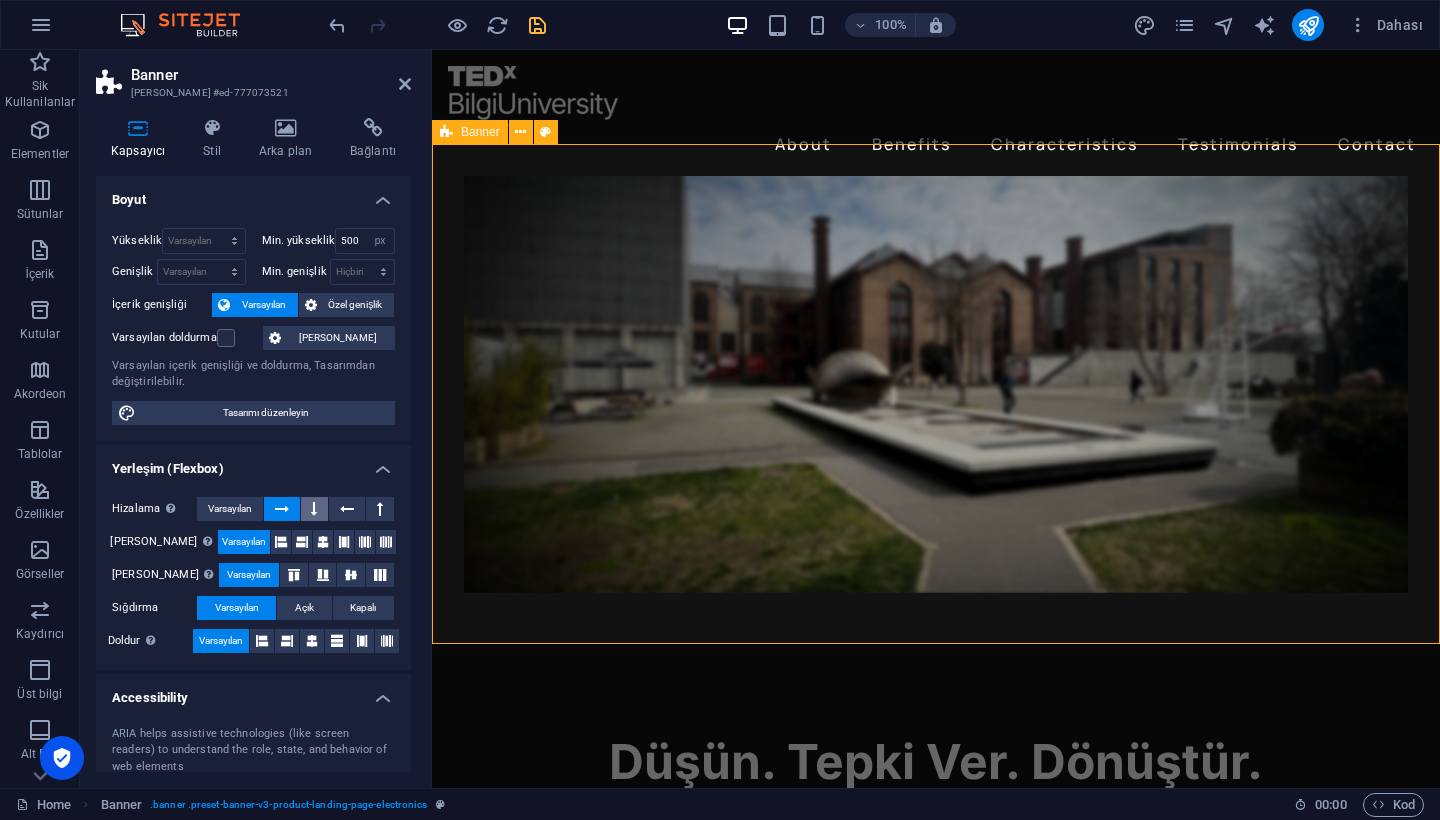 click at bounding box center [315, 509] 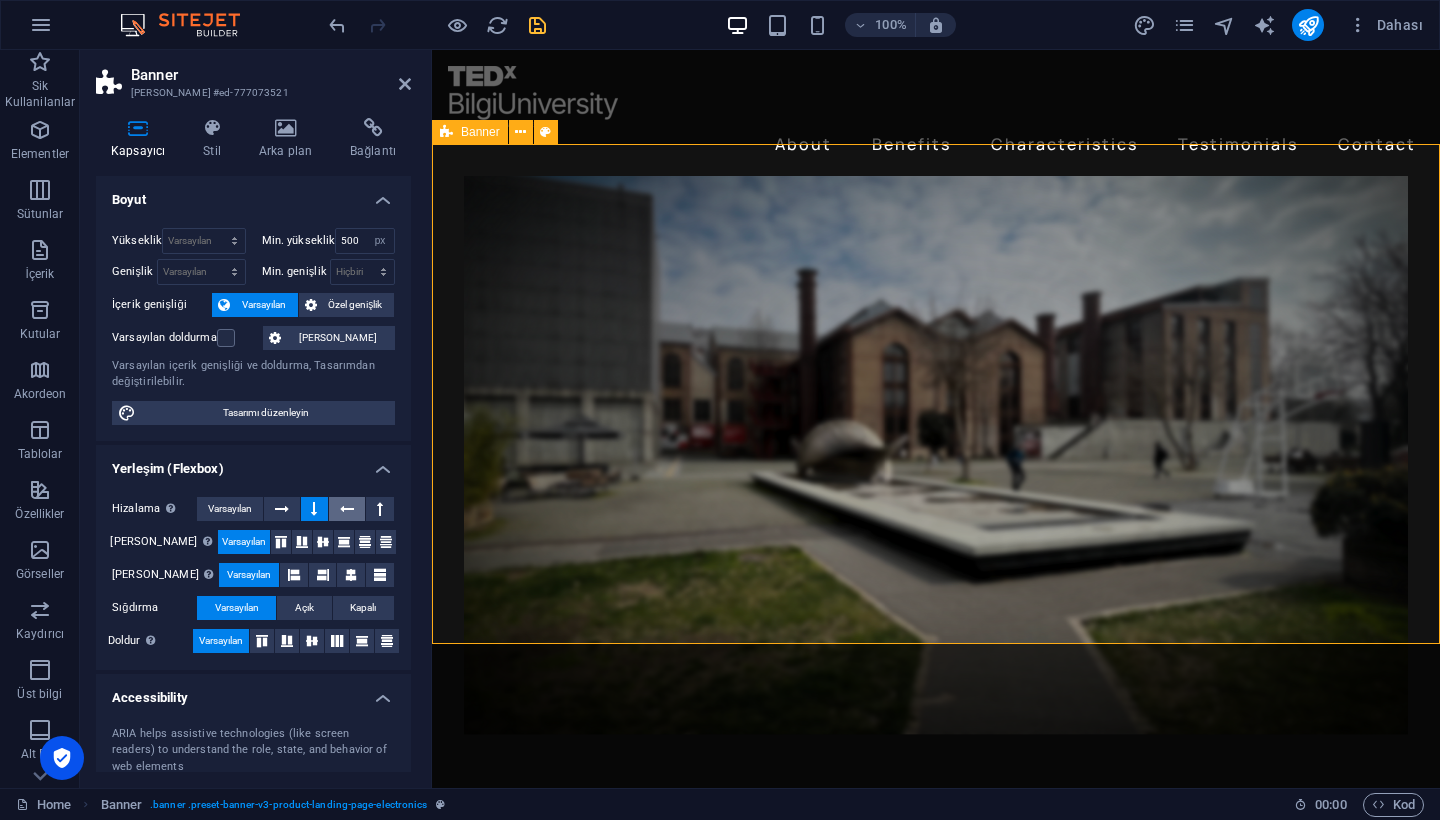 click at bounding box center [347, 509] 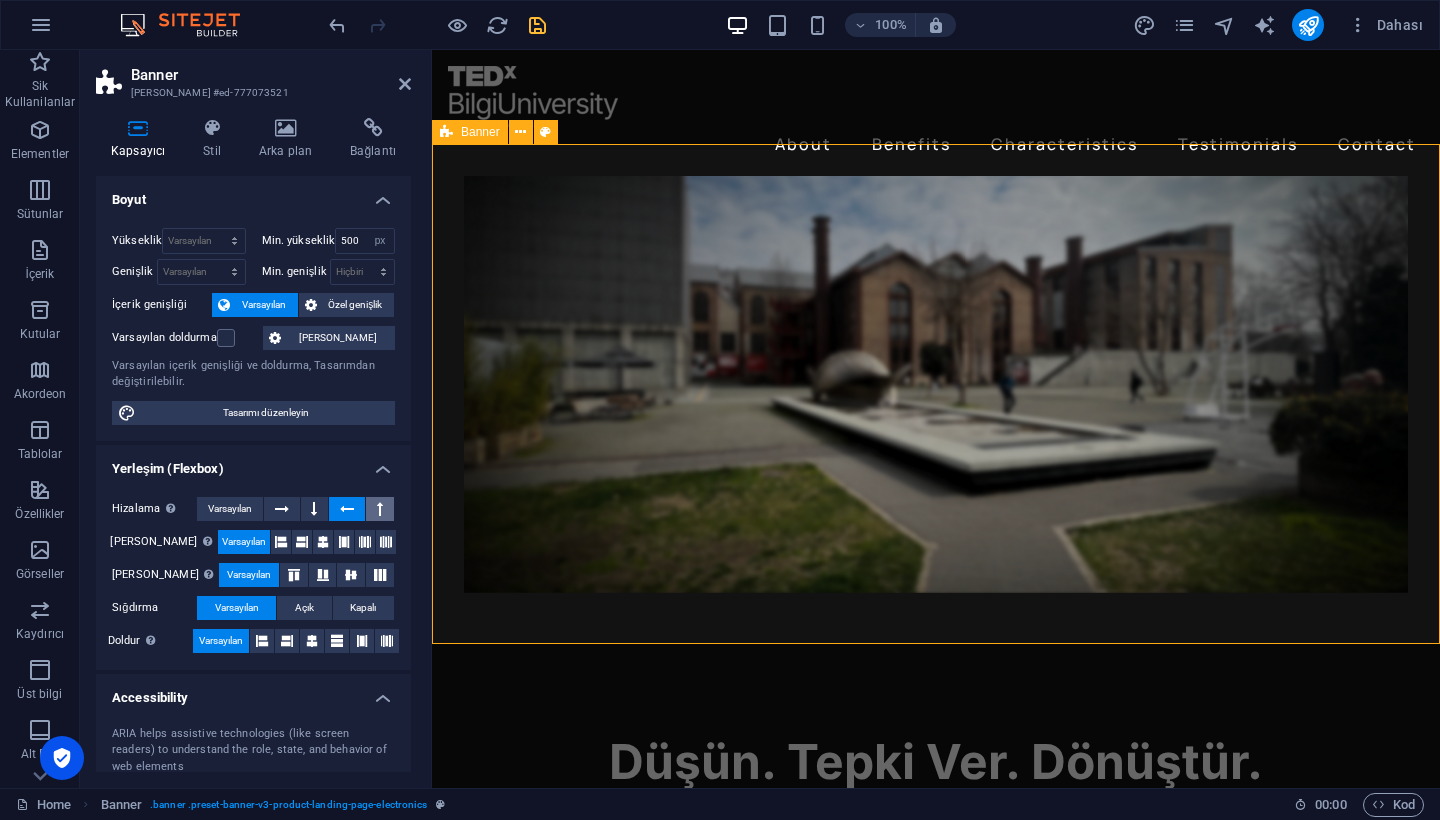 click at bounding box center (380, 509) 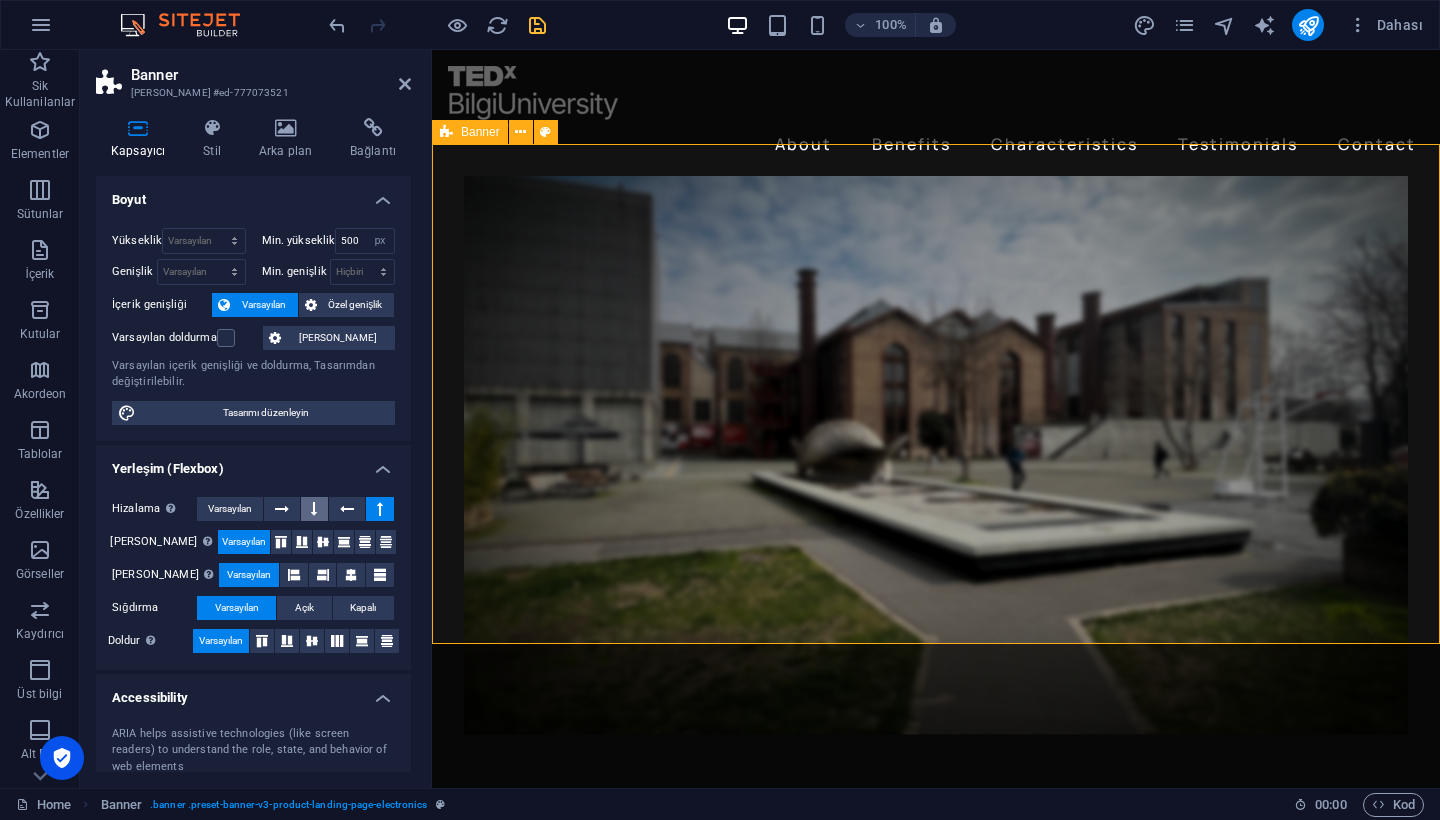 click at bounding box center (315, 509) 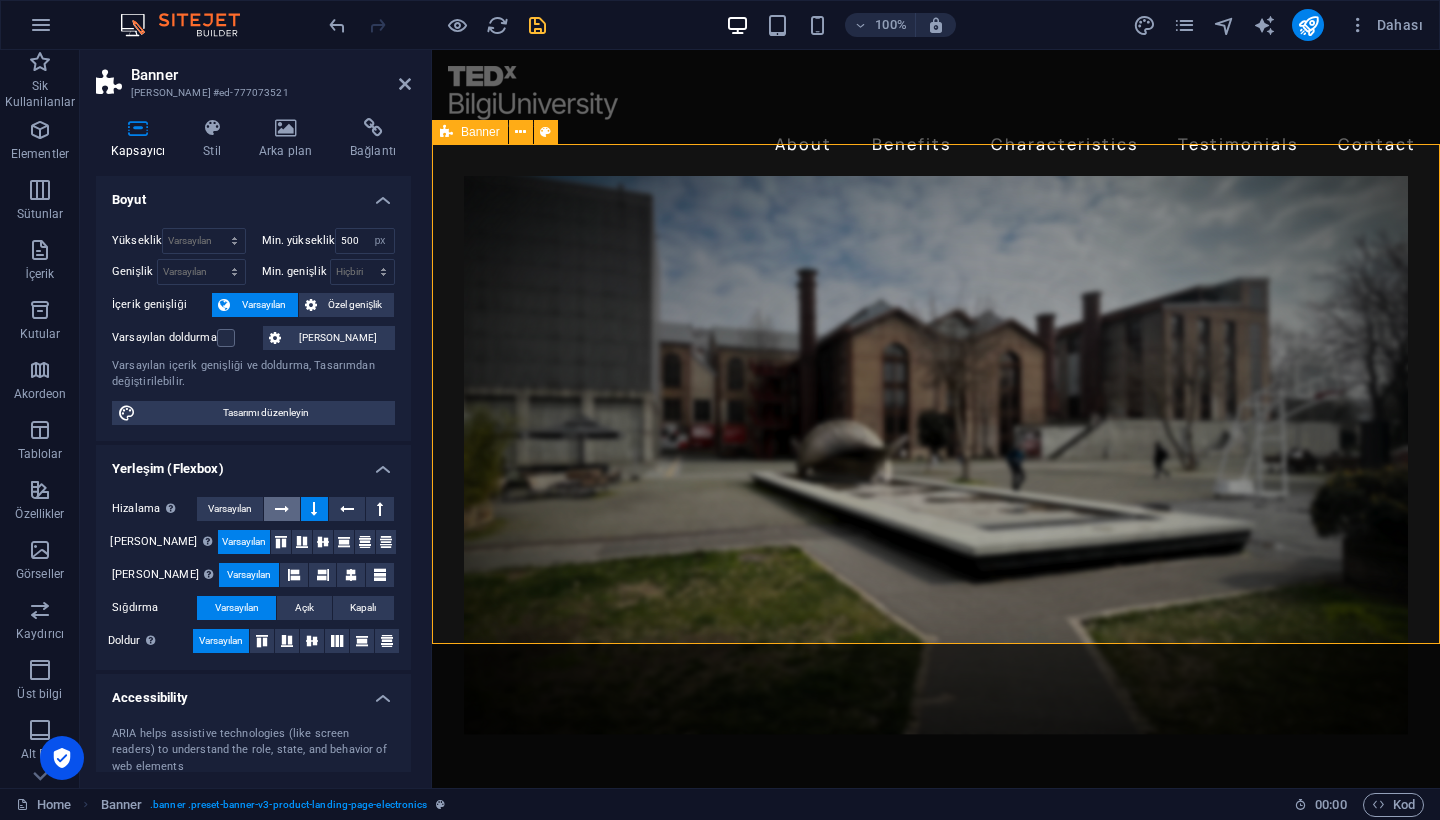 click at bounding box center [282, 509] 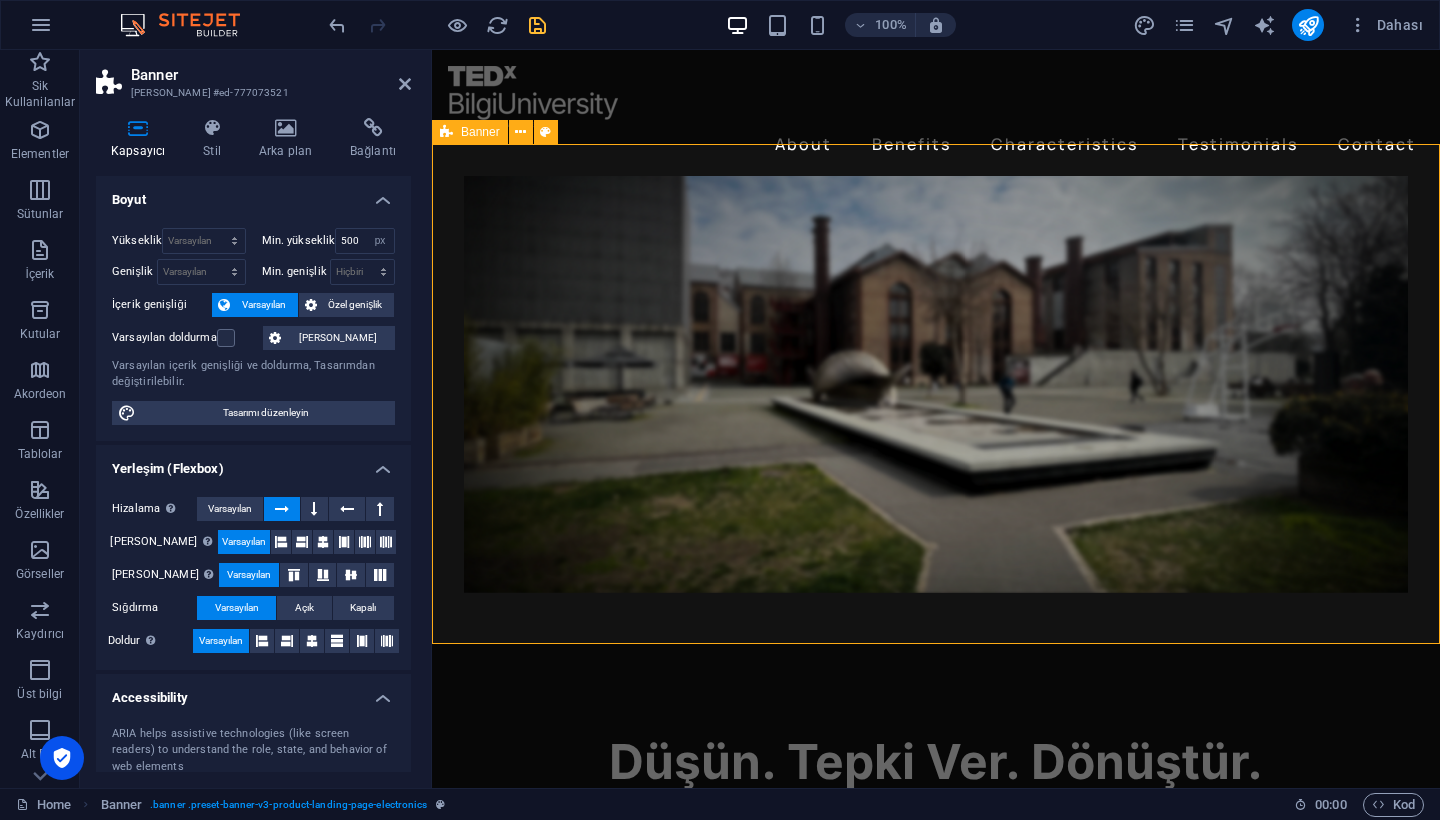 click at bounding box center (282, 509) 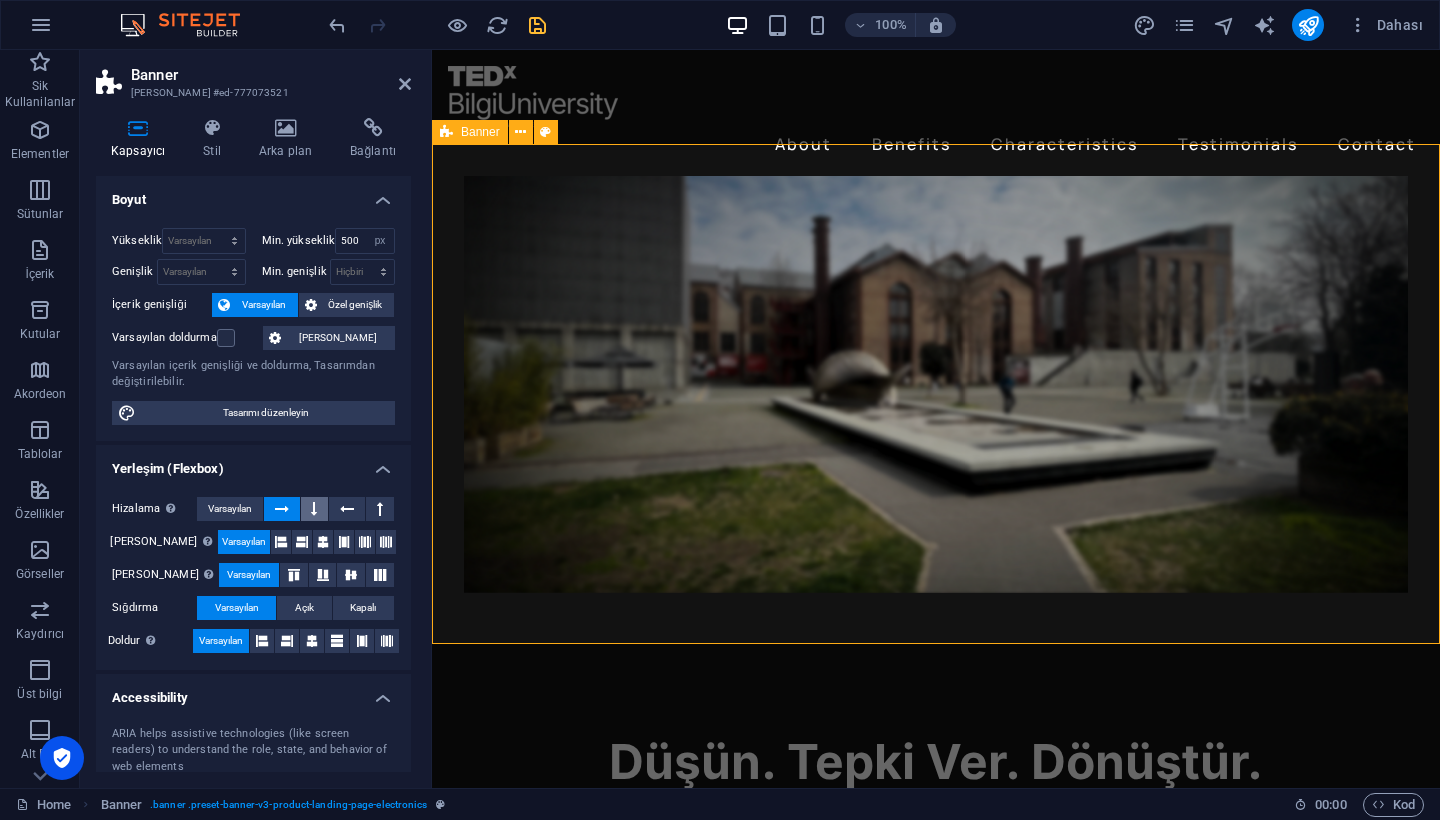 click at bounding box center [315, 509] 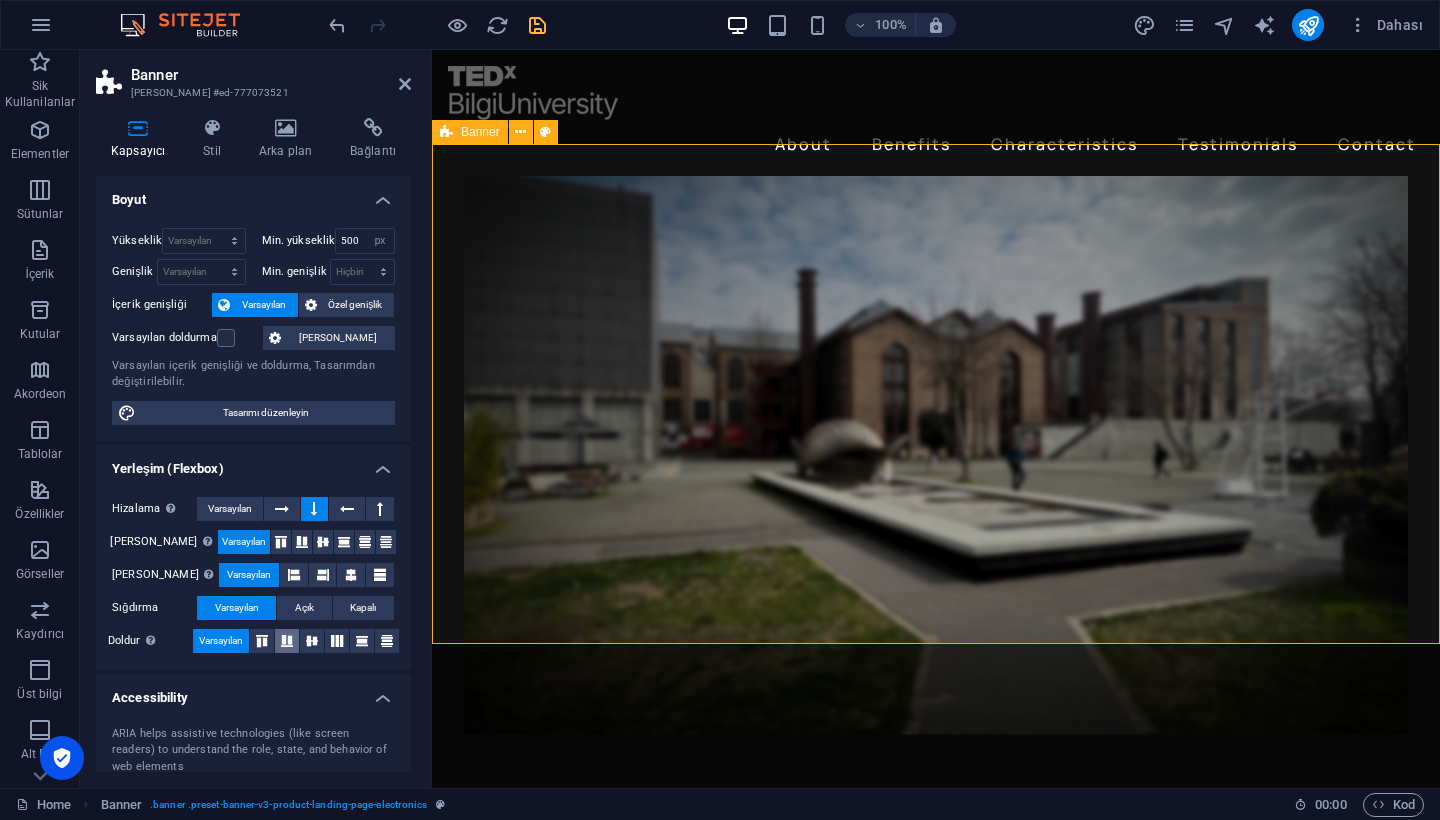 click at bounding box center [287, 641] 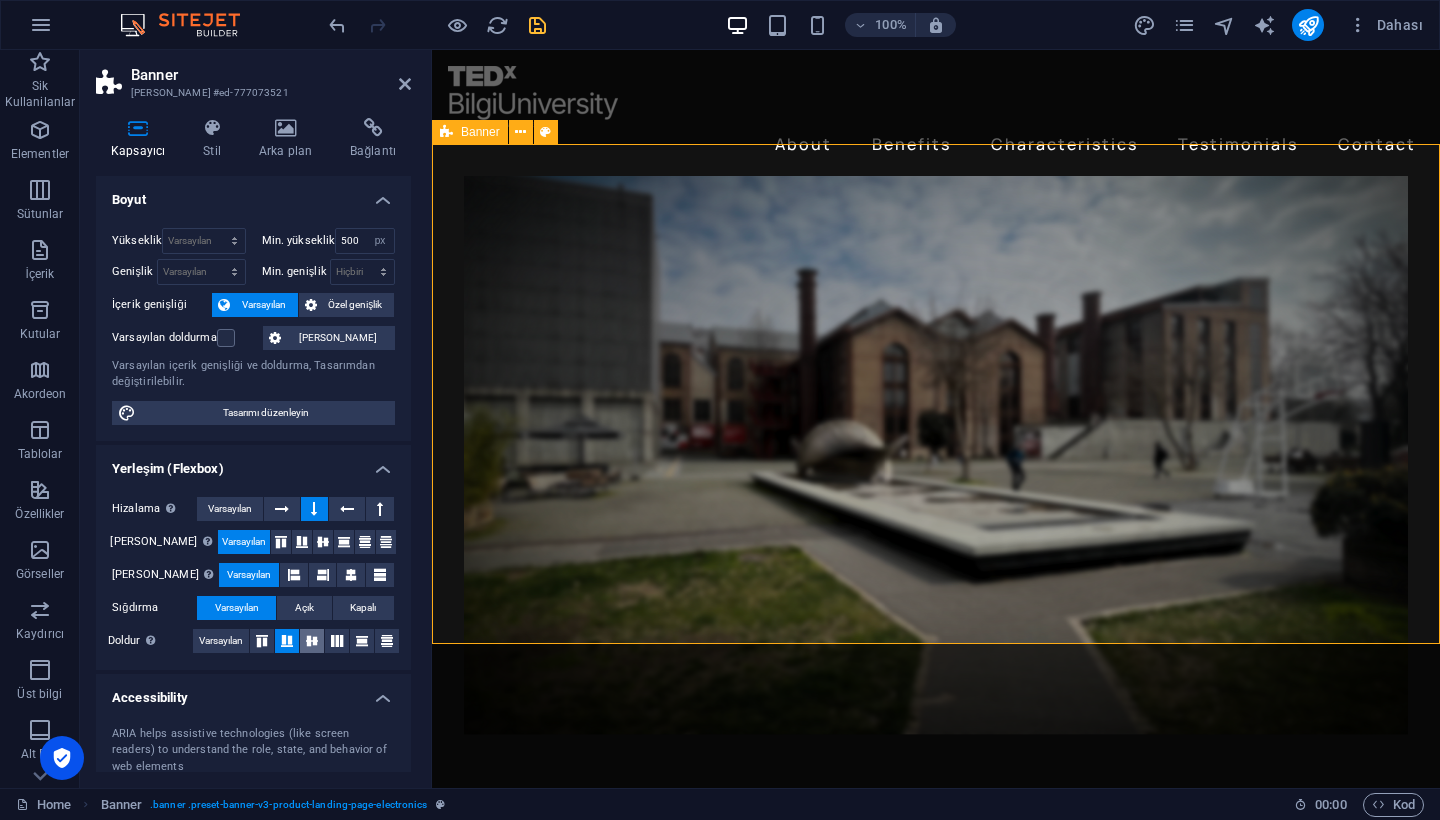click at bounding box center [312, 641] 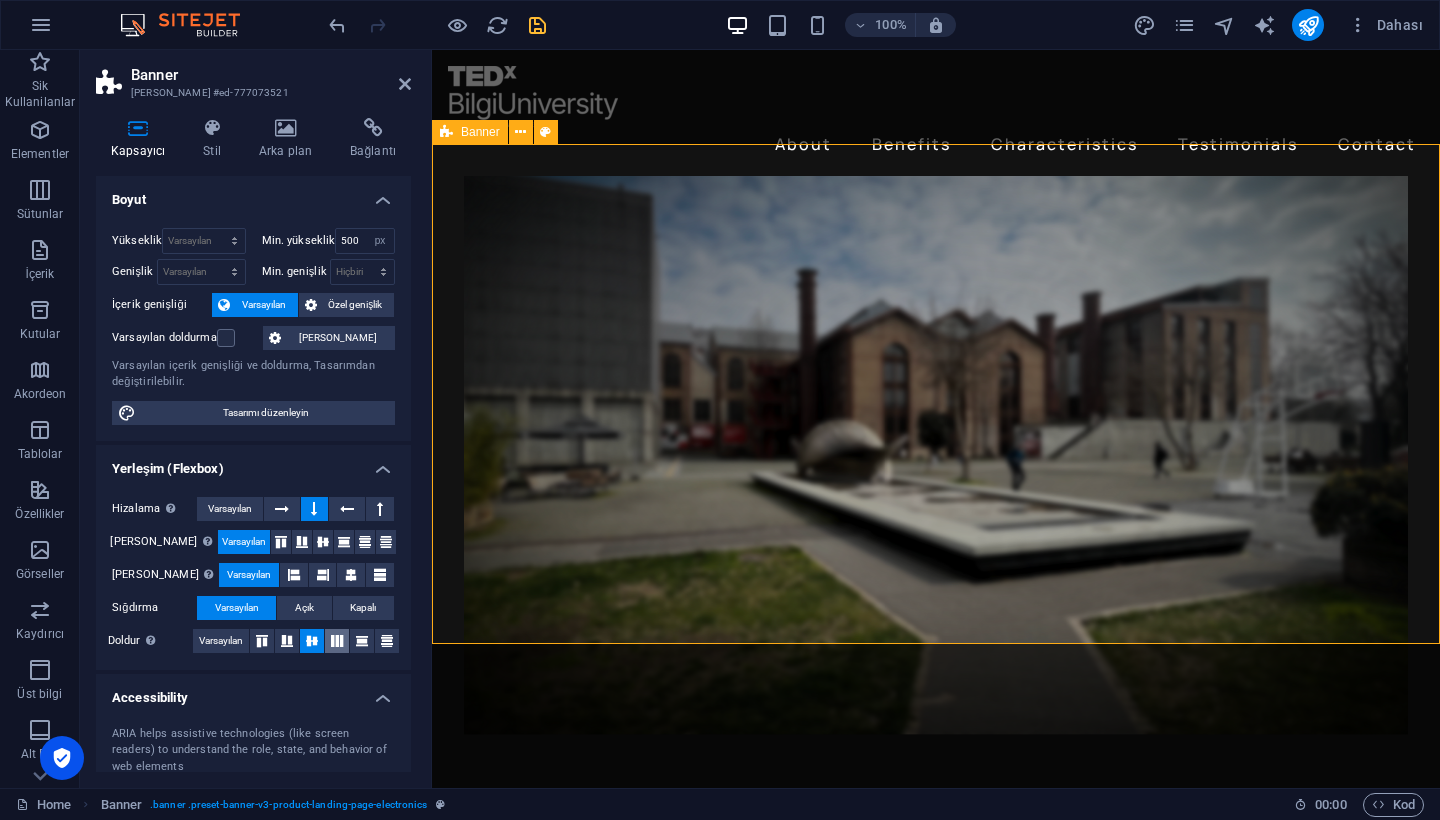 click at bounding box center (337, 641) 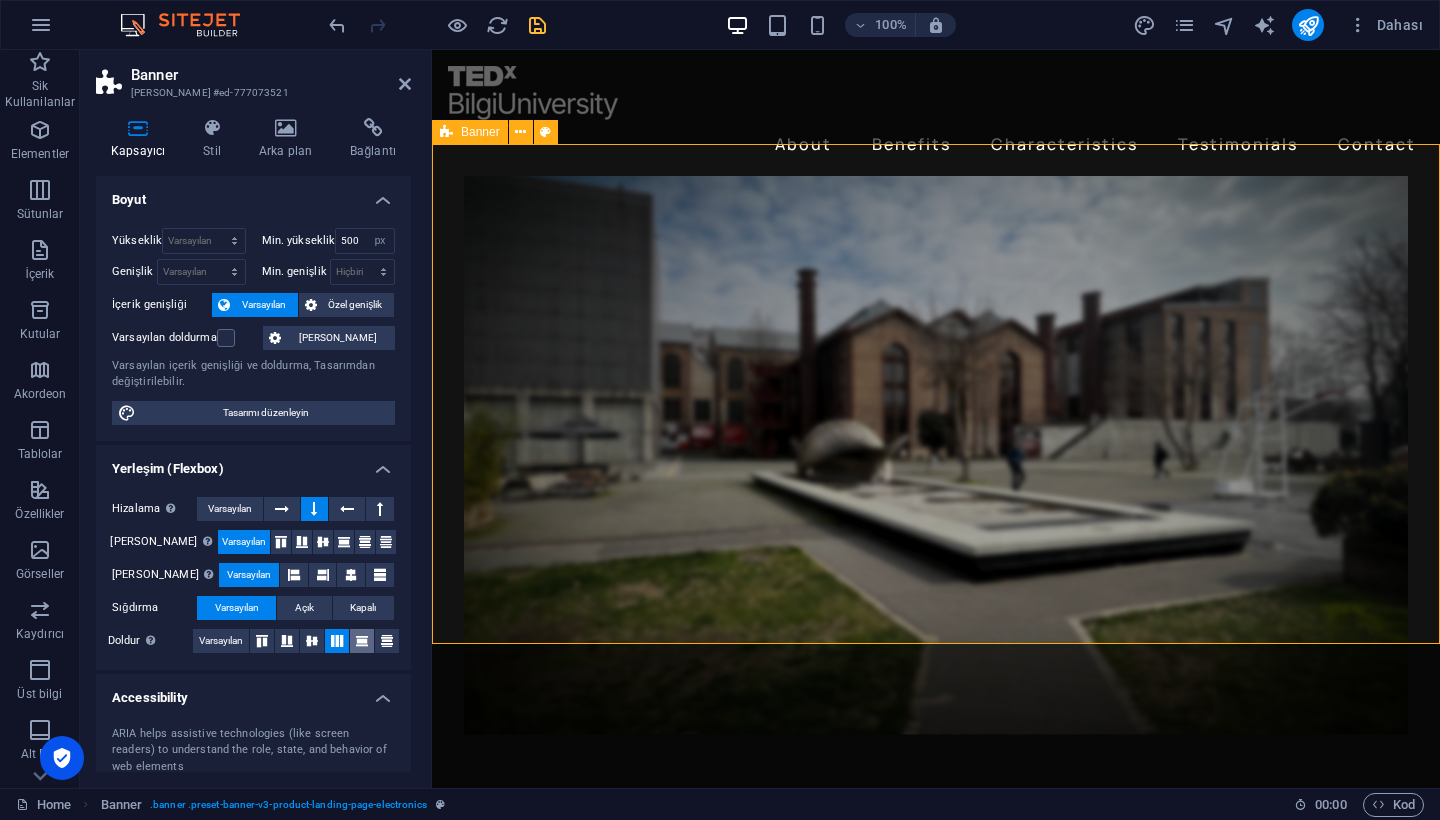 click at bounding box center [362, 641] 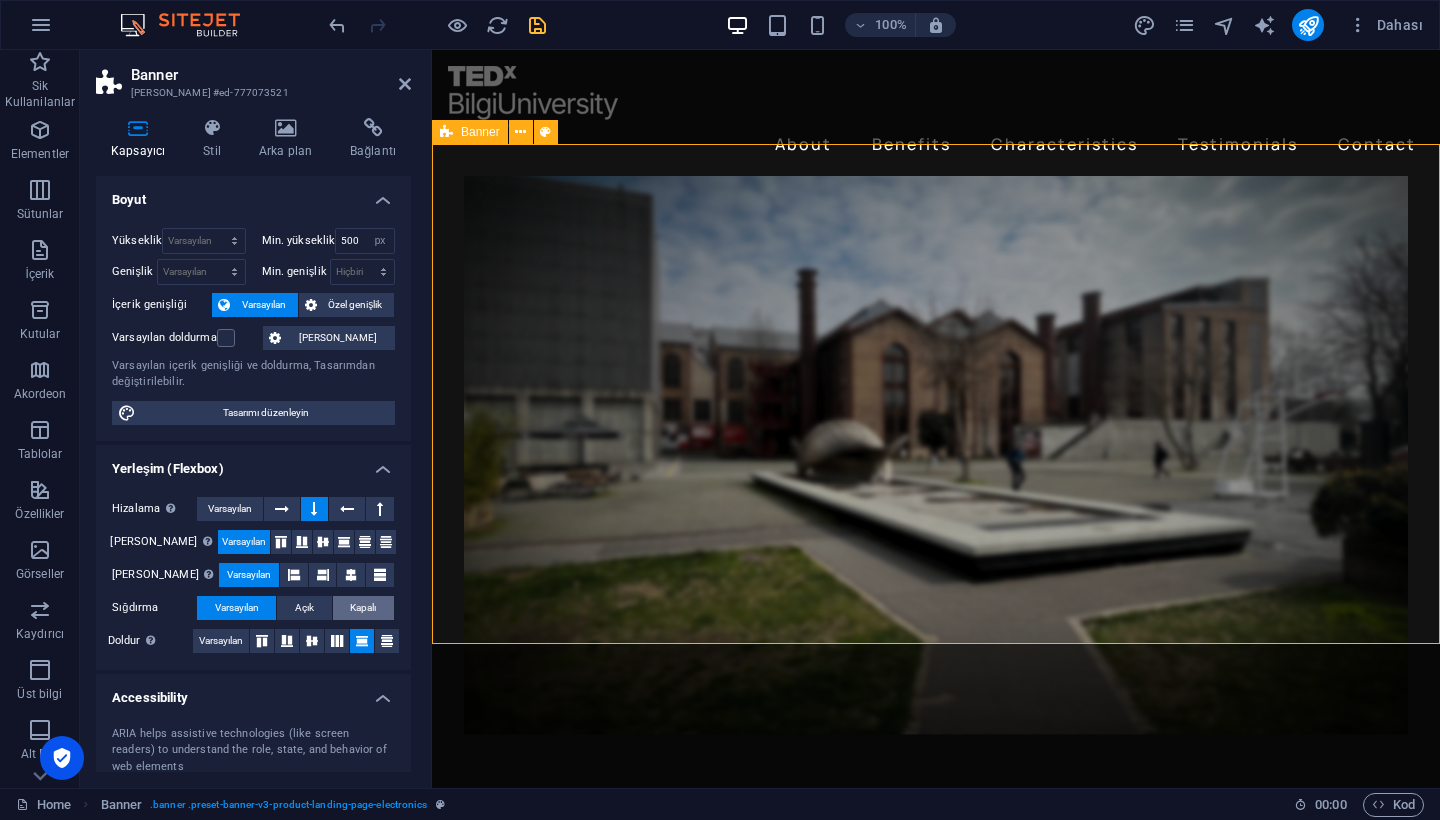 click on "Kapalı" at bounding box center (363, 608) 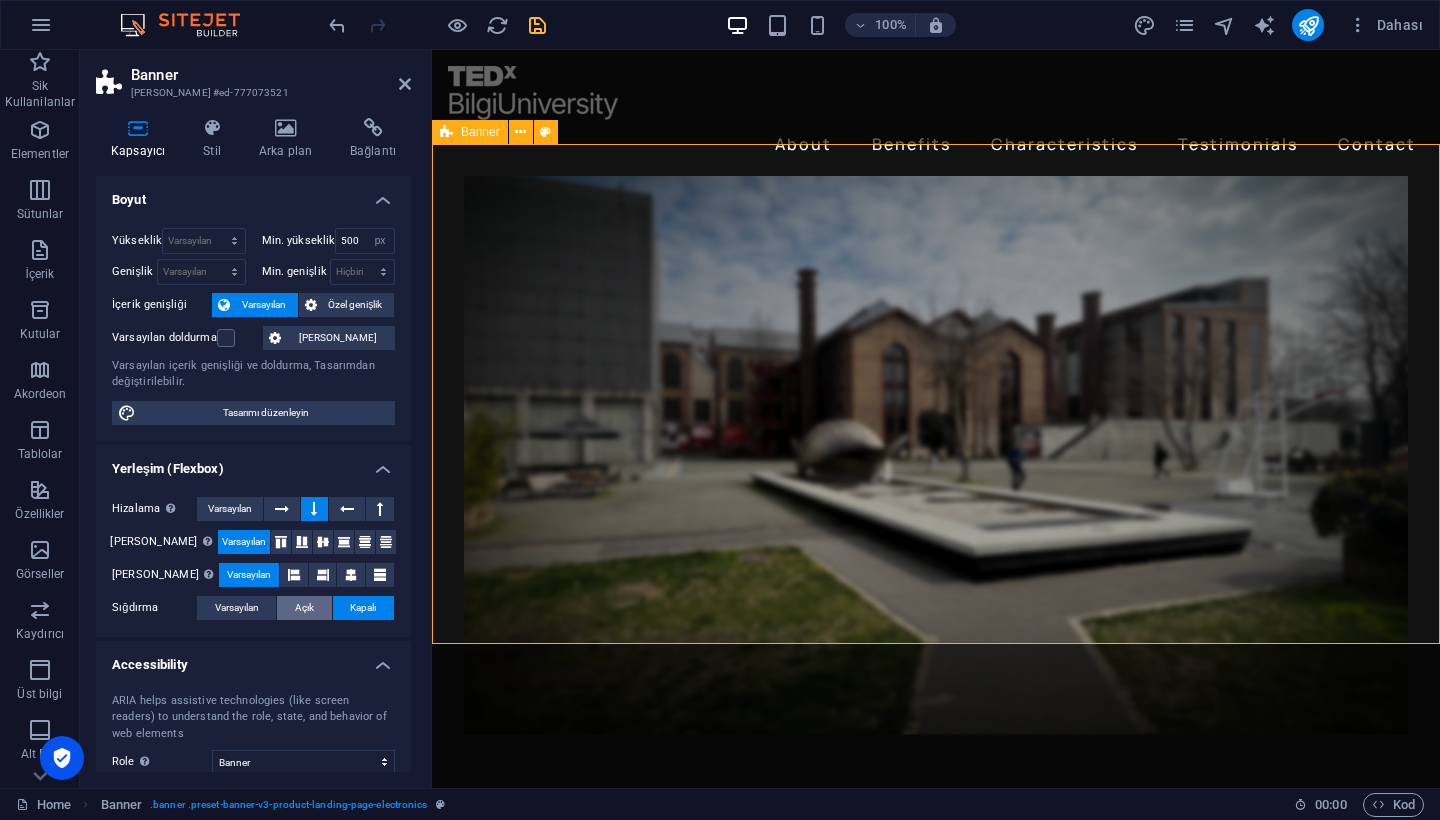 click on "Açık" at bounding box center (304, 608) 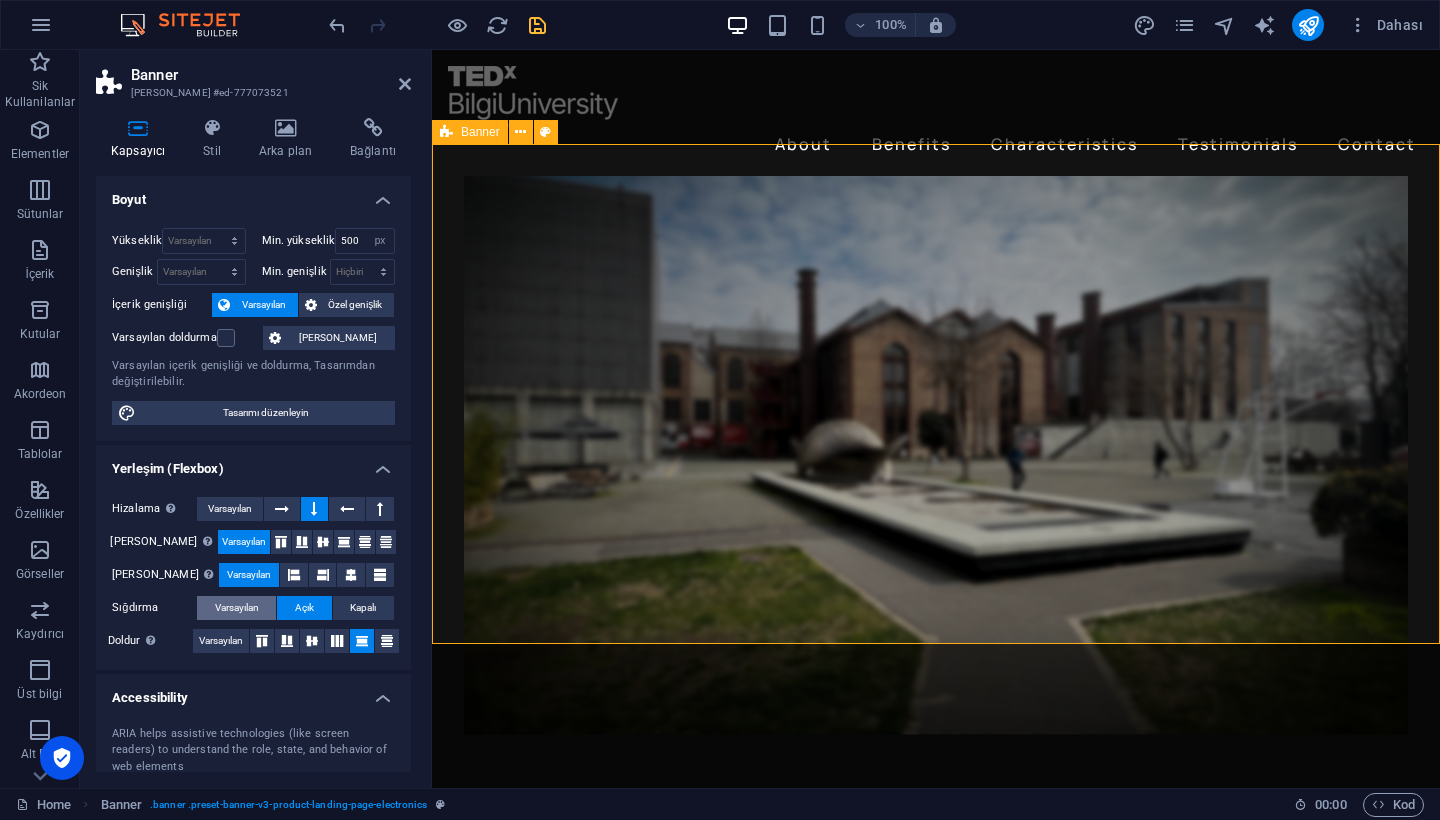 click on "Varsayılan" at bounding box center [237, 608] 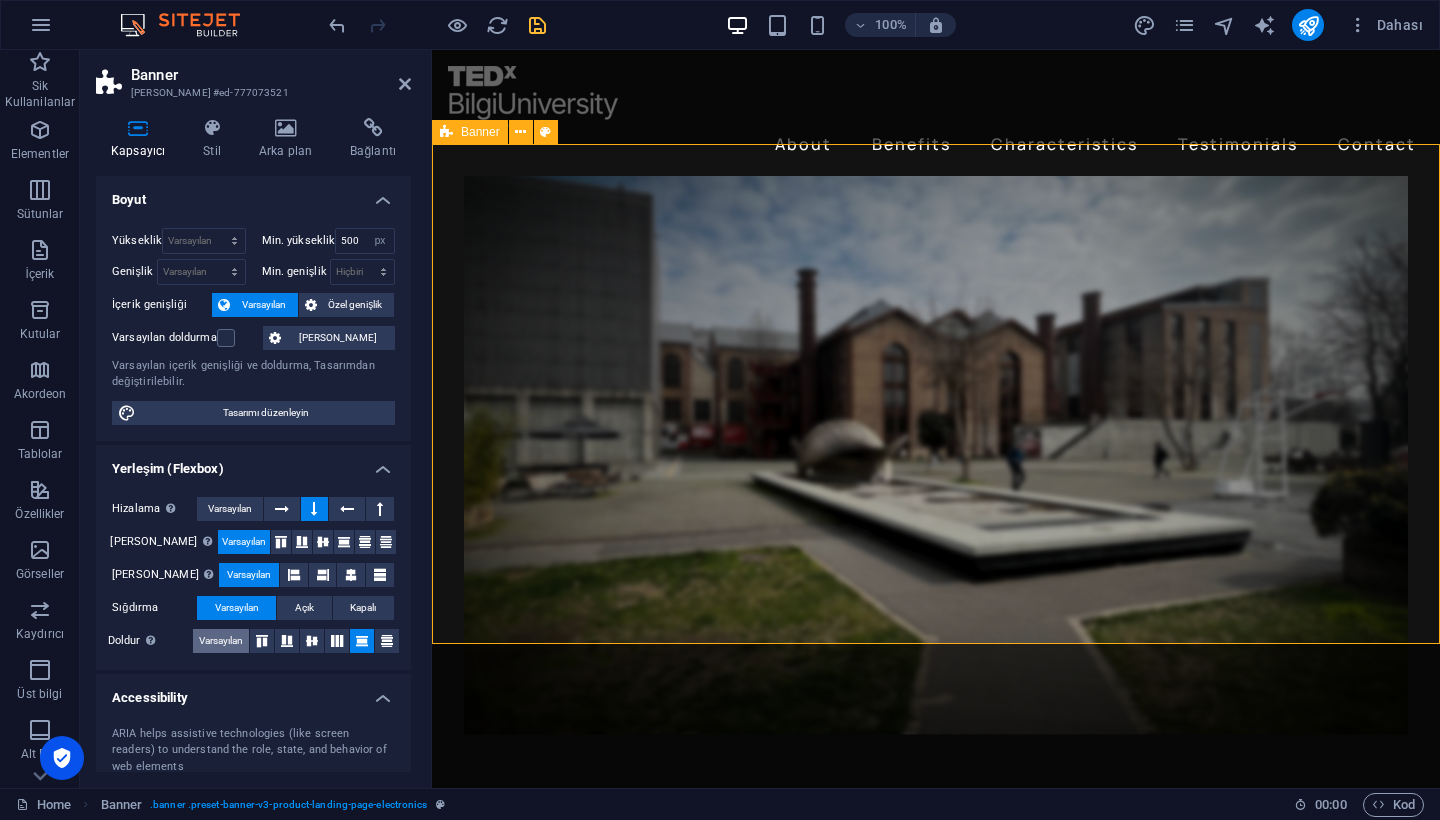 click on "Varsayılan" at bounding box center (221, 641) 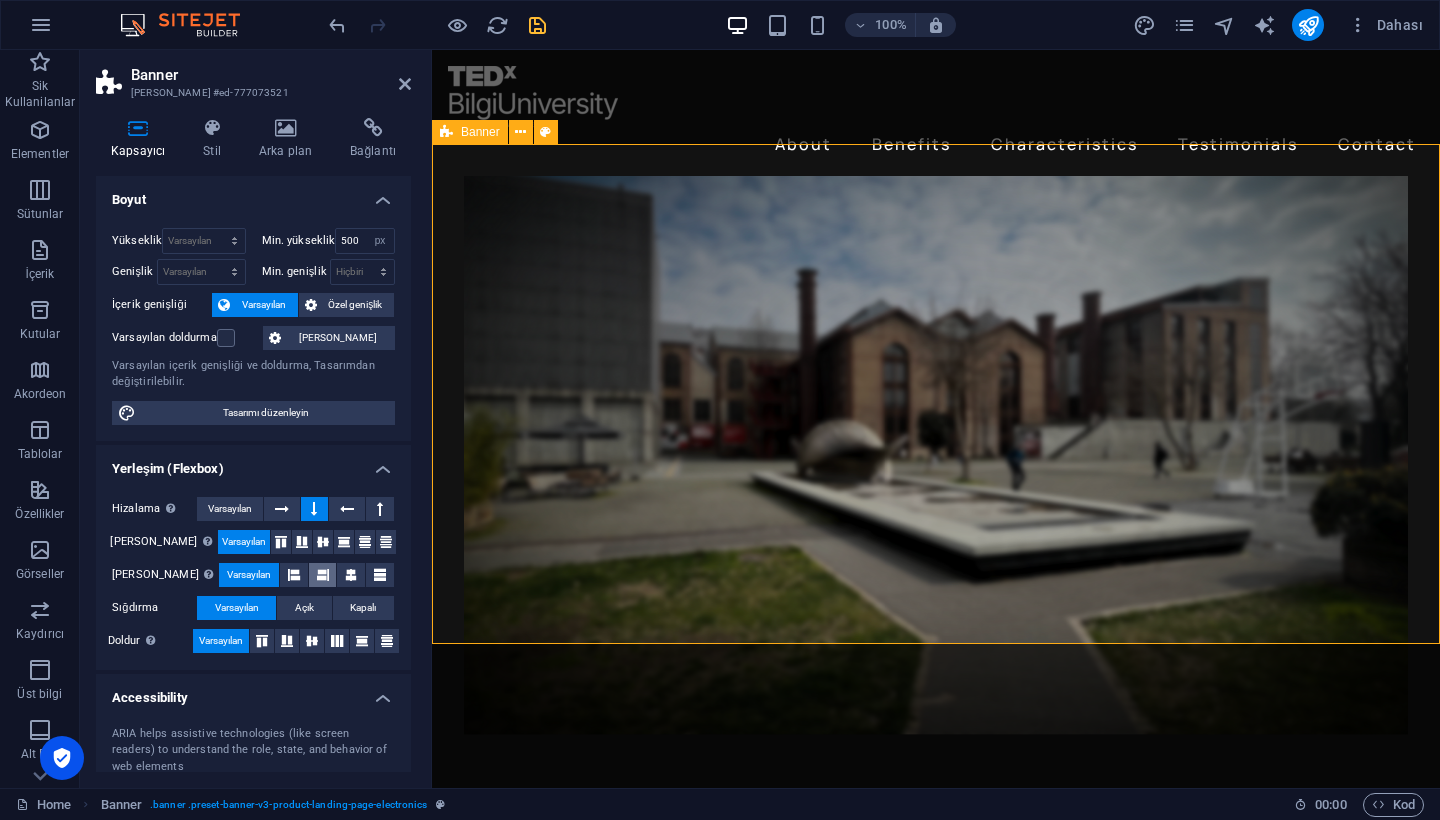 click at bounding box center [323, 575] 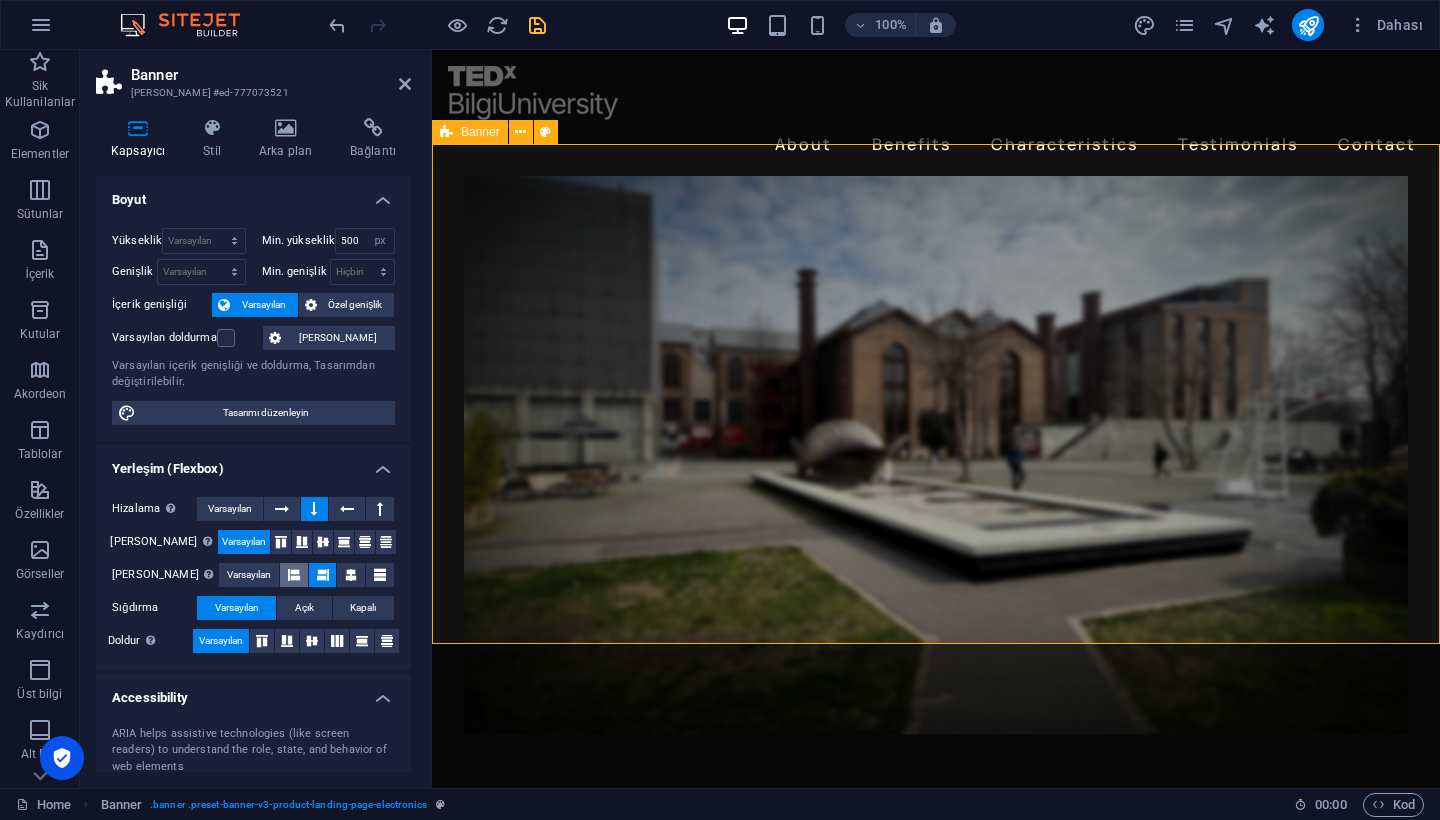 click at bounding box center (294, 575) 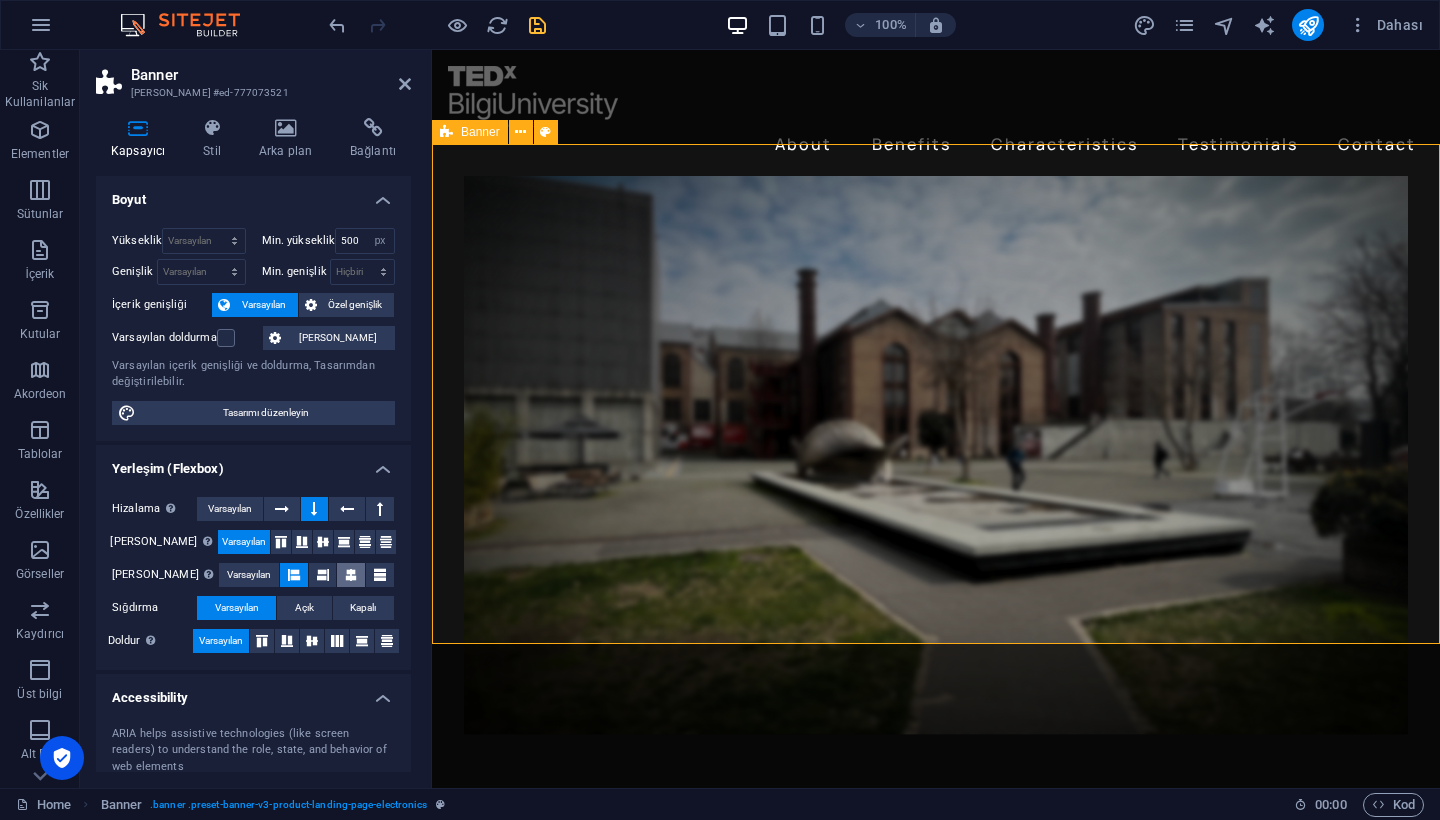 click at bounding box center [351, 575] 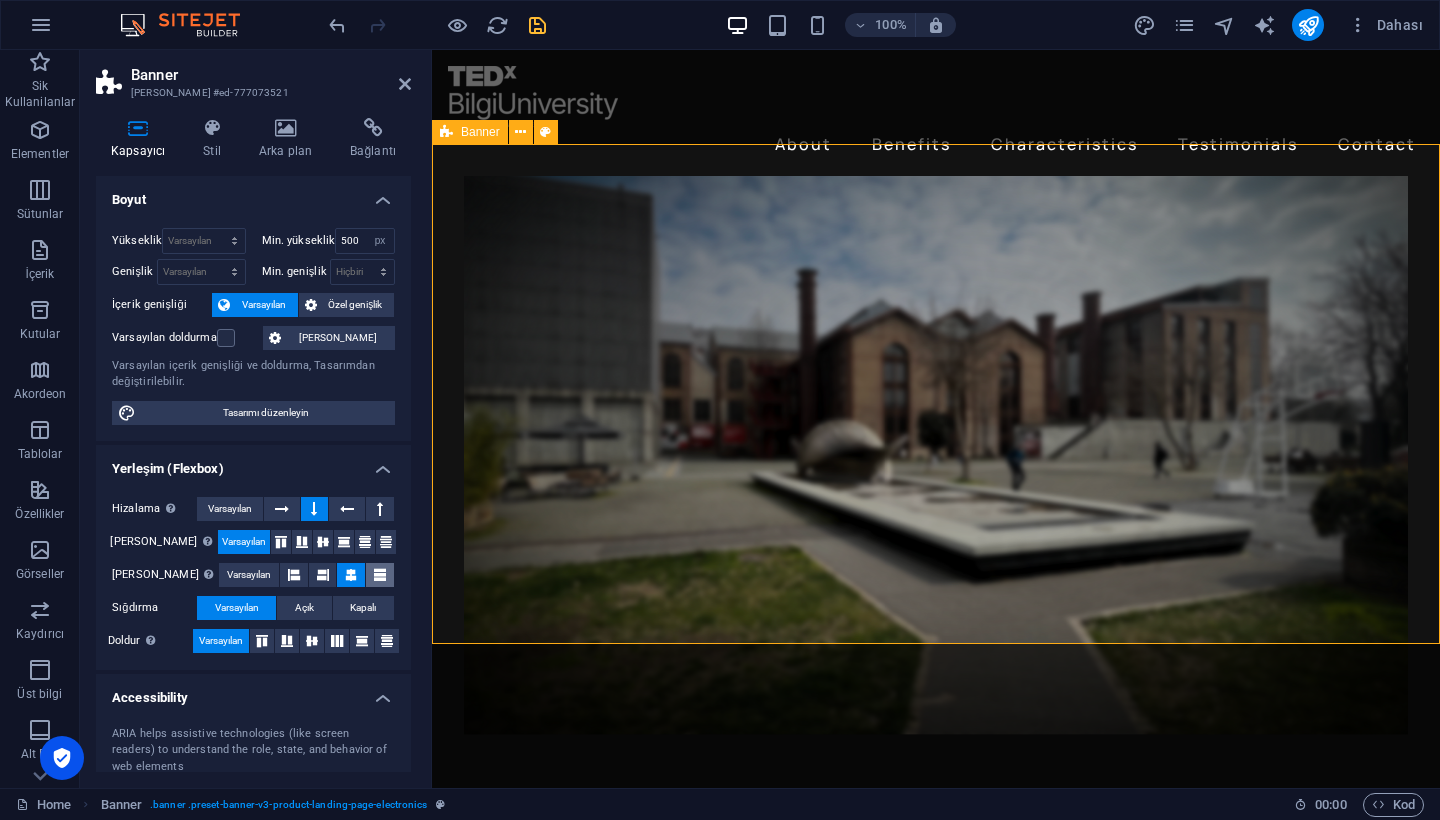 click at bounding box center [380, 575] 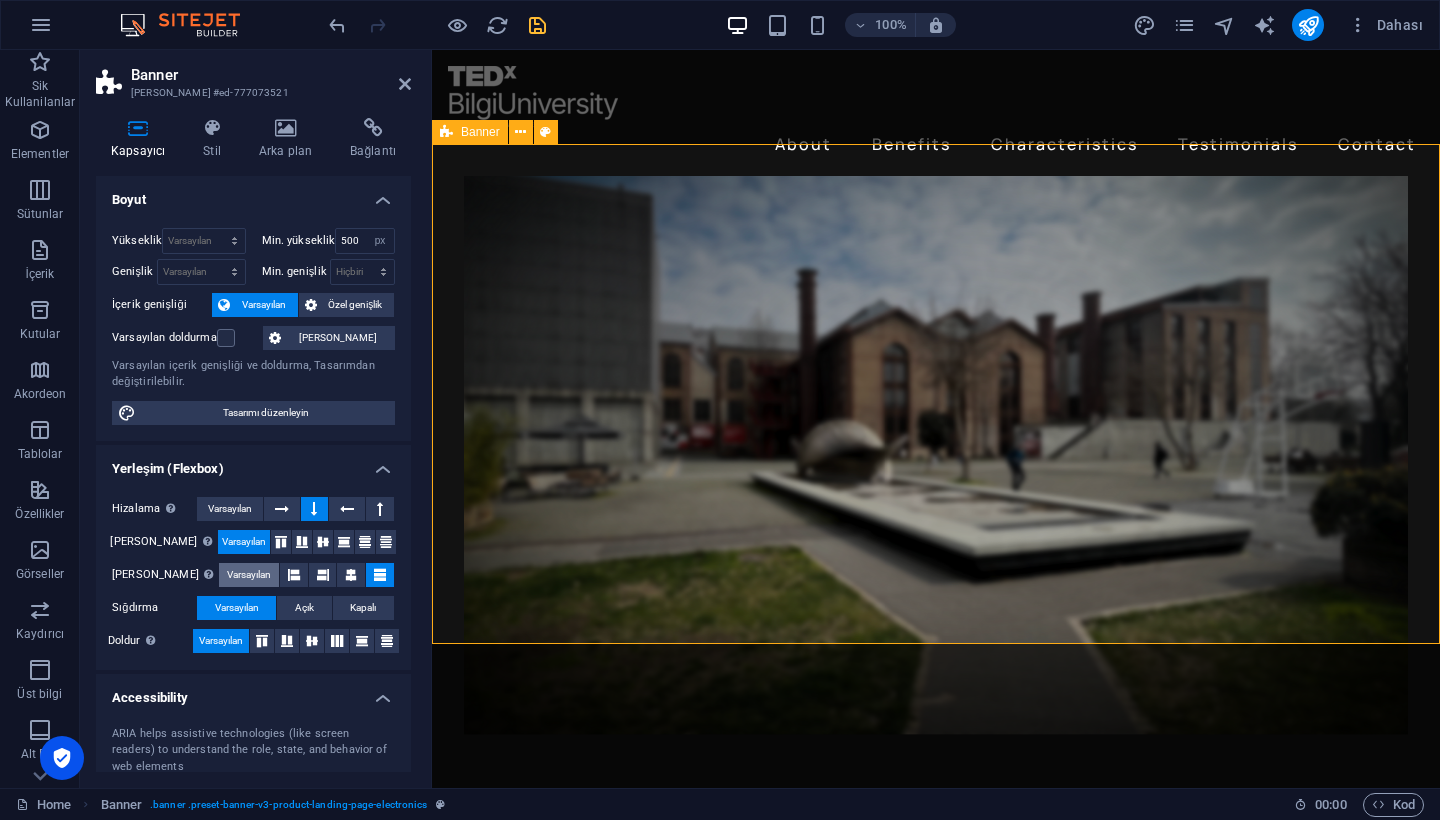 click on "Varsayılan" at bounding box center [249, 575] 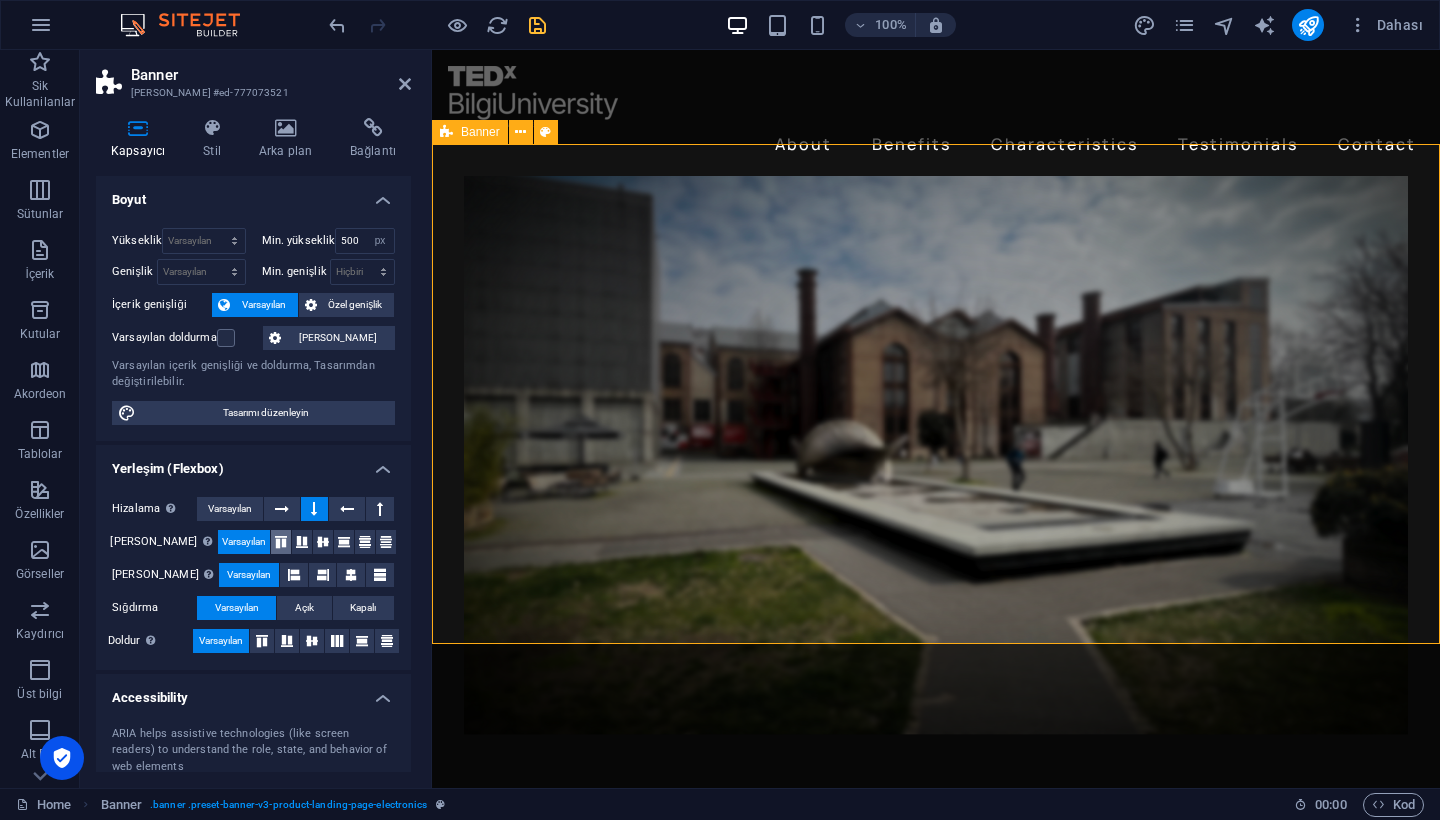 click at bounding box center (281, 542) 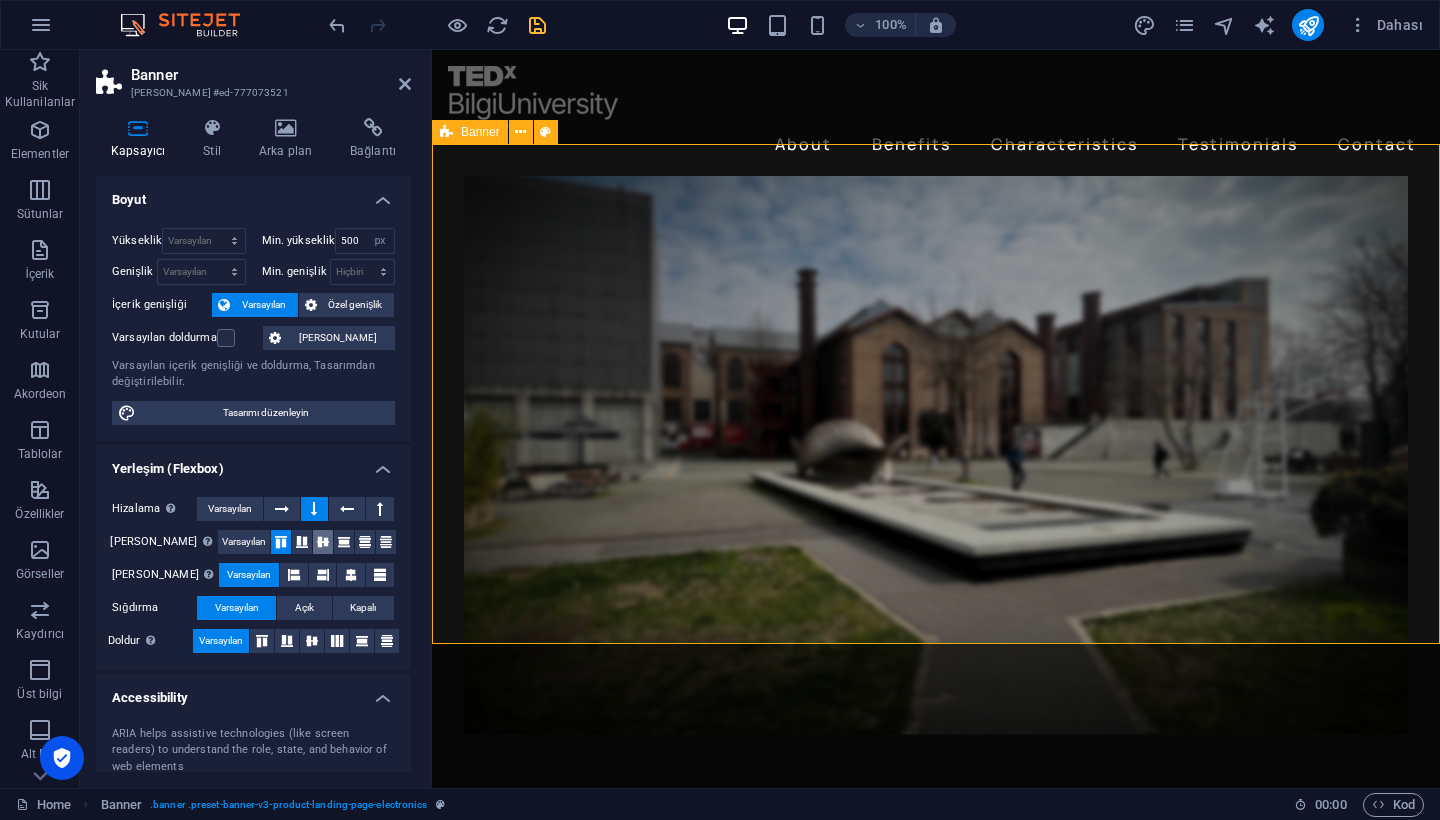 click at bounding box center [323, 542] 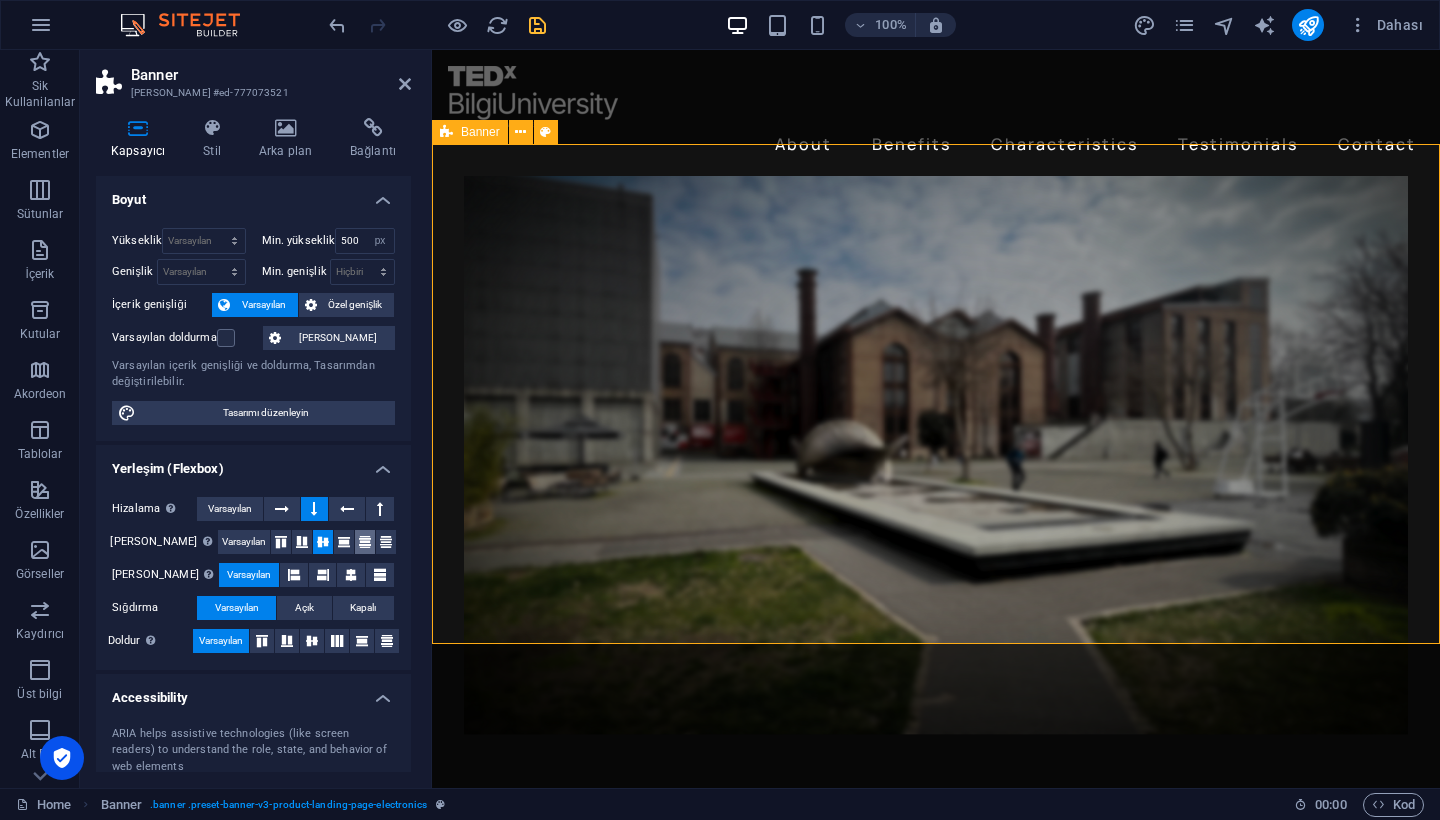 click at bounding box center [365, 542] 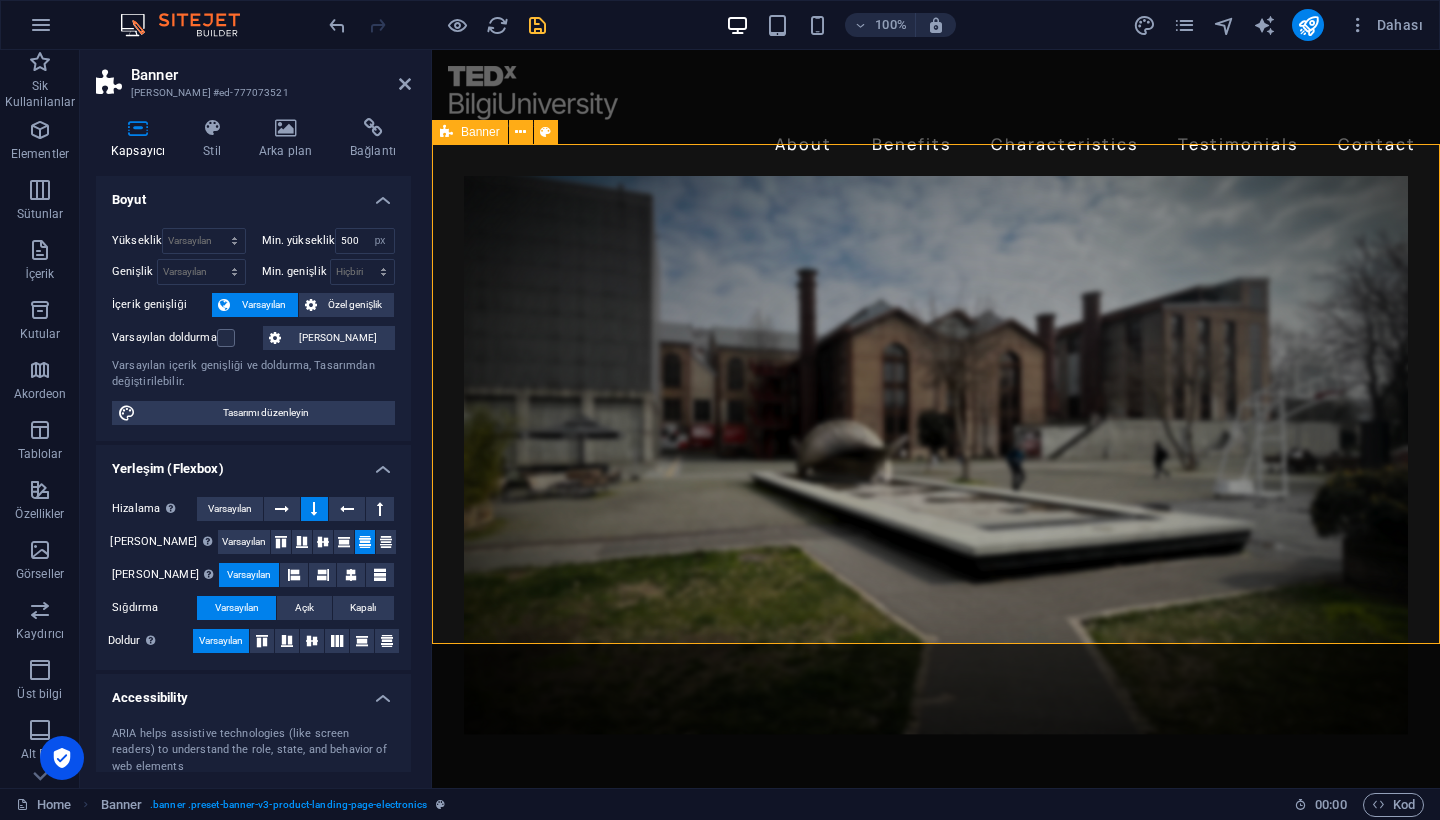 click at bounding box center [365, 542] 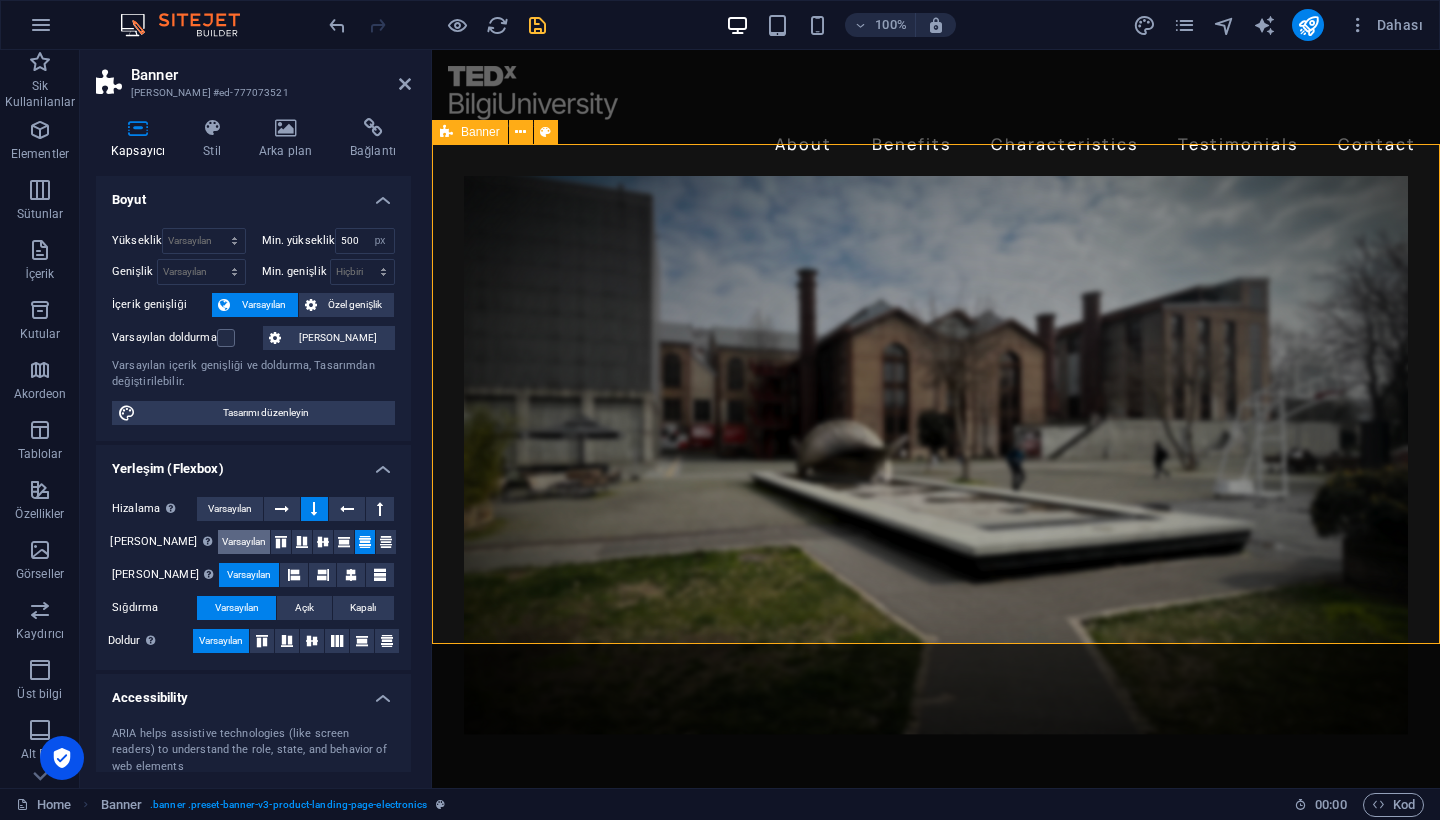 click on "Varsayılan" at bounding box center (244, 542) 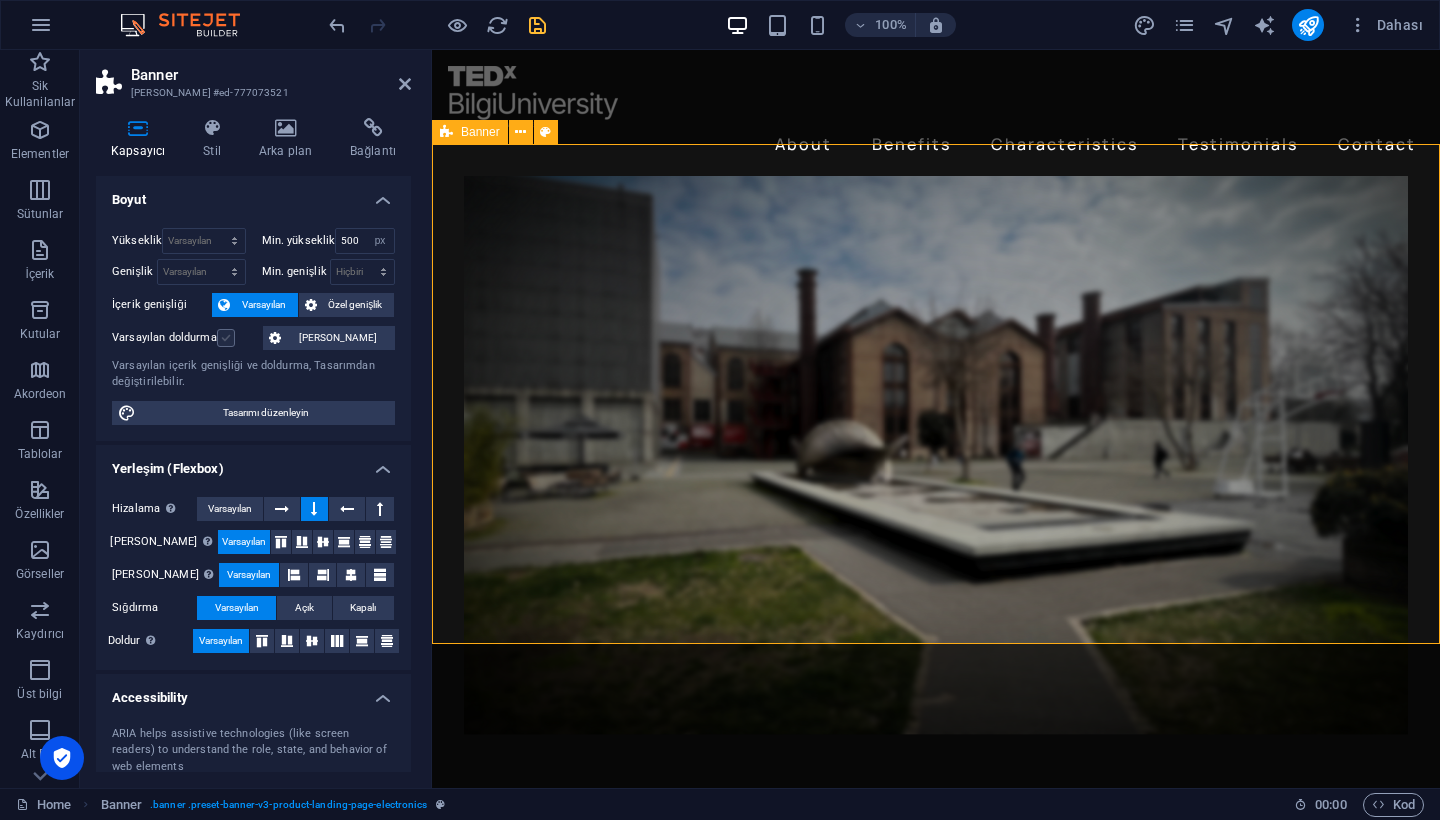 click at bounding box center [226, 338] 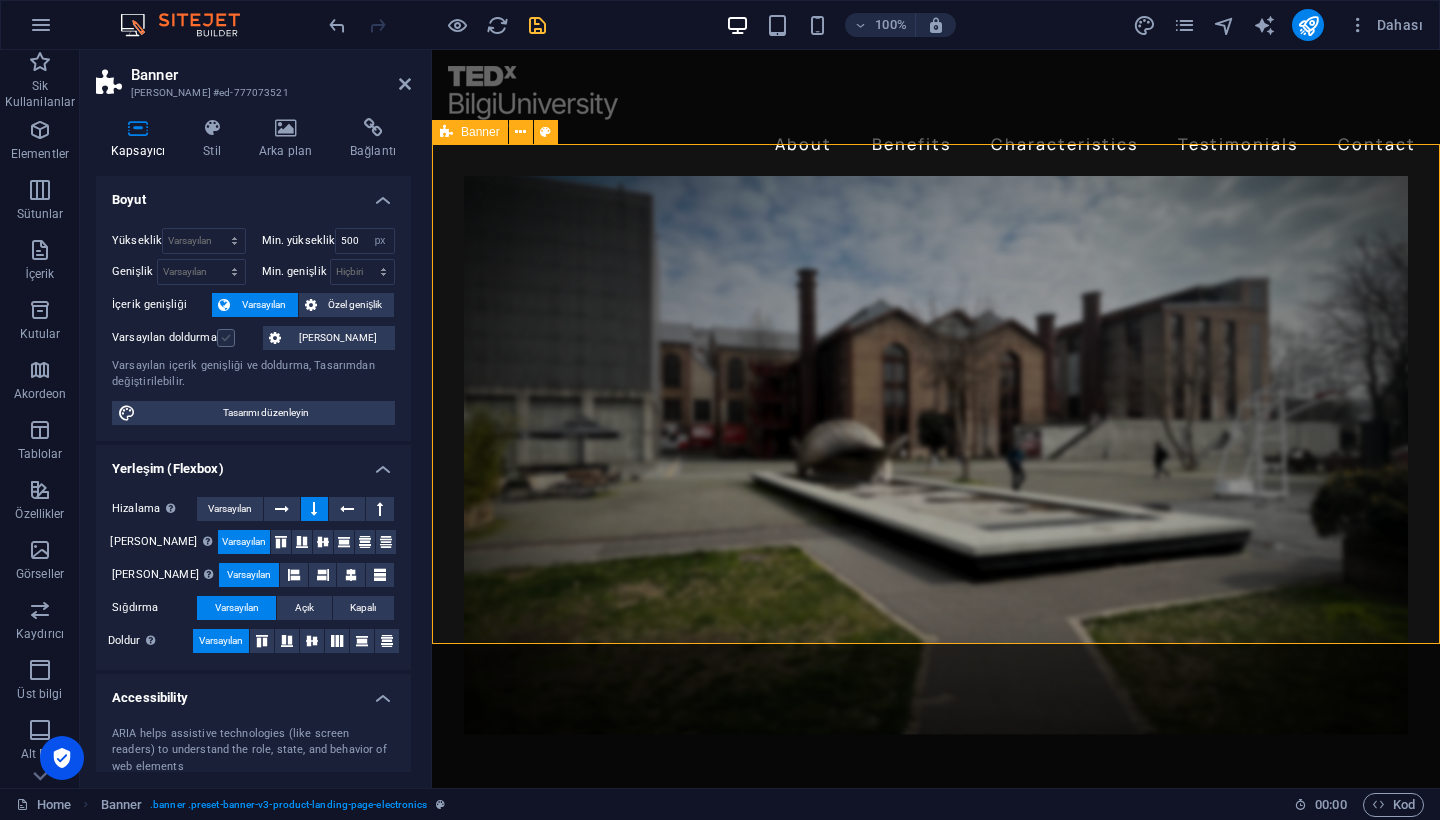 click on "Varsayılan doldurma" at bounding box center (0, 0) 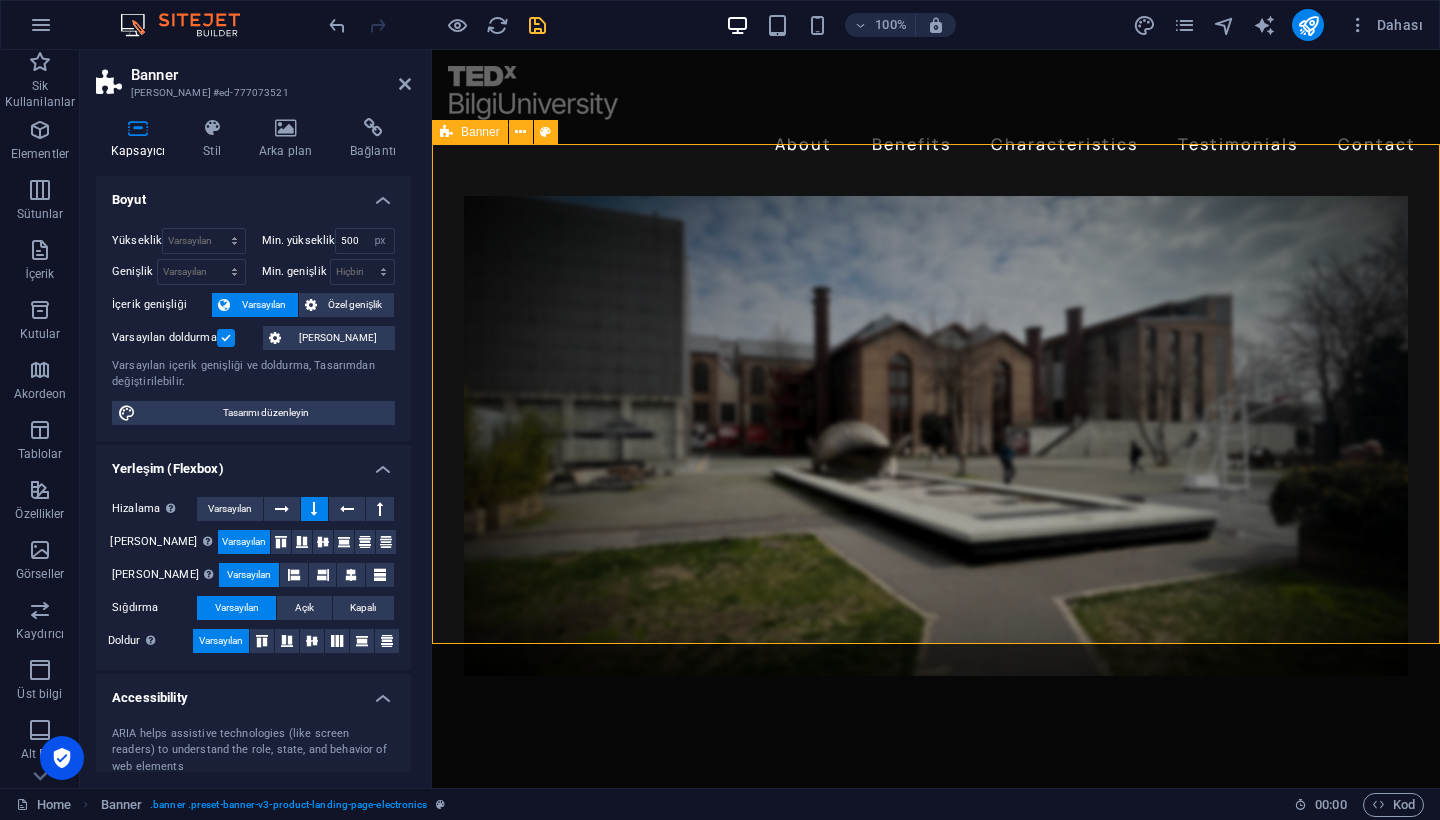 click at bounding box center [226, 338] 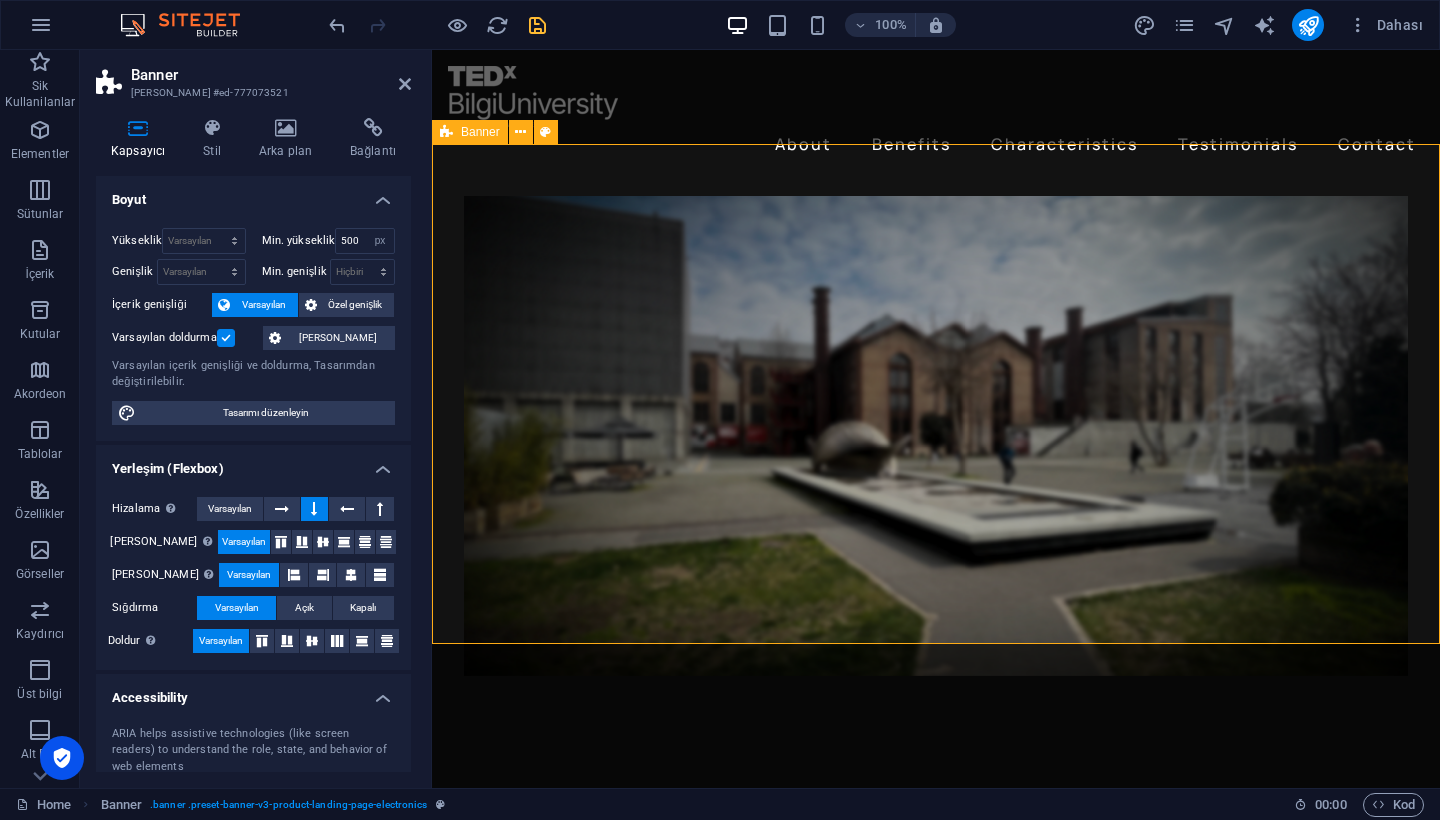click on "Varsayılan doldurma" at bounding box center (0, 0) 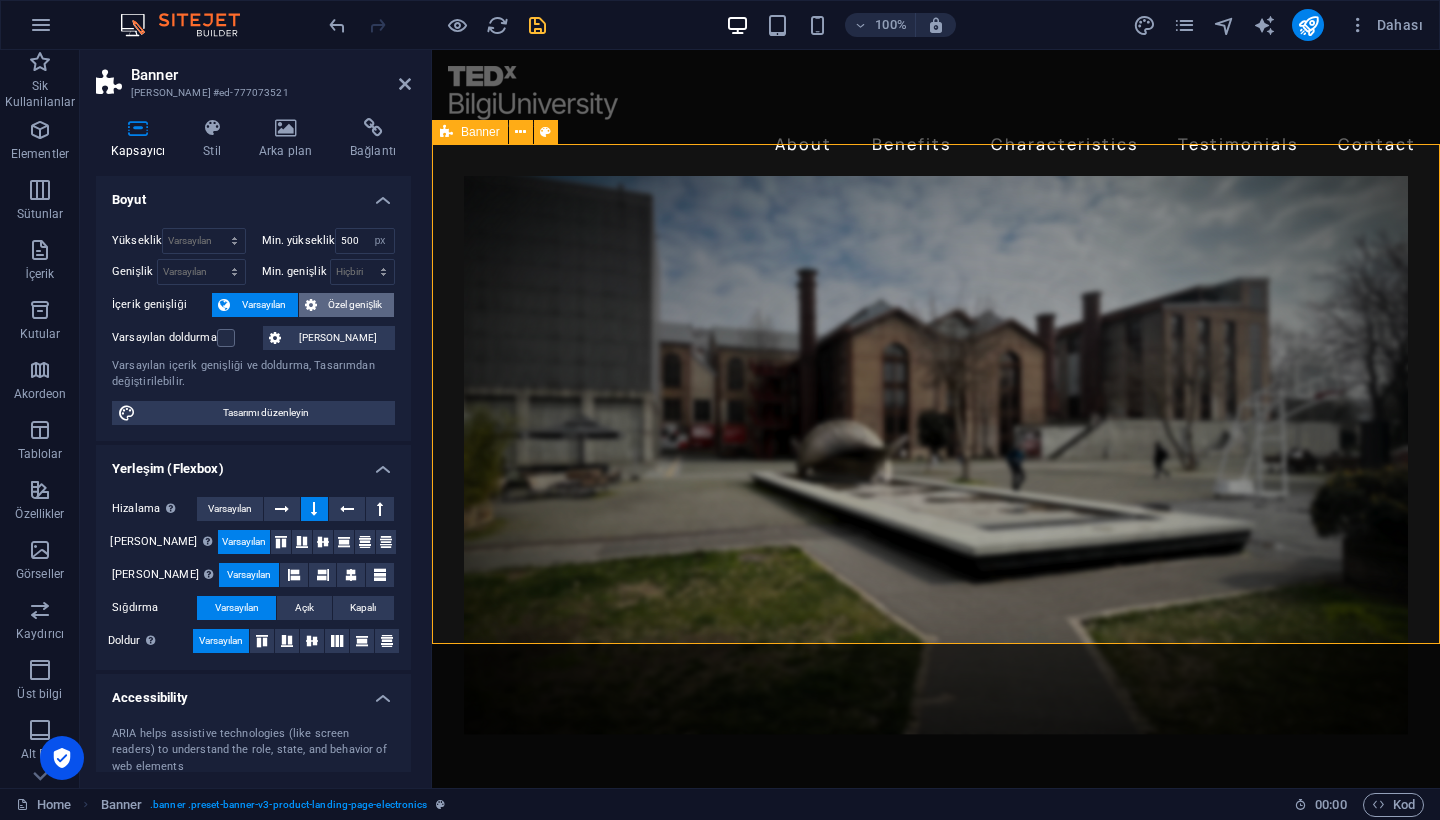 click on "Özel genişlik" at bounding box center [356, 305] 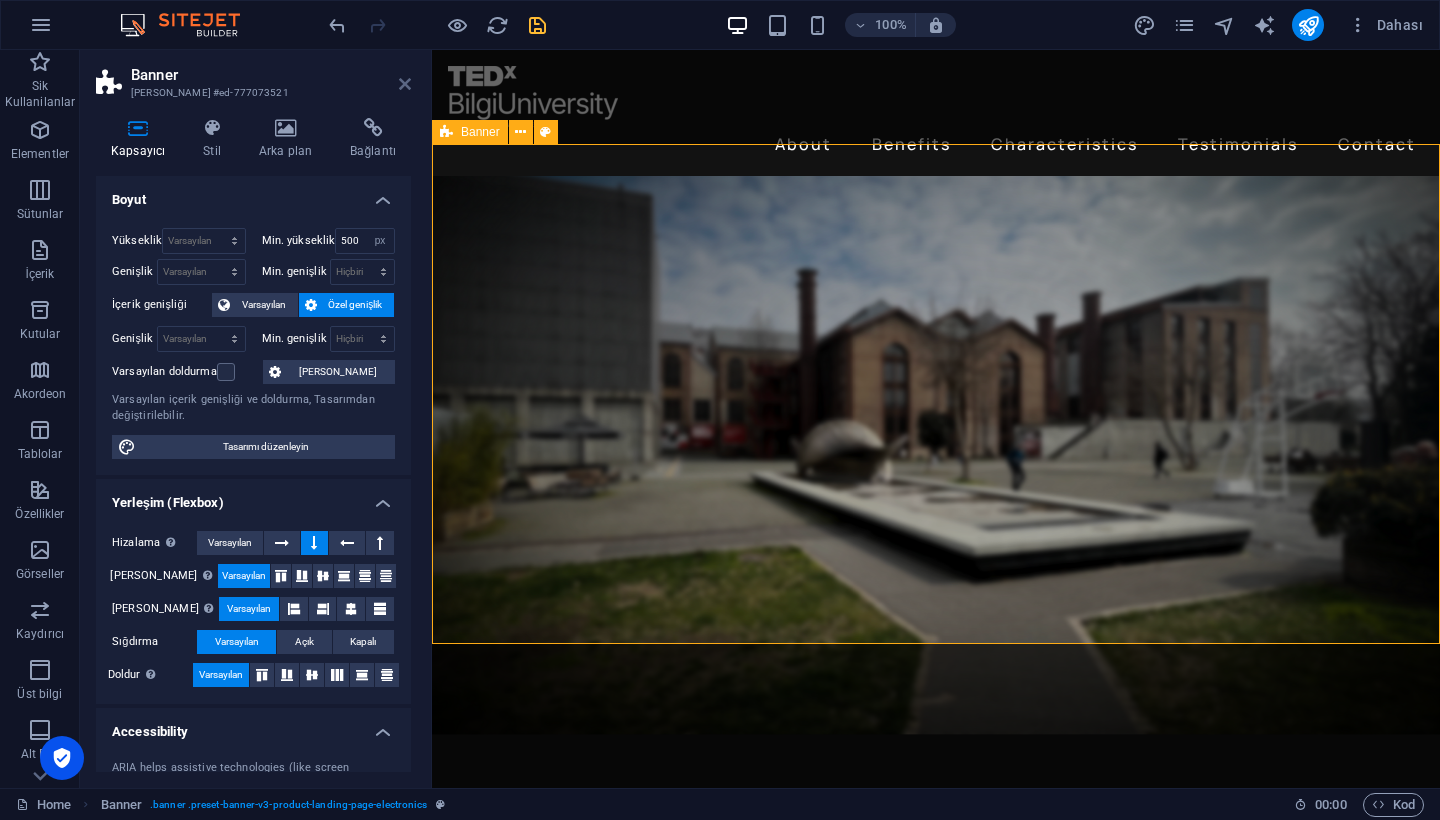click at bounding box center [405, 84] 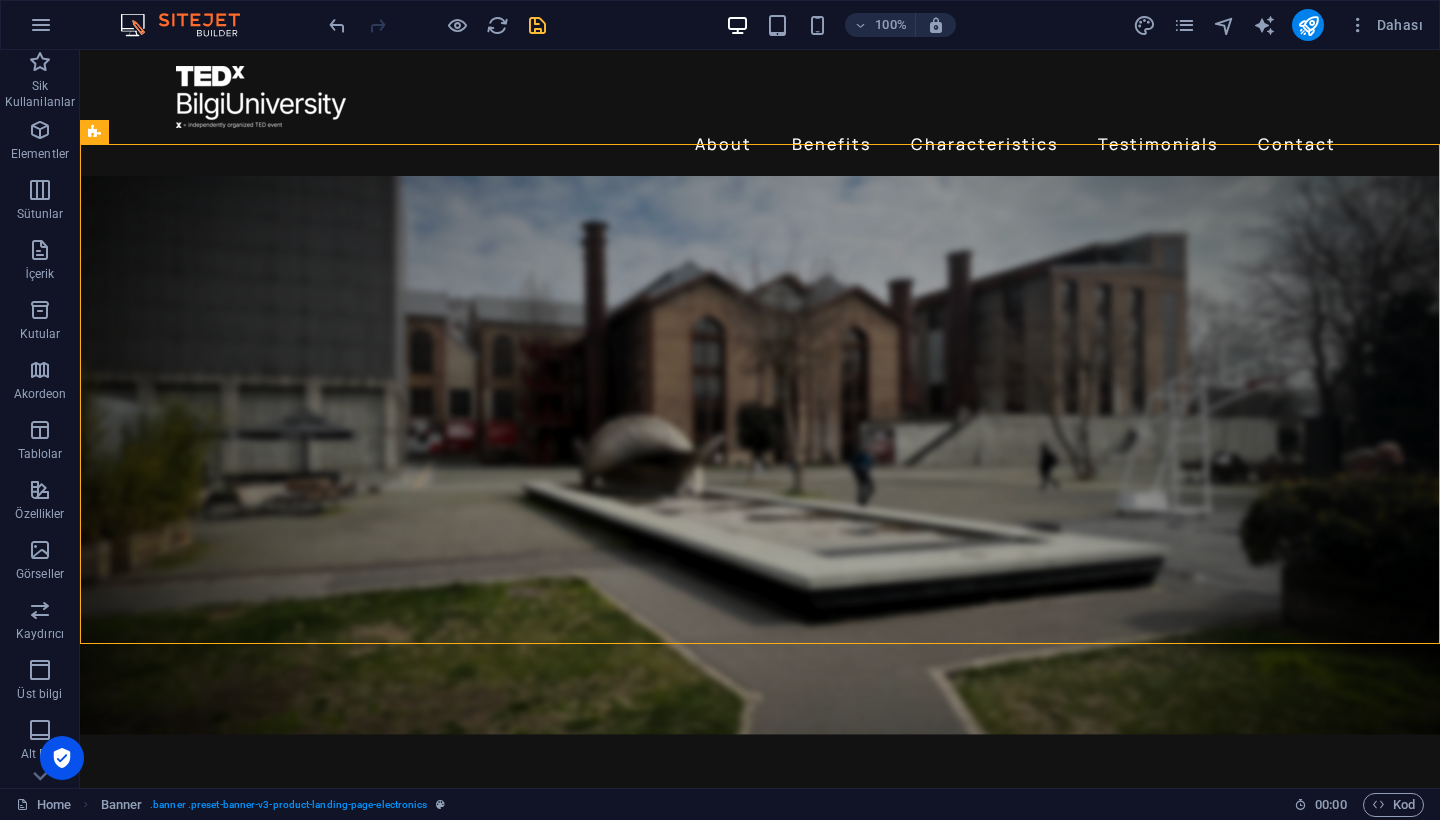 click at bounding box center [537, 25] 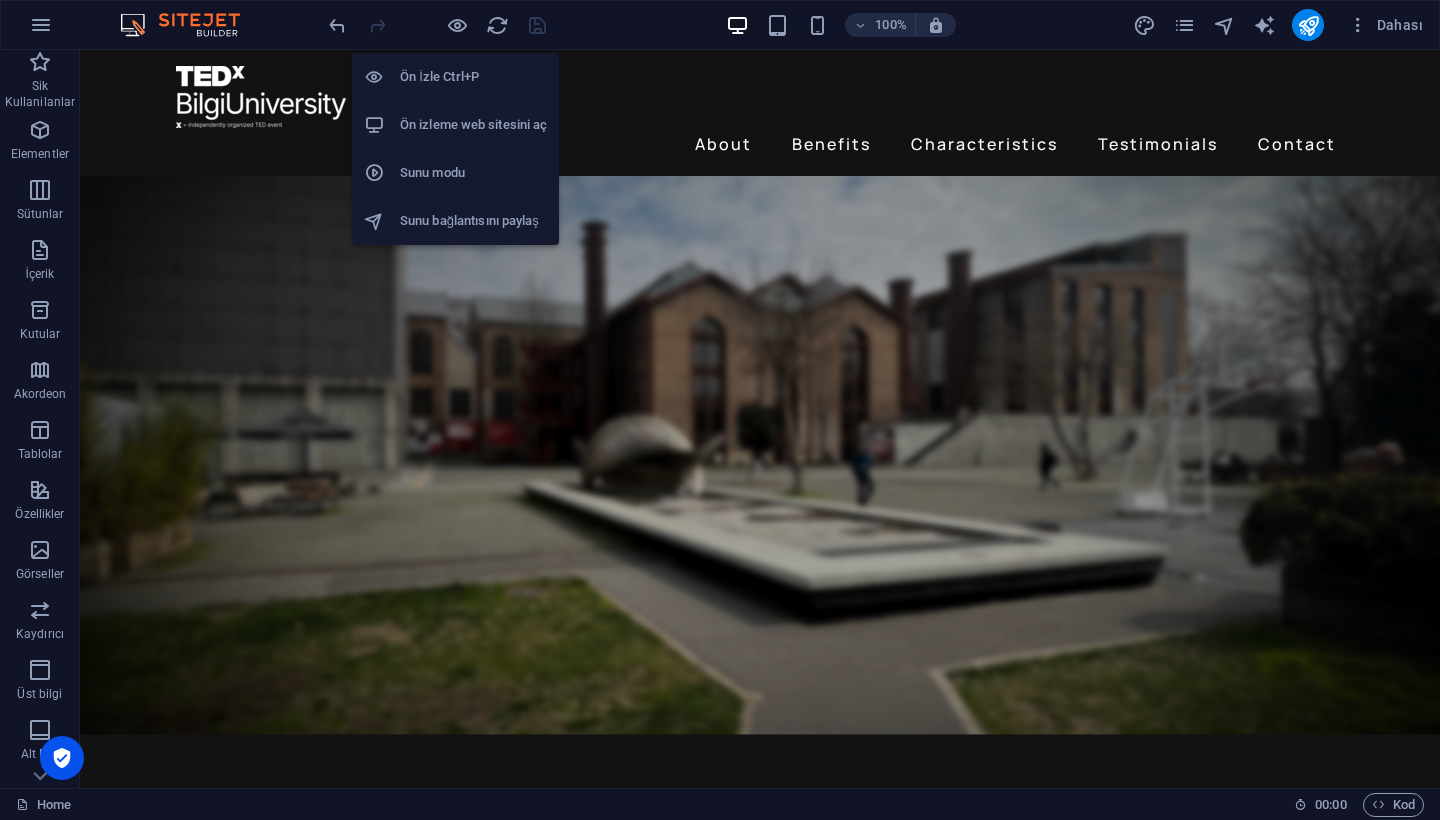 click on "Ön izleme web sitesini aç" at bounding box center [473, 125] 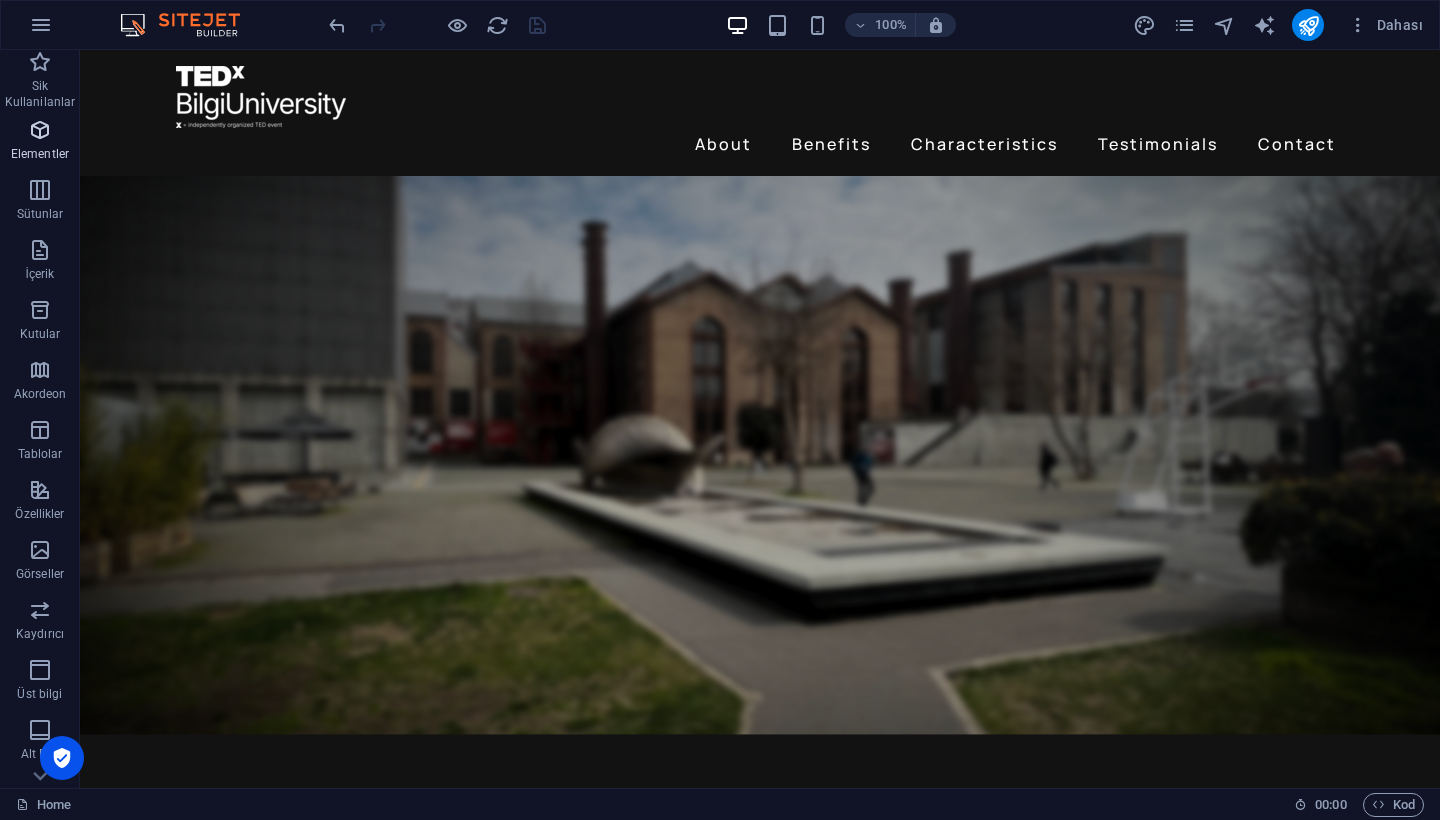 click at bounding box center [40, 130] 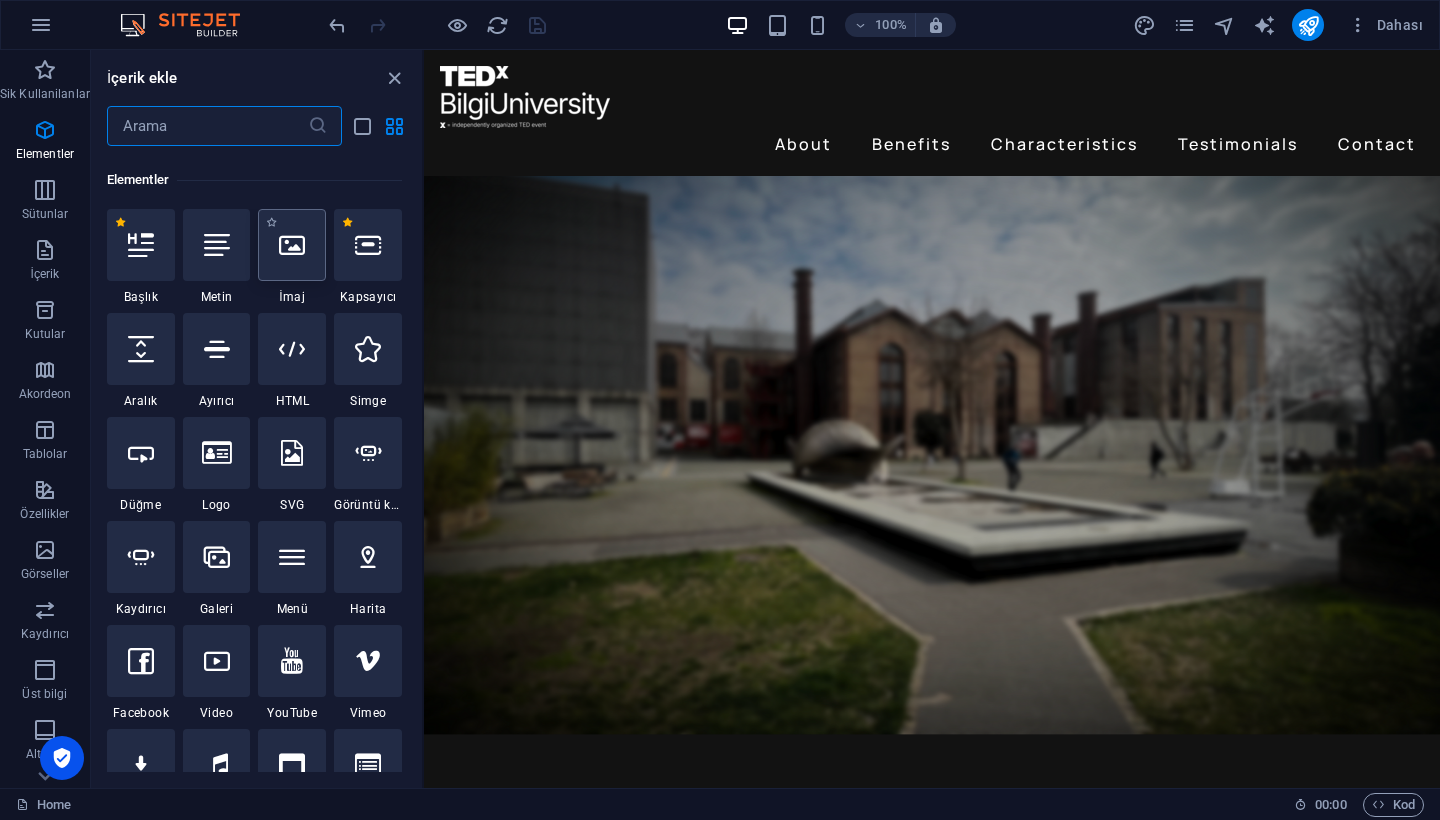 scroll, scrollTop: 213, scrollLeft: 0, axis: vertical 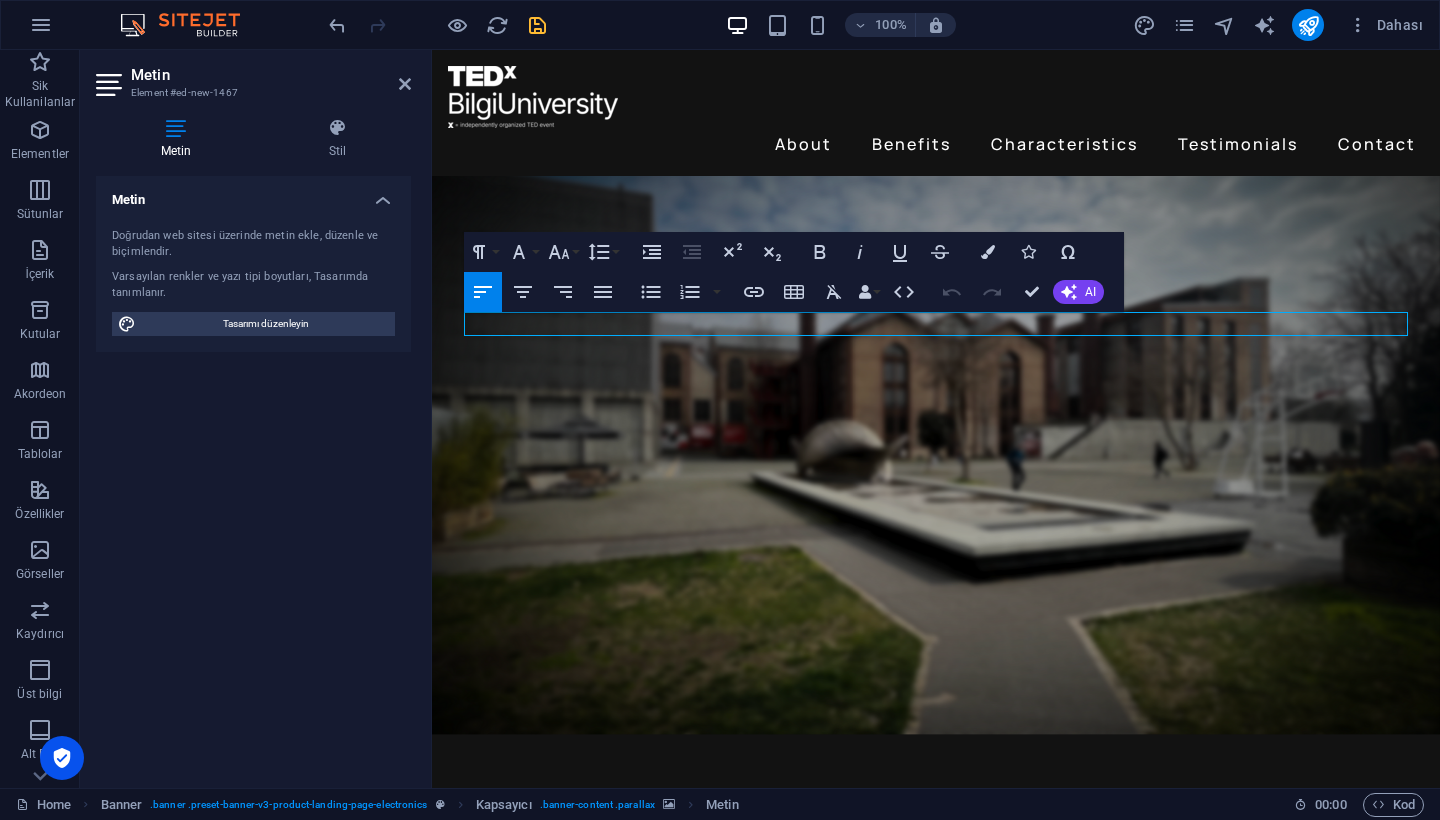 type 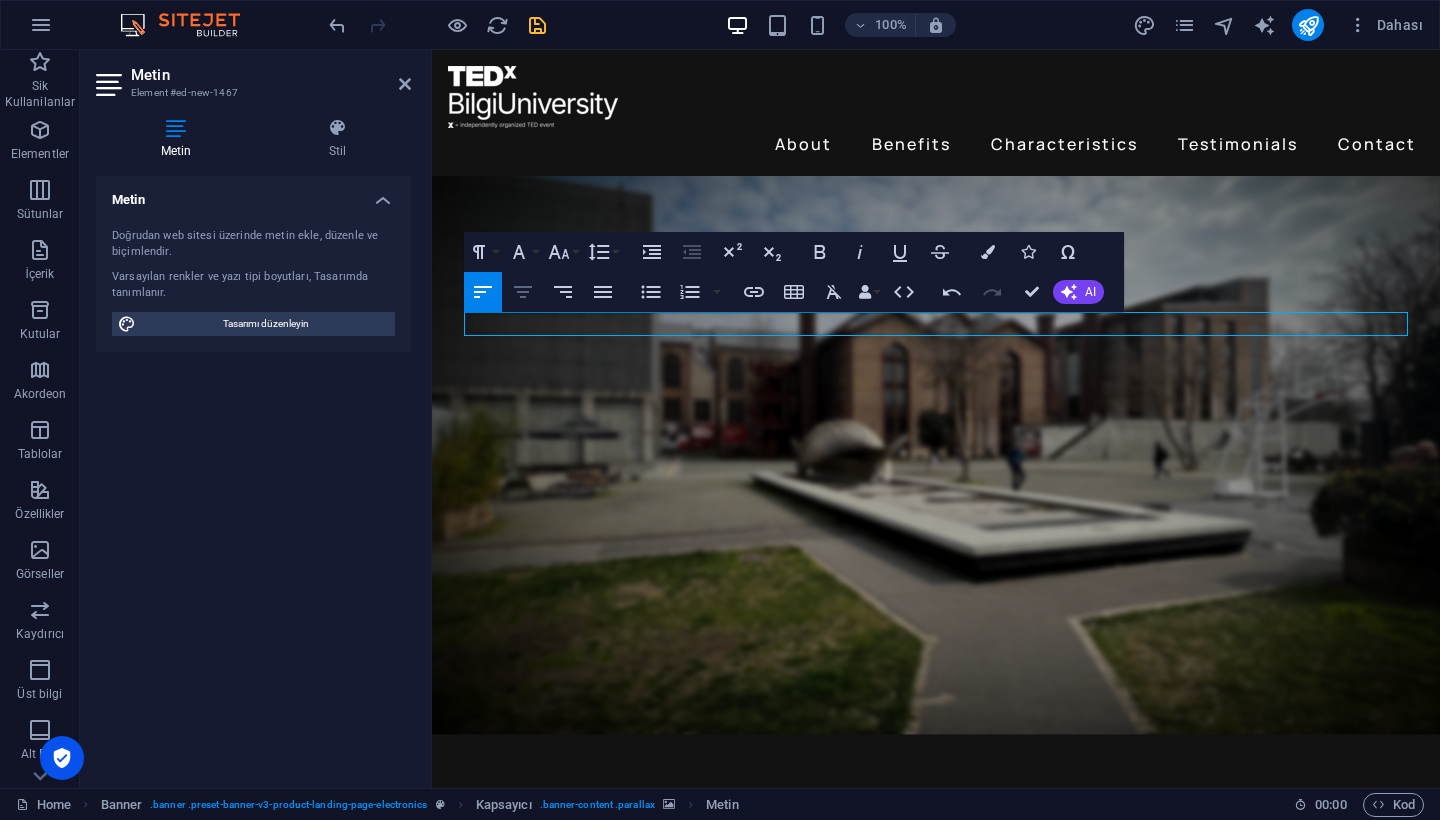 click 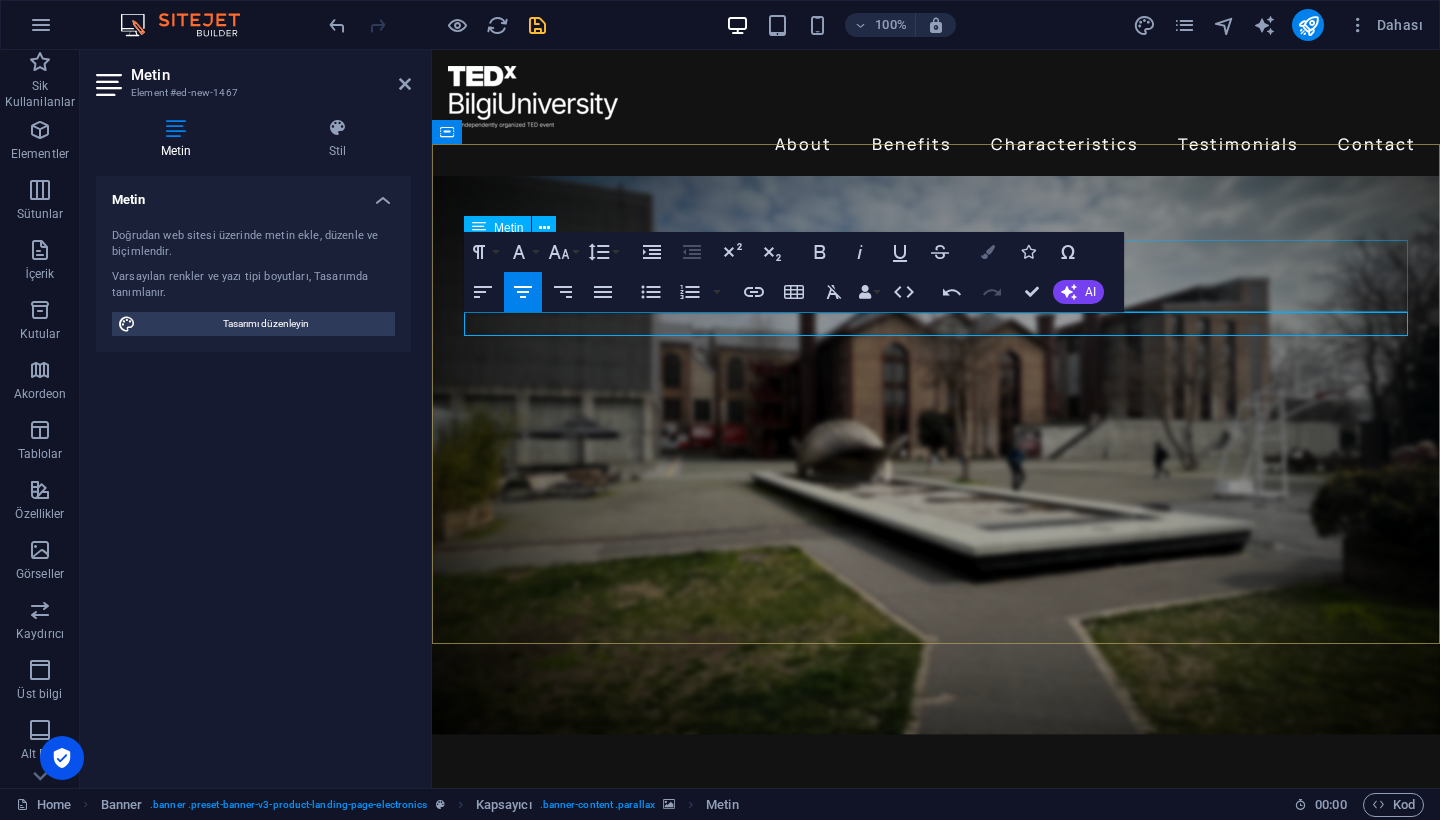 click at bounding box center (988, 252) 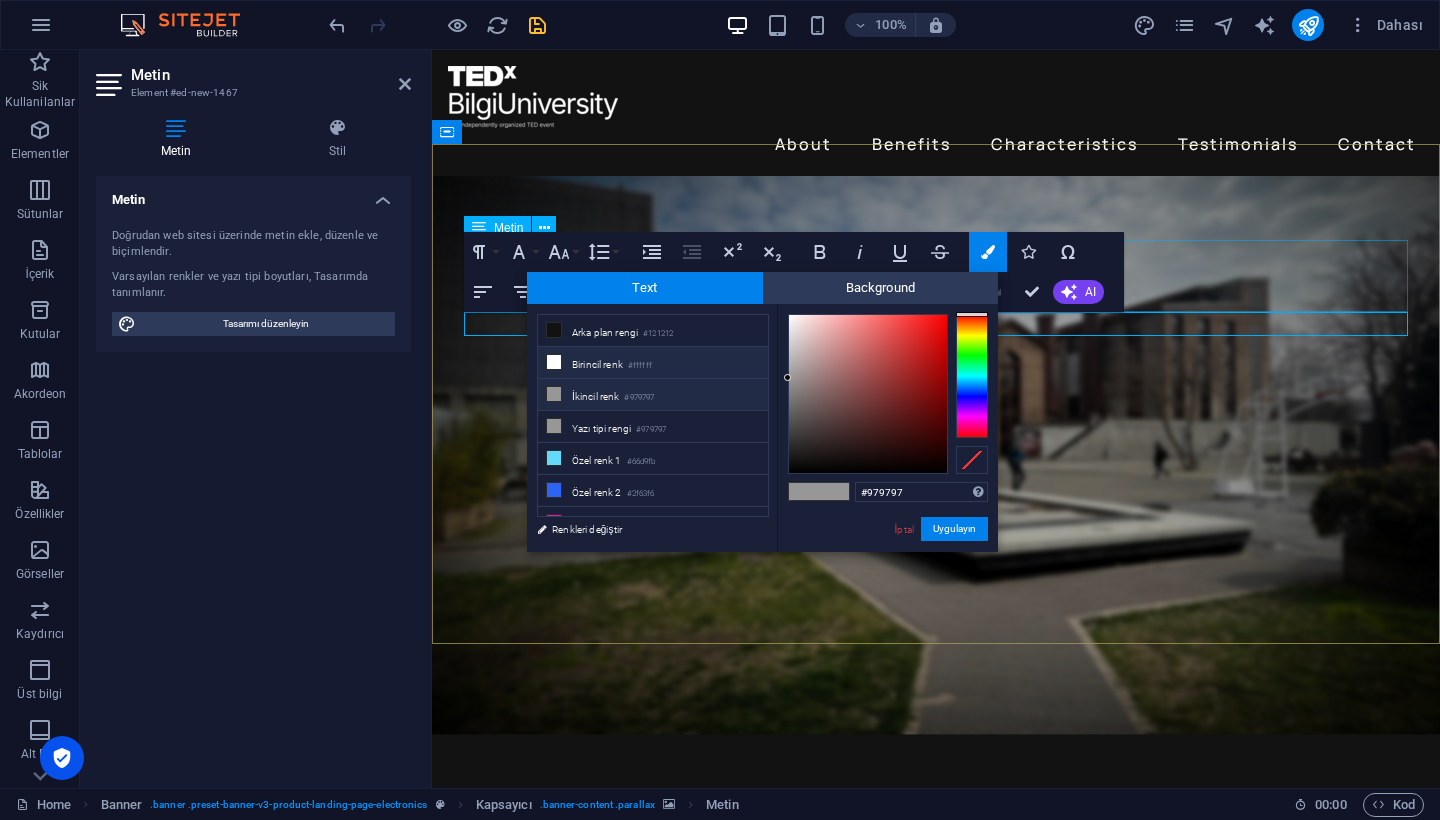 click at bounding box center (554, 362) 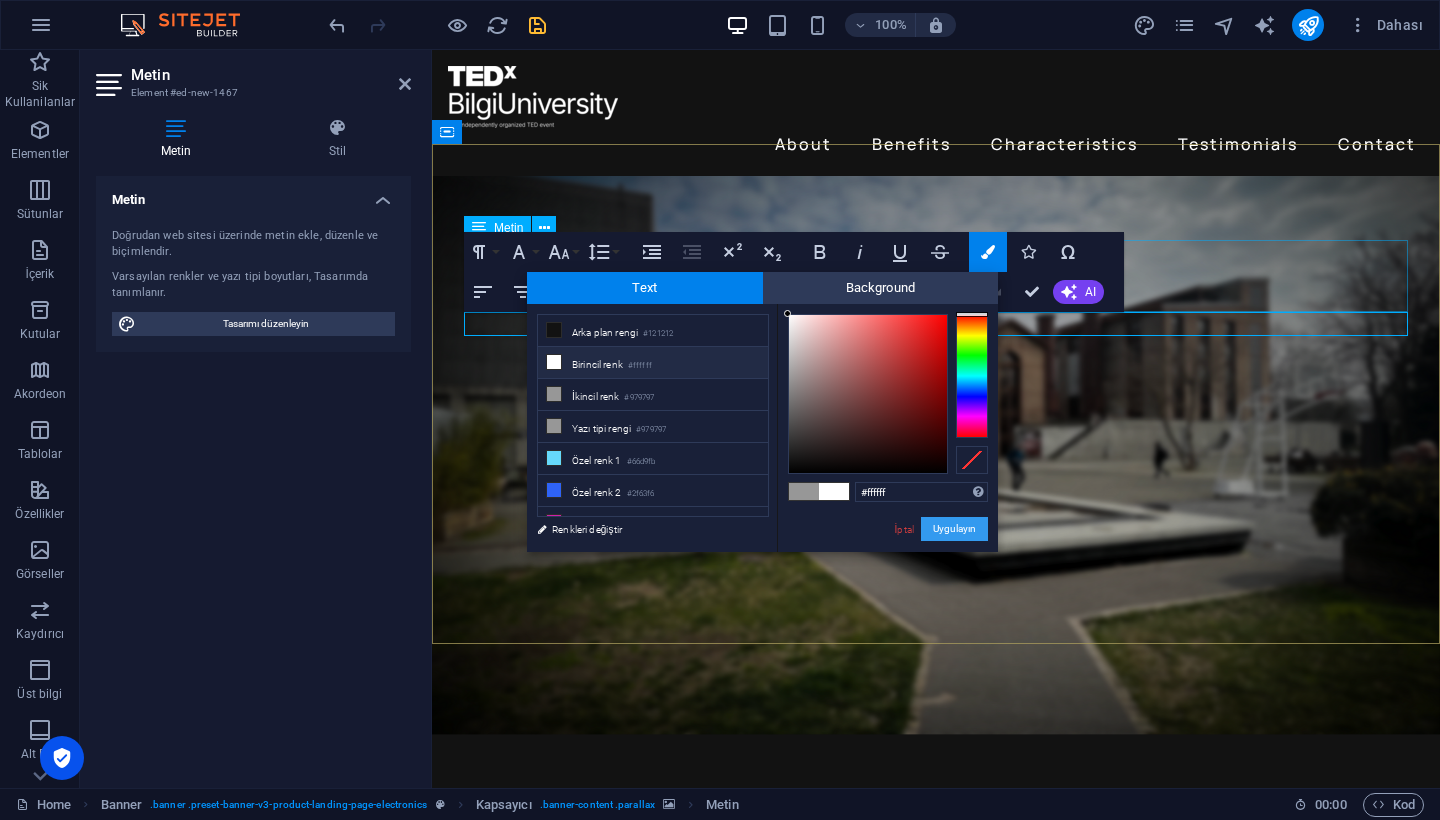 click on "Uygulayın" at bounding box center [954, 529] 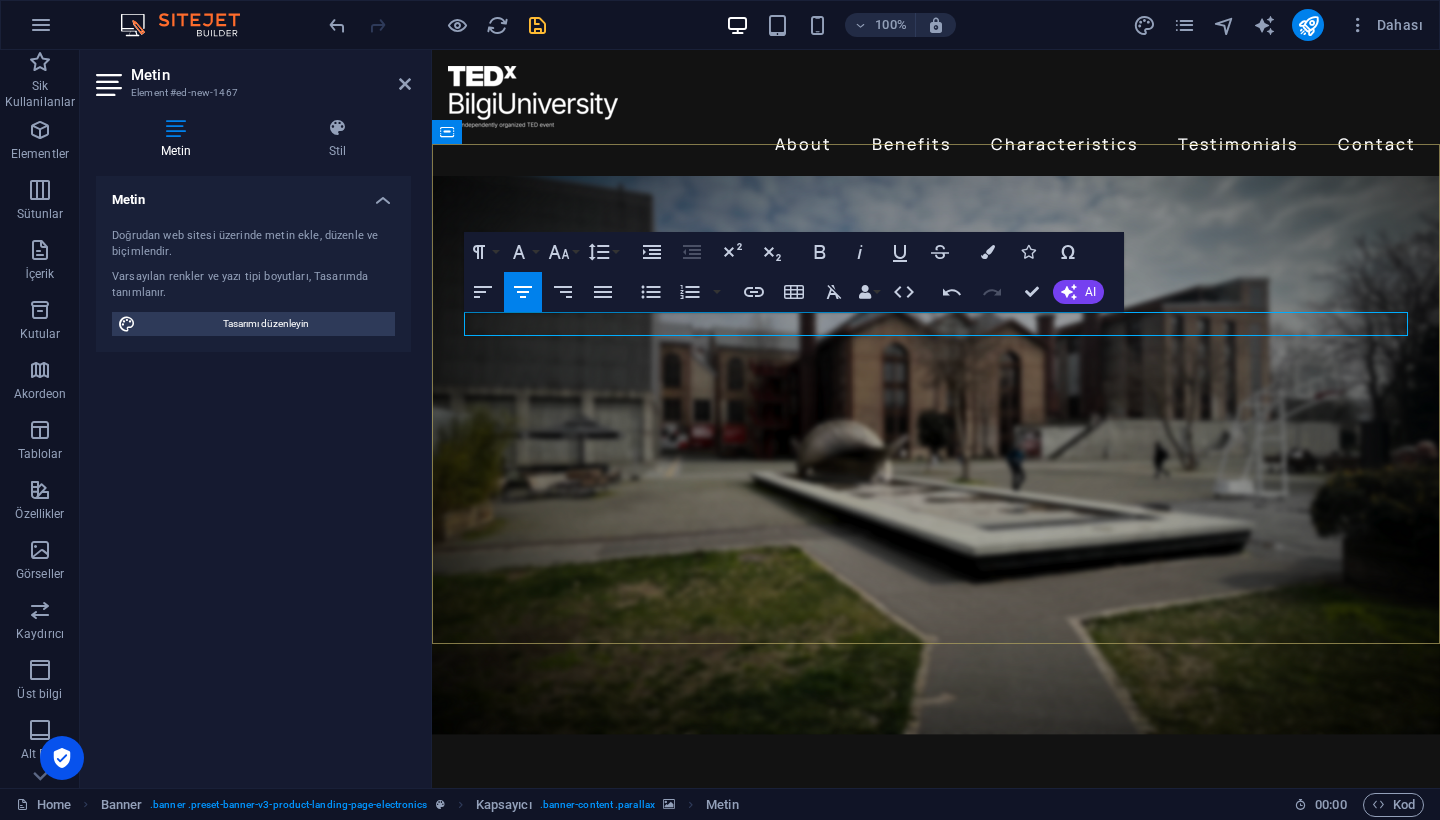 click on "Bir fikir yeter. Bir tepki değiştirir. 7 Şubat 2026'da TEDxBilgiUniversity sahnesindeyiz.​ ​" at bounding box center [936, 952] 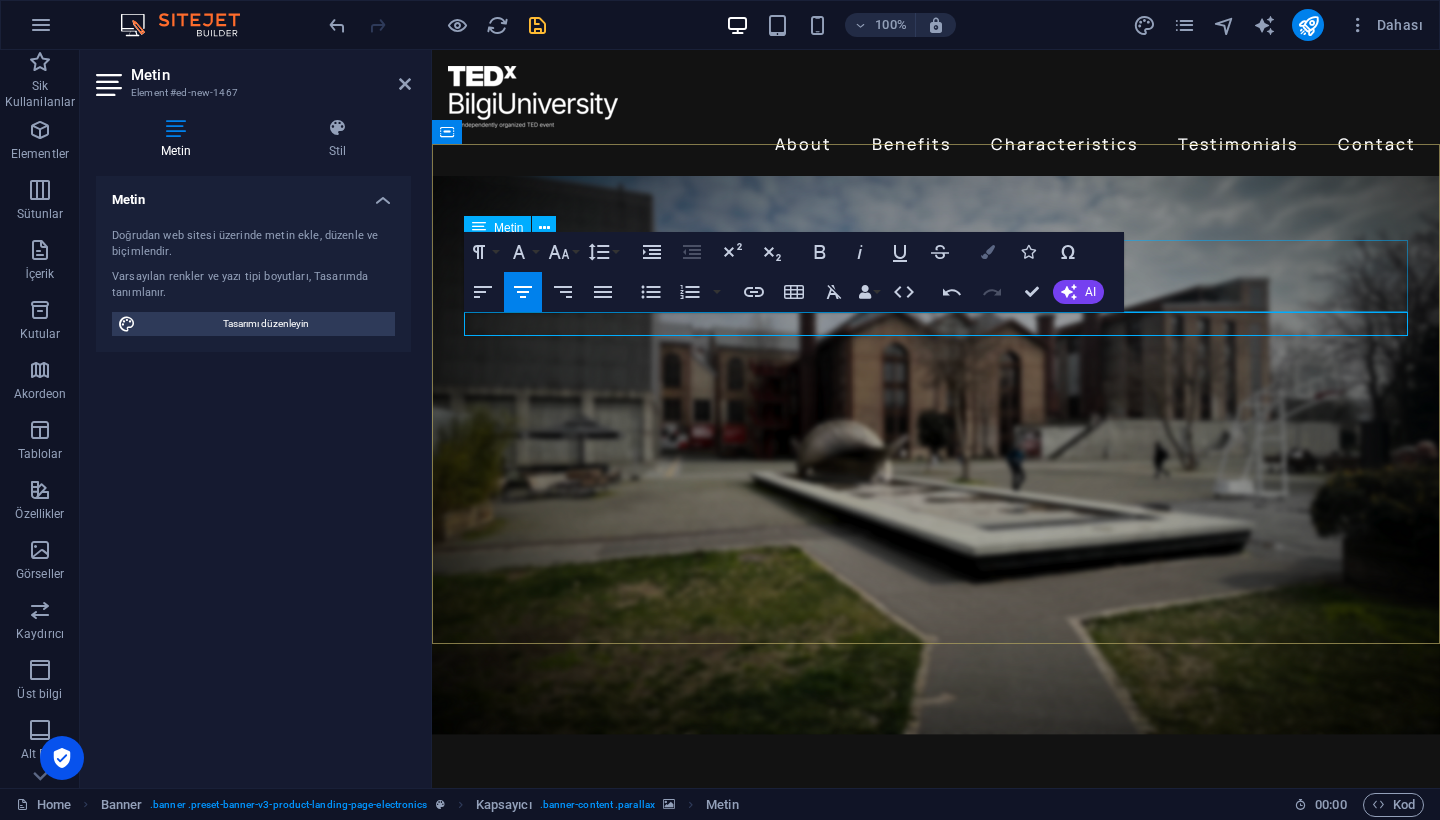 click on "Colors" at bounding box center (988, 252) 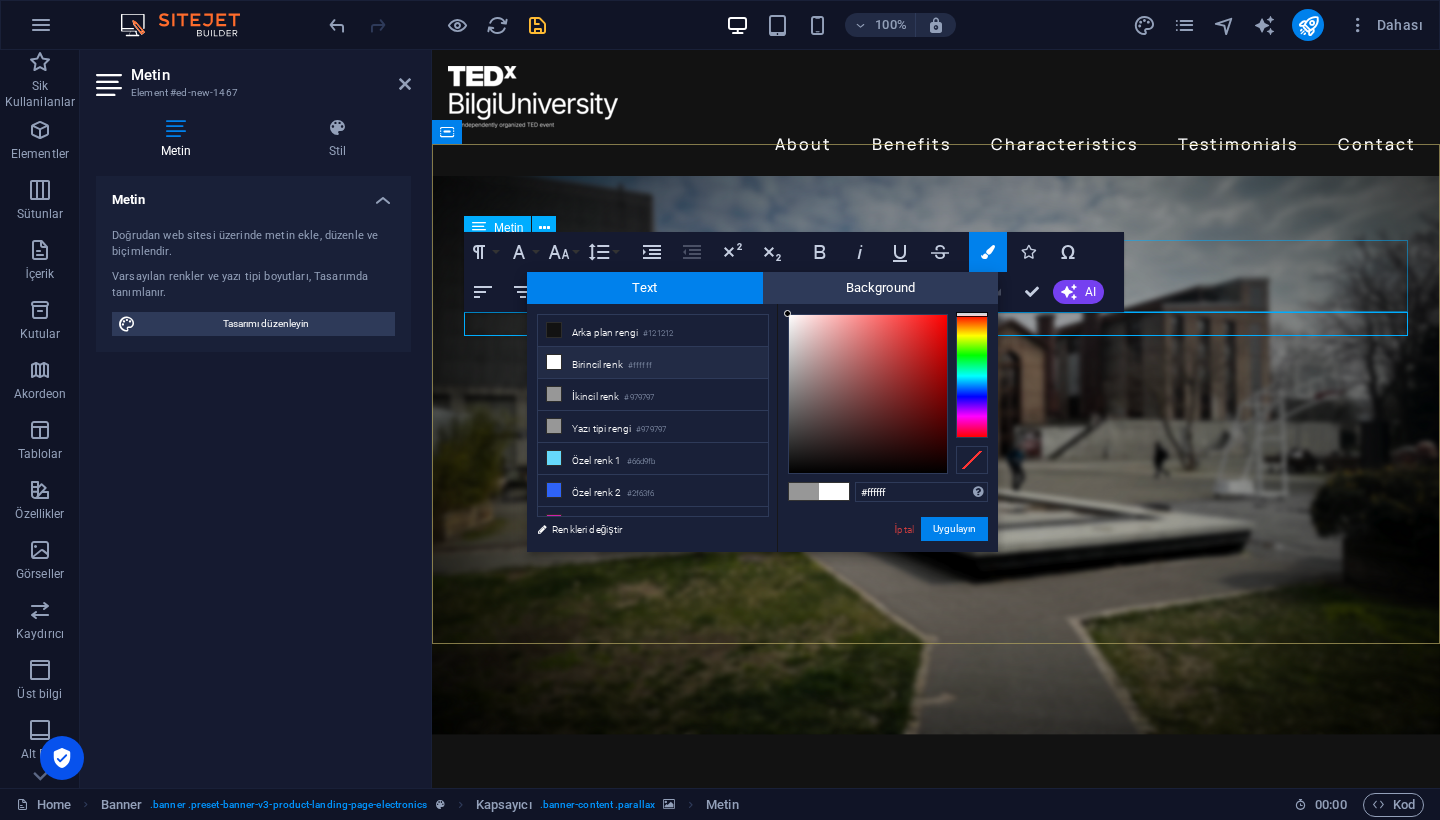 click on "Birincil renk
#ffffff" at bounding box center [653, 363] 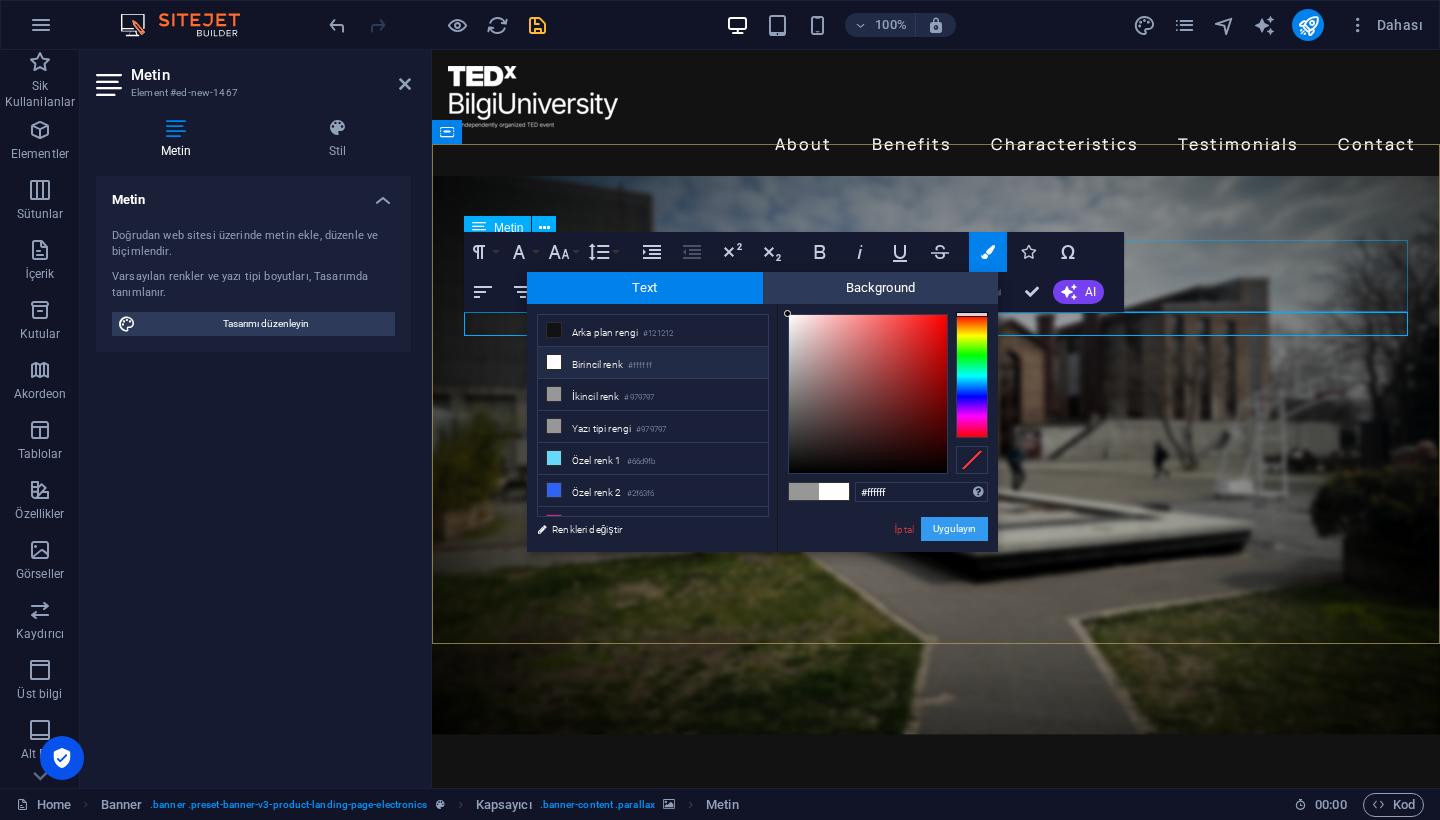 click on "Uygulayın" at bounding box center [954, 529] 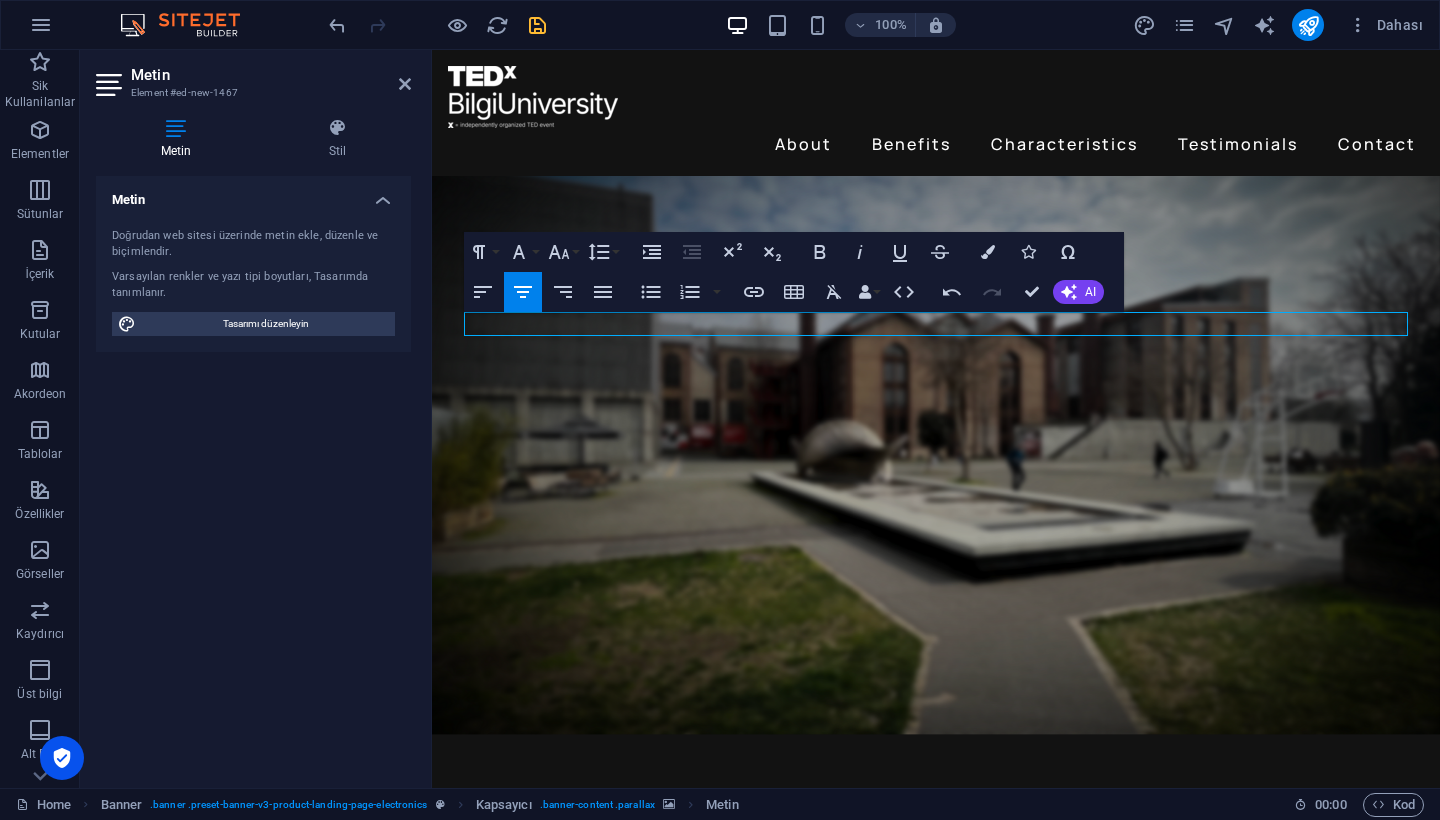 click at bounding box center (936, 436) 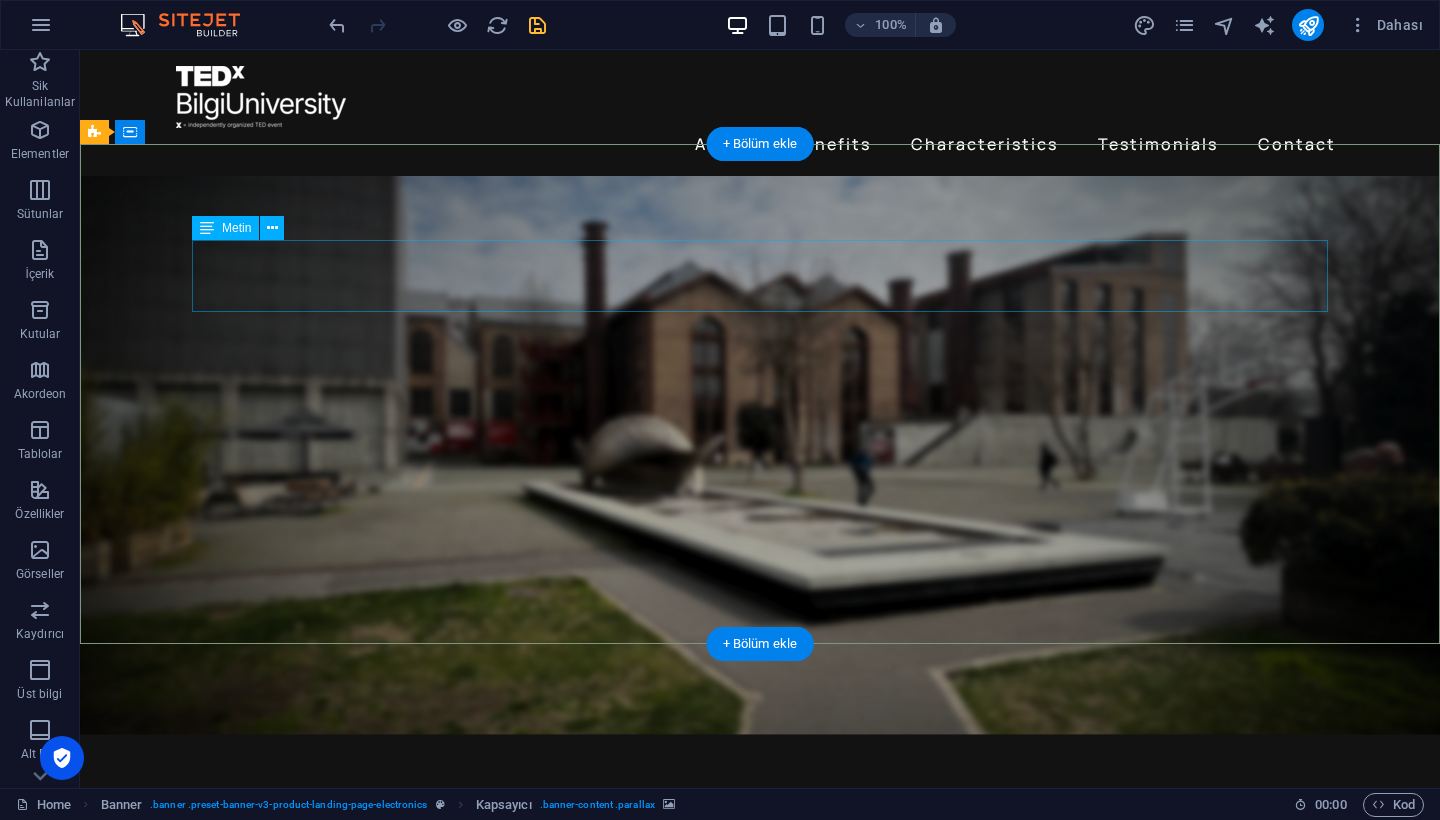 click on "Düşün. Tepki Ver. Dönüştür." at bounding box center [760, 904] 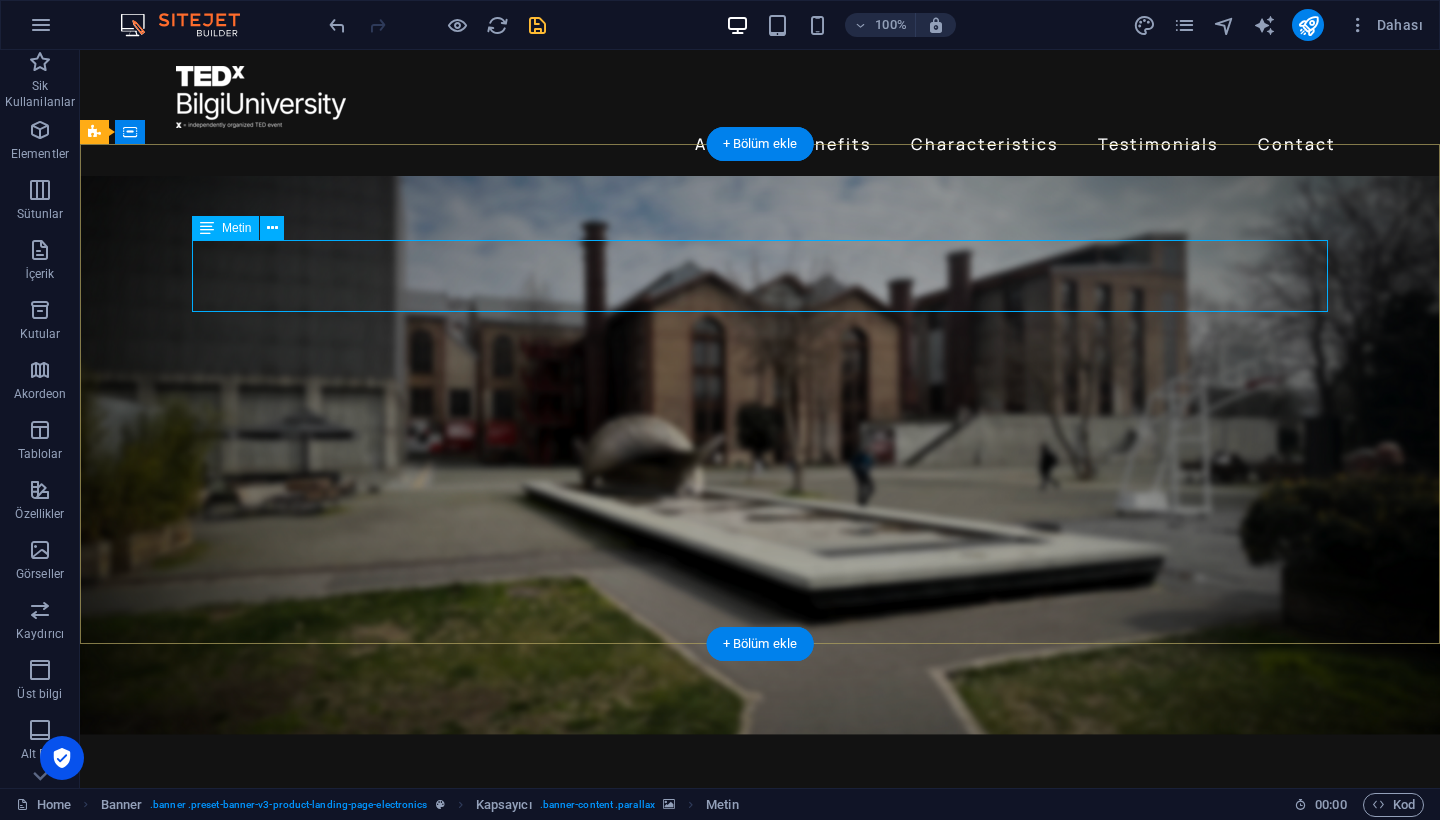 click on "Metin" at bounding box center (225, 228) 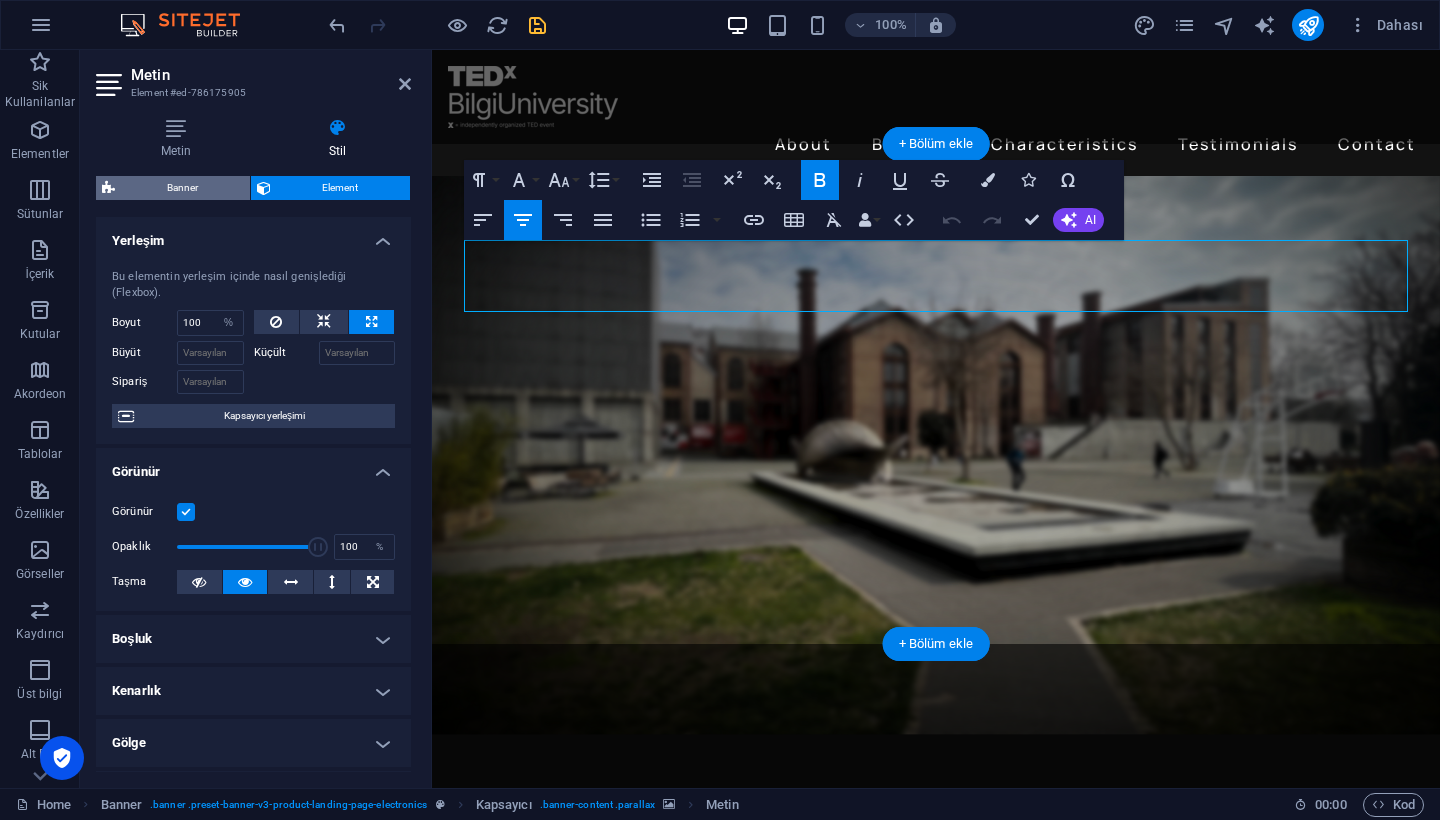click on "Banner" at bounding box center (182, 188) 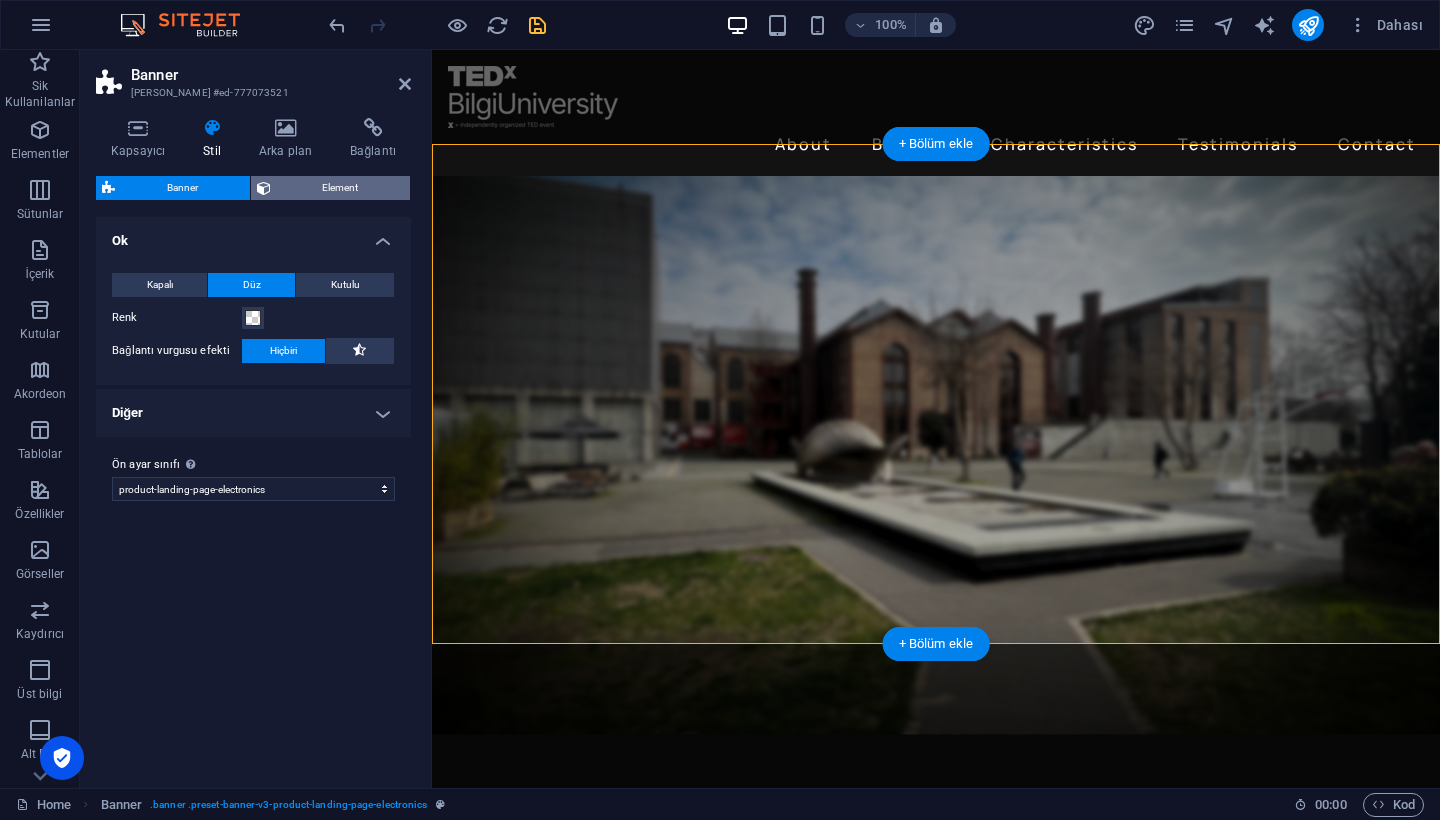 click on "Element" at bounding box center (341, 188) 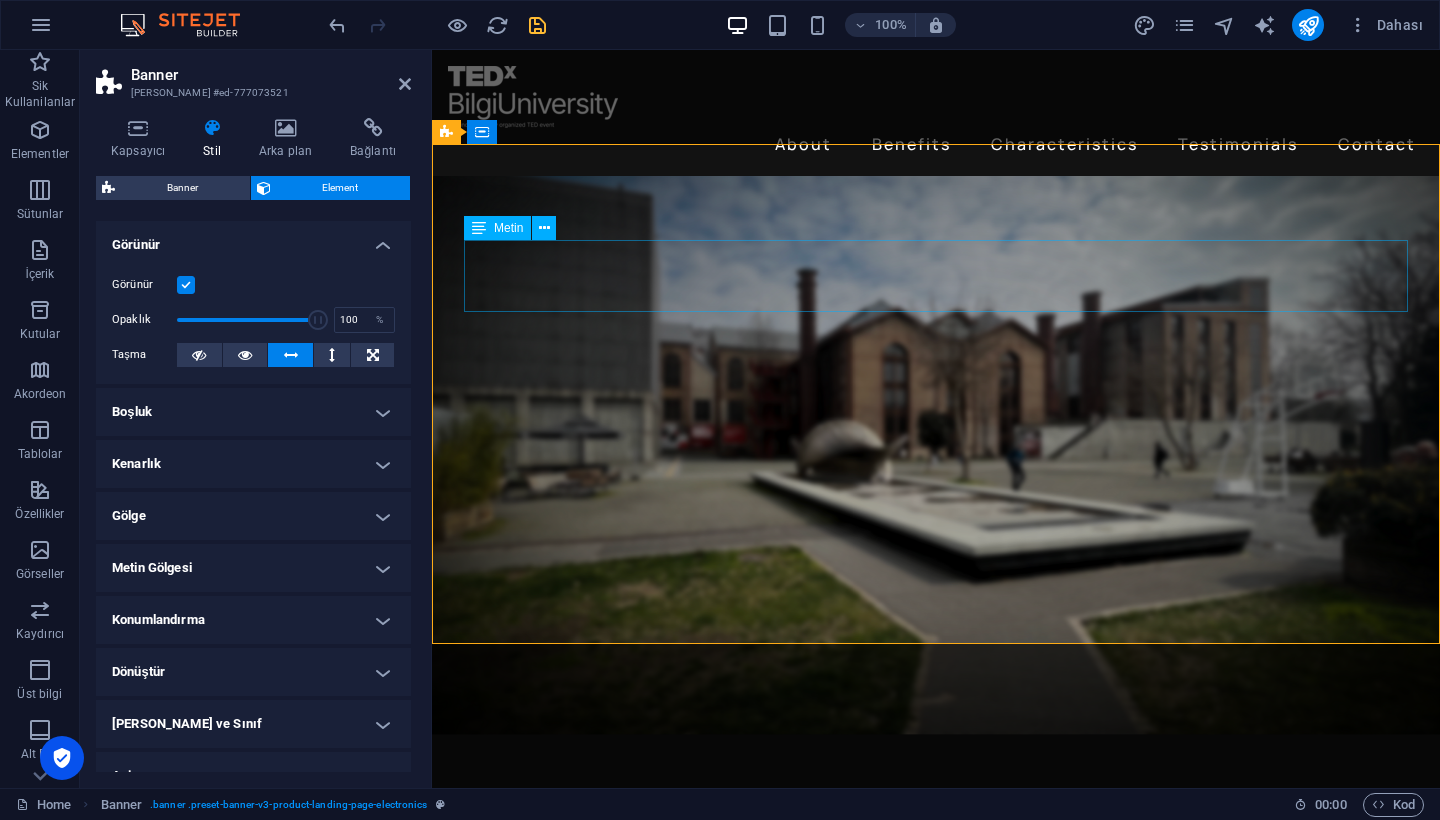 click on "Düşün. Tepki Ver. Dönüştür." at bounding box center (936, 904) 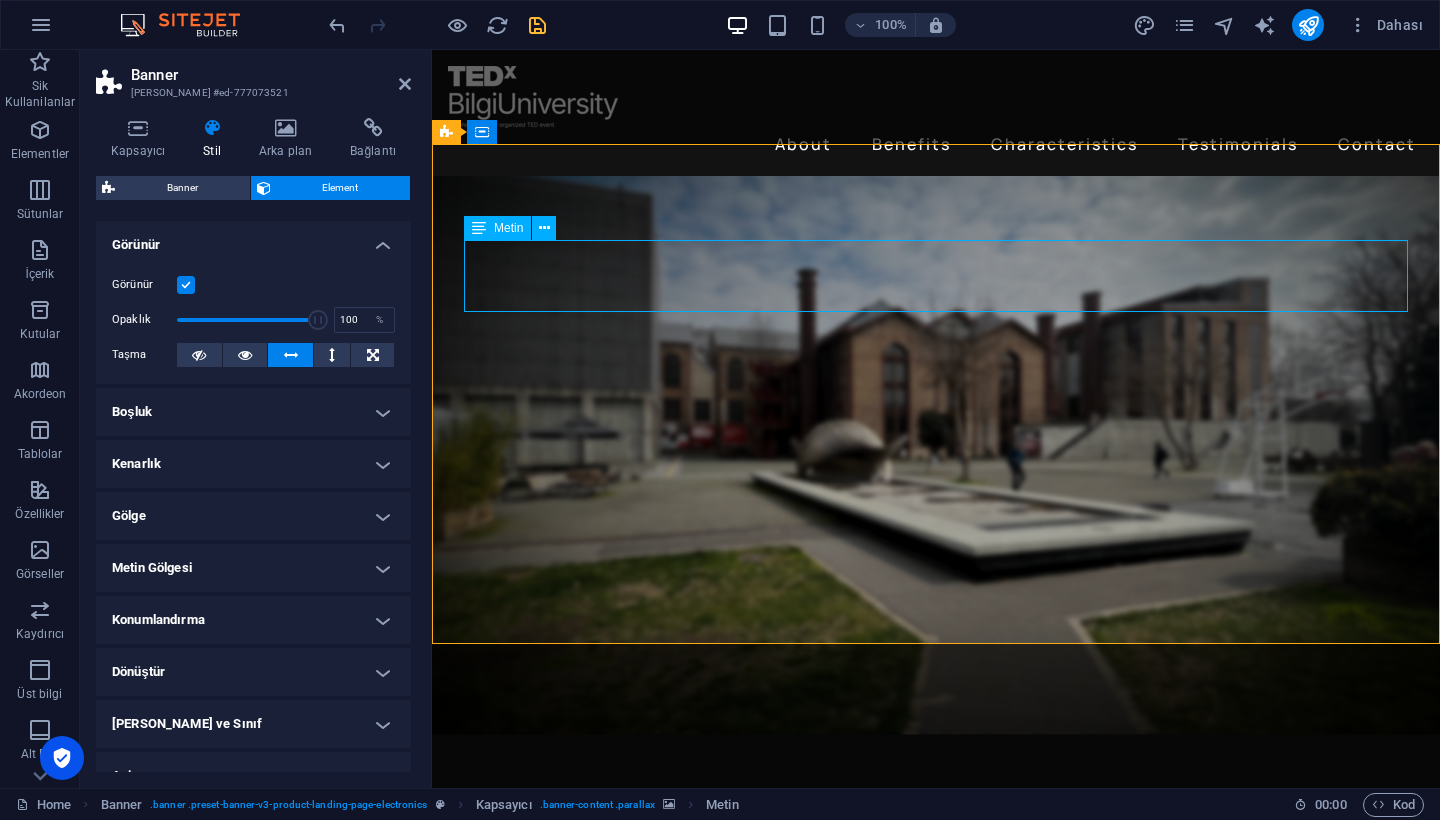 click on "Metin" at bounding box center (508, 228) 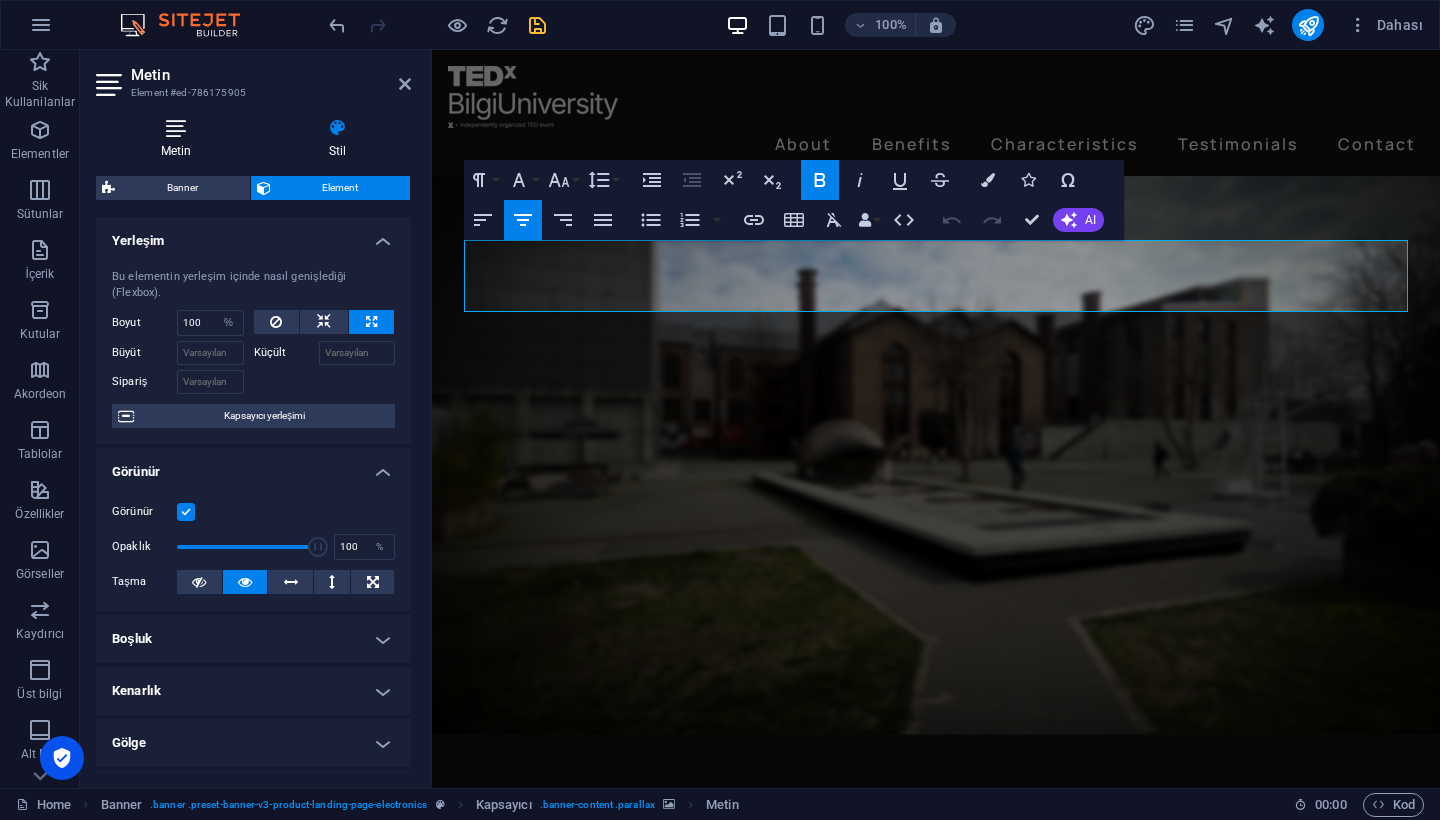 click on "Metin" at bounding box center (180, 139) 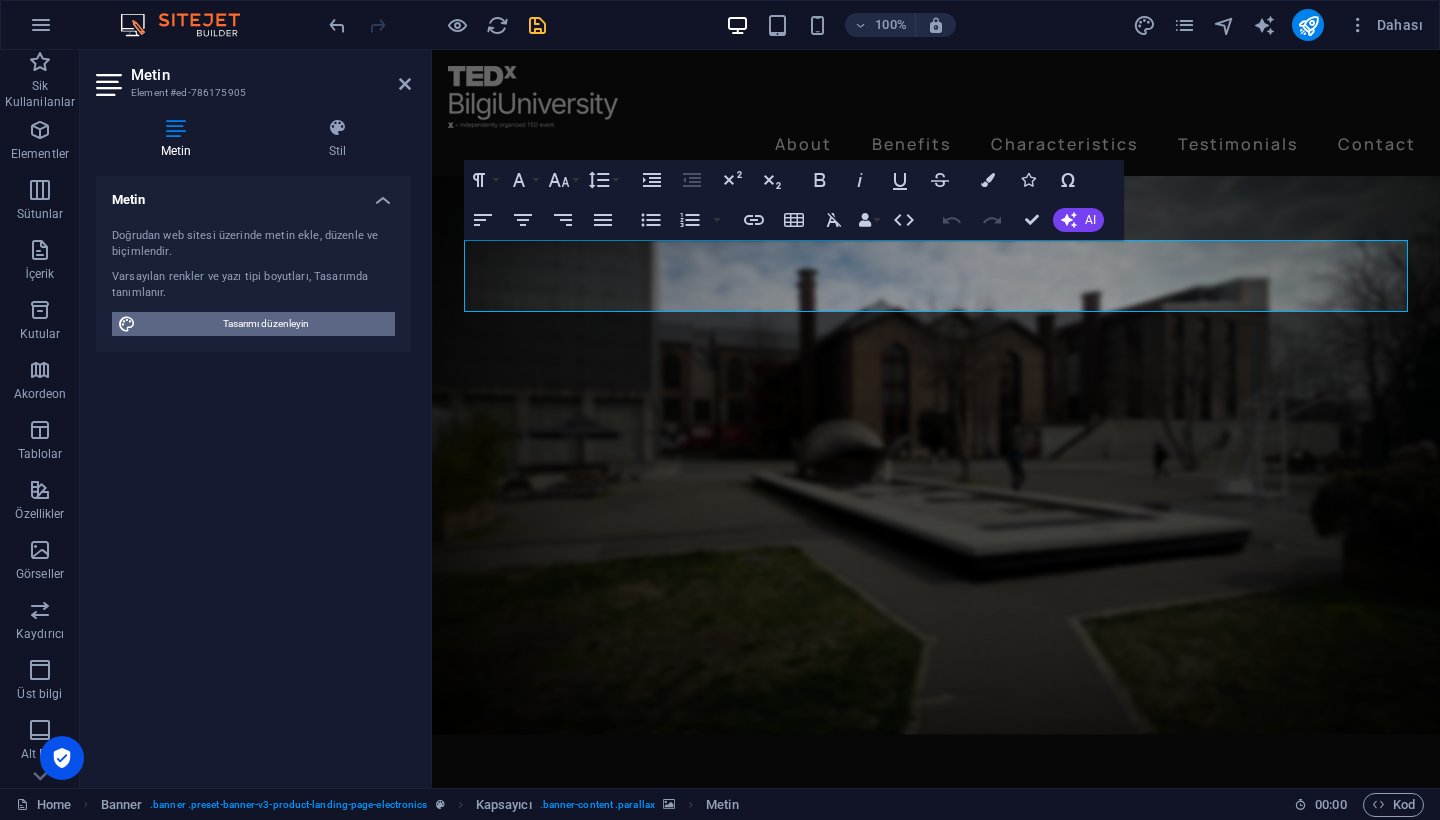 click on "Tasarımı düzenleyin" at bounding box center (265, 324) 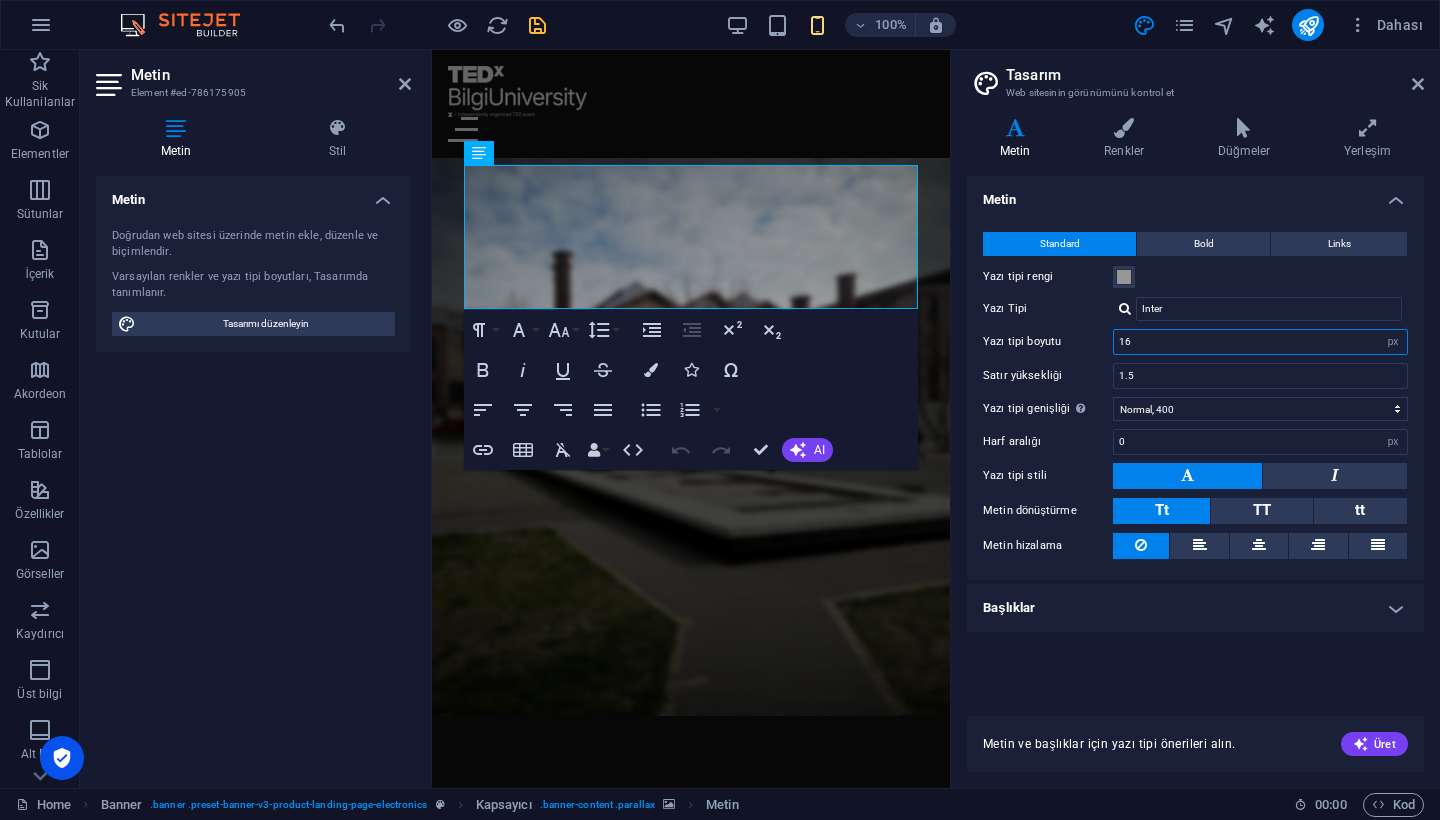 click on "16" at bounding box center (1260, 342) 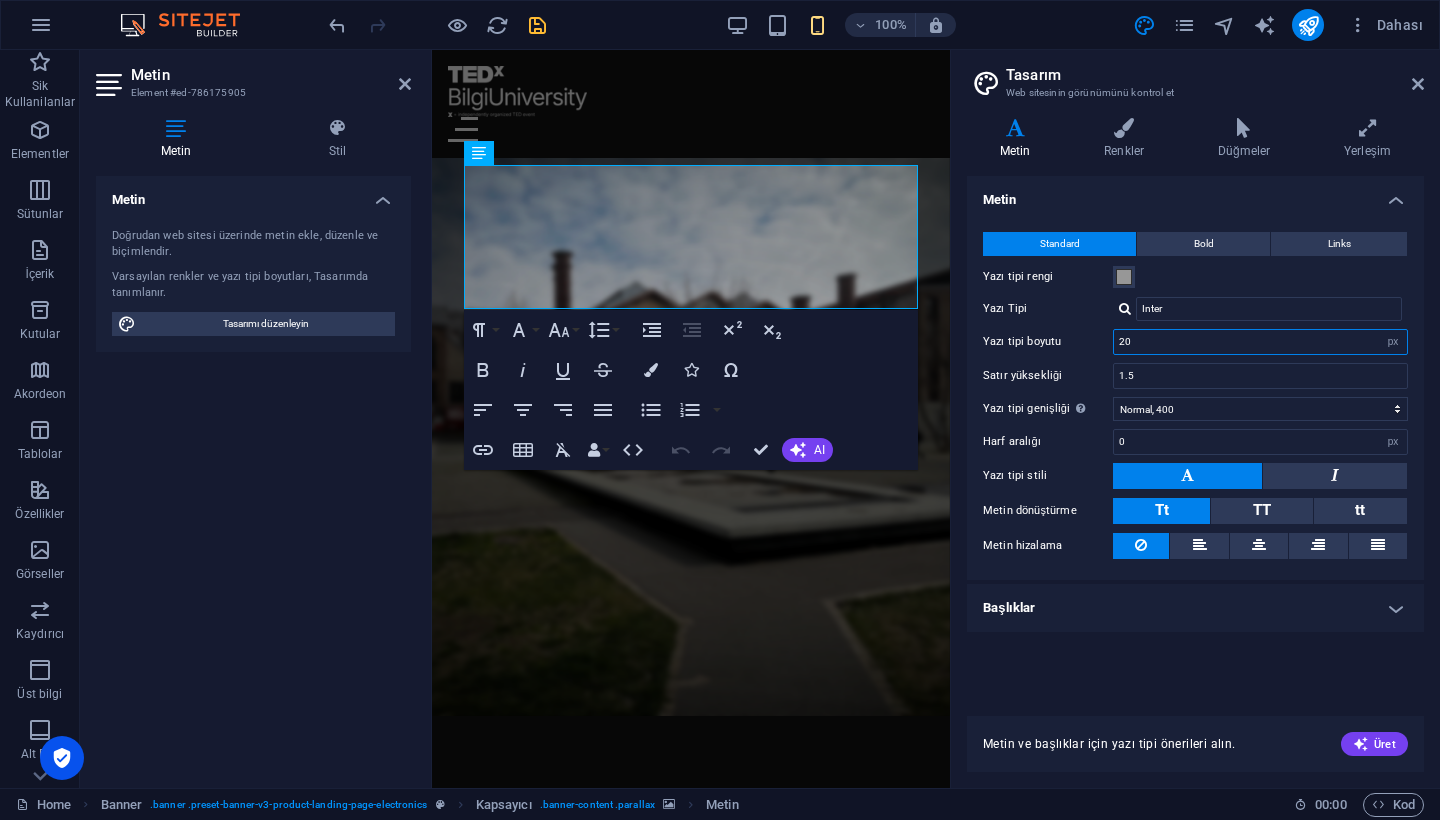 type on "20" 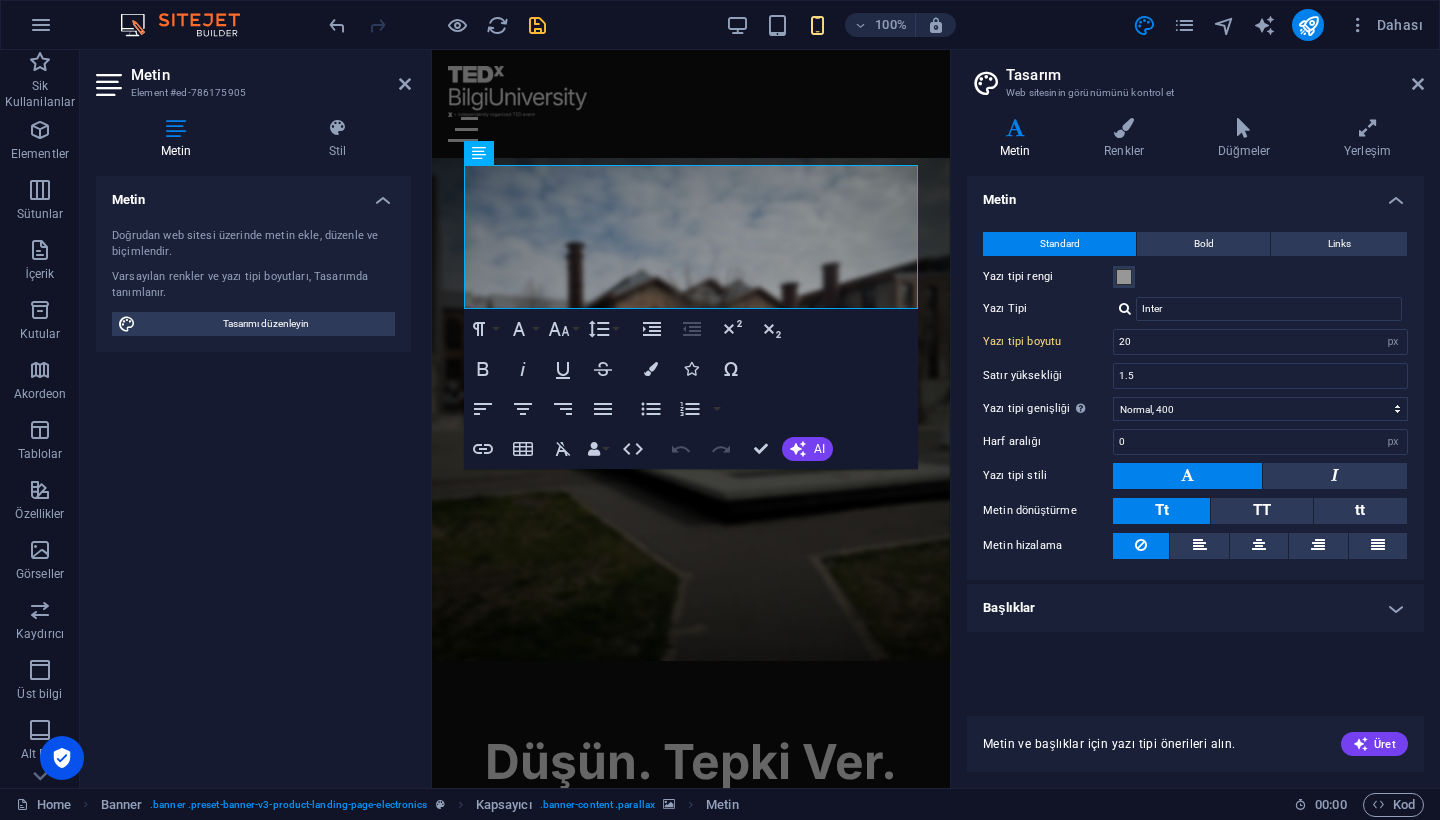 click on "Yazı tipi stili" at bounding box center [1048, 476] 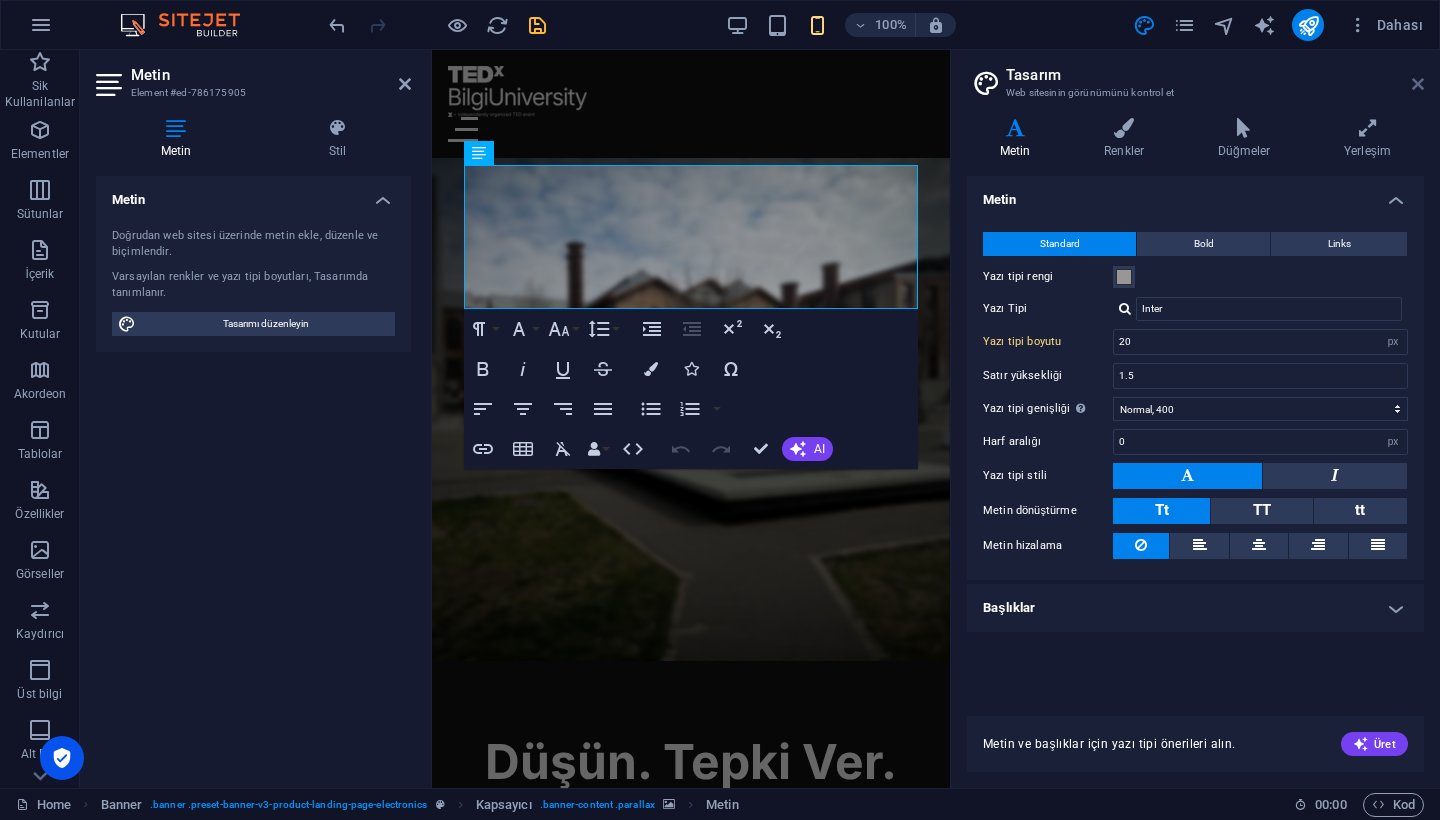 click at bounding box center [1418, 84] 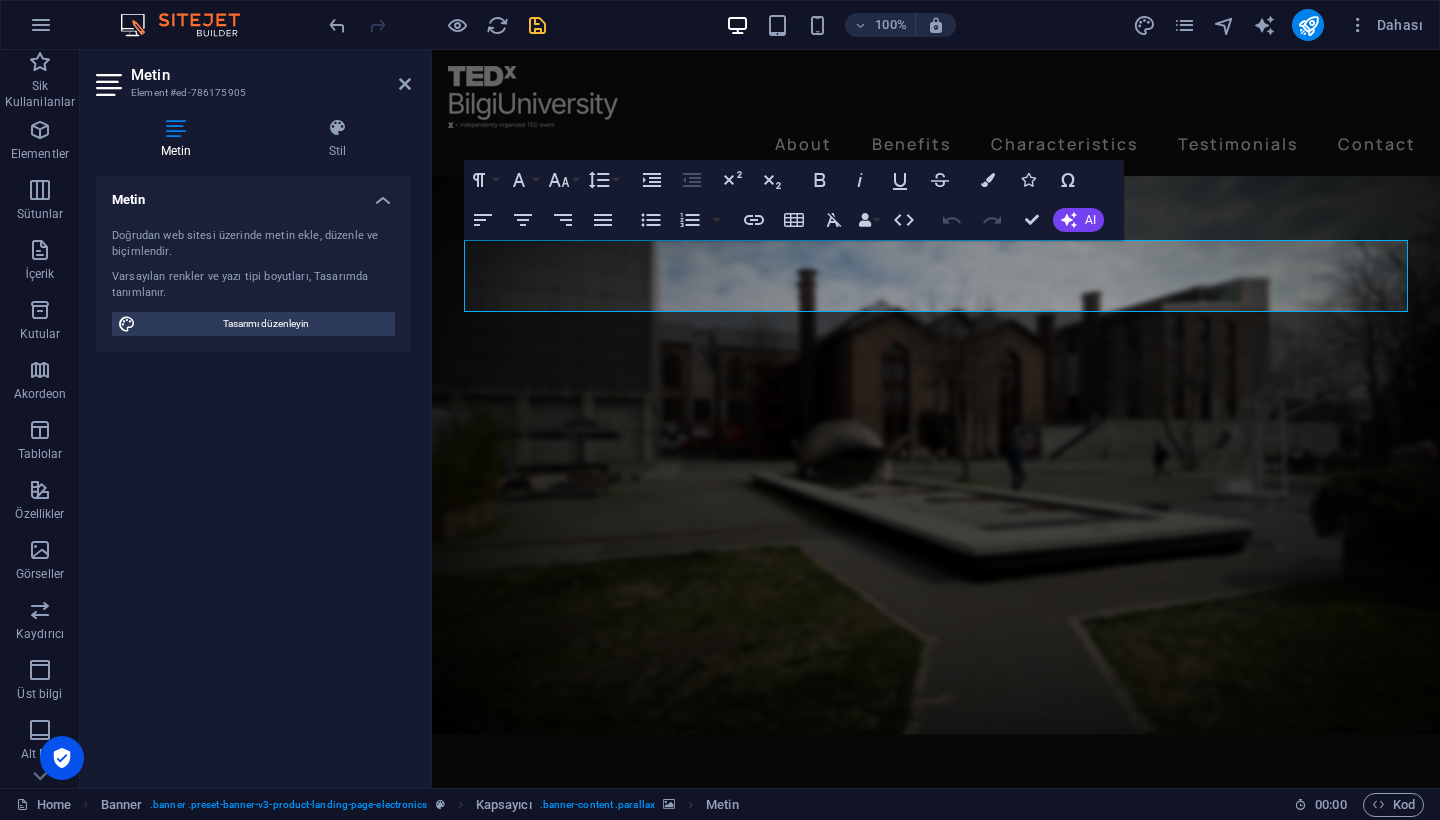 click at bounding box center (936, 436) 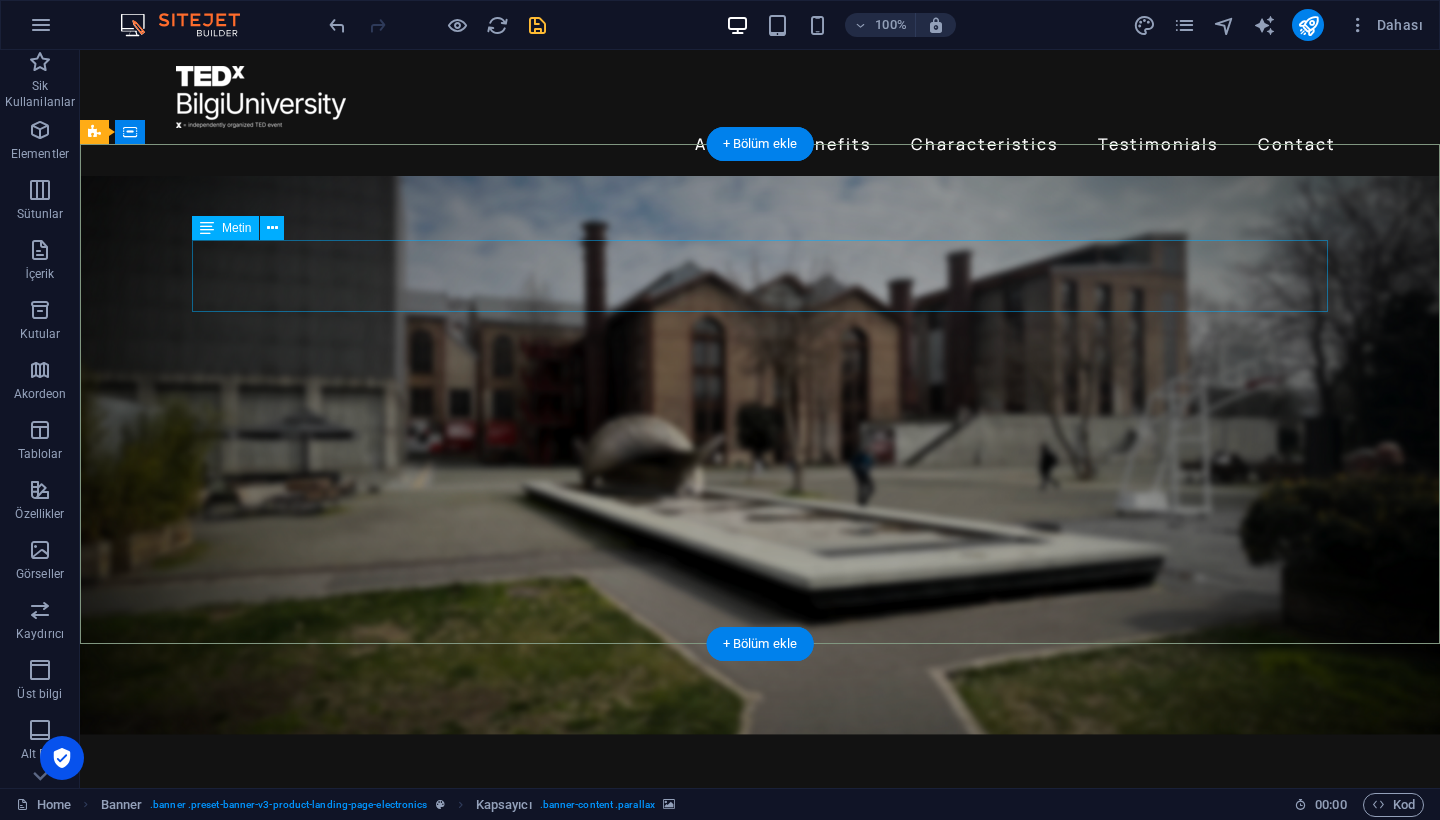 click on "Düşün. Tepki Ver. Dönüştür." at bounding box center (760, 904) 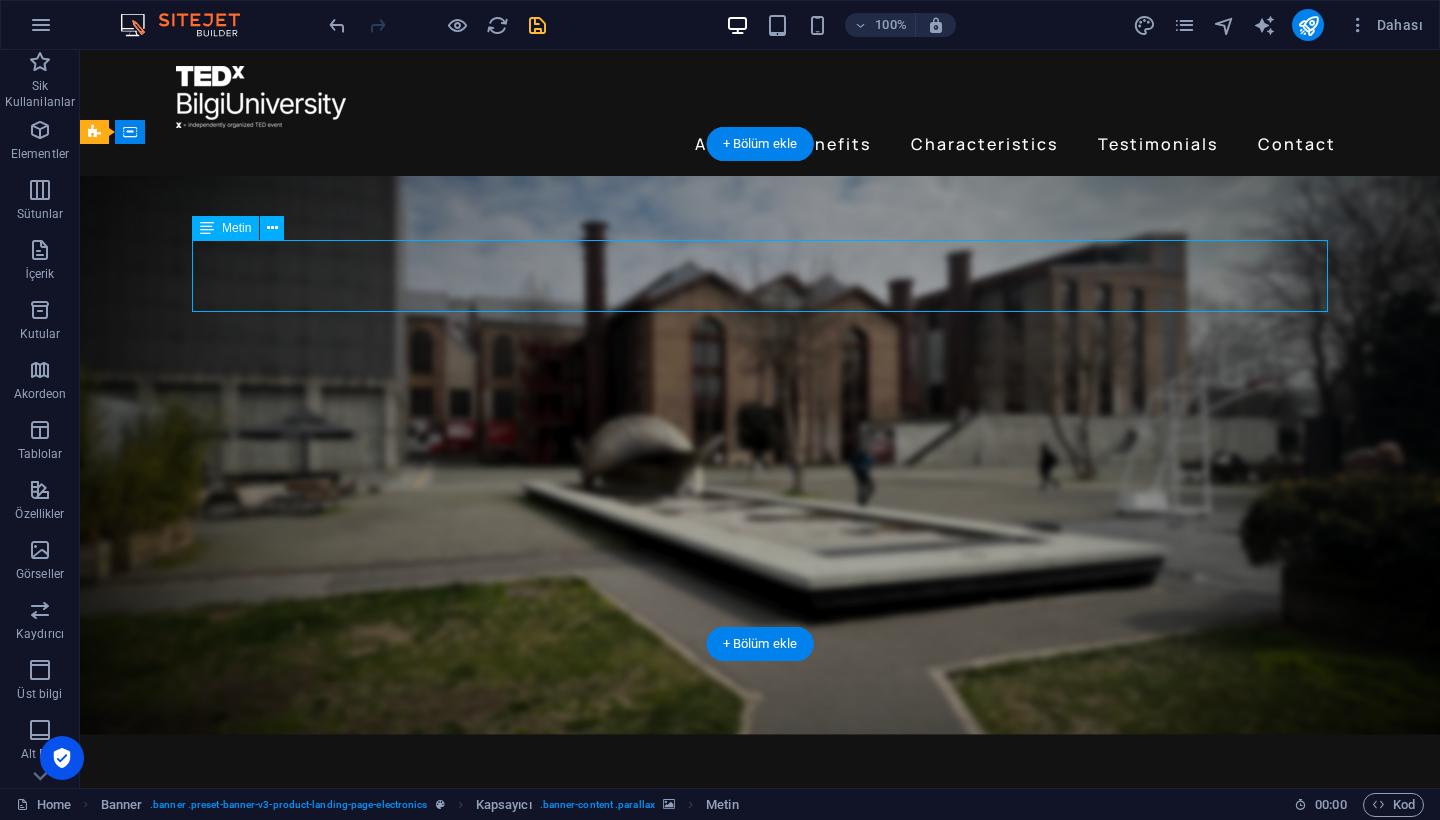 click on "Düşün. Tepki Ver. Dönüştür." at bounding box center (760, 904) 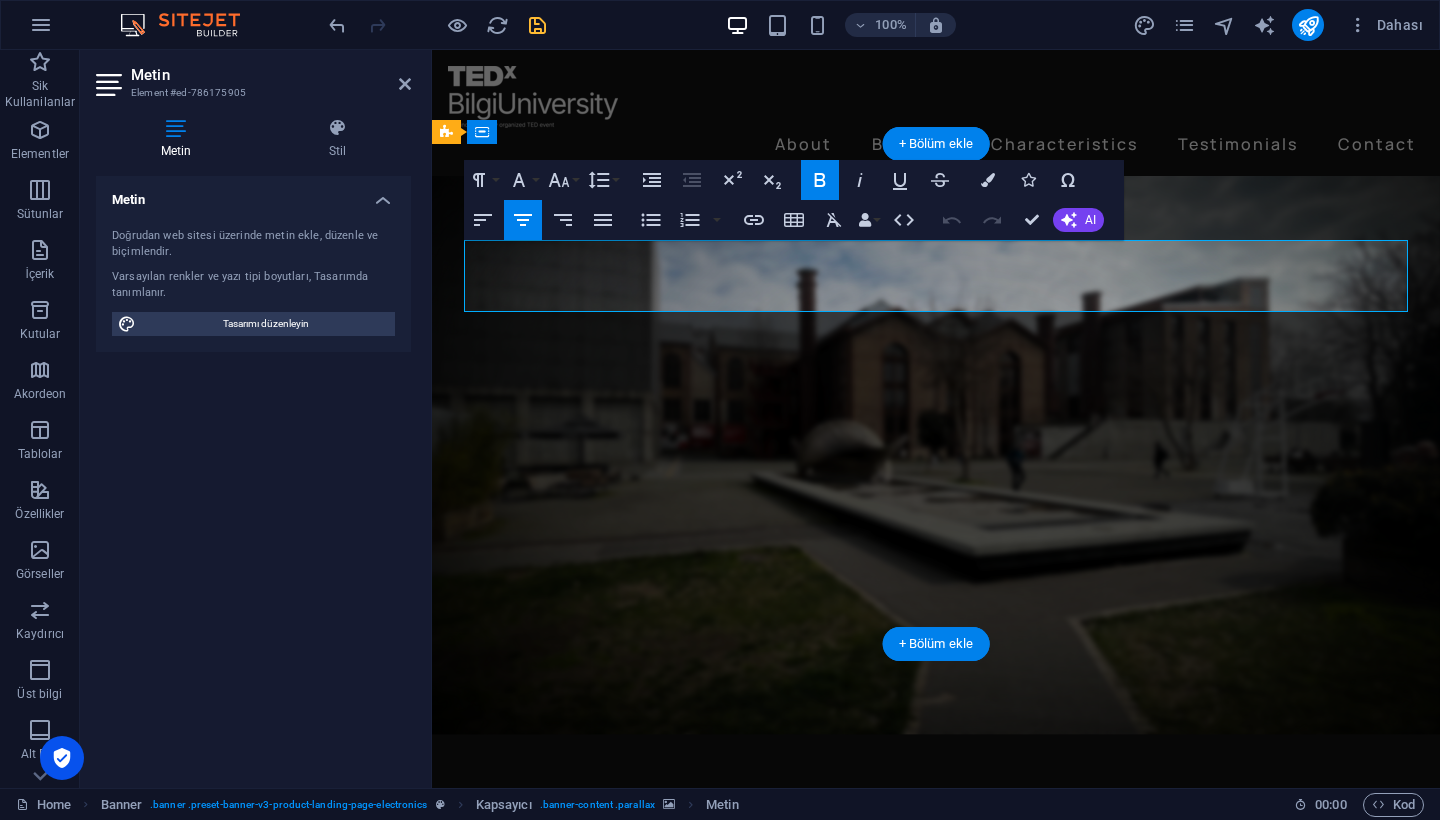click on "Düşün. Tepki Ver. Dönüştür." at bounding box center (936, 903) 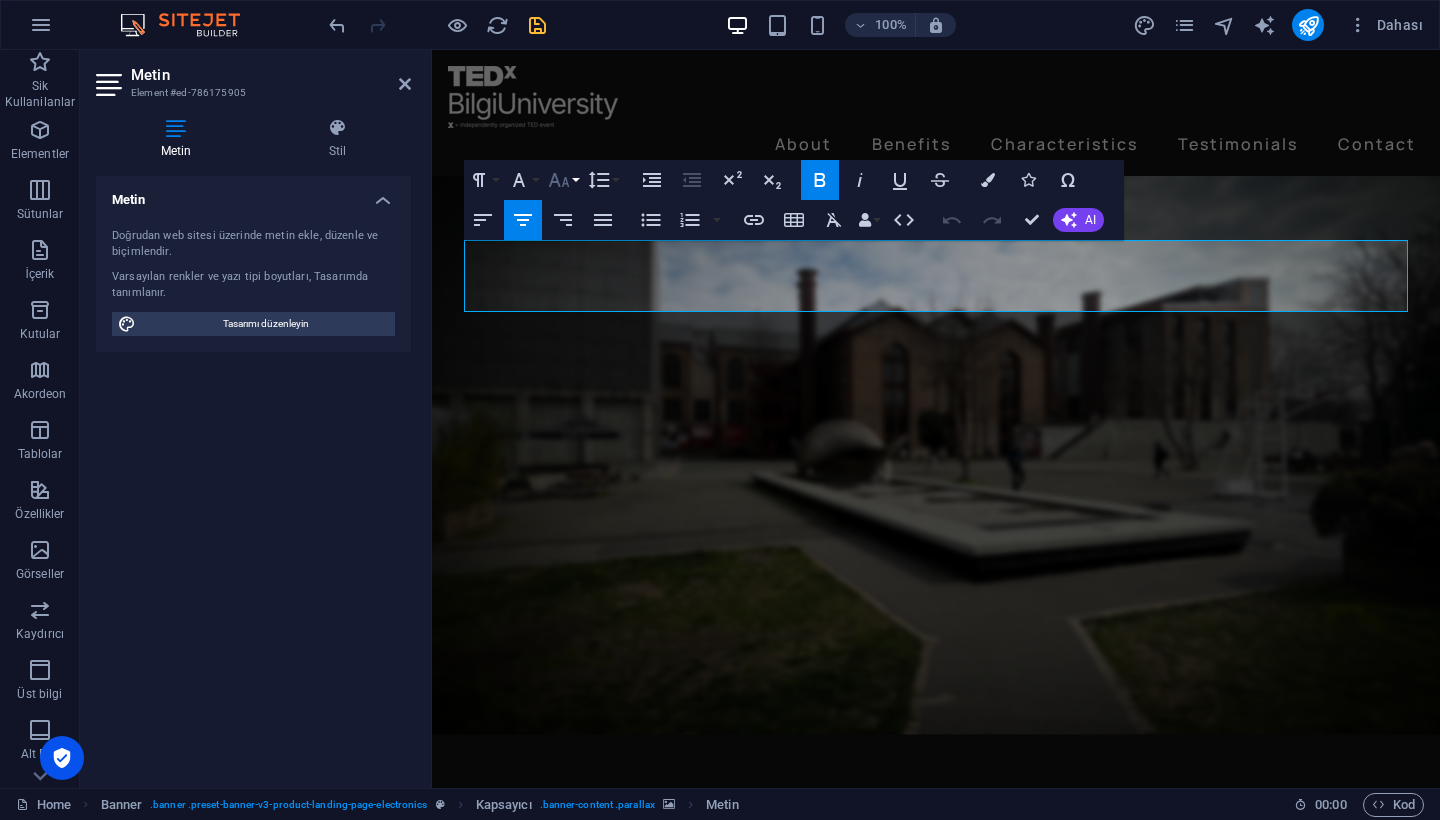 click on "Font Size" at bounding box center [563, 180] 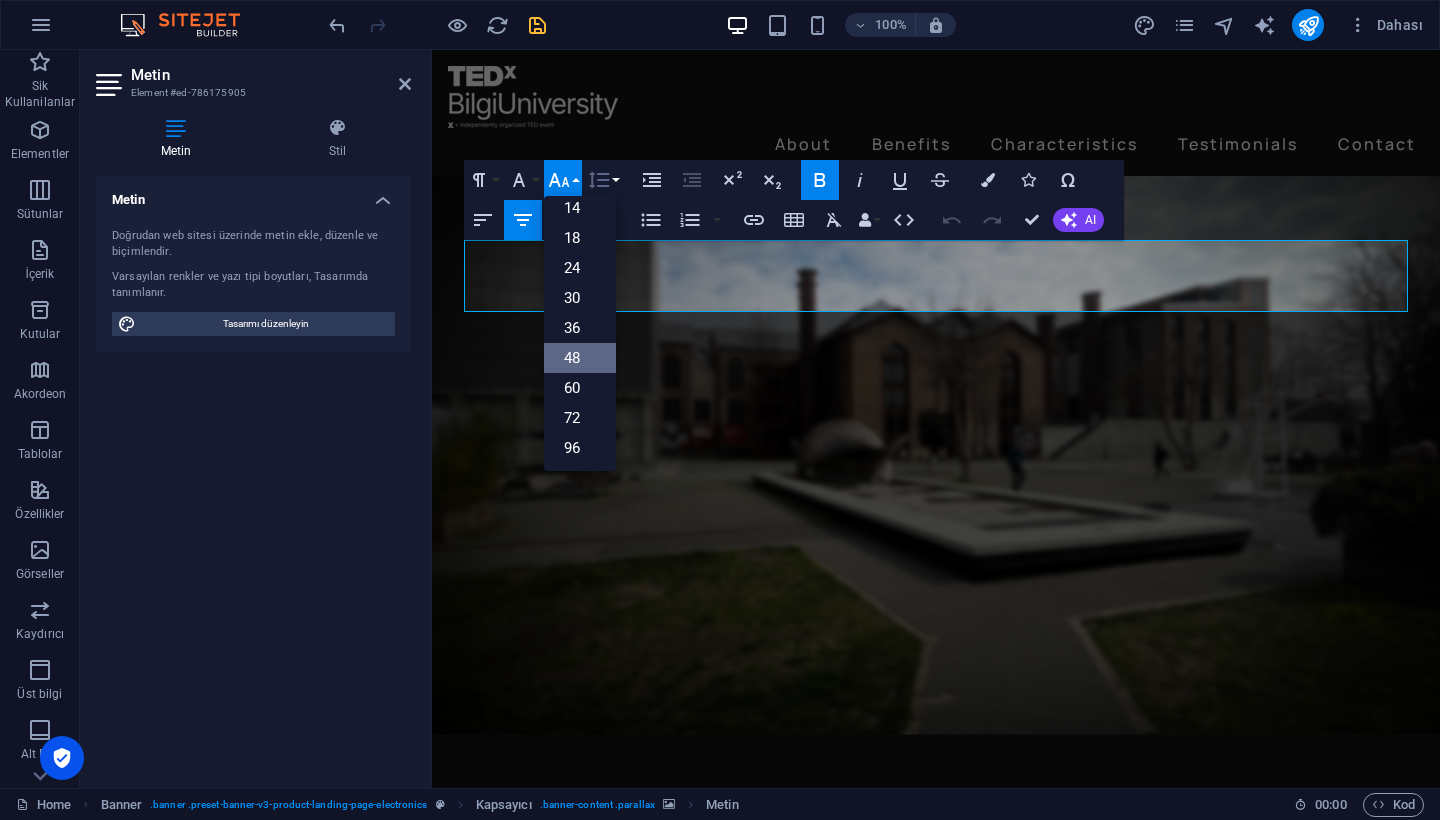 scroll, scrollTop: 161, scrollLeft: 0, axis: vertical 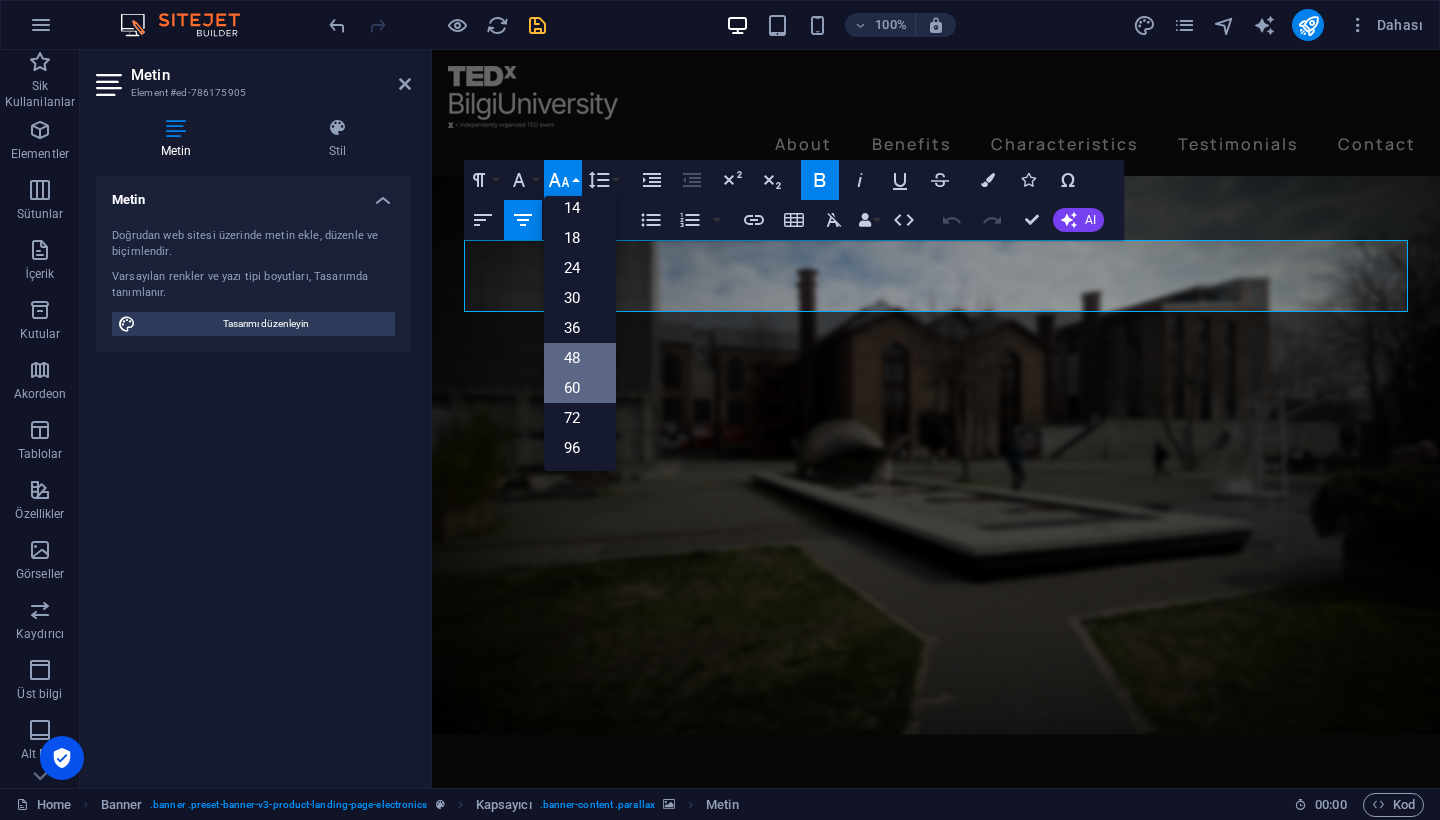 click on "60" at bounding box center (580, 388) 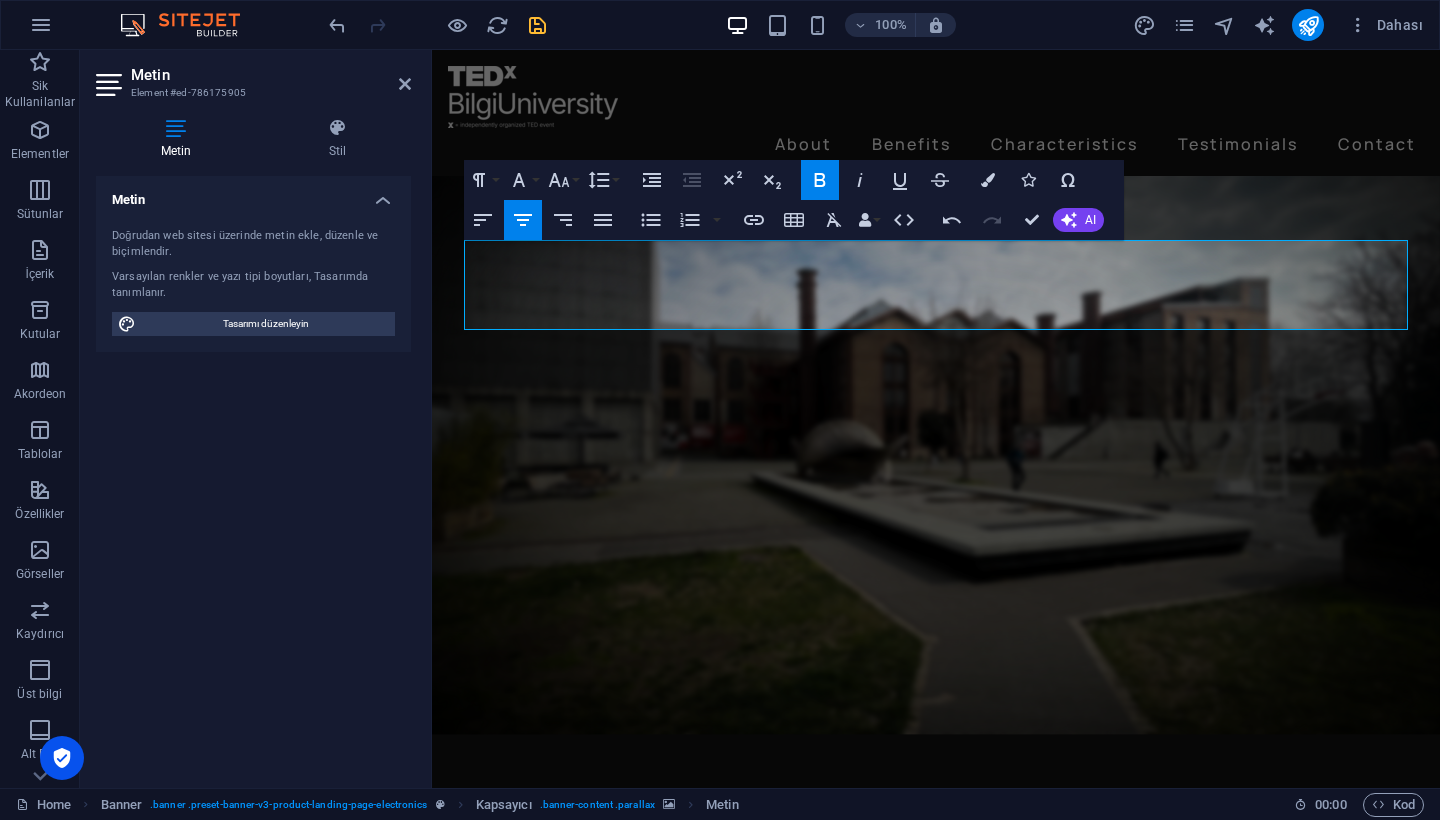 click at bounding box center (936, 436) 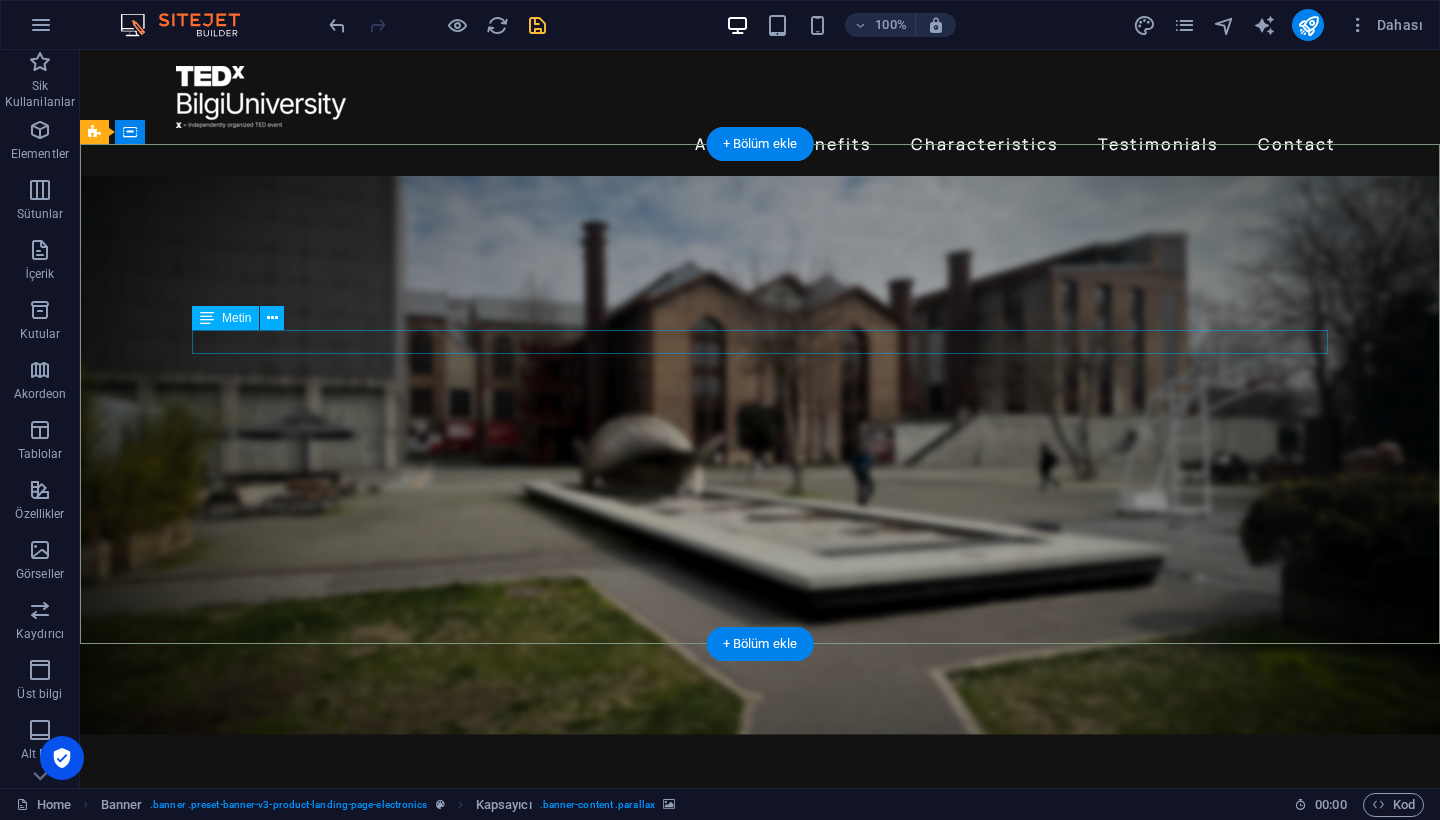 click on "Bir fikir yeter. Bir tepki değiştirir. 7 Şubat 2026'da TEDxBilgiUniversity sahnesindeyiz." at bounding box center (760, 970) 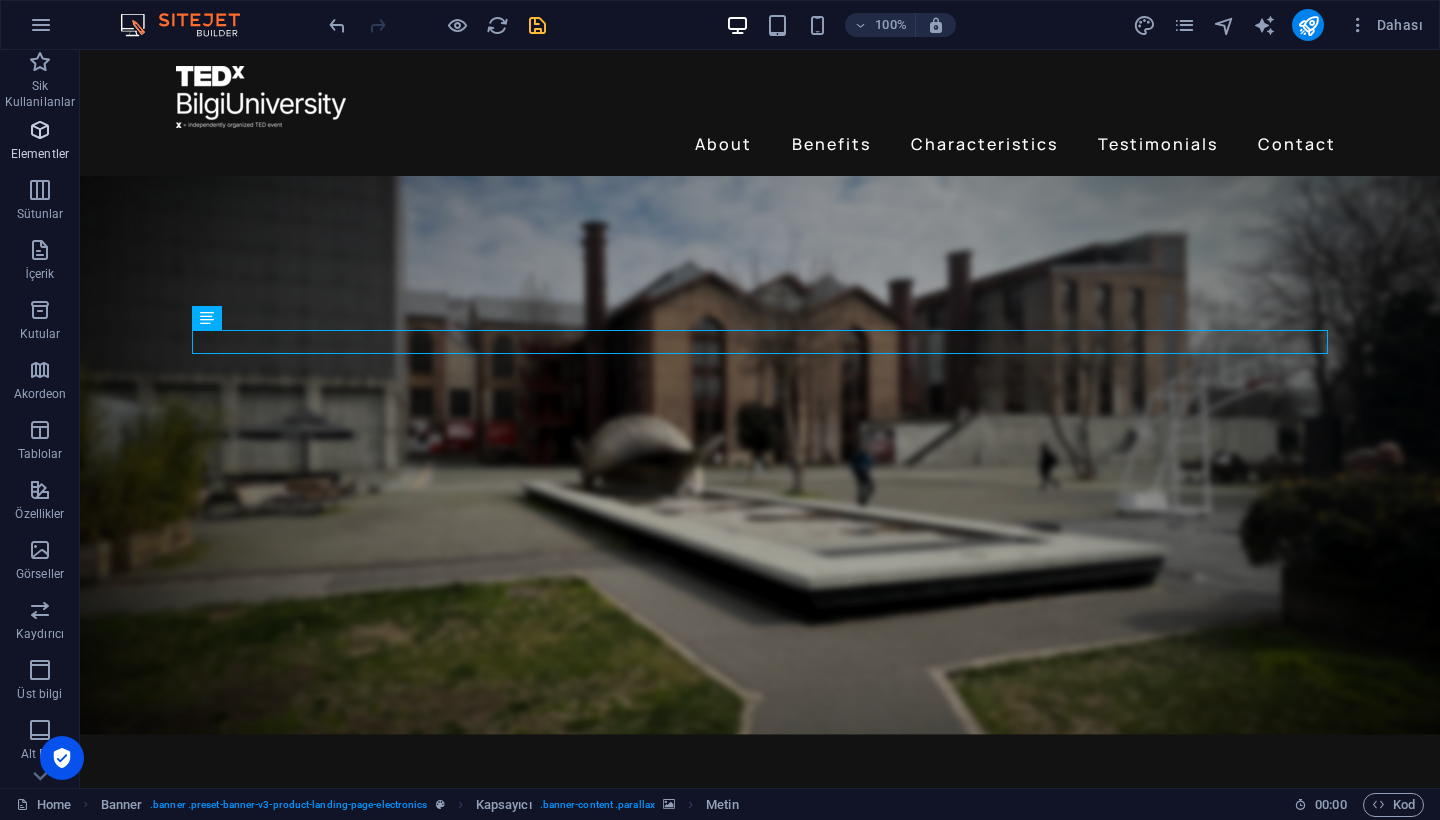 click on "Elementler" at bounding box center [40, 154] 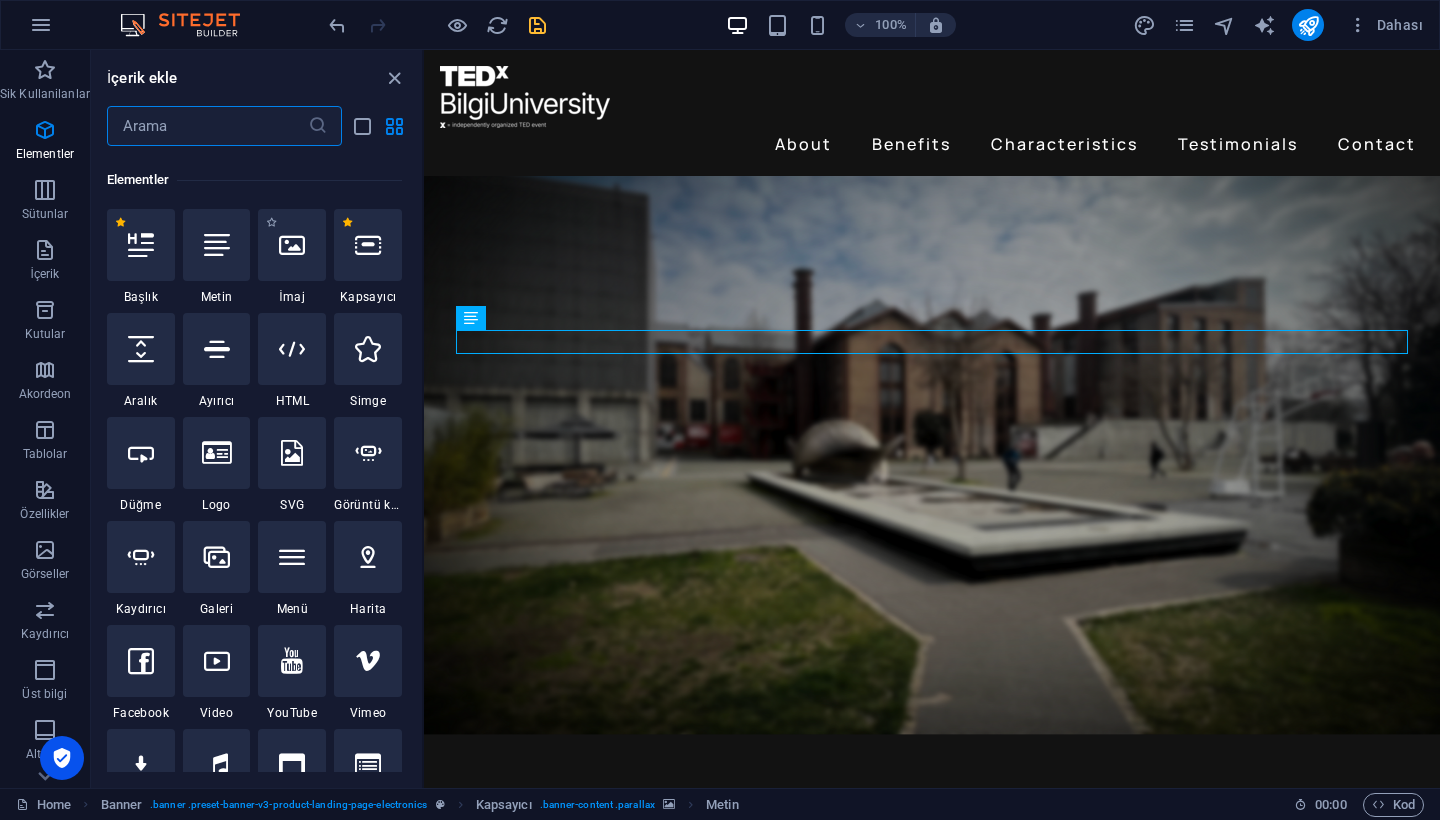 scroll, scrollTop: 213, scrollLeft: 0, axis: vertical 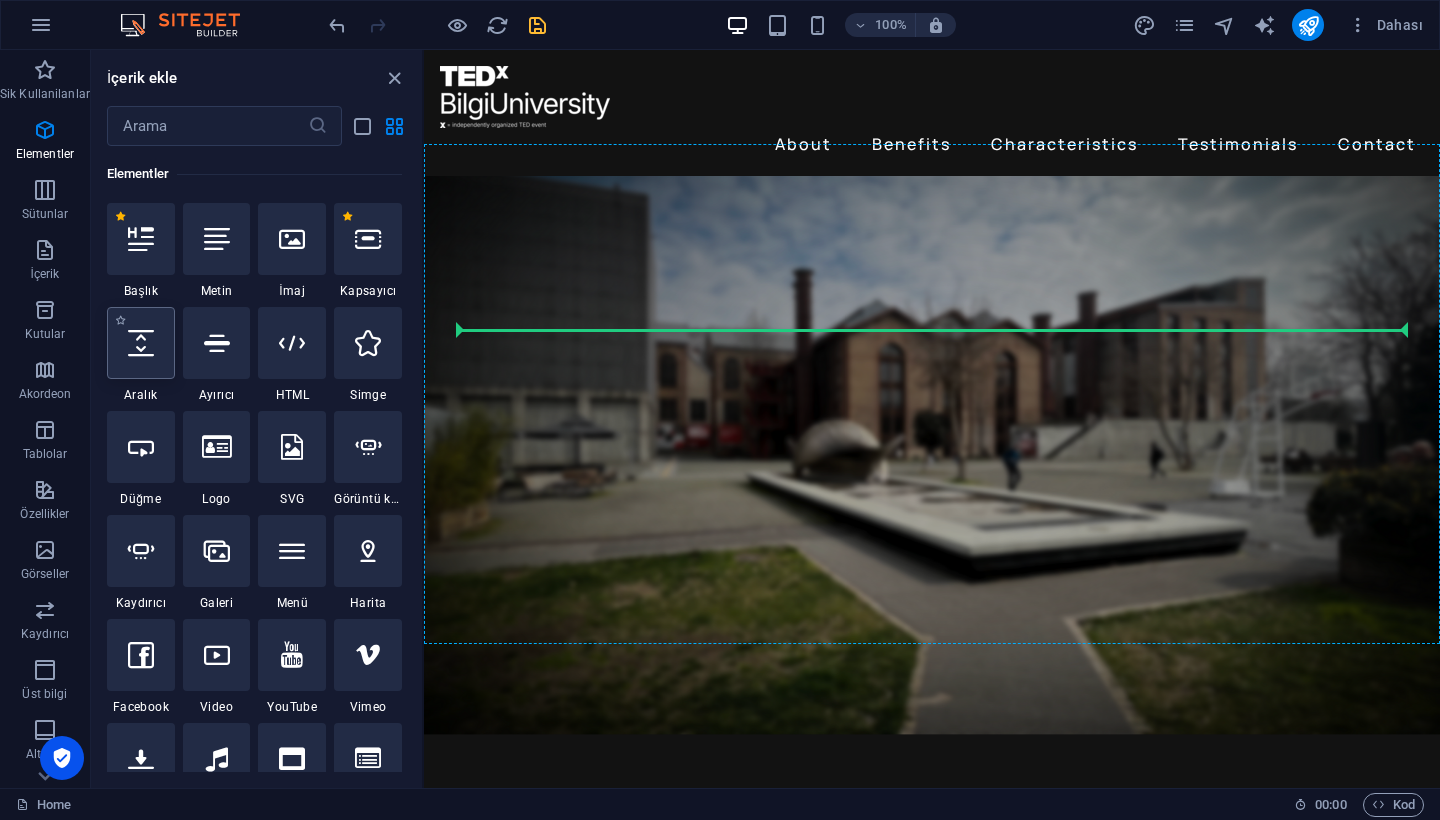 select on "px" 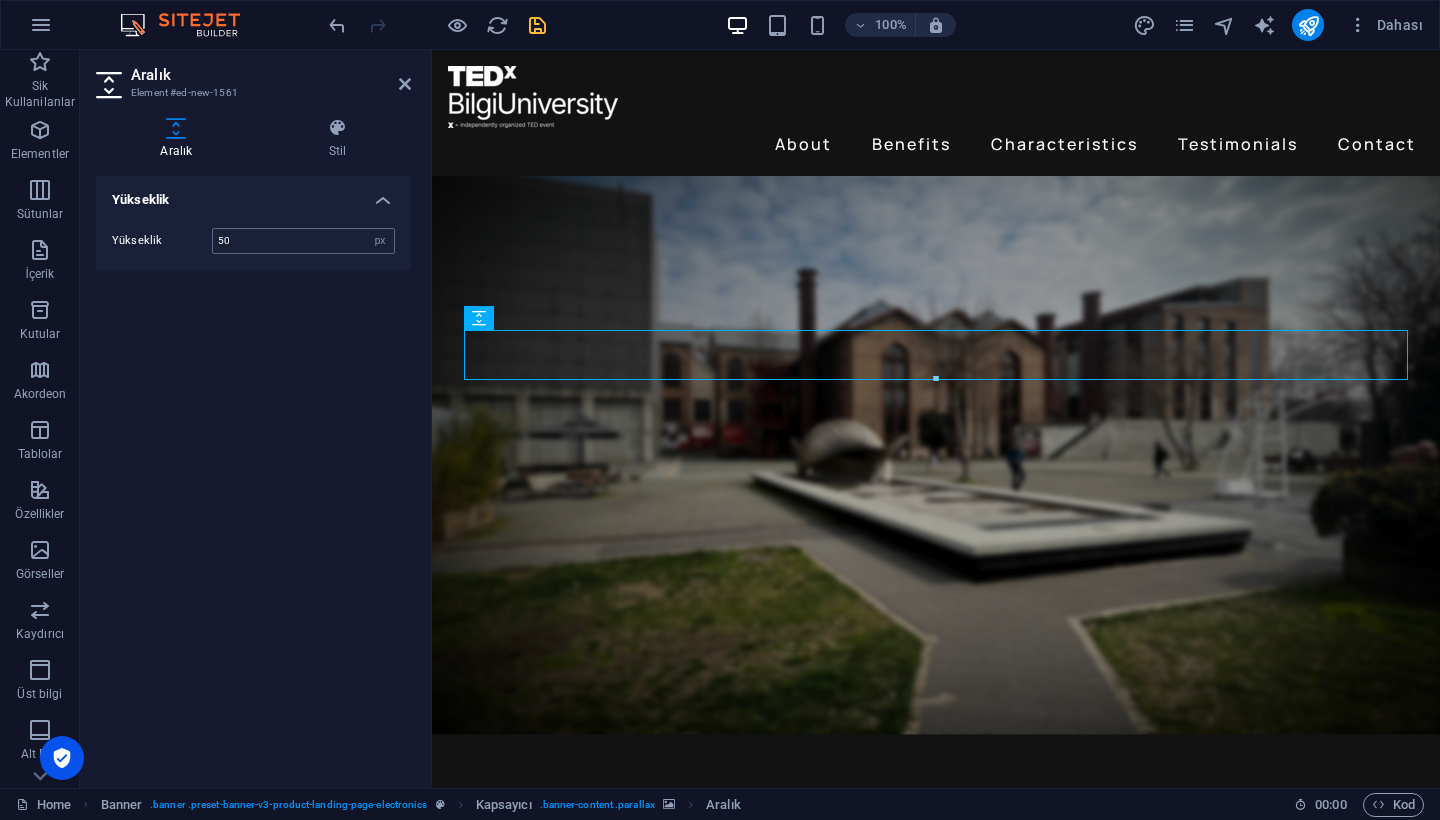 click on "50" at bounding box center (303, 241) 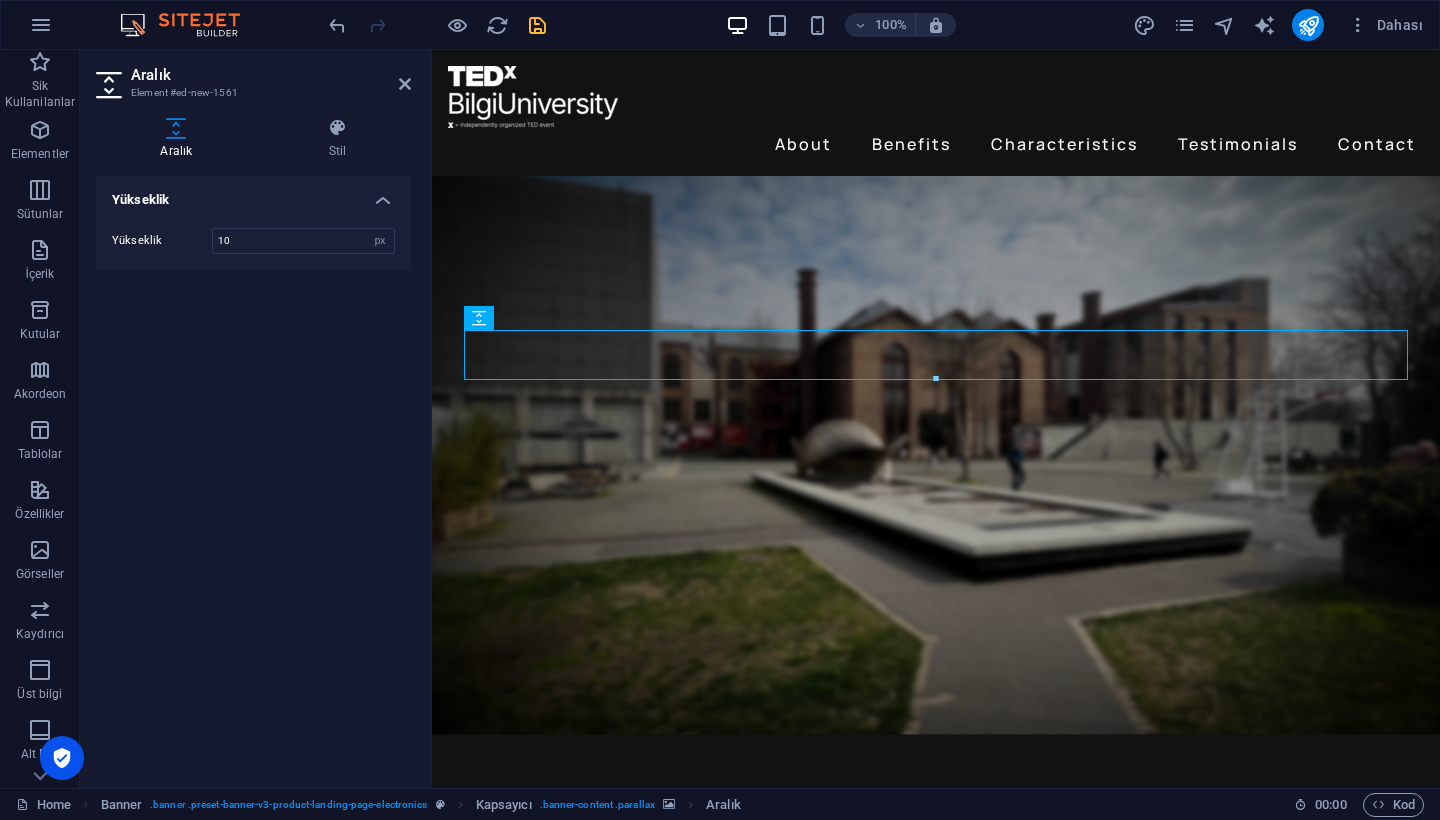 type on "10" 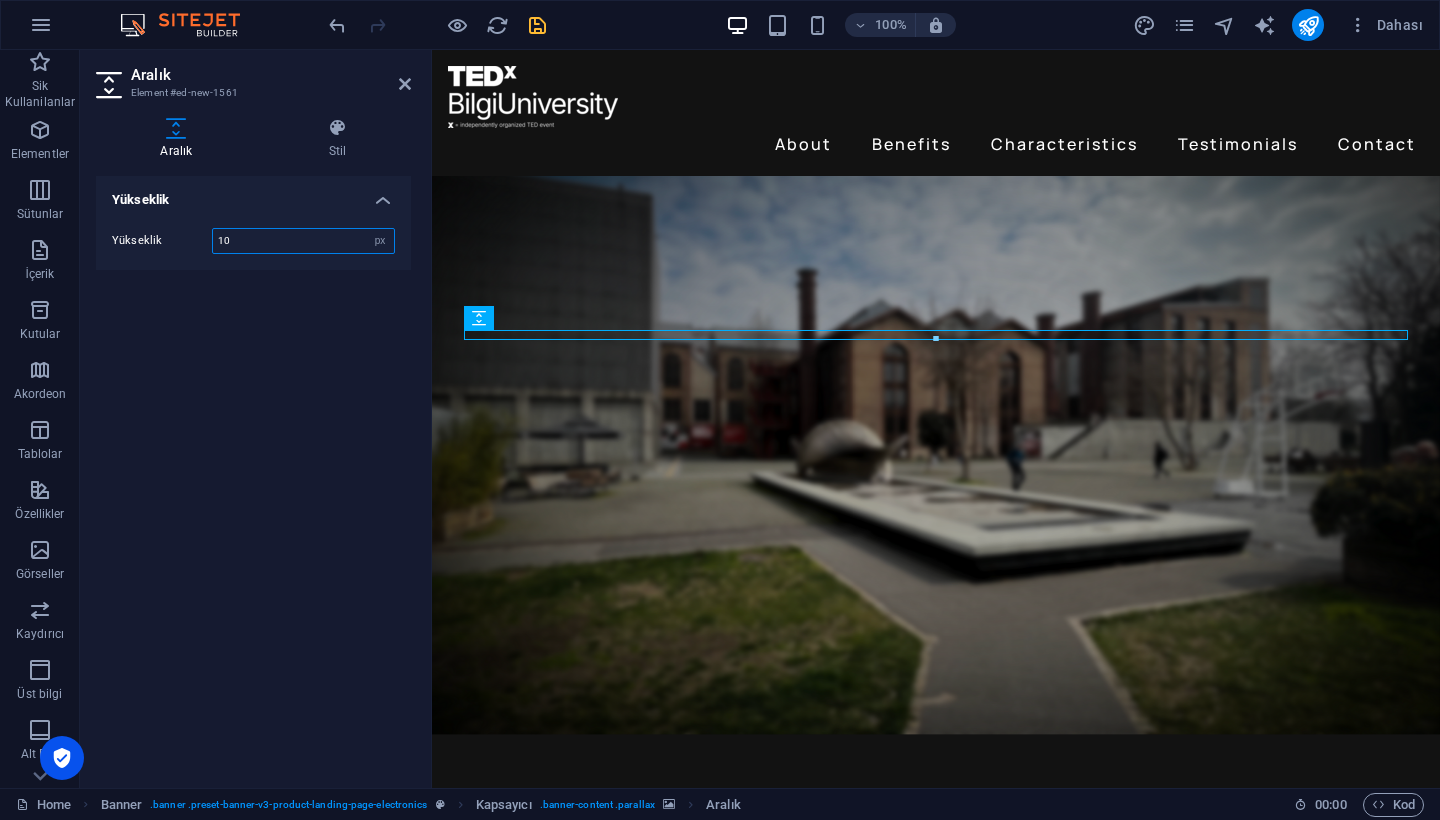 click on "10" at bounding box center (303, 241) 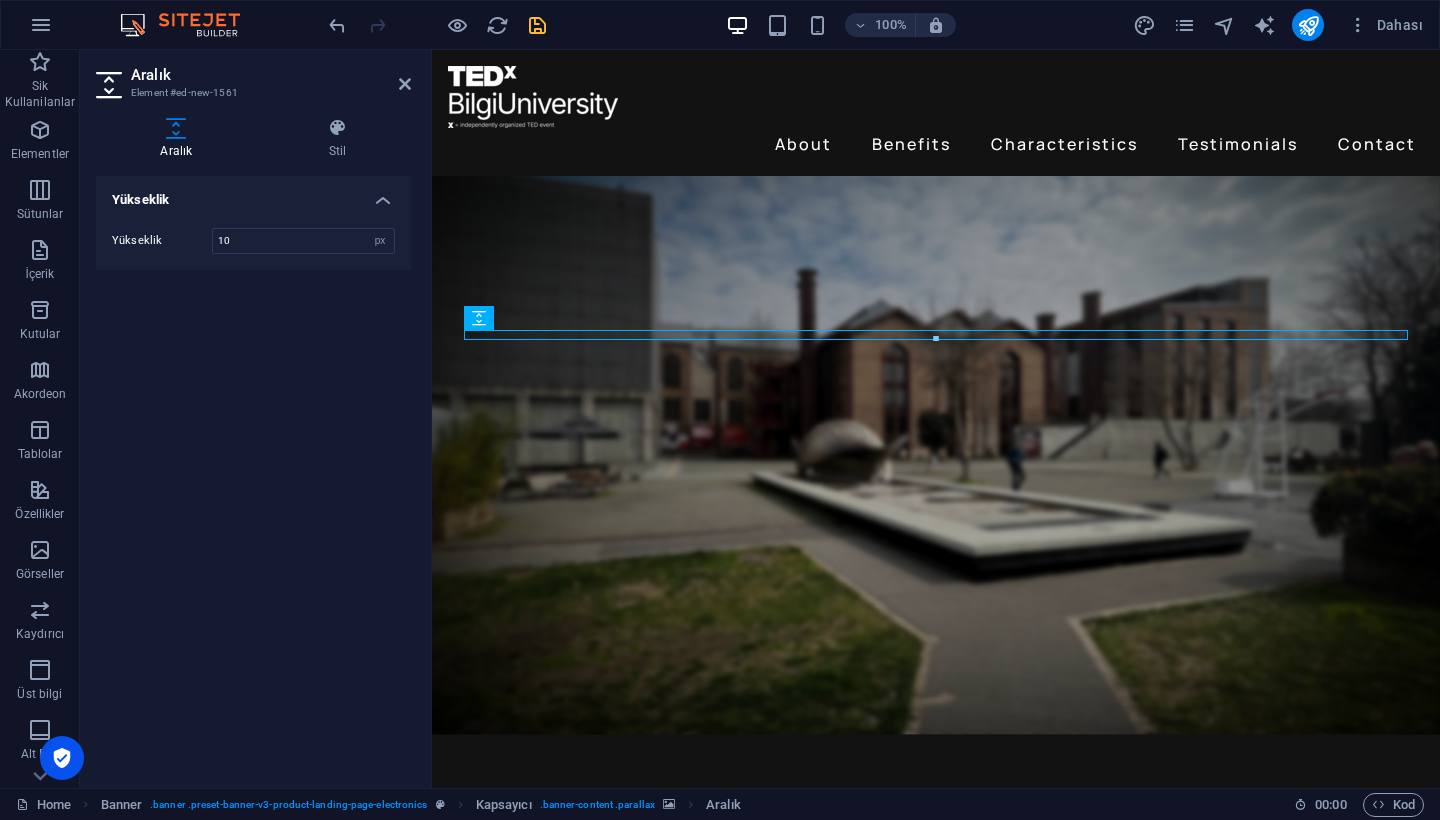click on "Yükseklik Yükseklik 10 px rem vh vw" at bounding box center (253, 474) 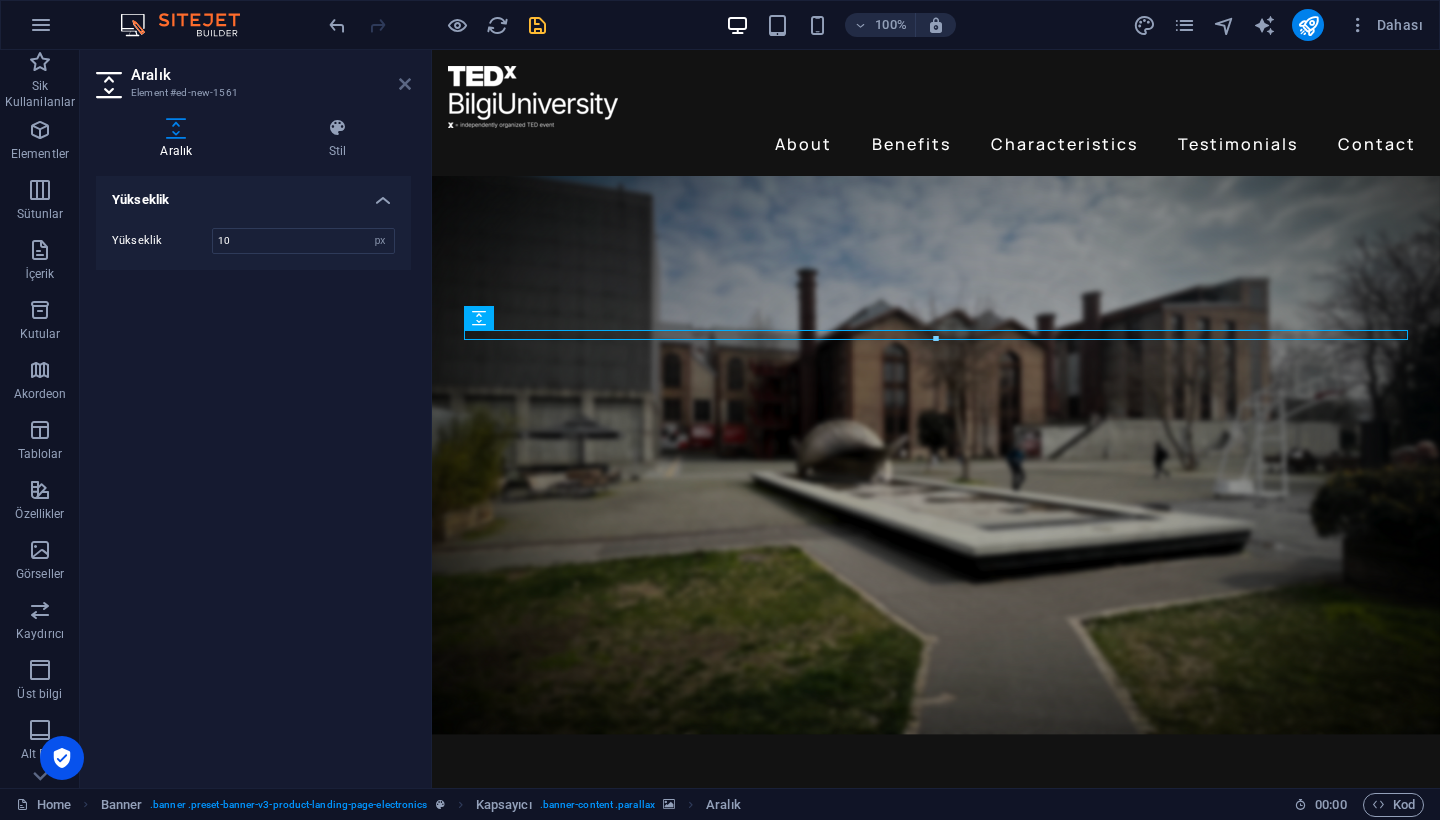 click at bounding box center [405, 84] 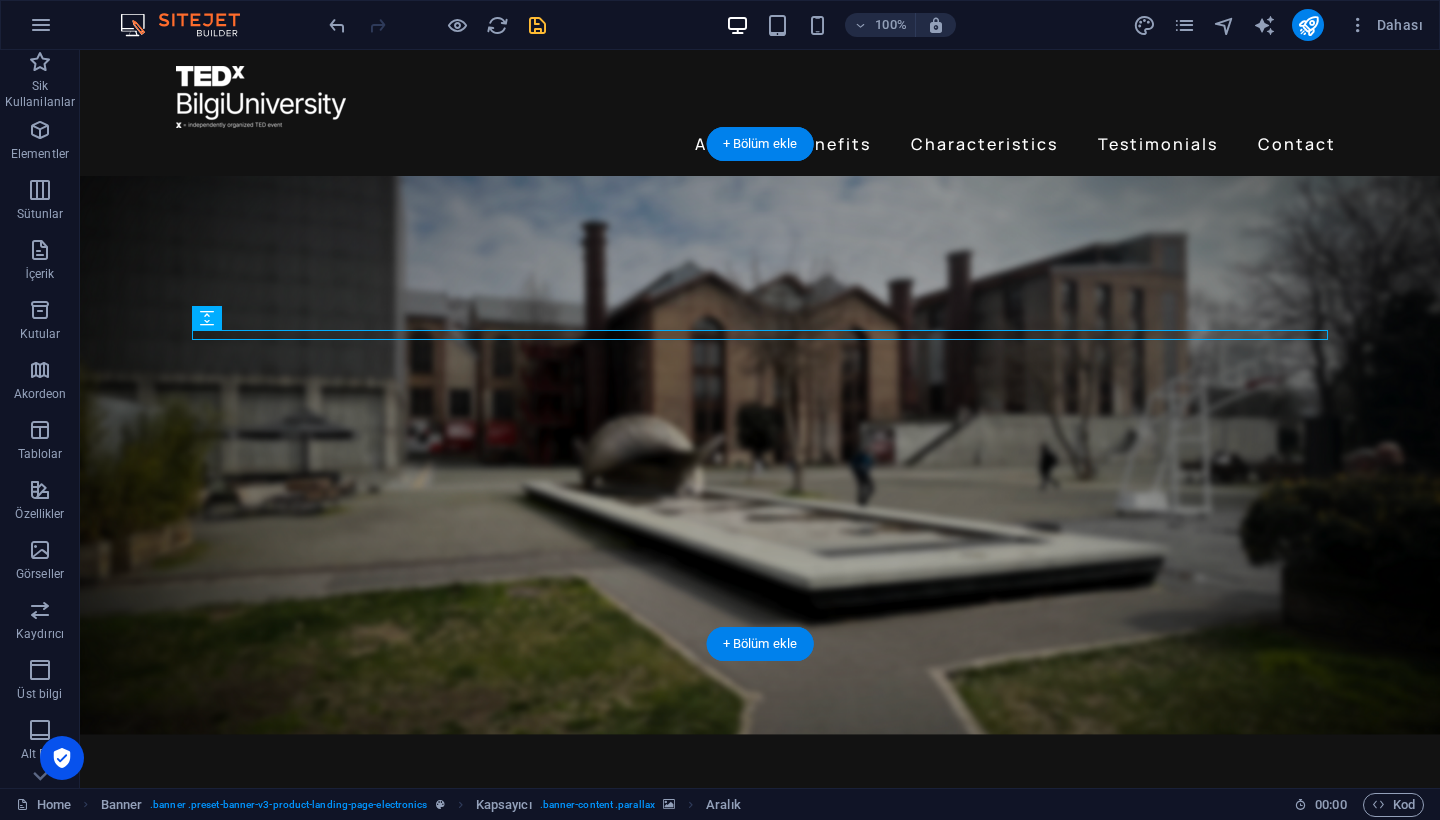 click at bounding box center [760, 436] 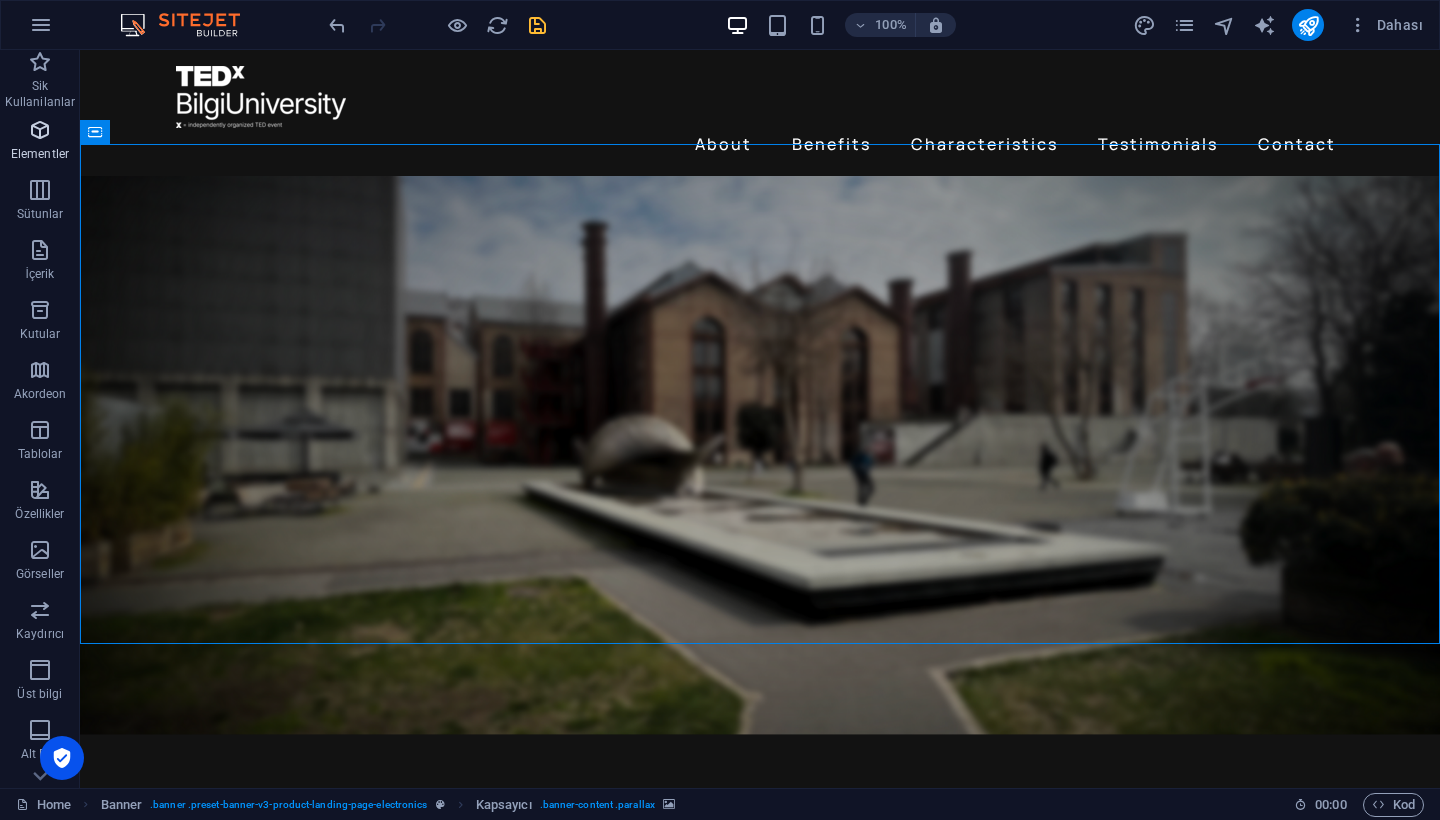 click at bounding box center (40, 130) 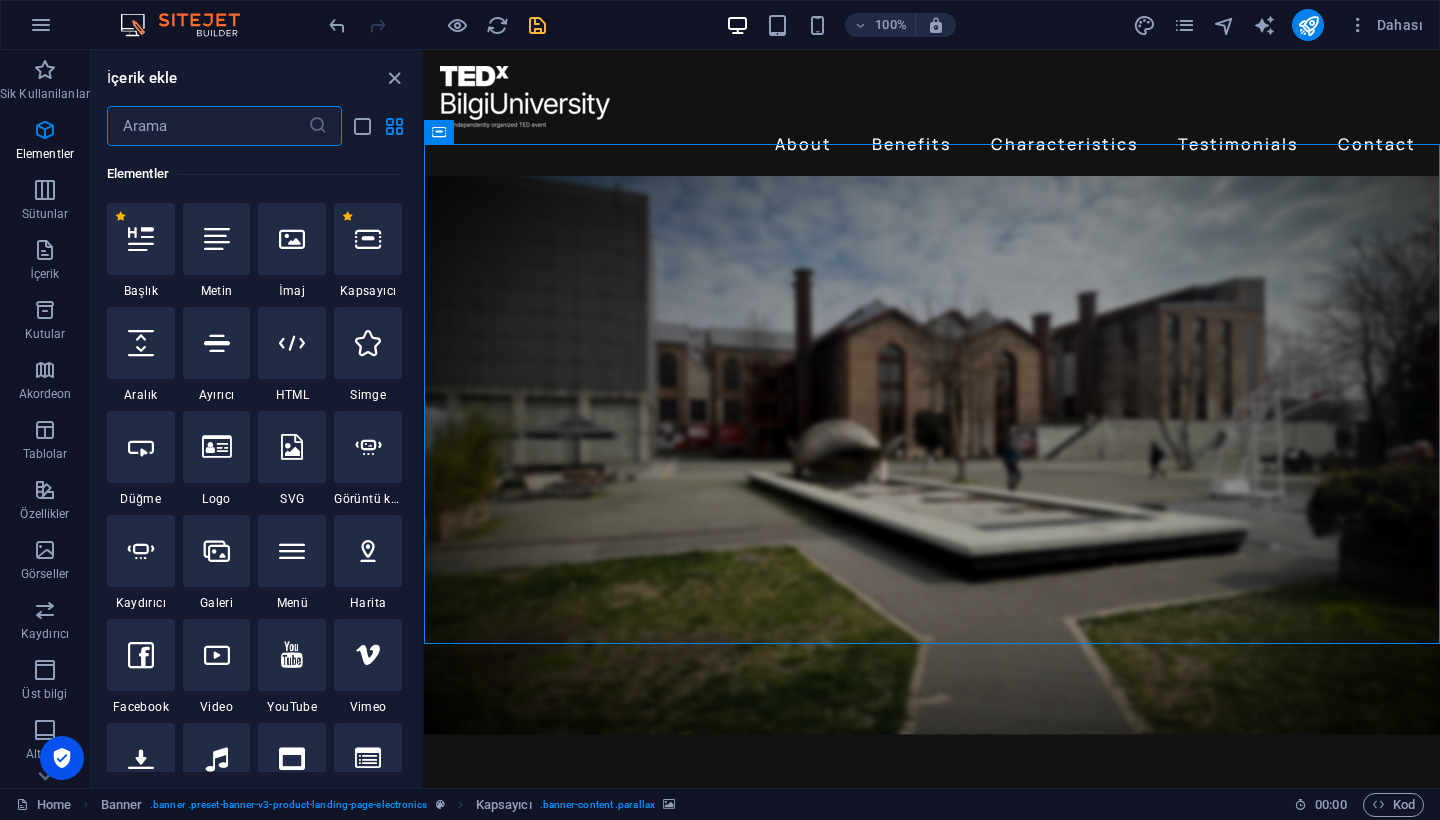 click at bounding box center [207, 126] 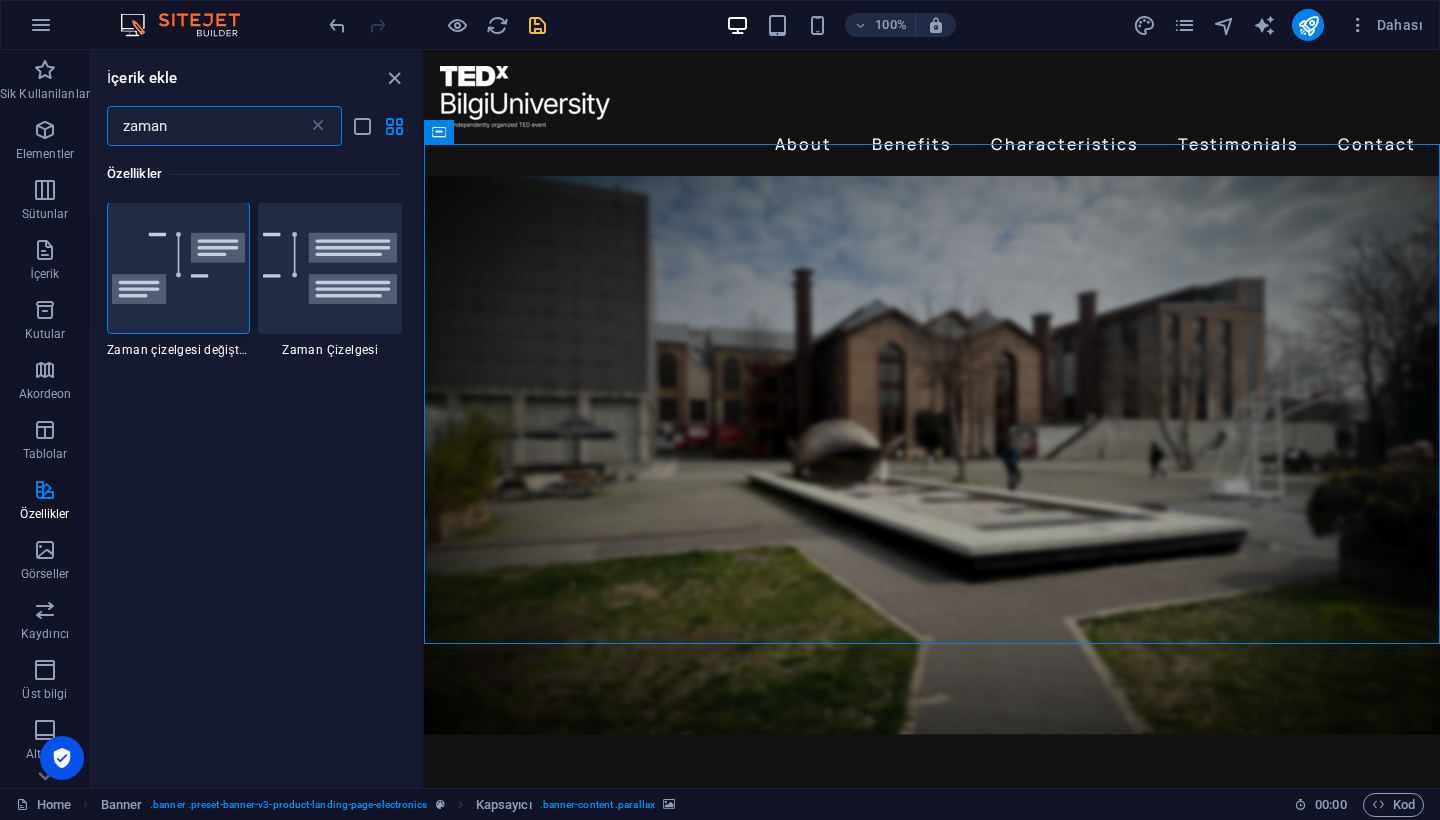 scroll, scrollTop: 0, scrollLeft: 0, axis: both 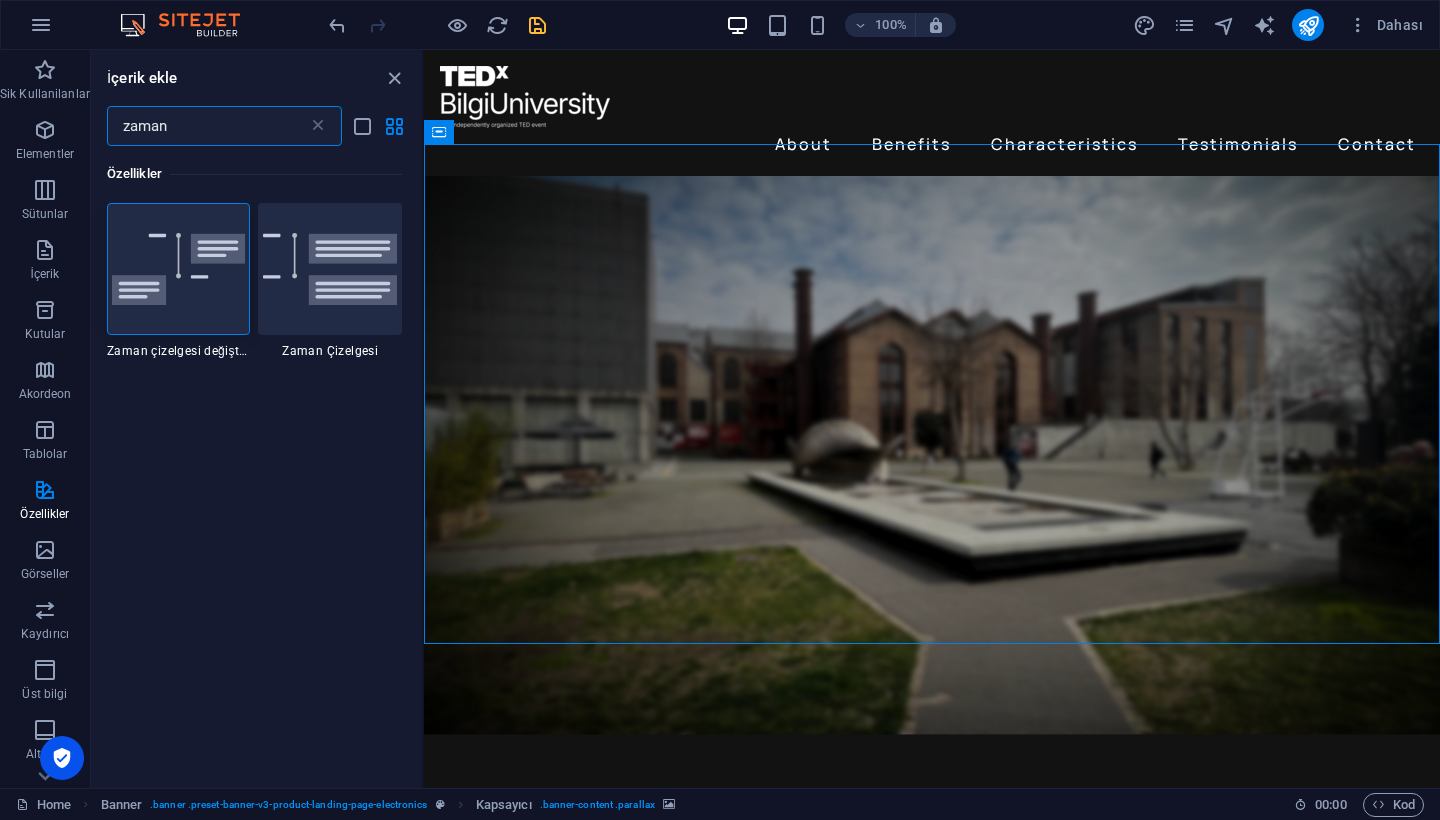 click on "zaman" at bounding box center (207, 126) 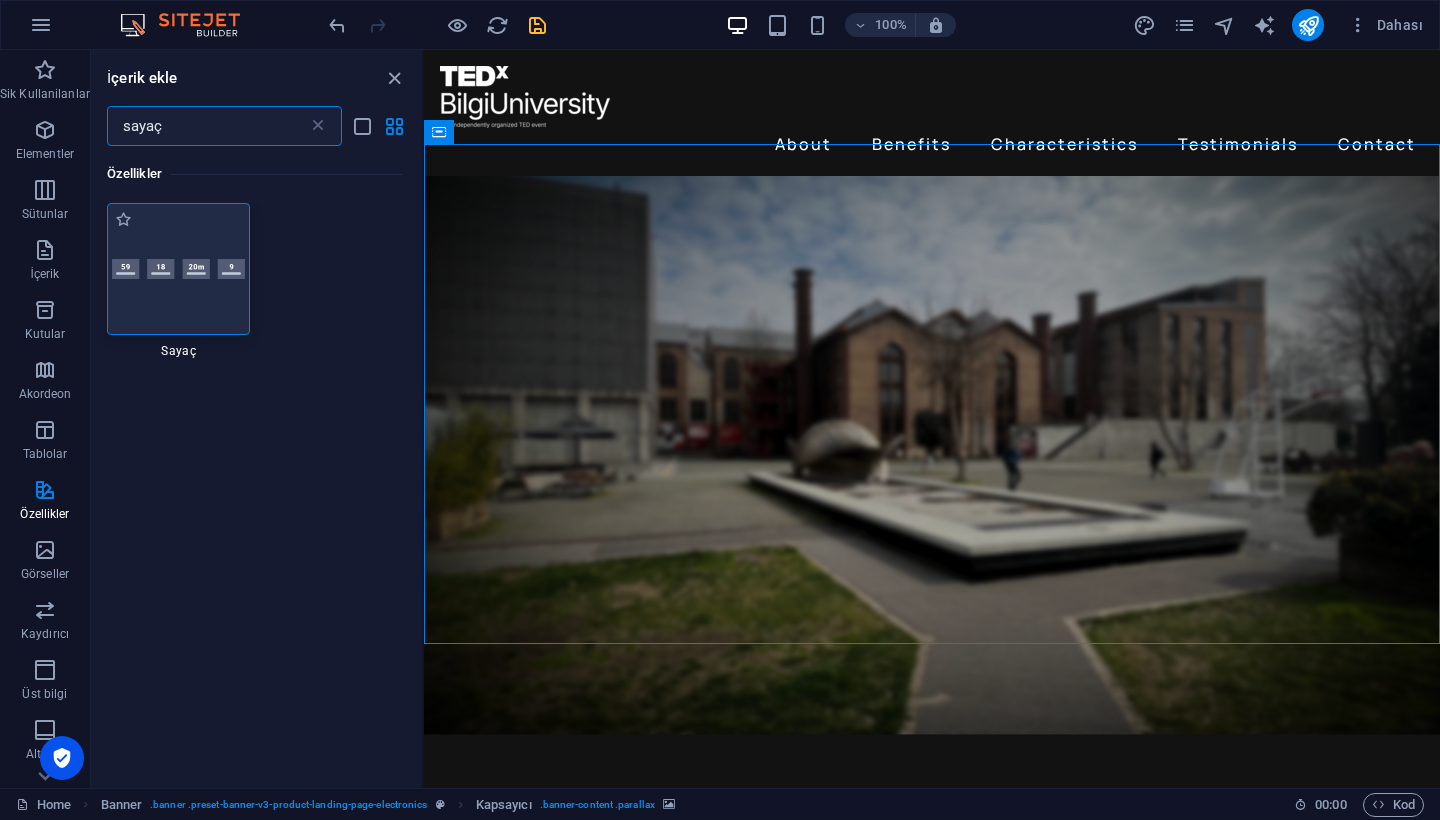 type on "sayaç" 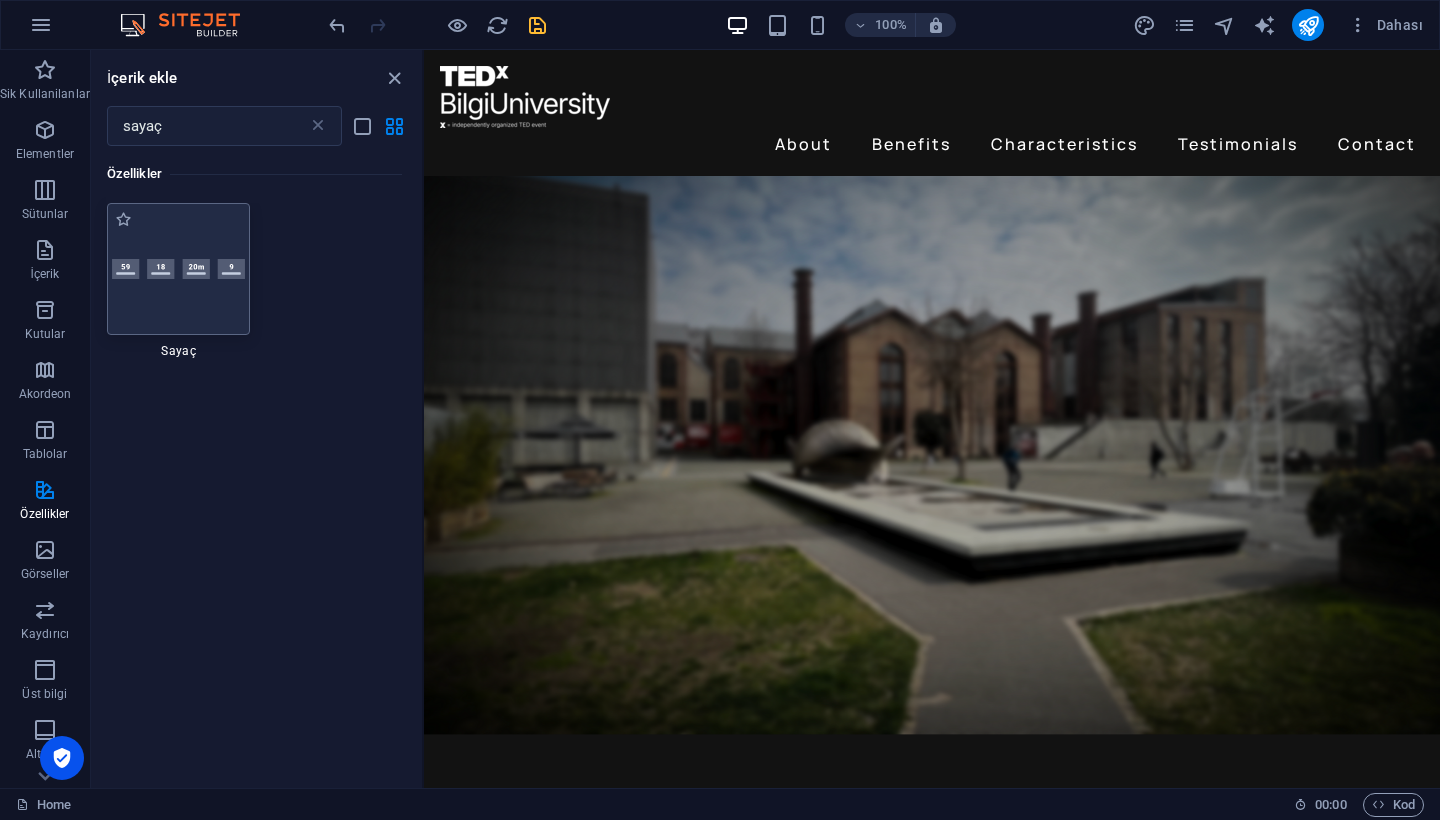 drag, startPoint x: 185, startPoint y: 268, endPoint x: 200, endPoint y: 268, distance: 15 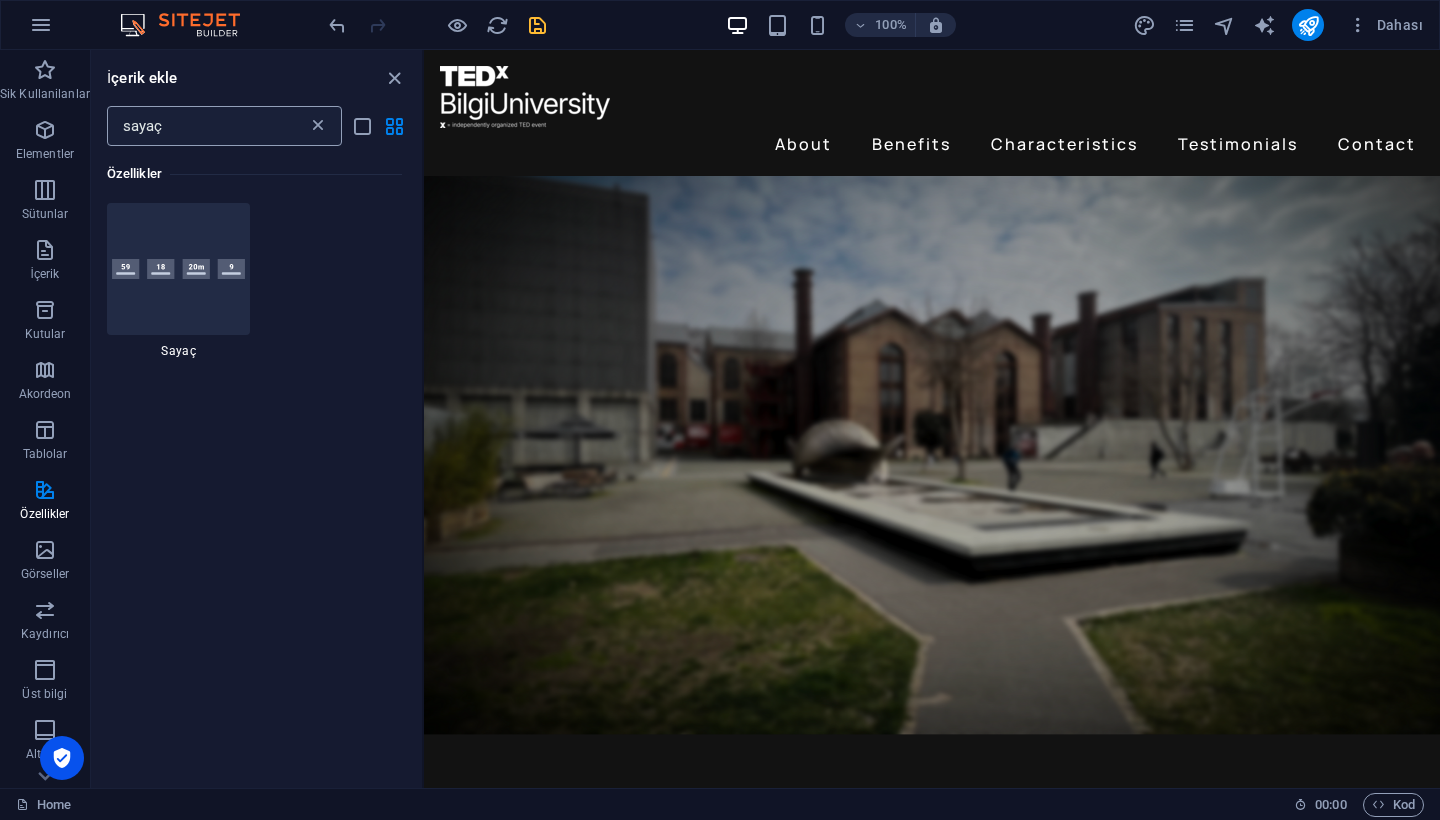 click at bounding box center [318, 126] 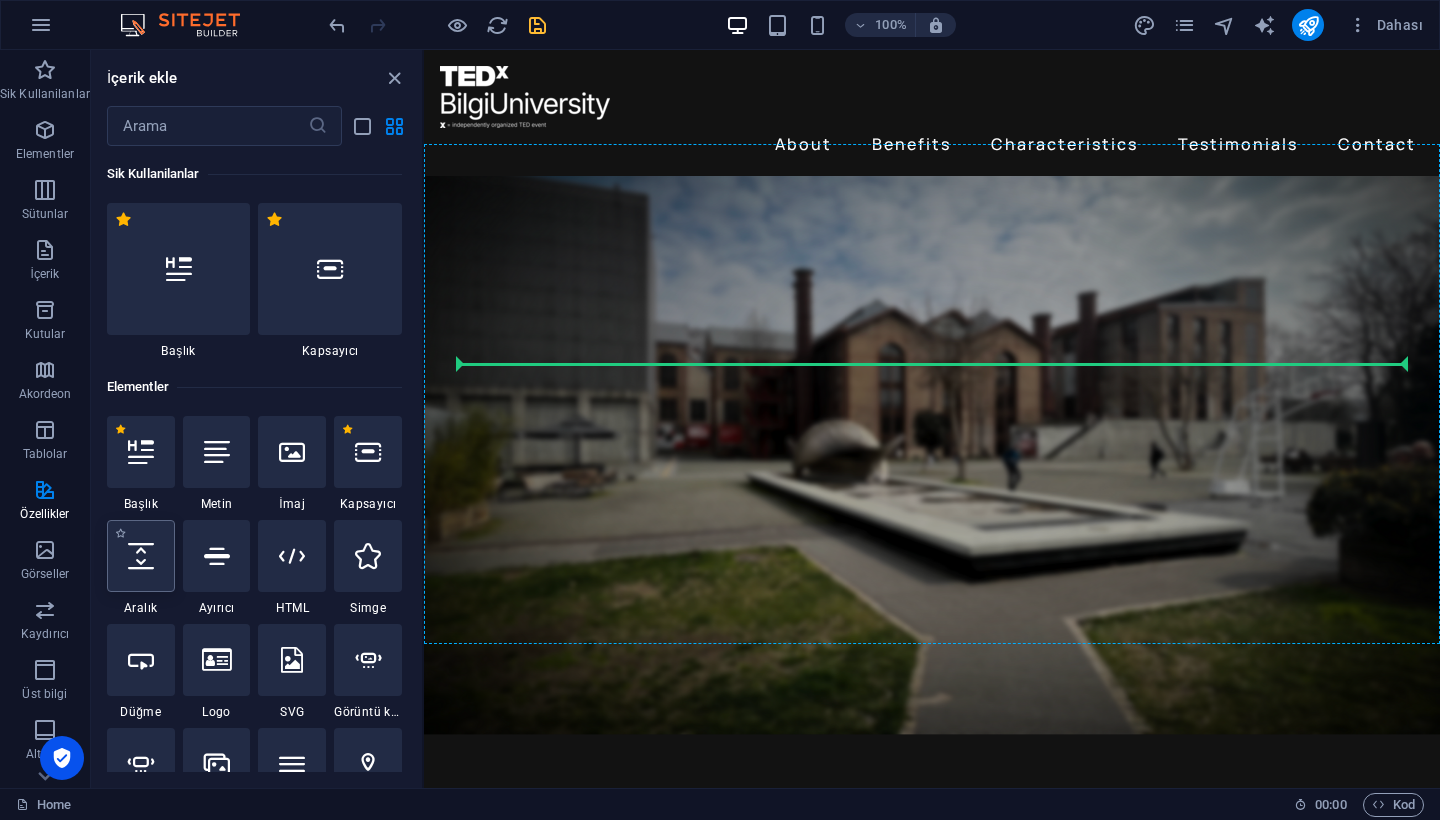 select on "px" 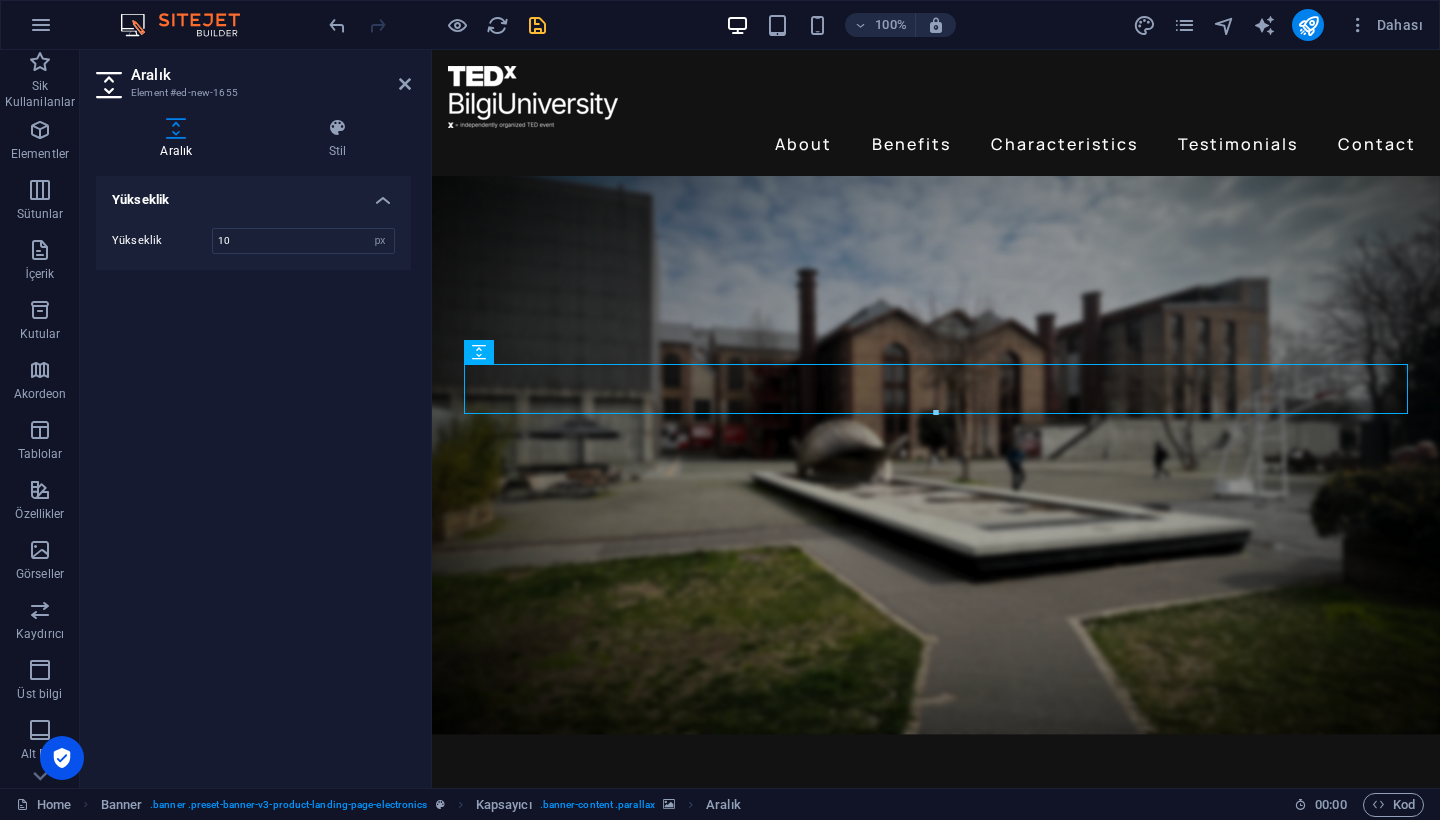 click on "Yükseklik Yükseklik 10 px rem vh vw" at bounding box center (253, 474) 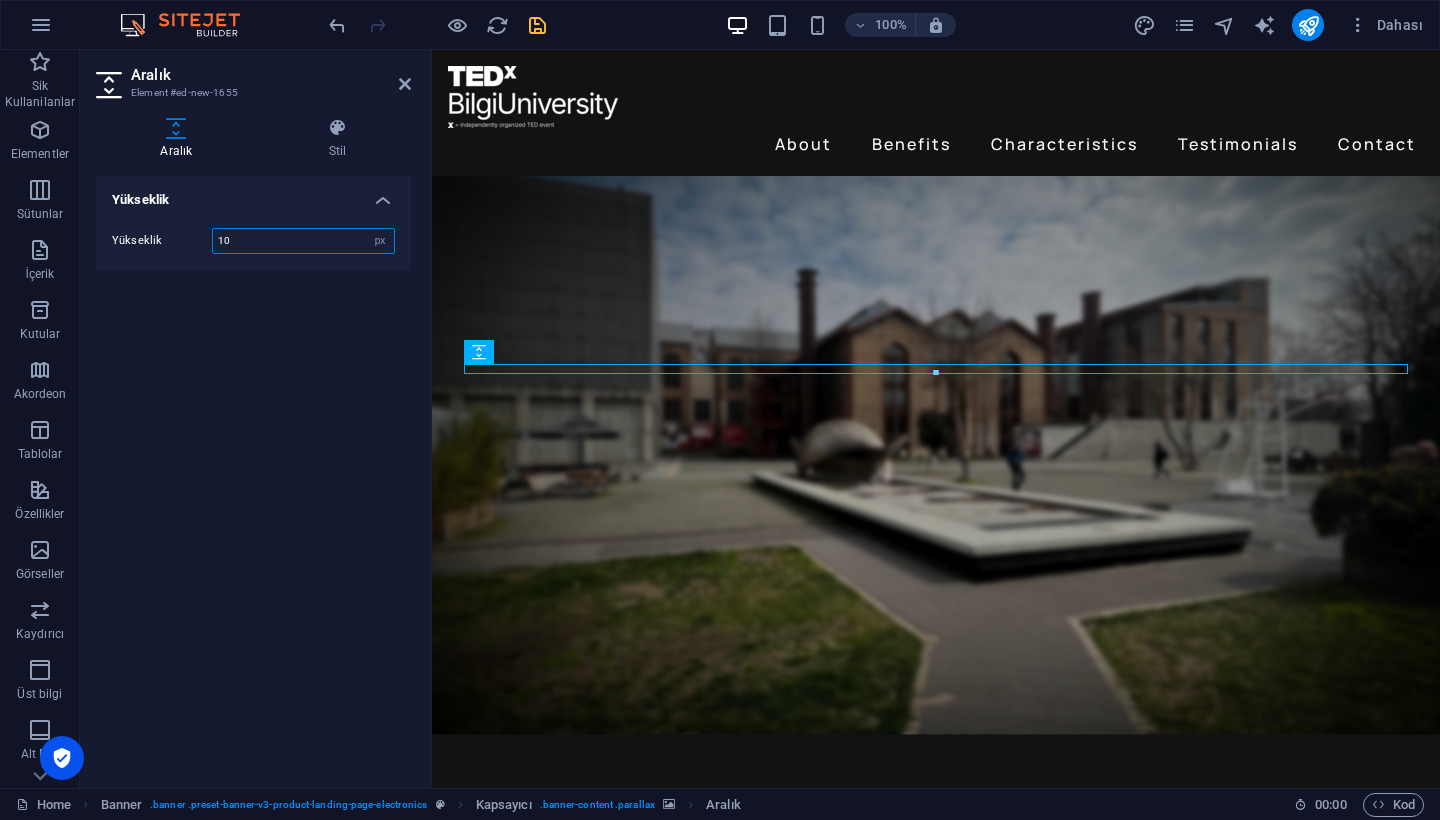 click on "10" at bounding box center [303, 241] 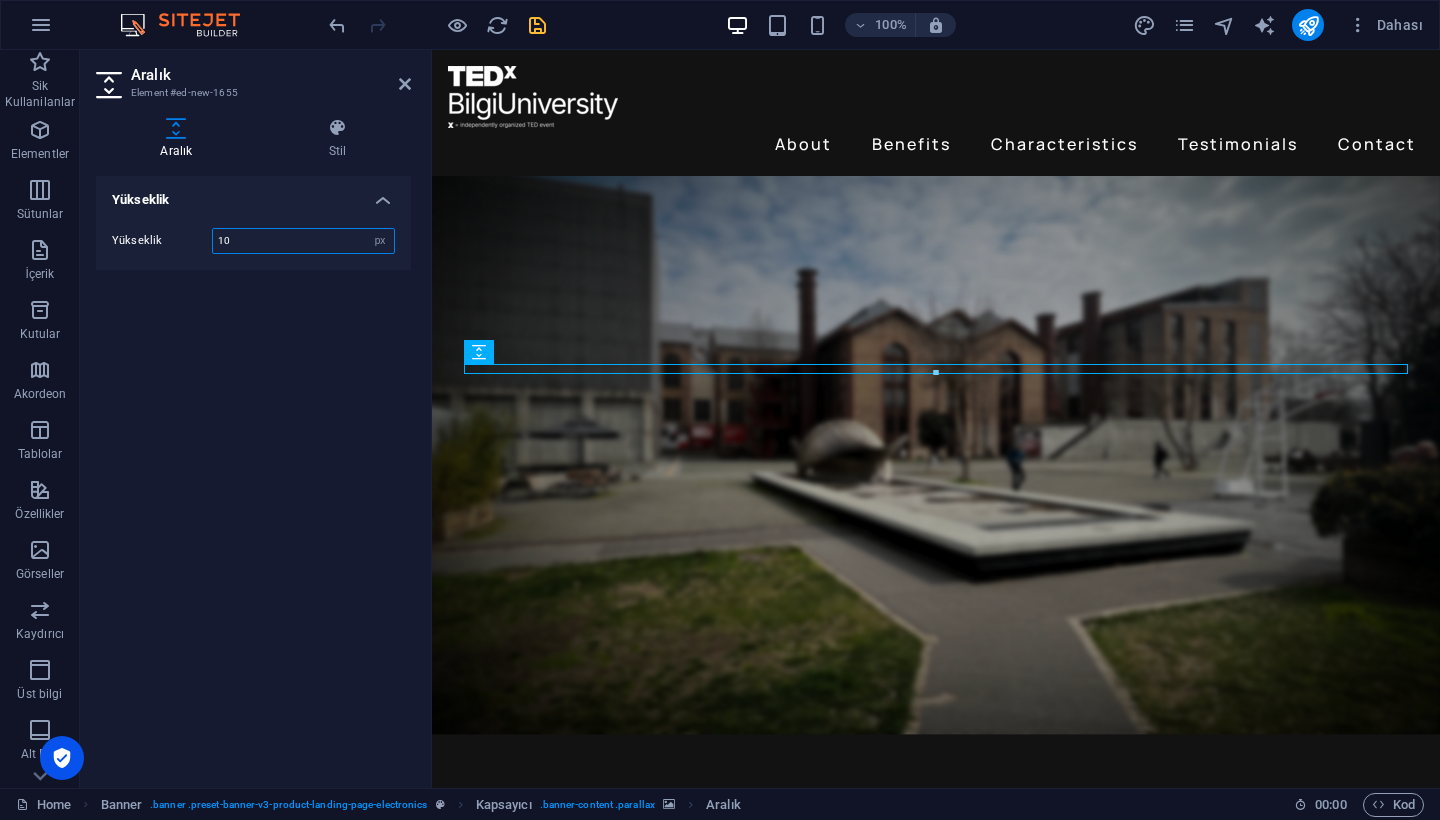 click on "10" at bounding box center [303, 241] 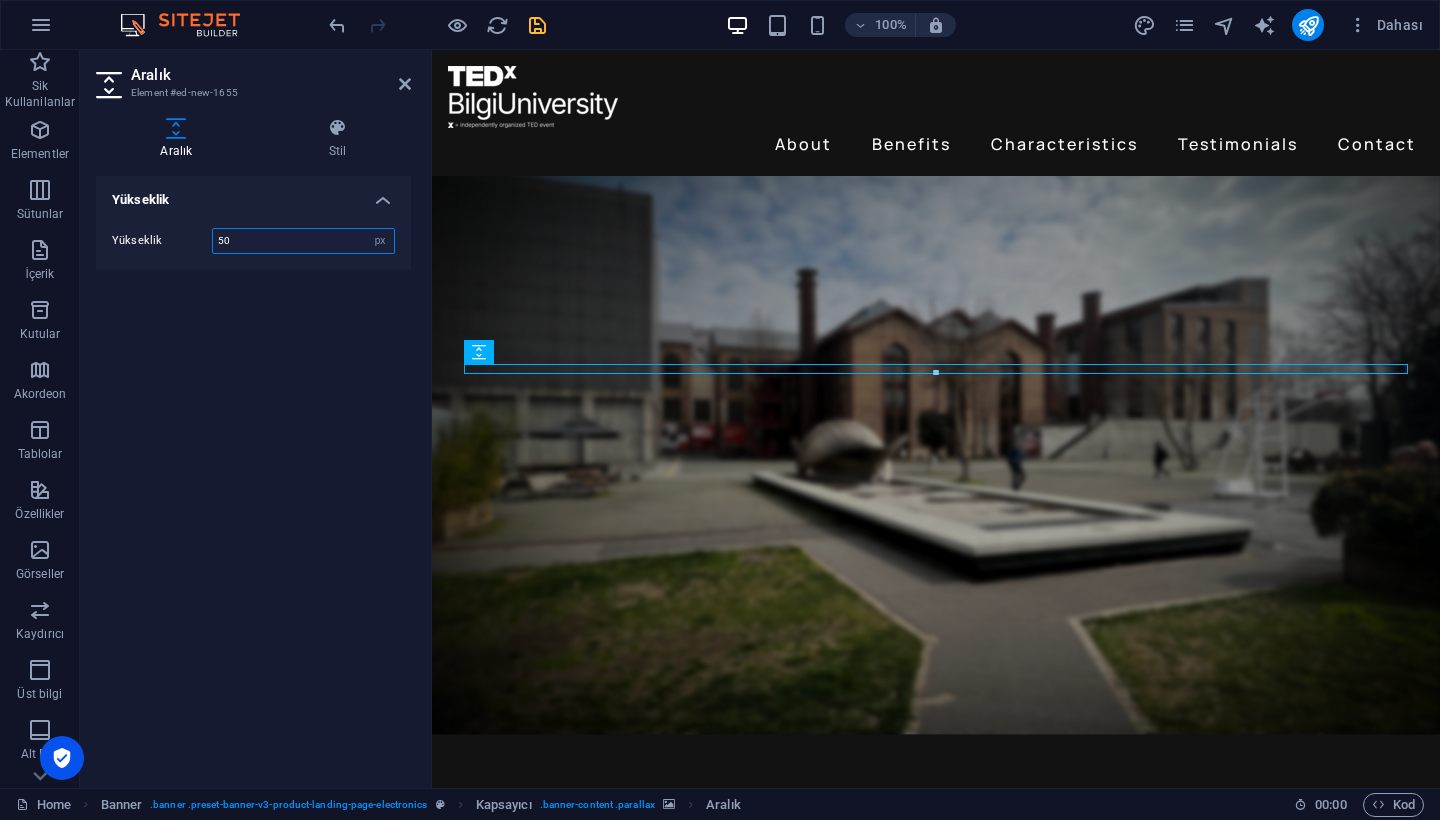 type on "5" 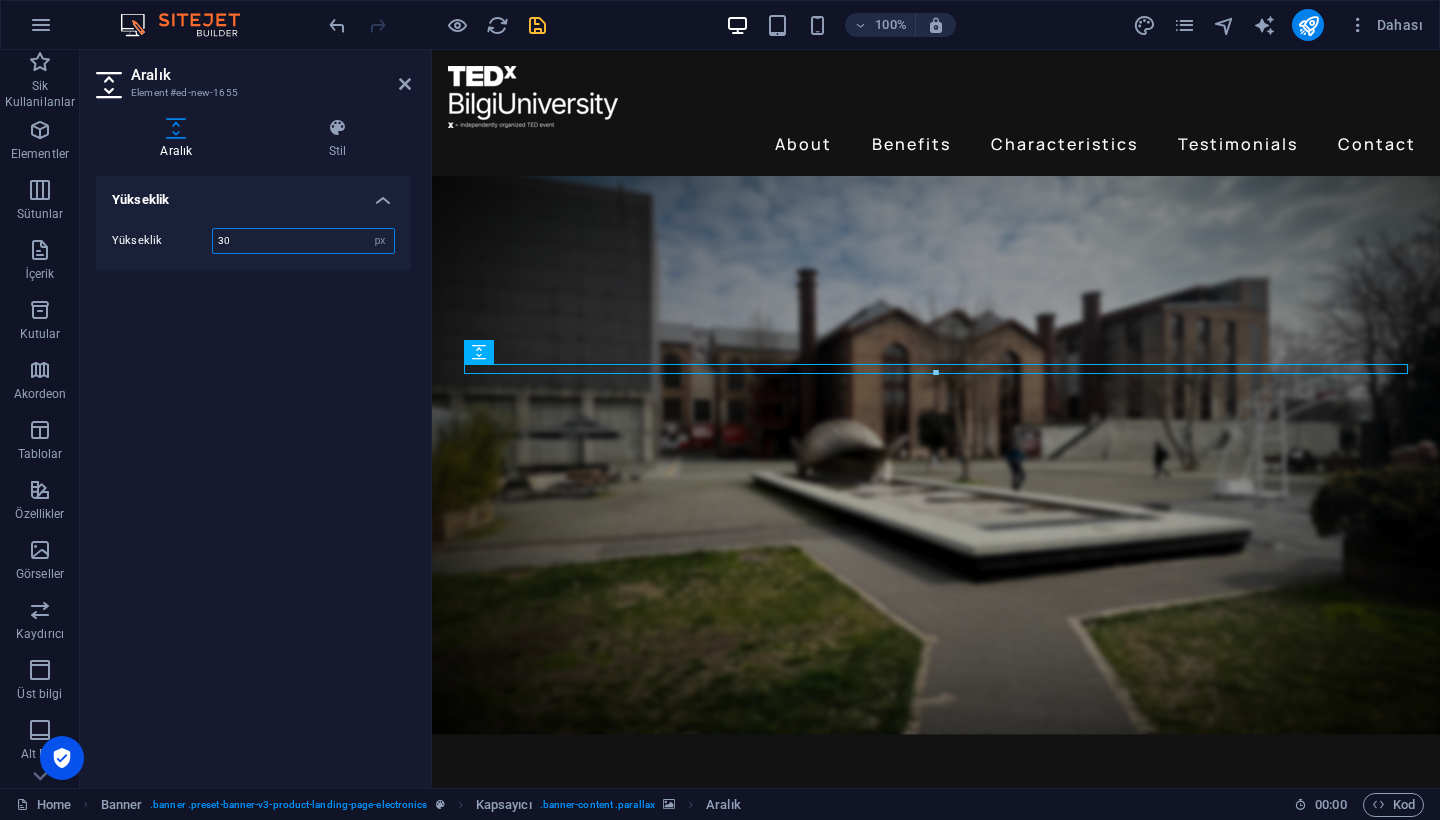 type on "30" 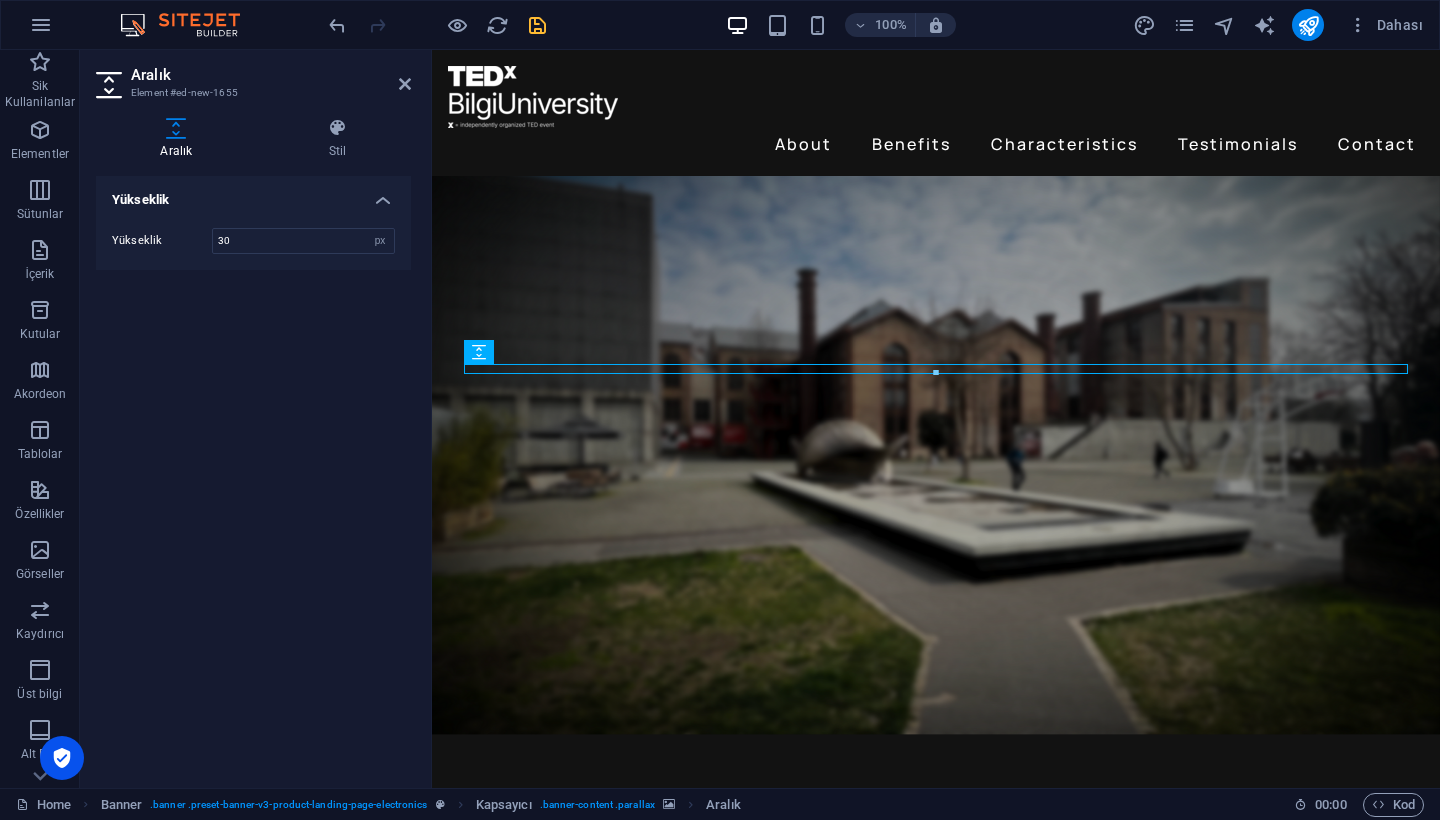 click on "Yükseklik Yükseklik 30 px rem vh vw" at bounding box center [253, 474] 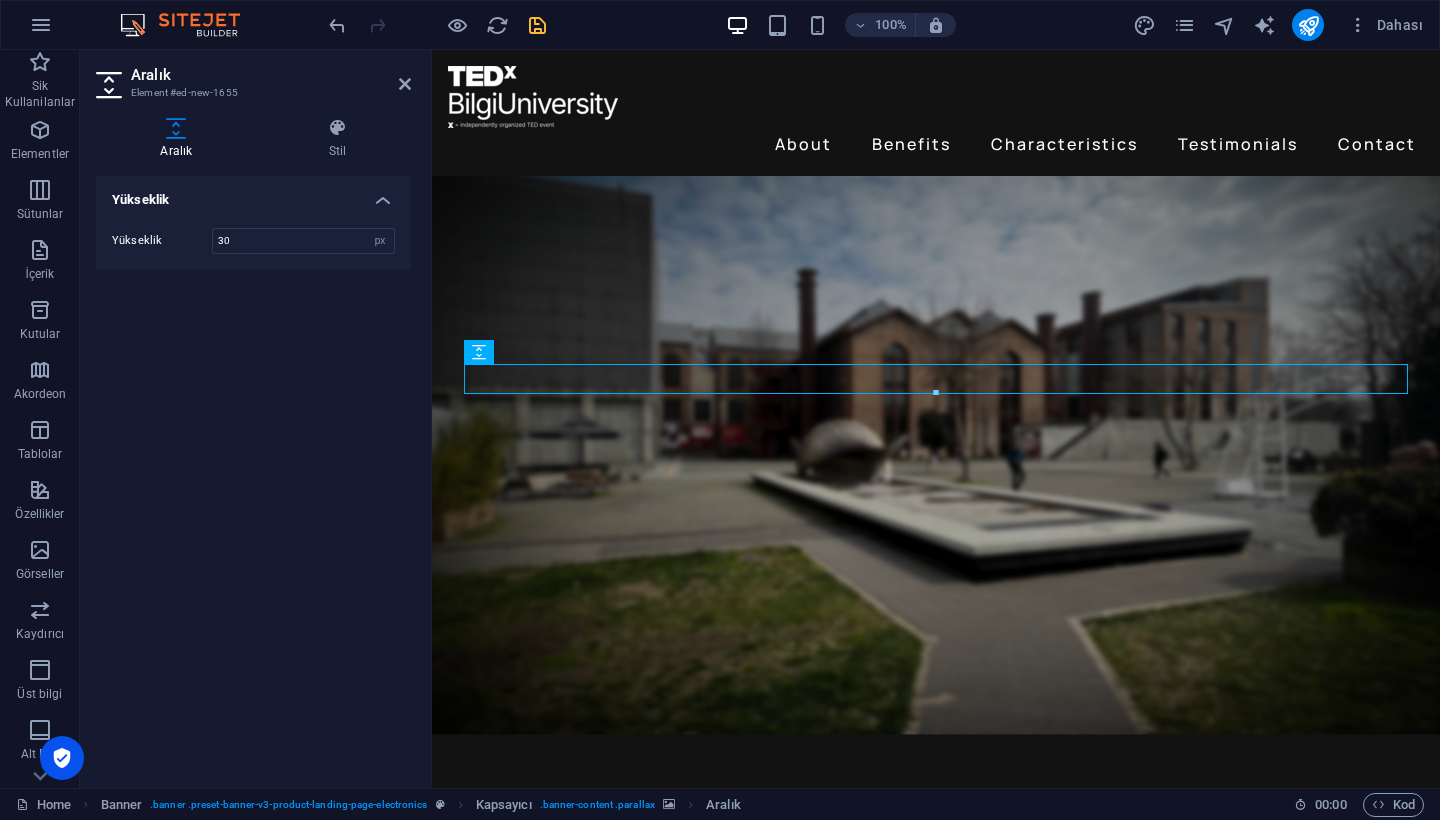 click on "Aralık" at bounding box center [271, 75] 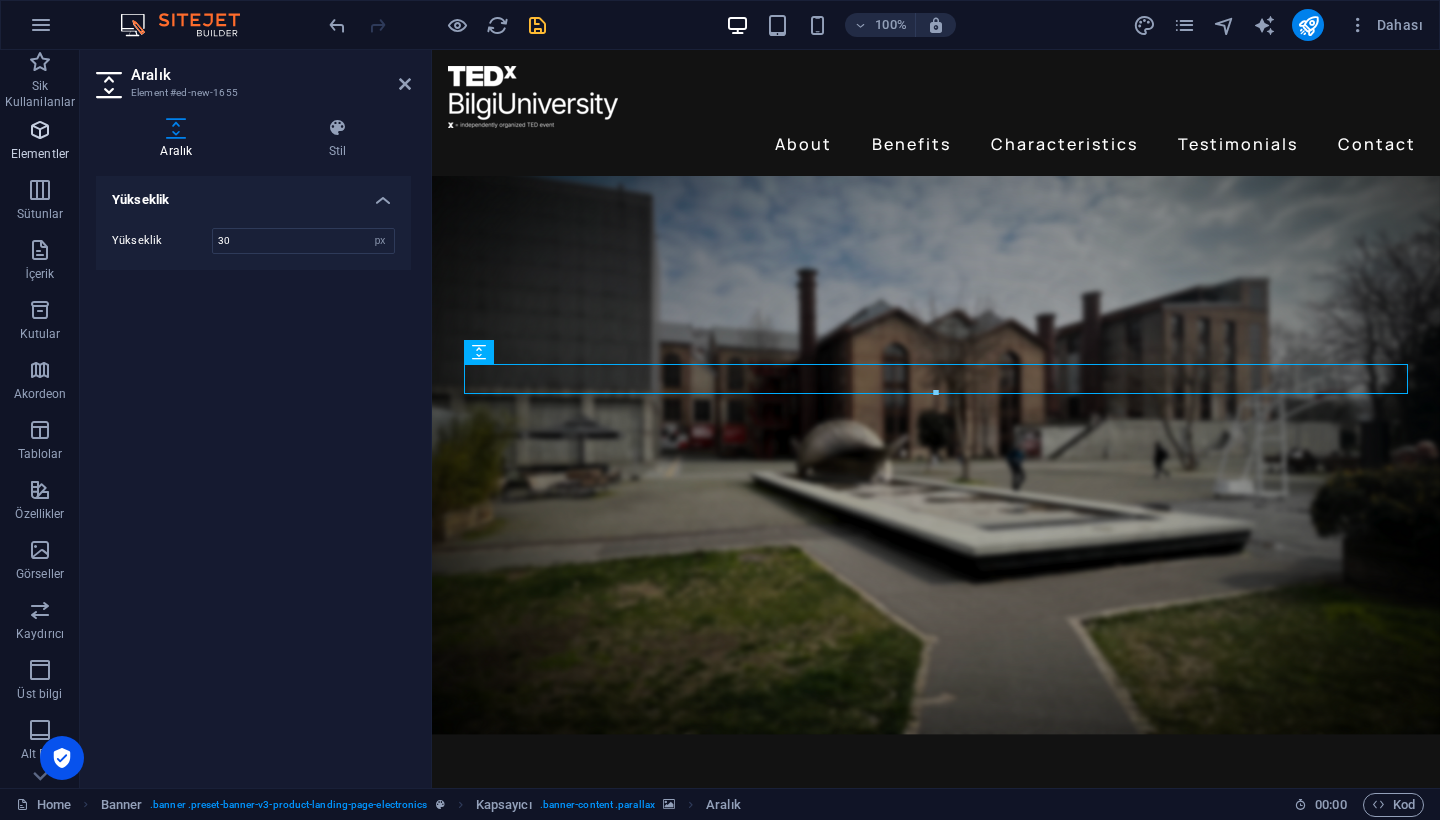 click on "Elementler" at bounding box center (40, 142) 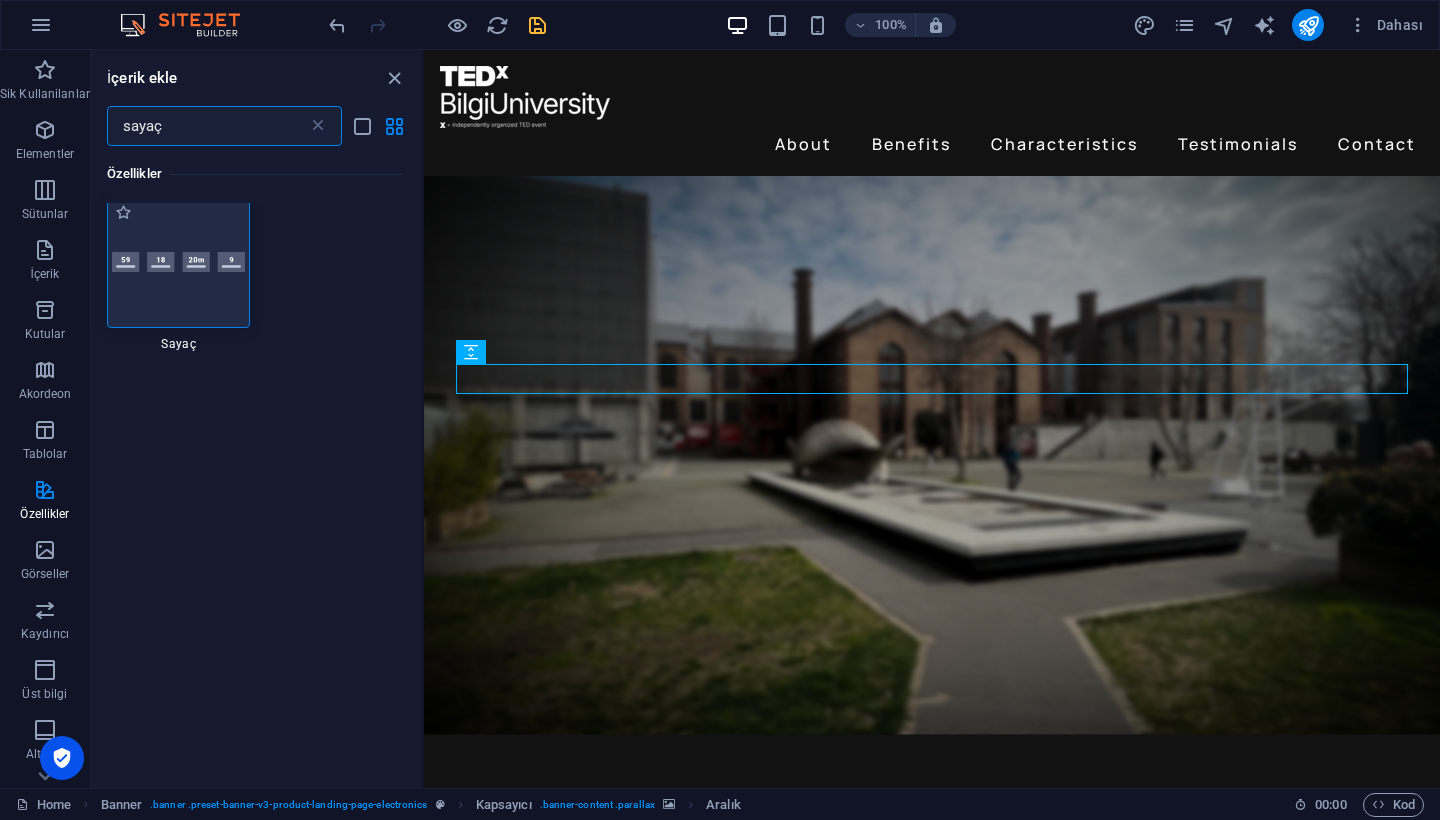 scroll, scrollTop: 1, scrollLeft: 0, axis: vertical 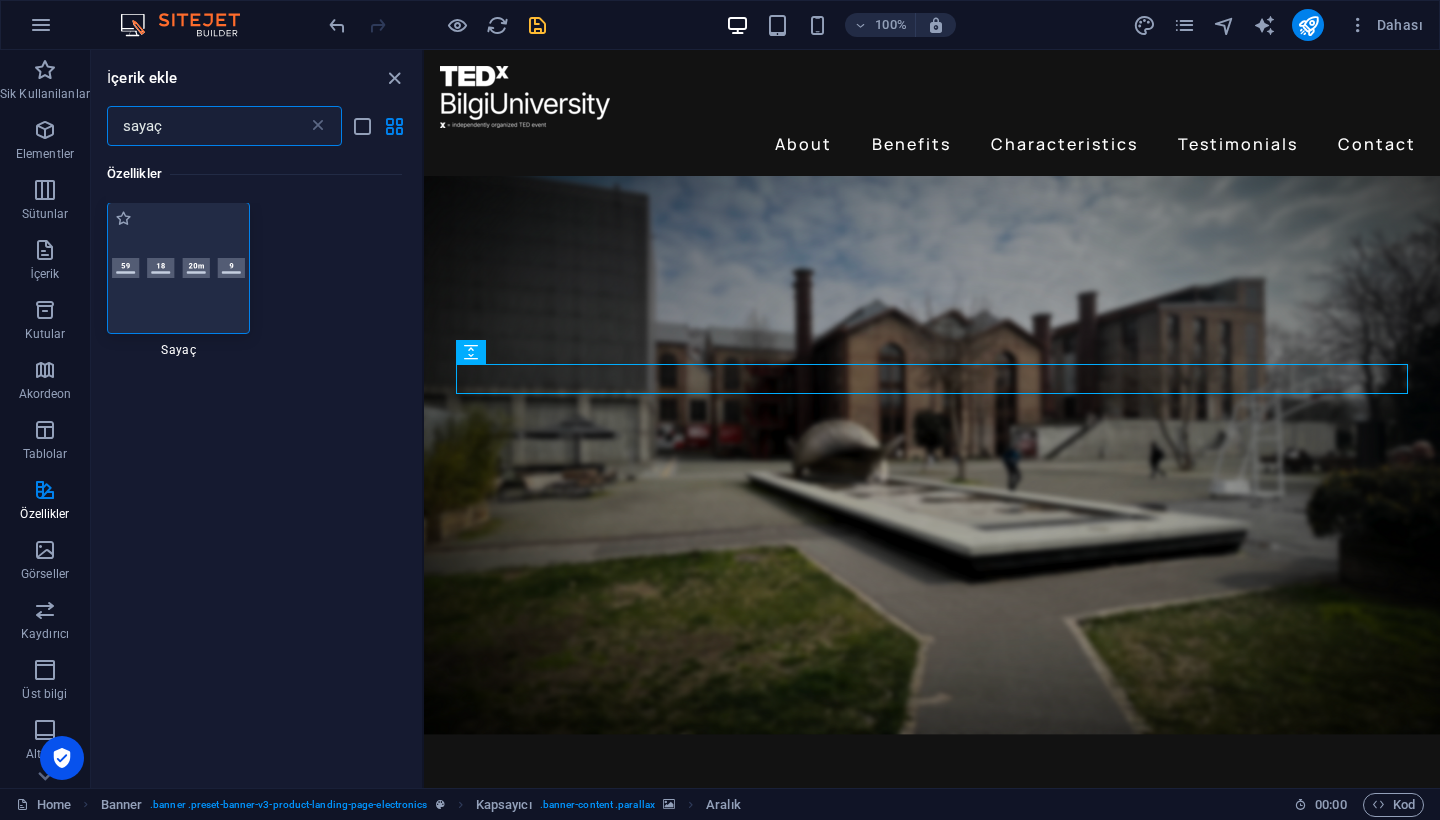 type on "sayaç" 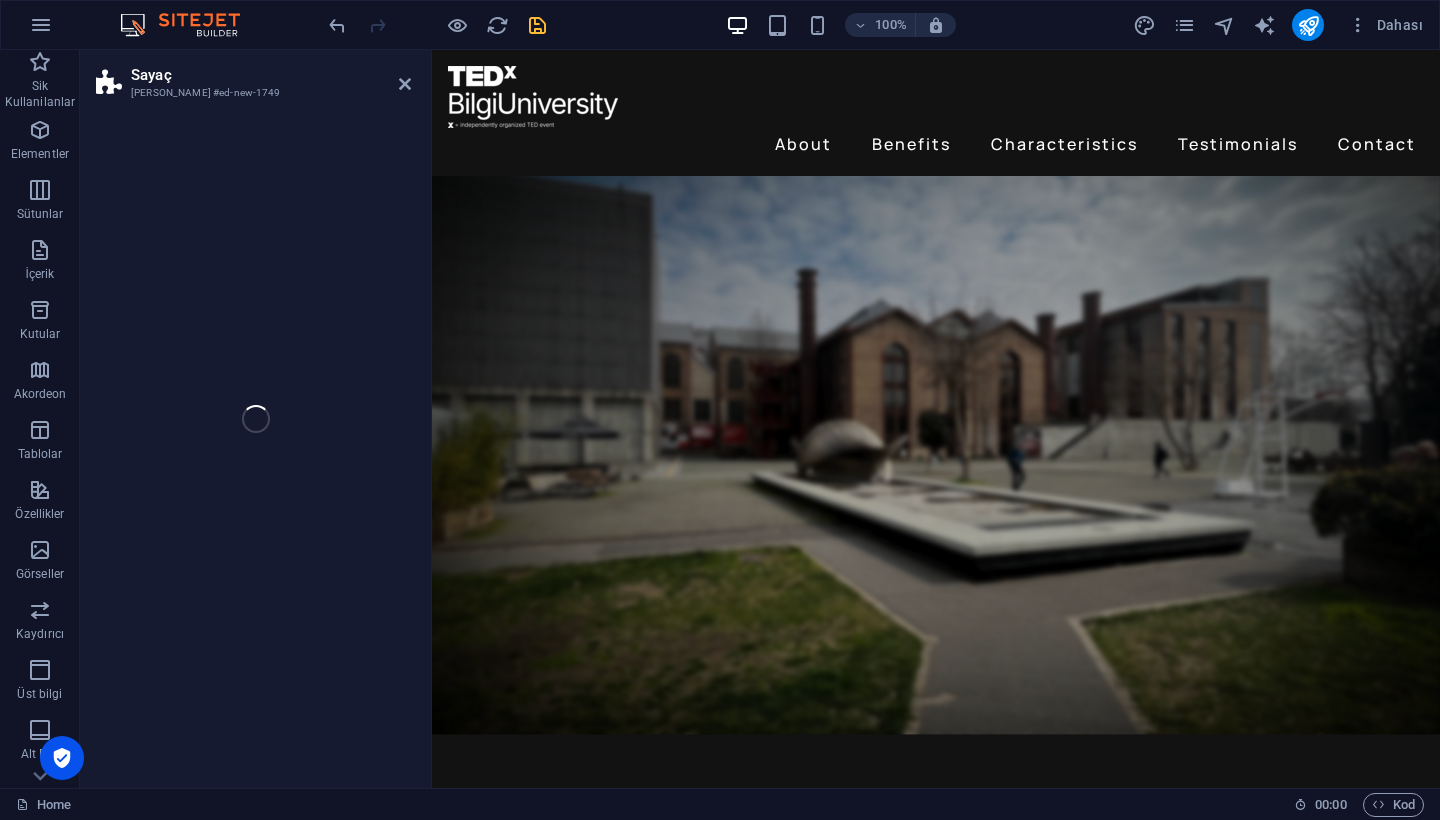 select on "rem" 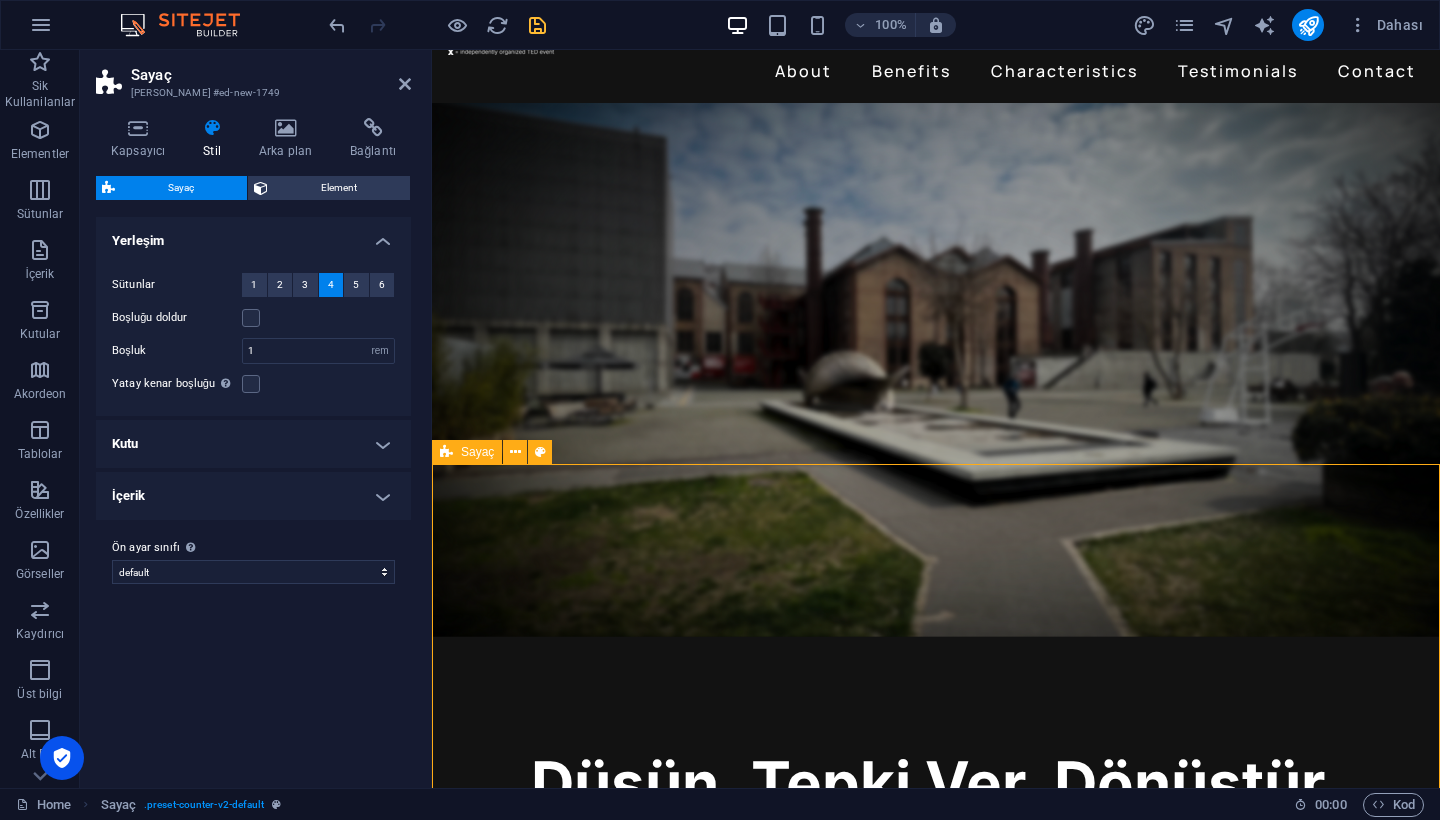 scroll, scrollTop: 72, scrollLeft: 0, axis: vertical 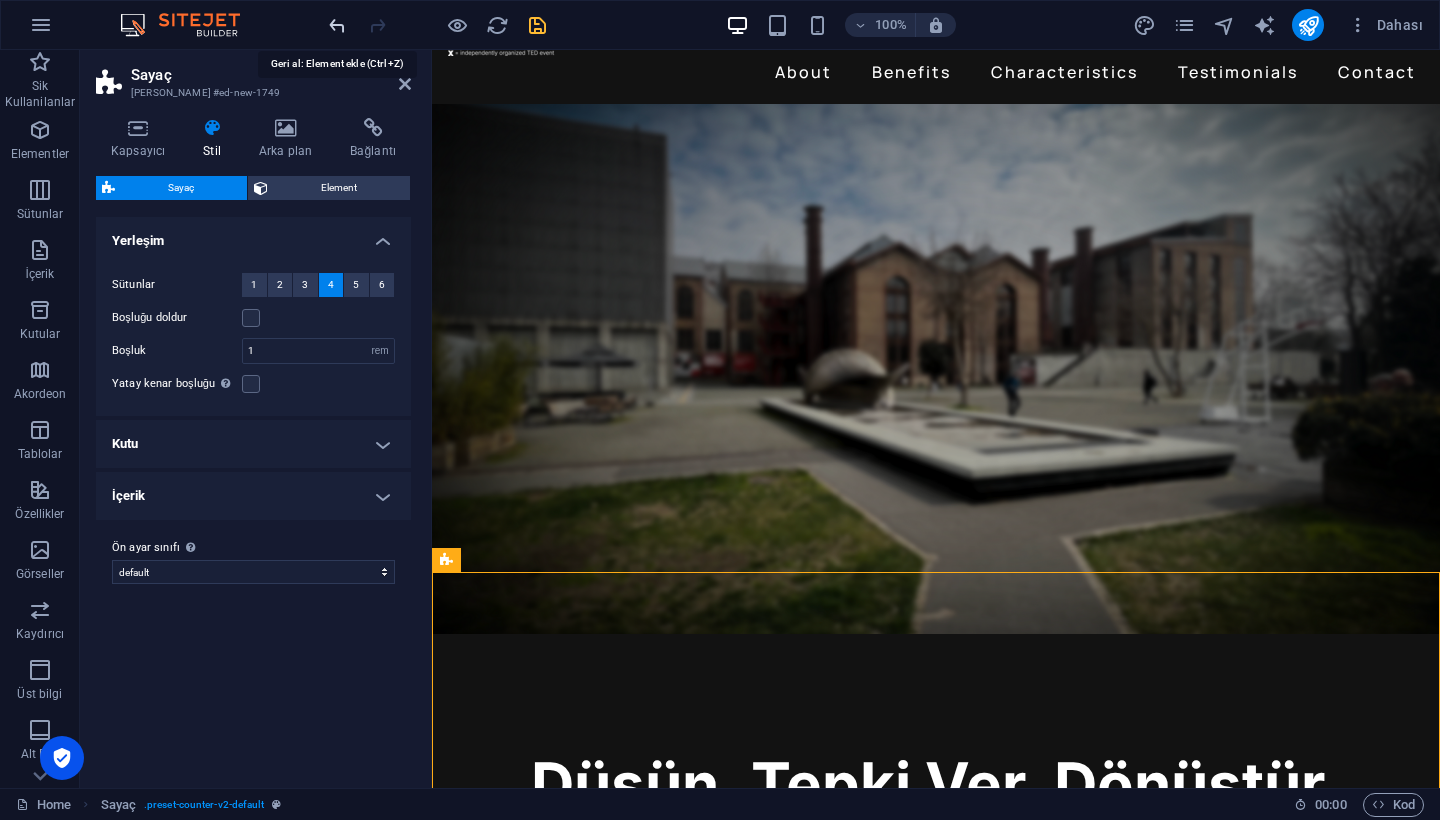 click at bounding box center [337, 25] 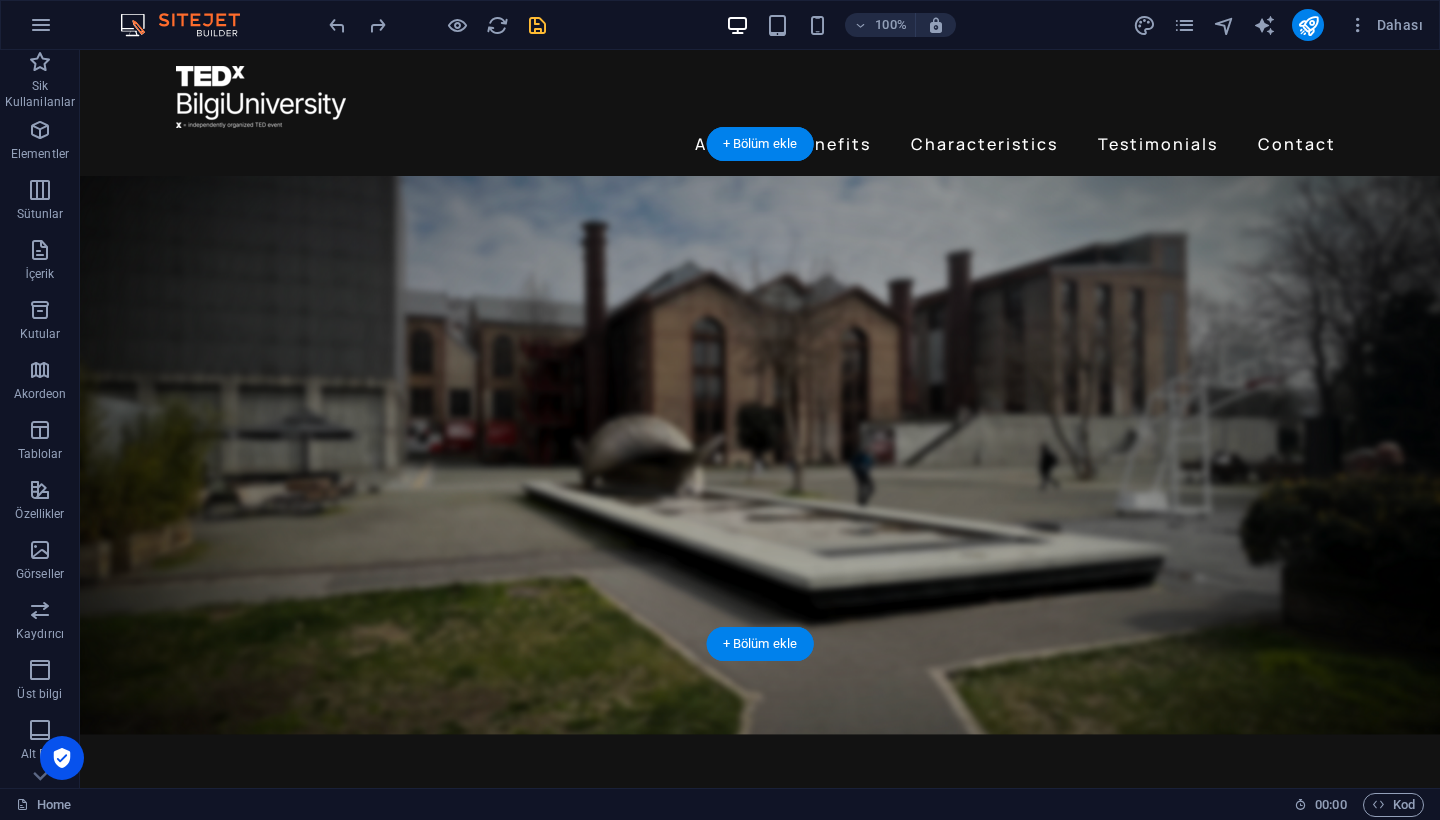 scroll, scrollTop: 0, scrollLeft: 0, axis: both 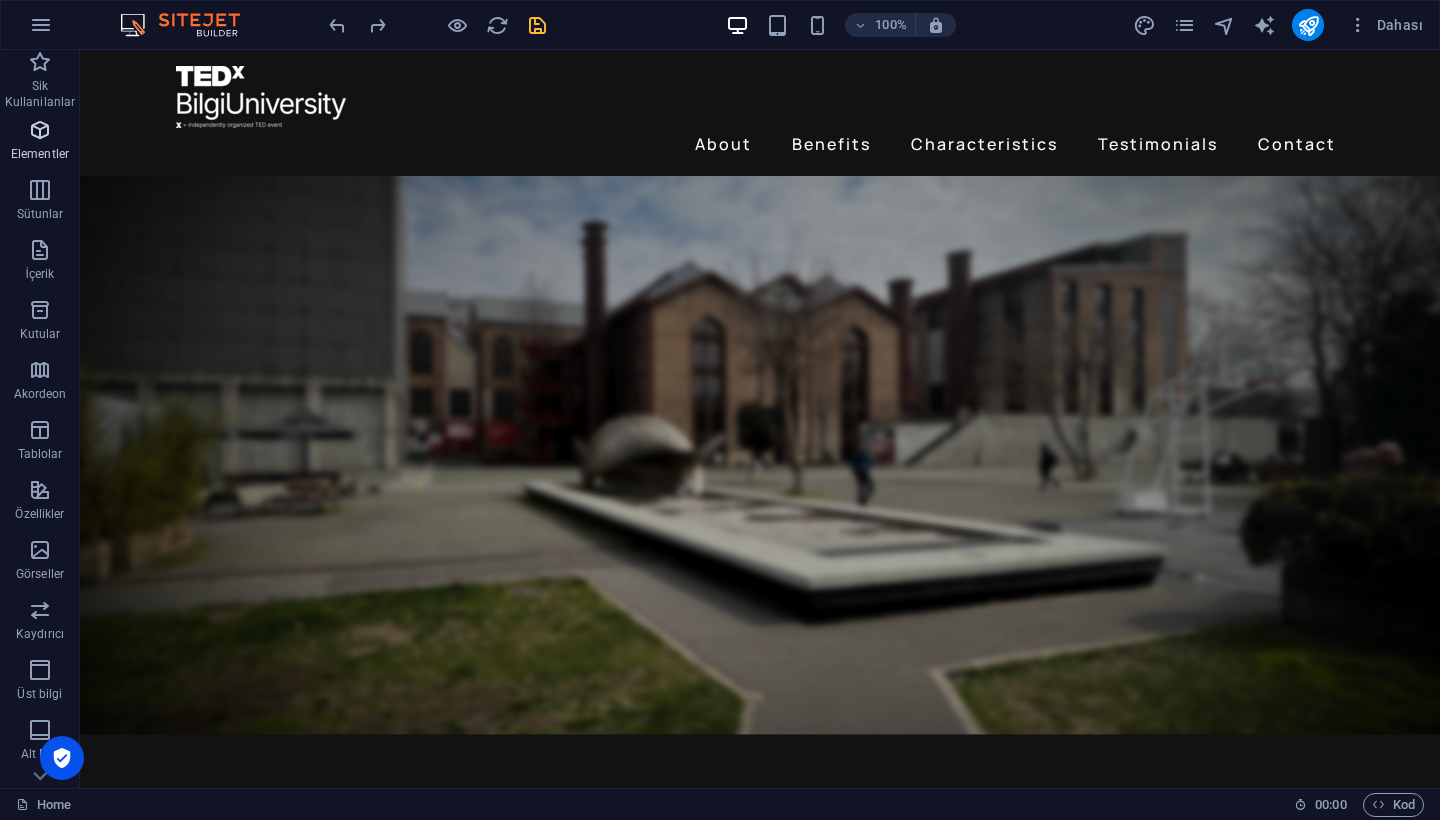 click on "Elementler" at bounding box center [40, 154] 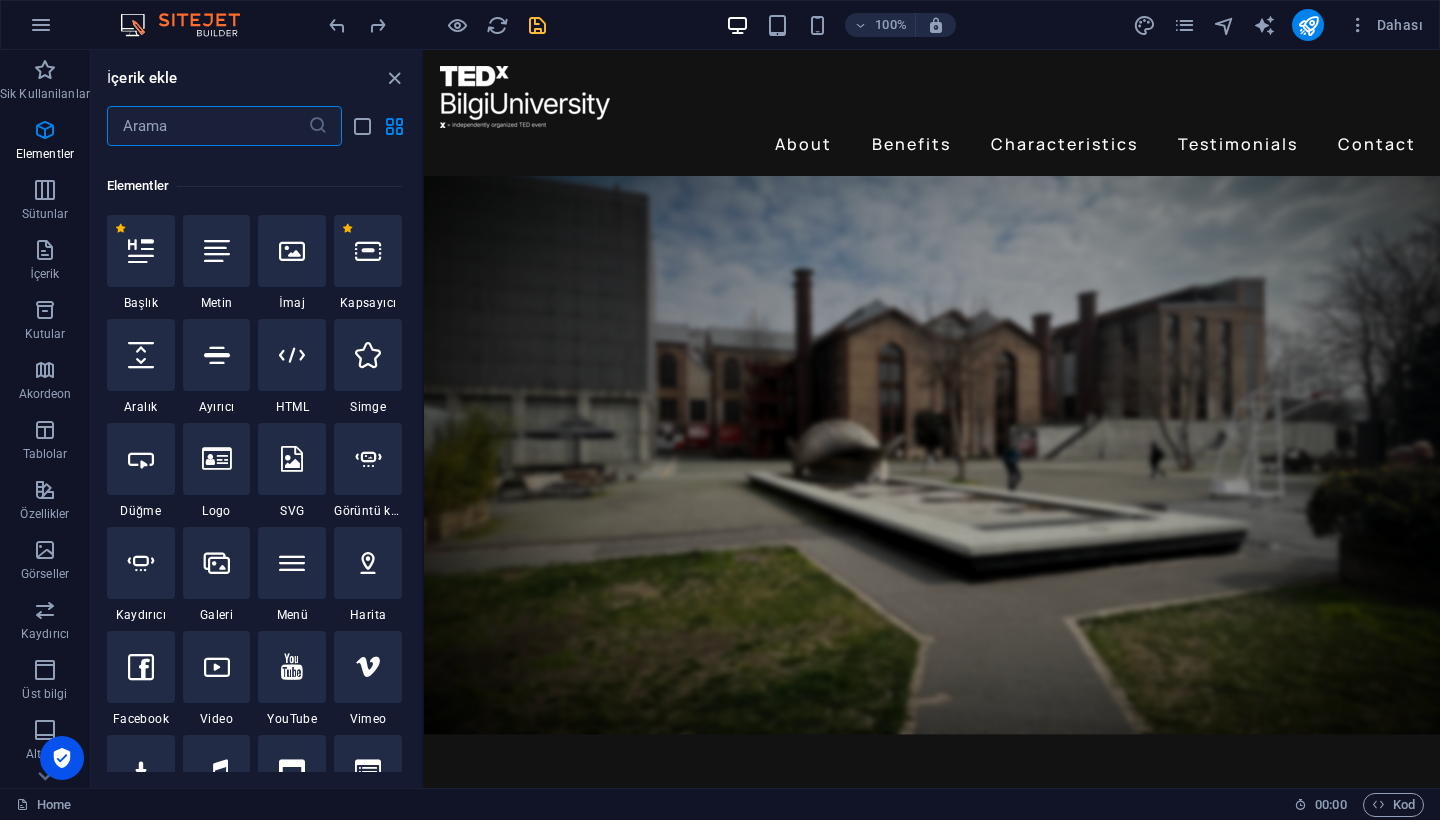scroll, scrollTop: 213, scrollLeft: 0, axis: vertical 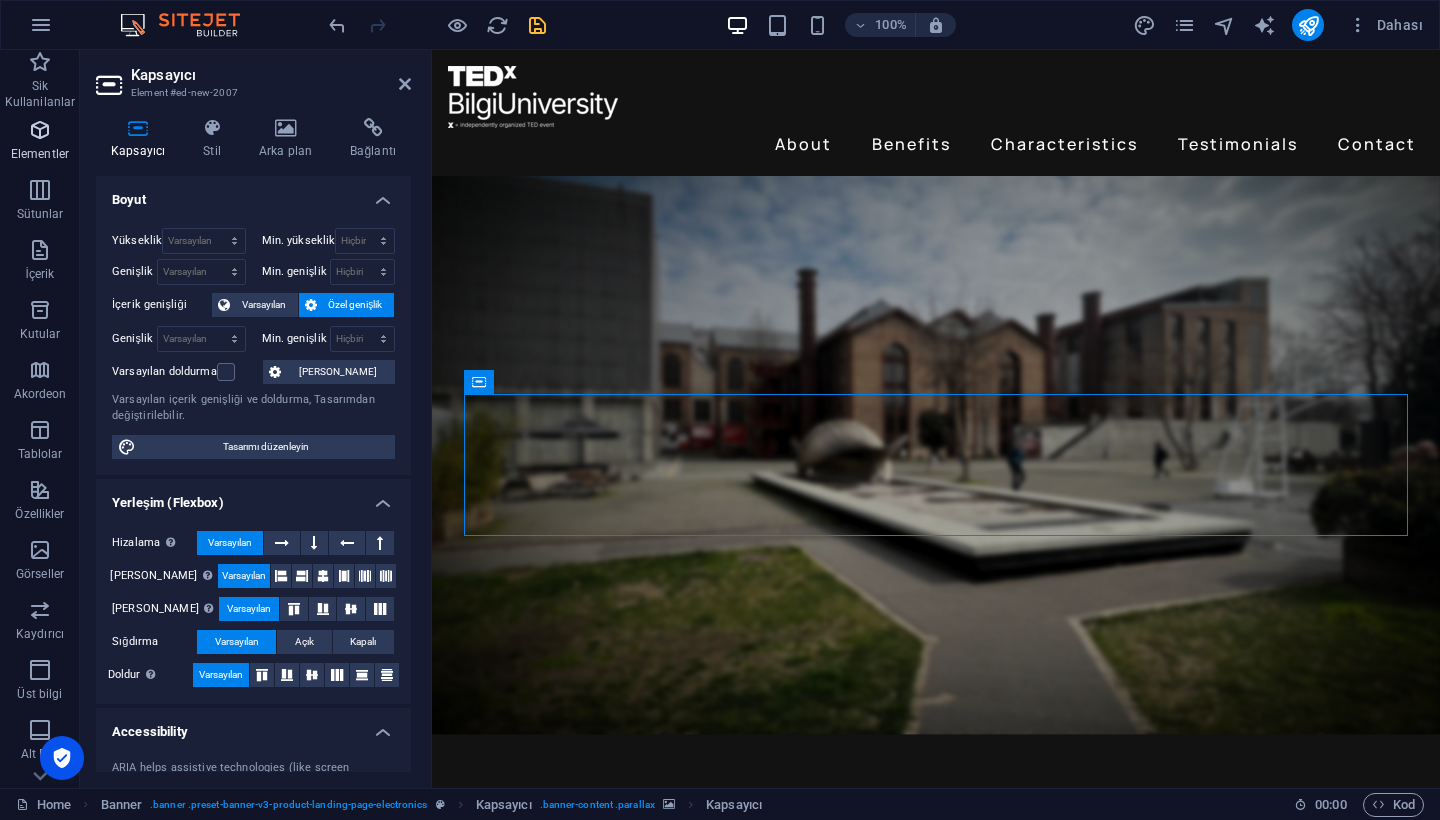 click on "Elementler" at bounding box center (40, 140) 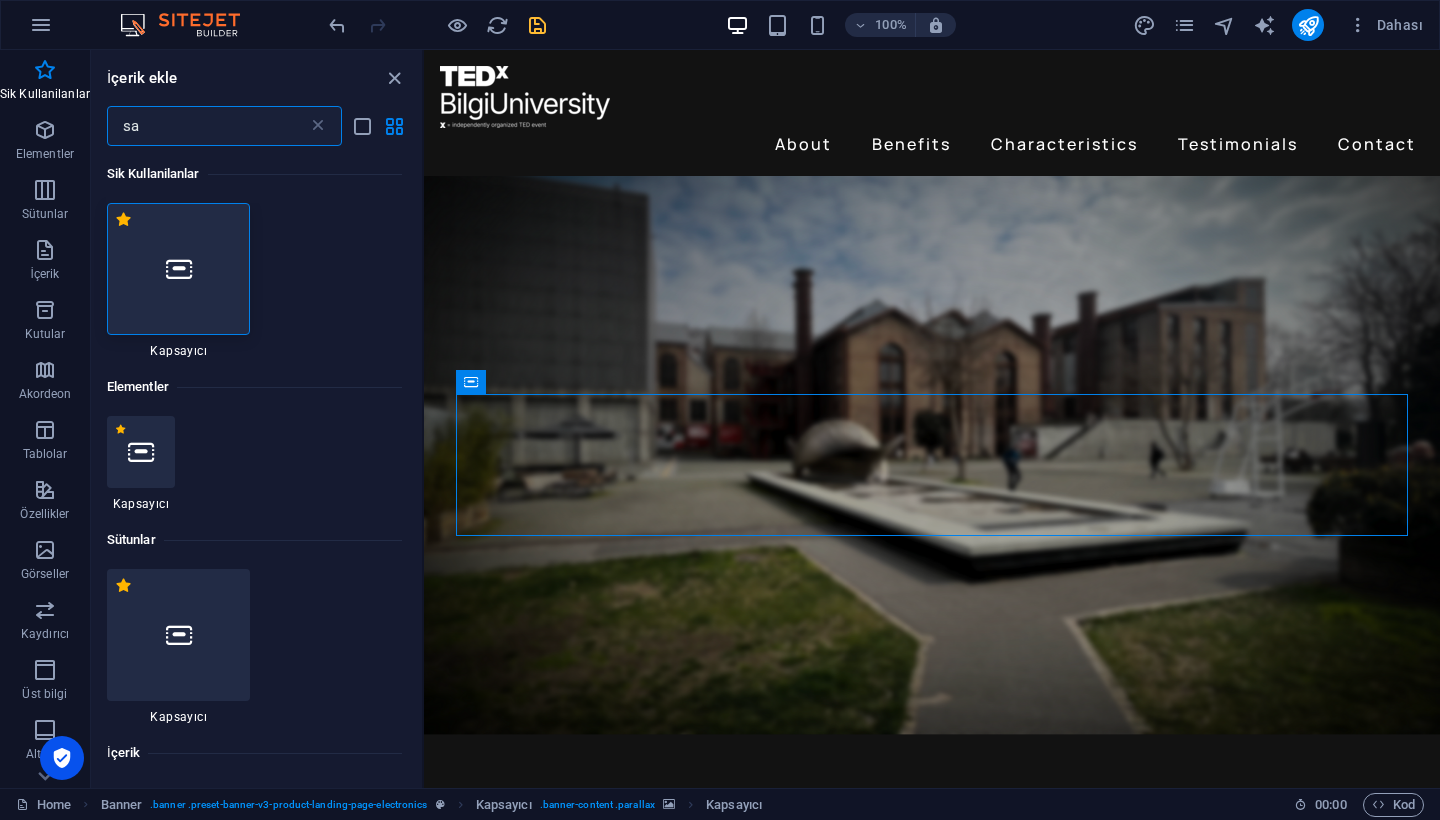 scroll, scrollTop: 0, scrollLeft: 0, axis: both 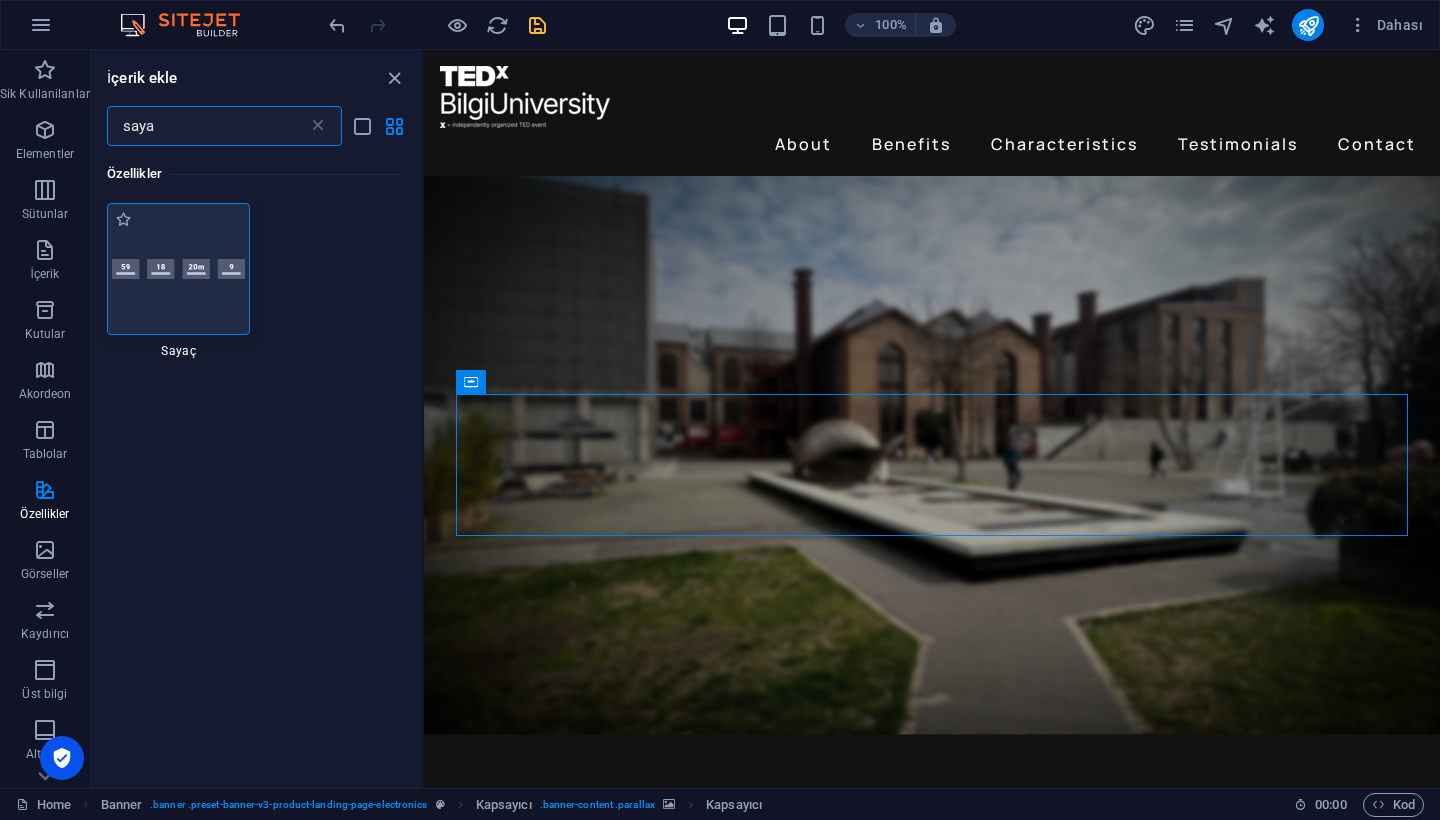 type on "saya" 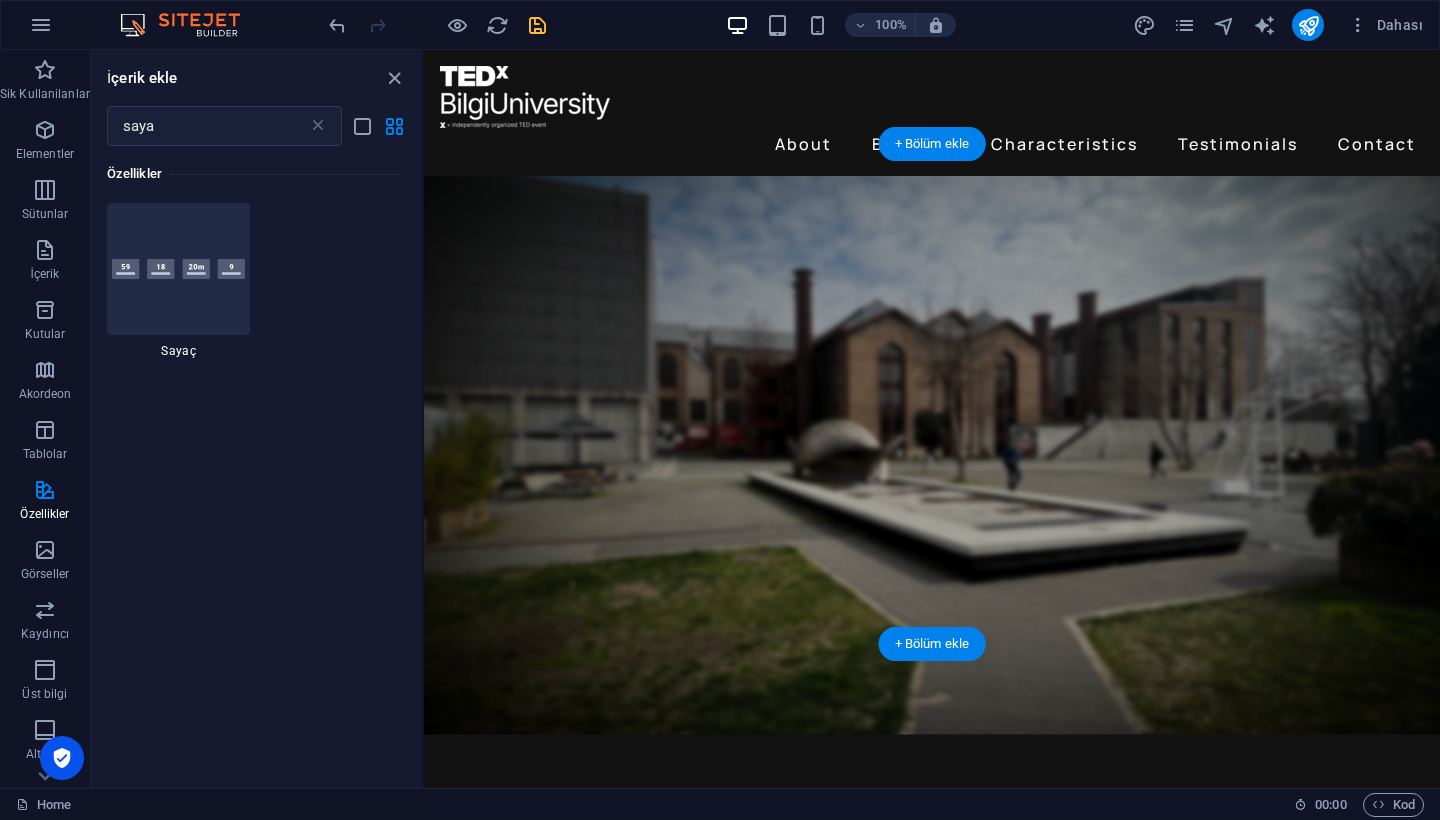 click on "Element ekle" at bounding box center (872, 1123) 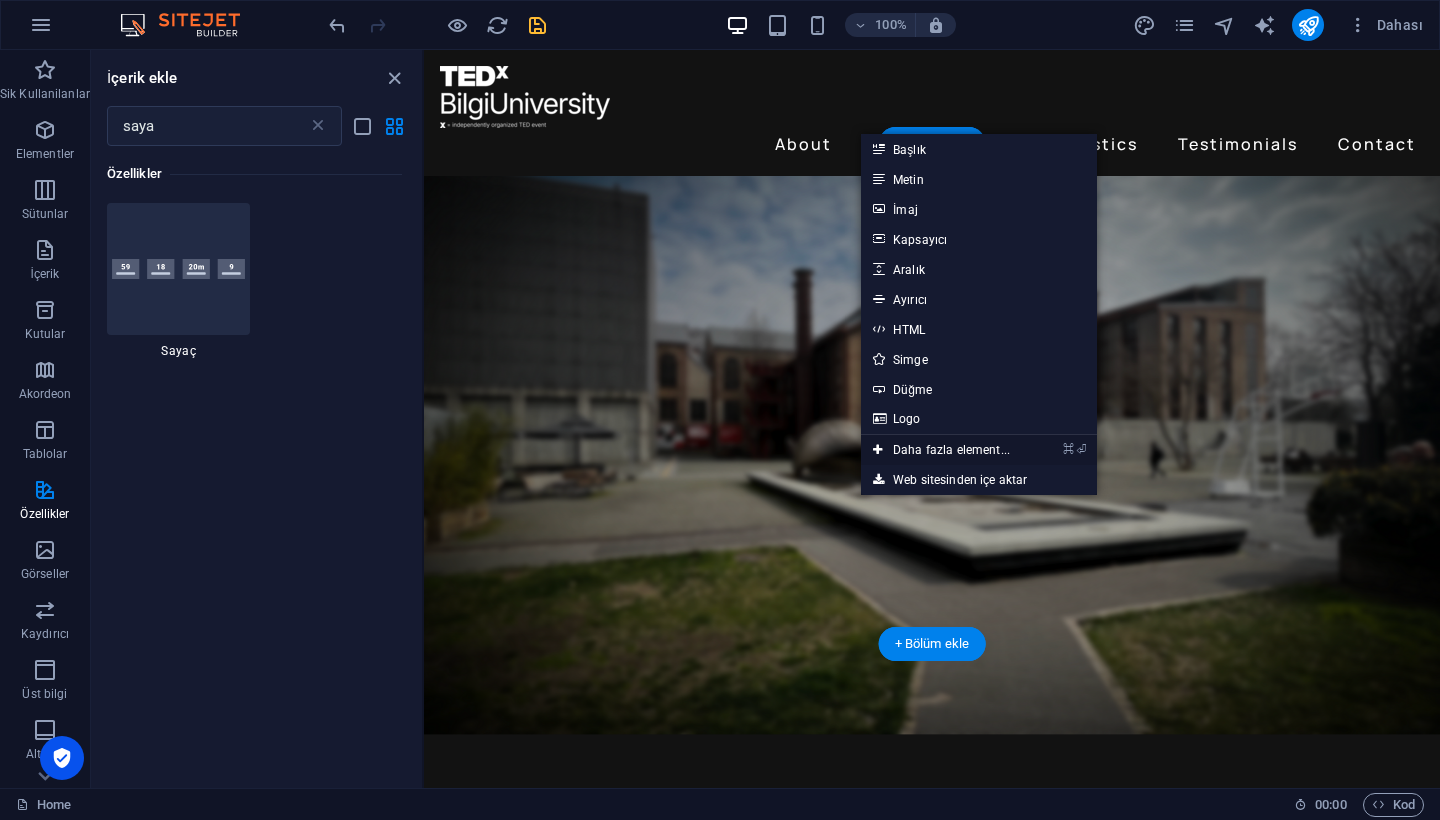 click on "⌘ ⏎  Daha fazla element..." at bounding box center [941, 450] 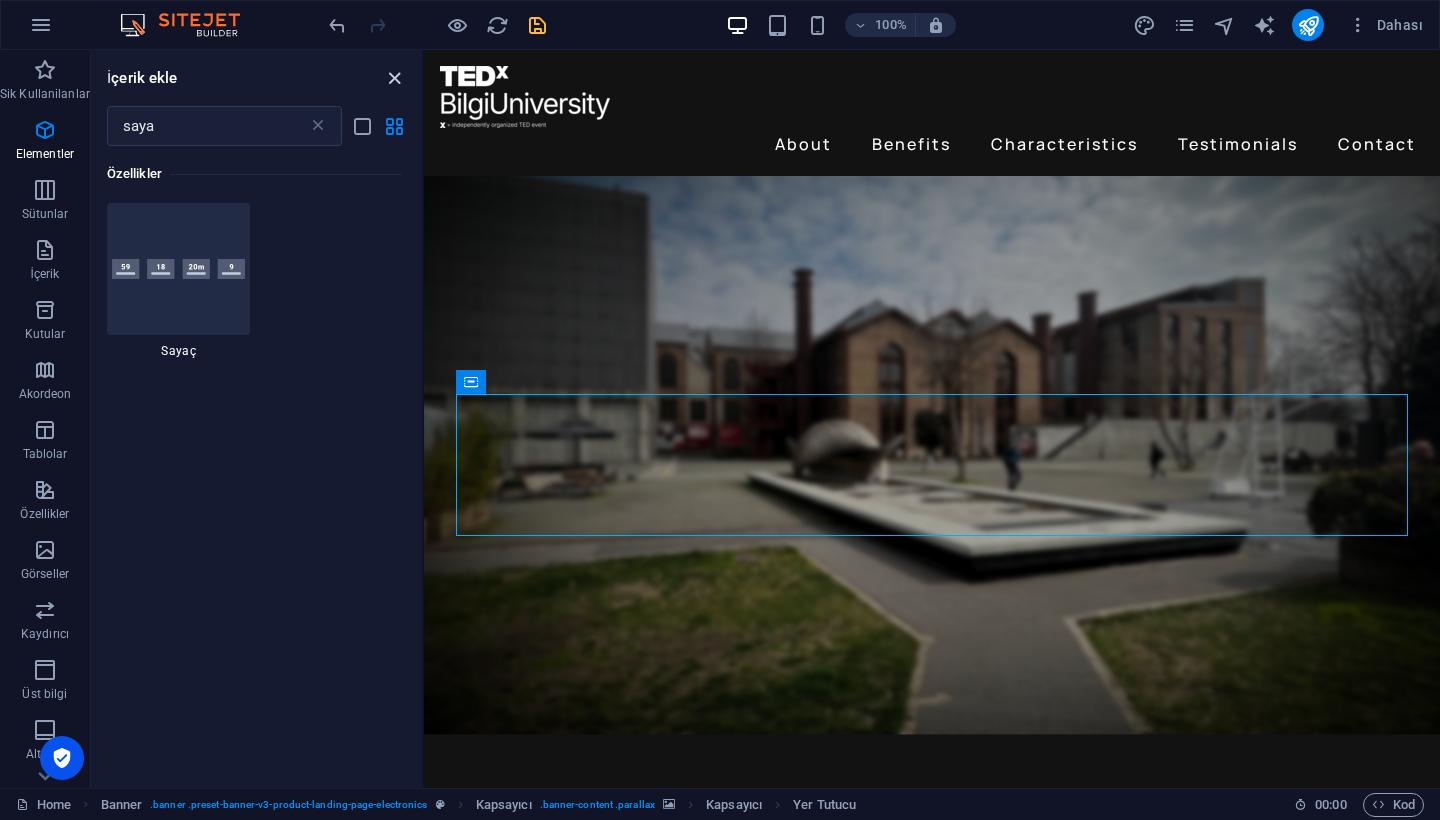 click at bounding box center [394, 78] 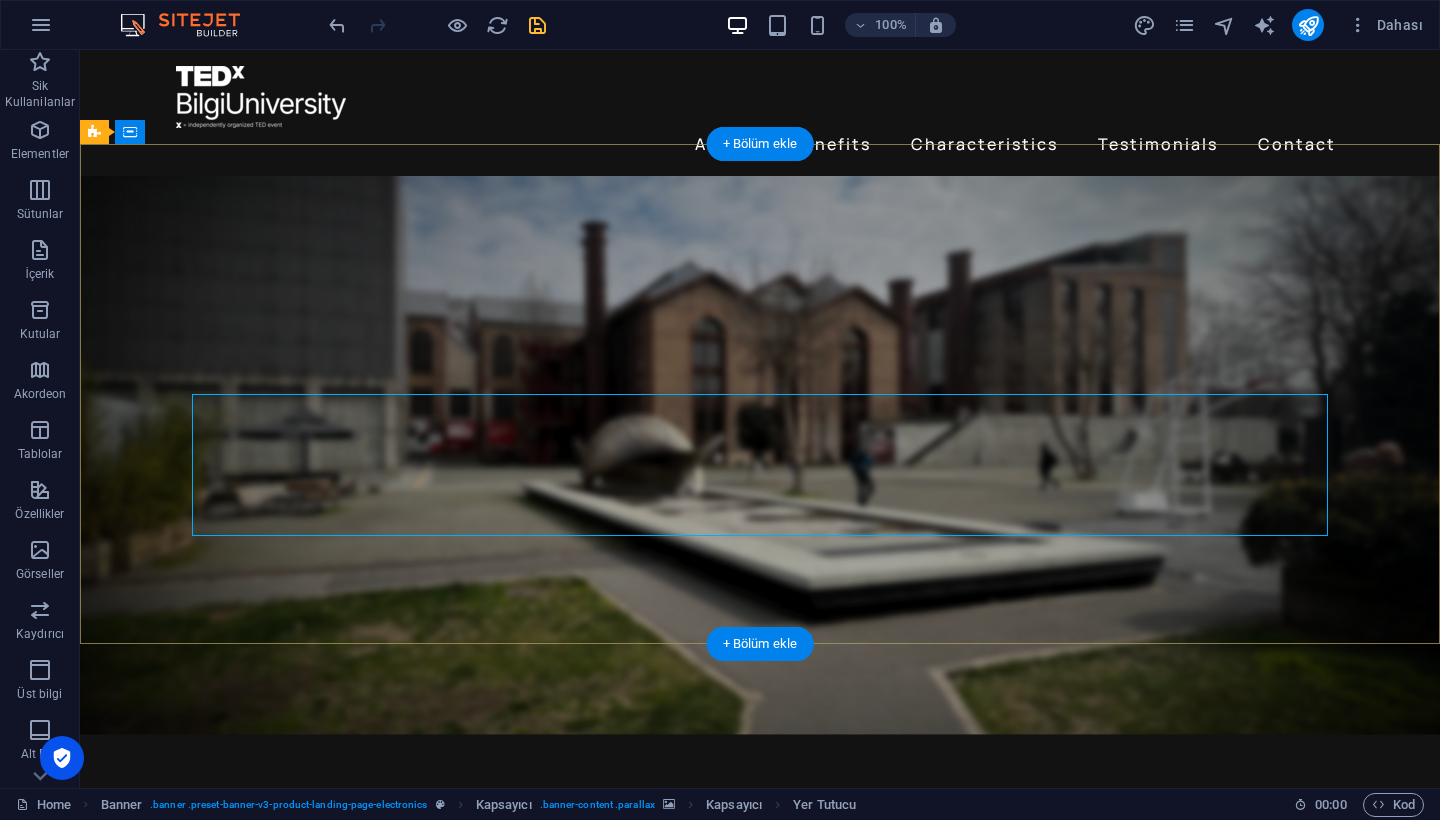 click on "Element ekle" at bounding box center [700, 1123] 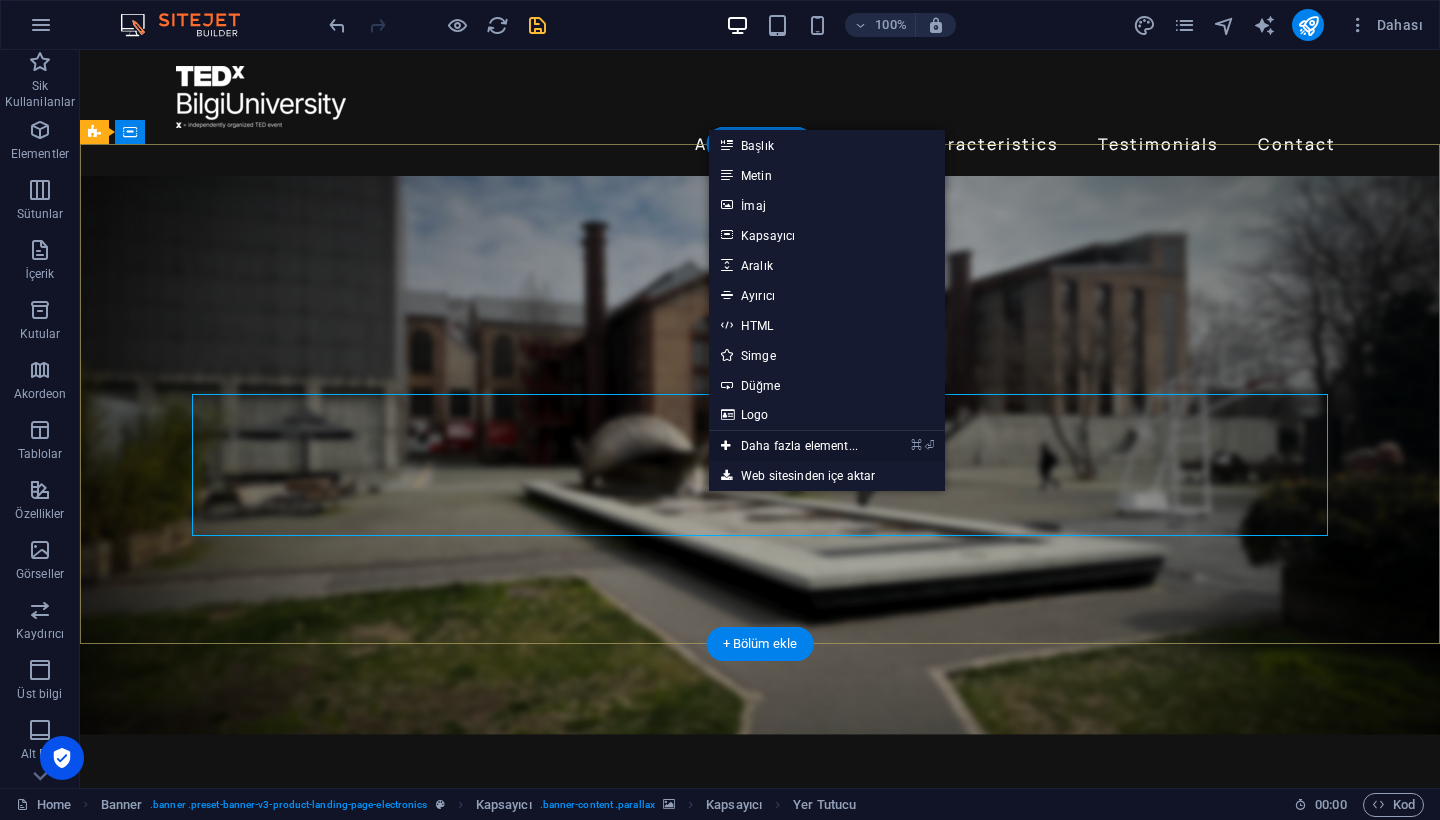 click on "⌘ ⏎  Daha fazla element..." at bounding box center (789, 446) 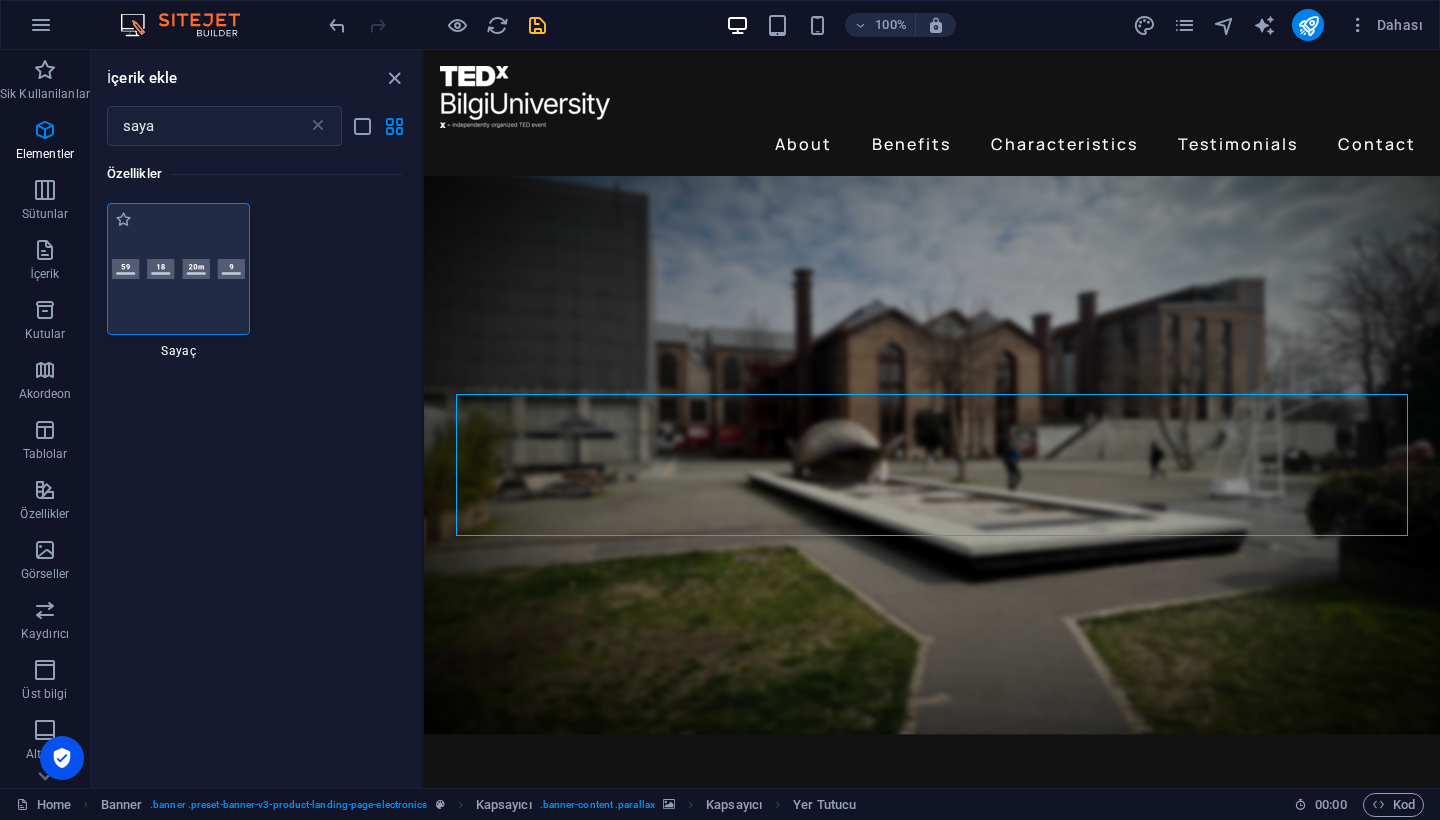 click at bounding box center [179, 269] 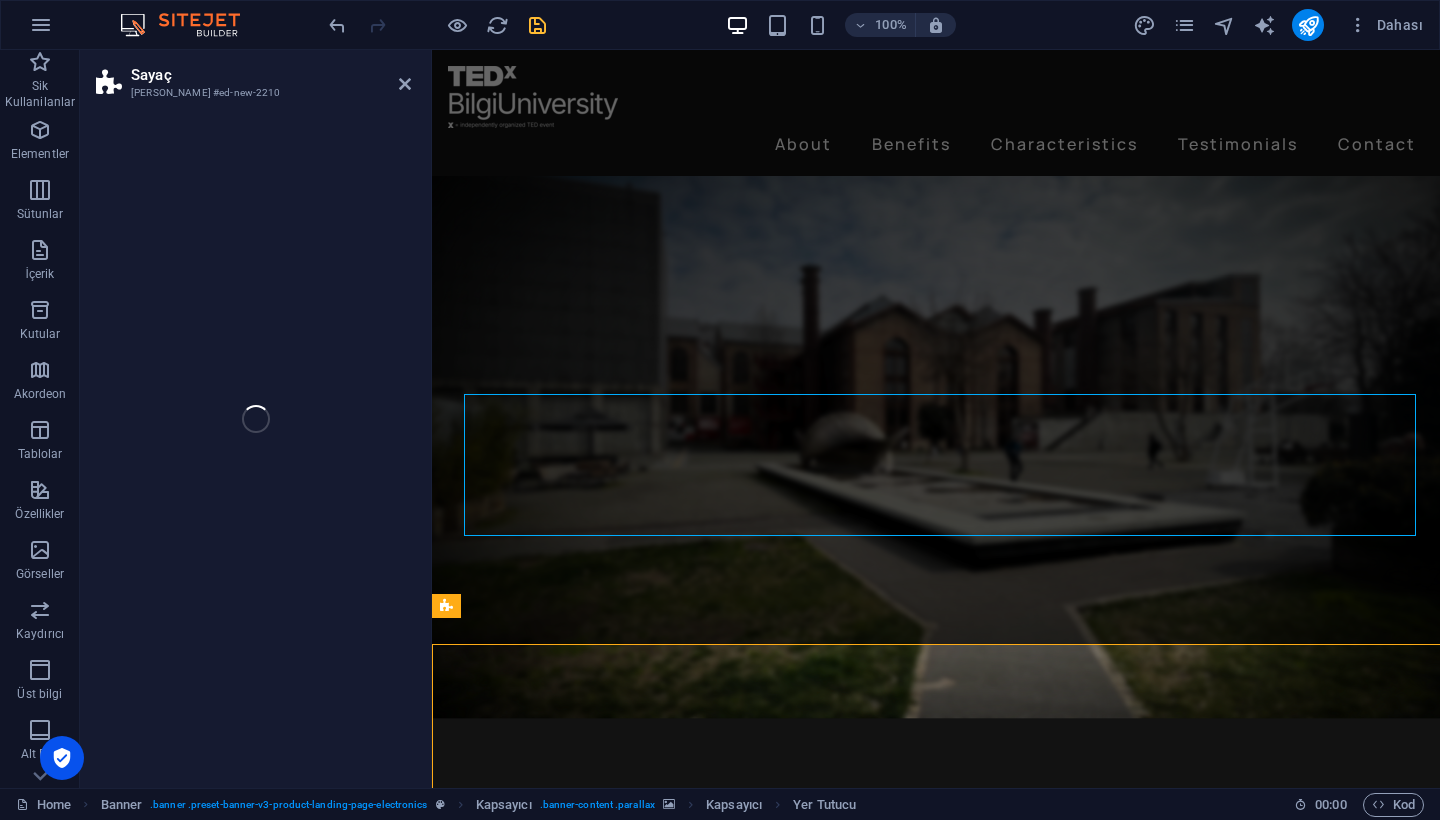 select on "rem" 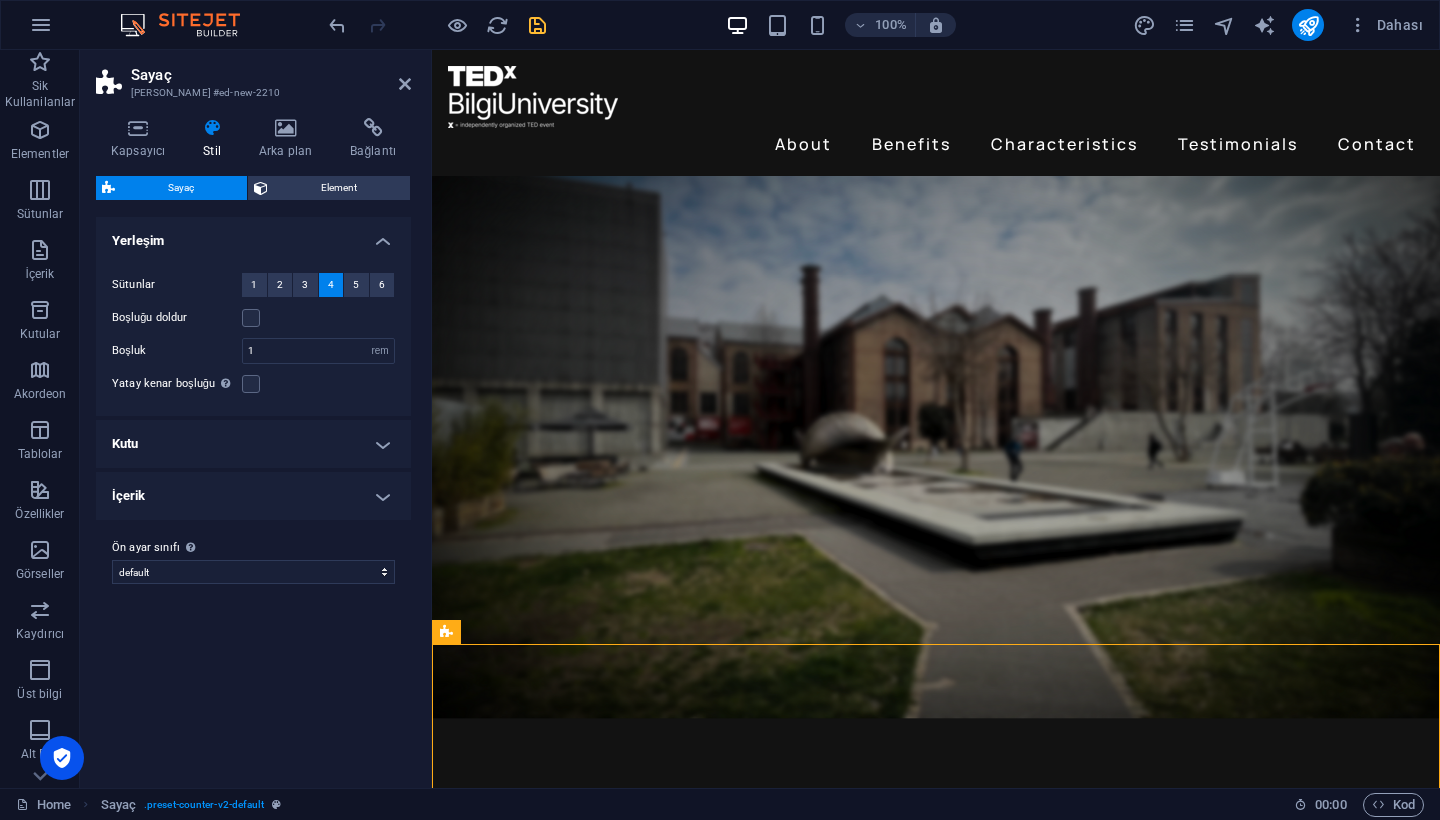 drag, startPoint x: 880, startPoint y: 685, endPoint x: 621, endPoint y: 454, distance: 347.04755 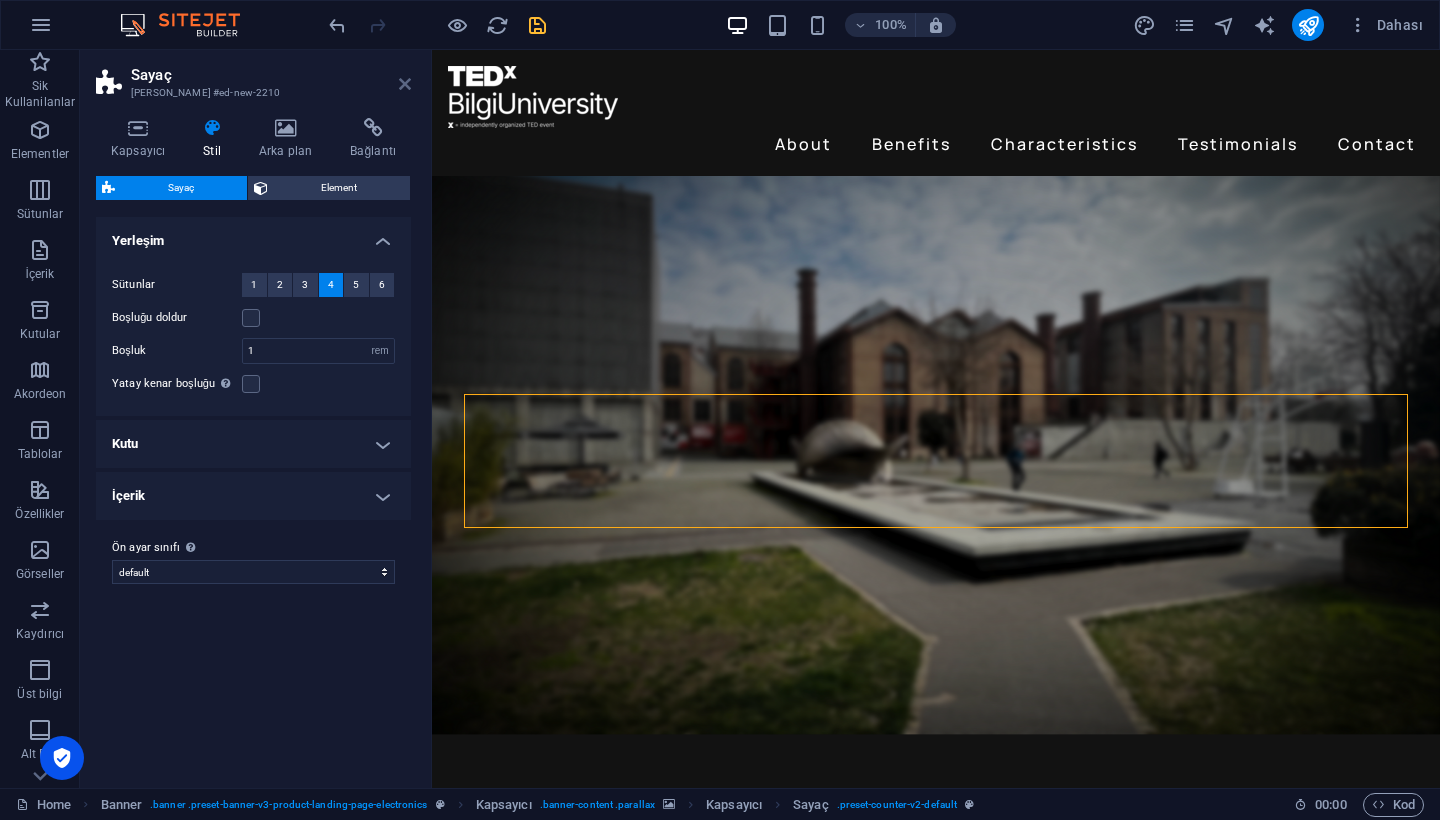 click at bounding box center (405, 84) 